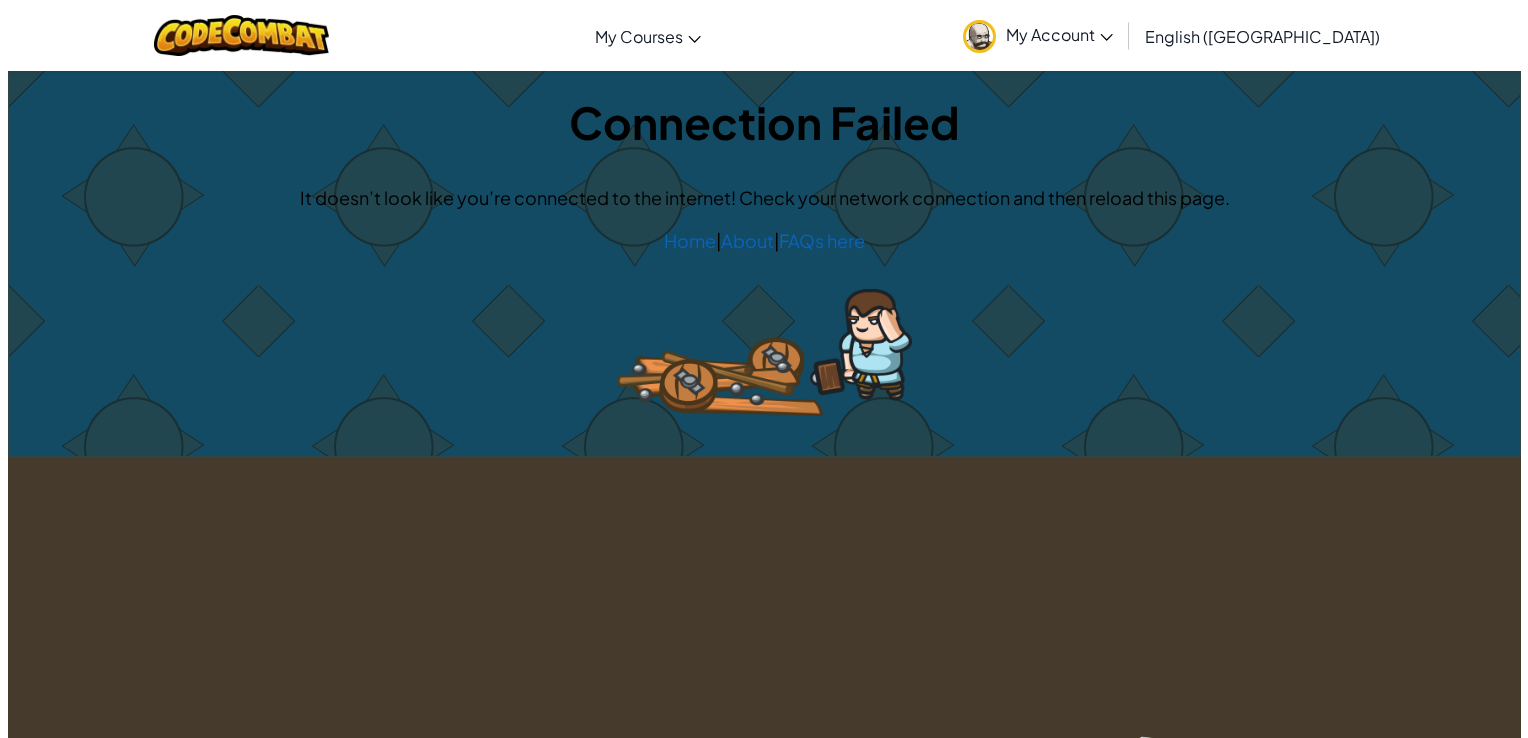 scroll, scrollTop: 0, scrollLeft: 0, axis: both 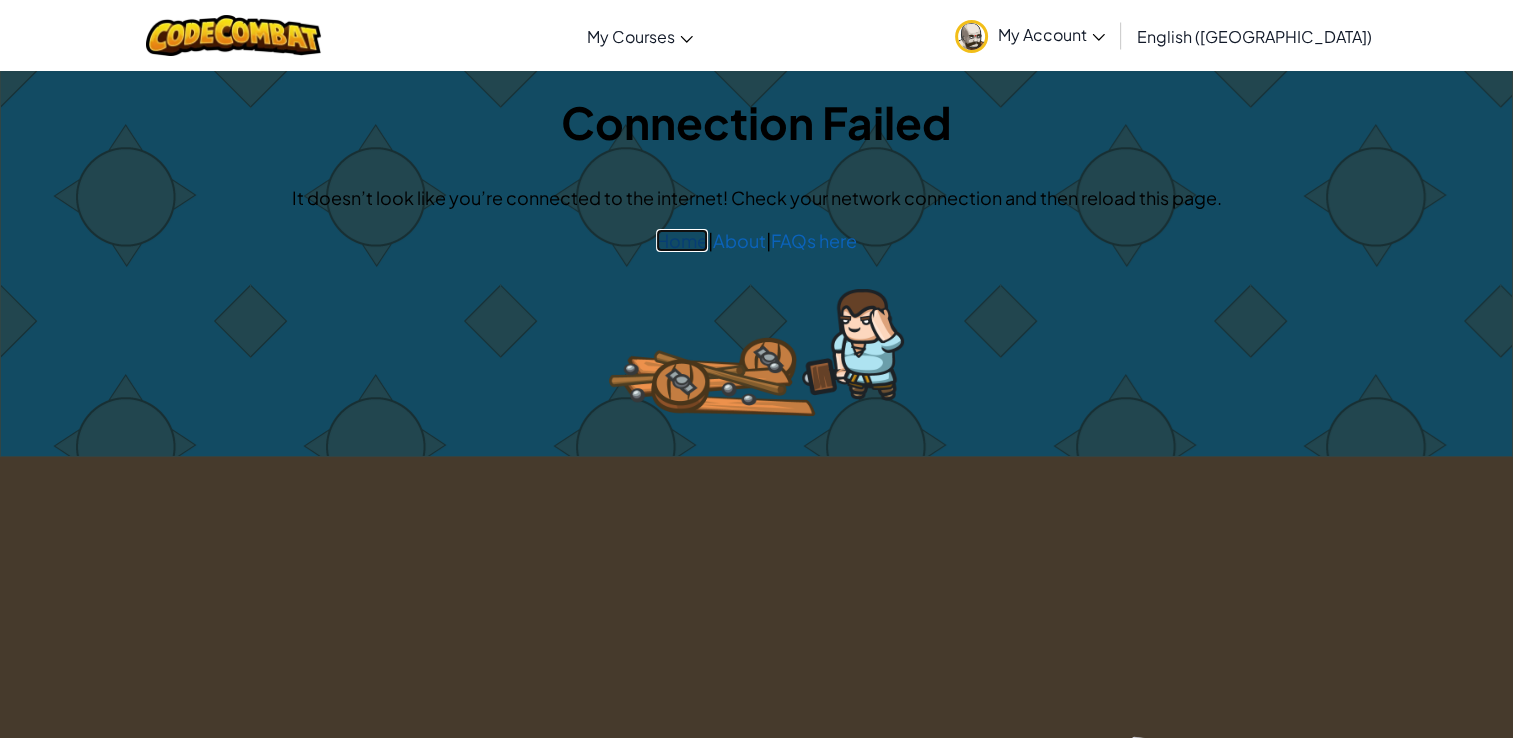 click on "Home" at bounding box center [682, 240] 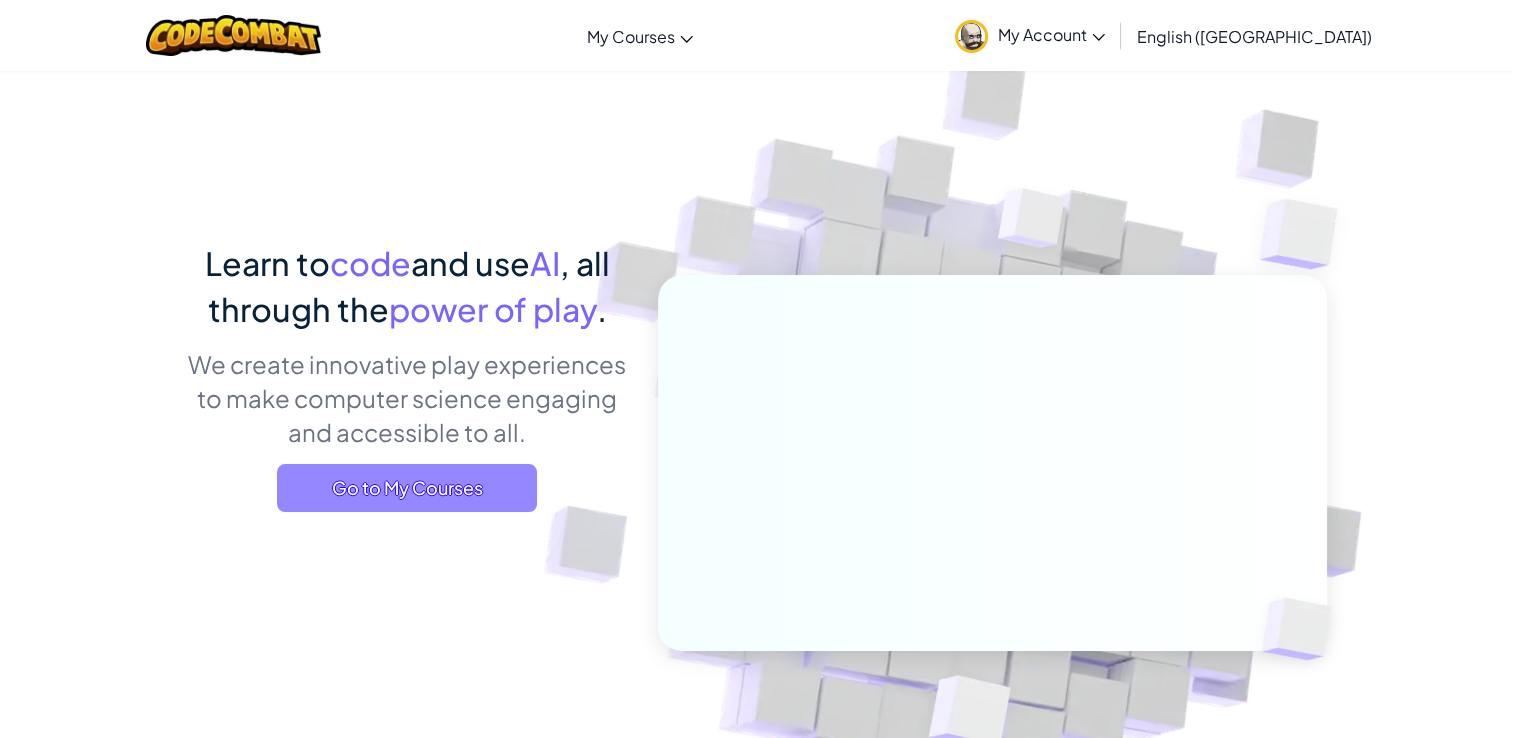 click on "Go to My Courses" at bounding box center [407, 488] 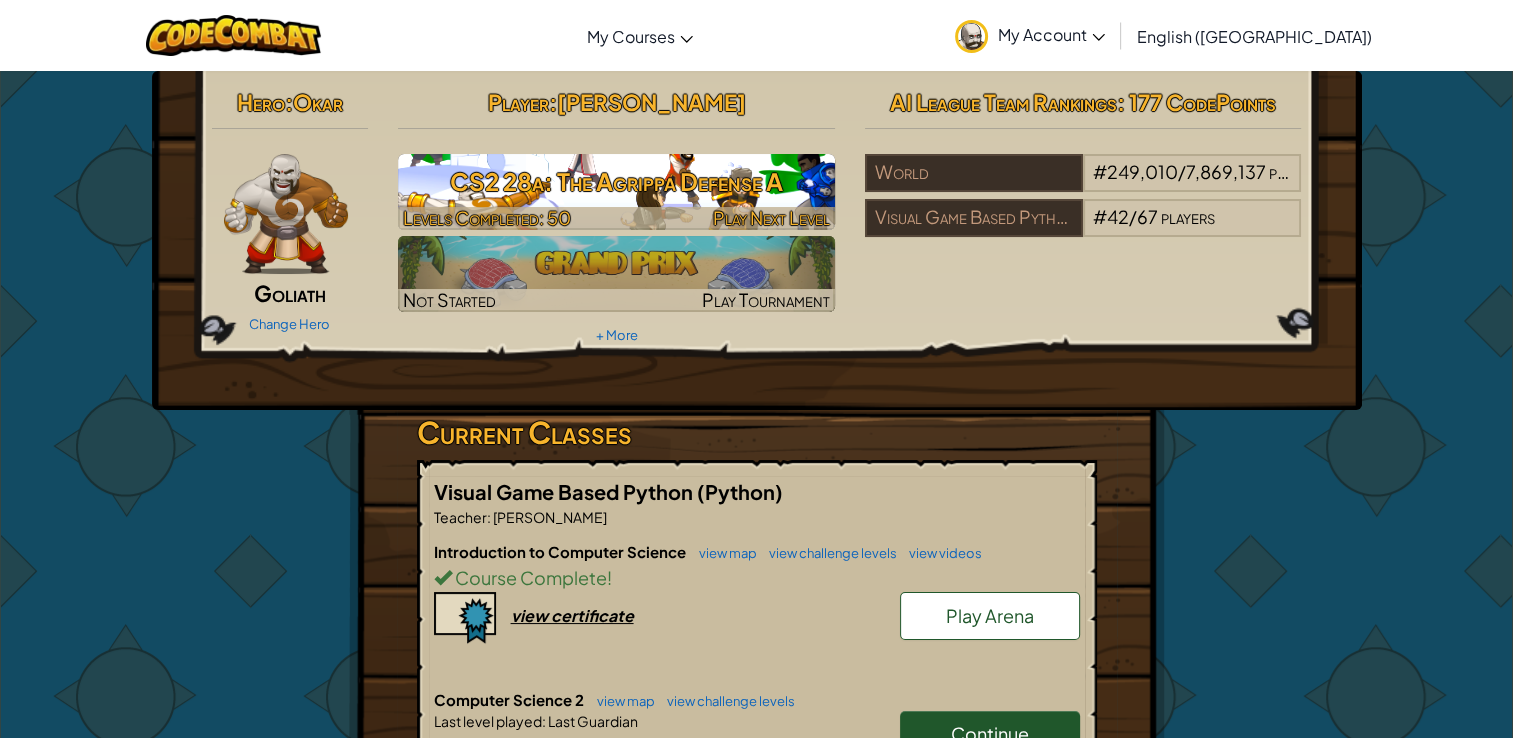 click on "CS2 28a: The Agrippa Defense A" at bounding box center (616, 181) 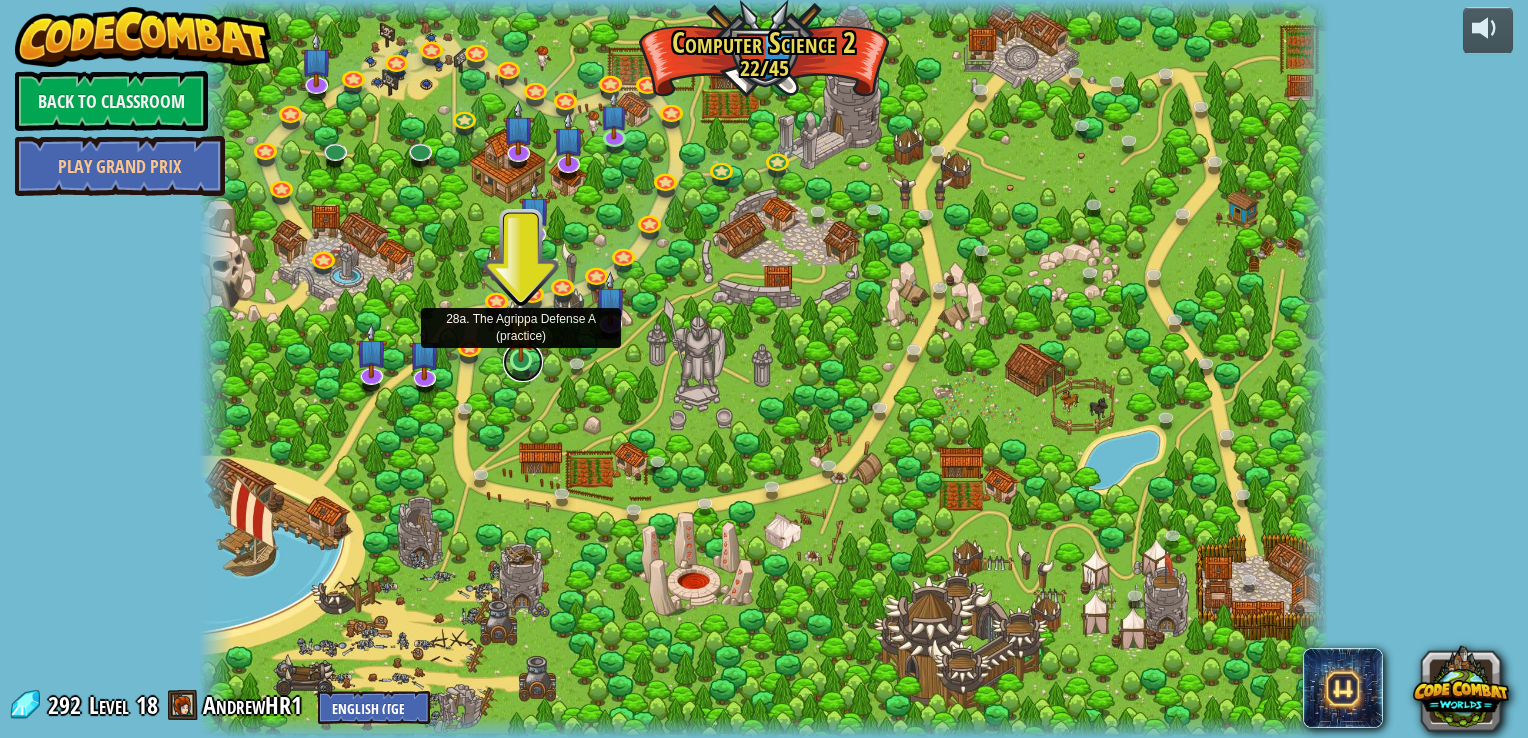 click at bounding box center [523, 362] 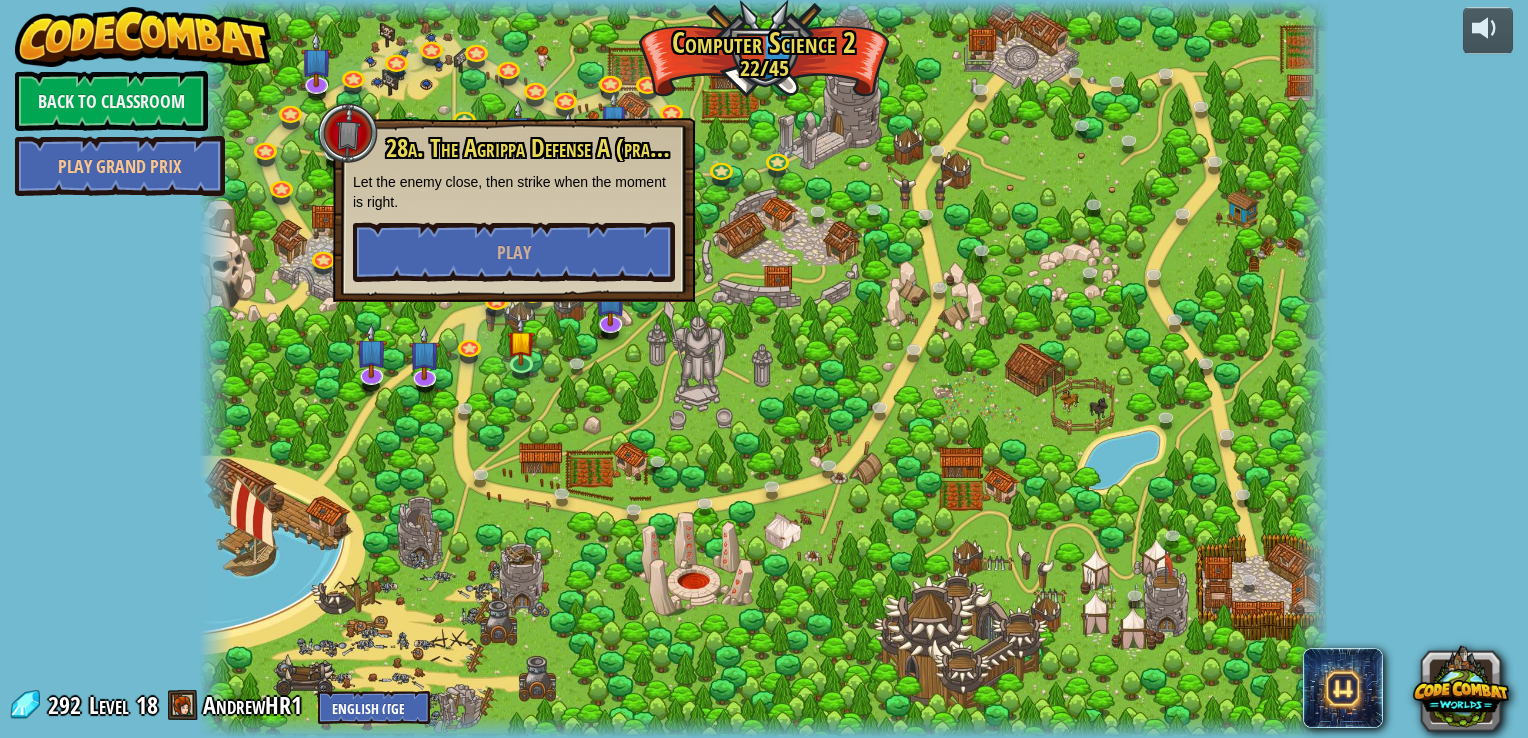click at bounding box center [763, 369] 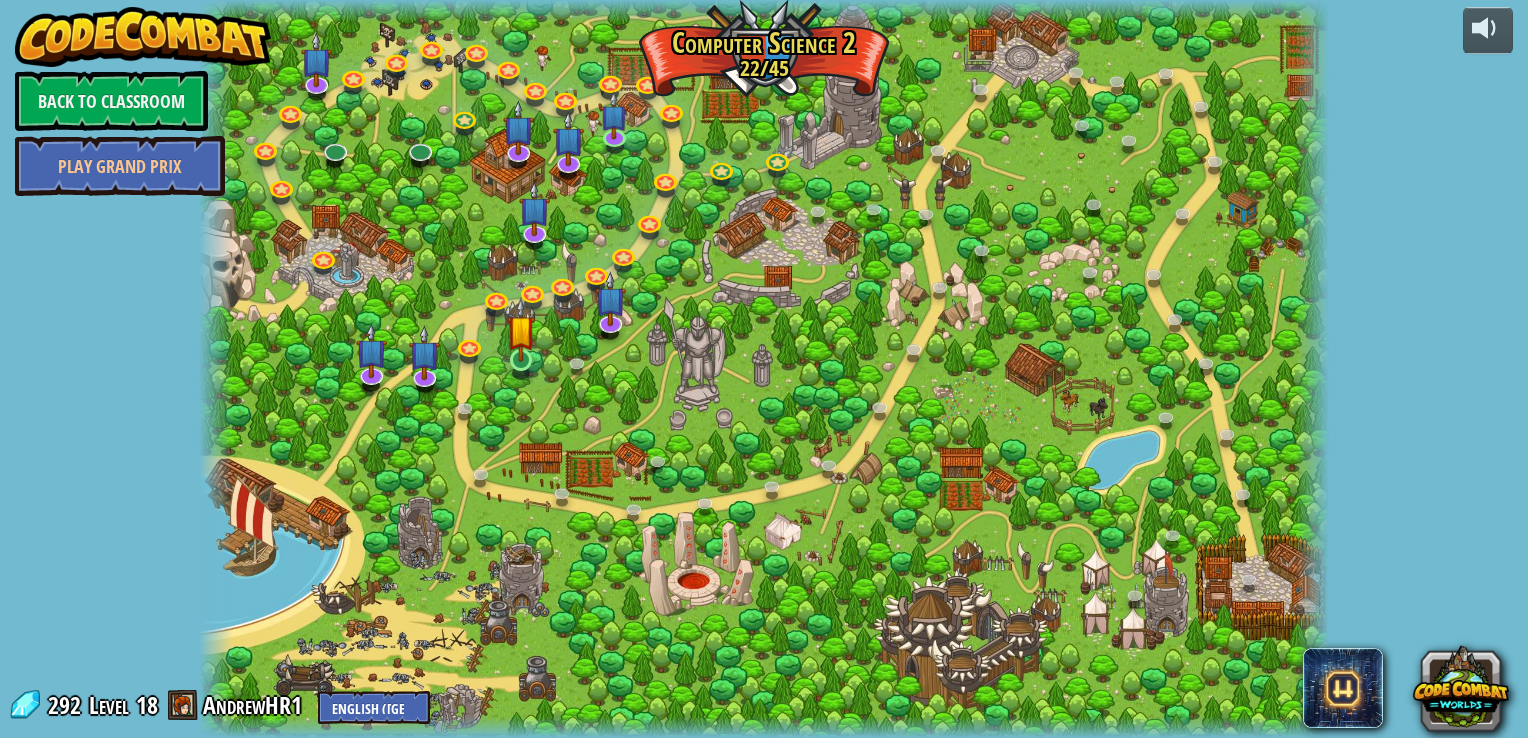 click at bounding box center [521, 329] 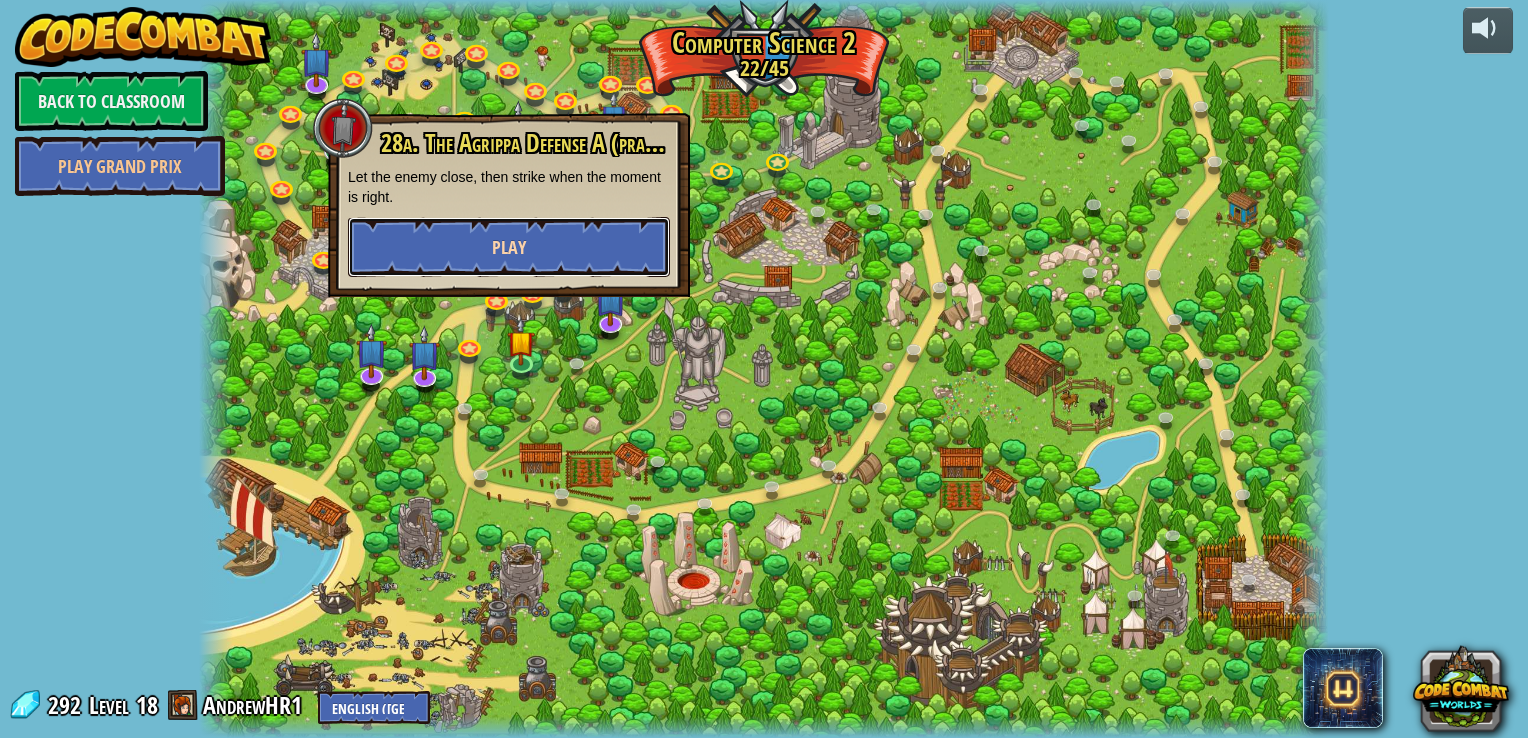 click on "Play" at bounding box center (509, 247) 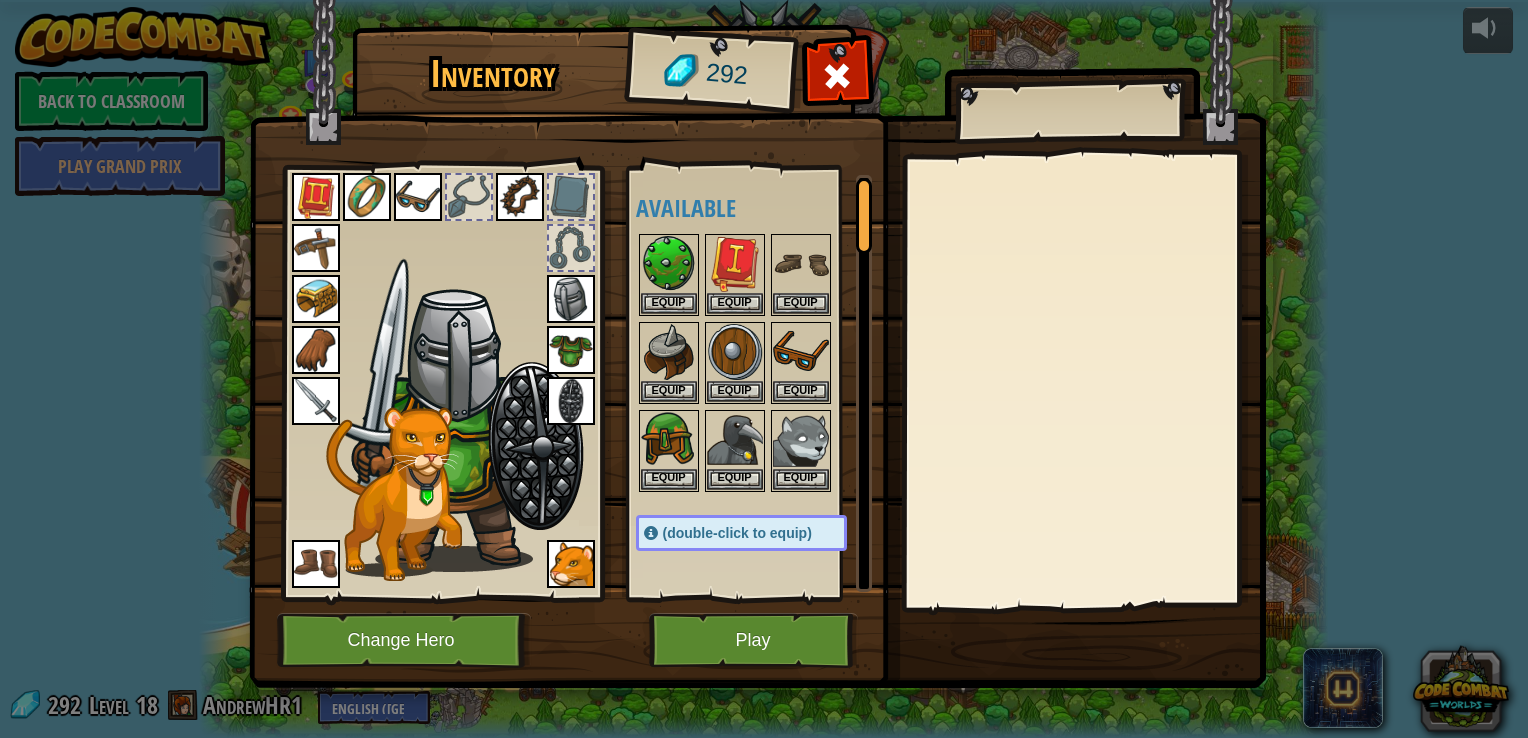 click at bounding box center (316, 299) 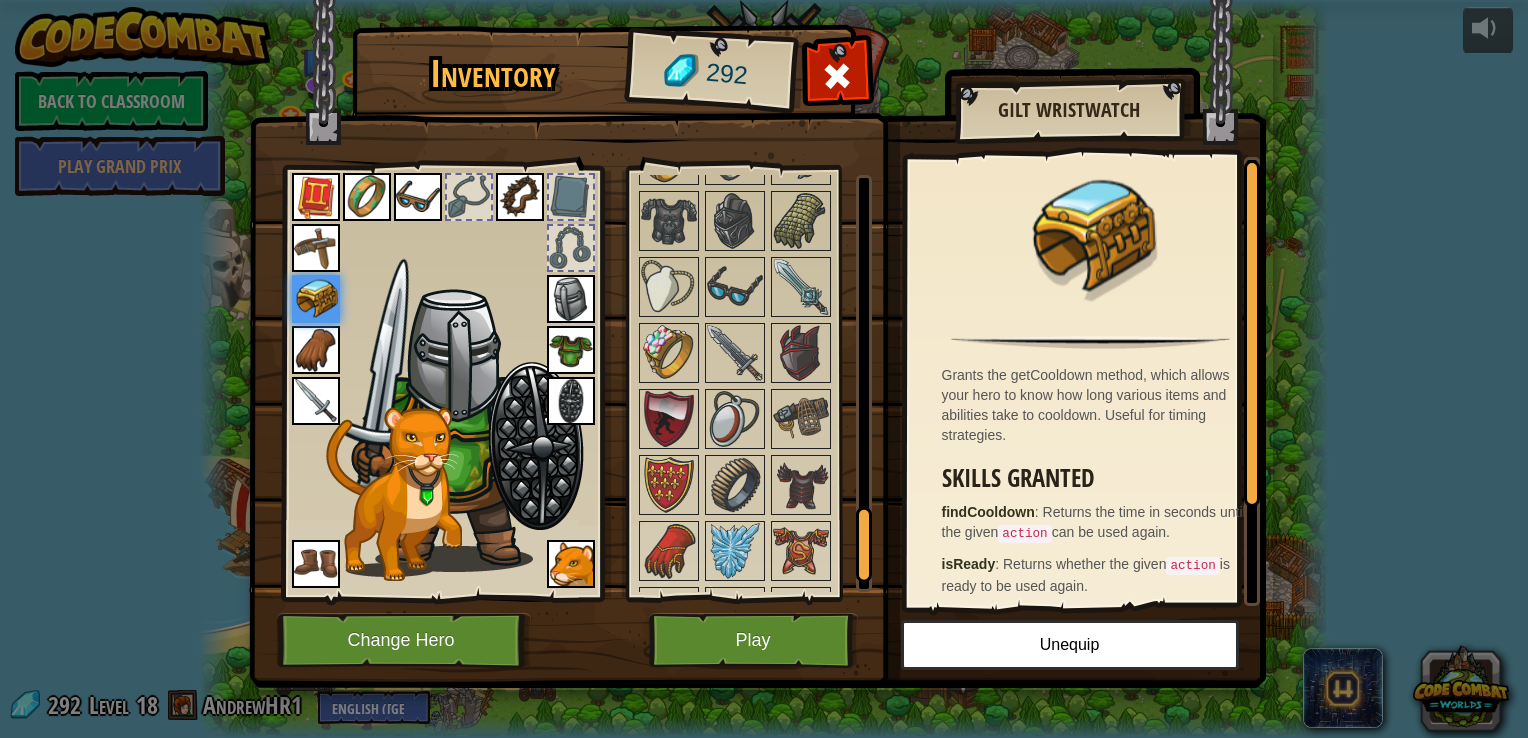 scroll, scrollTop: 2009, scrollLeft: 0, axis: vertical 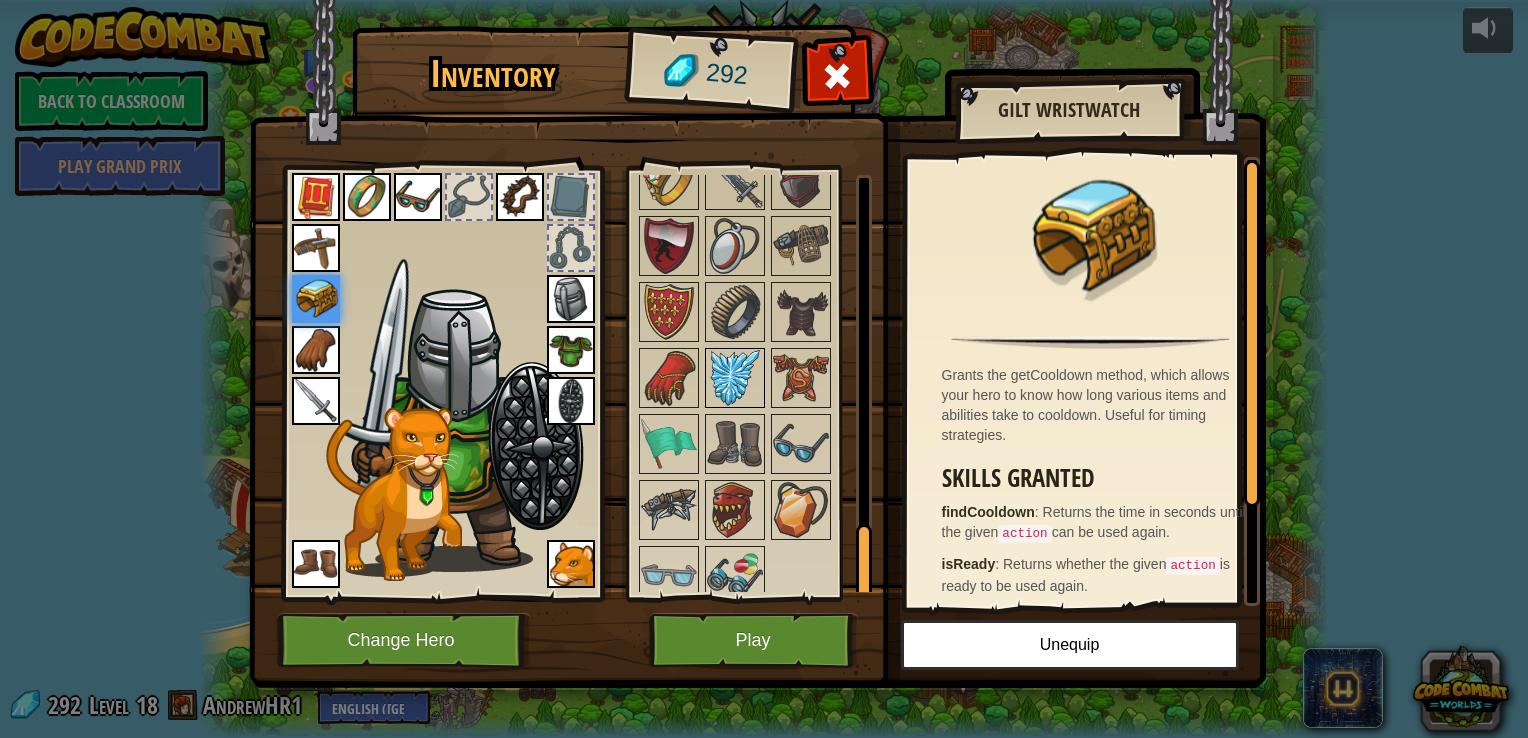 click at bounding box center (735, 378) 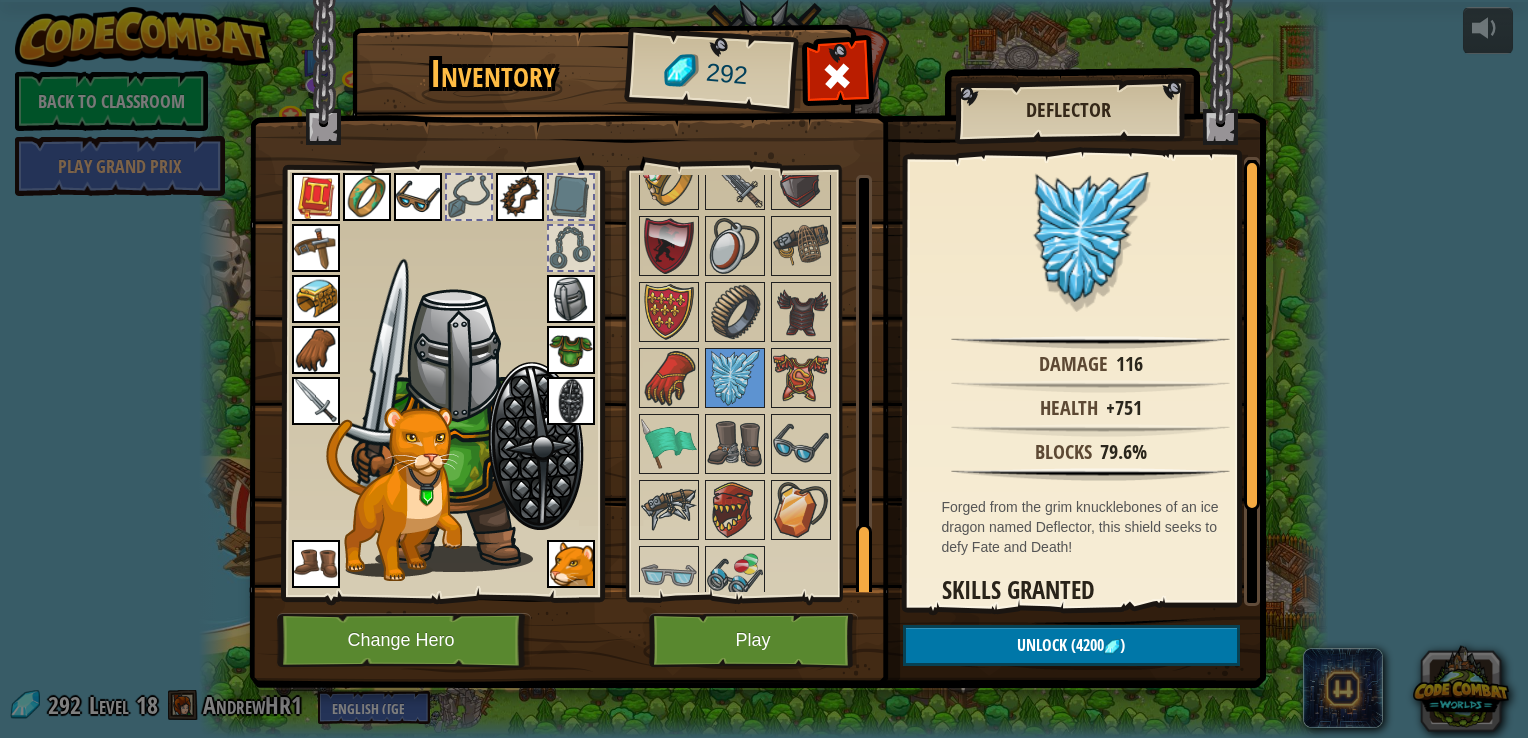 click at bounding box center [571, 401] 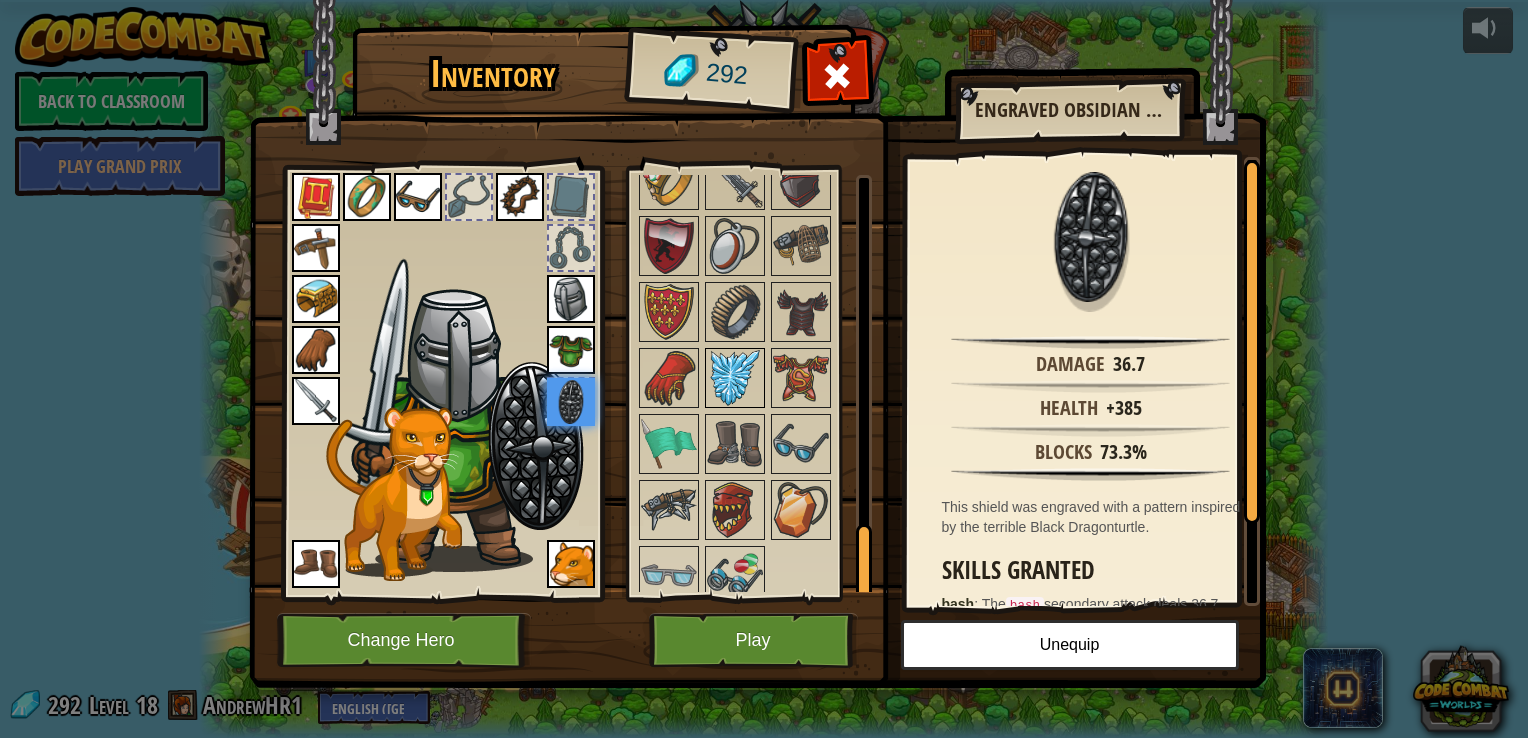 click at bounding box center [735, 378] 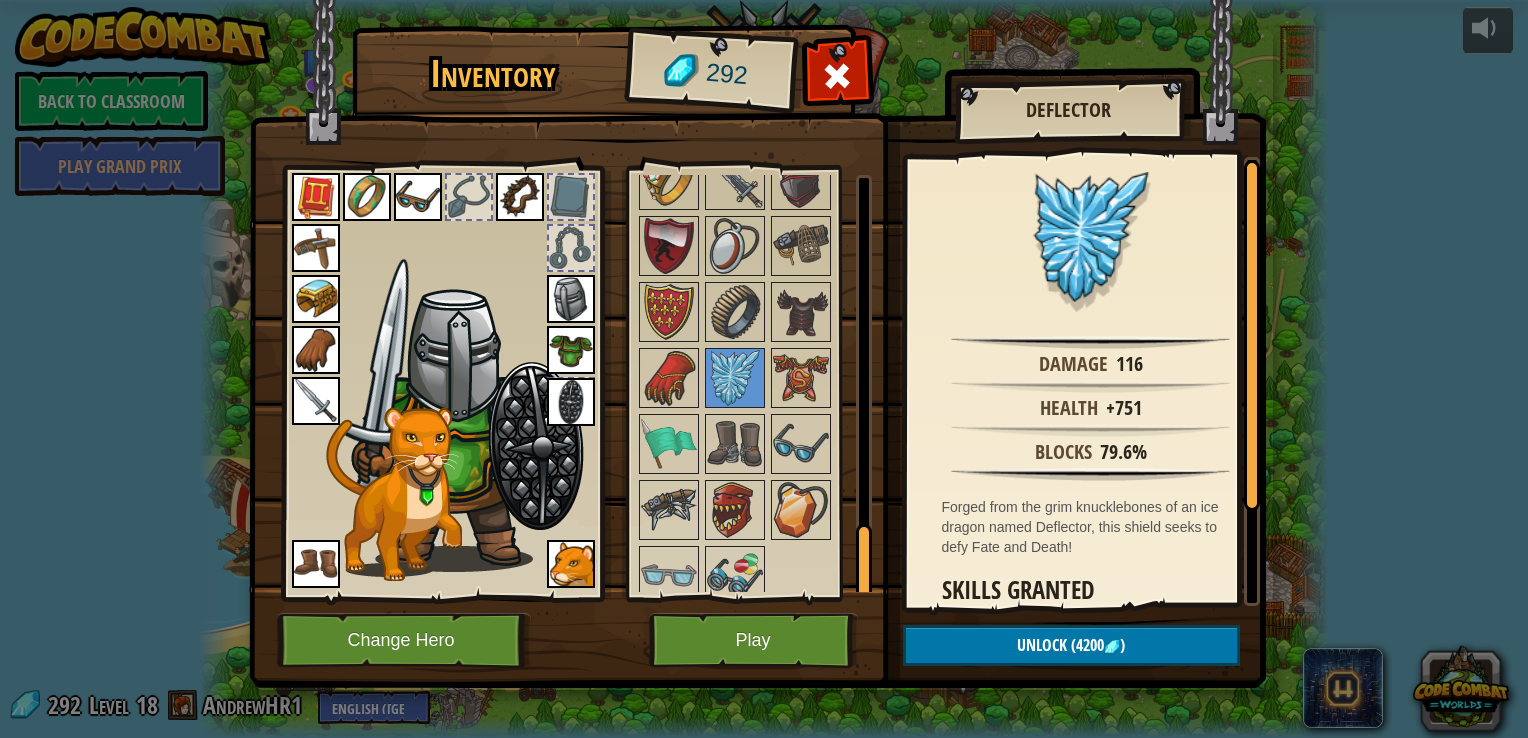click at bounding box center (761, -282) 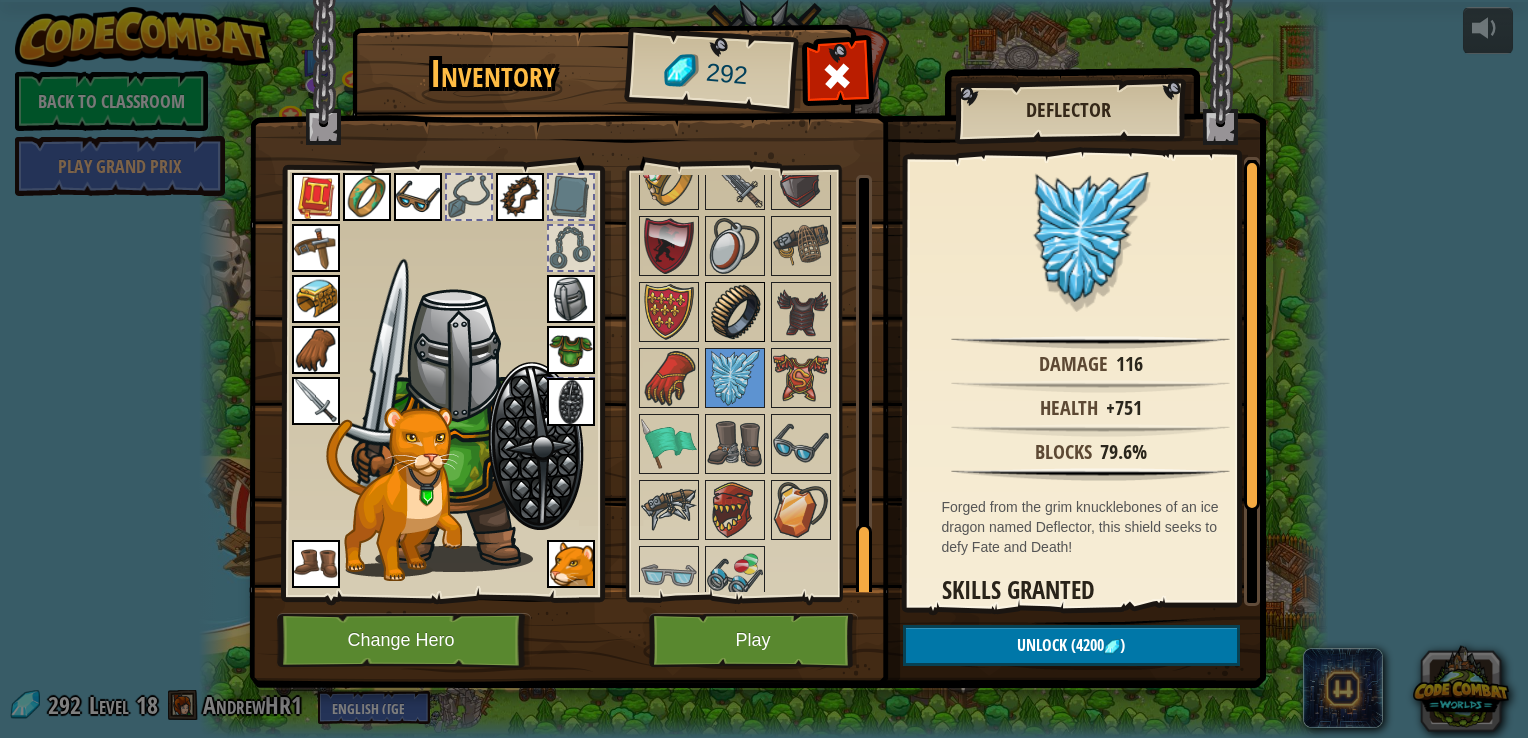 click at bounding box center [735, 312] 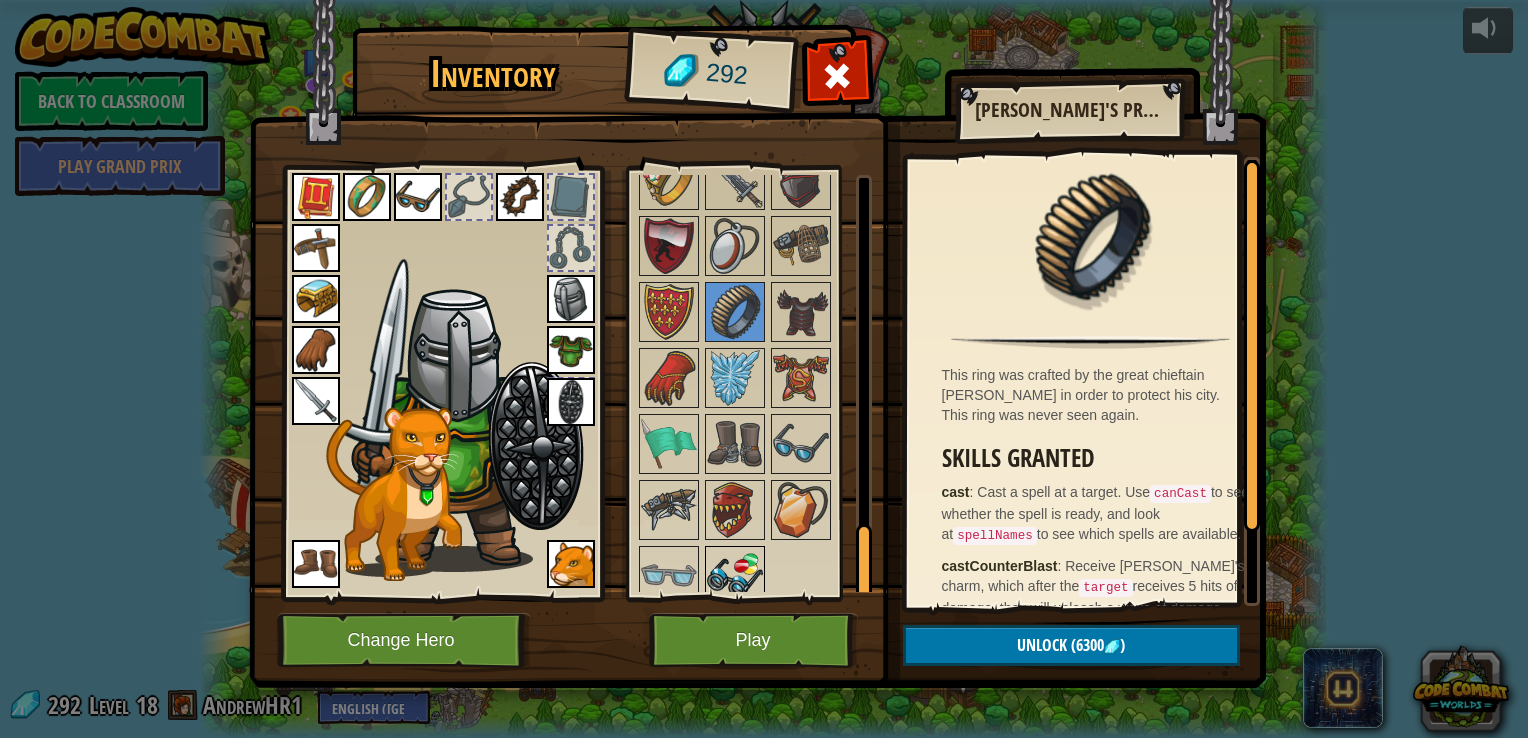 click at bounding box center (735, 576) 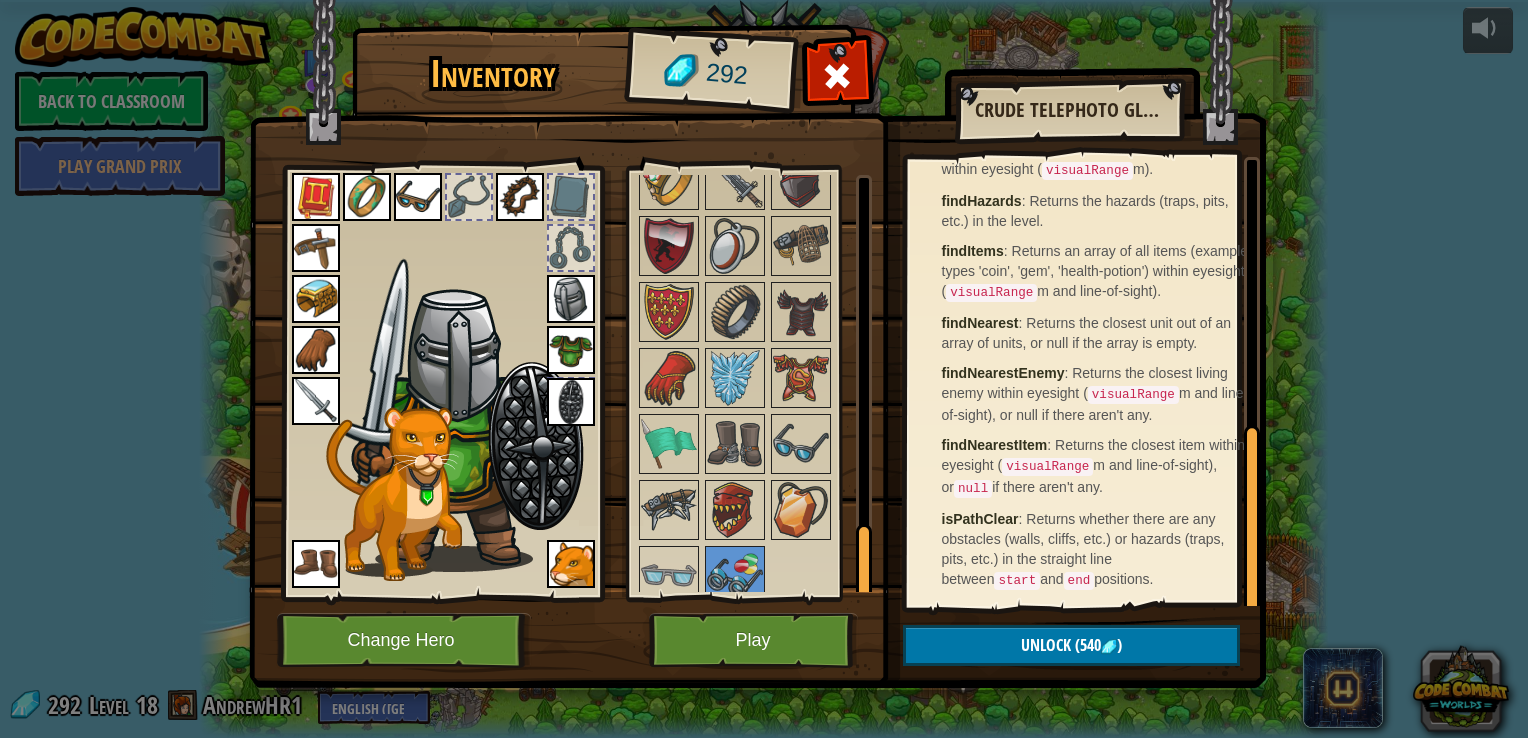 scroll, scrollTop: 630, scrollLeft: 0, axis: vertical 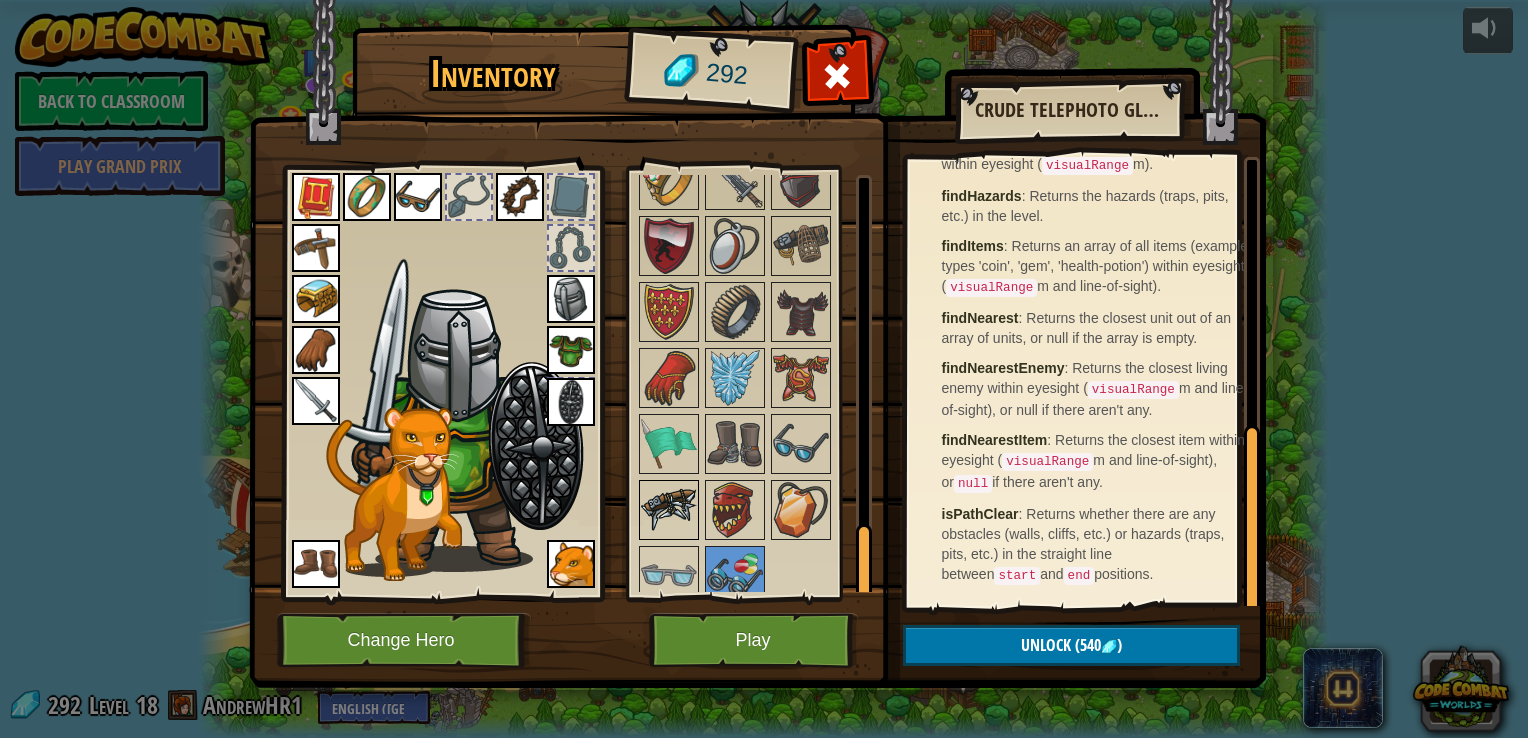 click at bounding box center (669, 510) 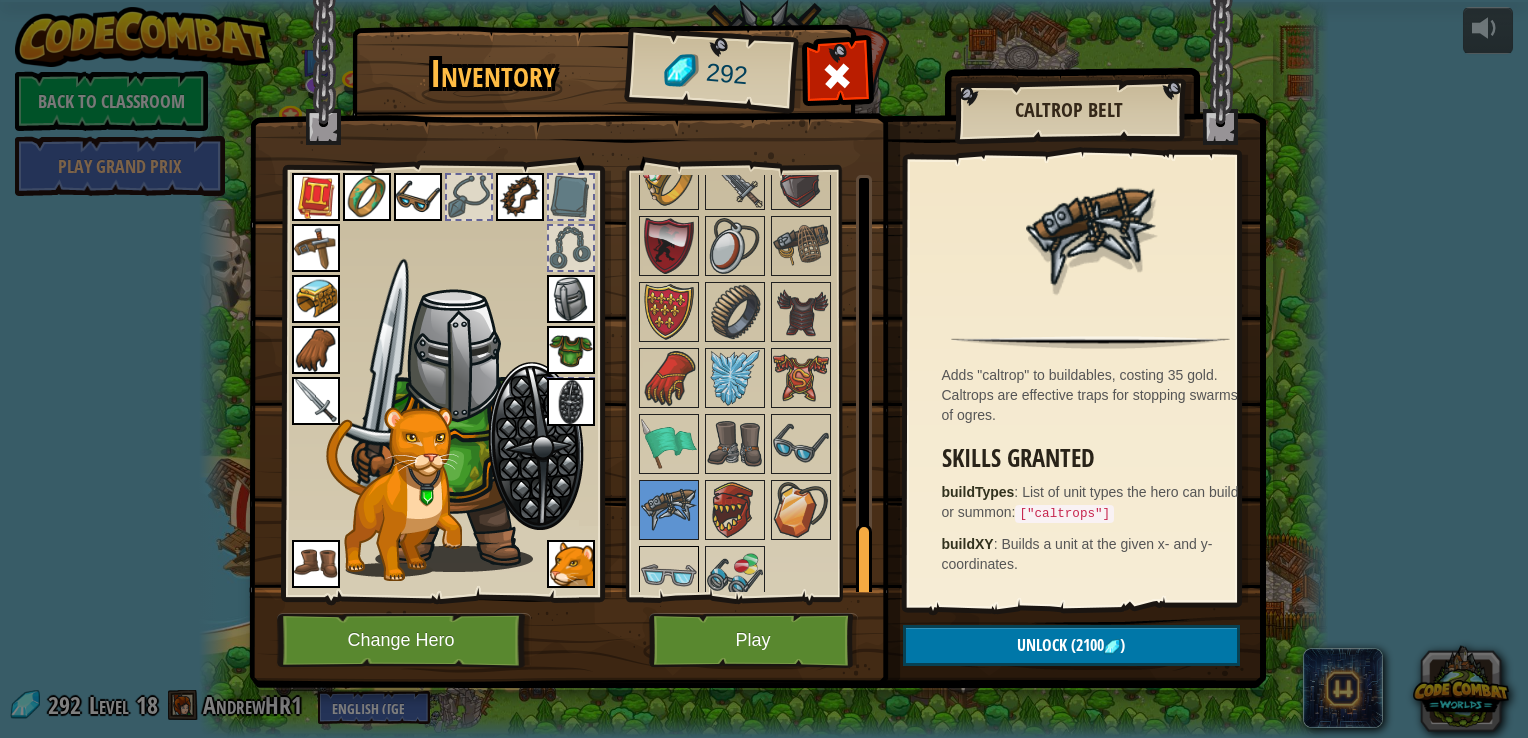 click at bounding box center (669, 576) 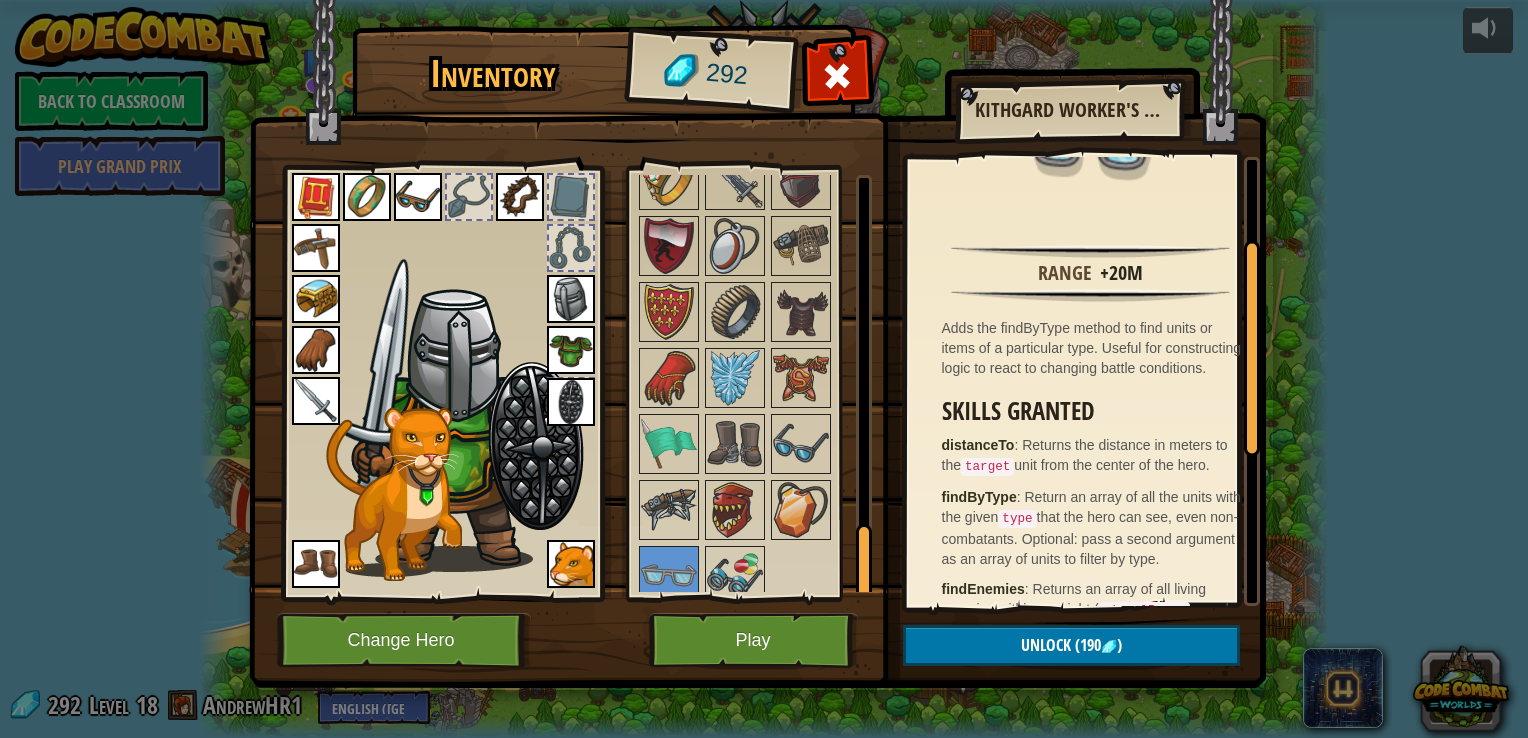 scroll, scrollTop: 0, scrollLeft: 0, axis: both 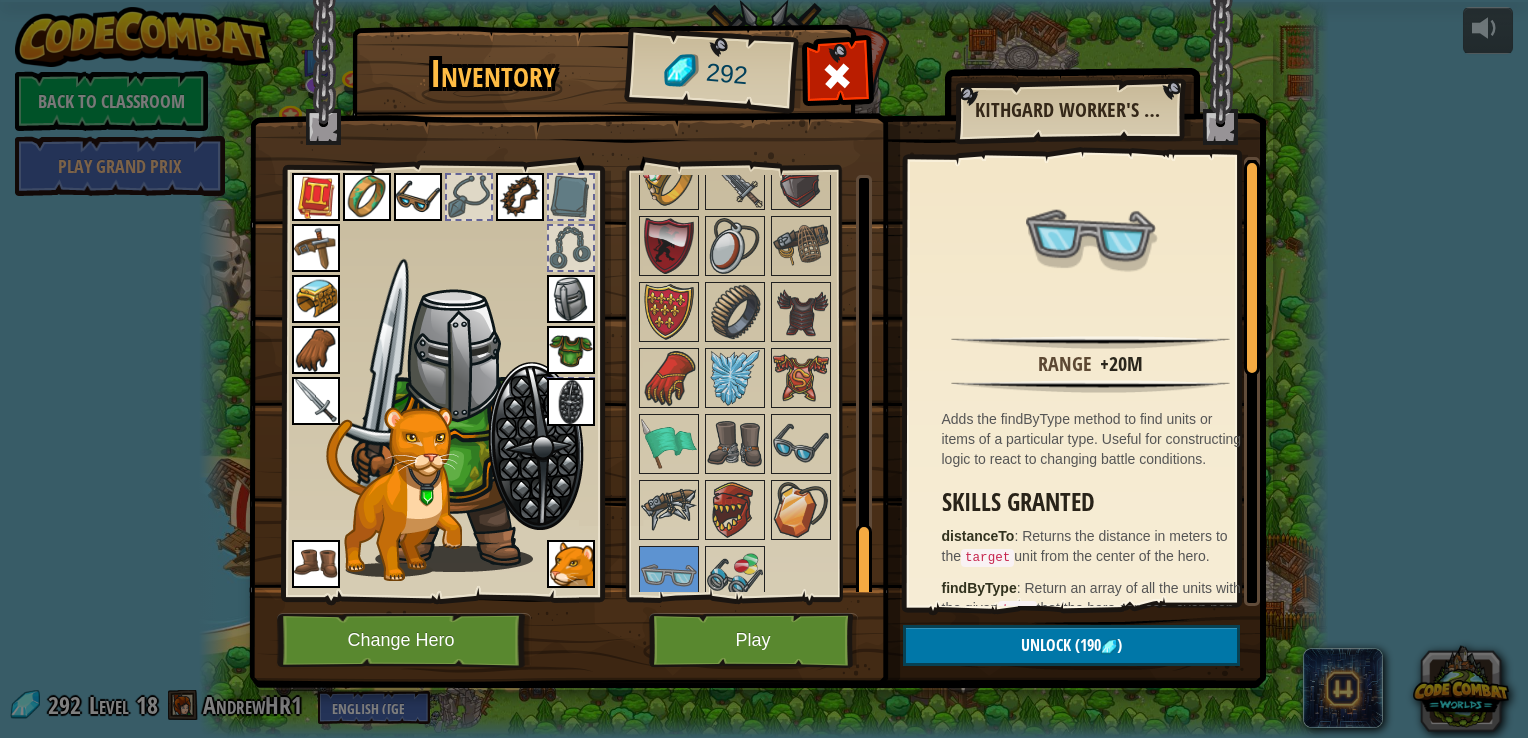 click at bounding box center [418, 197] 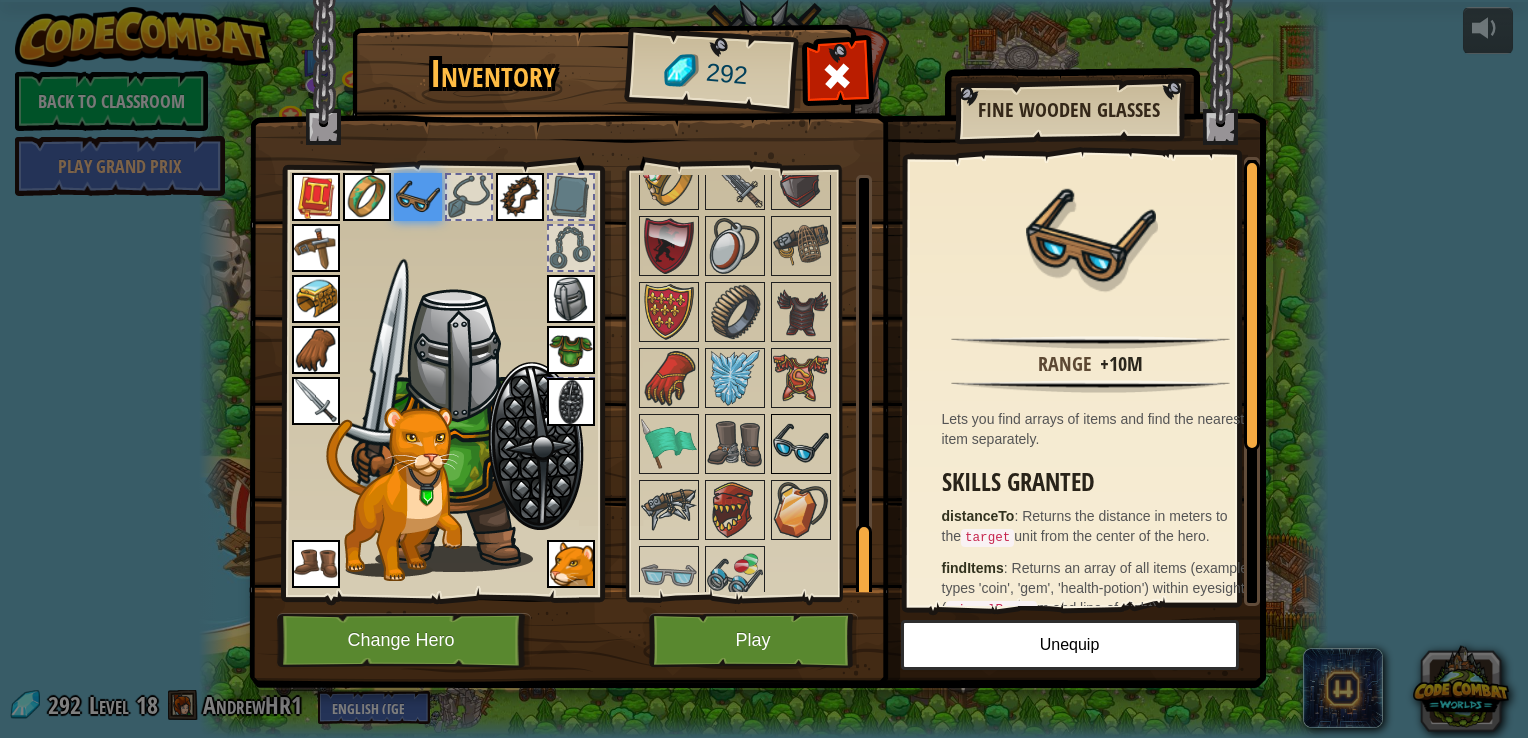click at bounding box center [801, 444] 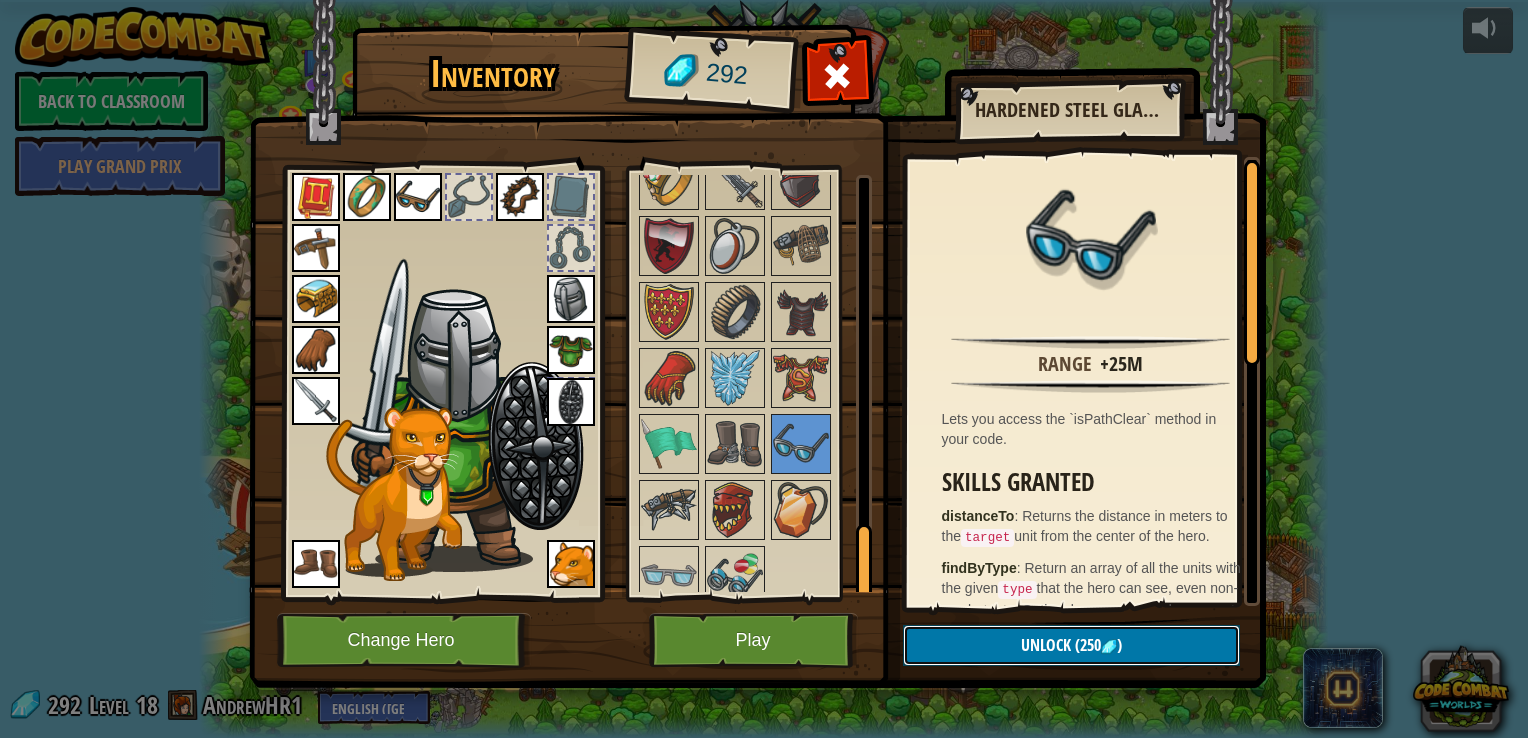click on "Unlock (250 )" at bounding box center (1071, 645) 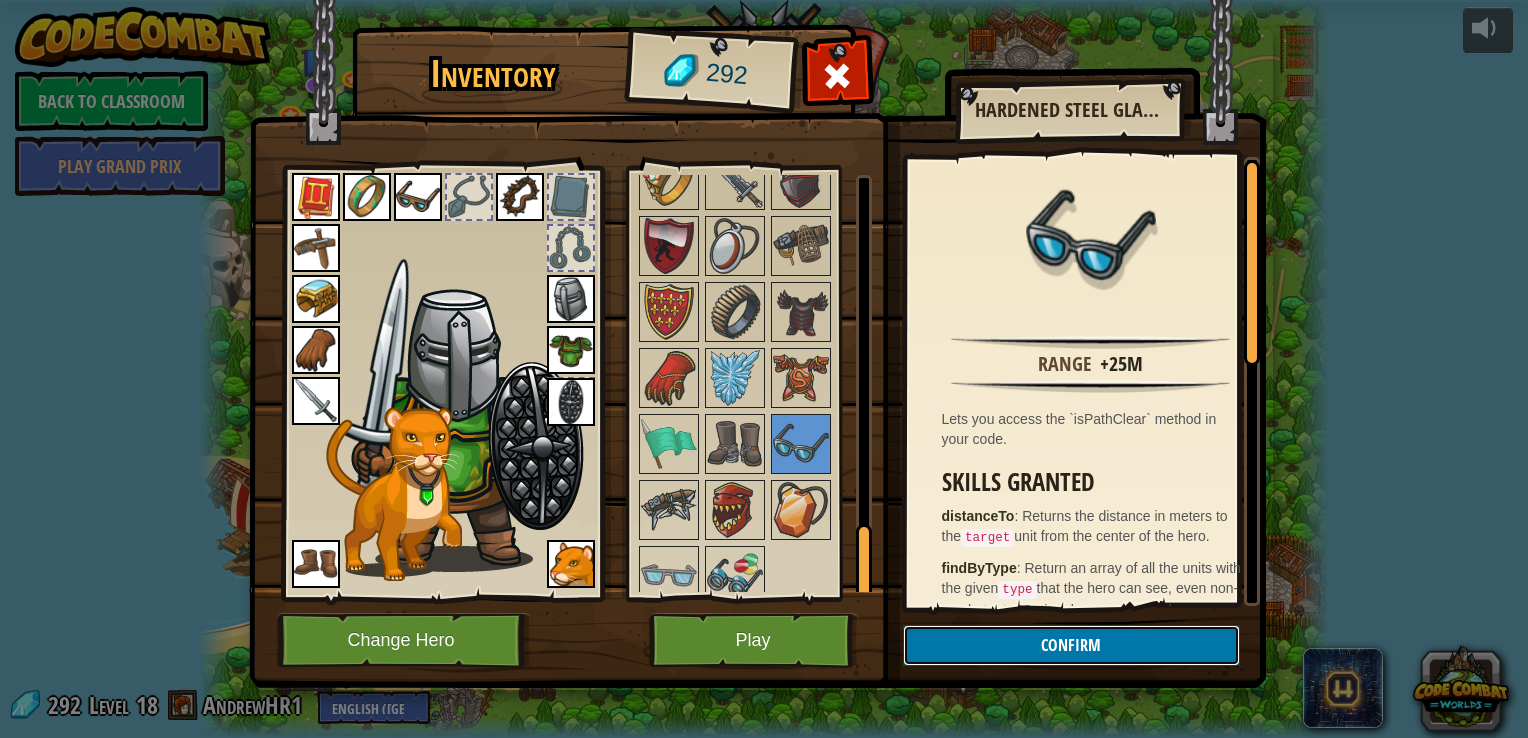 click on "Confirm" at bounding box center [1071, 645] 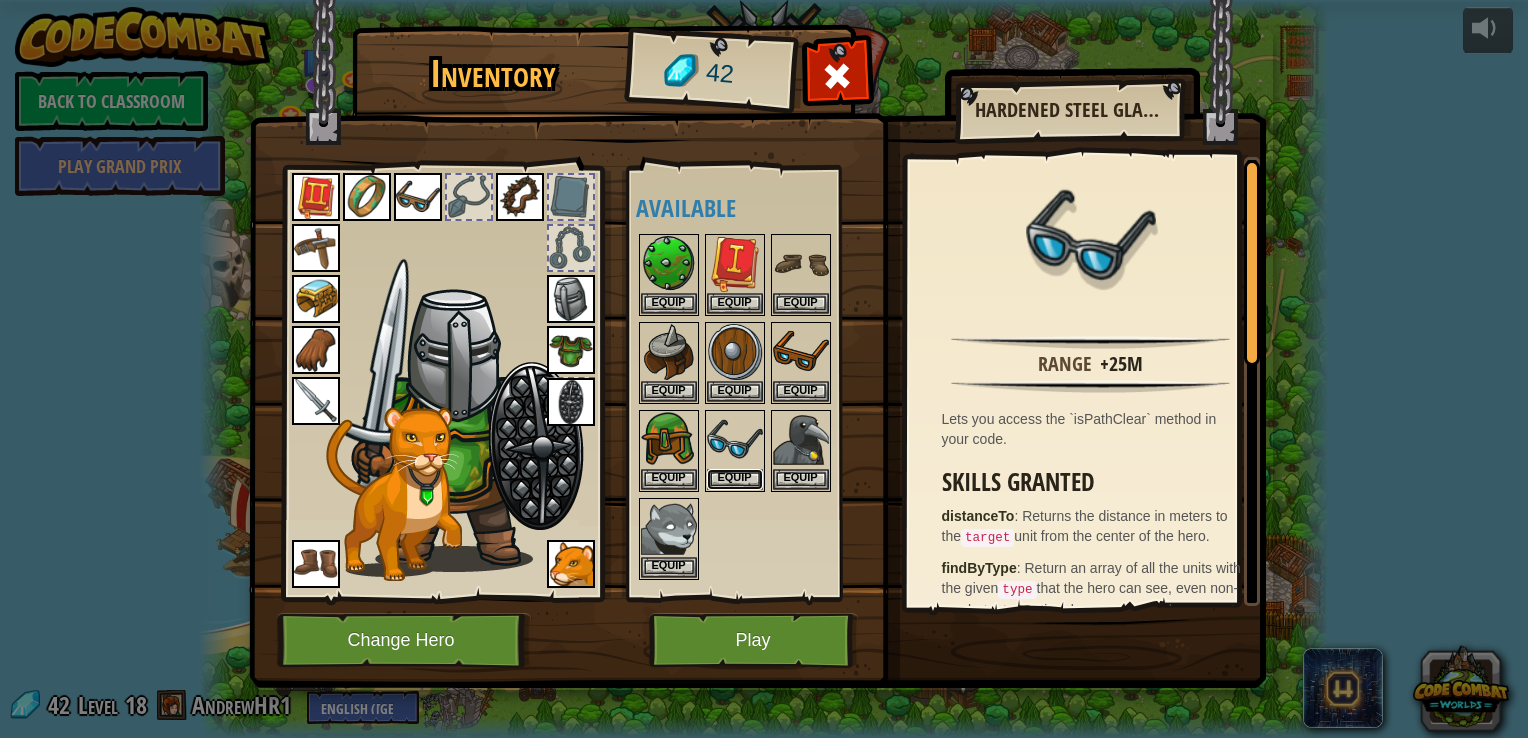 click on "Equip" at bounding box center [735, 479] 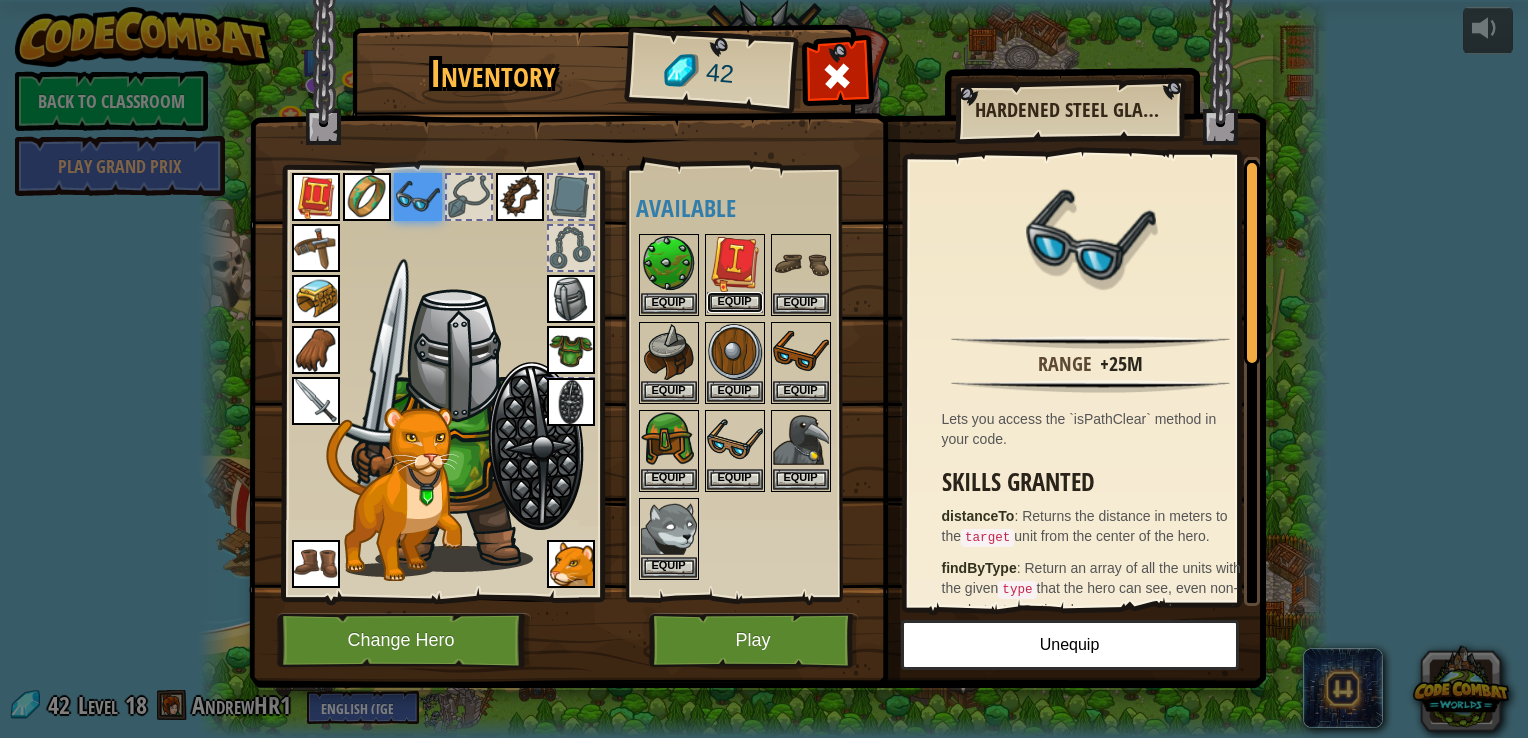 click on "Equip" at bounding box center (735, 302) 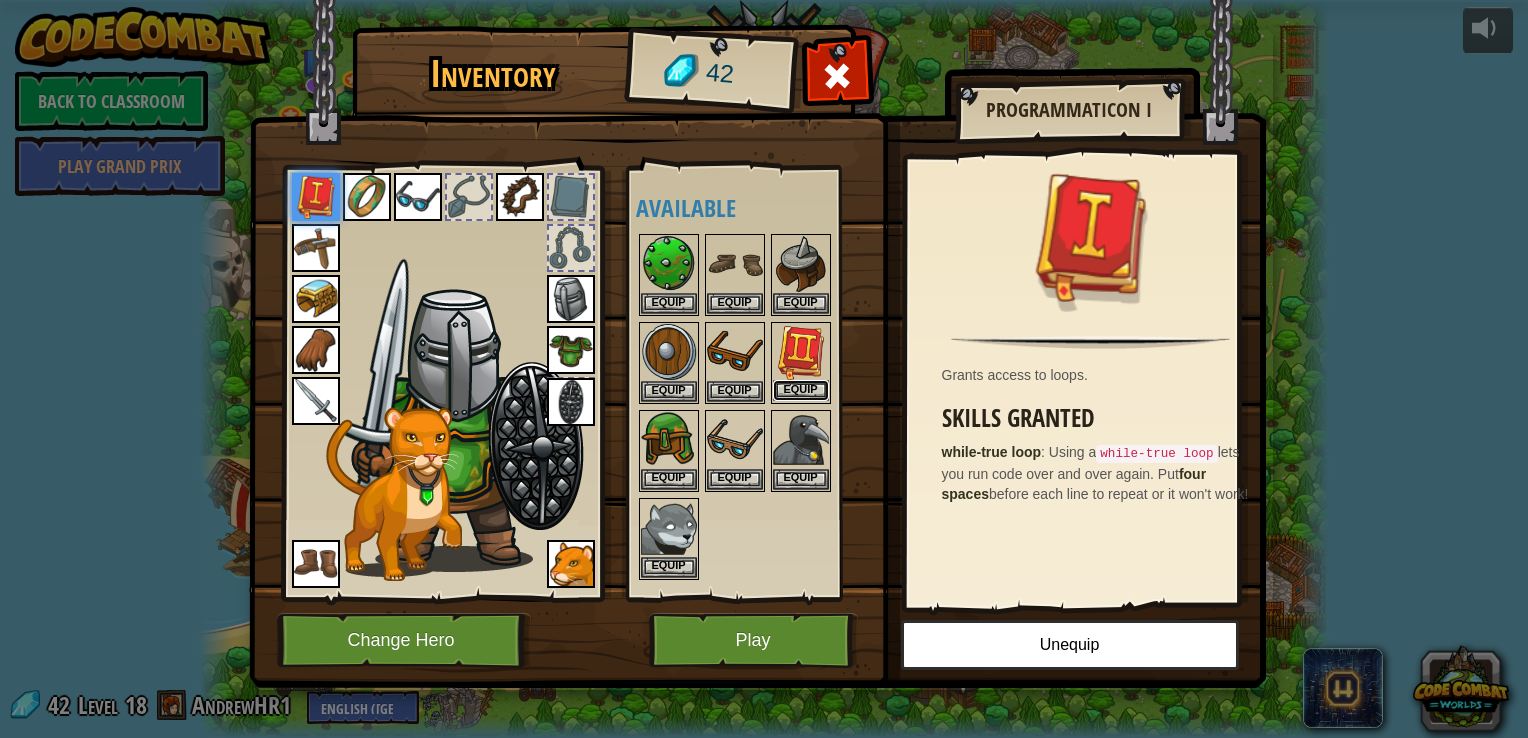 click on "Equip" at bounding box center [801, 390] 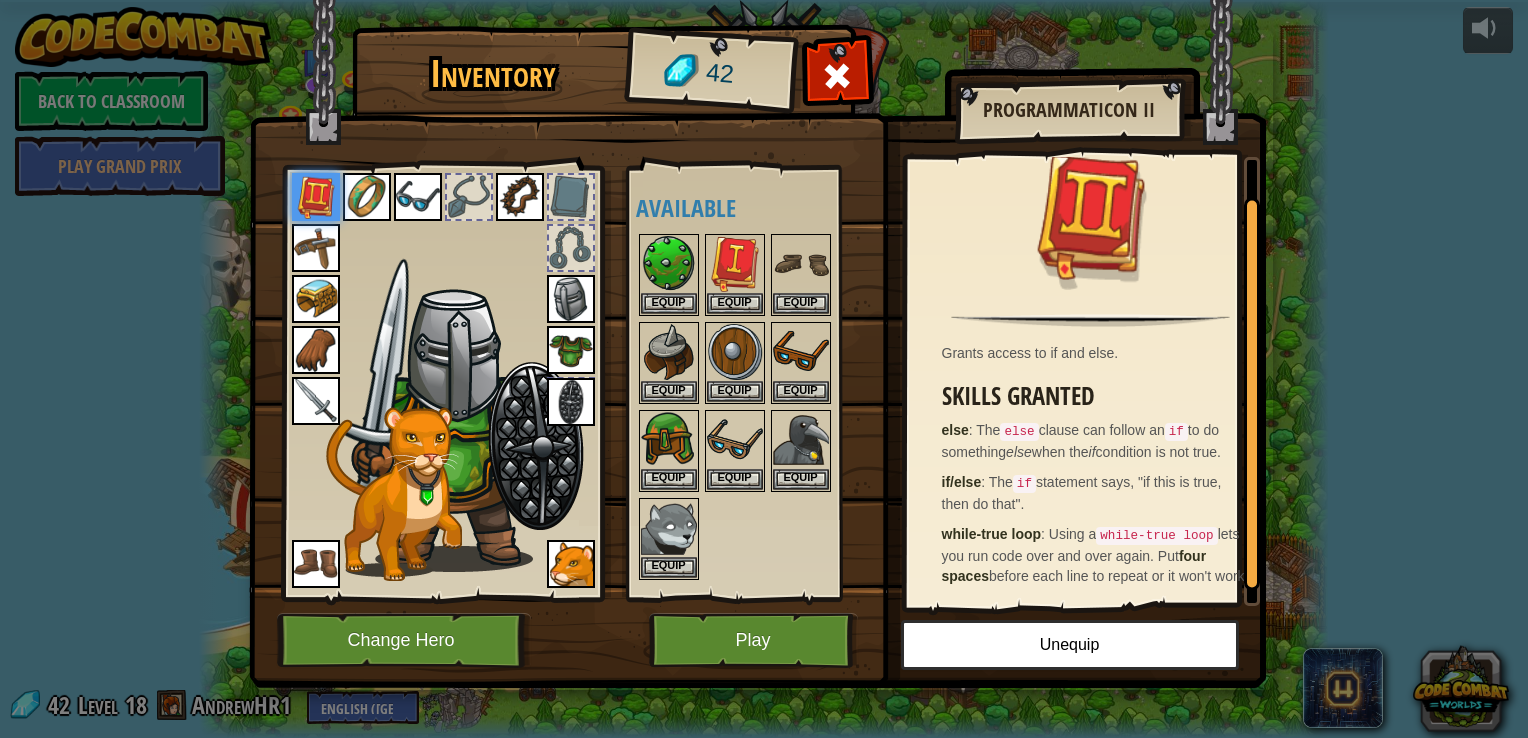 scroll, scrollTop: 0, scrollLeft: 0, axis: both 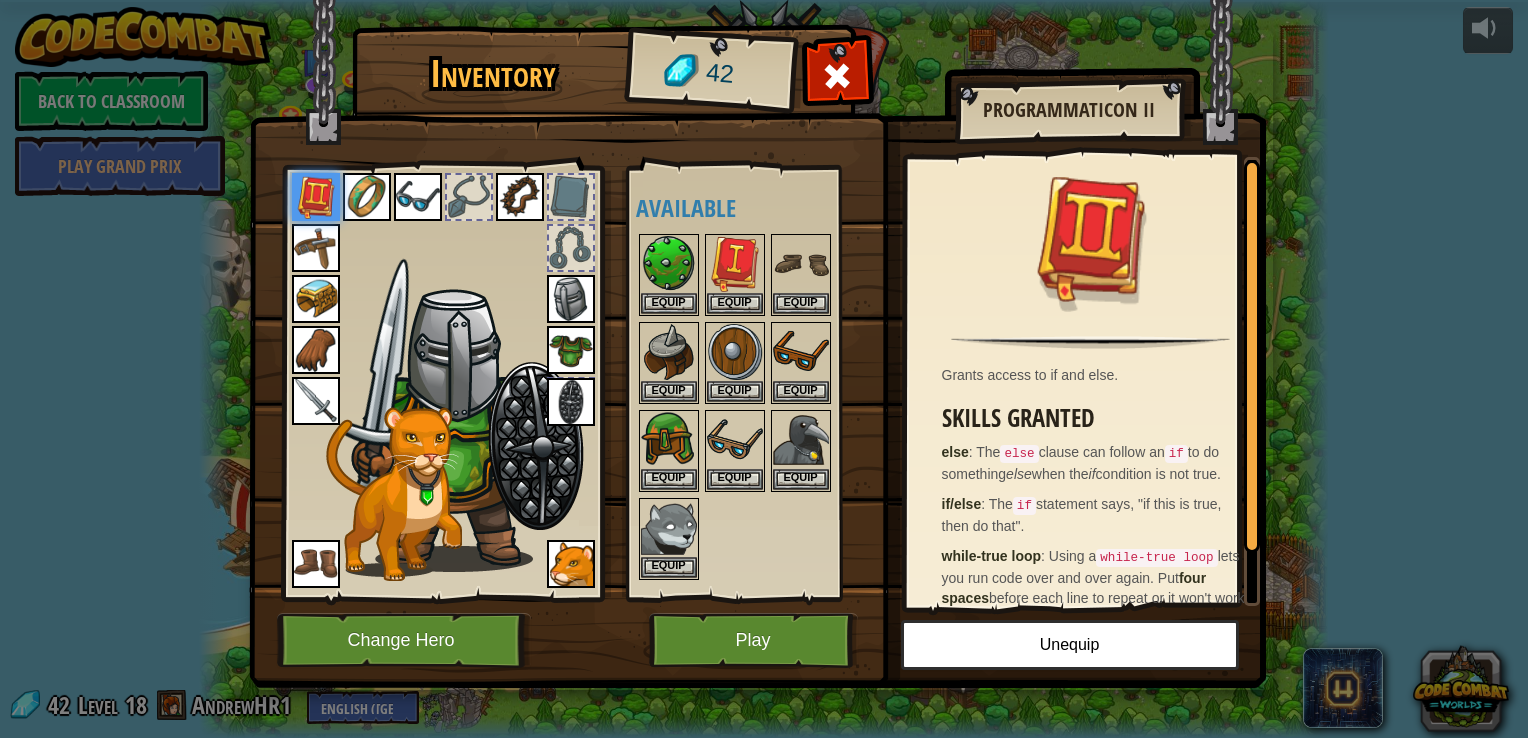 click at bounding box center [316, 350] 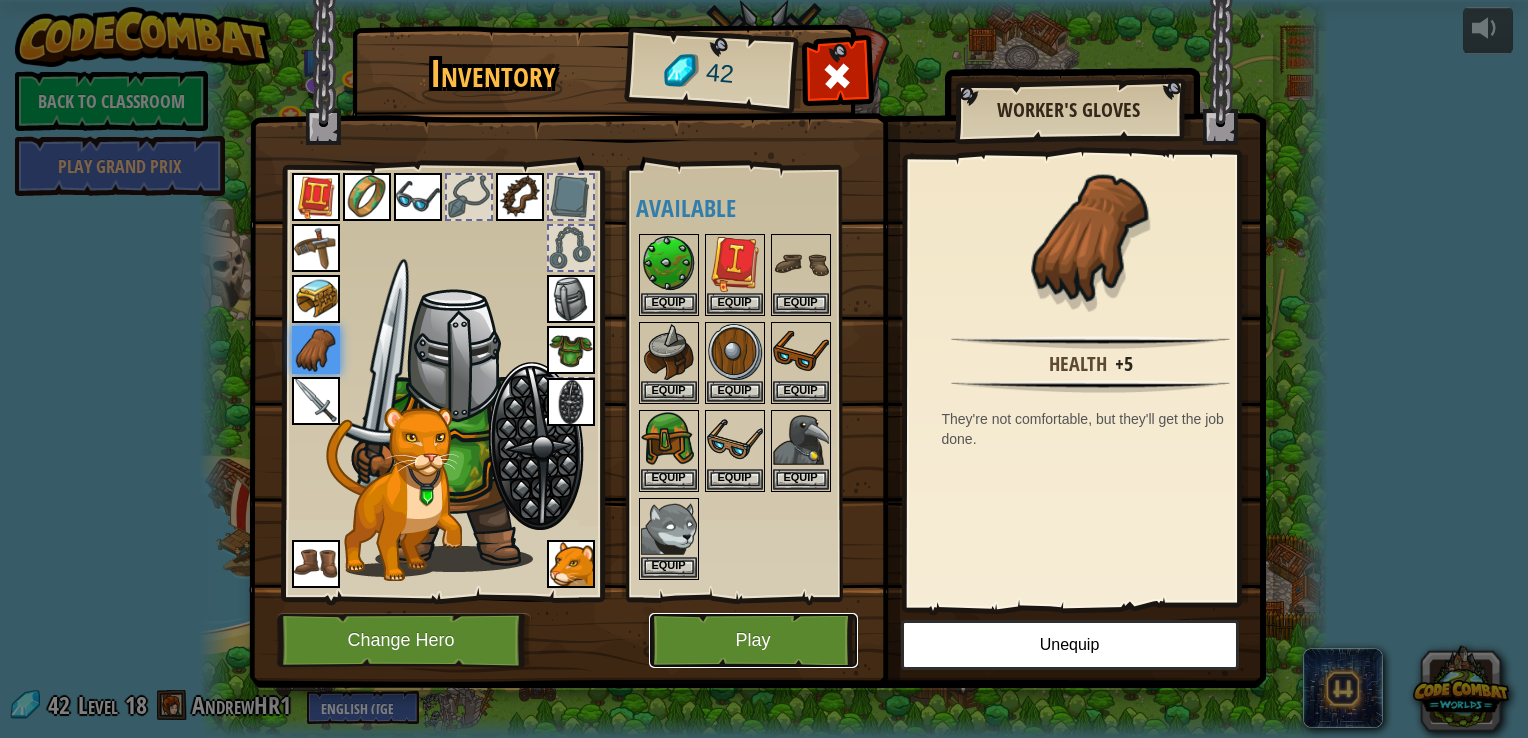 click on "Play" at bounding box center (753, 640) 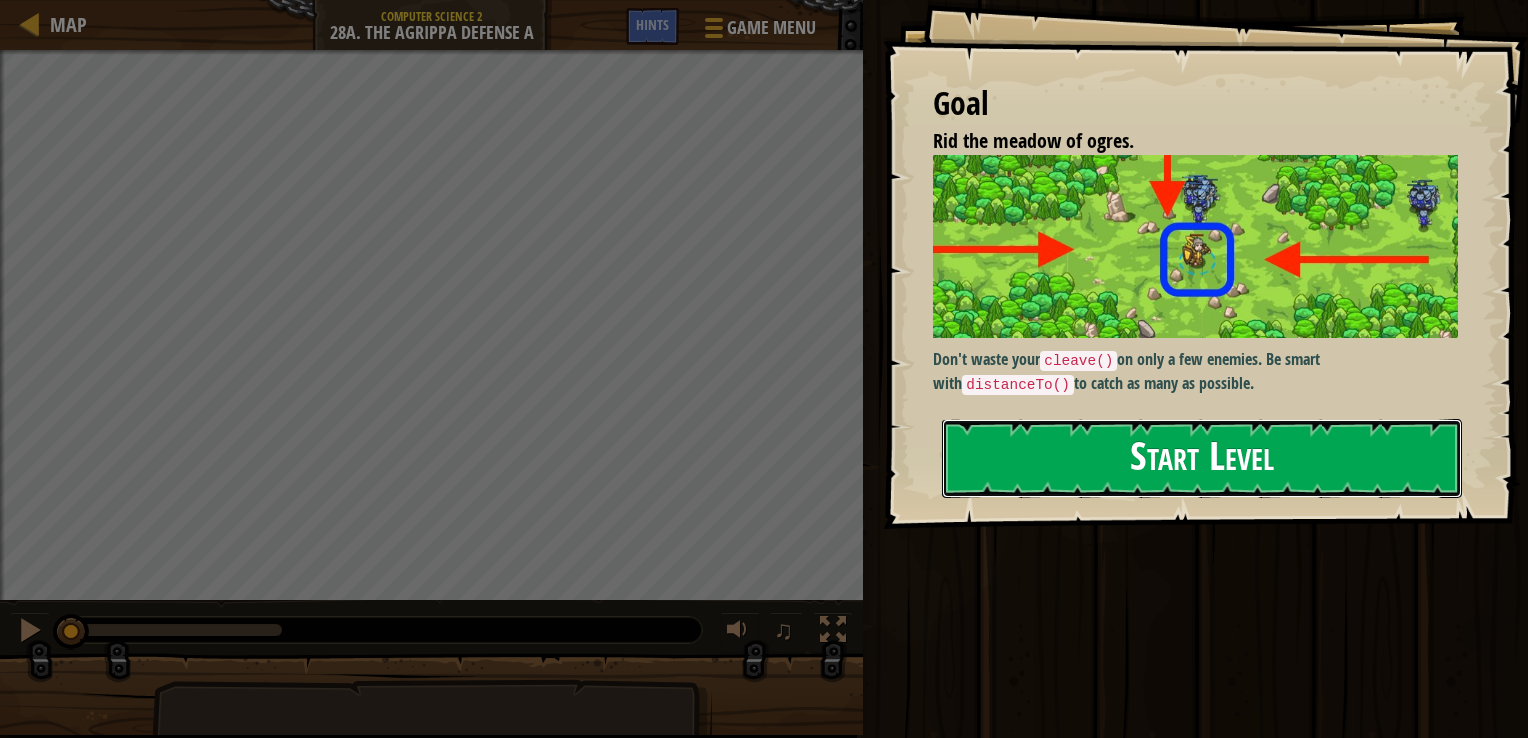 click on "Start Level" at bounding box center [1202, 458] 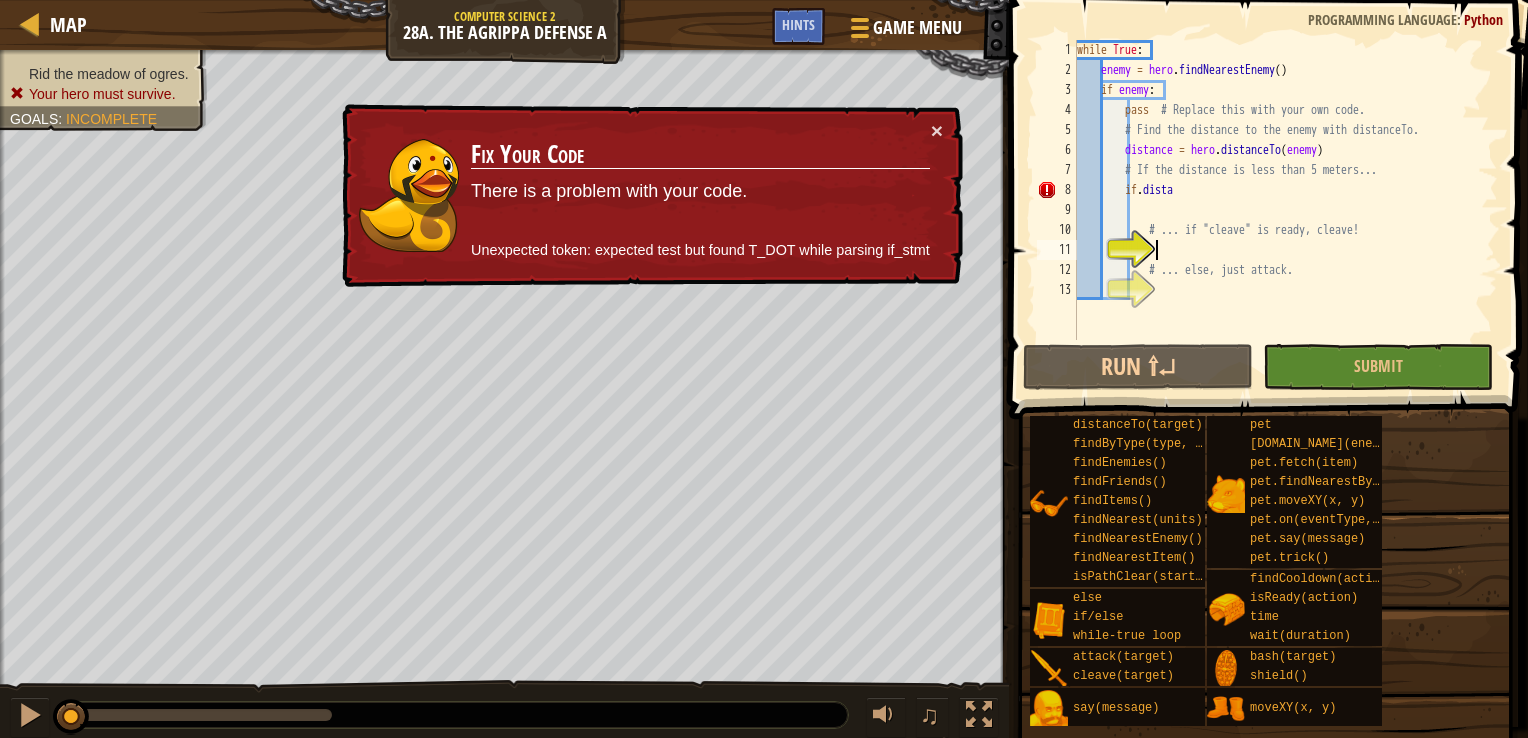 click on "while   True :      enemy   =   hero . findNearestEnemy ( )      if   enemy :          pass    # Replace this with your own code.          # Find the distance to the enemy with distanceTo.          distance   =   hero . distanceTo ( enemy )          # If the distance is less than 5 meters...          if . dista                           # ... if "cleave" is ready, cleave!                           # ... else, just attack." at bounding box center (1285, 210) 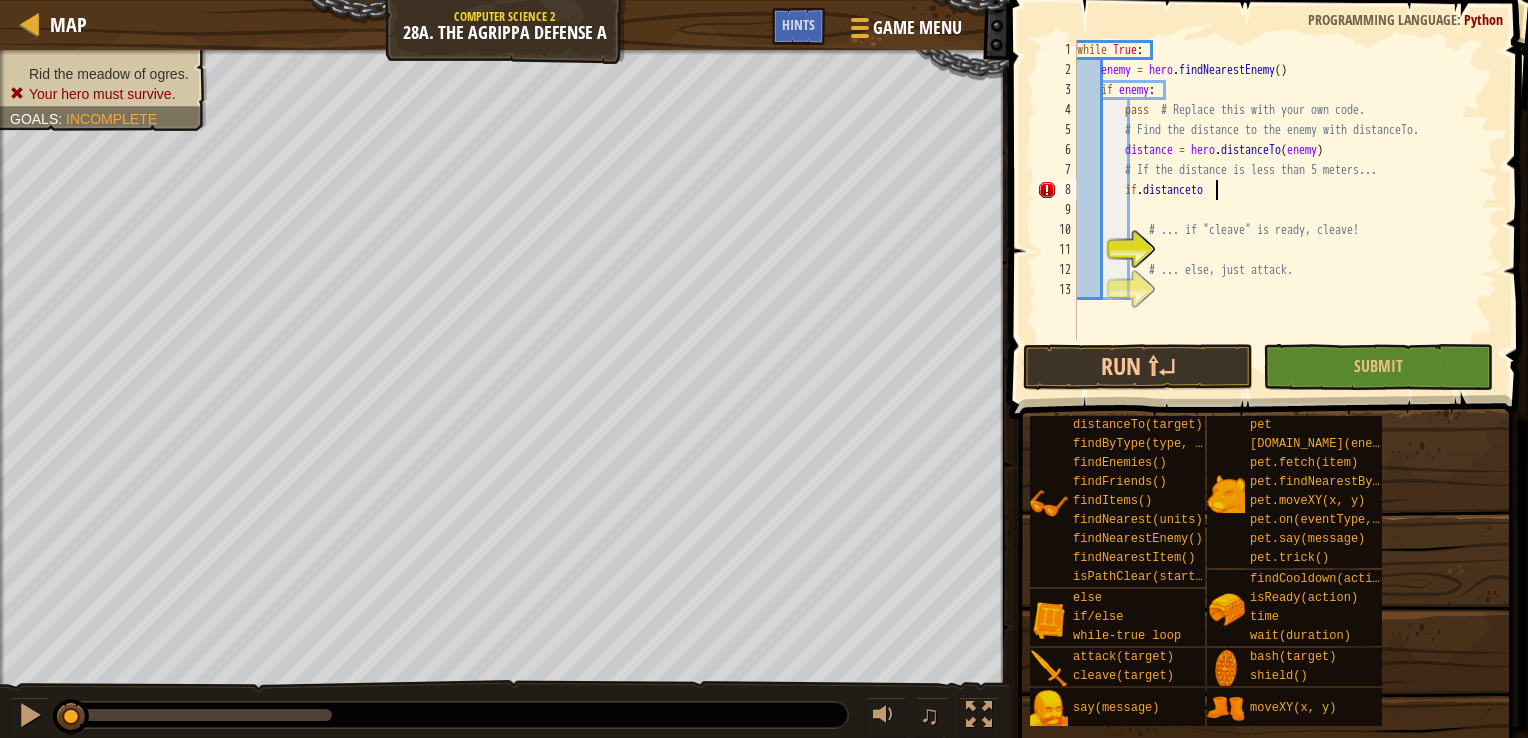 scroll, scrollTop: 9, scrollLeft: 10, axis: both 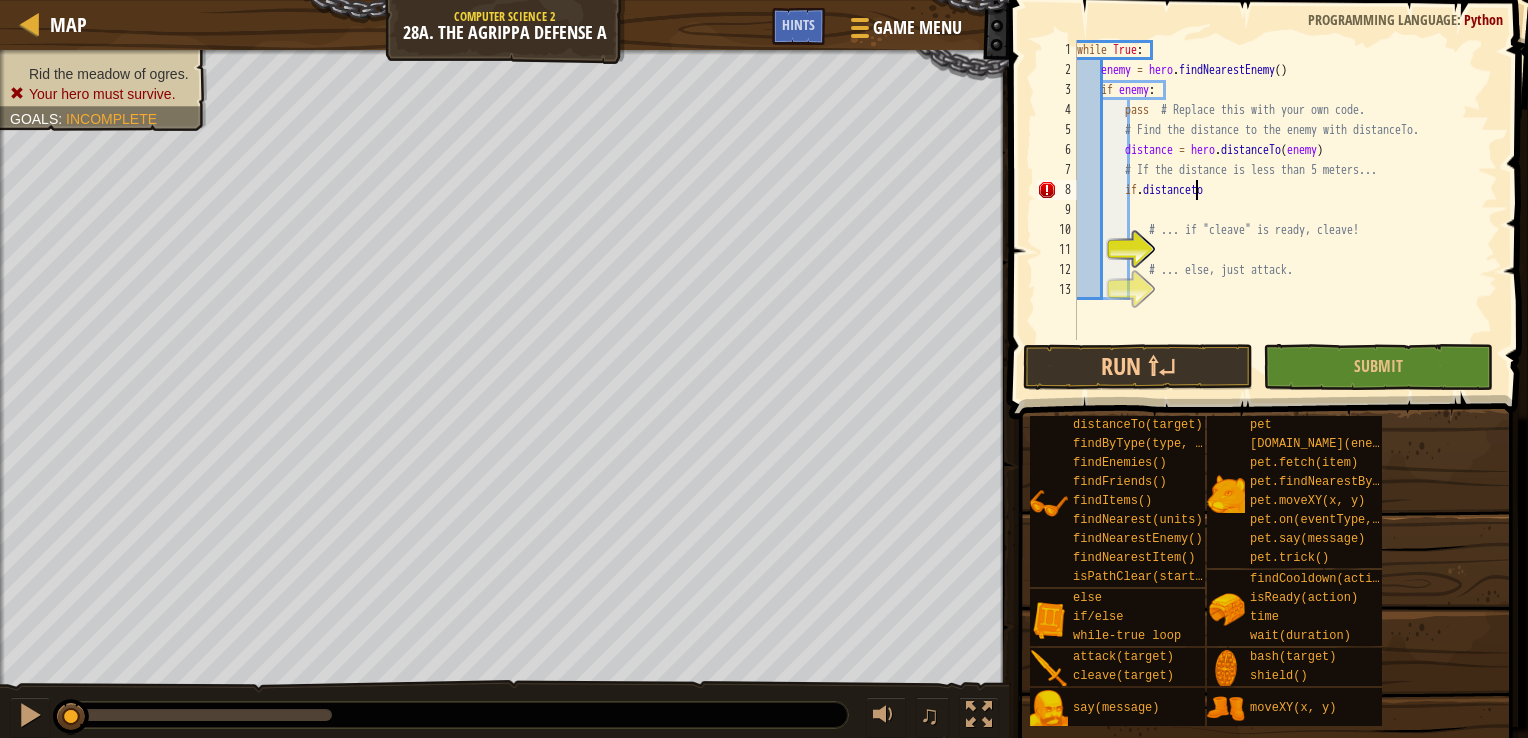 click on "while   True :      enemy   =   hero . findNearestEnemy ( )      if   enemy :          pass    # Replace this with your own code.          # Find the distance to the enemy with distanceTo.          distance   =   hero . distanceTo ( enemy )          # If the distance is less than 5 meters...          if . distanceto                           # ... if "cleave" is ready, cleave!                           # ... else, just attack." at bounding box center (1285, 210) 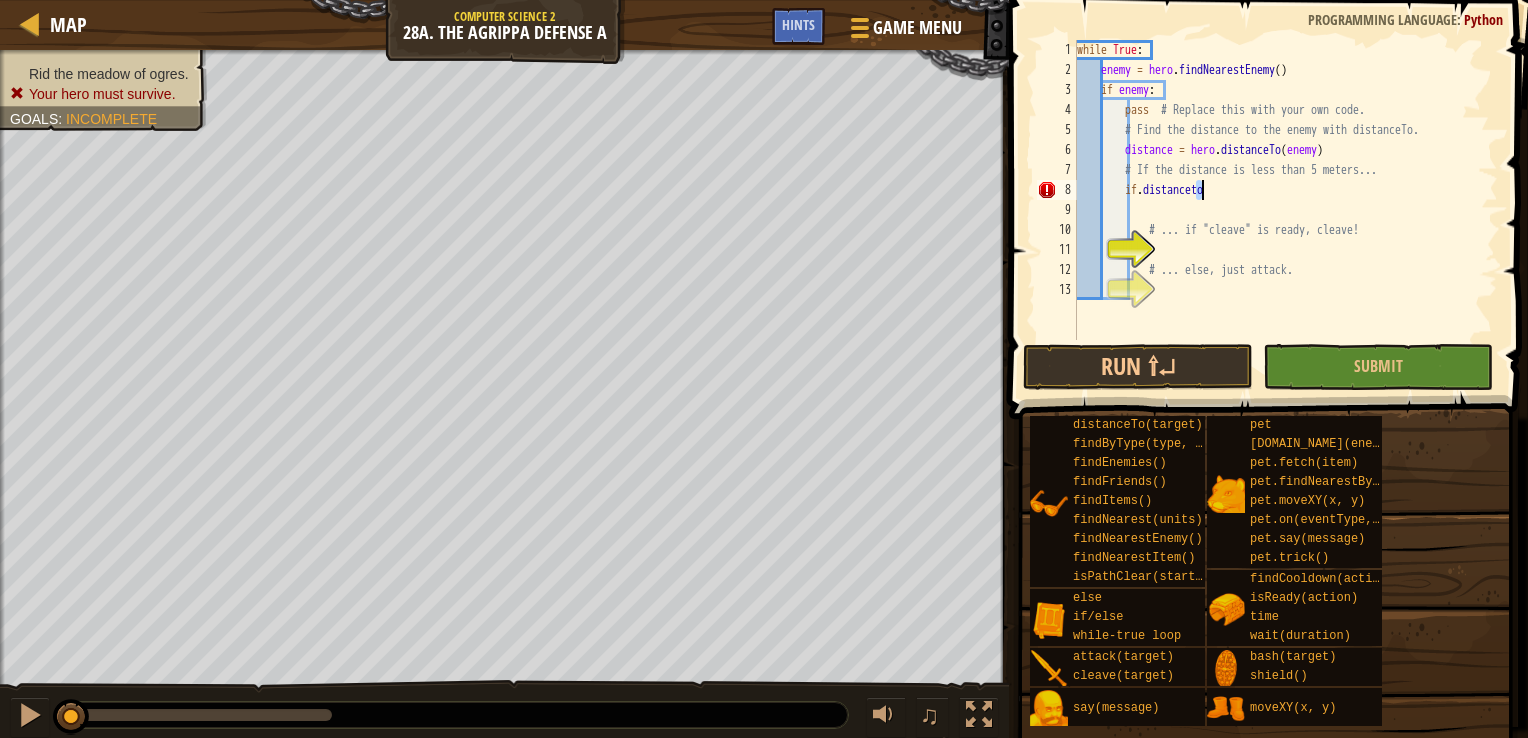 click on "while   True :      enemy   =   hero . findNearestEnemy ( )      if   enemy :          pass    # Replace this with your own code.          # Find the distance to the enemy with distanceTo.          distance   =   hero . distanceTo ( enemy )          # If the distance is less than 5 meters...          if . distanceto                           # ... if "cleave" is ready, cleave!                           # ... else, just attack." at bounding box center [1285, 190] 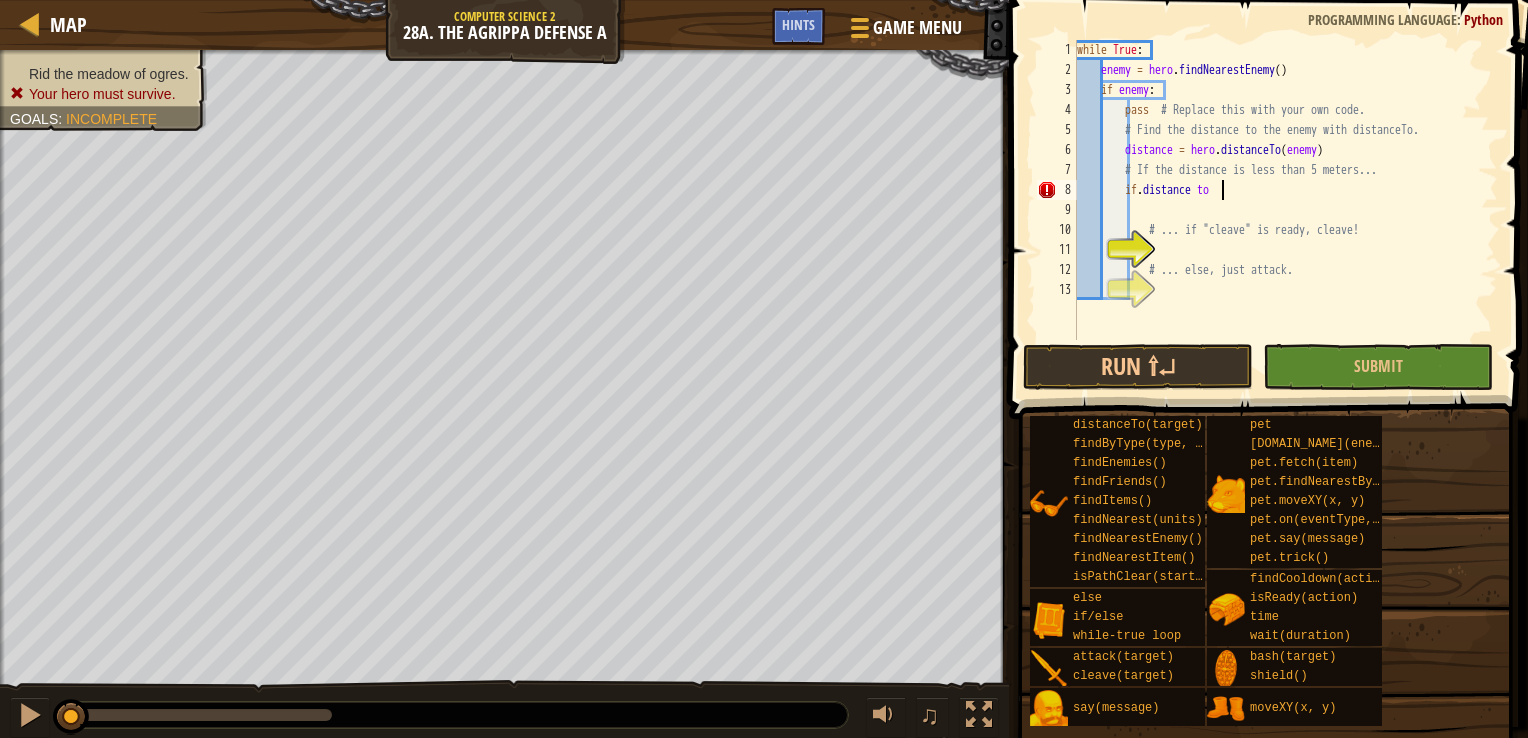 click on "while   True :      enemy   =   hero . findNearestEnemy ( )      if   enemy :          pass    # Replace this with your own code.          # Find the distance to the enemy with distanceTo.          distance   =   hero . distanceTo ( enemy )          # If the distance is less than 5 meters...          if . distance   to                           # ... if "cleave" is ready, cleave!                           # ... else, just attack." at bounding box center [1285, 210] 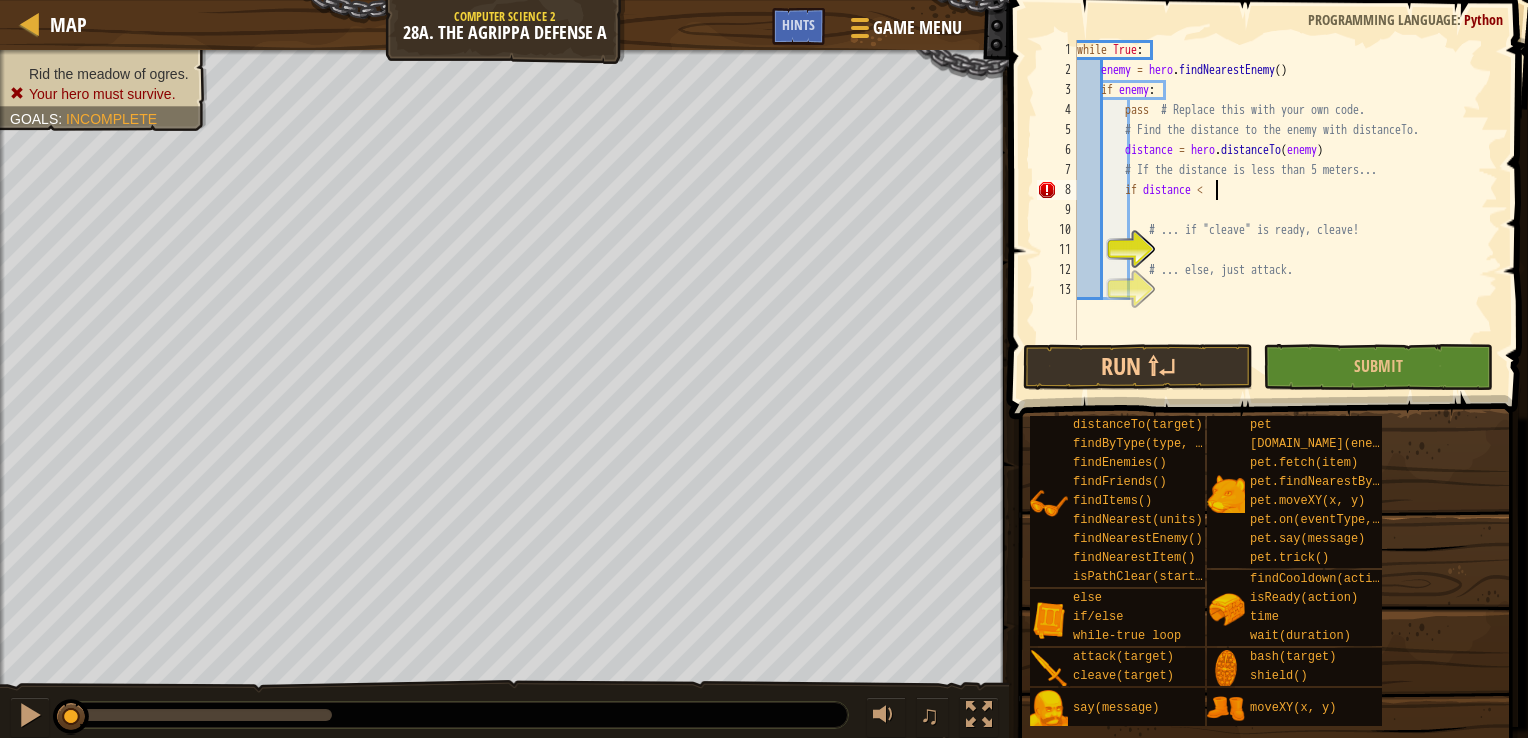 scroll, scrollTop: 9, scrollLeft: 10, axis: both 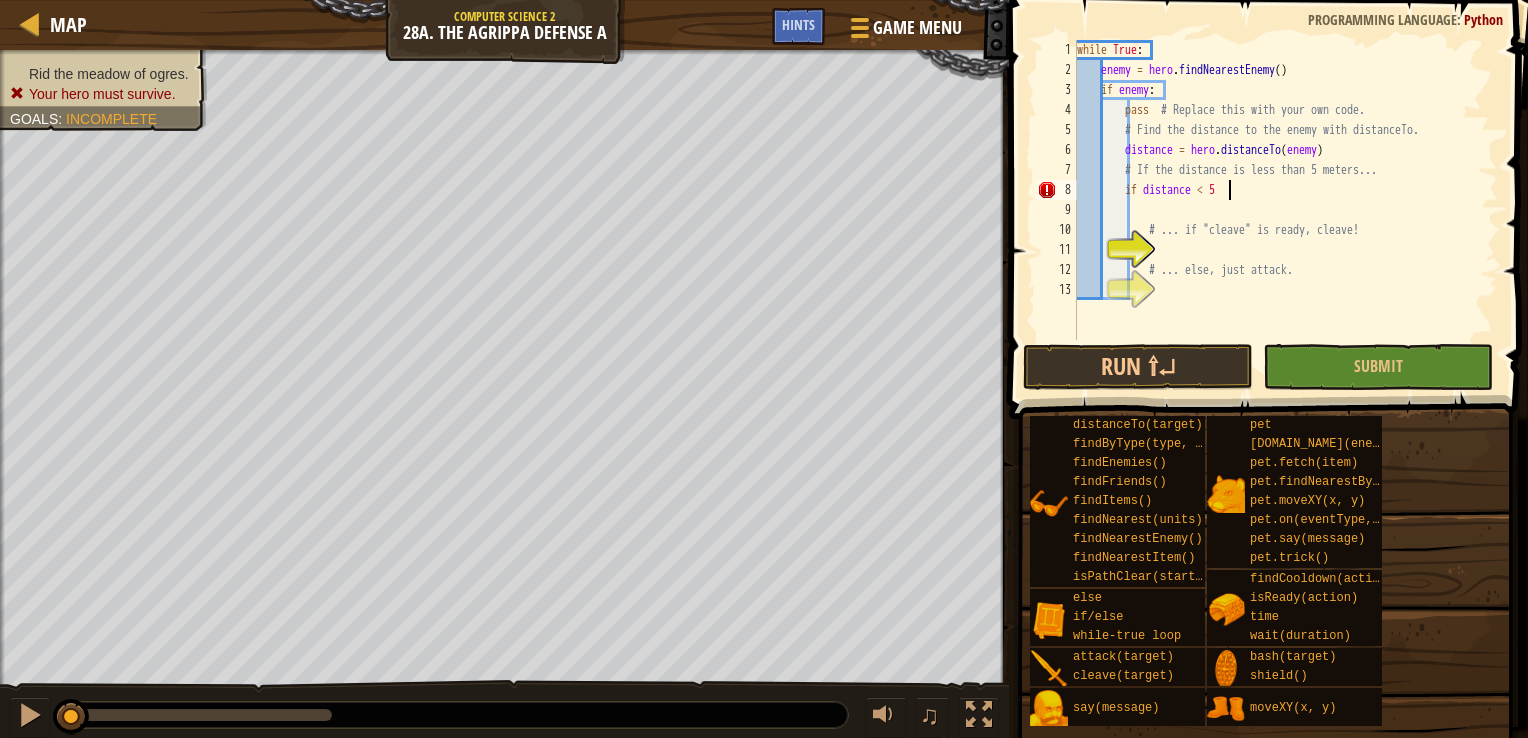 type on "if distance < 5:" 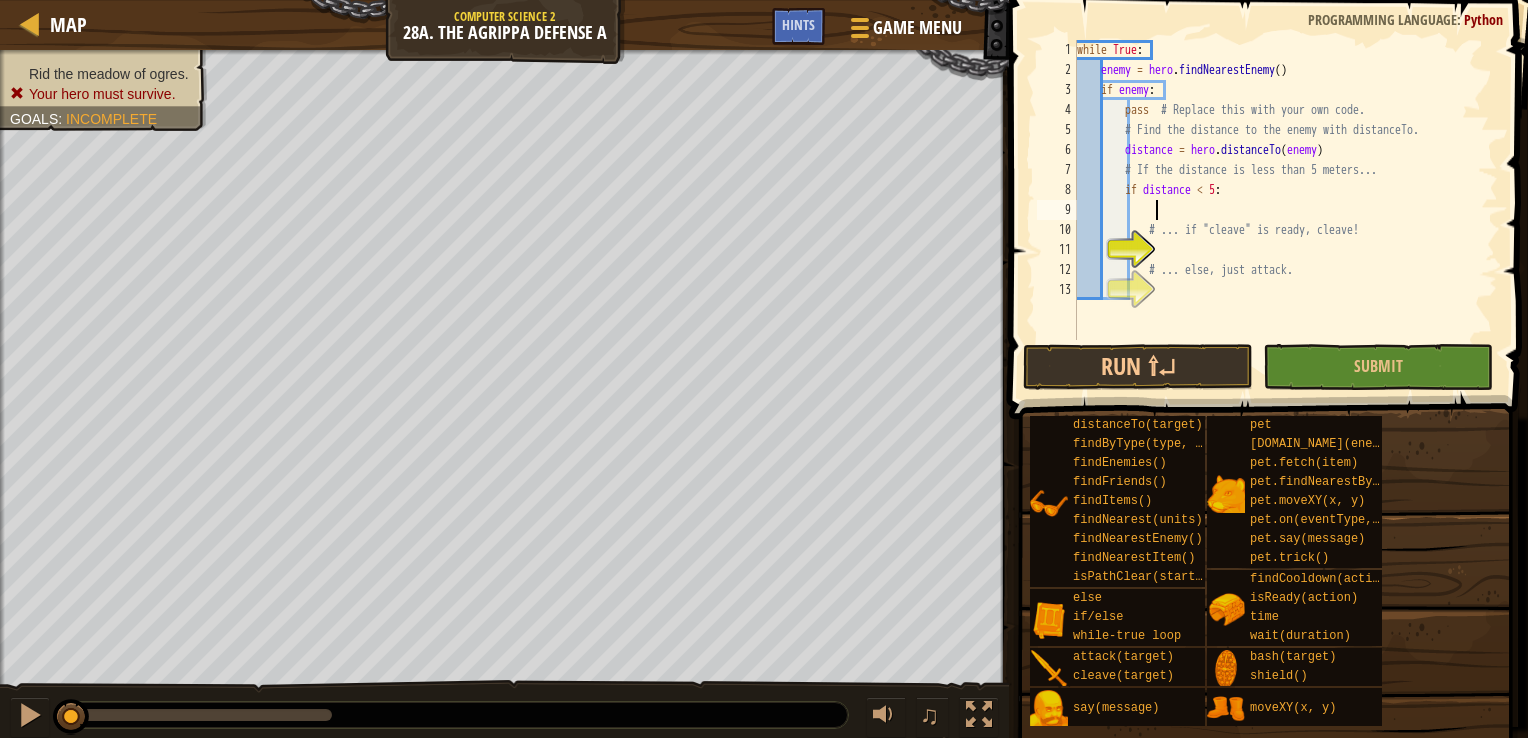 scroll, scrollTop: 9, scrollLeft: 5, axis: both 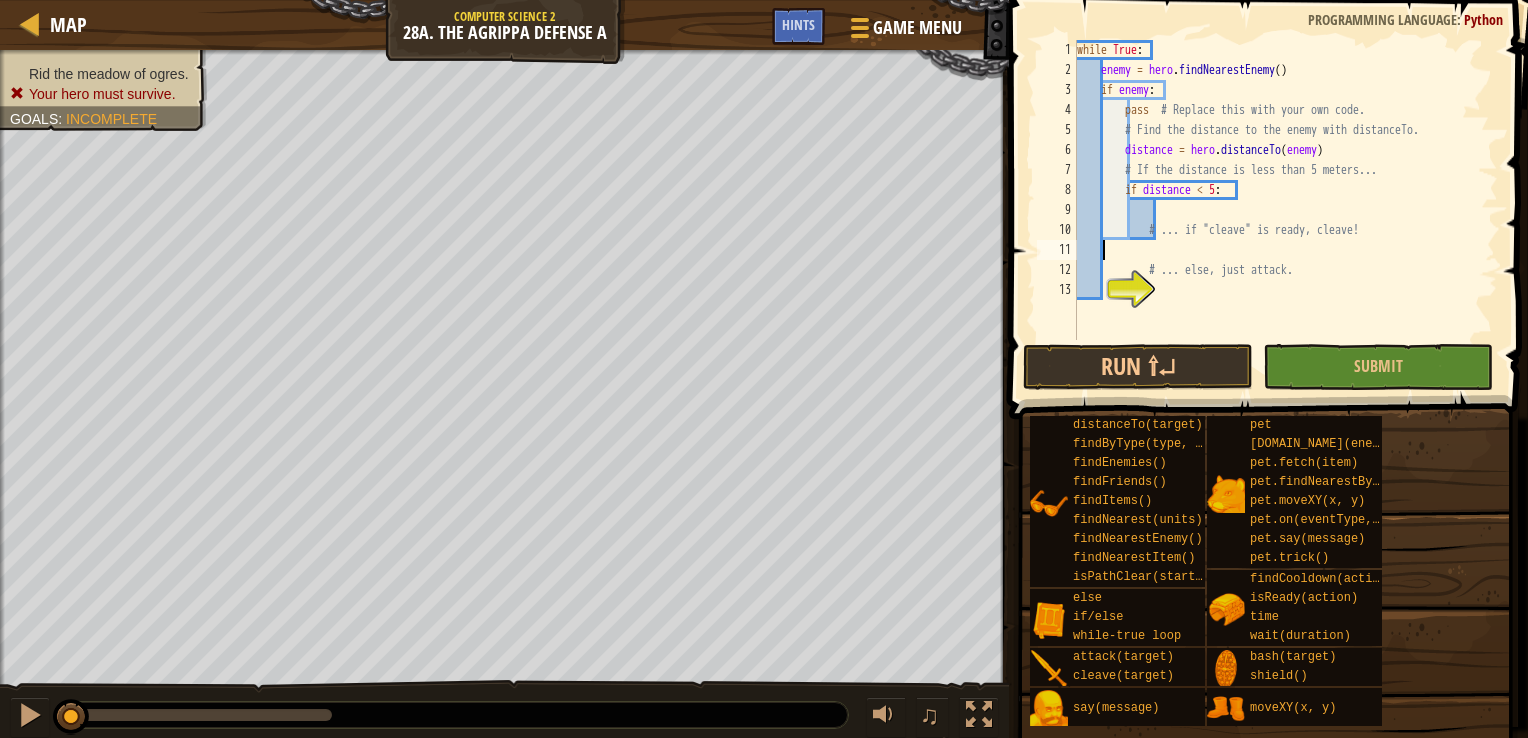 click on "while   True :      enemy   =   hero . findNearestEnemy ( )      if   enemy :          pass    # Replace this with your own code.          # Find the distance to the enemy with distanceTo.          distance   =   hero . distanceTo ( enemy )          # If the distance is less than 5 meters...          if   distance   <   5 :                           # ... if "cleave" is ready, cleave!                   # ... else, just attack." at bounding box center [1285, 210] 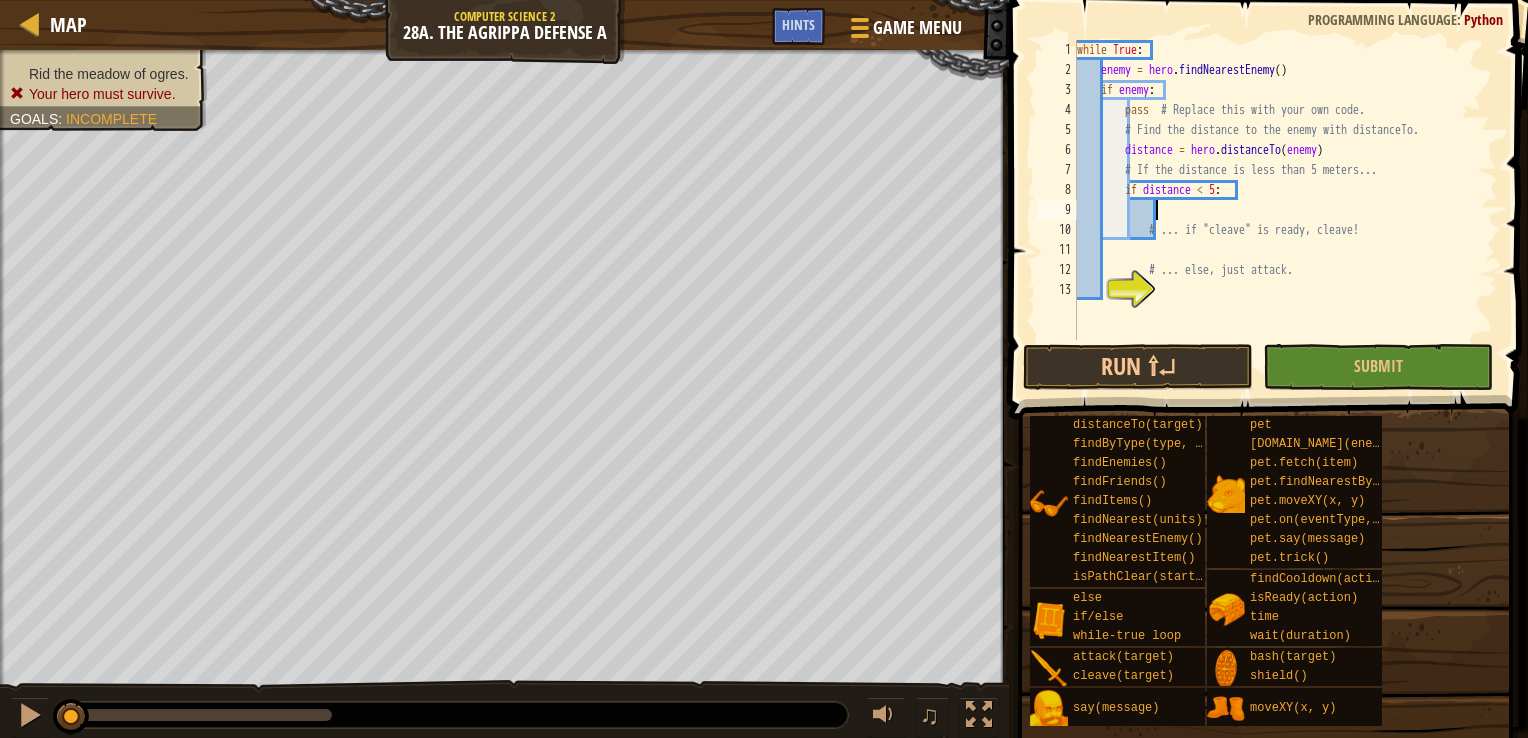 click on "while   True :      enemy   =   hero . findNearestEnemy ( )      if   enemy :          pass    # Replace this with your own code.          # Find the distance to the enemy with distanceTo.          distance   =   hero . distanceTo ( enemy )          # If the distance is less than 5 meters...          if   distance   <   5 :                           # ... if "cleave" is ready, cleave!                   # ... else, just attack." at bounding box center [1285, 210] 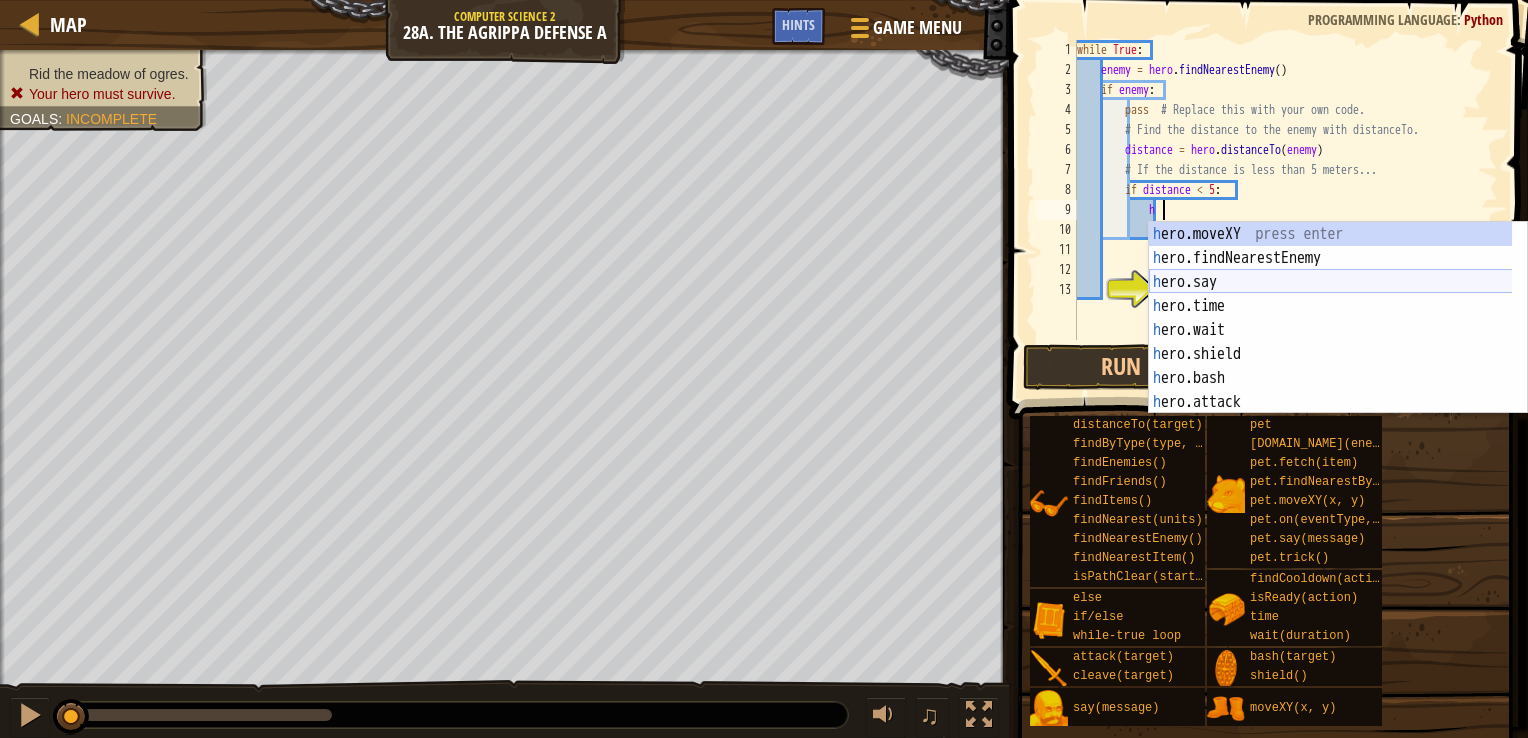 scroll, scrollTop: 9, scrollLeft: 5, axis: both 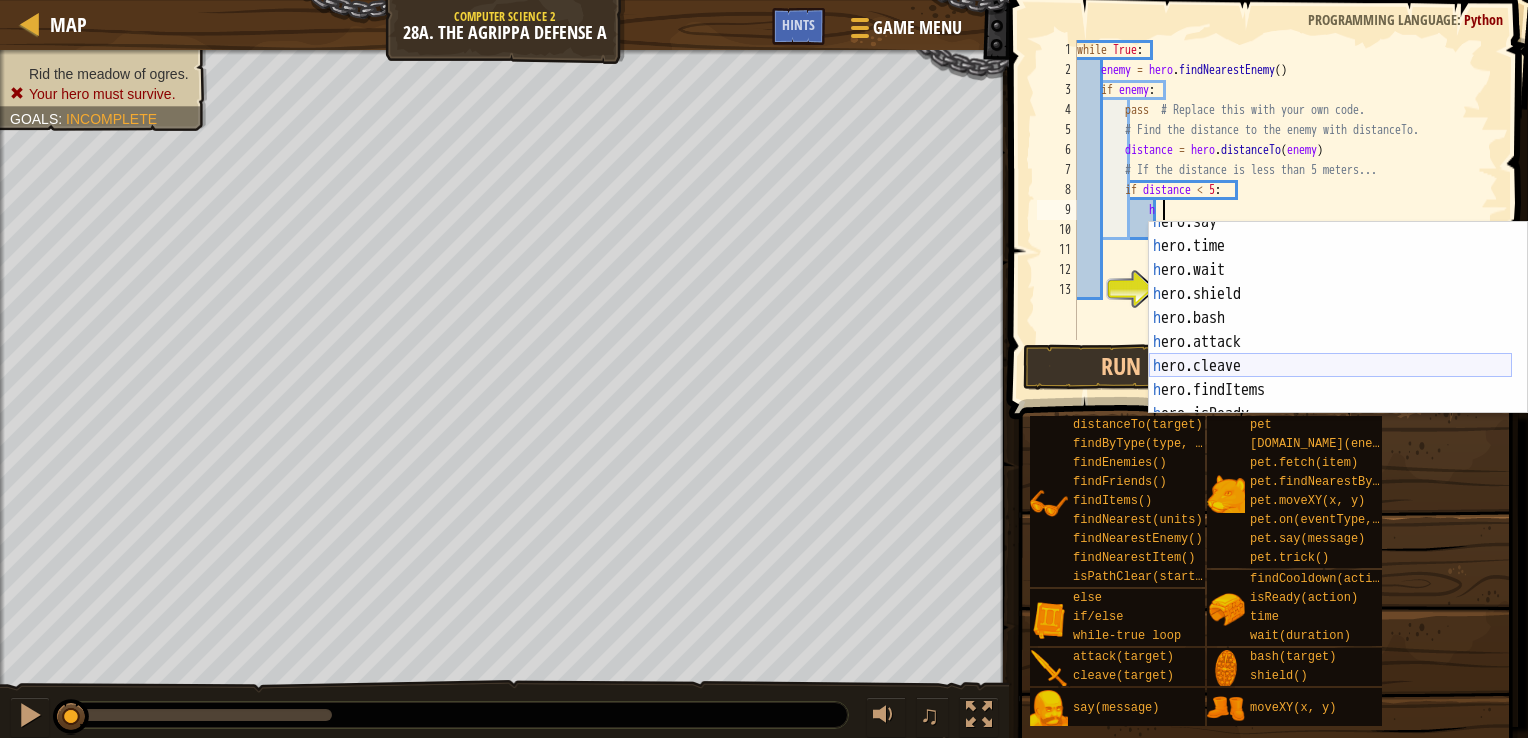click on "h ero.say press enter h ero.time press enter h ero.wait press enter h ero.shield press enter h ero.bash press enter h ero.attack press enter h ero.cleave press enter h ero.findItems press enter h ero.isReady press enter" at bounding box center (1330, 330) 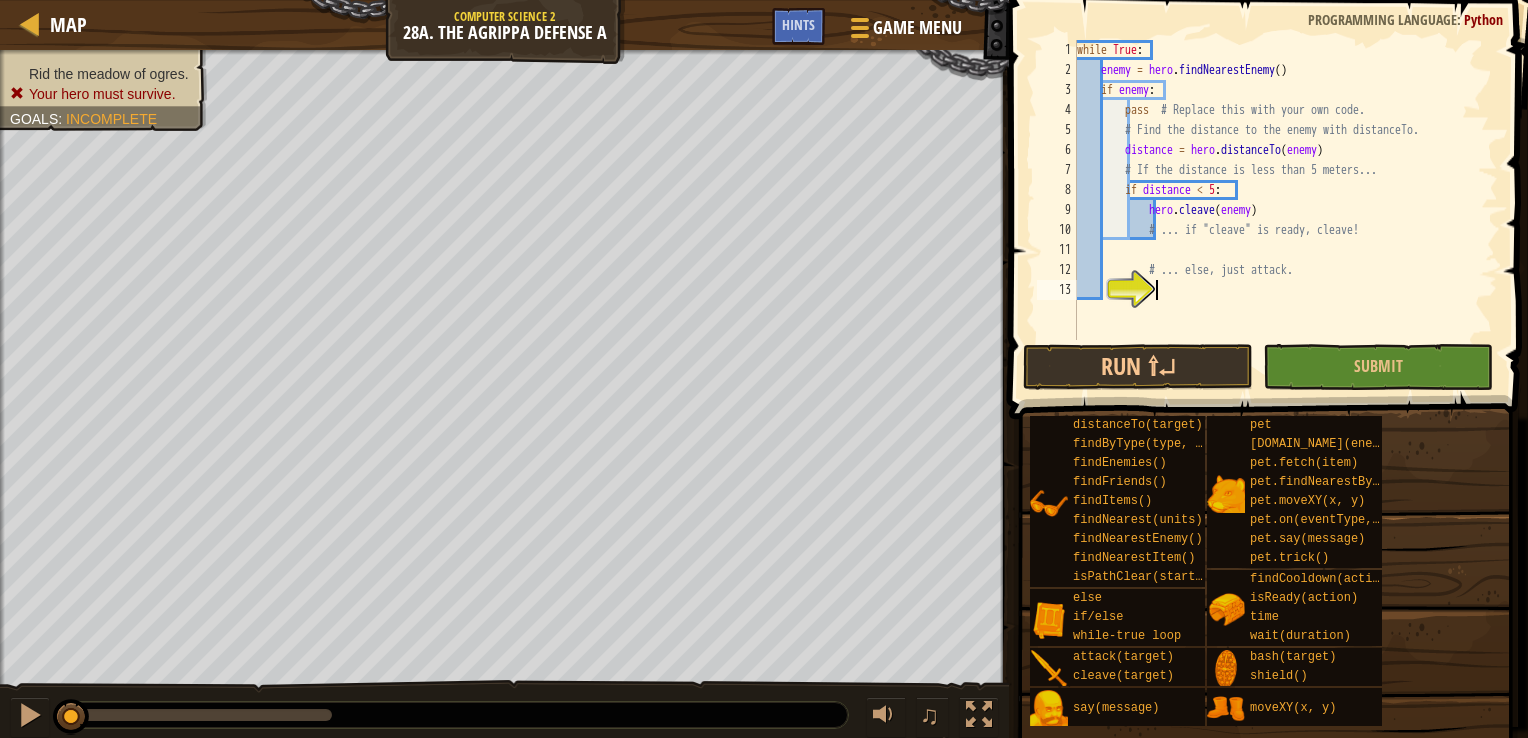 click on "while   True :      enemy   =   hero . findNearestEnemy ( )      if   enemy :          pass    # Replace this with your own code.          # Find the distance to the enemy with distanceTo.          distance   =   hero . distanceTo ( enemy )          # If the distance is less than 5 meters...          if   distance   <   5 :              hero . cleave ( enemy )              # ... if "cleave" is ready, cleave!                   # ... else, just attack." at bounding box center [1285, 210] 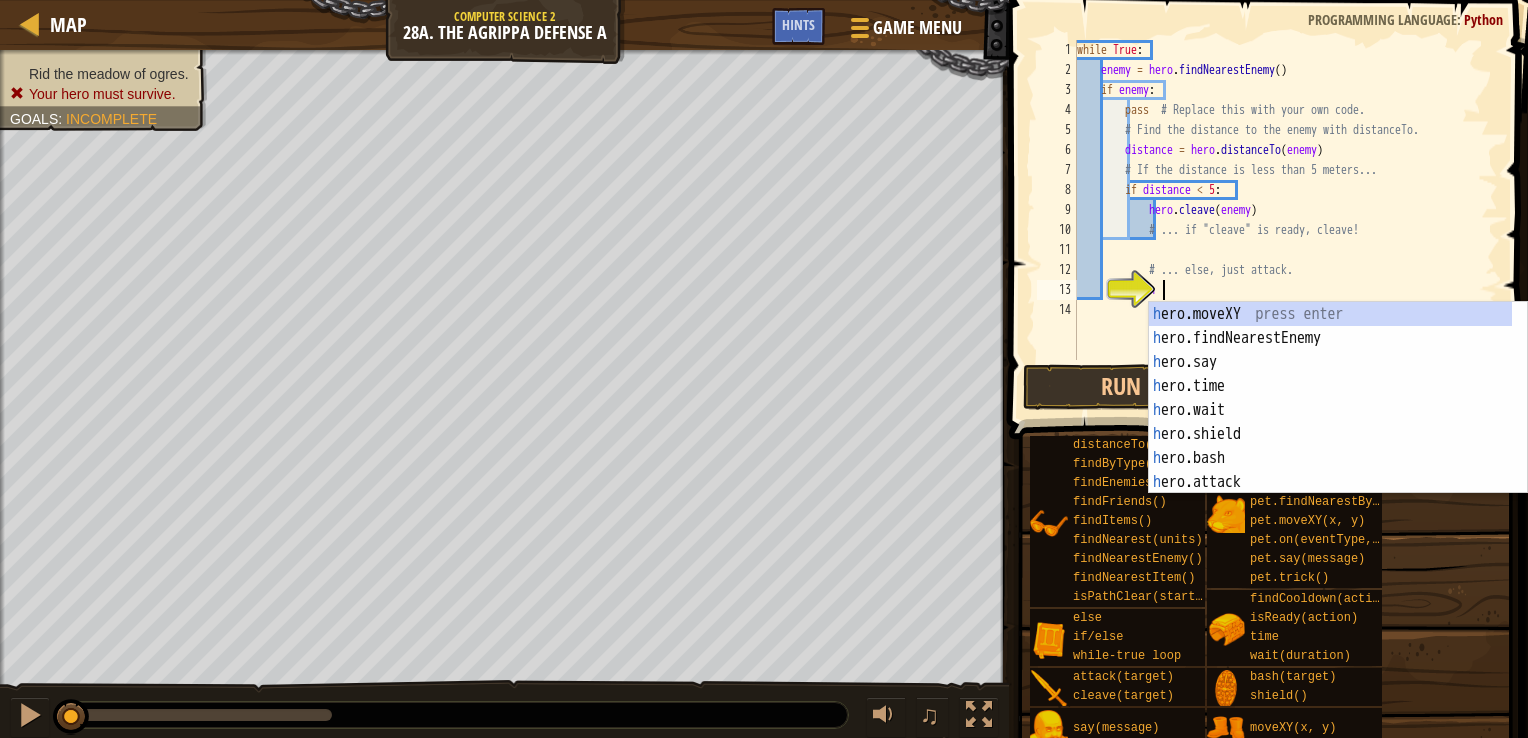 scroll, scrollTop: 0, scrollLeft: 0, axis: both 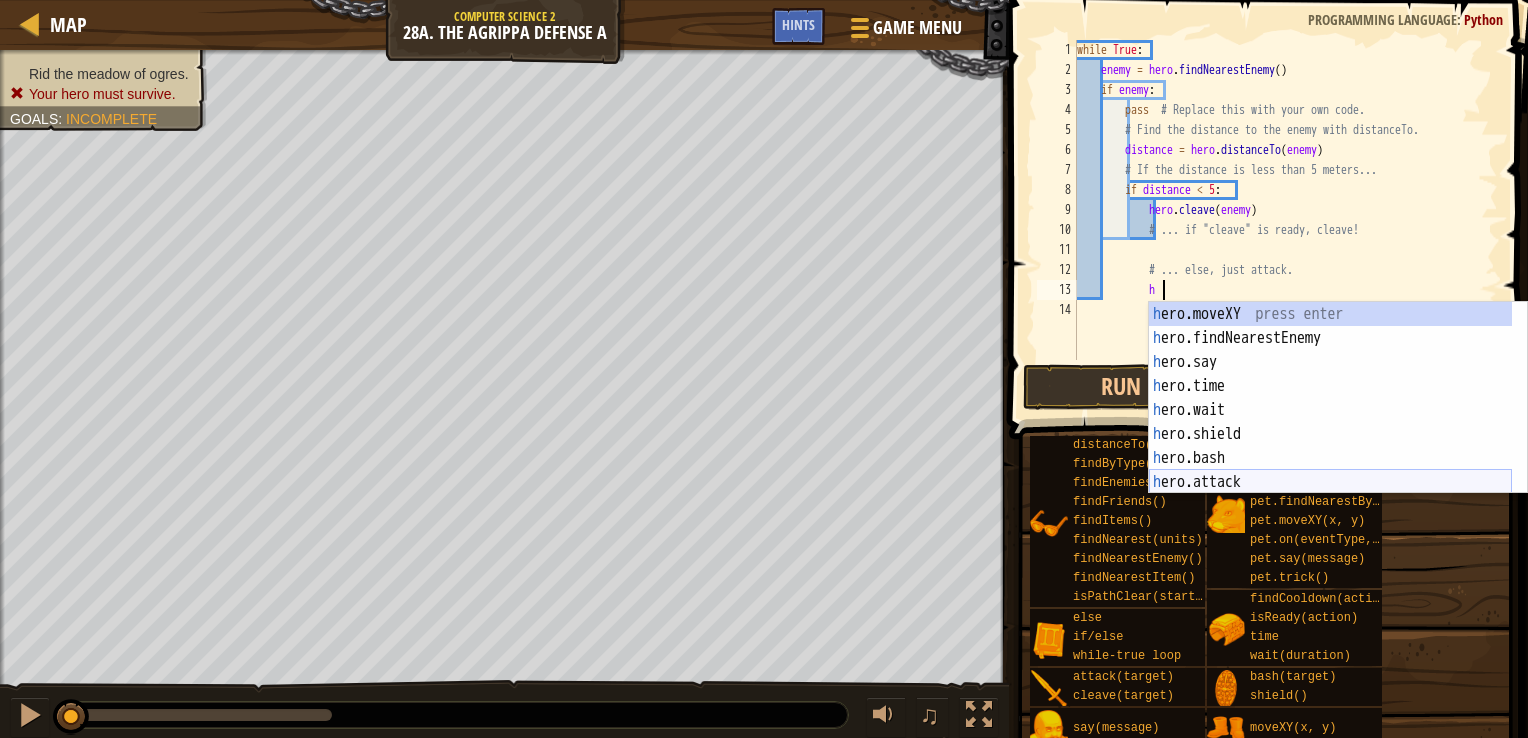 click on "h ero.moveXY press enter h ero.findNearestEnemy press enter h ero.say press enter h ero.time press enter h ero.wait press enter h ero.shield press enter h ero.bash press enter h ero.attack press enter h ero.cleave press enter" at bounding box center [1330, 422] 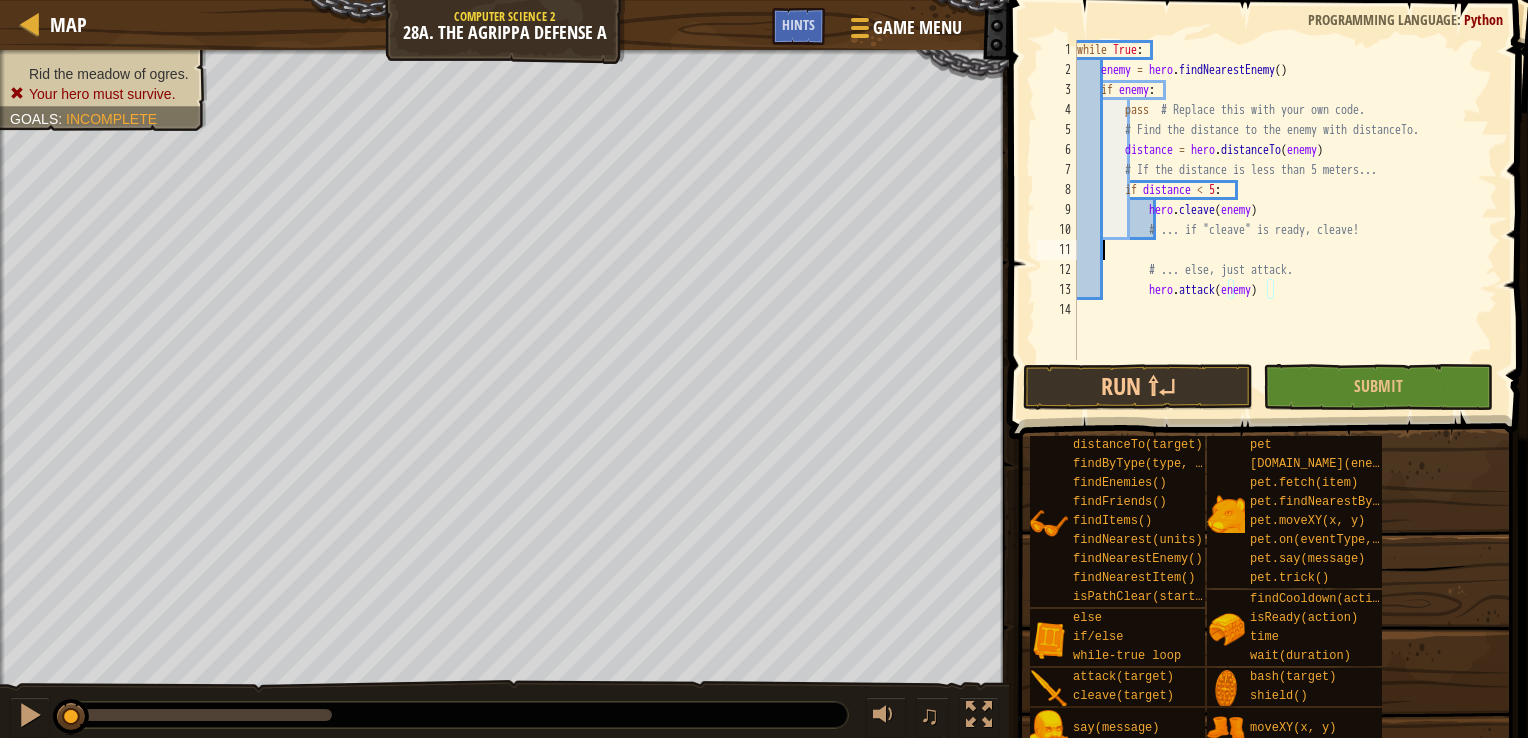 click on "while   True :      enemy   =   hero . findNearestEnemy ( )      if   enemy :          pass    # Replace this with your own code.          # Find the distance to the enemy with distanceTo.          distance   =   hero . distanceTo ( enemy )          # If the distance is less than 5 meters...          if   distance   <   5 :              hero . cleave ( enemy )              # ... if "cleave" is ready, cleave!                   # ... else, just attack.              hero . attack ( enemy )" at bounding box center [1285, 220] 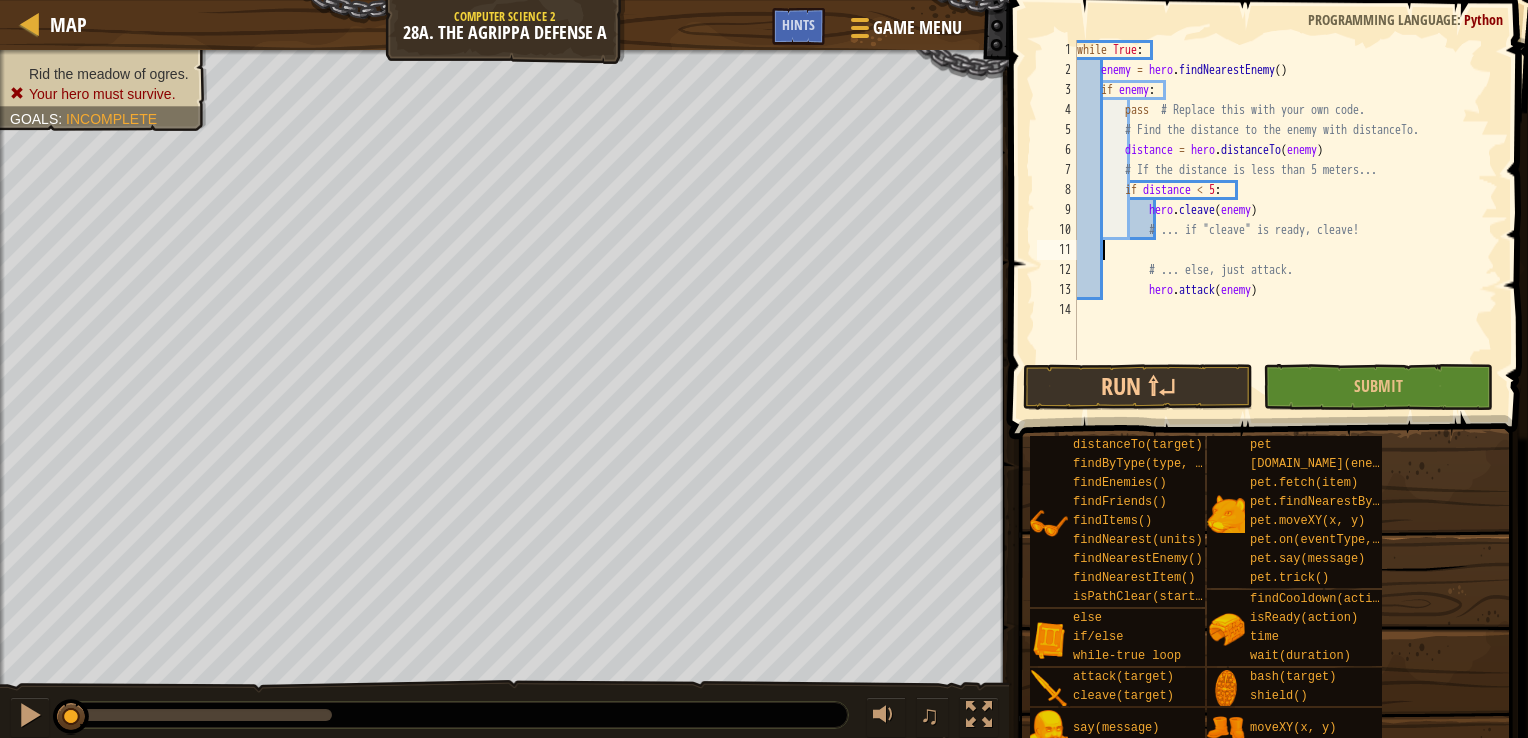 click on "while   True :      enemy   =   hero . findNearestEnemy ( )      if   enemy :          pass    # Replace this with your own code.          # Find the distance to the enemy with distanceTo.          distance   =   hero . distanceTo ( enemy )          # If the distance is less than 5 meters...          if   distance   <   5 :              hero . cleave ( enemy )              # ... if "cleave" is ready, cleave!                   # ... else, just attack.              hero . attack ( enemy )" at bounding box center [1285, 220] 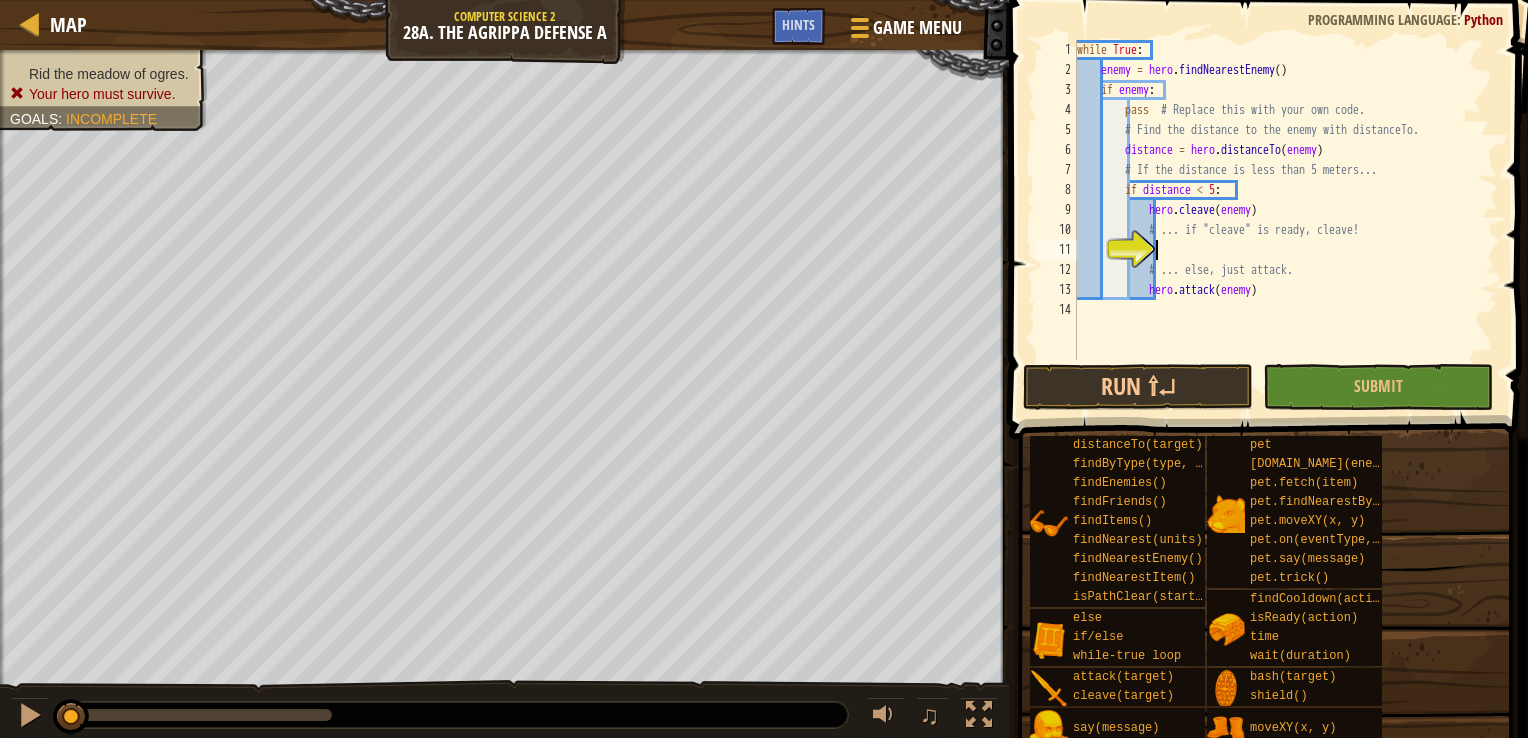 type on "e" 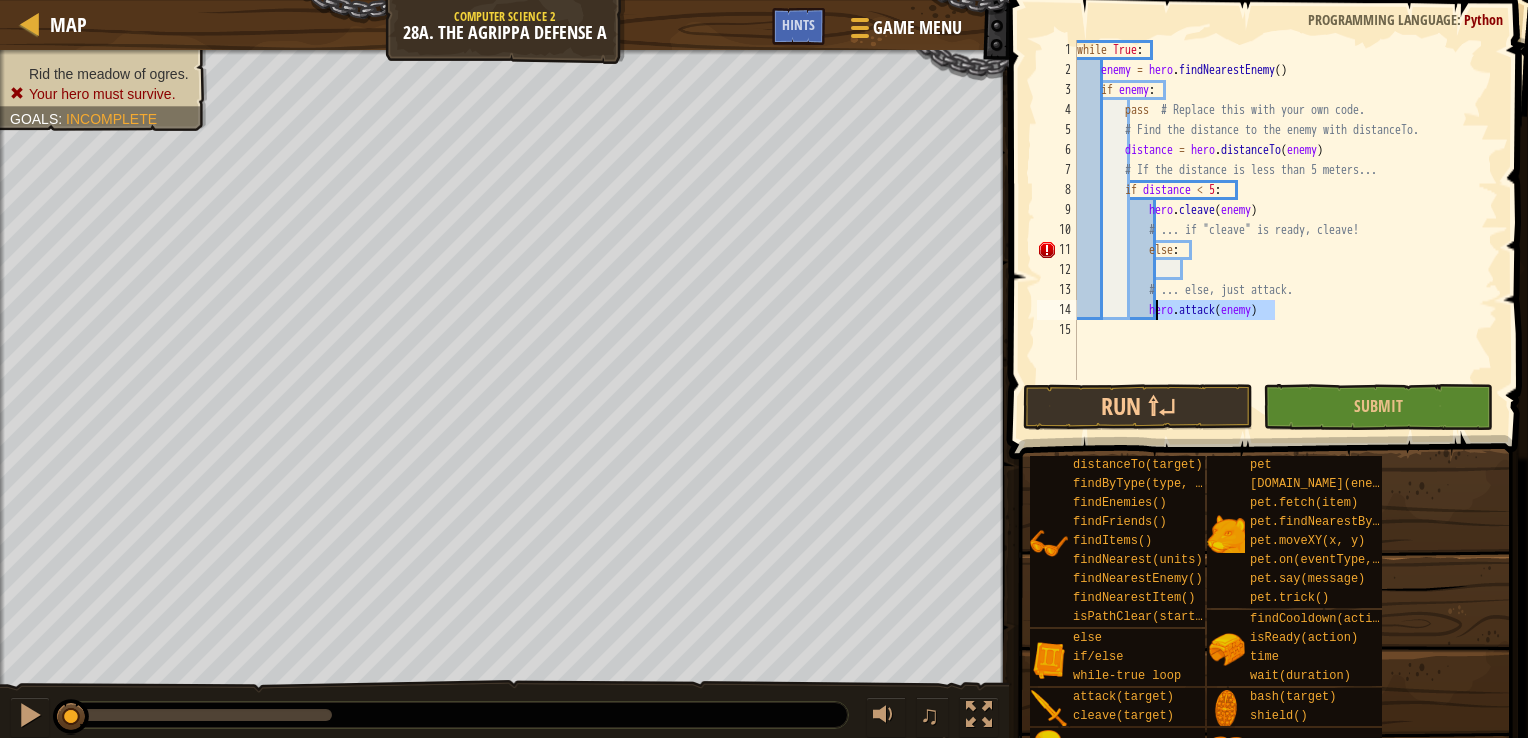 drag, startPoint x: 1284, startPoint y: 312, endPoint x: 1156, endPoint y: 308, distance: 128.06248 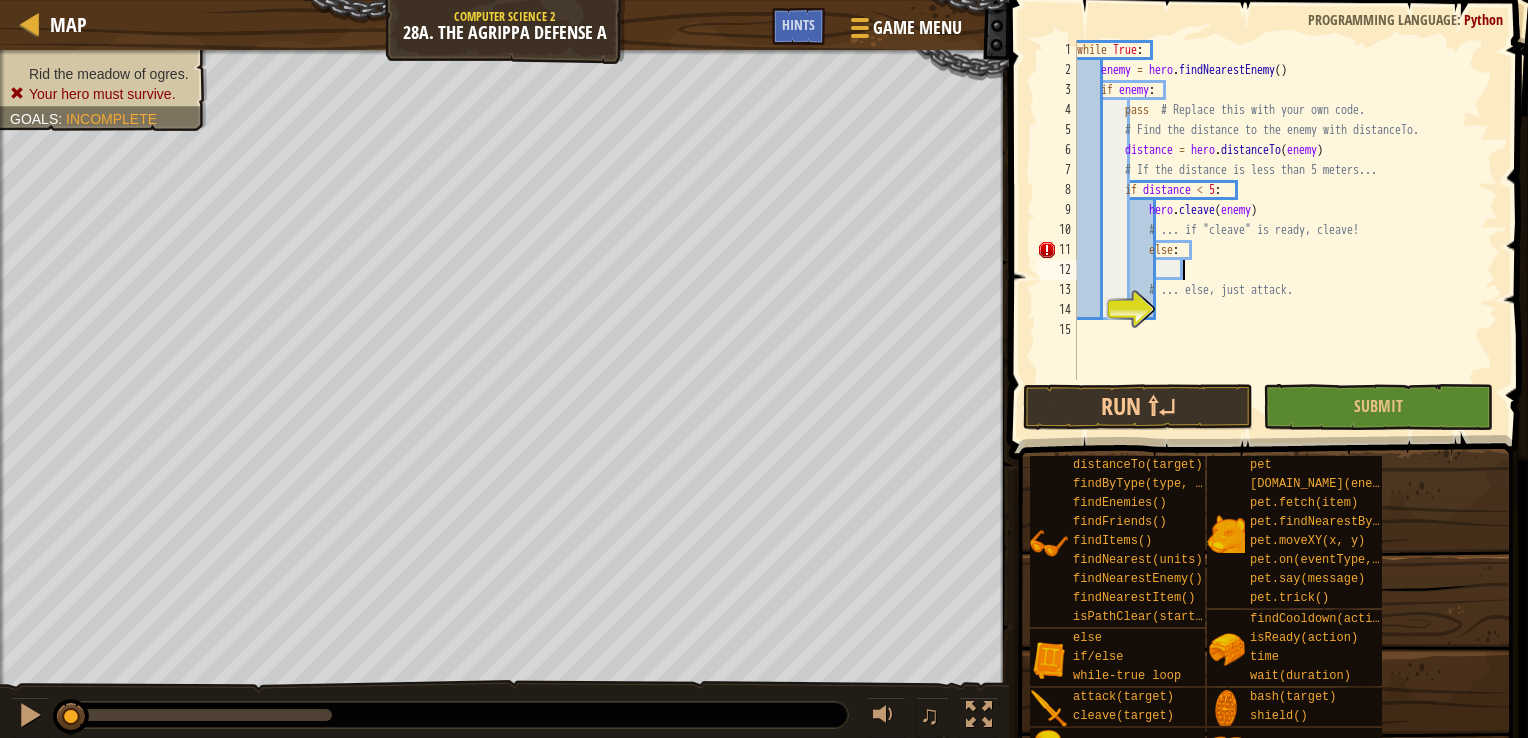 click on "while   True :      enemy   =   hero . findNearestEnemy ( )      if   enemy :          pass    # Replace this with your own code.          # Find the distance to the enemy with distanceTo.          distance   =   hero . distanceTo ( enemy )          # If the distance is less than 5 meters...          if   distance   <   5 :              hero . cleave ( enemy )              # ... if "cleave" is ready, cleave!              else :                               # ... else, just attack." at bounding box center (1285, 230) 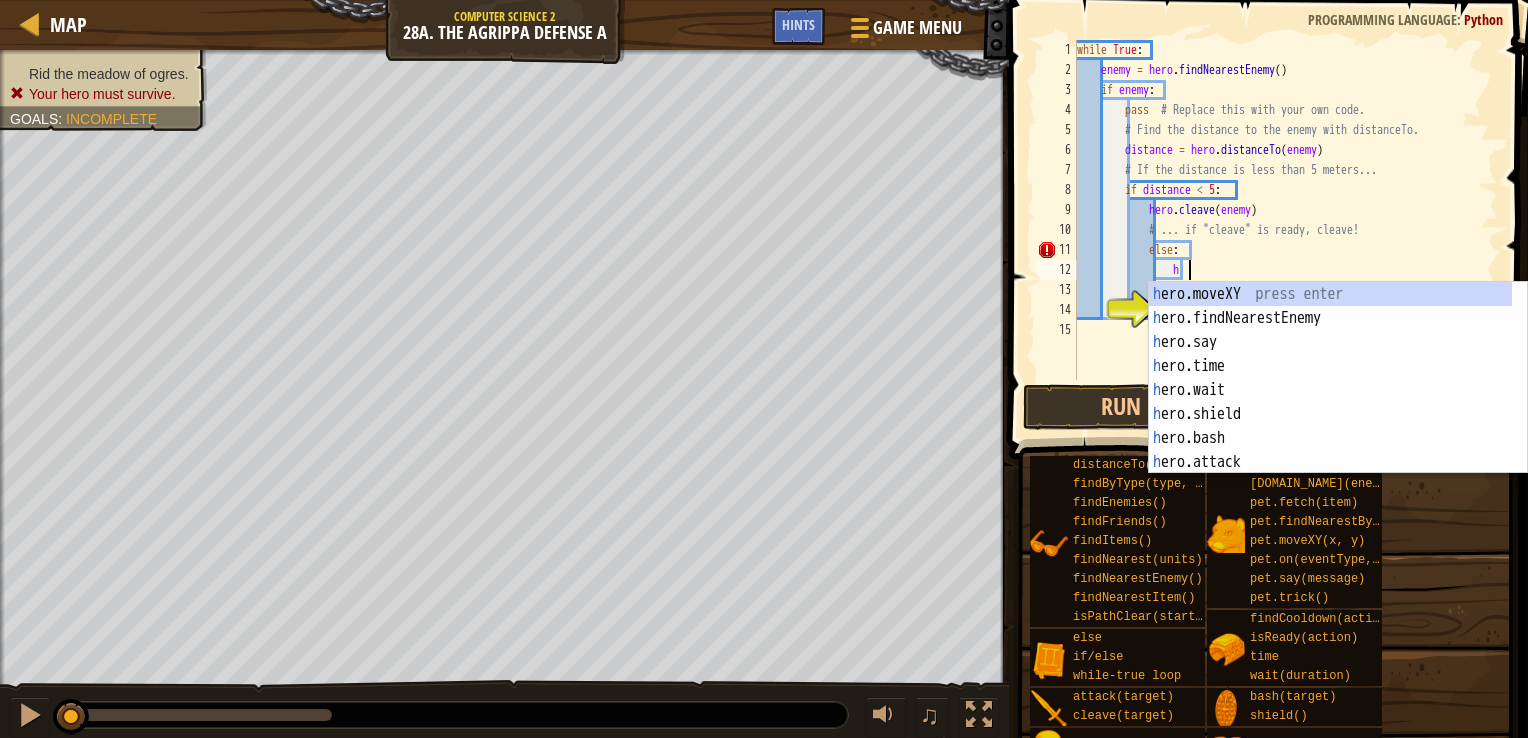 scroll, scrollTop: 9, scrollLeft: 8, axis: both 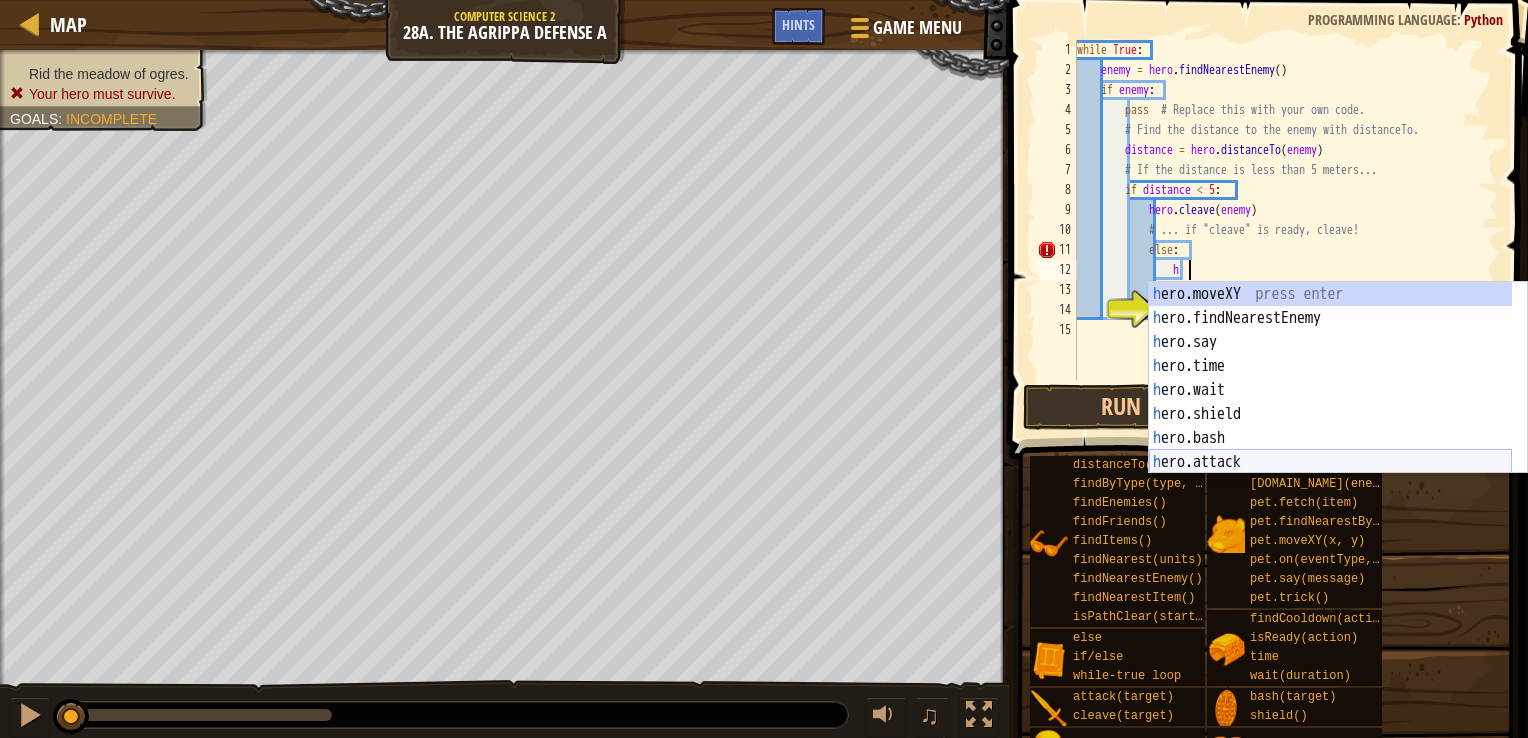 click on "h ero.moveXY press enter h ero.findNearestEnemy press enter h ero.say press enter h ero.time press enter h ero.wait press enter h ero.shield press enter h ero.bash press enter h ero.attack press enter h ero.cleave press enter" at bounding box center [1330, 402] 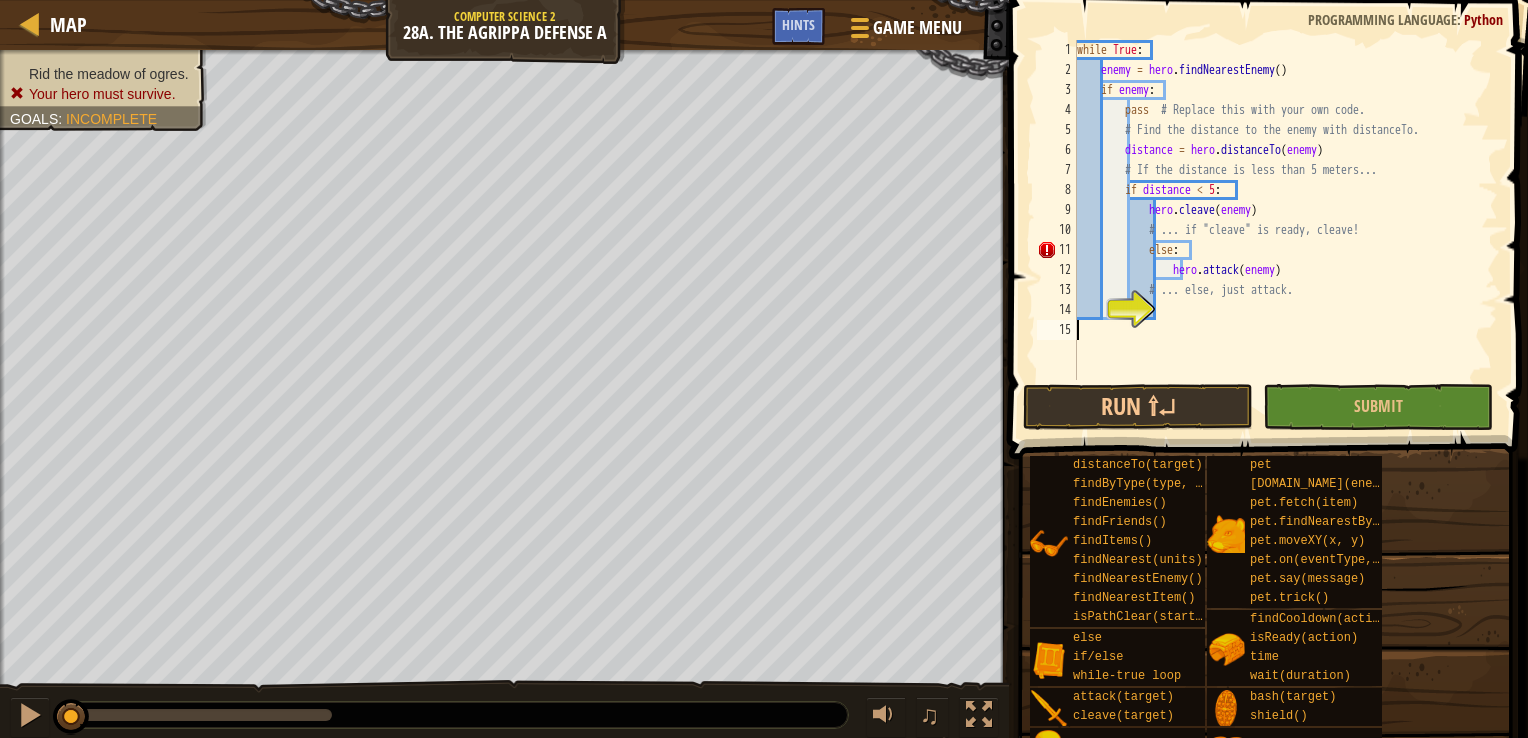 click on "while   True :      enemy   =   hero . findNearestEnemy ( )      if   enemy :          pass    # Replace this with your own code.          # Find the distance to the enemy with distanceTo.          distance   =   hero . distanceTo ( enemy )          # If the distance is less than 5 meters...          if   distance   <   5 :              hero . cleave ( enemy )              # ... if "cleave" is ready, cleave!              else :                  hero . attack ( enemy )              # ... else, just attack." at bounding box center (1285, 230) 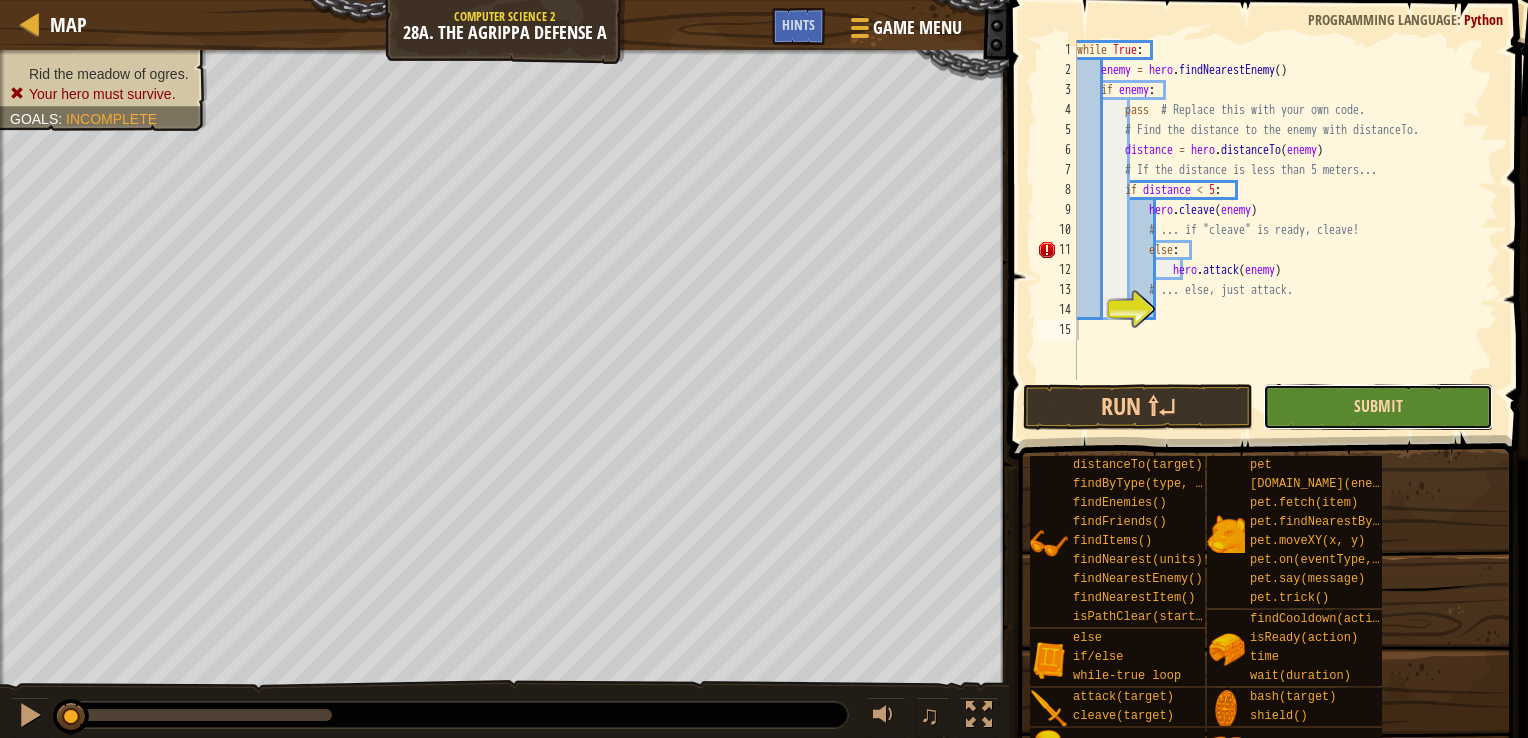 click on "Submit" at bounding box center (1378, 406) 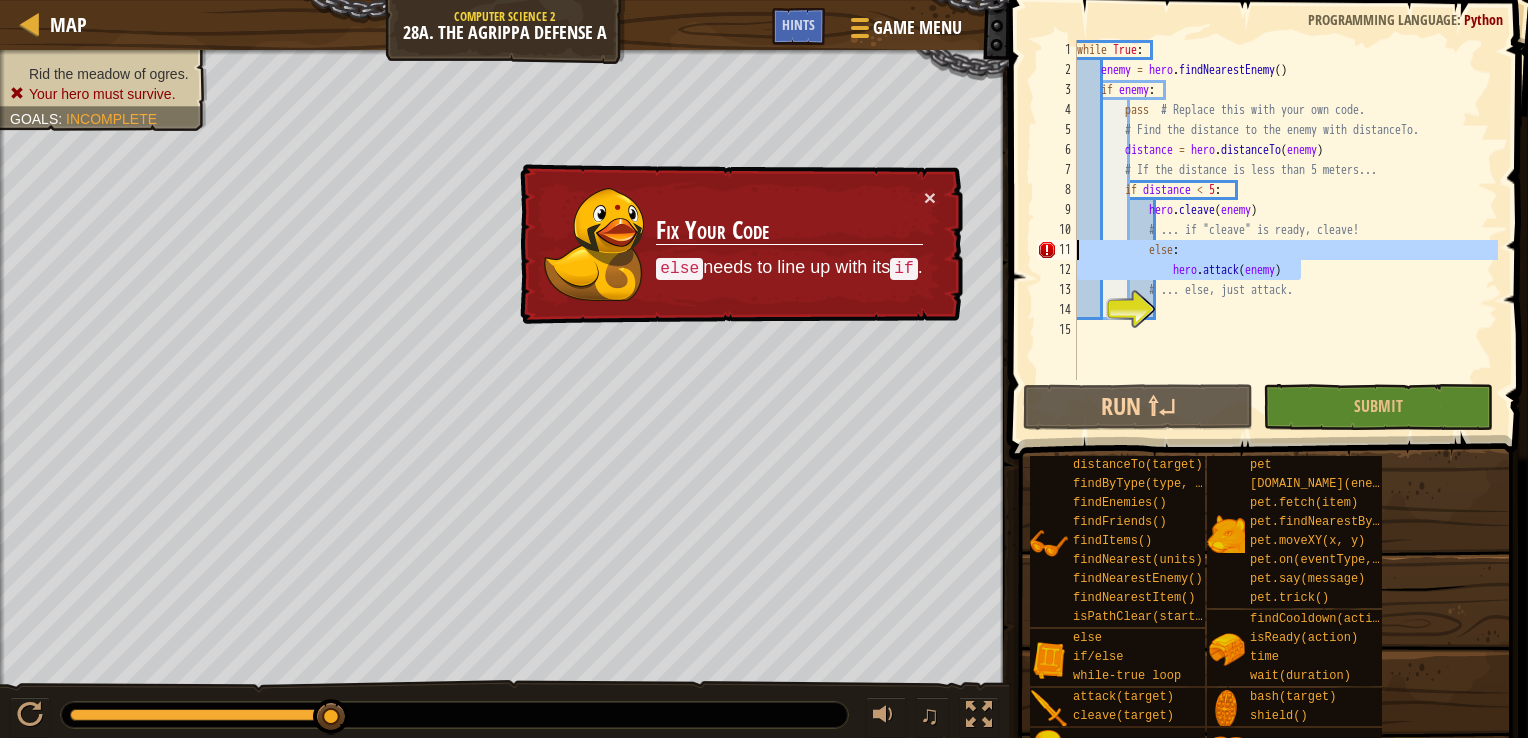 drag, startPoint x: 1324, startPoint y: 266, endPoint x: 1074, endPoint y: 245, distance: 250.88045 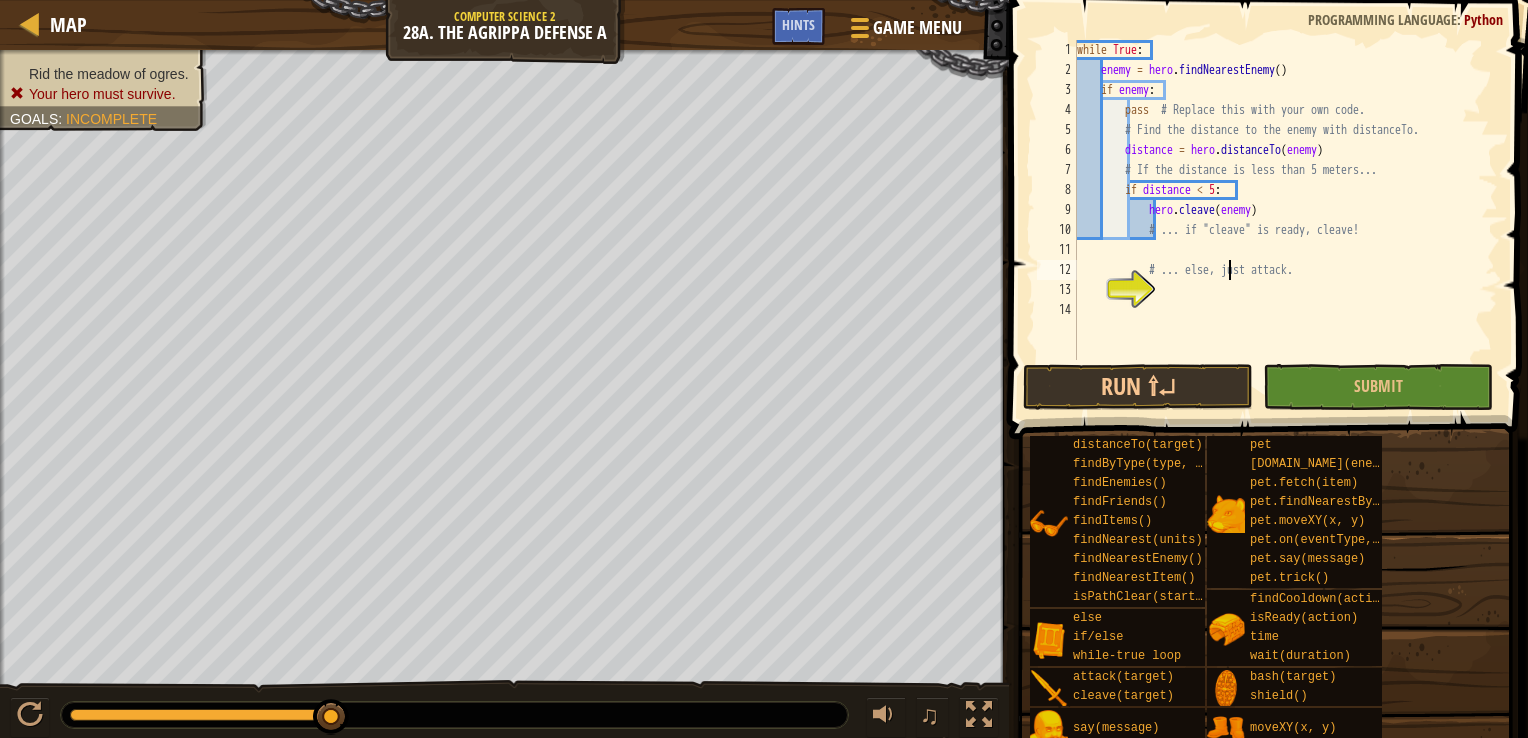 click on "while   True :      enemy   =   hero . findNearestEnemy ( )      if   enemy :          pass    # Replace this with your own code.          # Find the distance to the enemy with distanceTo.          distance   =   hero . distanceTo ( enemy )          # If the distance is less than 5 meters...          if   distance   <   5 :              hero . cleave ( enemy )              # ... if "cleave" is ready, cleave!              # ... else, just attack." at bounding box center (1285, 220) 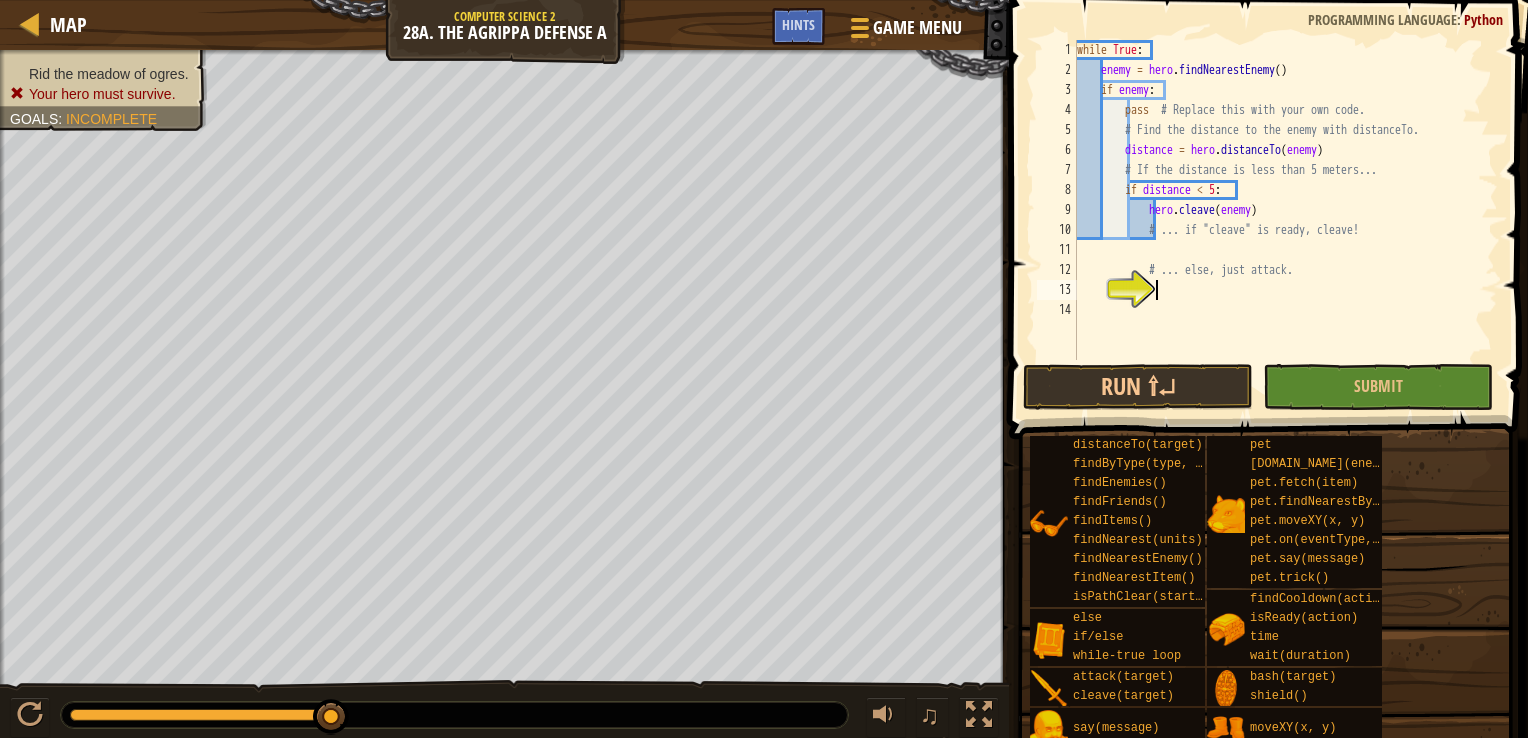paste on "hero.attack(enemy)" 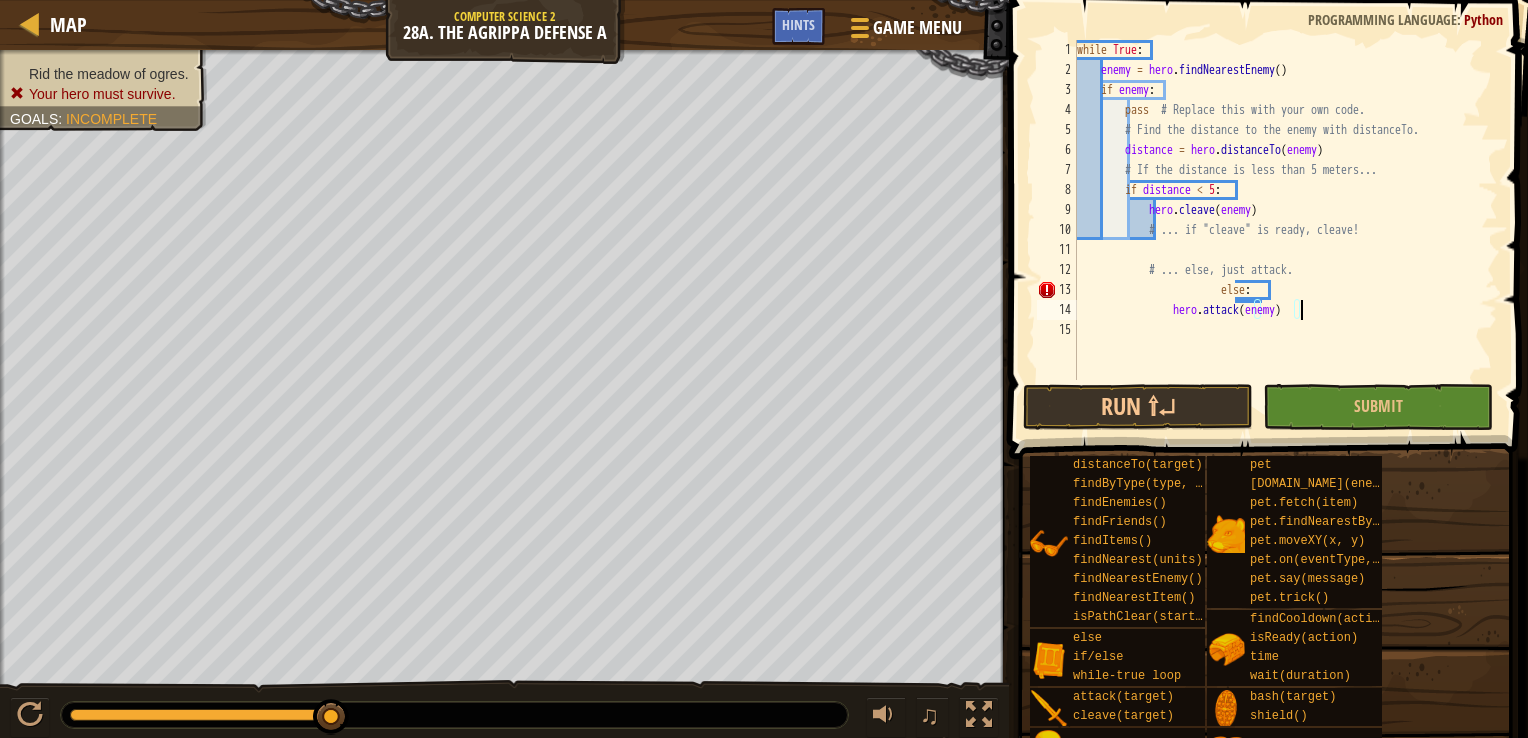 click on "while   True :      enemy   =   hero . findNearestEnemy ( )      if   enemy :          pass    # Replace this with your own code.          # Find the distance to the enemy with distanceTo.          distance   =   hero . distanceTo ( enemy )          # If the distance is less than 5 meters...          if   distance   <   5 :              hero . cleave ( enemy )              # ... if "cleave" is ready, cleave!              # ... else, just attack.                          else :                  hero . attack ( enemy )" at bounding box center (1285, 230) 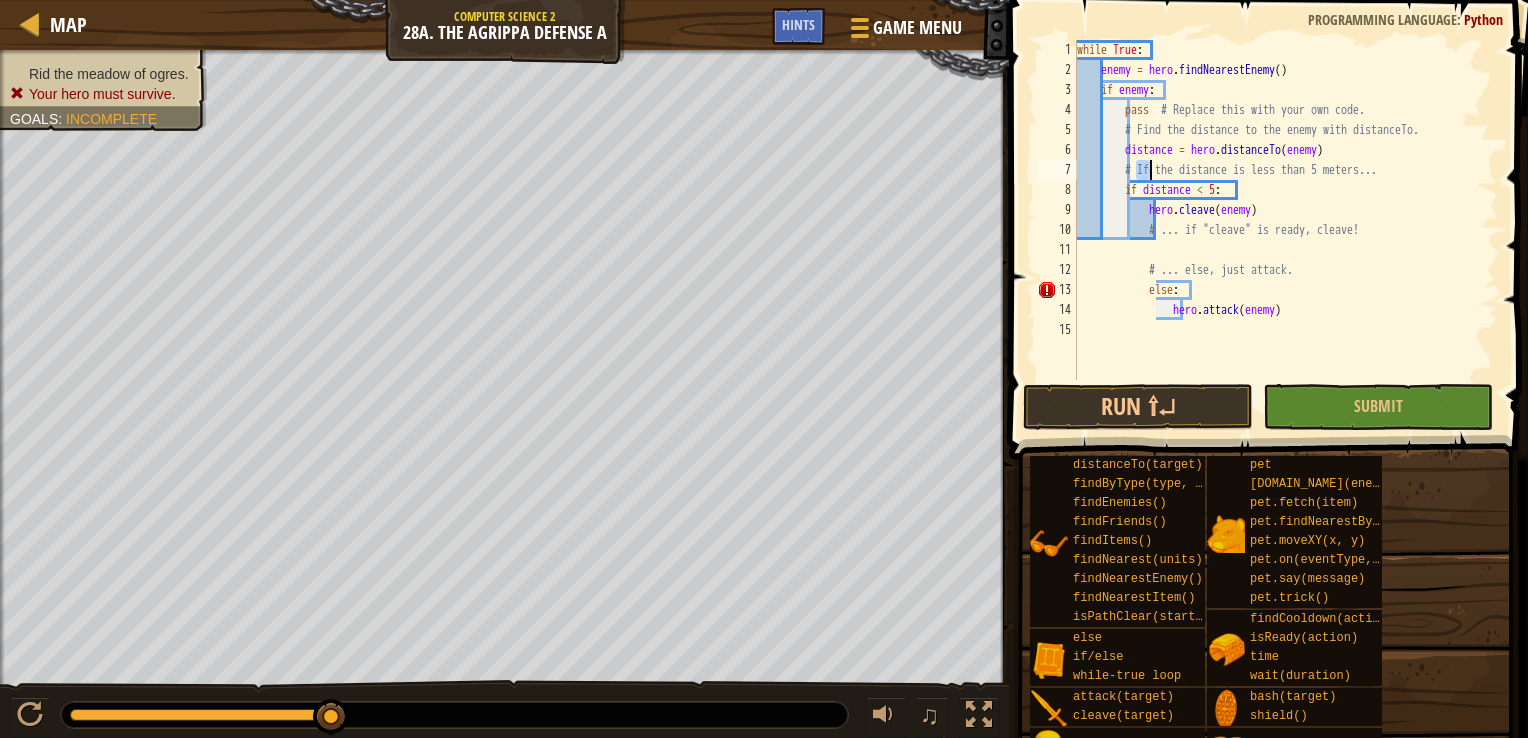 drag, startPoint x: 1140, startPoint y: 173, endPoint x: 1149, endPoint y: 178, distance: 10.29563 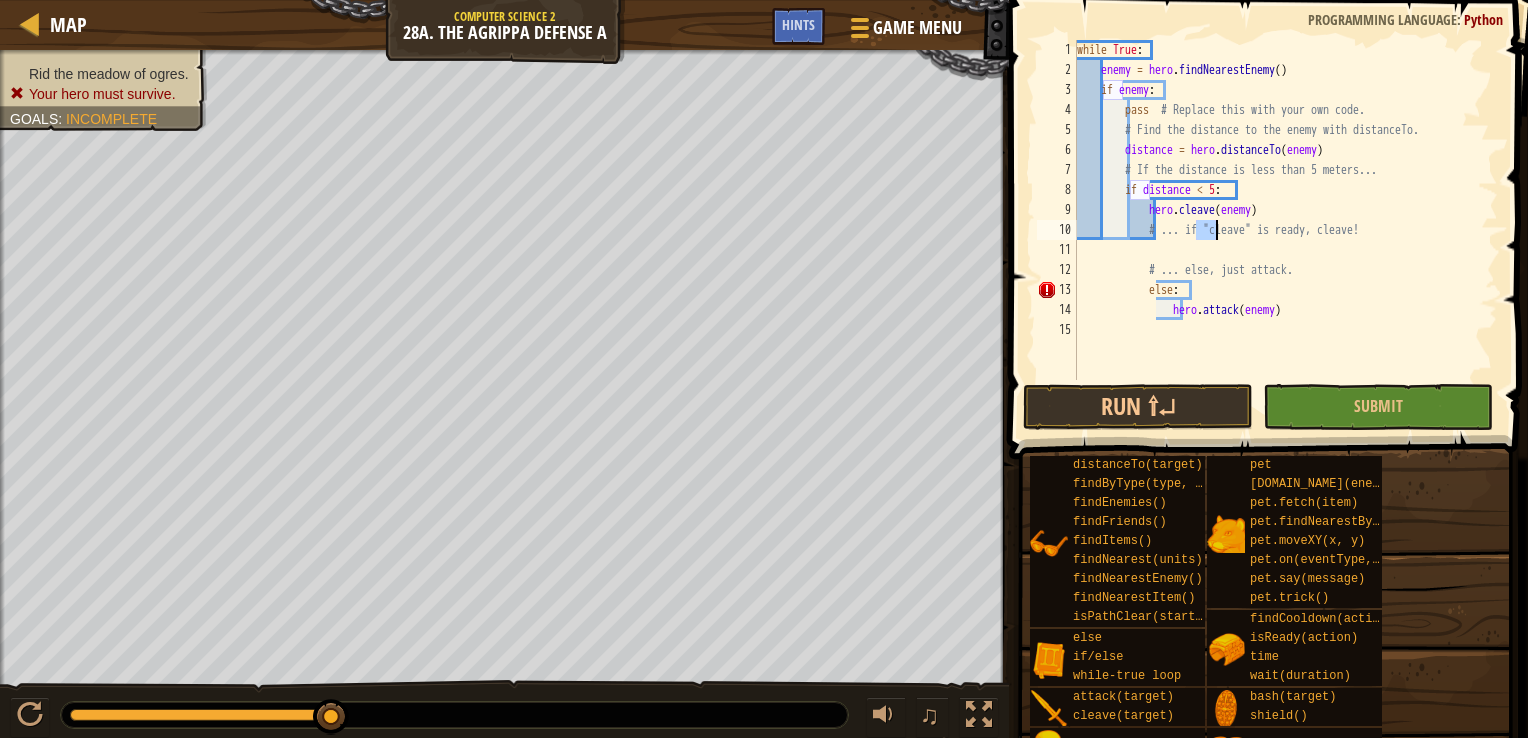 drag, startPoint x: 1194, startPoint y: 232, endPoint x: 1218, endPoint y: 228, distance: 24.33105 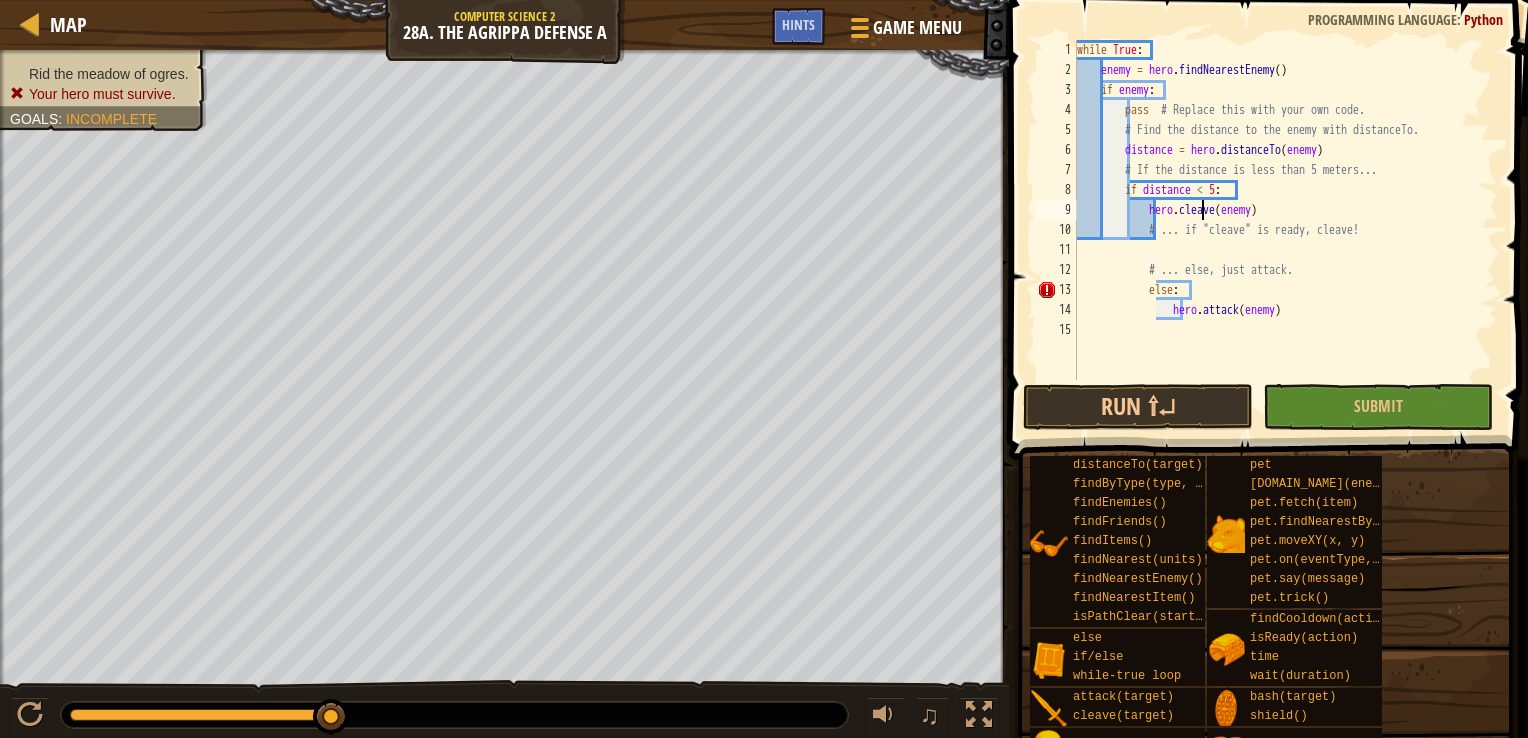 click on "while   True :      enemy   =   hero . findNearestEnemy ( )      if   enemy :          pass    # Replace this with your own code.          # Find the distance to the enemy with distanceTo.          distance   =   hero . distanceTo ( enemy )          # If the distance is less than 5 meters...          if   distance   <   5 :              hero . cleave ( enemy )              # ... if "cleave" is ready, cleave!              # ... else, just attack.              else :                  hero . attack ( enemy )" at bounding box center (1285, 230) 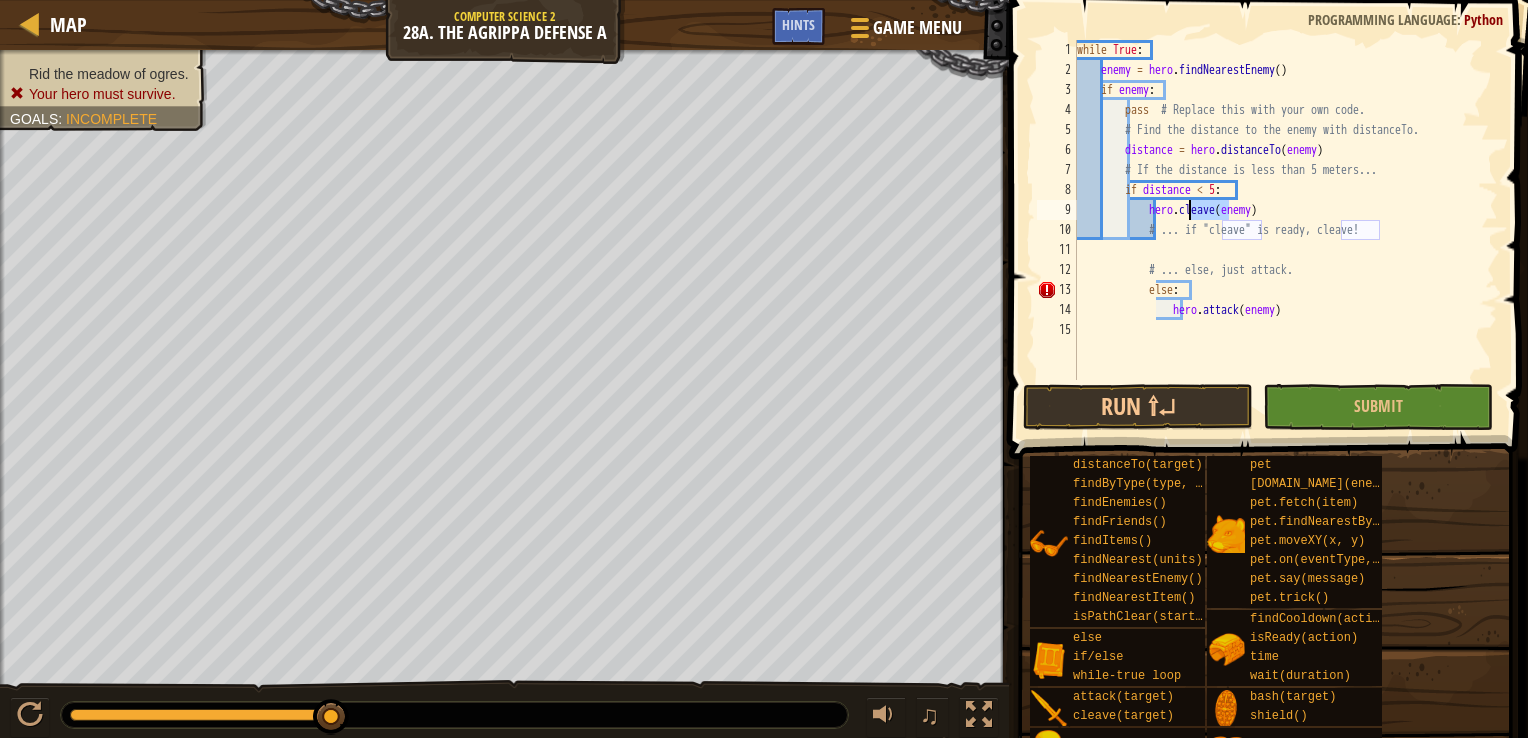 click on "while   True :      enemy   =   hero . findNearestEnemy ( )      if   enemy :          pass    # Replace this with your own code.          # Find the distance to the enemy with distanceTo.          distance   =   hero . distanceTo ( enemy )          # If the distance is less than 5 meters...          if   distance   <   5 :              hero . cleave ( enemy )              # ... if "cleave" is ready, cleave!              # ... else, just attack.              else :                  hero . attack ( enemy )" at bounding box center (1285, 230) 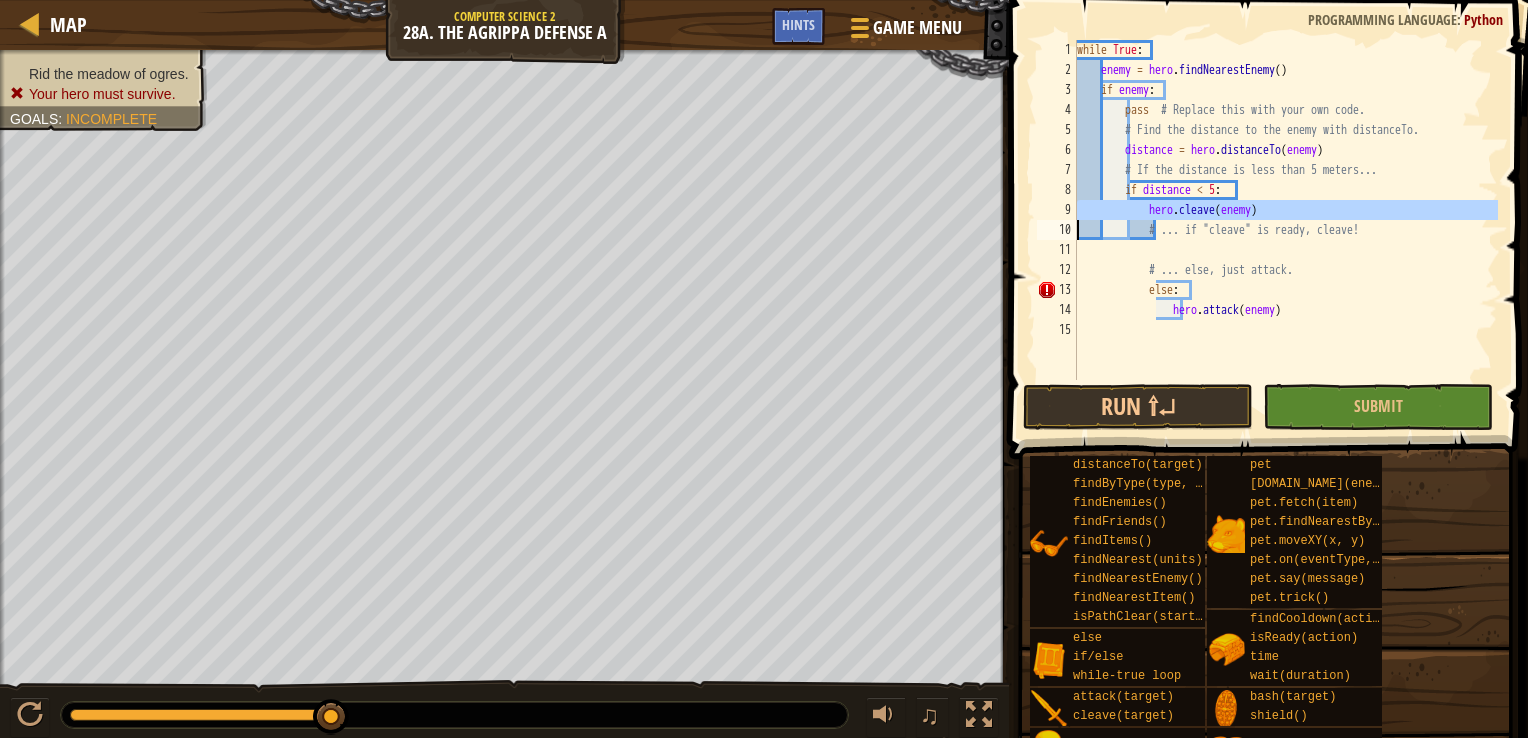 type on "# ... if "cleave" is ready, cleave!" 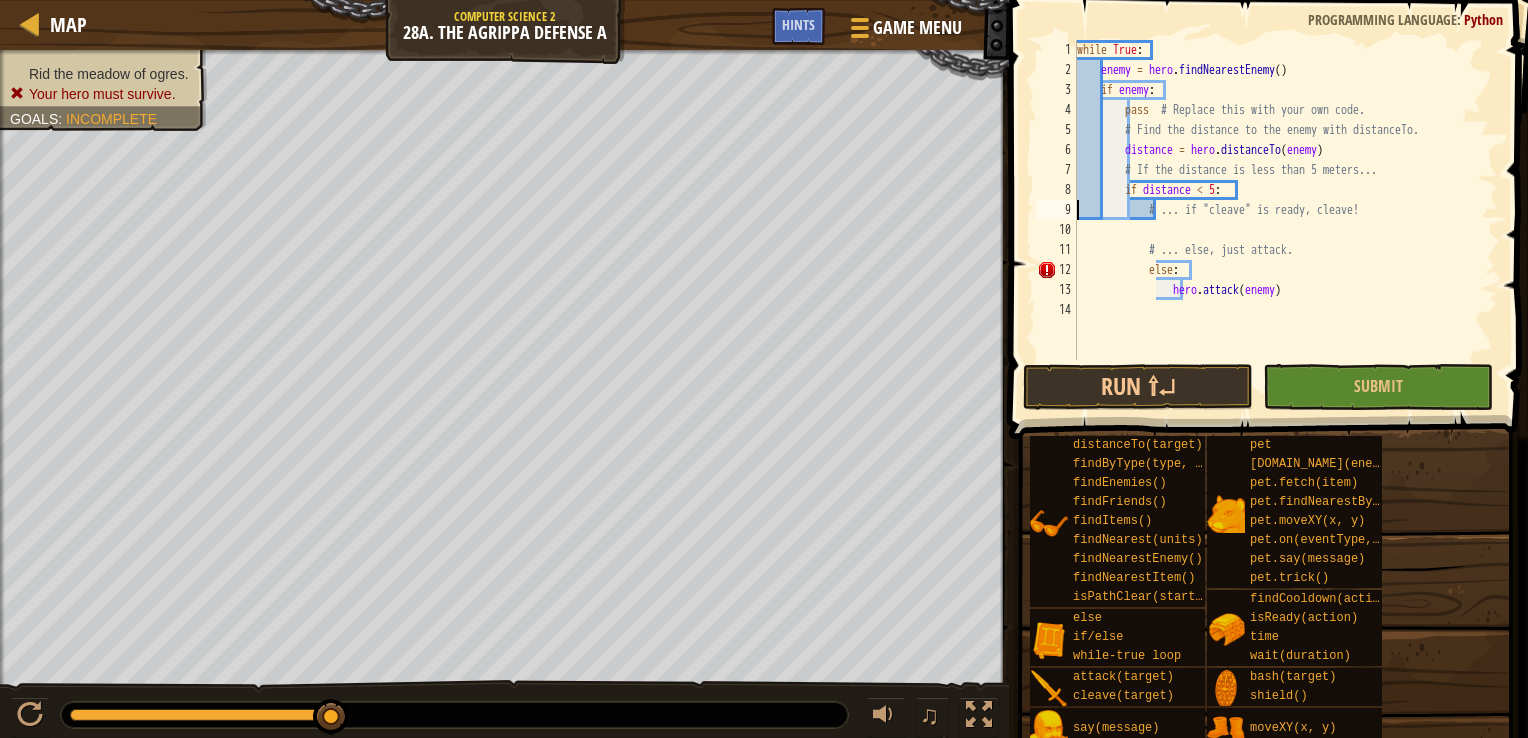 click on "while   True :      enemy   =   hero . findNearestEnemy ( )      if   enemy :          pass    # Replace this with your own code.          # Find the distance to the enemy with distanceTo.          distance   =   hero . distanceTo ( enemy )          # If the distance is less than 5 meters...          if   distance   <   5 :              # ... if "cleave" is ready, cleave!              # ... else, just attack.              else :                  hero . attack ( enemy )" at bounding box center [1285, 220] 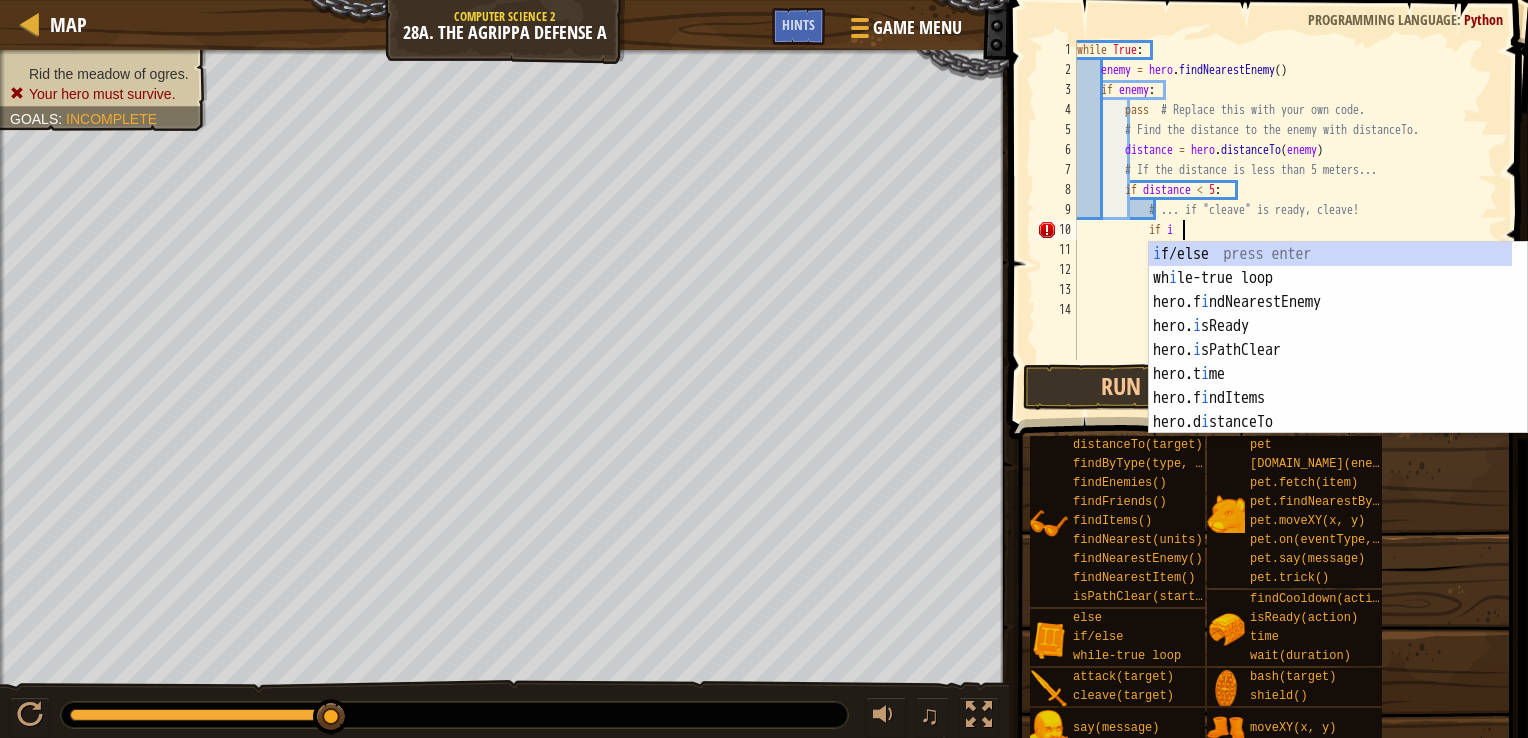 scroll, scrollTop: 9, scrollLeft: 8, axis: both 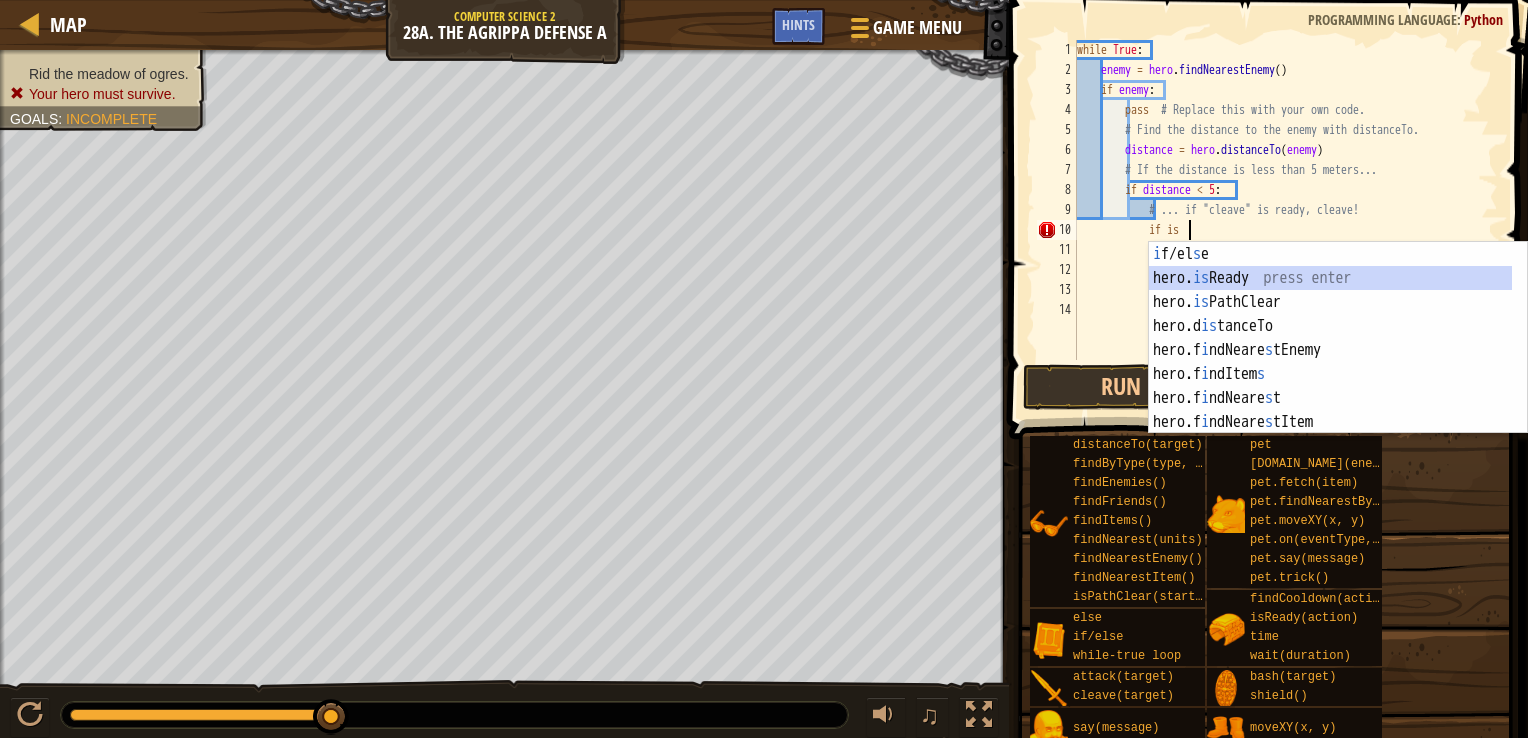 type on "if hero.isReady("cleave")" 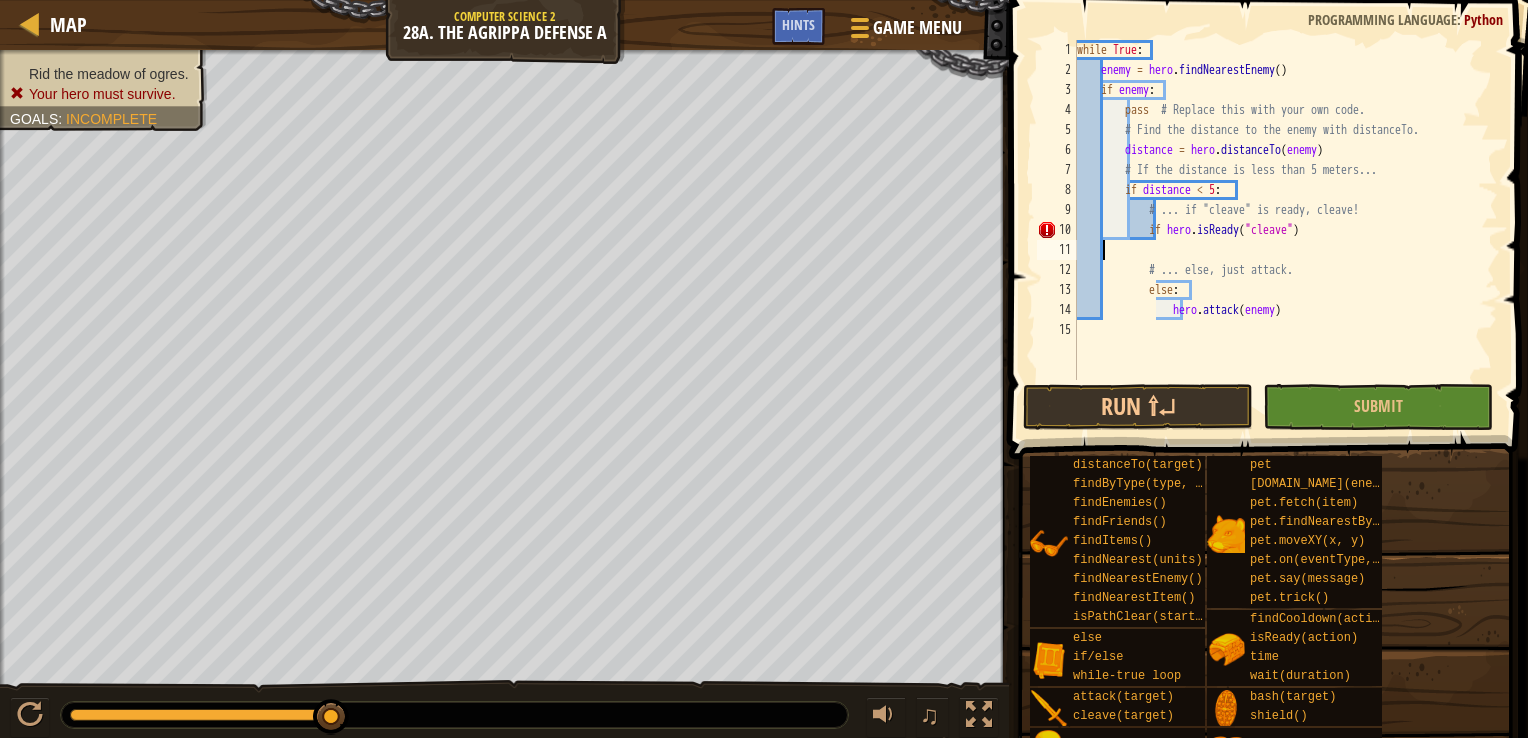 scroll, scrollTop: 9, scrollLeft: 0, axis: vertical 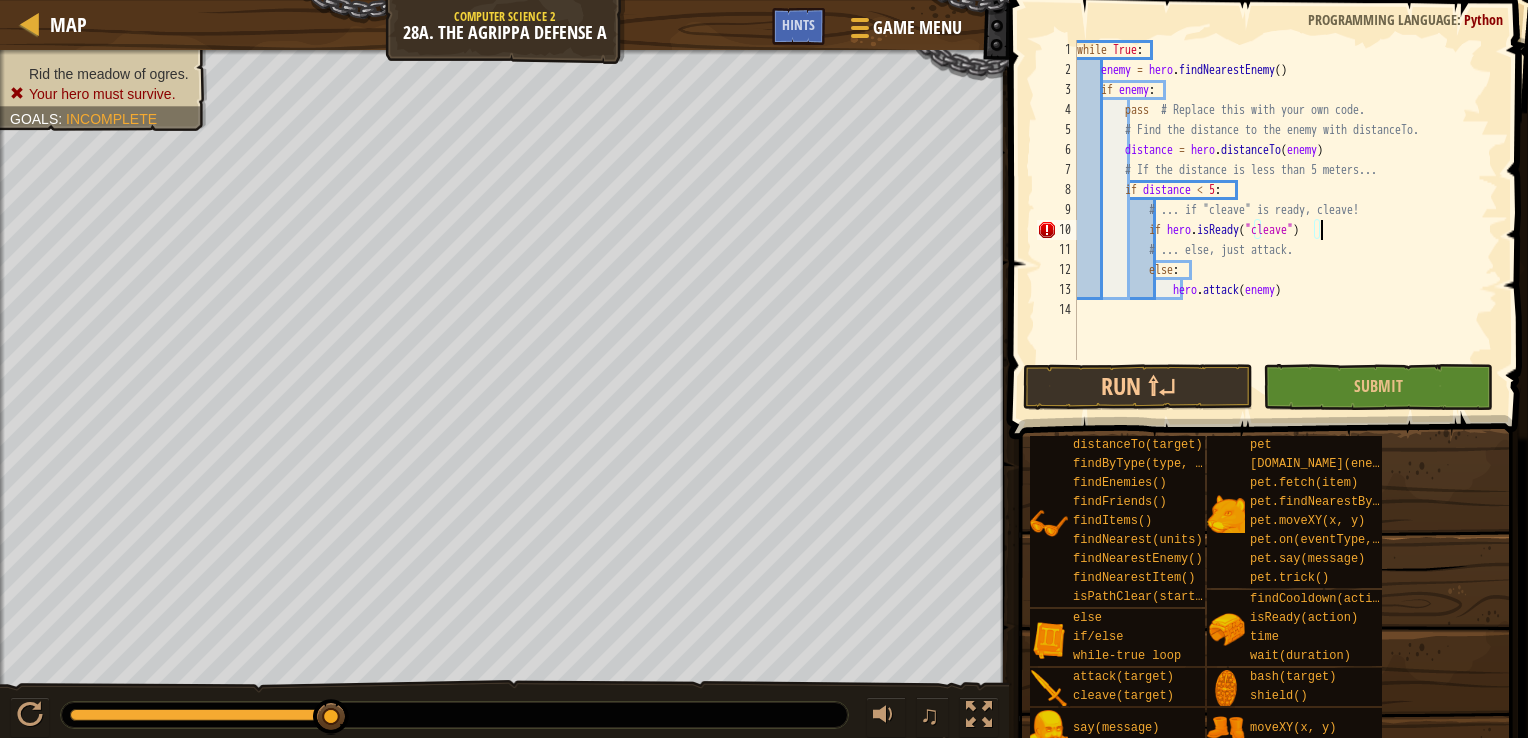 type on "if hero.isReady("cleave"):" 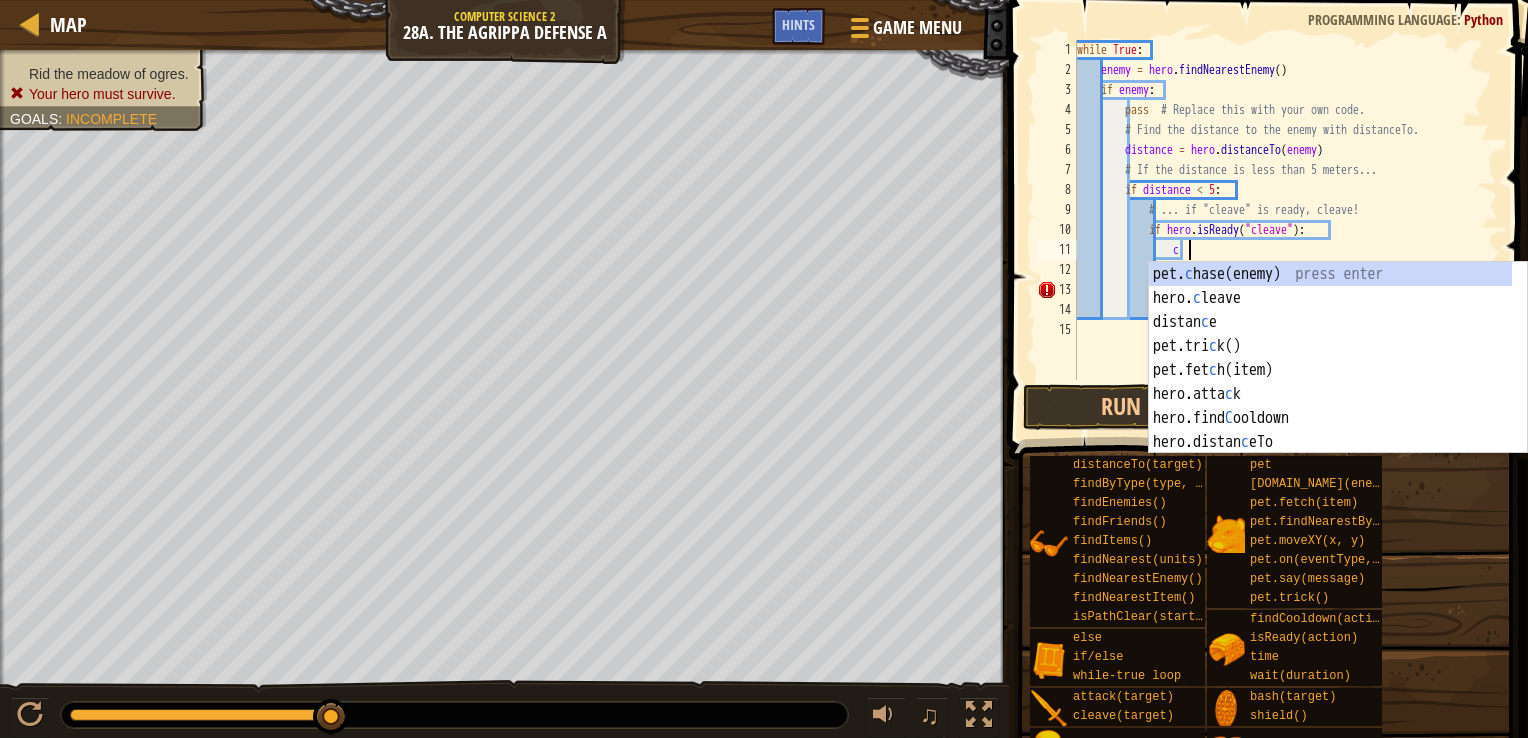 scroll, scrollTop: 9, scrollLeft: 8, axis: both 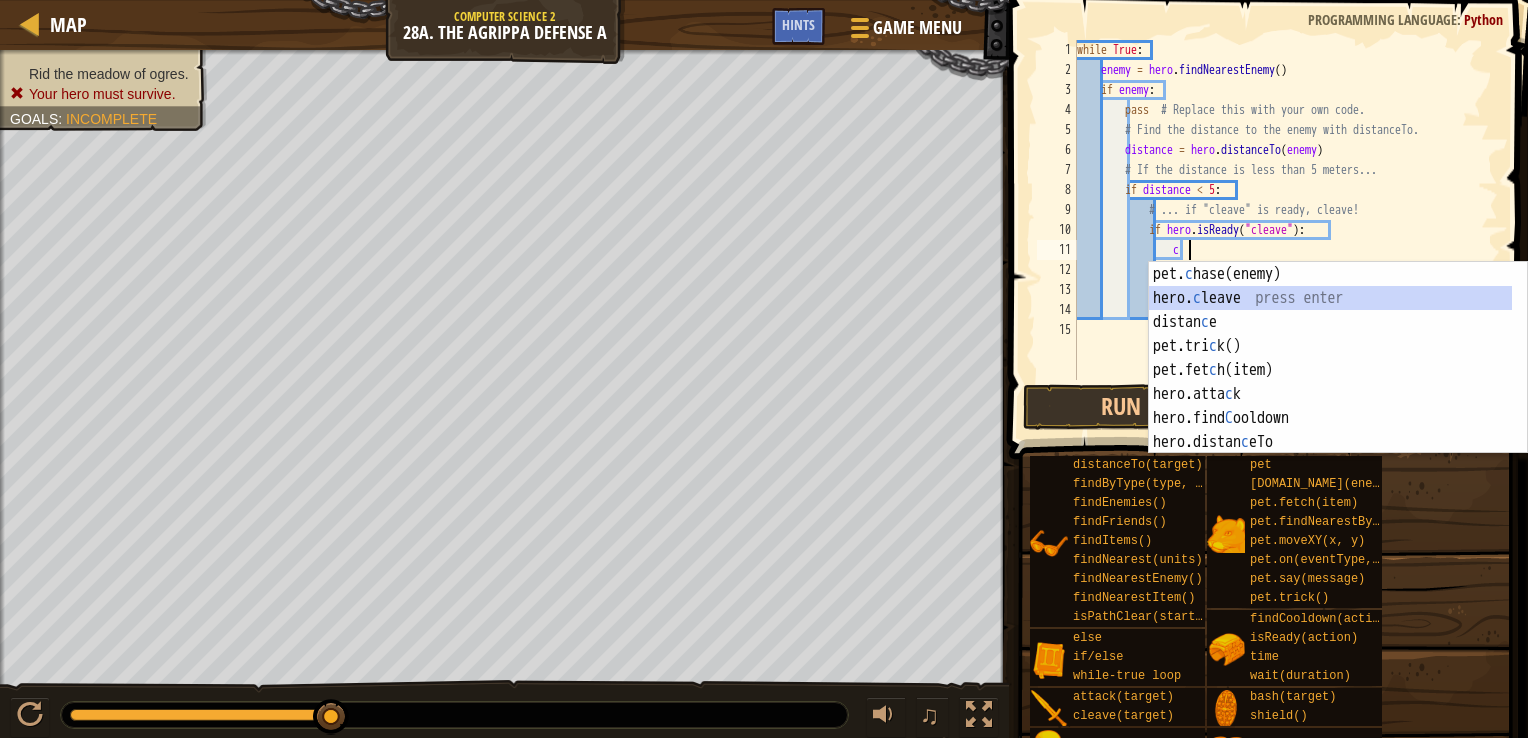 type on "hero.cleave(enemy)" 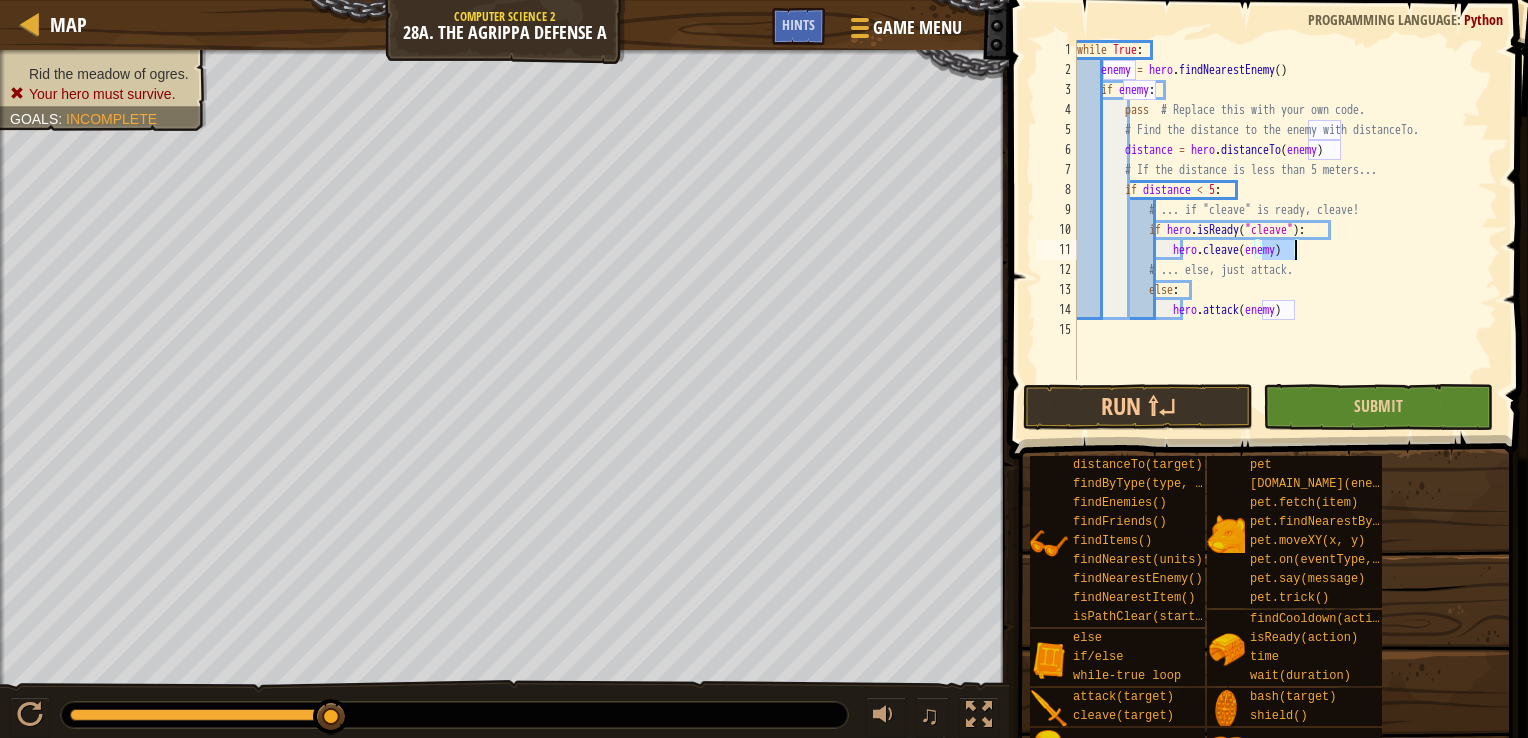click on "Submit" at bounding box center (1378, 407) 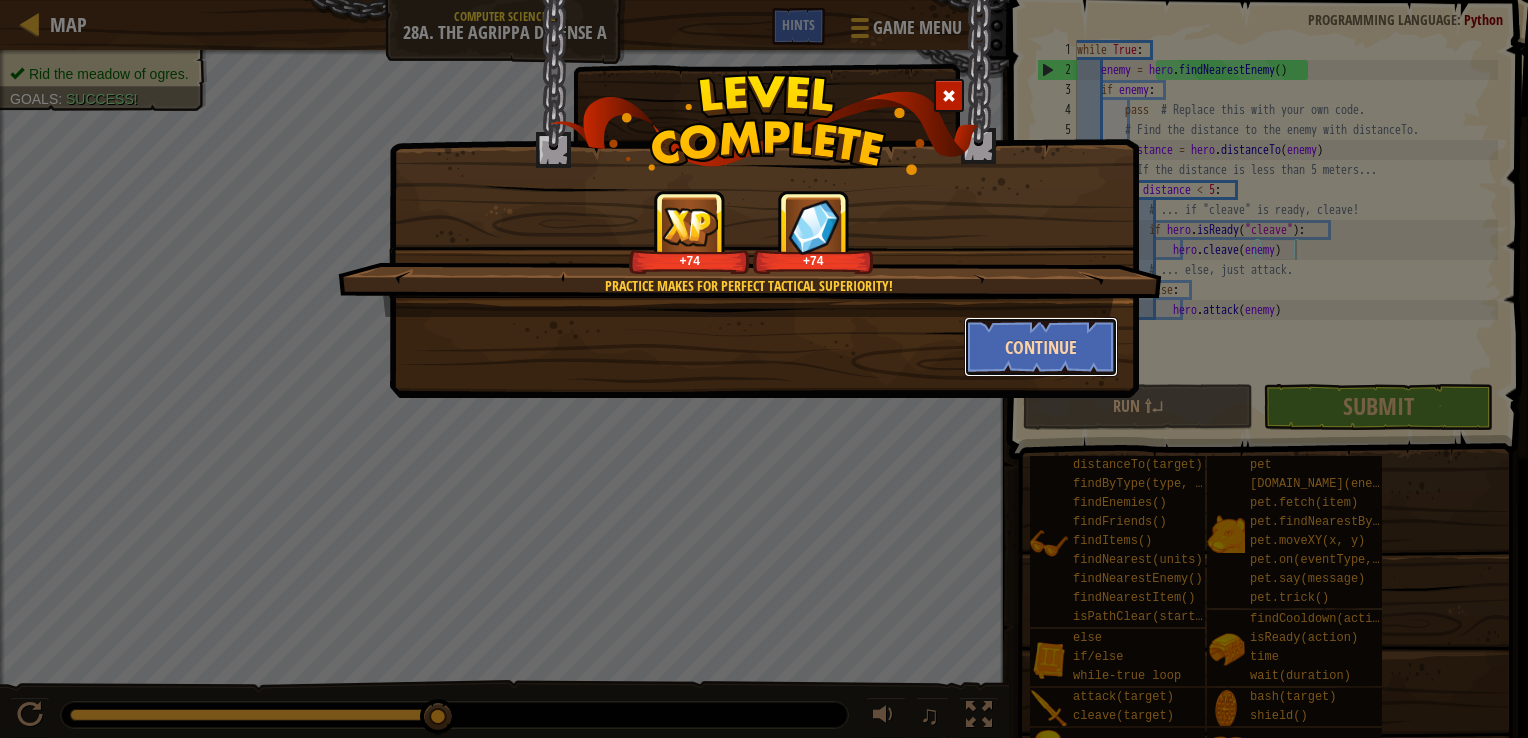 click on "Continue" at bounding box center (1041, 347) 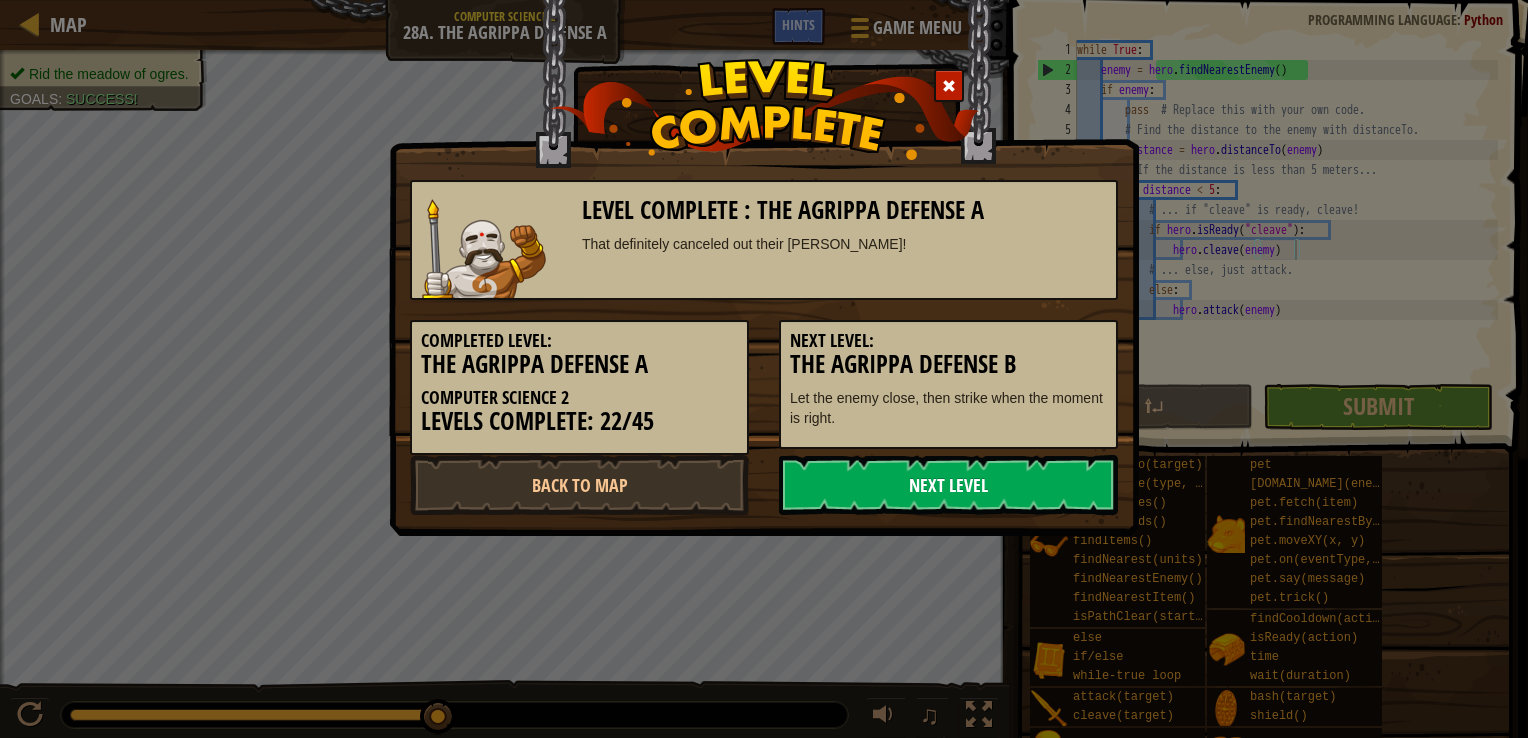 click on "Next Level" at bounding box center (948, 485) 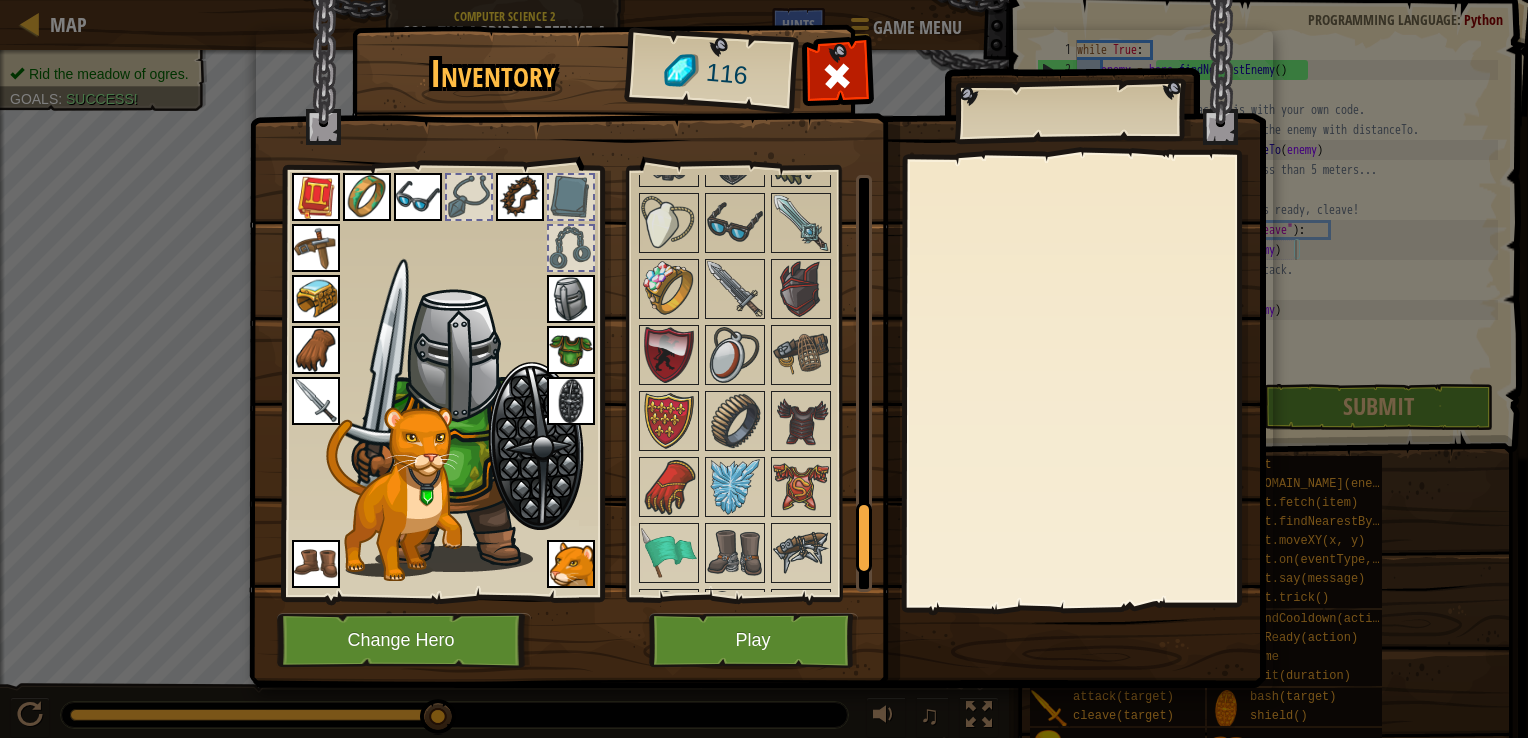 scroll, scrollTop: 2162, scrollLeft: 0, axis: vertical 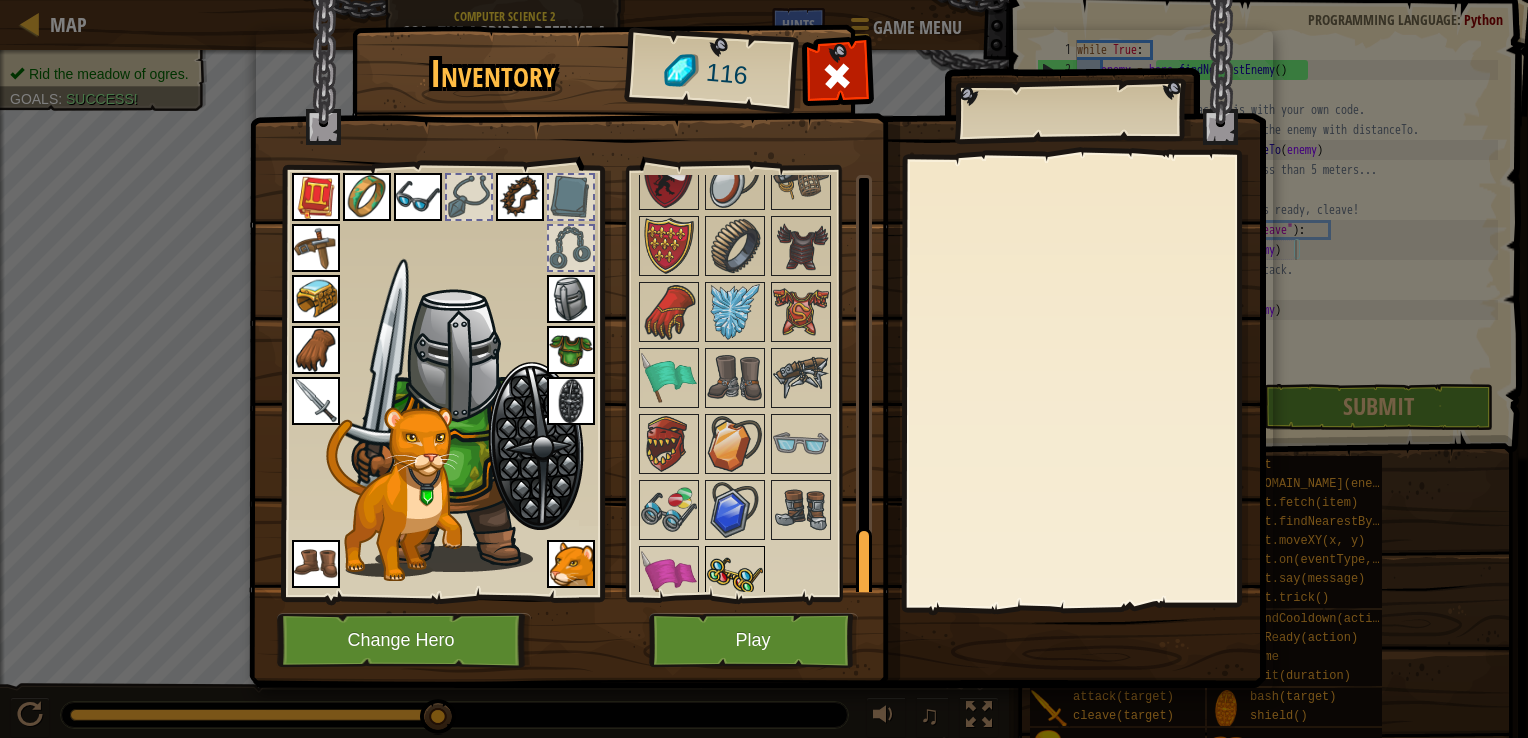click at bounding box center (735, 576) 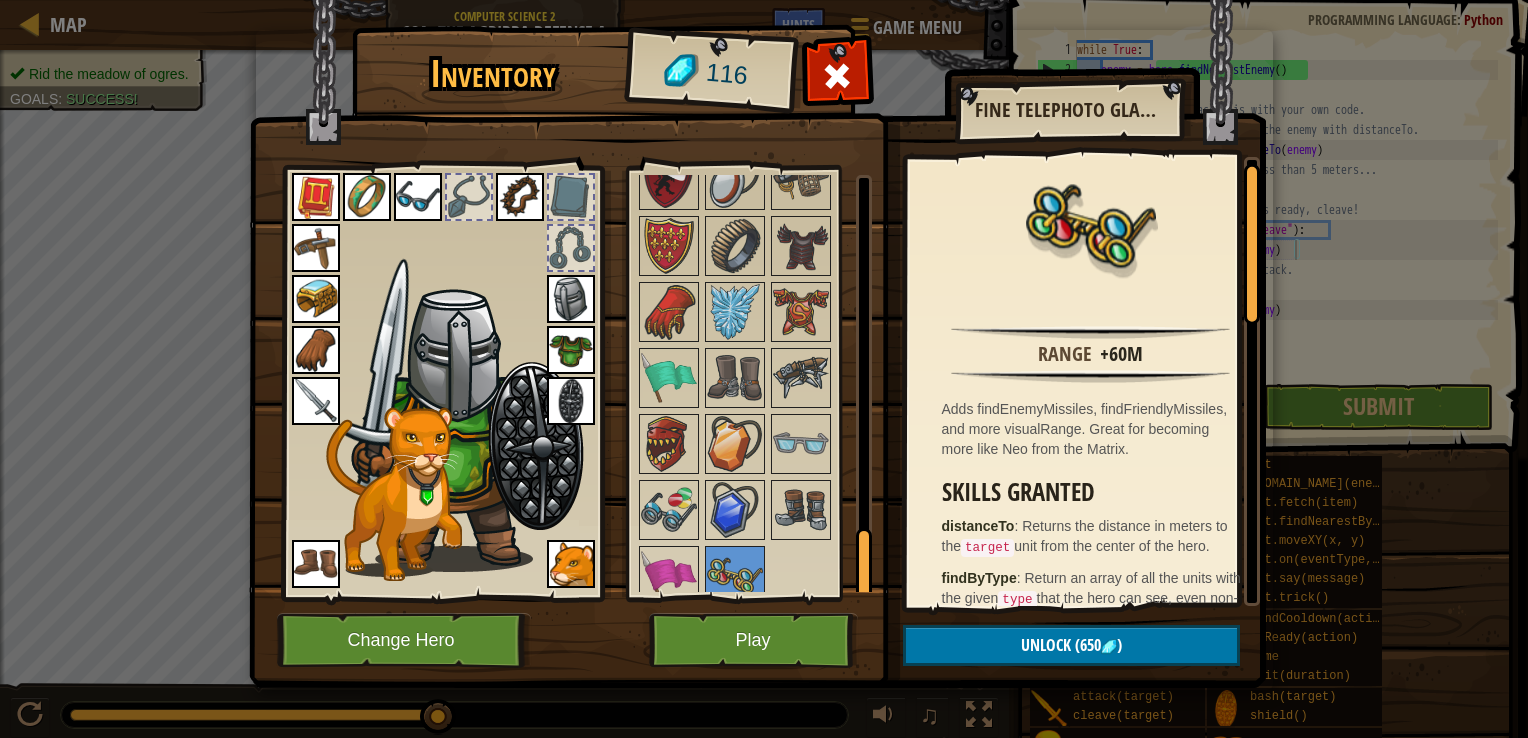 scroll, scrollTop: 0, scrollLeft: 0, axis: both 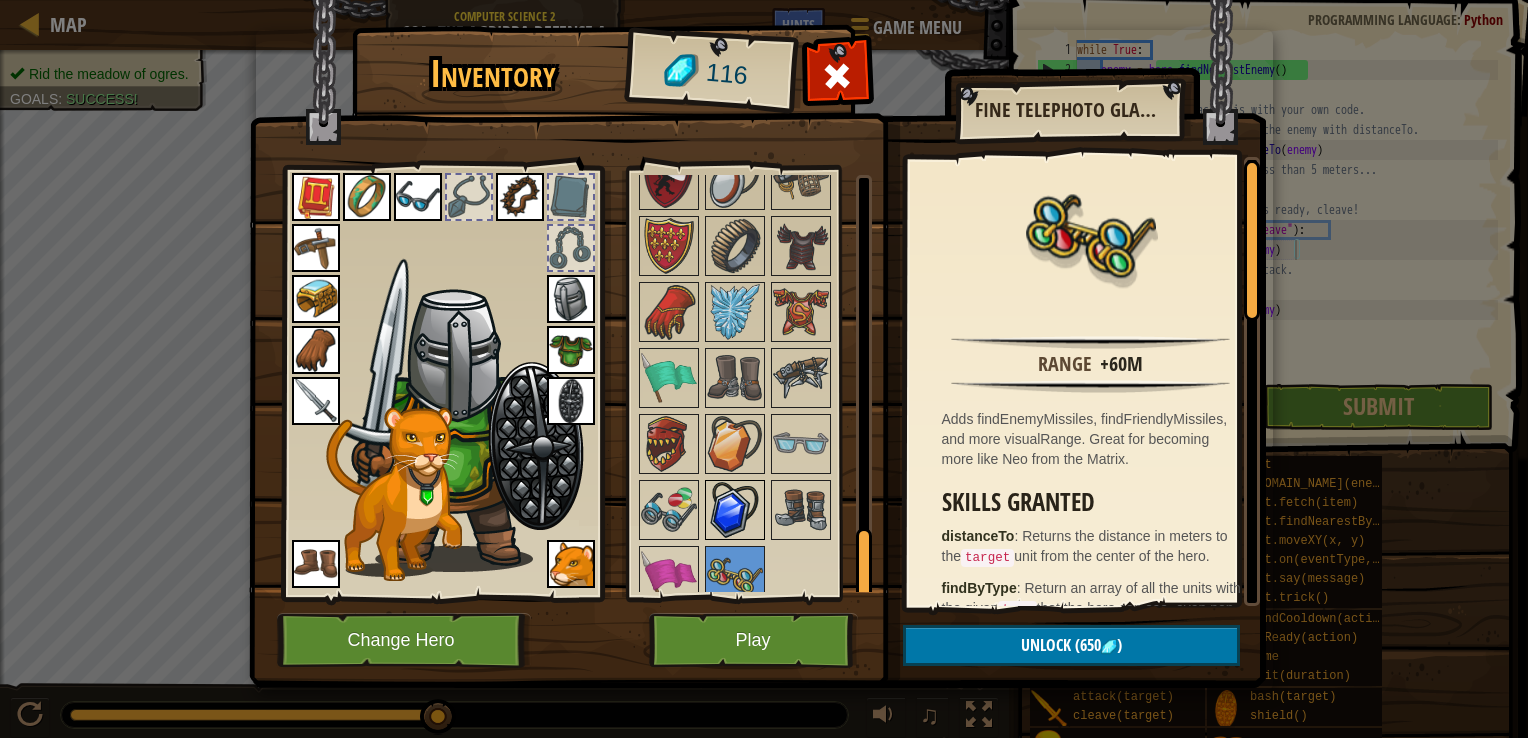 click at bounding box center [735, 510] 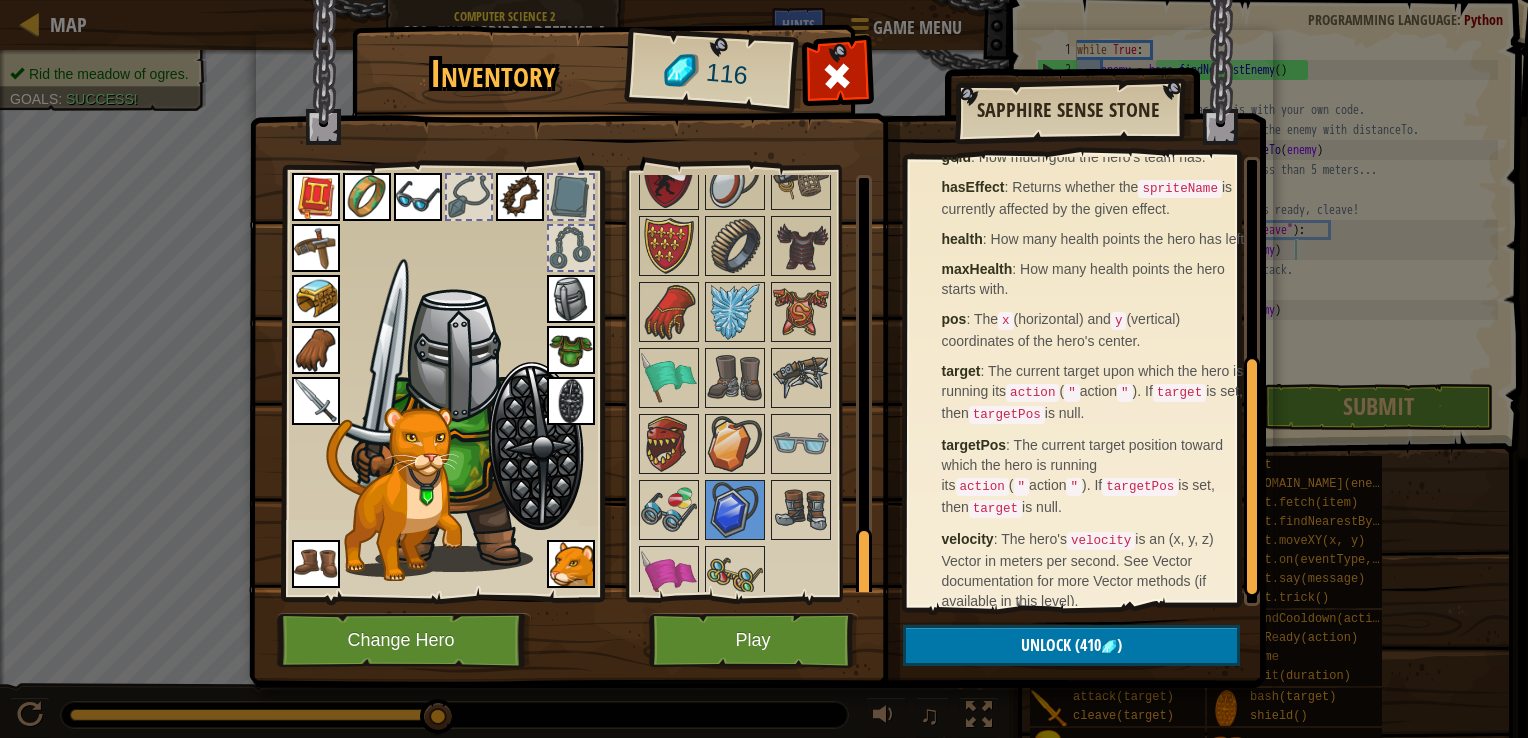 scroll, scrollTop: 390, scrollLeft: 0, axis: vertical 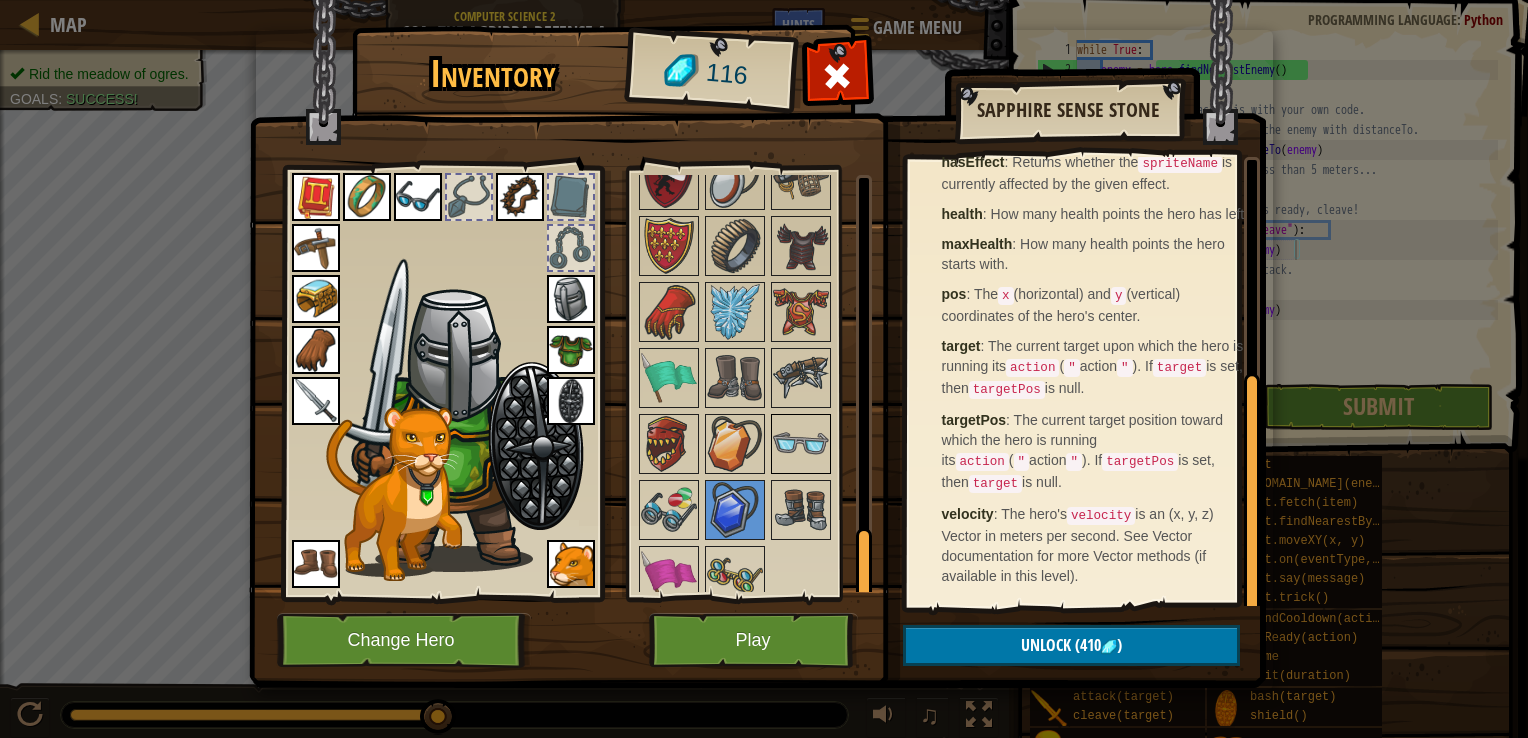 click at bounding box center [801, 444] 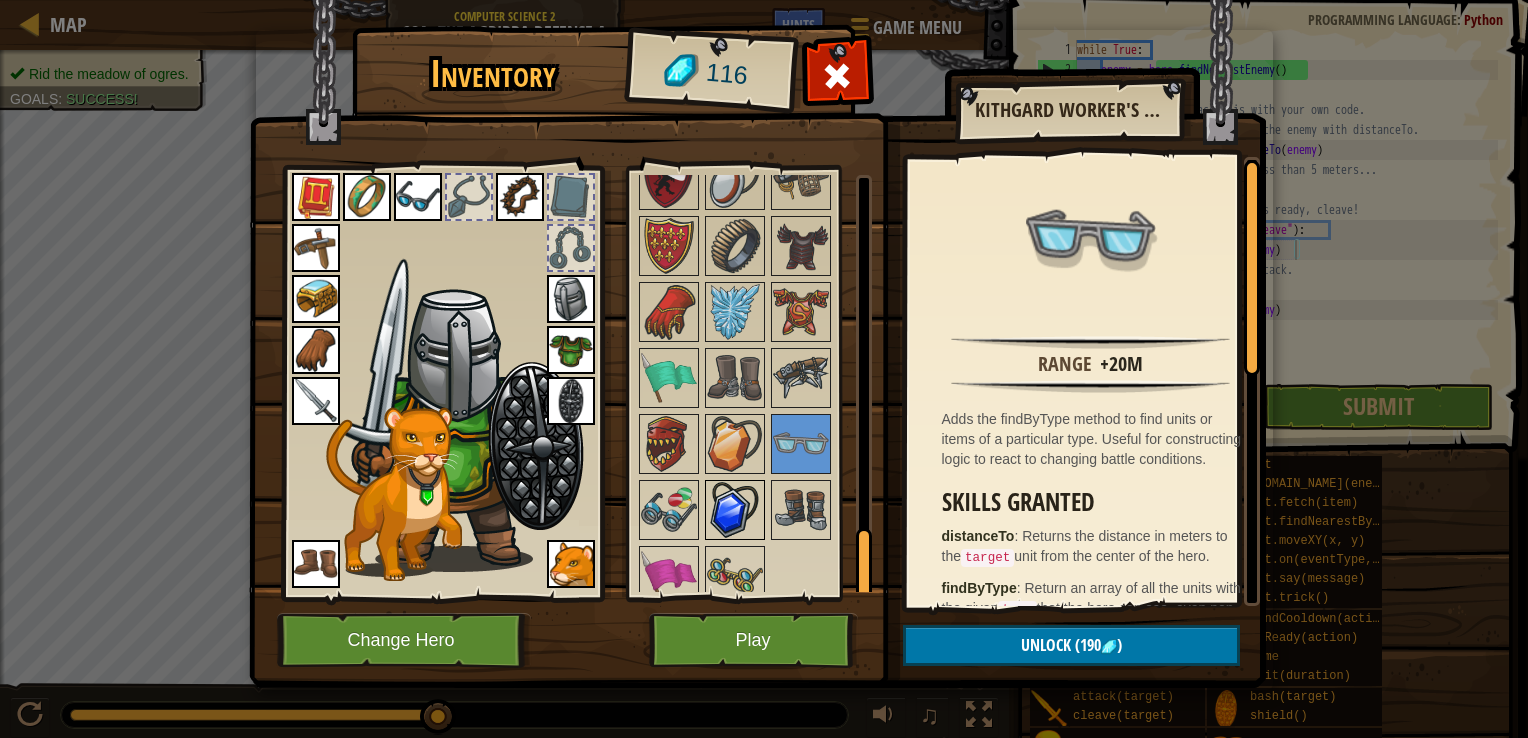 drag, startPoint x: 716, startPoint y: 486, endPoint x: 726, endPoint y: 485, distance: 10.049875 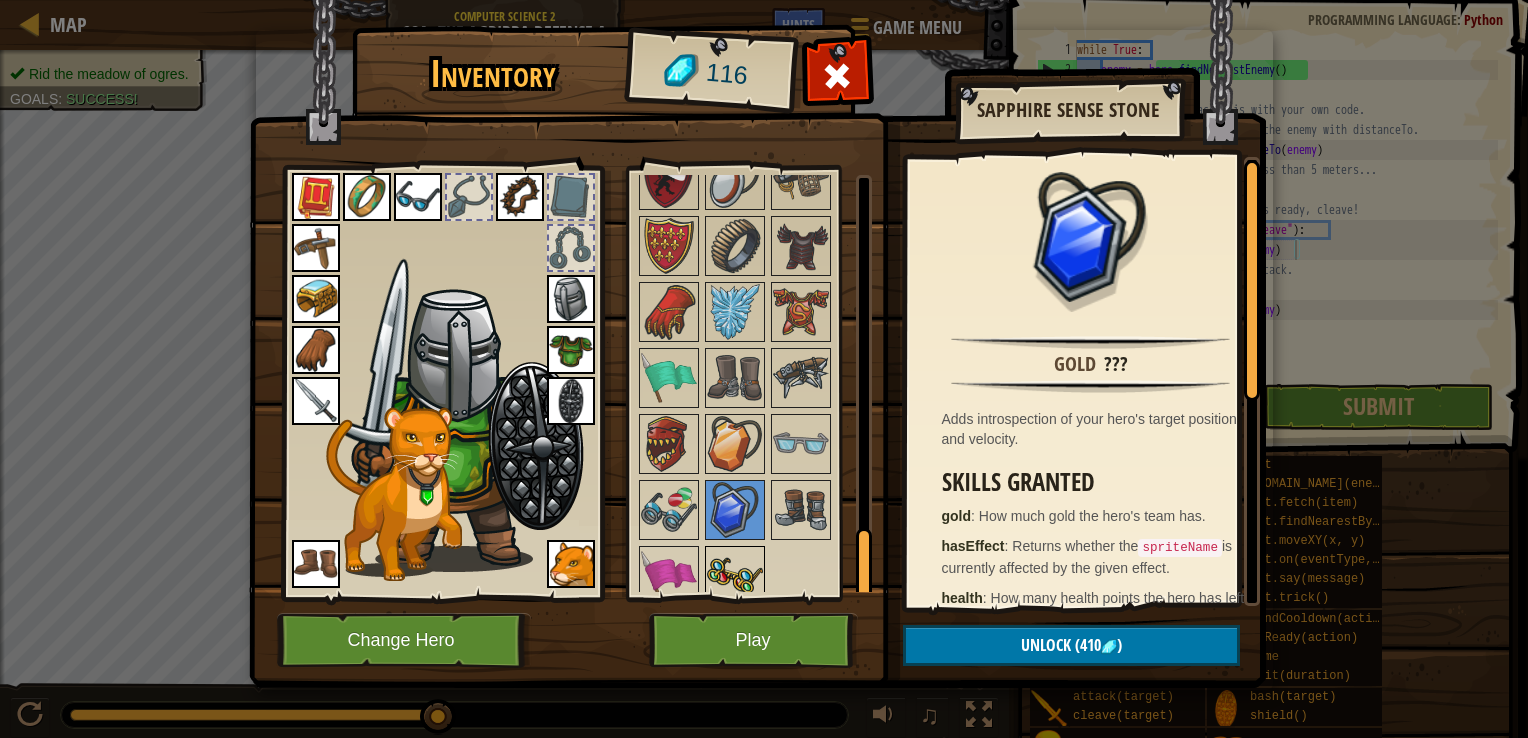 click at bounding box center (735, 576) 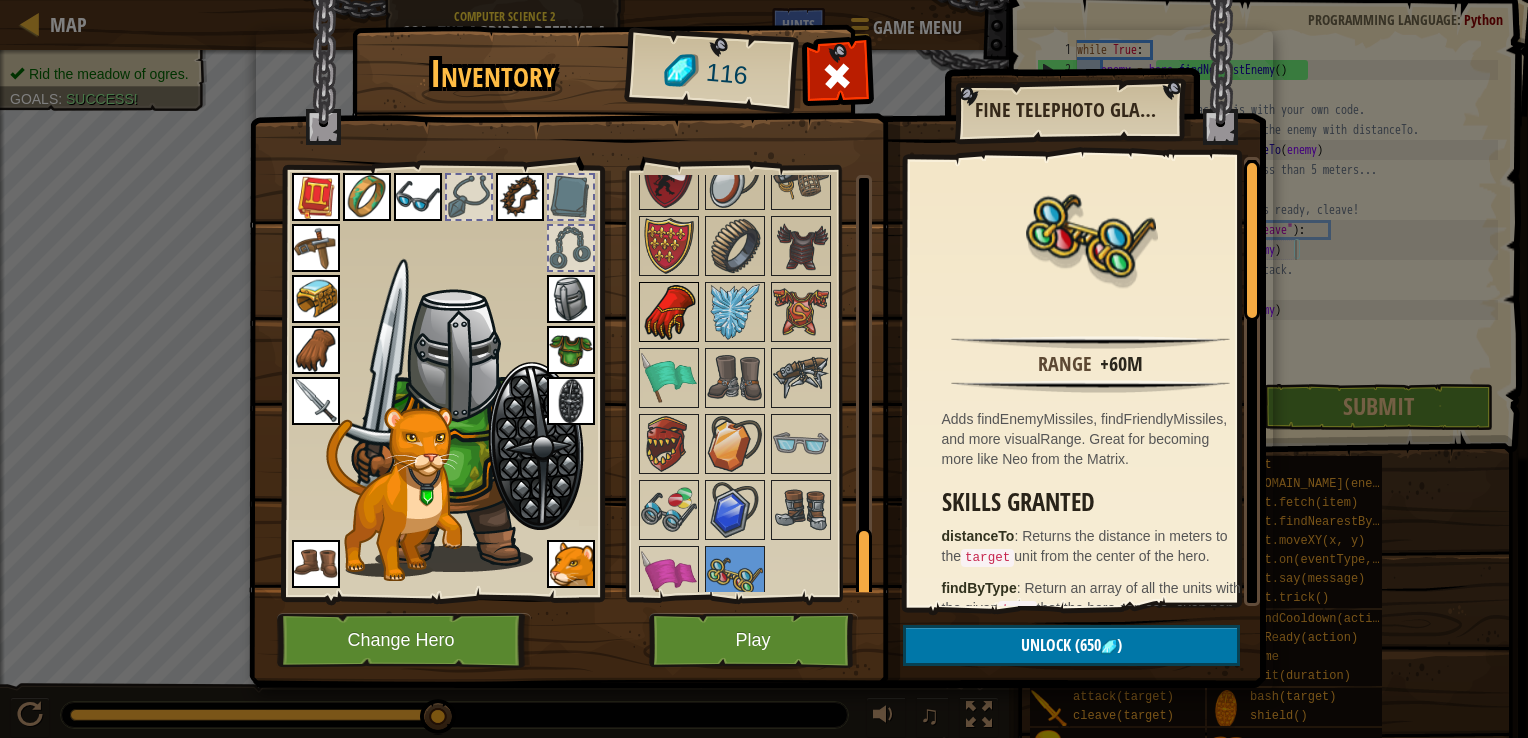 click at bounding box center [669, 312] 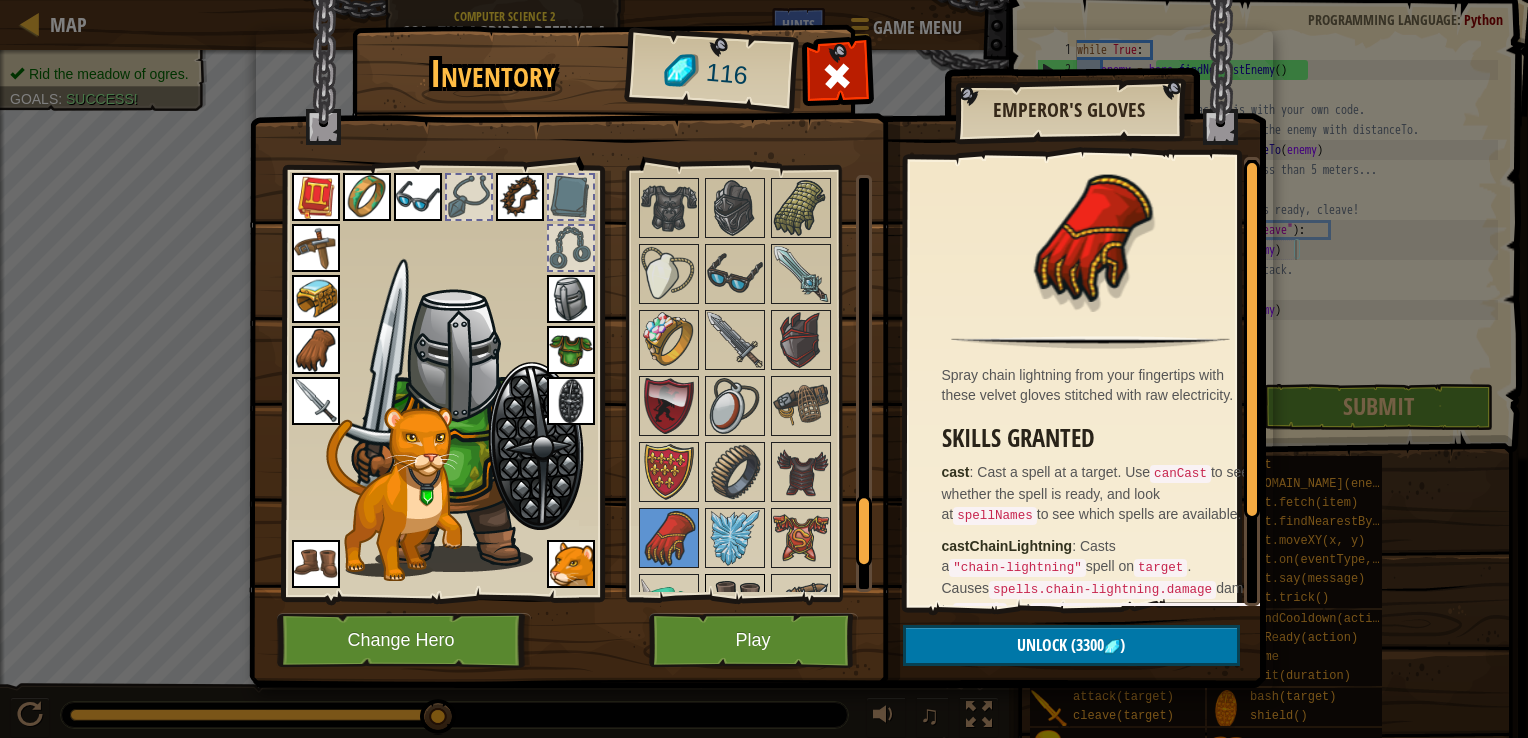 scroll, scrollTop: 1862, scrollLeft: 0, axis: vertical 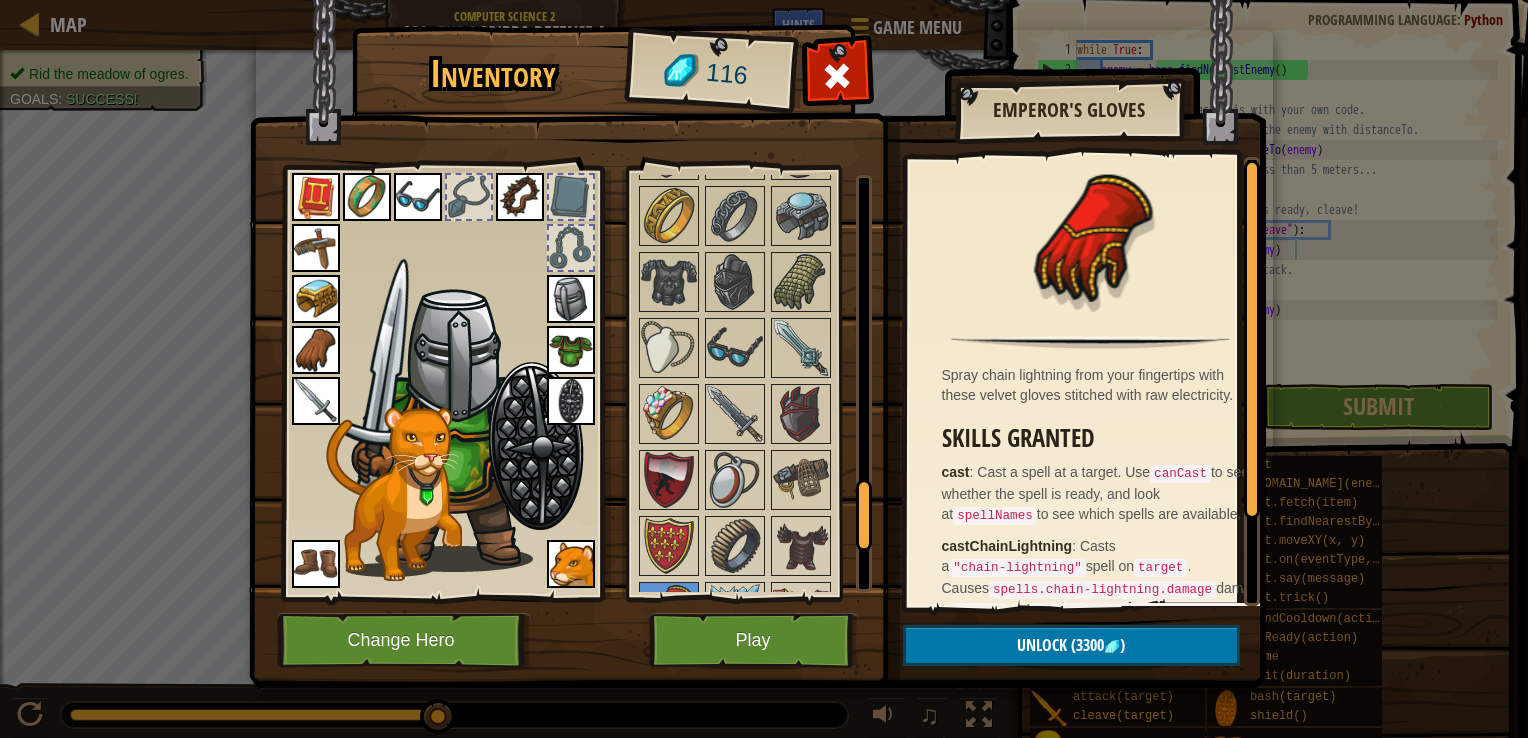 click at bounding box center (735, 348) 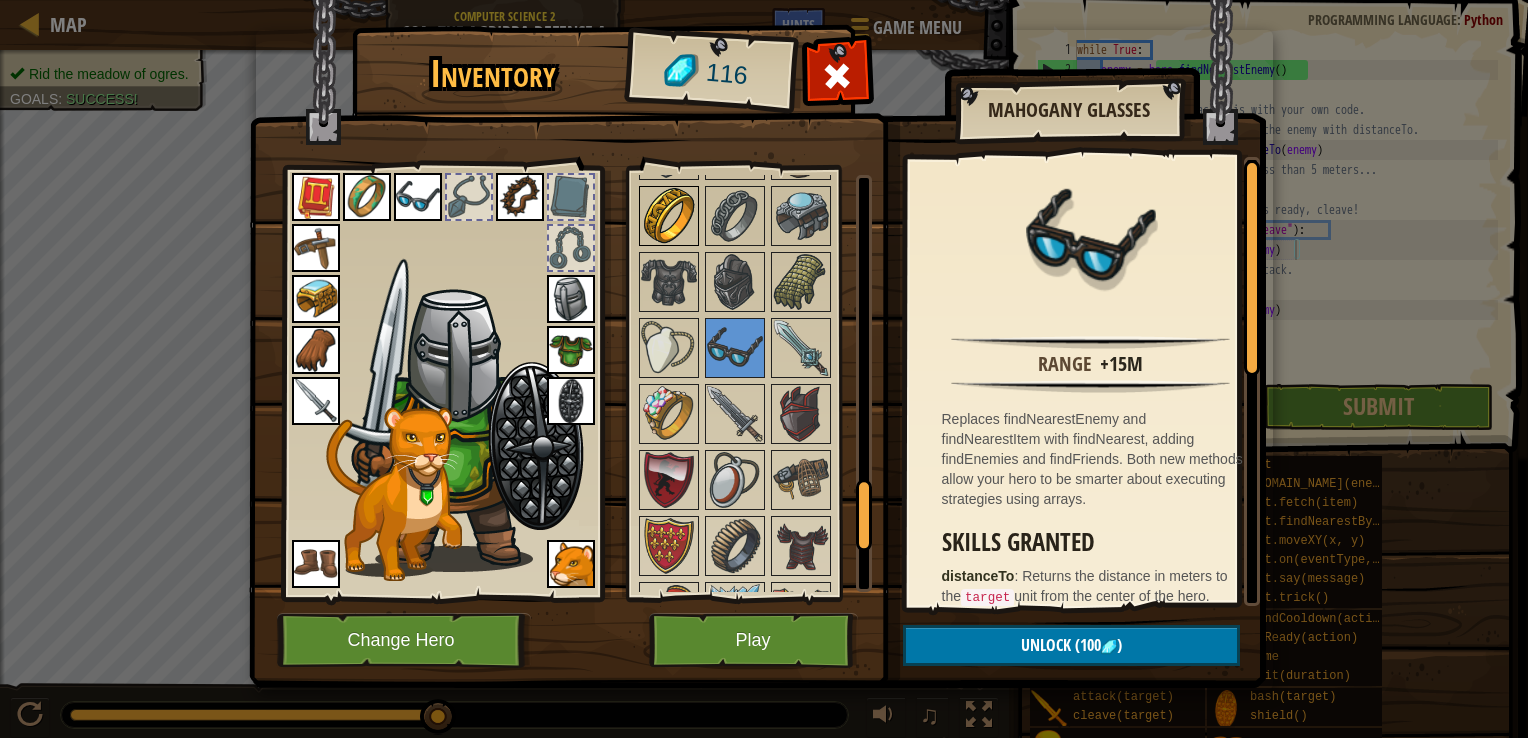 click at bounding box center [669, 216] 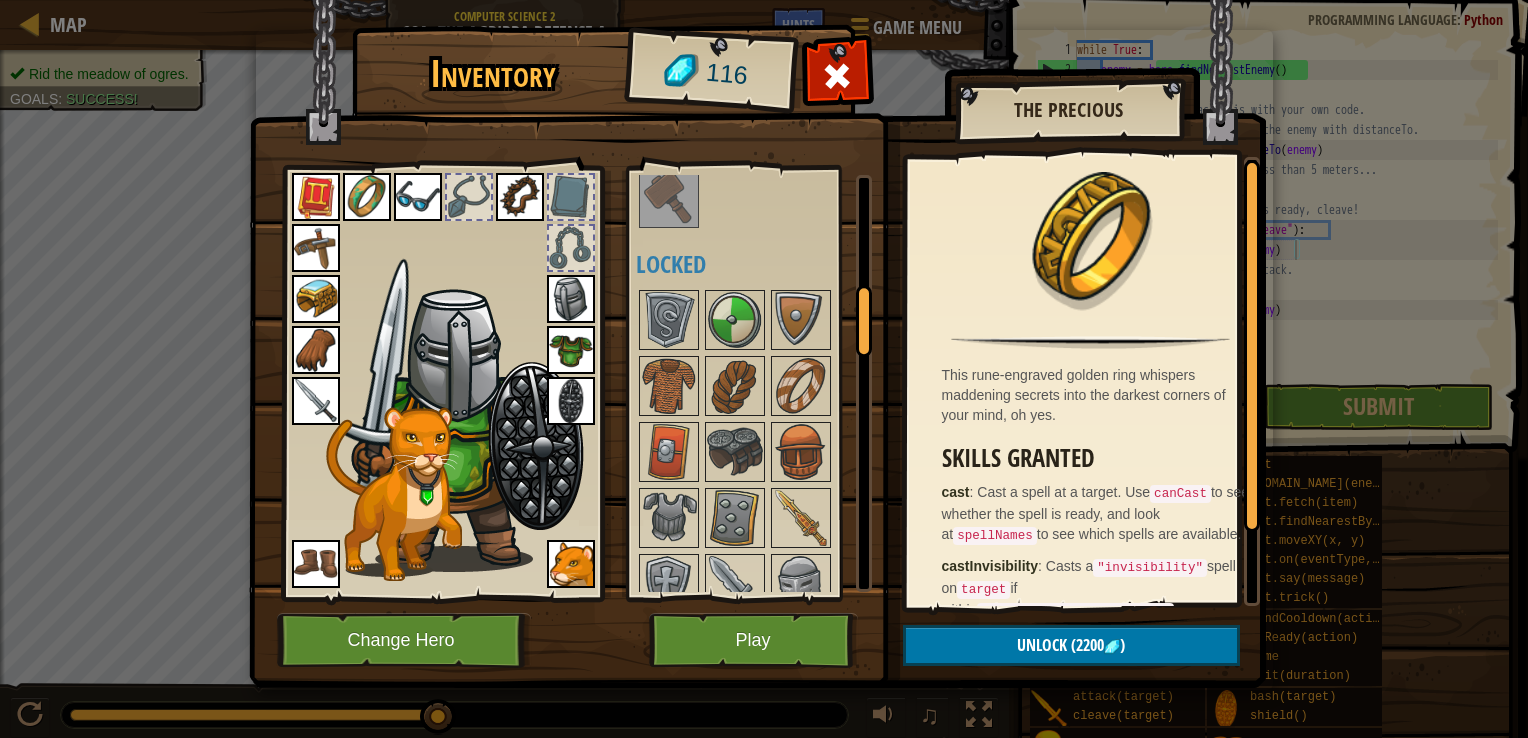 scroll, scrollTop: 662, scrollLeft: 0, axis: vertical 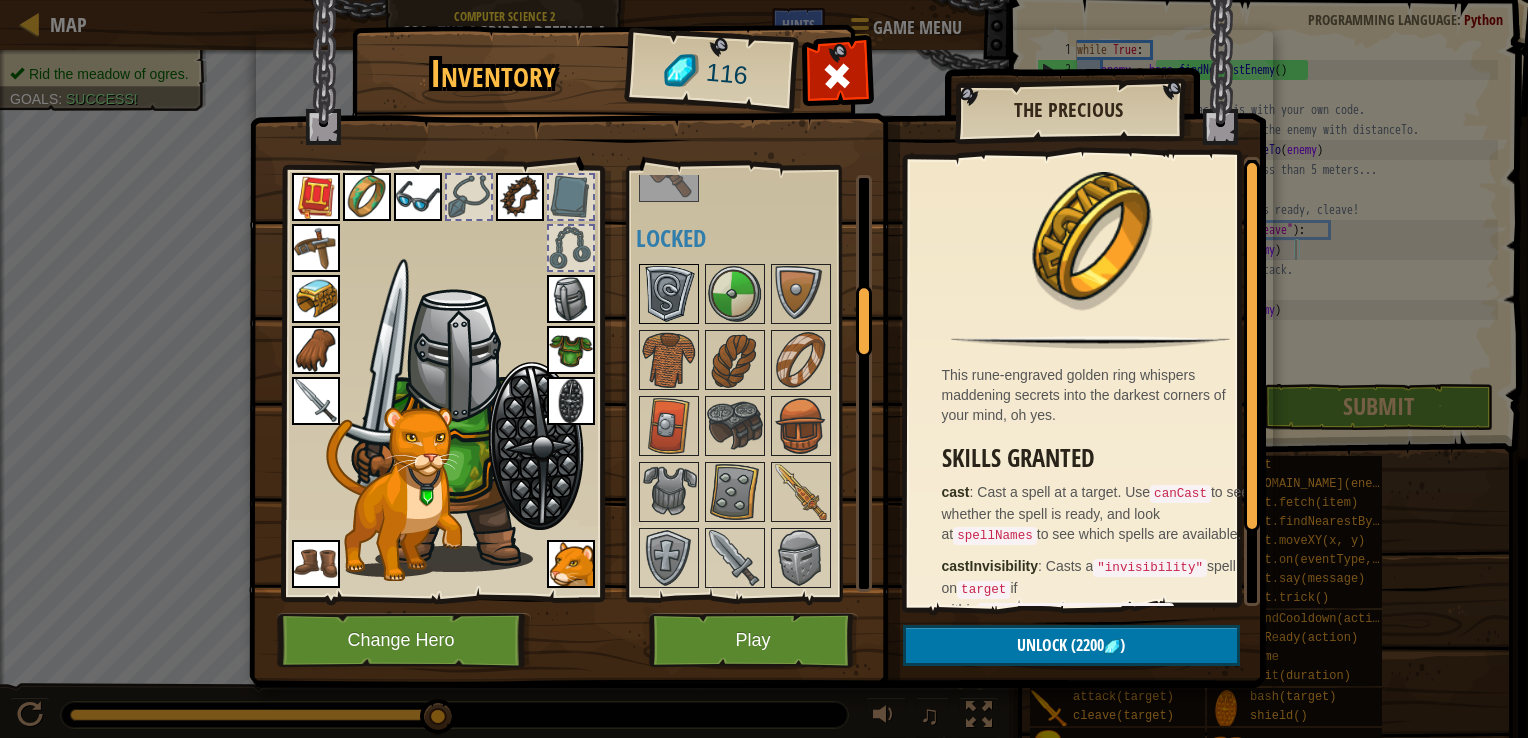 click at bounding box center [669, 294] 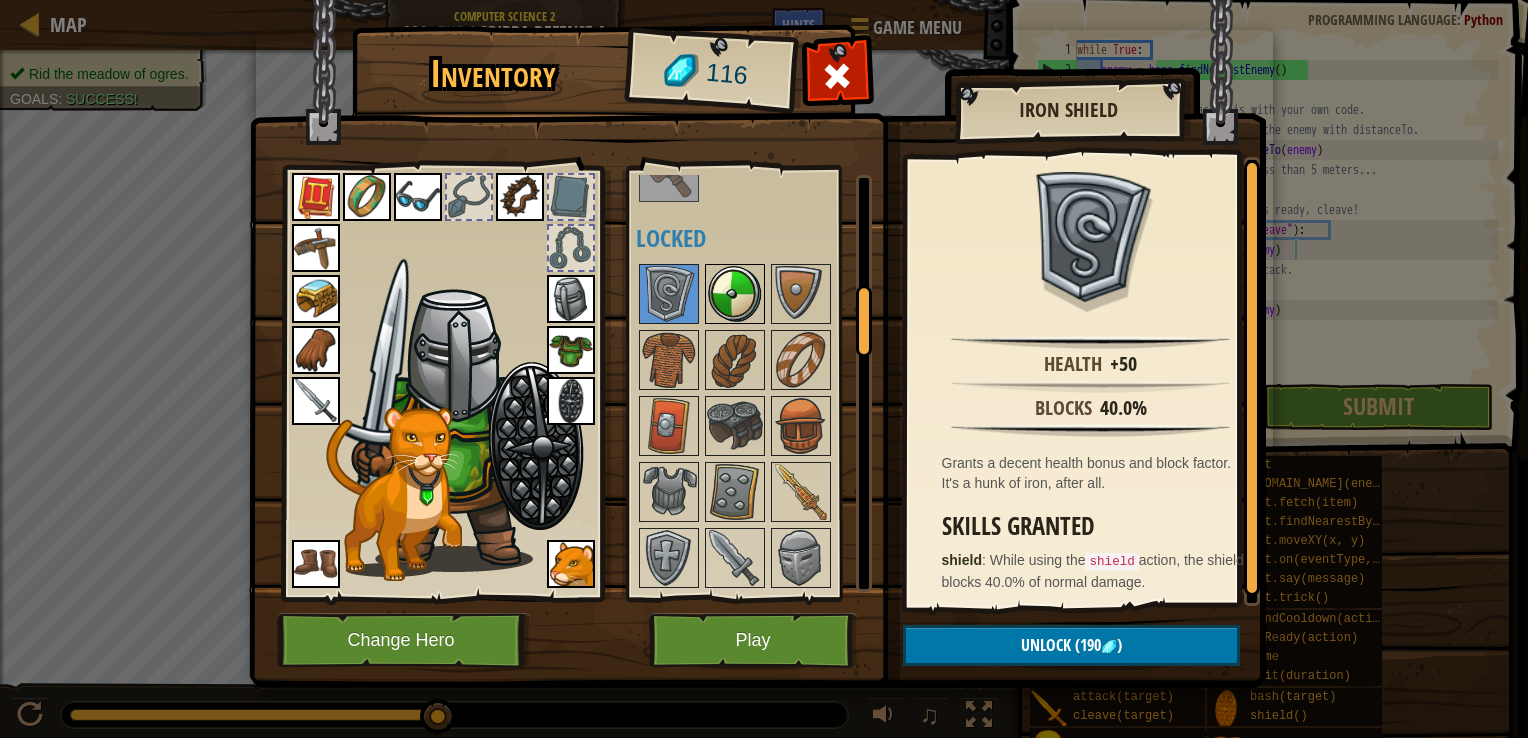click at bounding box center [735, 294] 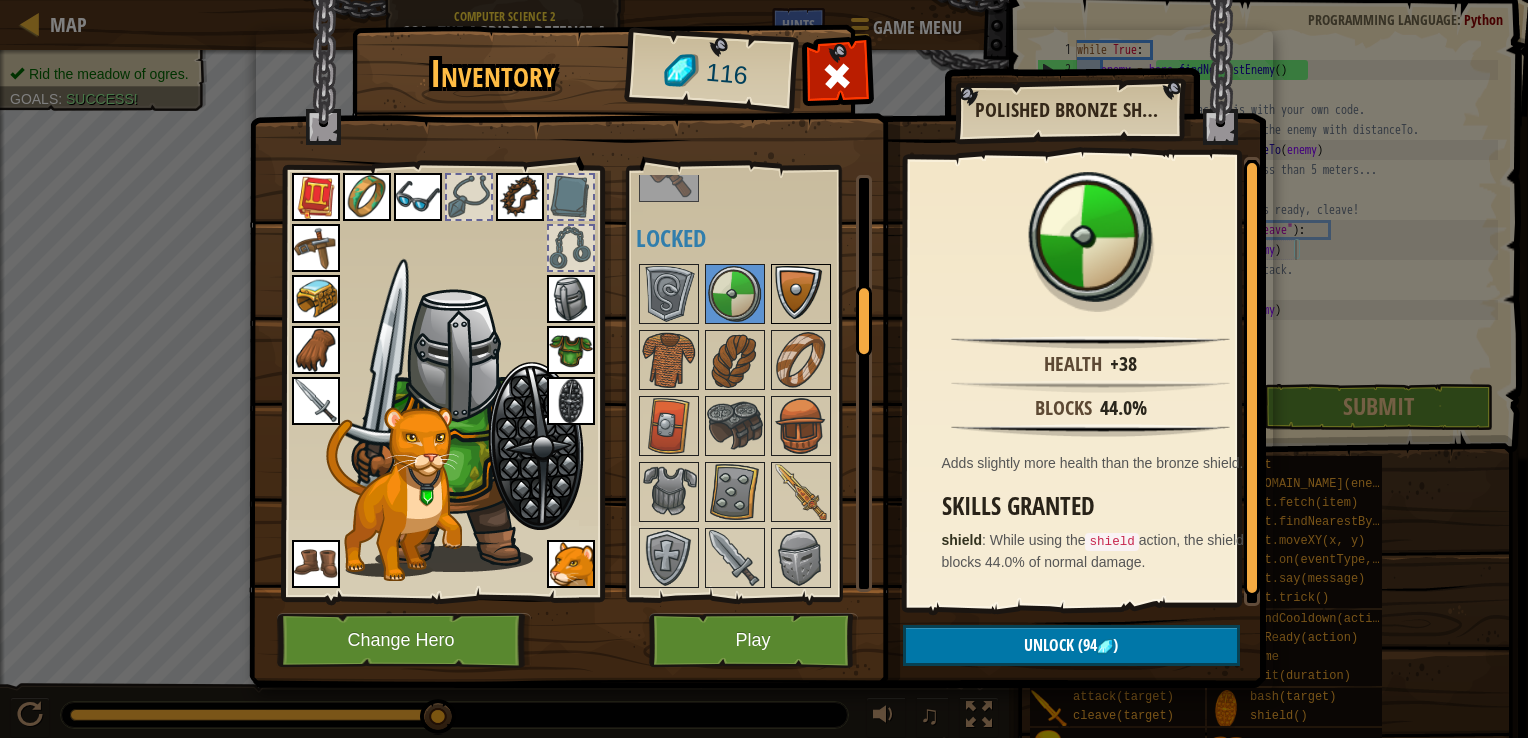 click at bounding box center [801, 294] 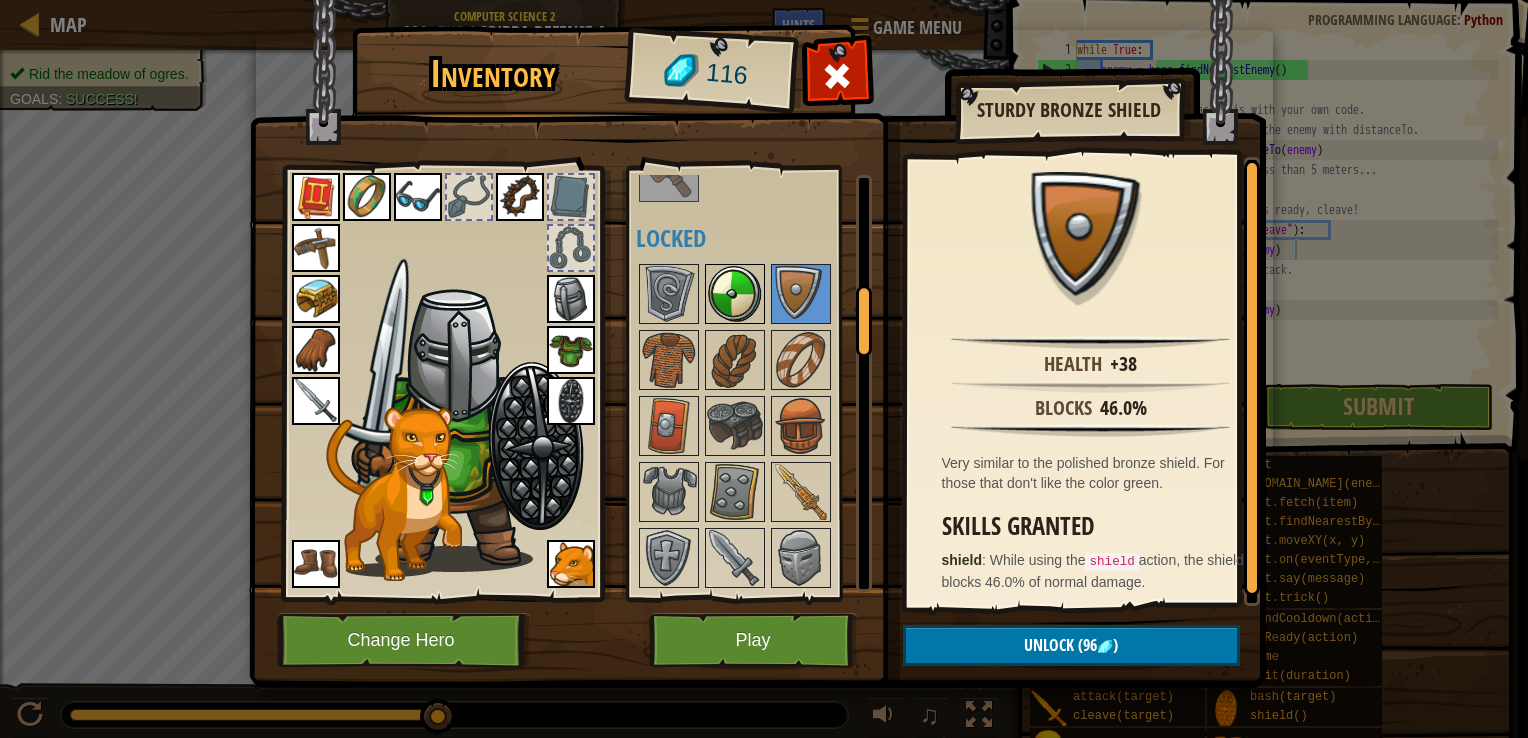 click at bounding box center (735, 294) 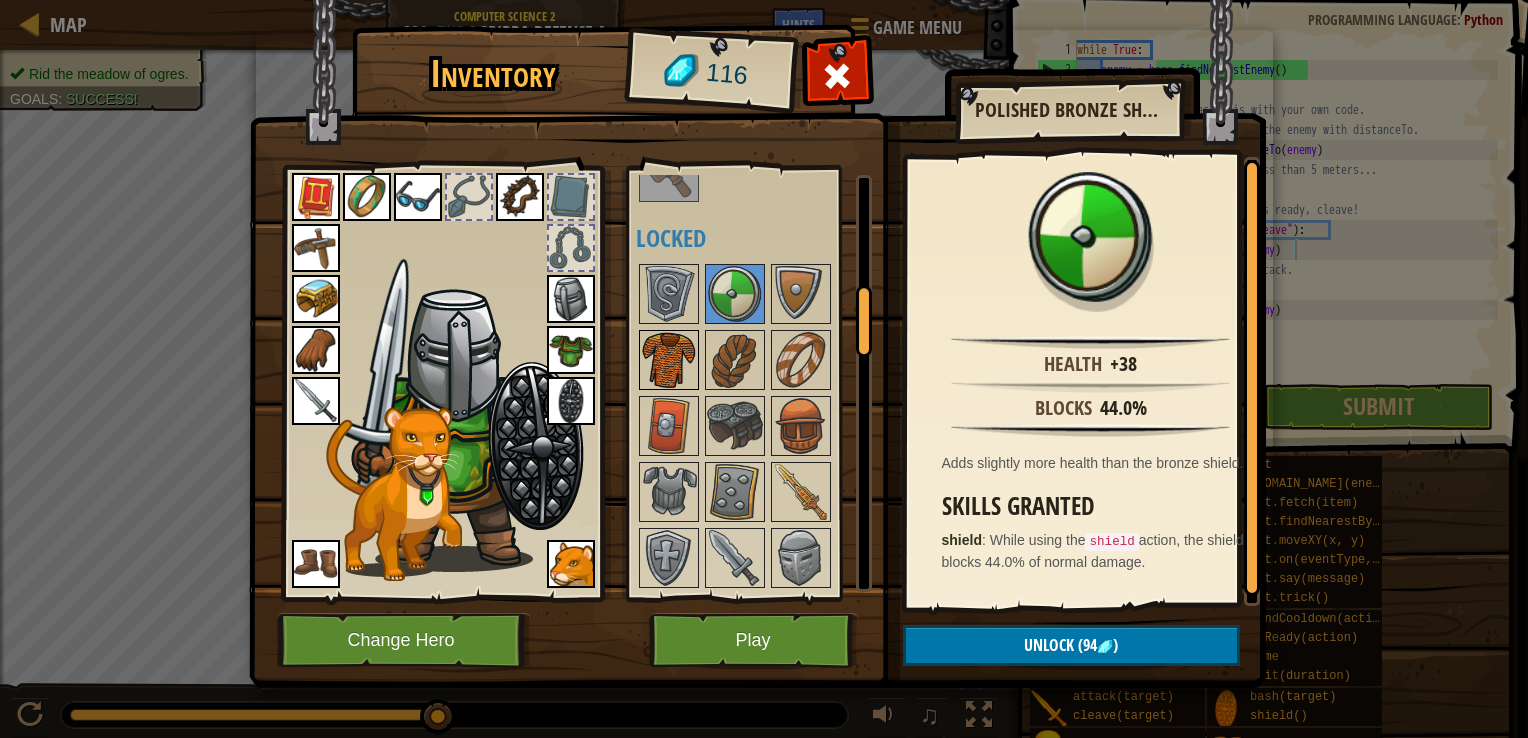 click at bounding box center (669, 360) 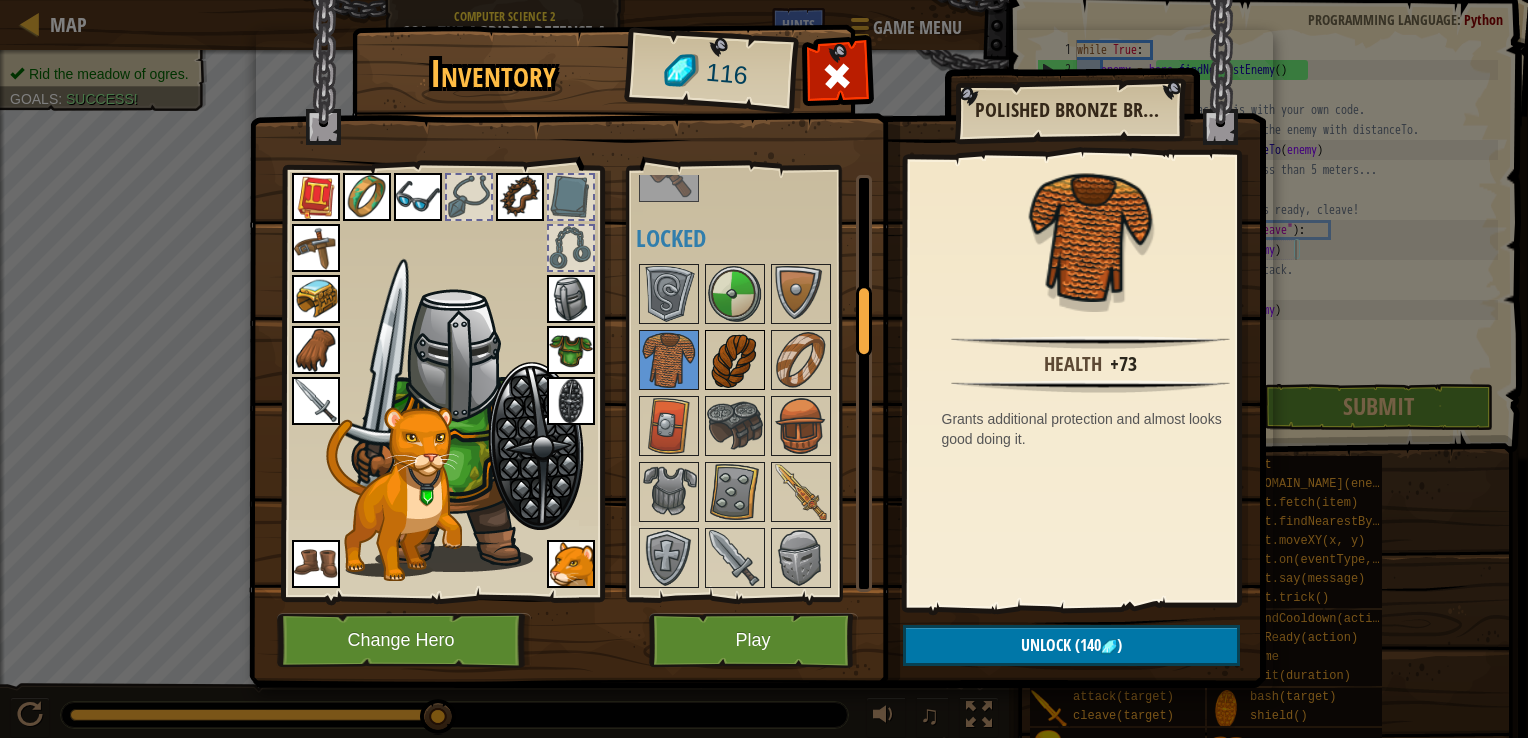click at bounding box center (735, 360) 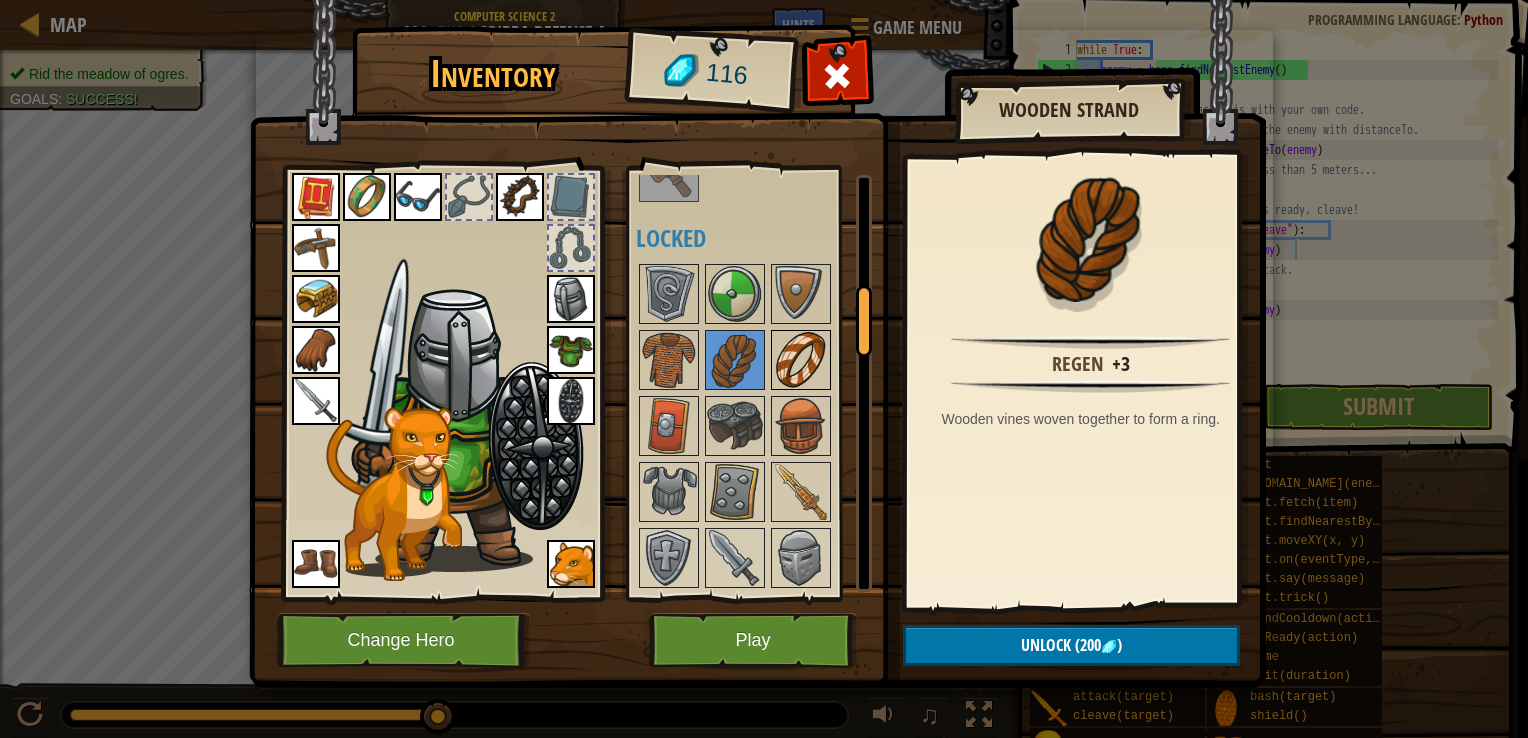 click at bounding box center (801, 360) 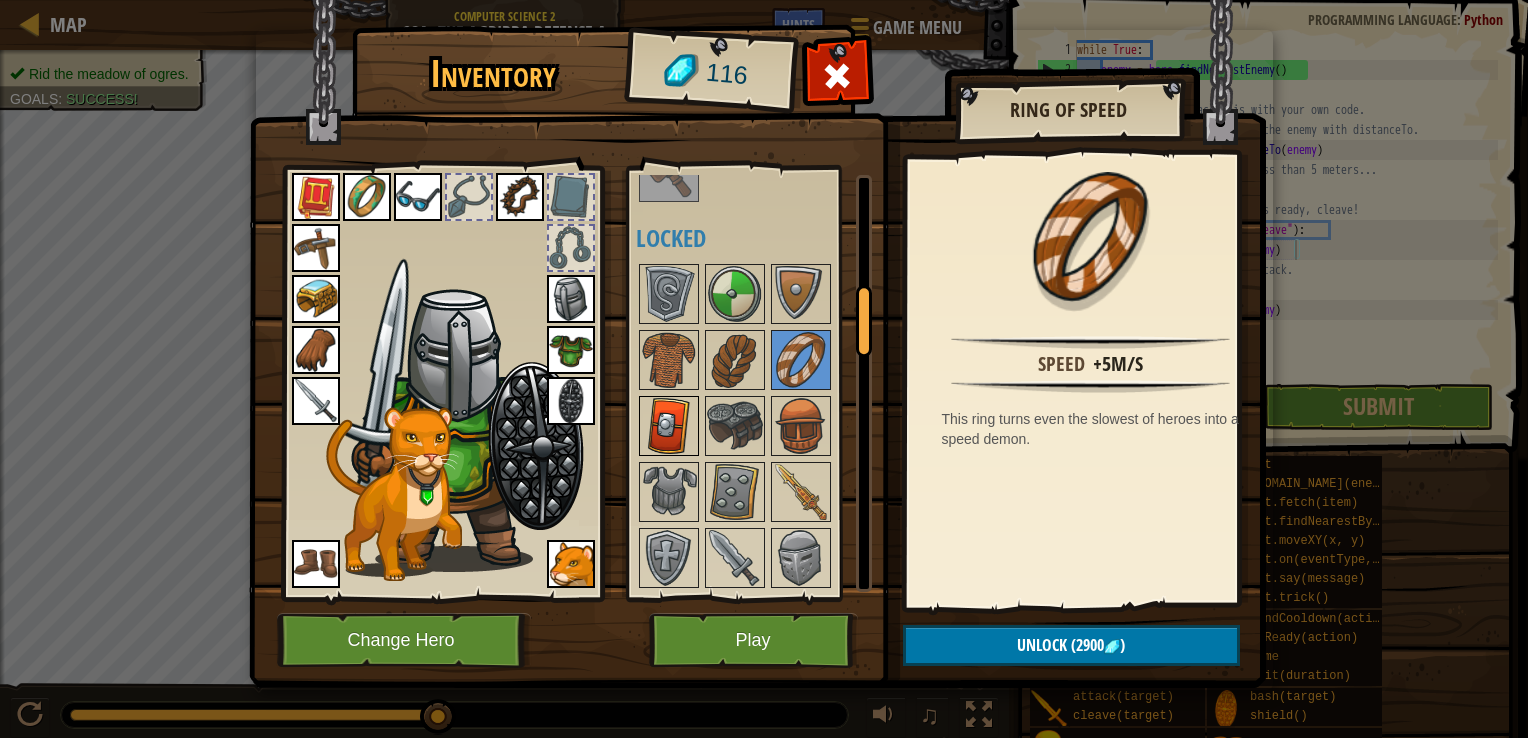 click at bounding box center [669, 426] 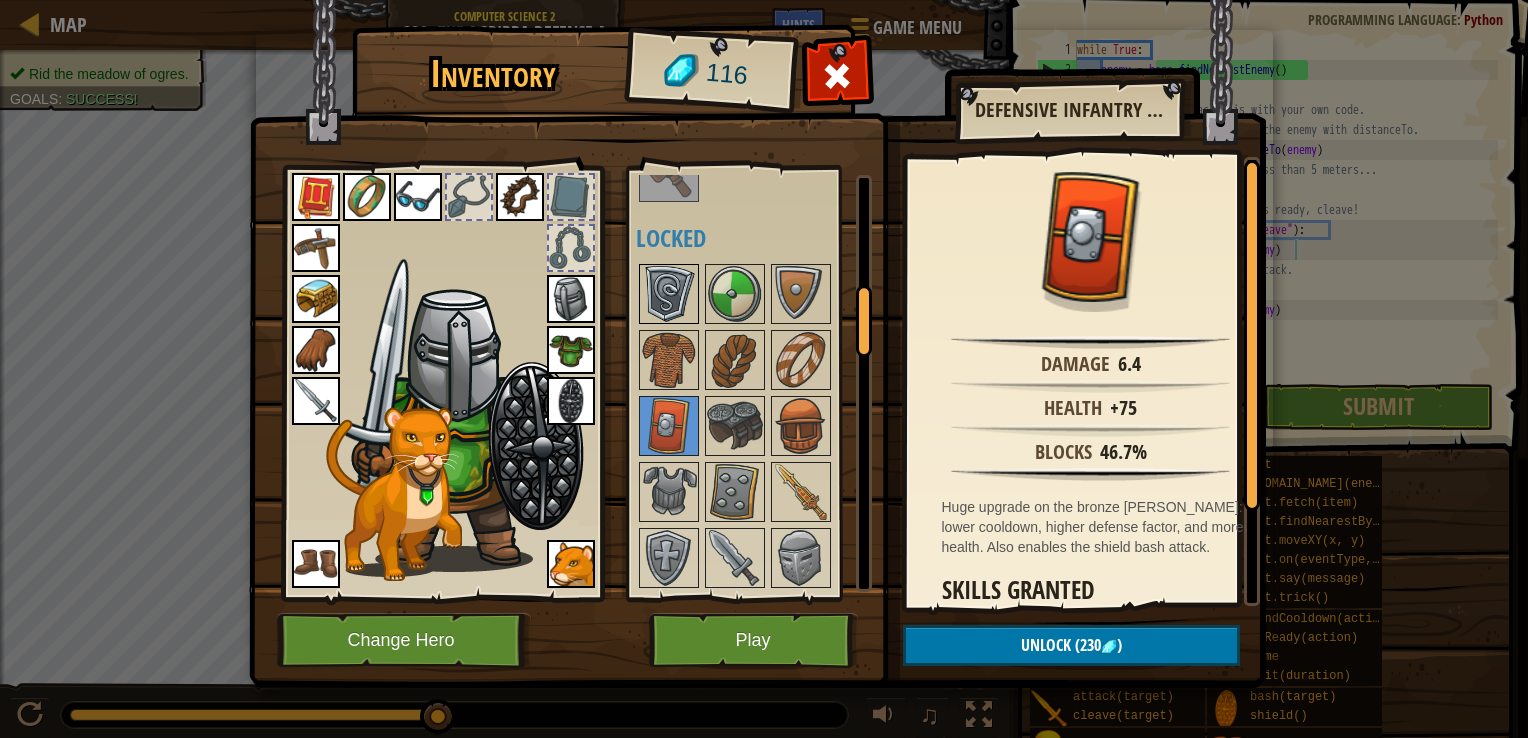 click at bounding box center (669, 294) 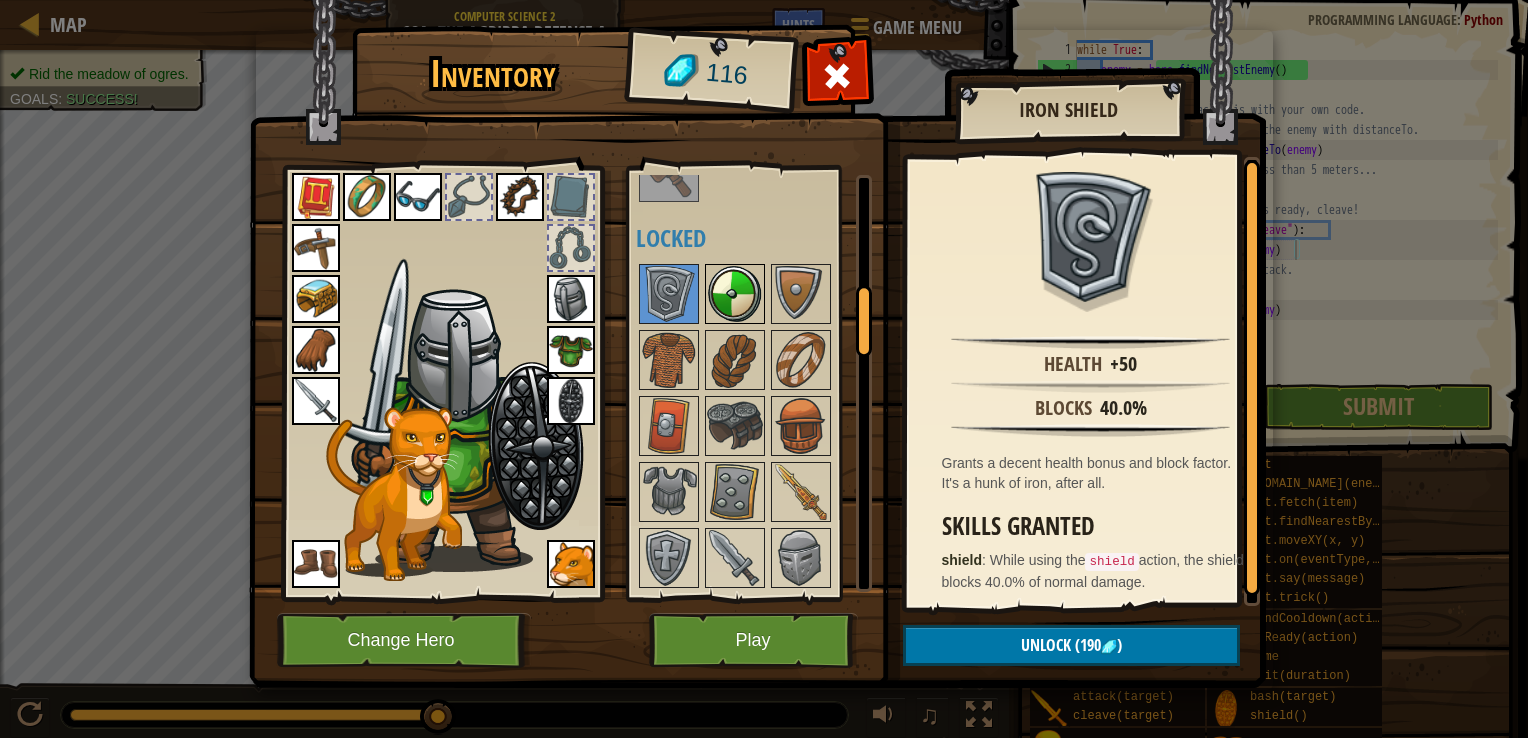 click at bounding box center [735, 294] 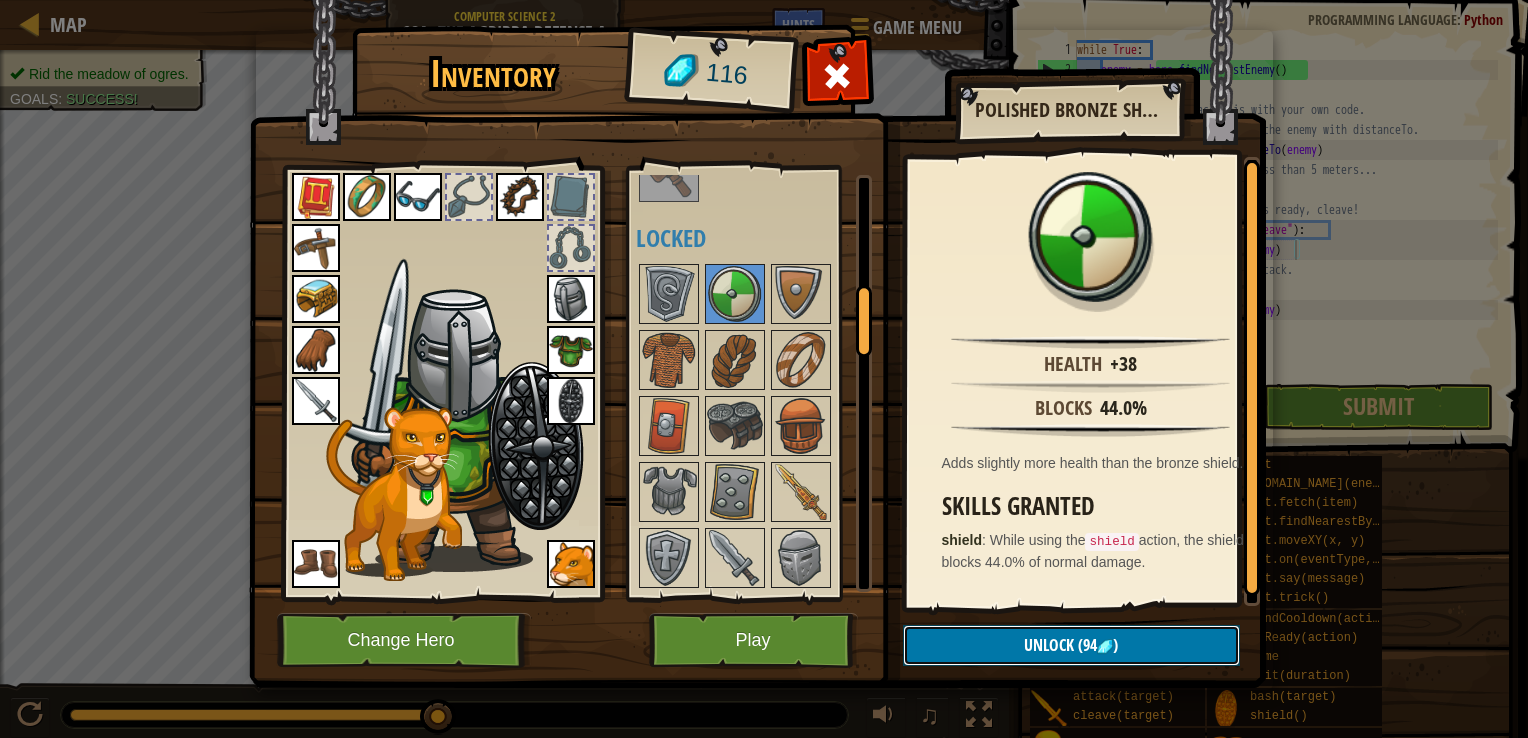 click on "Unlock (94 )" at bounding box center (1071, 645) 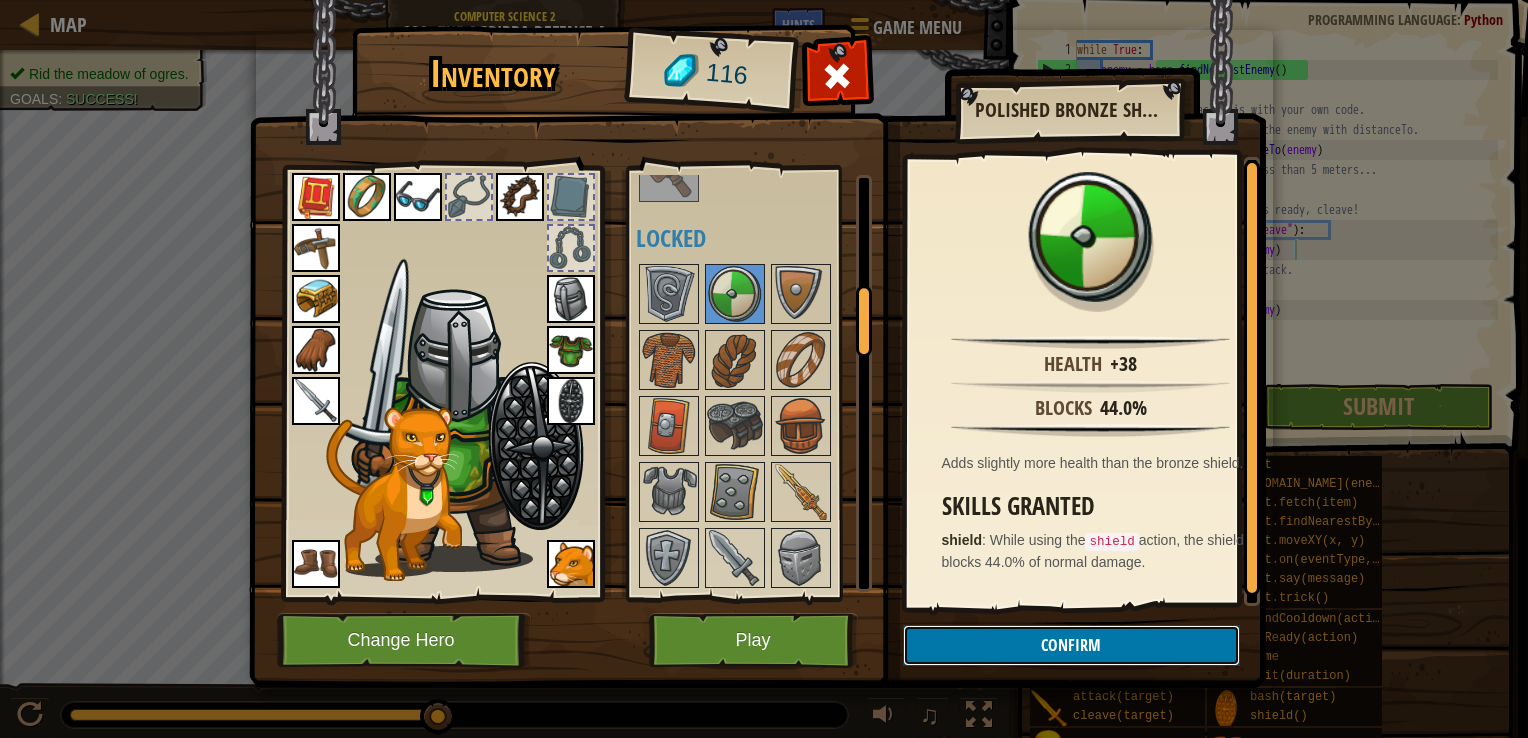 click on "Confirm" at bounding box center [1071, 645] 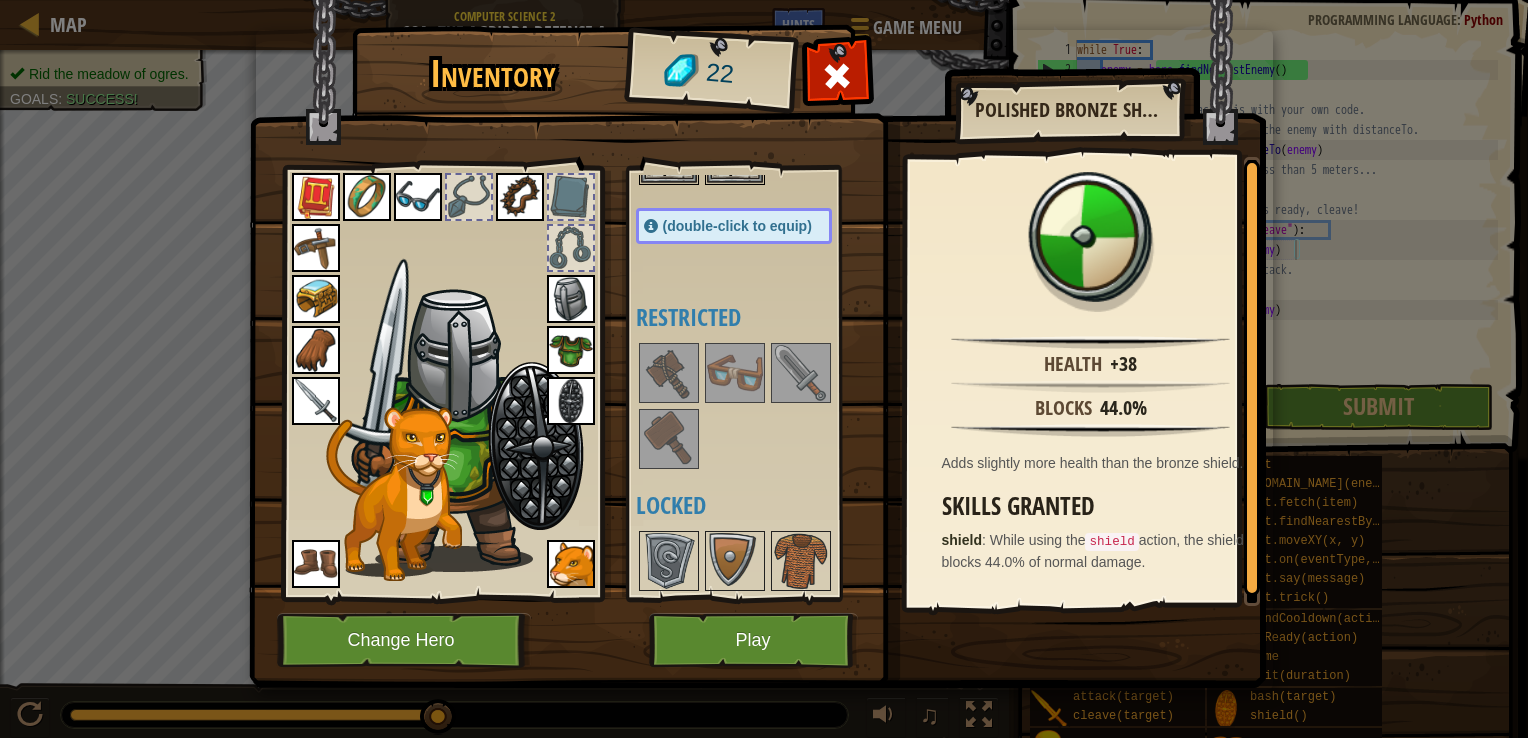 scroll, scrollTop: 400, scrollLeft: 0, axis: vertical 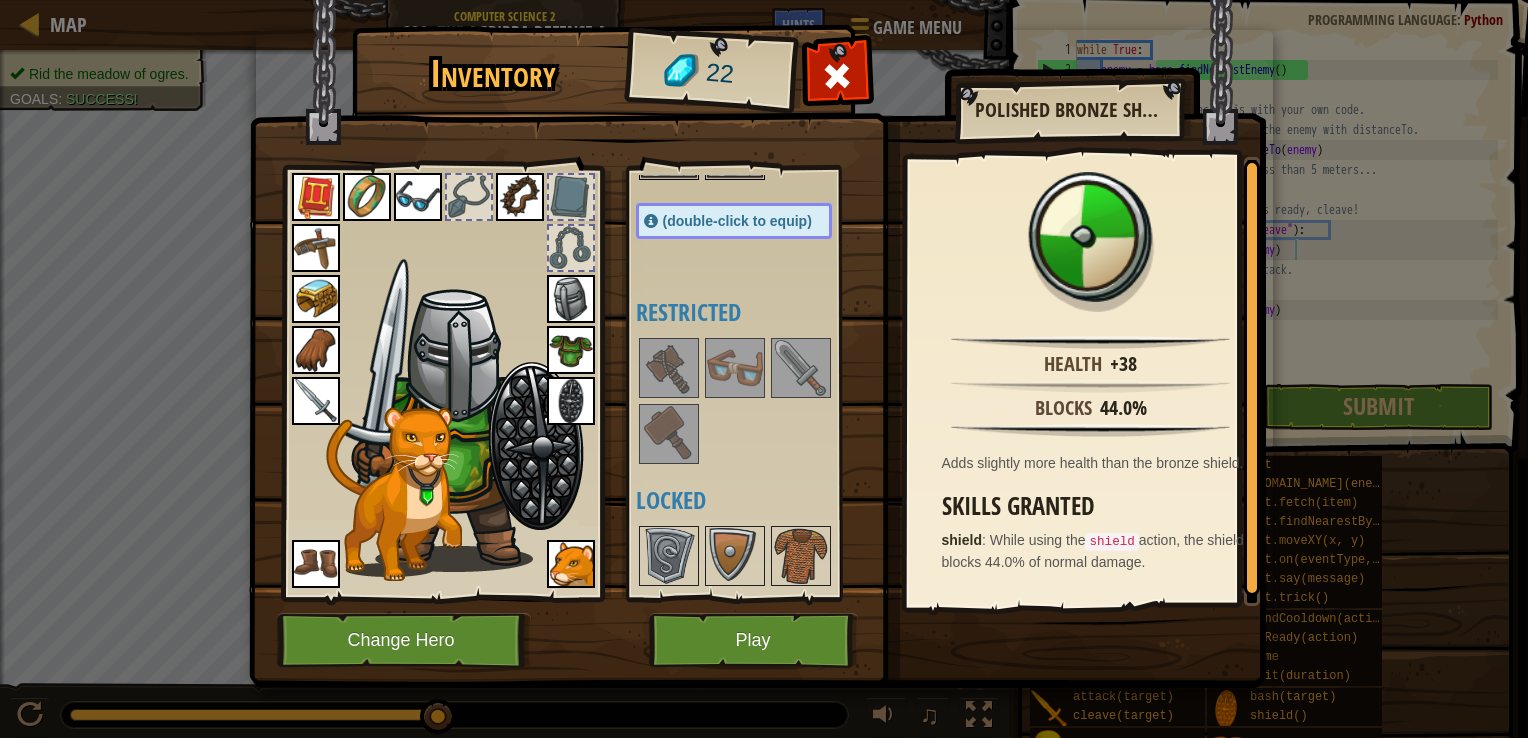 click at bounding box center [669, 434] 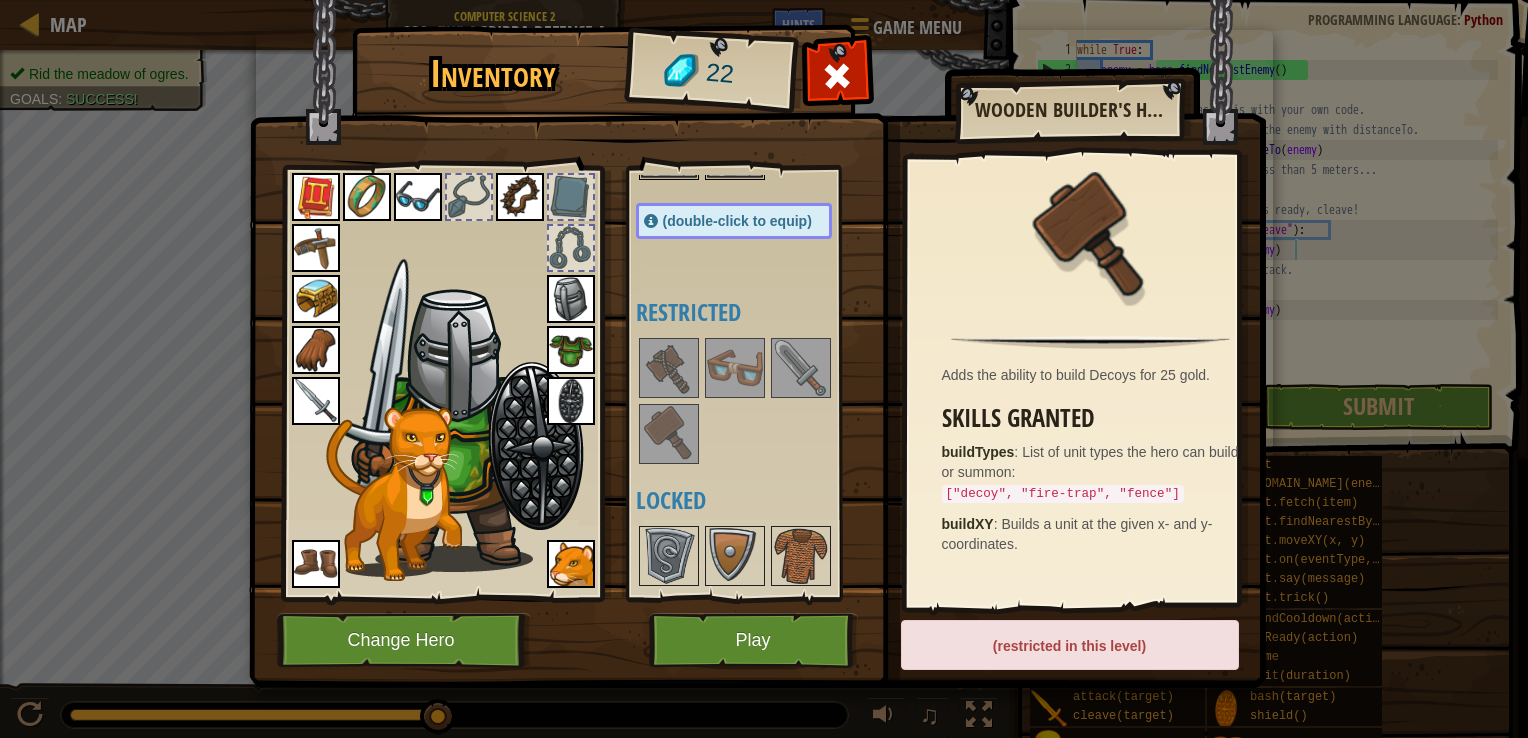 click at bounding box center [669, 368] 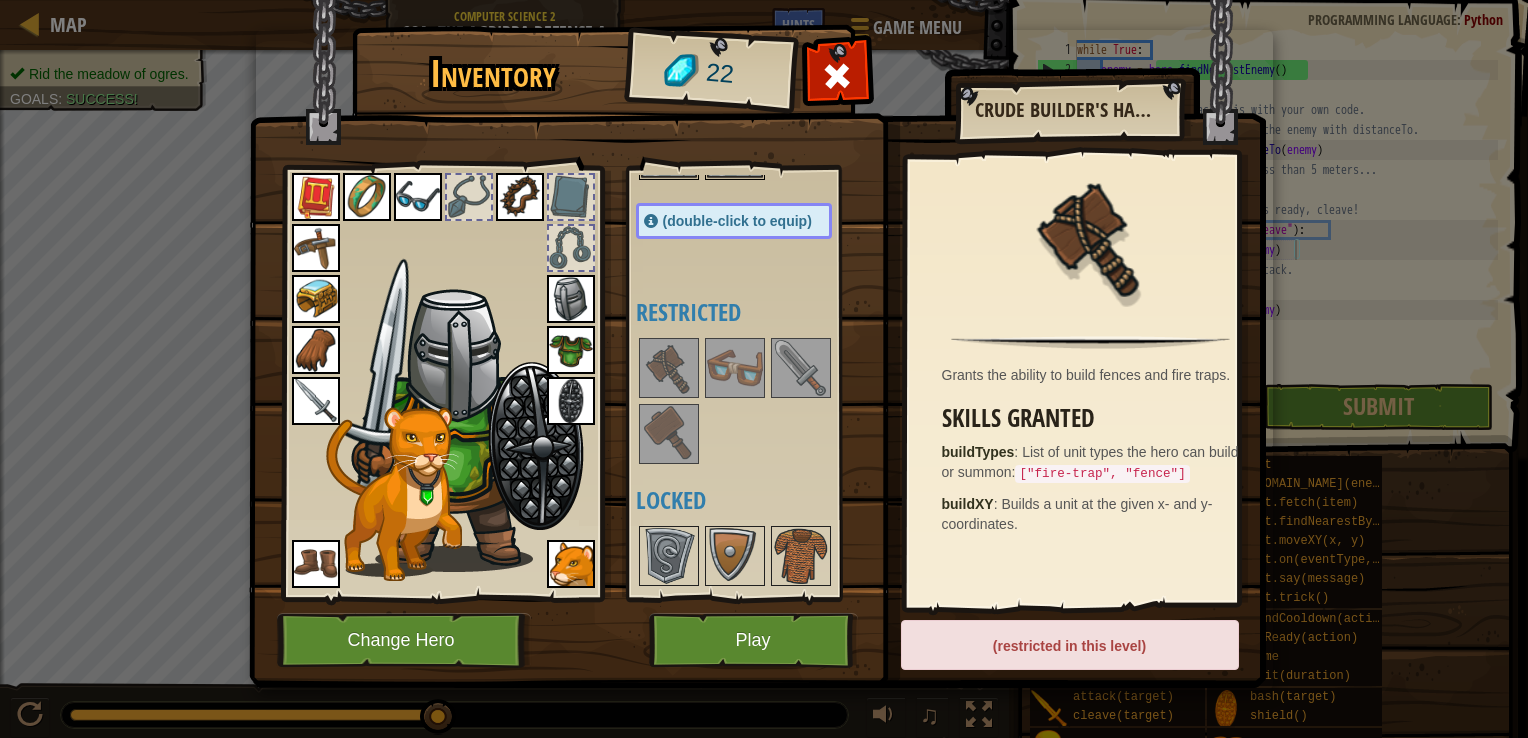 click at bounding box center (669, 368) 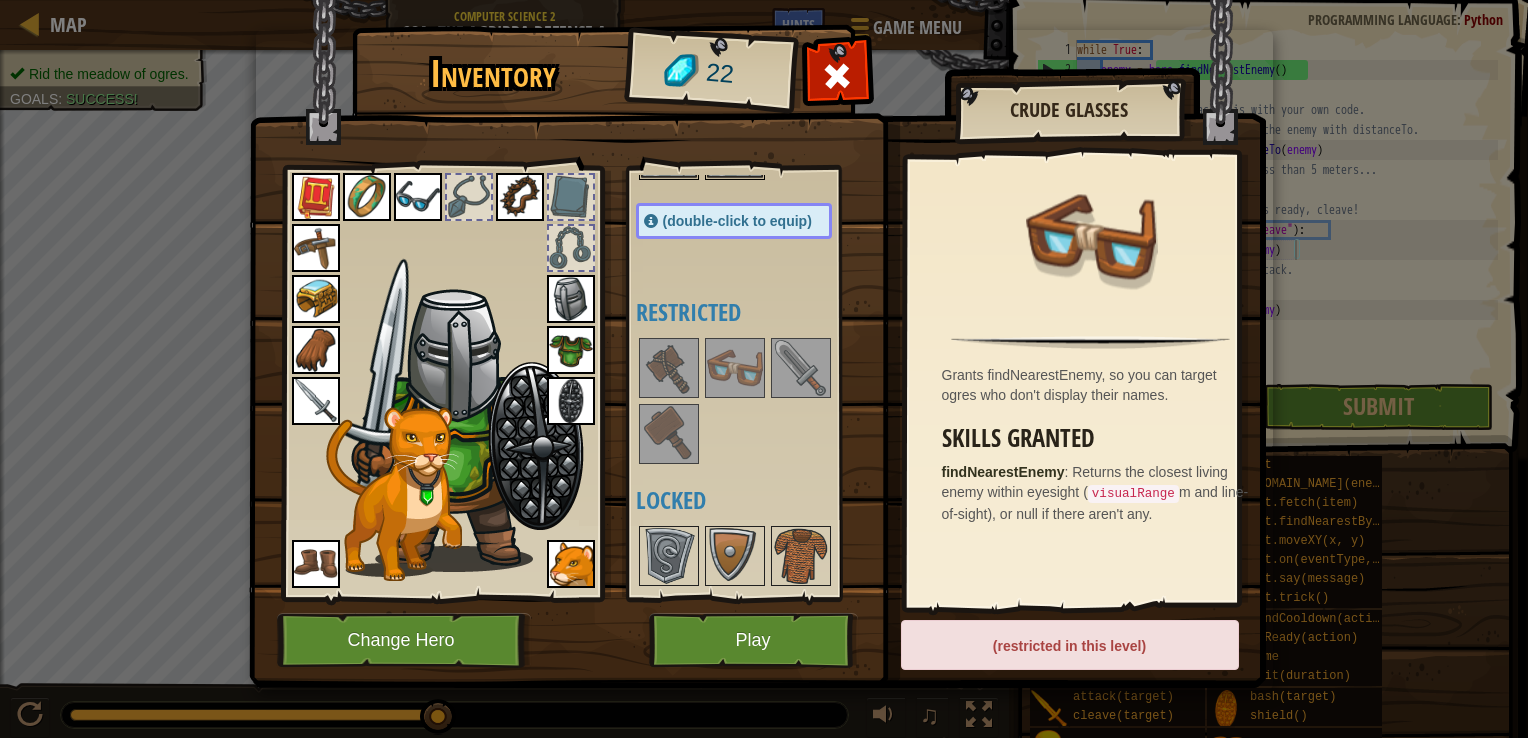 click at bounding box center (801, 368) 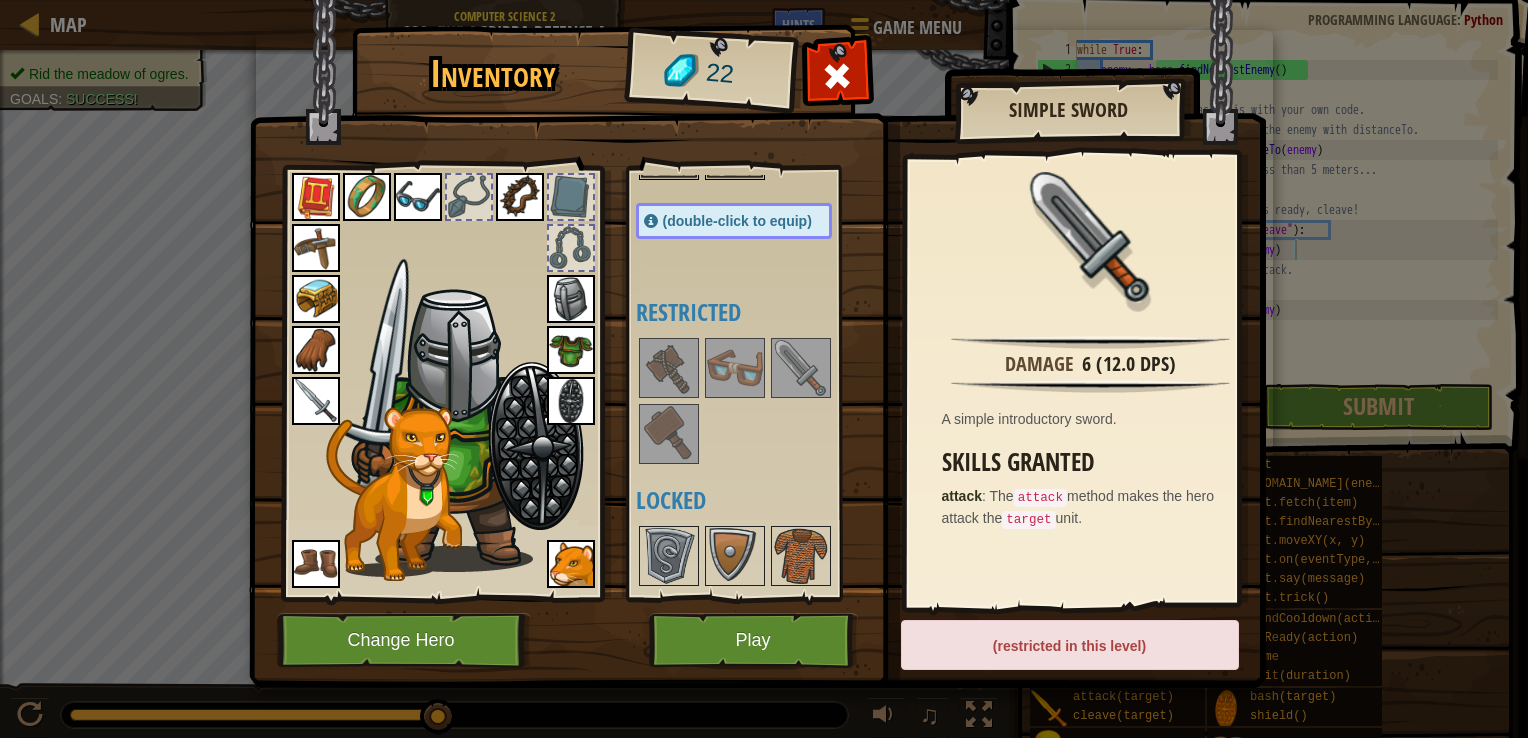 click at bounding box center (735, 368) 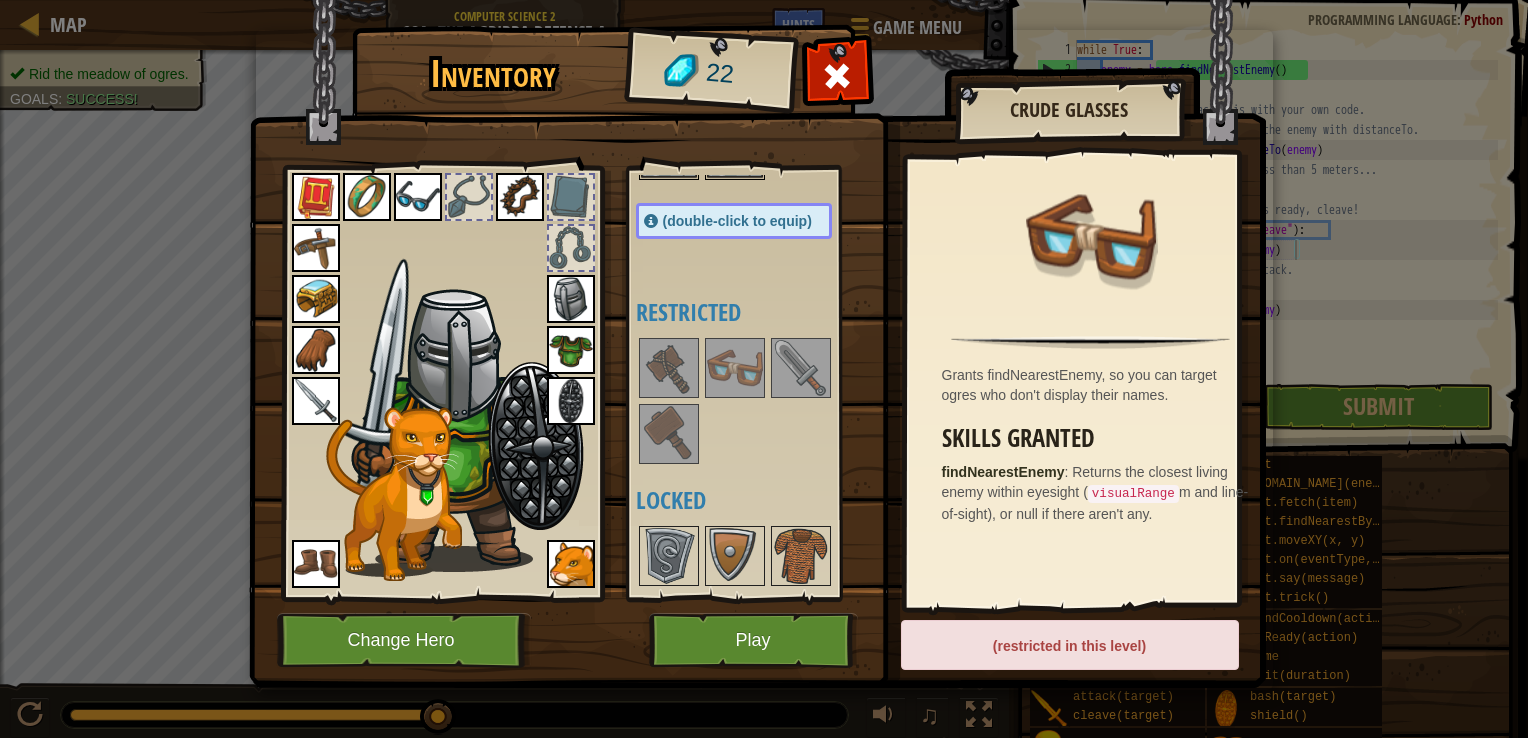 click at bounding box center [669, 368] 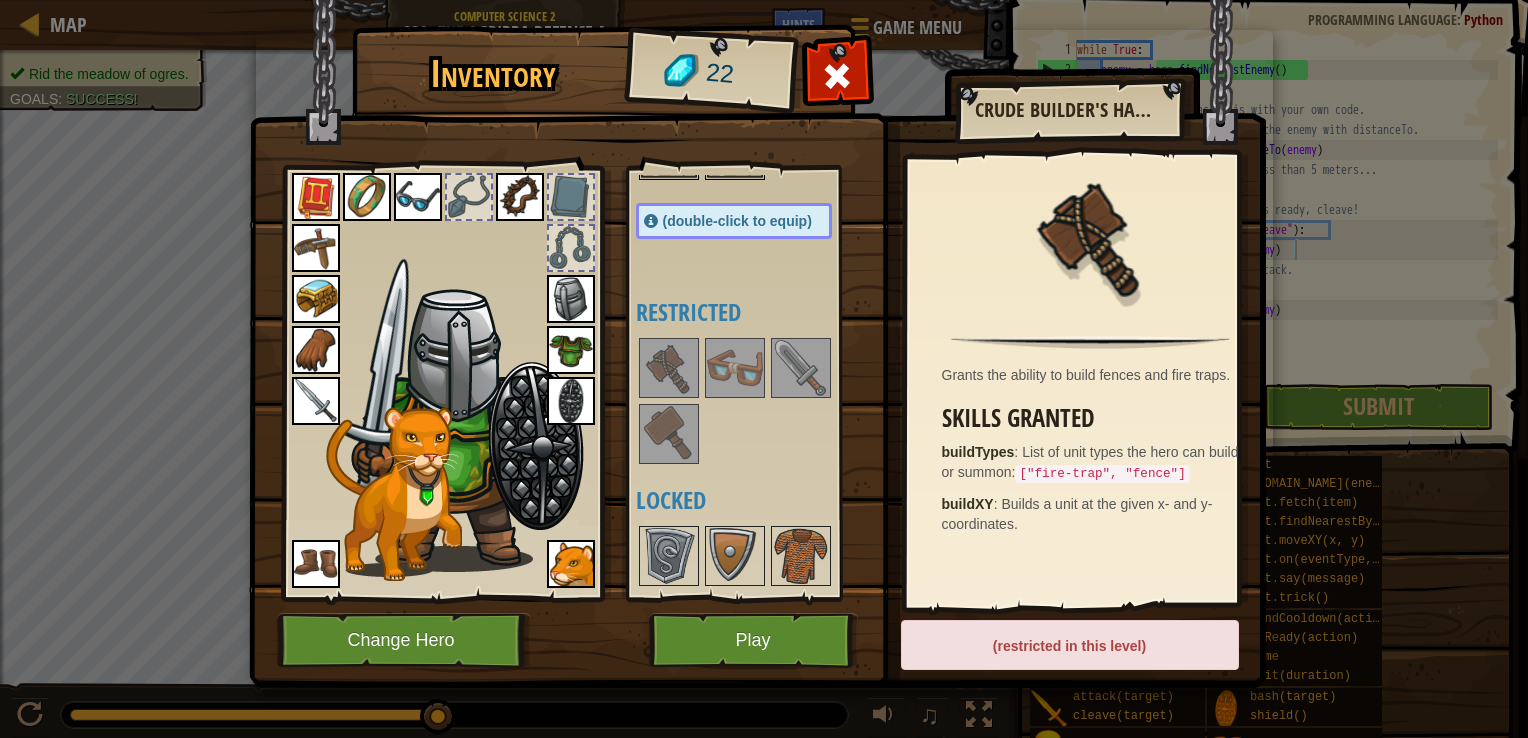 click on "Available Equip Equip Equip Equip Equip Equip Equip Equip Equip Equip Equip Equip Equip Equip Equip Equip Equip Equip Equip Equip Equip Equip (double-click to equip) Restricted Locked" at bounding box center [754, 383] 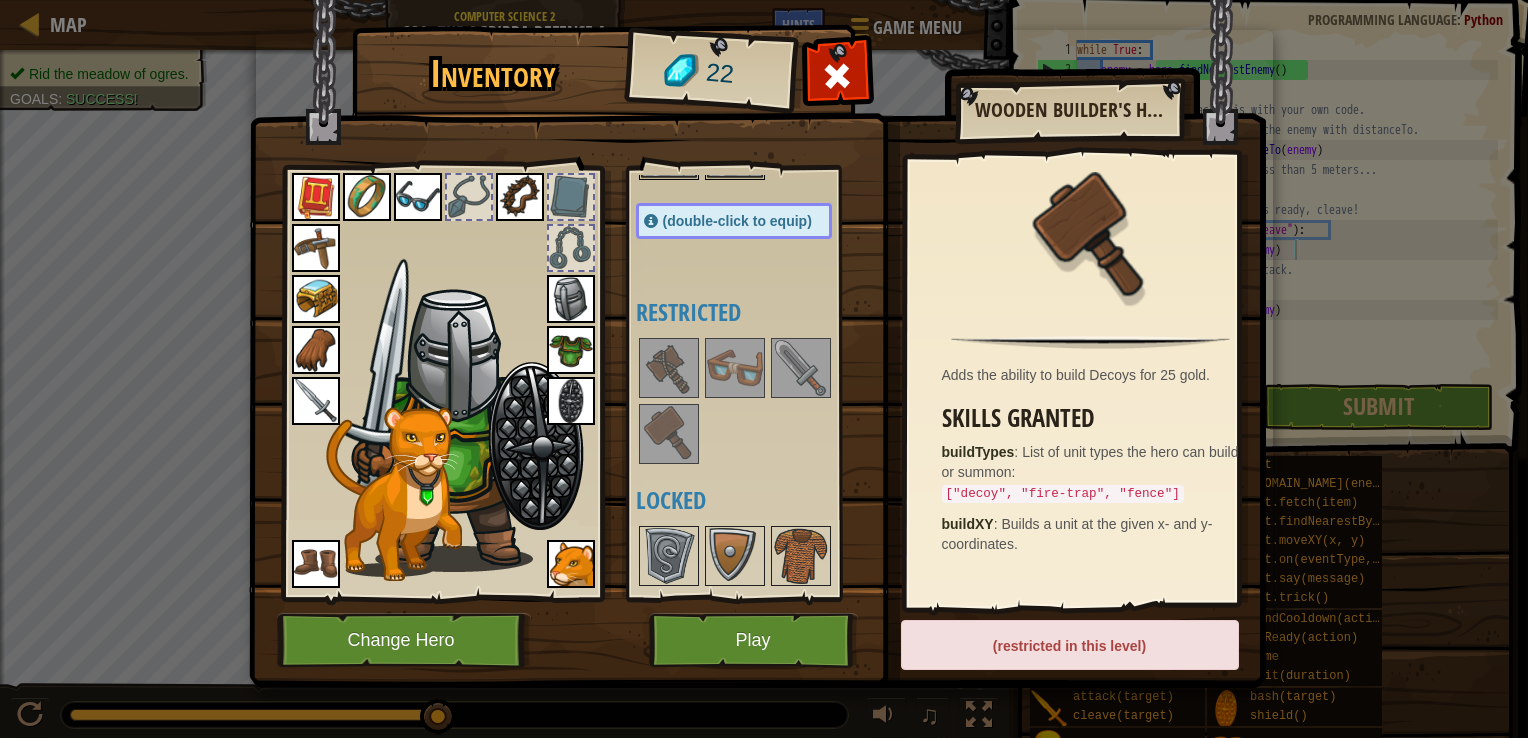 click at bounding box center [669, 368] 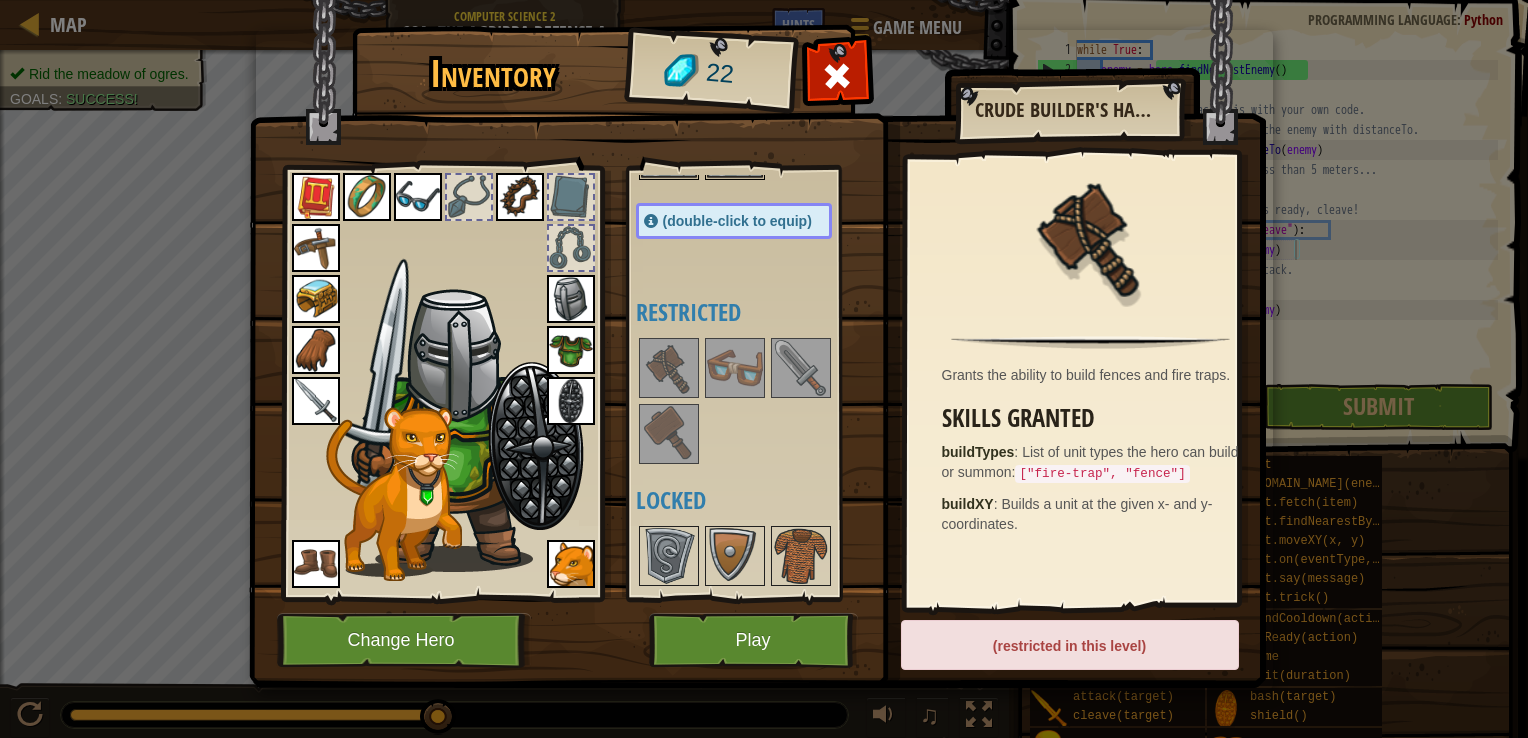 click at bounding box center [735, 368] 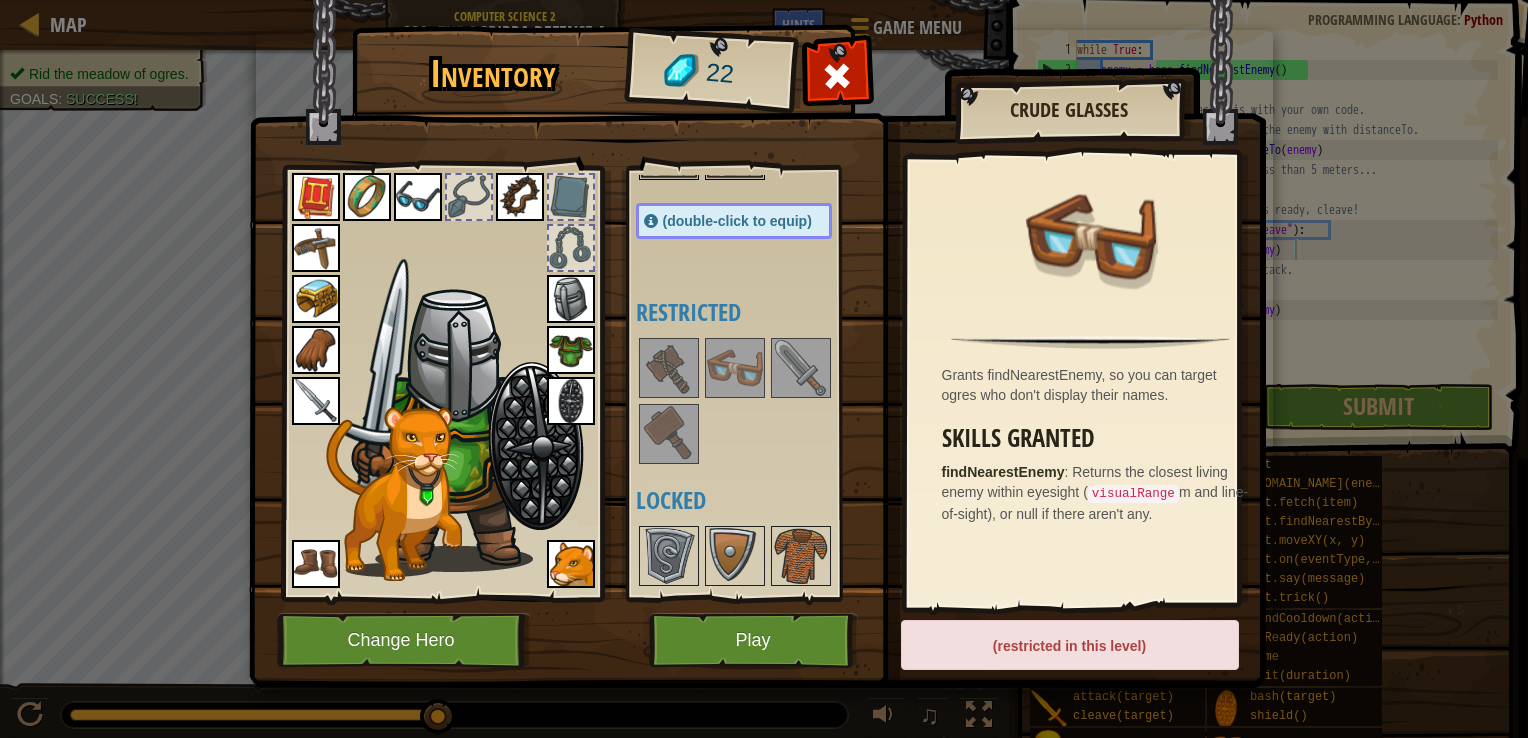 click at bounding box center [418, 197] 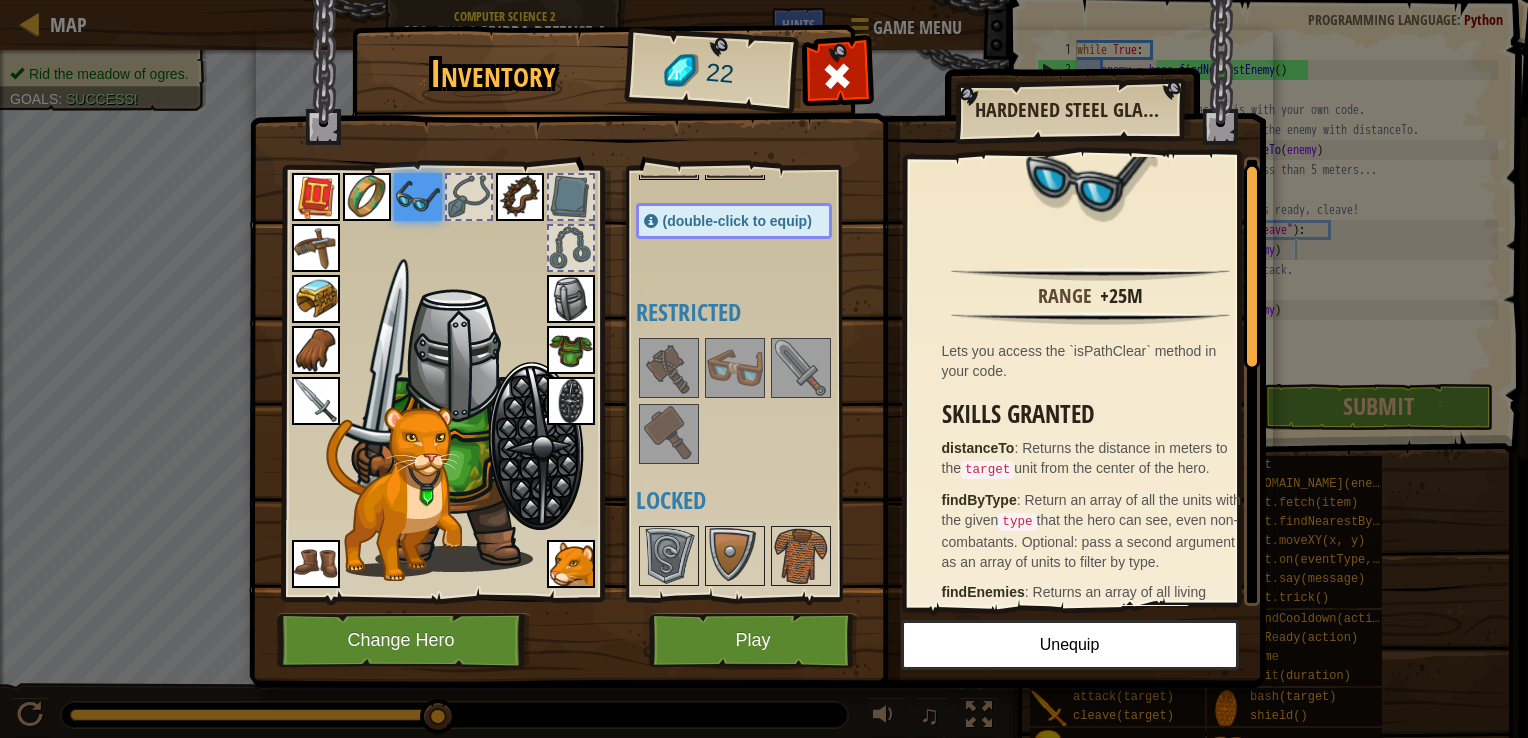 scroll, scrollTop: 0, scrollLeft: 0, axis: both 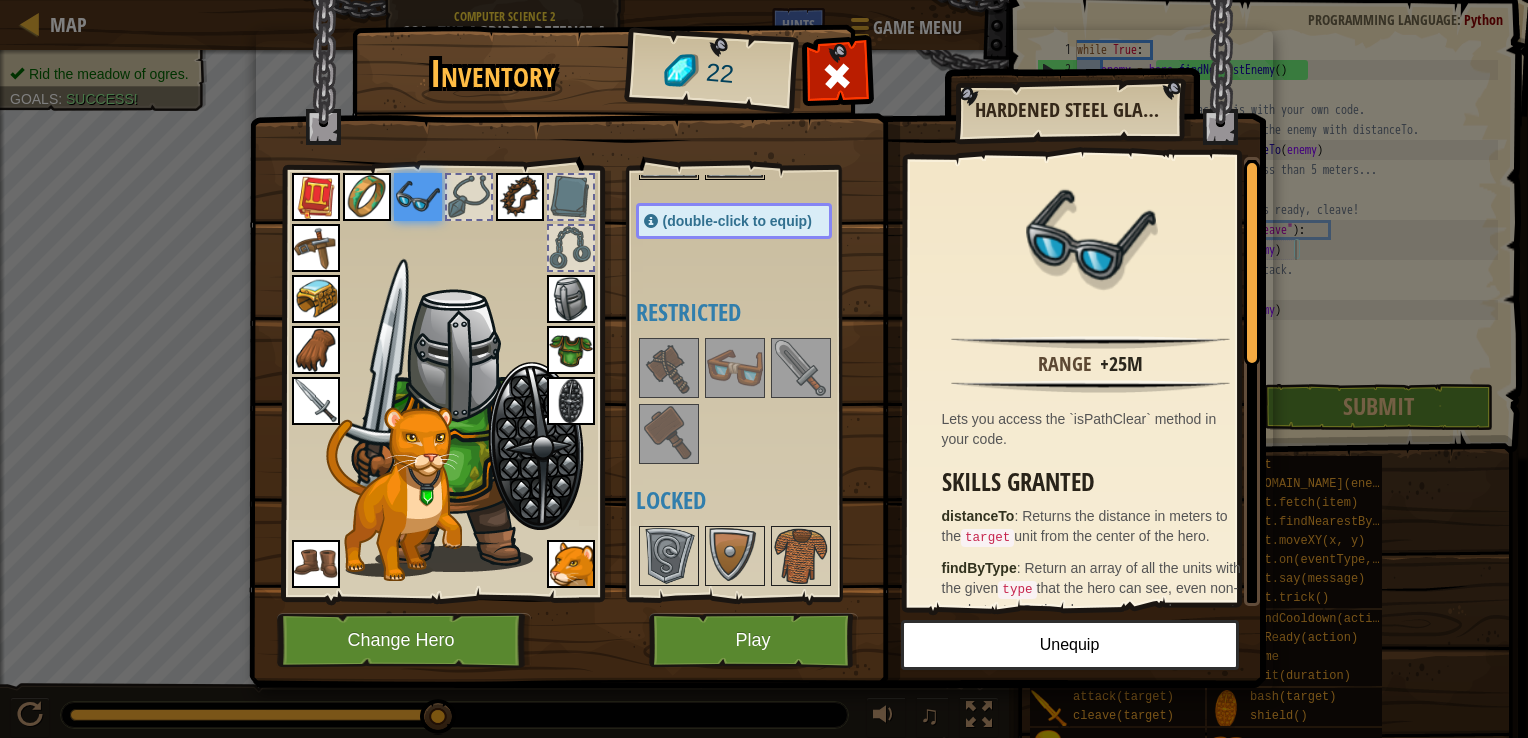 click at bounding box center (801, 368) 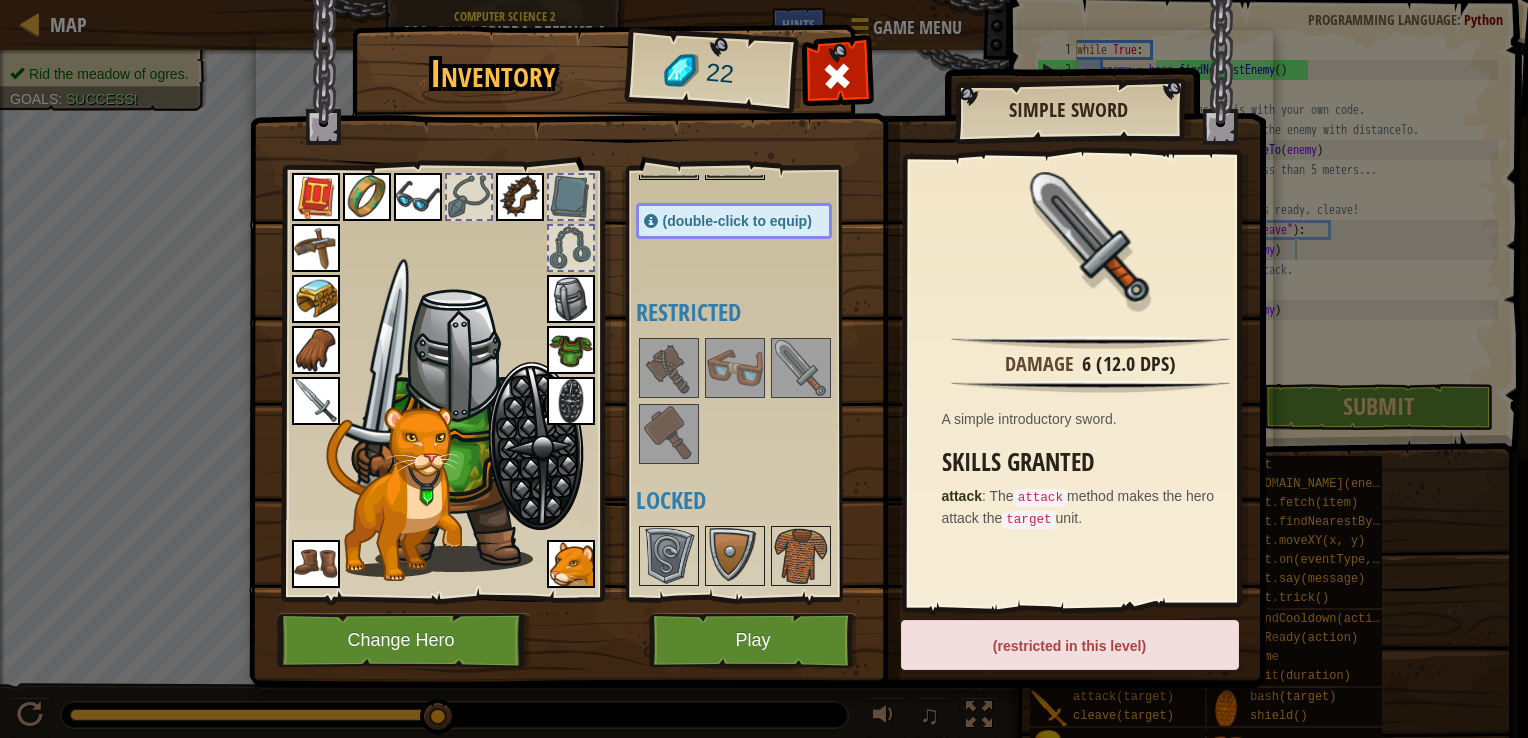 click at bounding box center [316, 401] 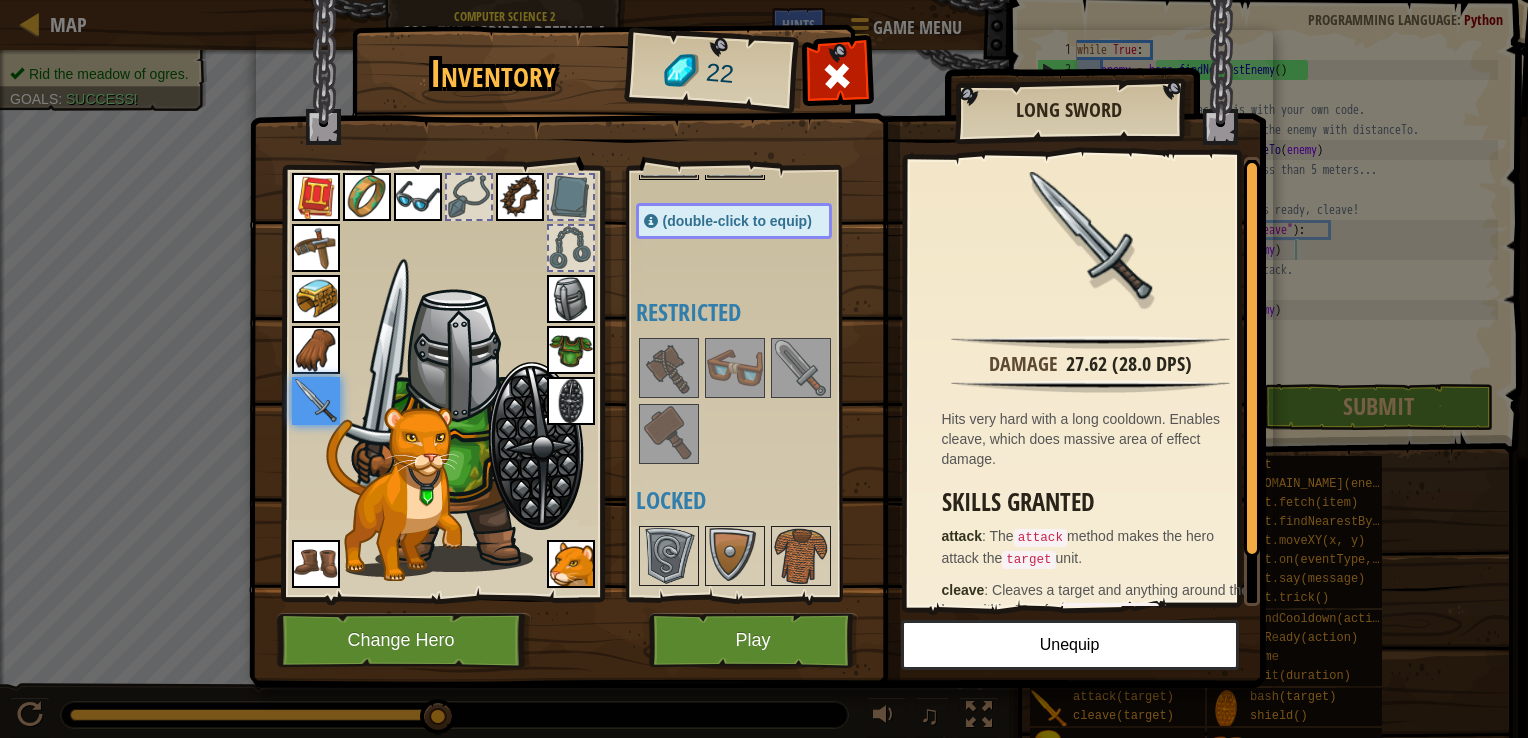 click at bounding box center [316, 197] 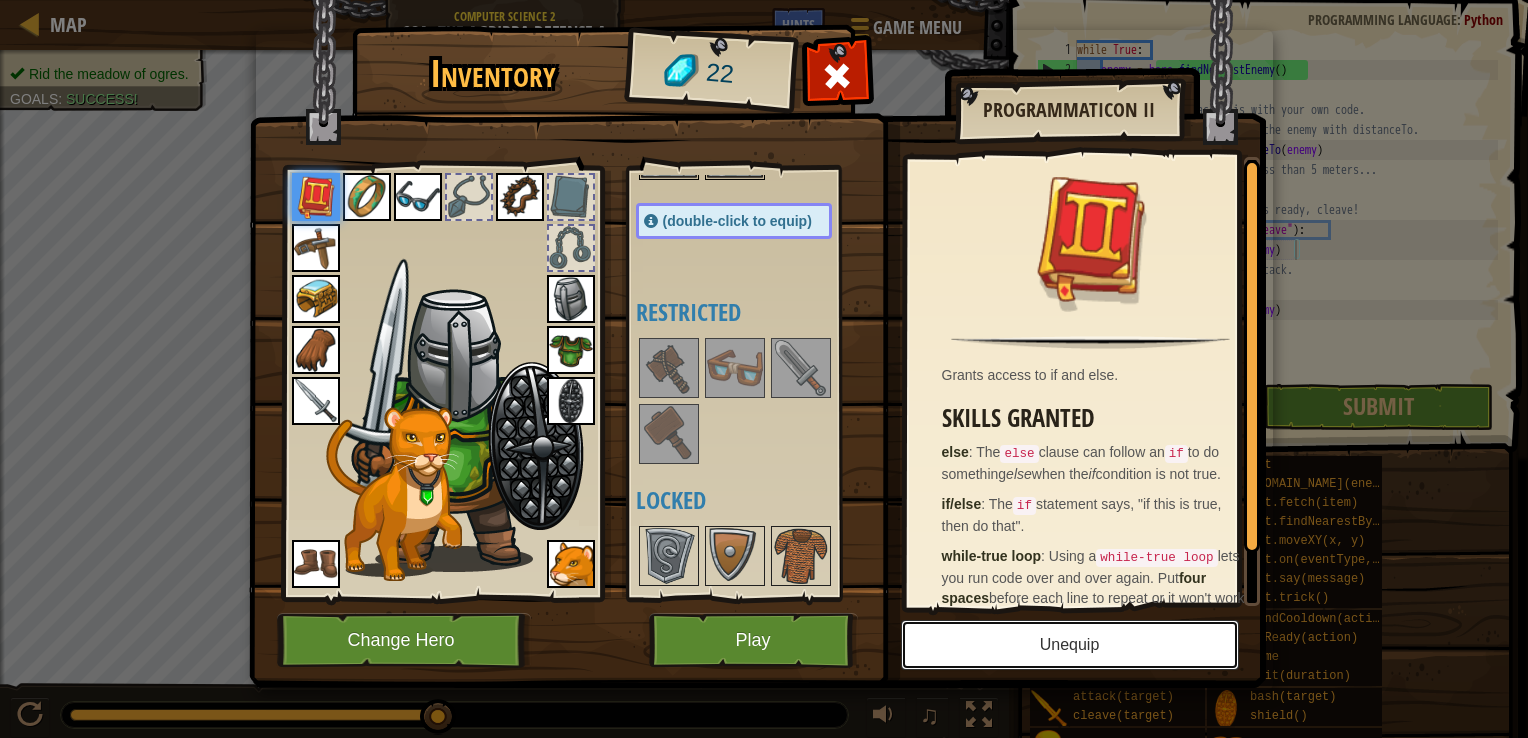 click on "Unequip" at bounding box center [1070, 645] 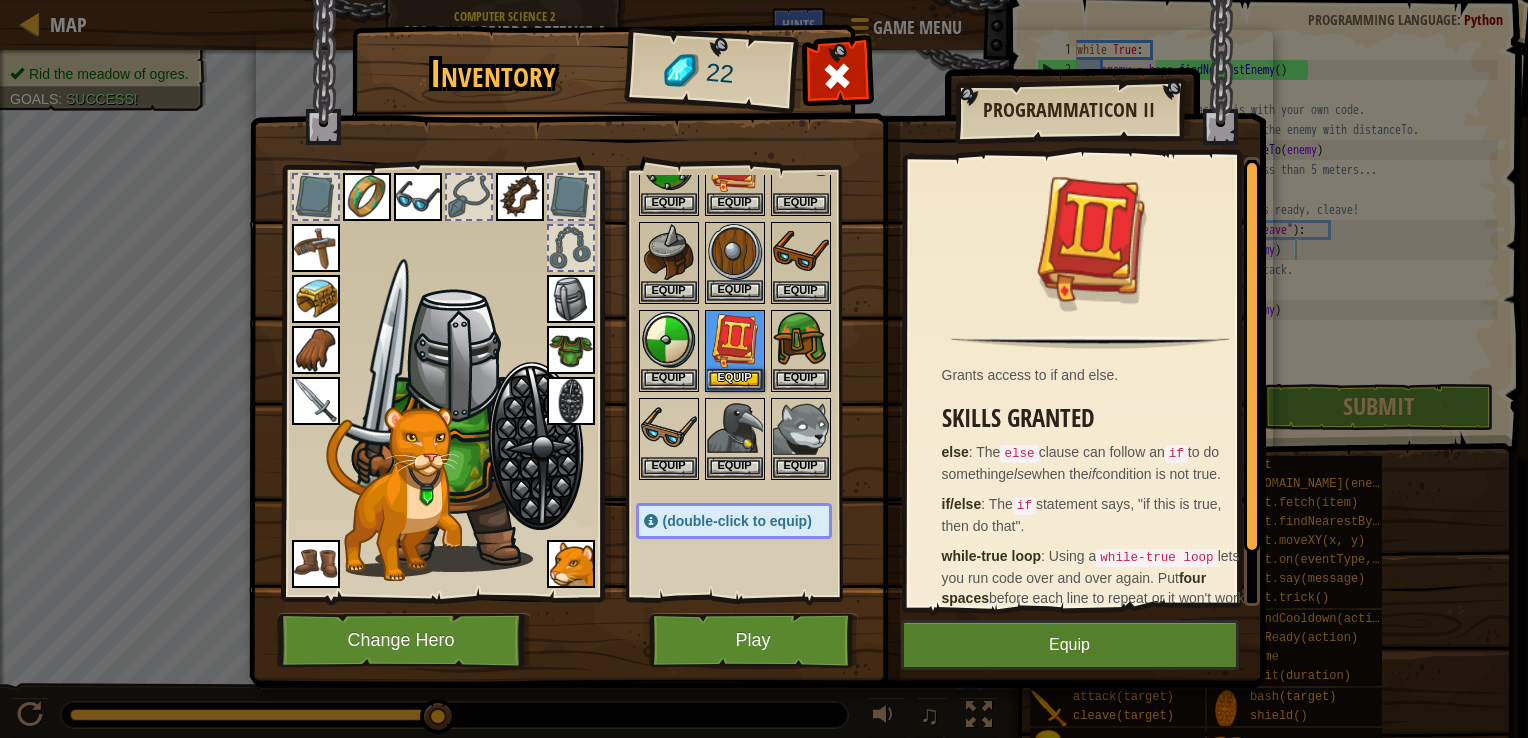 scroll, scrollTop: 0, scrollLeft: 0, axis: both 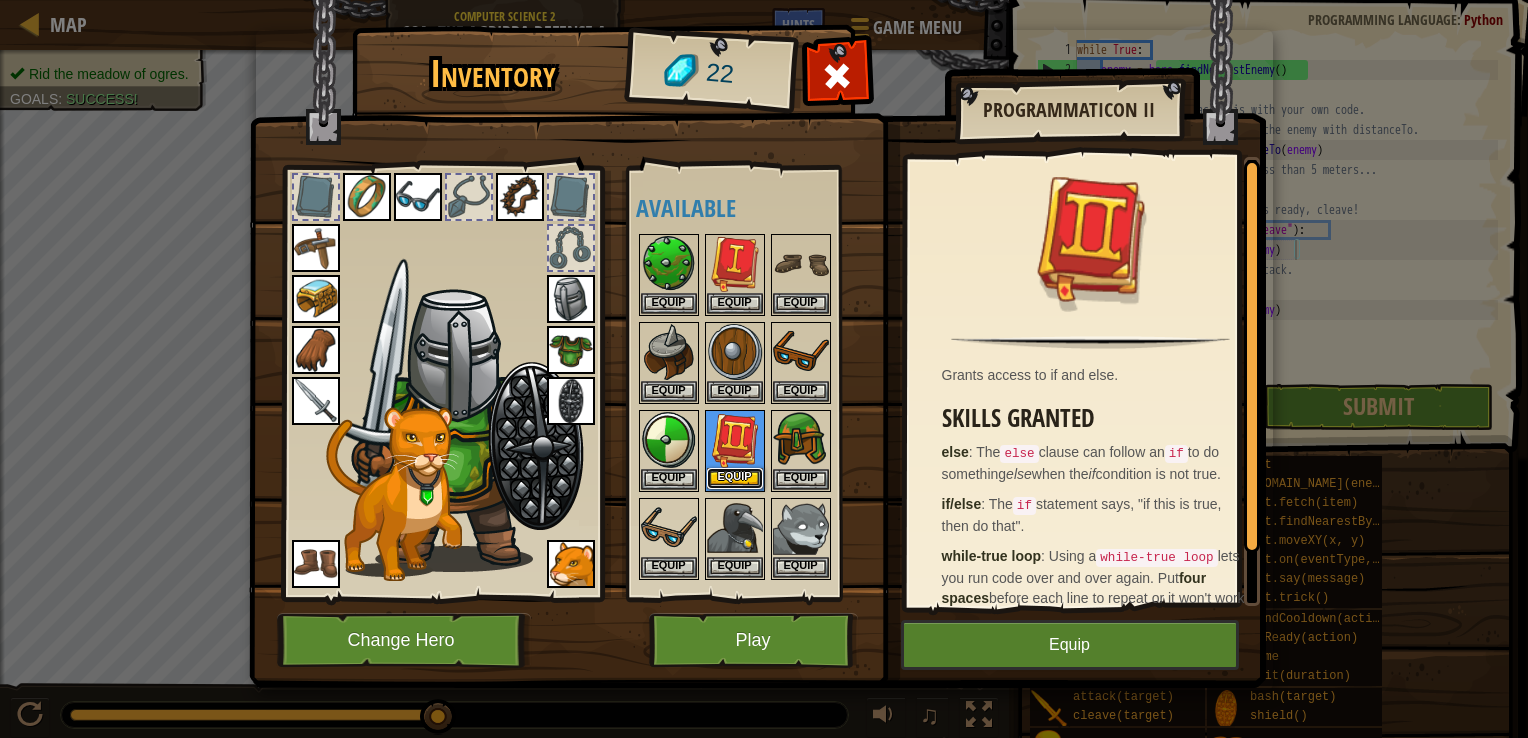 click on "Equip" at bounding box center [735, 478] 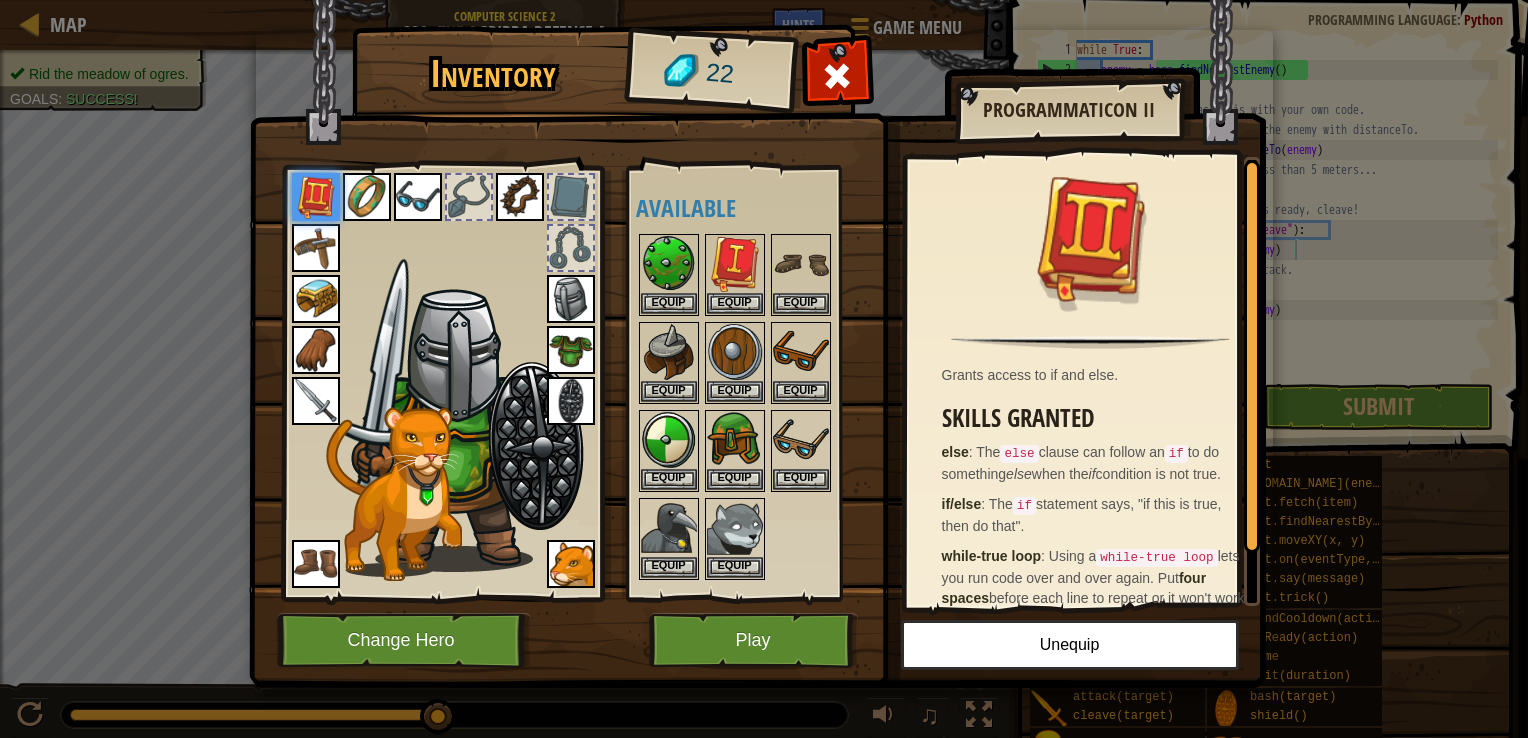 click at bounding box center (571, 197) 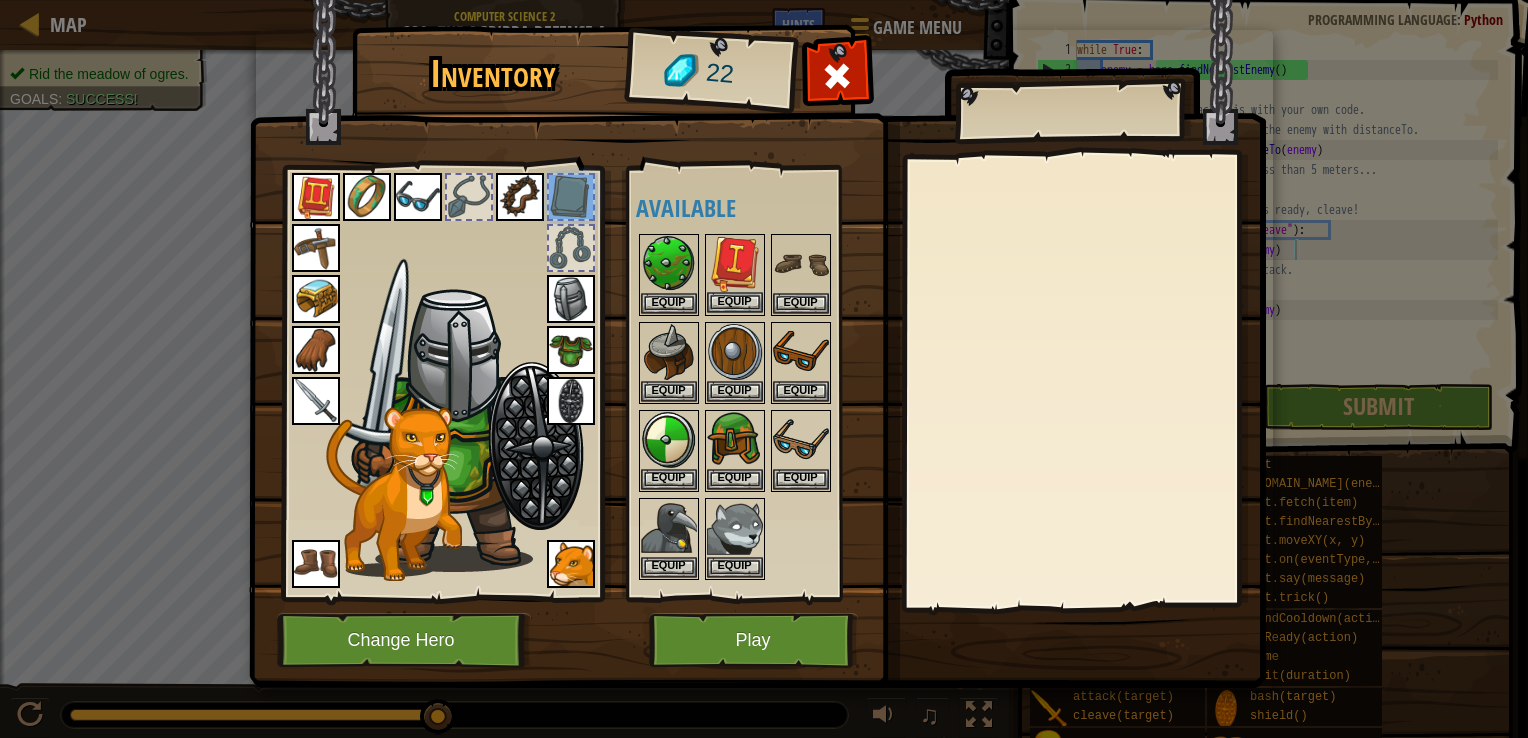 click on "Equip" at bounding box center (735, 302) 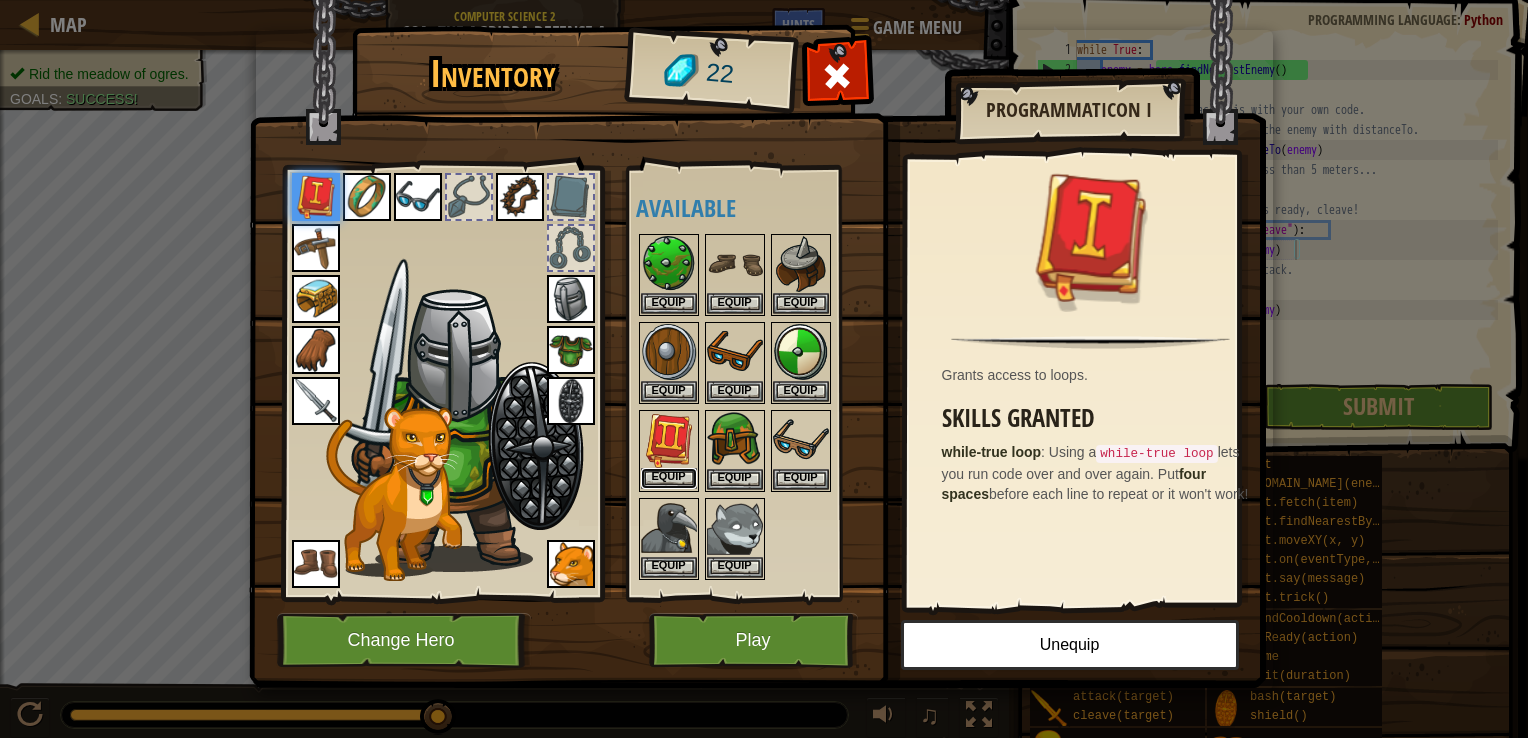 click on "Equip" at bounding box center [669, 478] 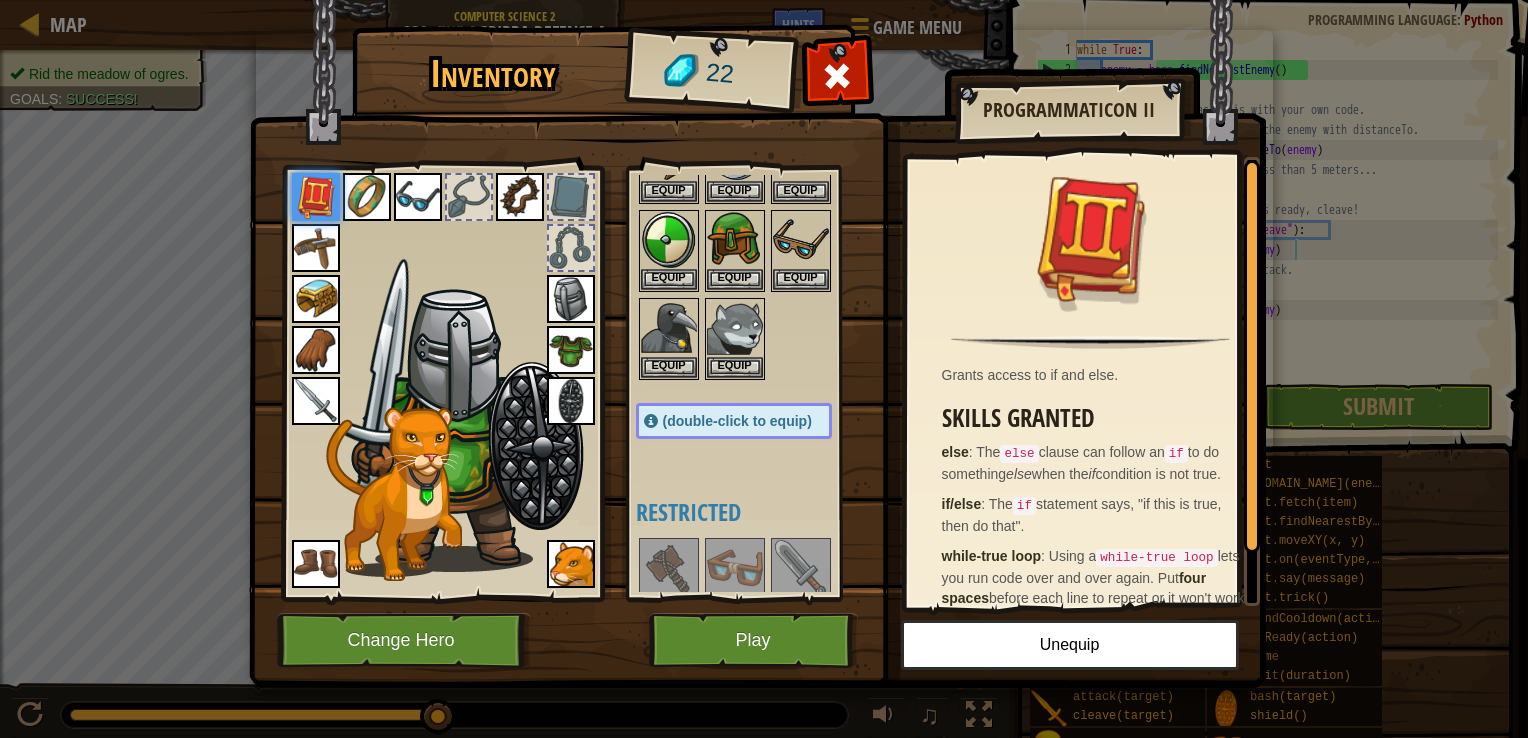 scroll, scrollTop: 100, scrollLeft: 0, axis: vertical 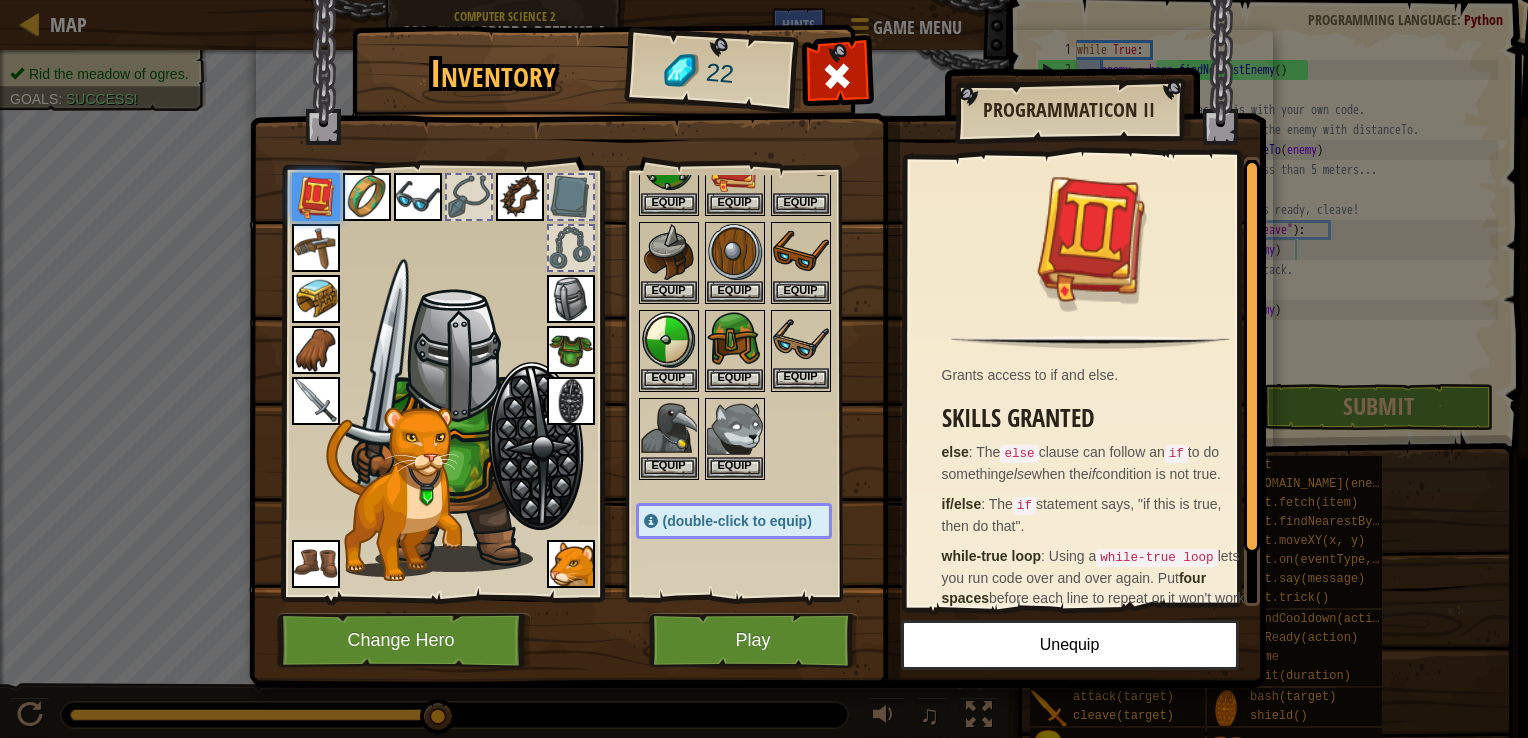 click at bounding box center [801, 340] 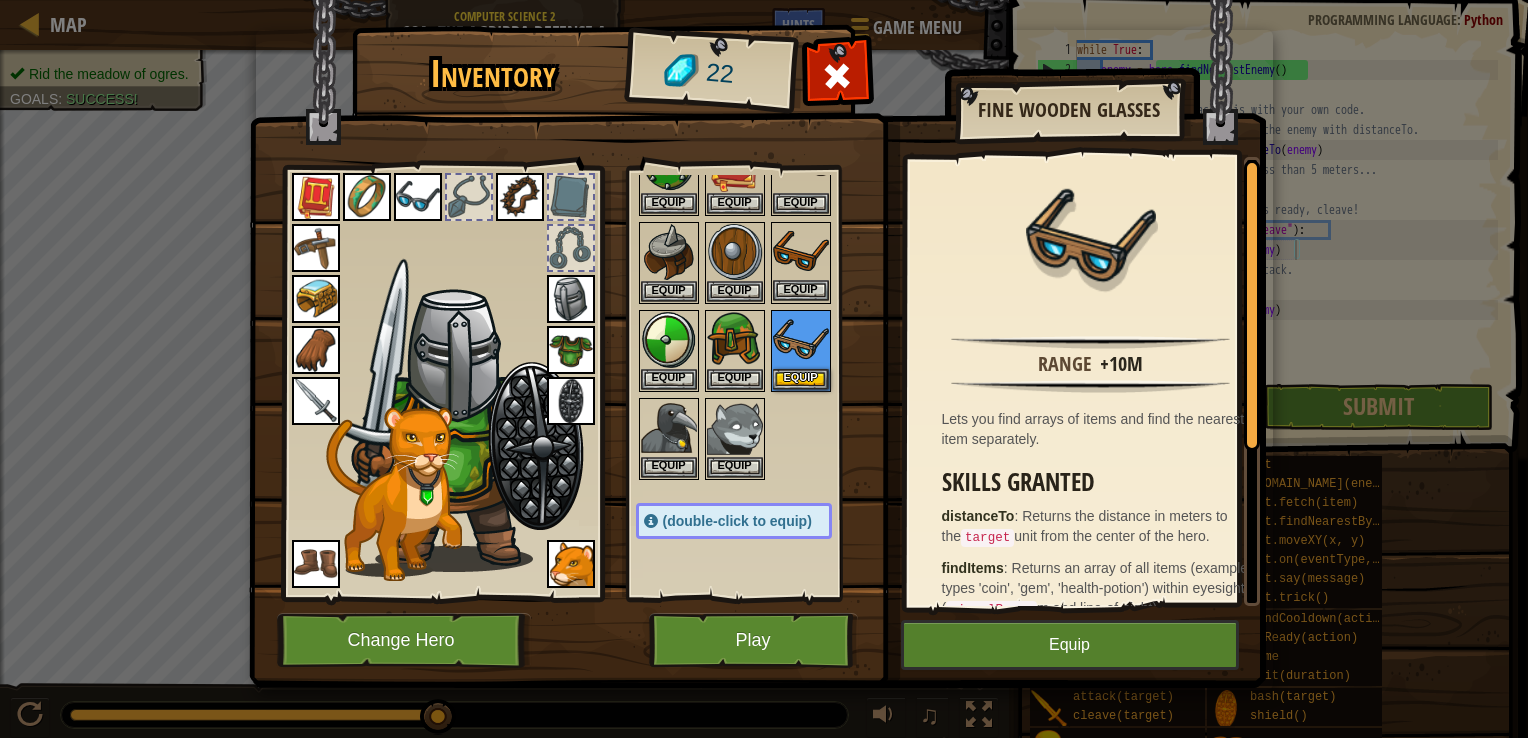 click at bounding box center [801, 252] 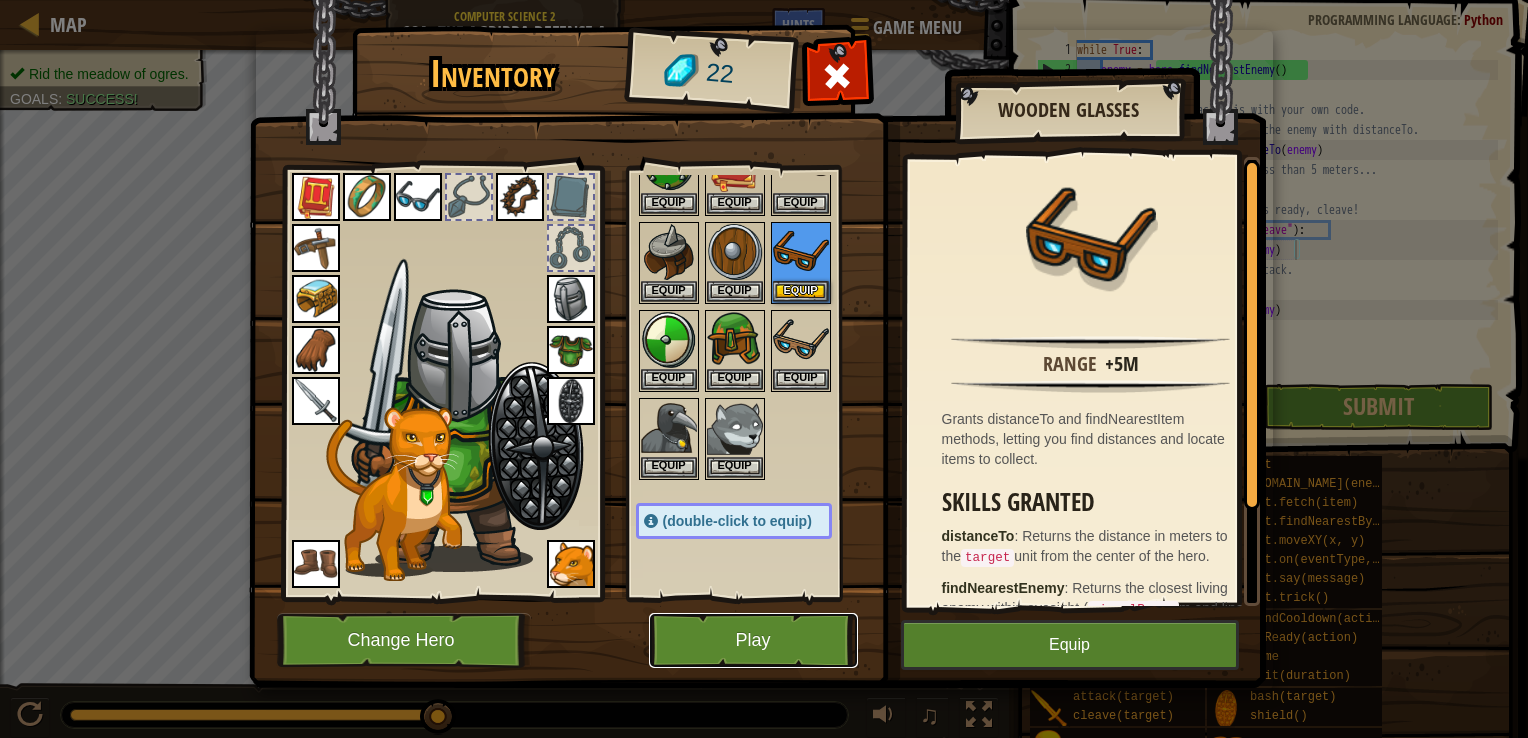click on "Play" at bounding box center [753, 640] 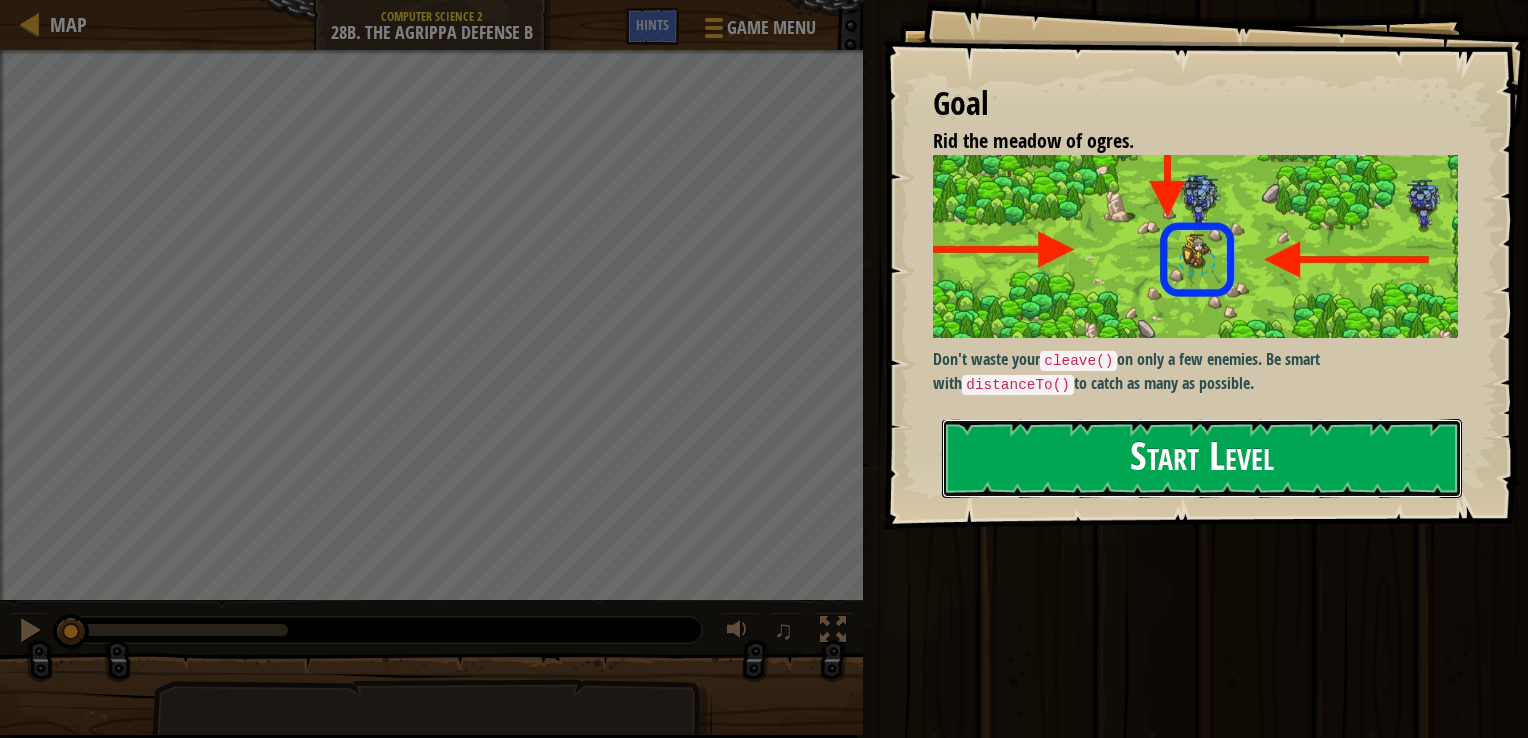 click on "Start Level" at bounding box center [1202, 458] 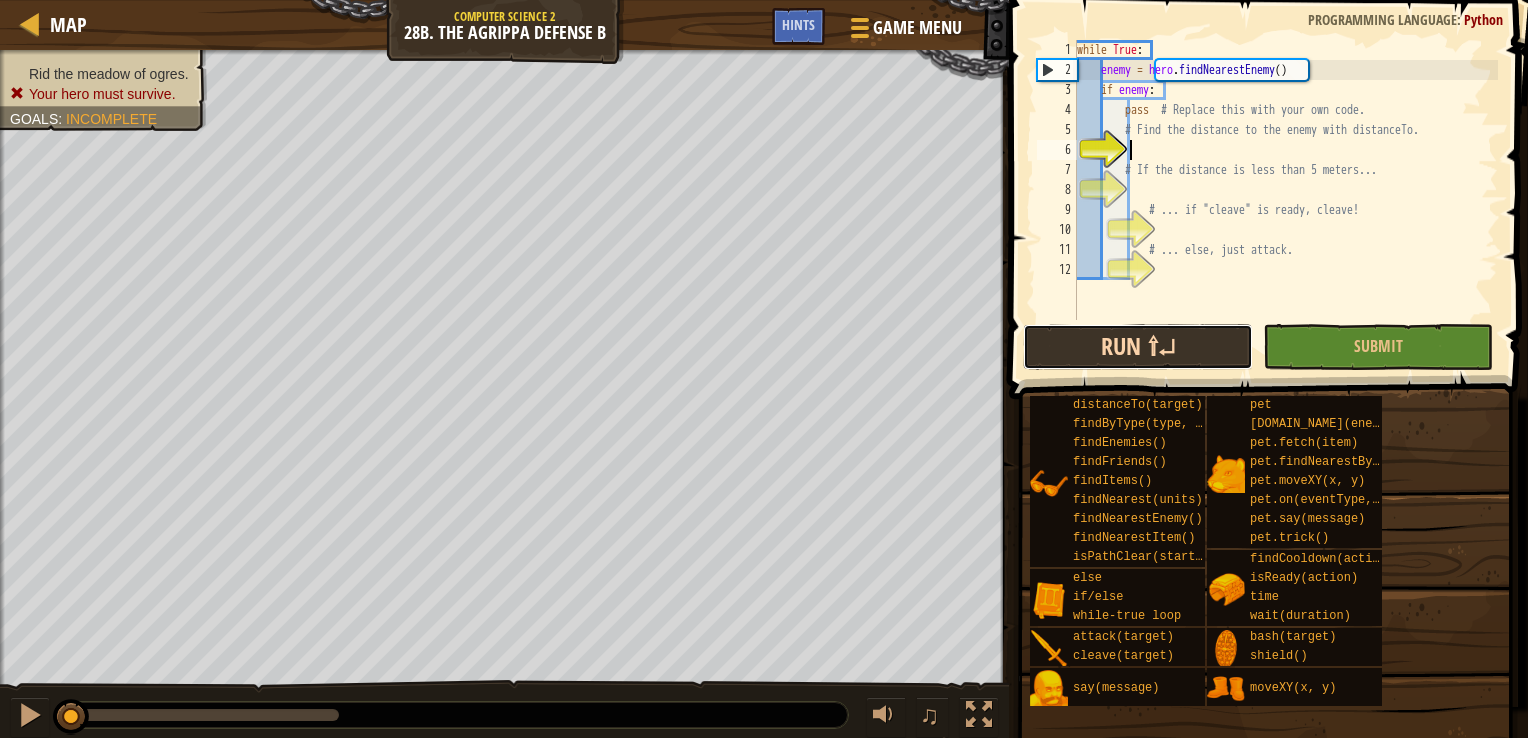 drag, startPoint x: 1123, startPoint y: 350, endPoint x: 1123, endPoint y: 363, distance: 13 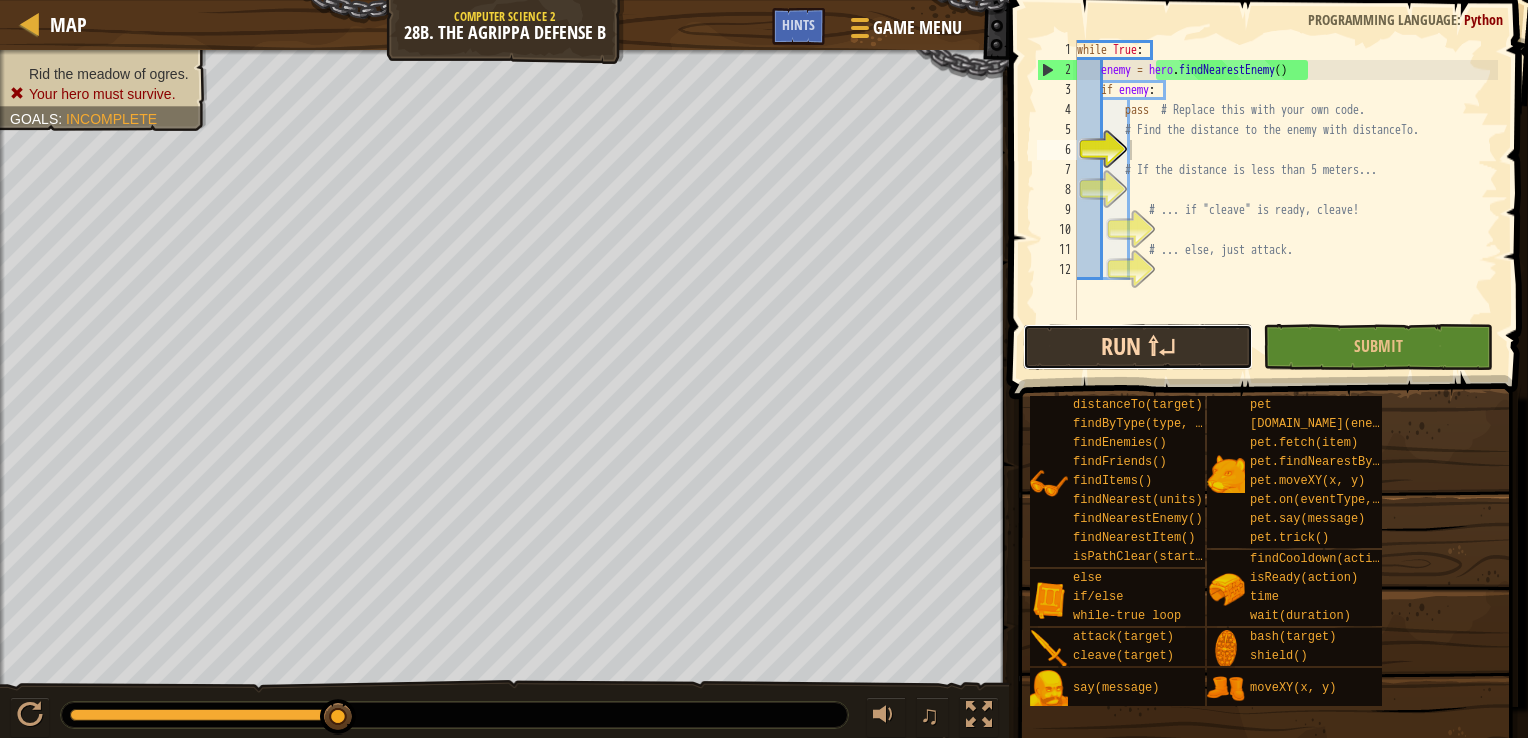 click on "Run ⇧↵" at bounding box center [1138, 347] 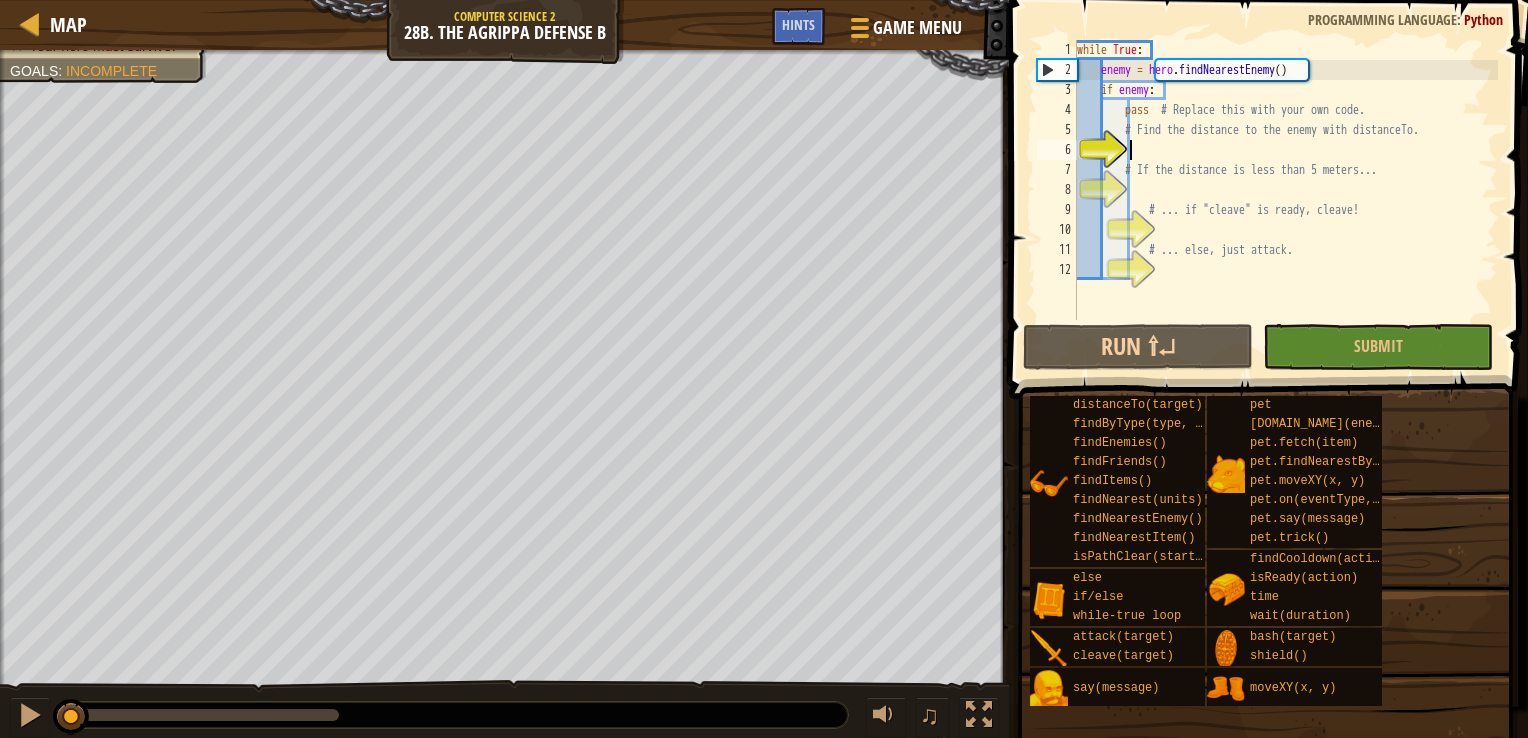drag, startPoint x: 131, startPoint y: 718, endPoint x: -4, endPoint y: 628, distance: 162.2498 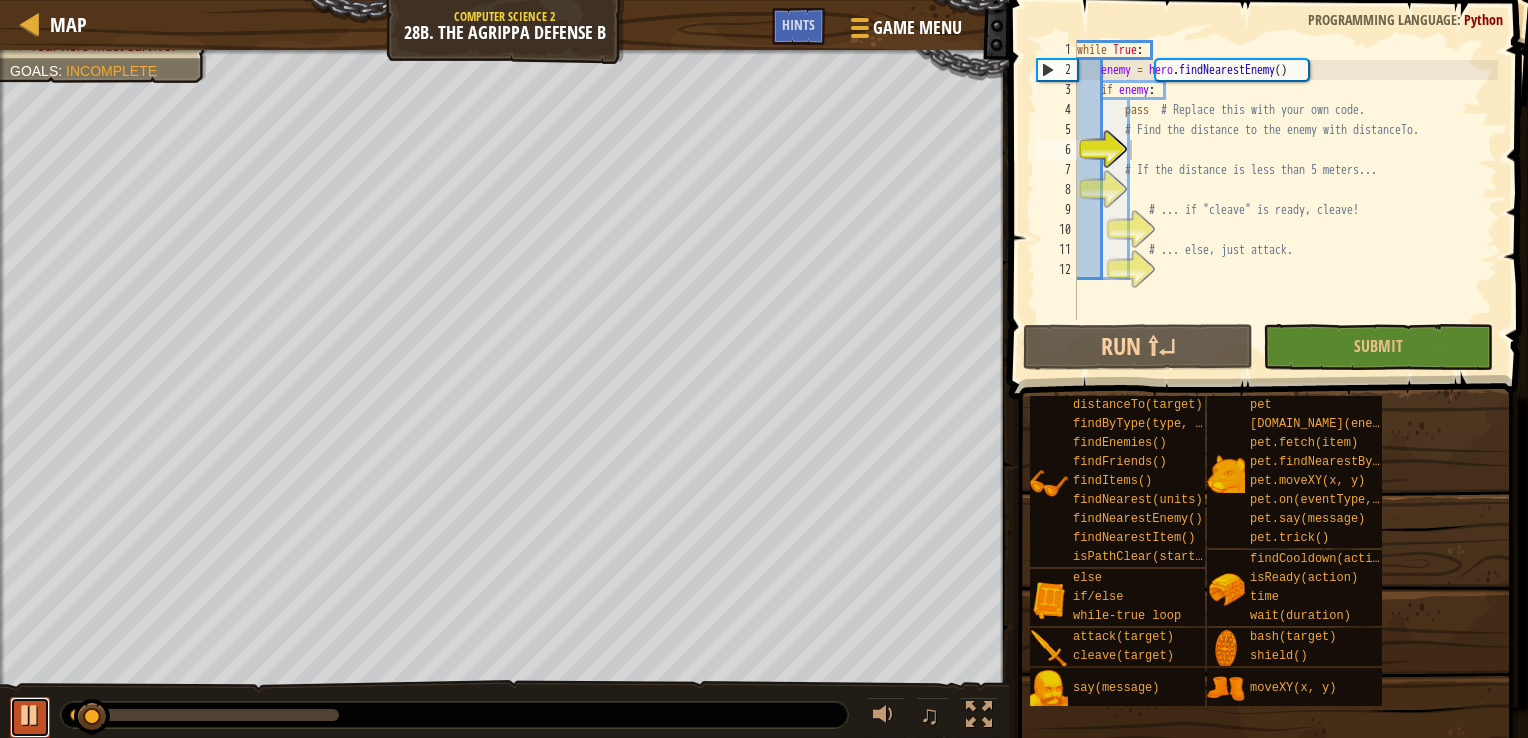 click at bounding box center (30, 715) 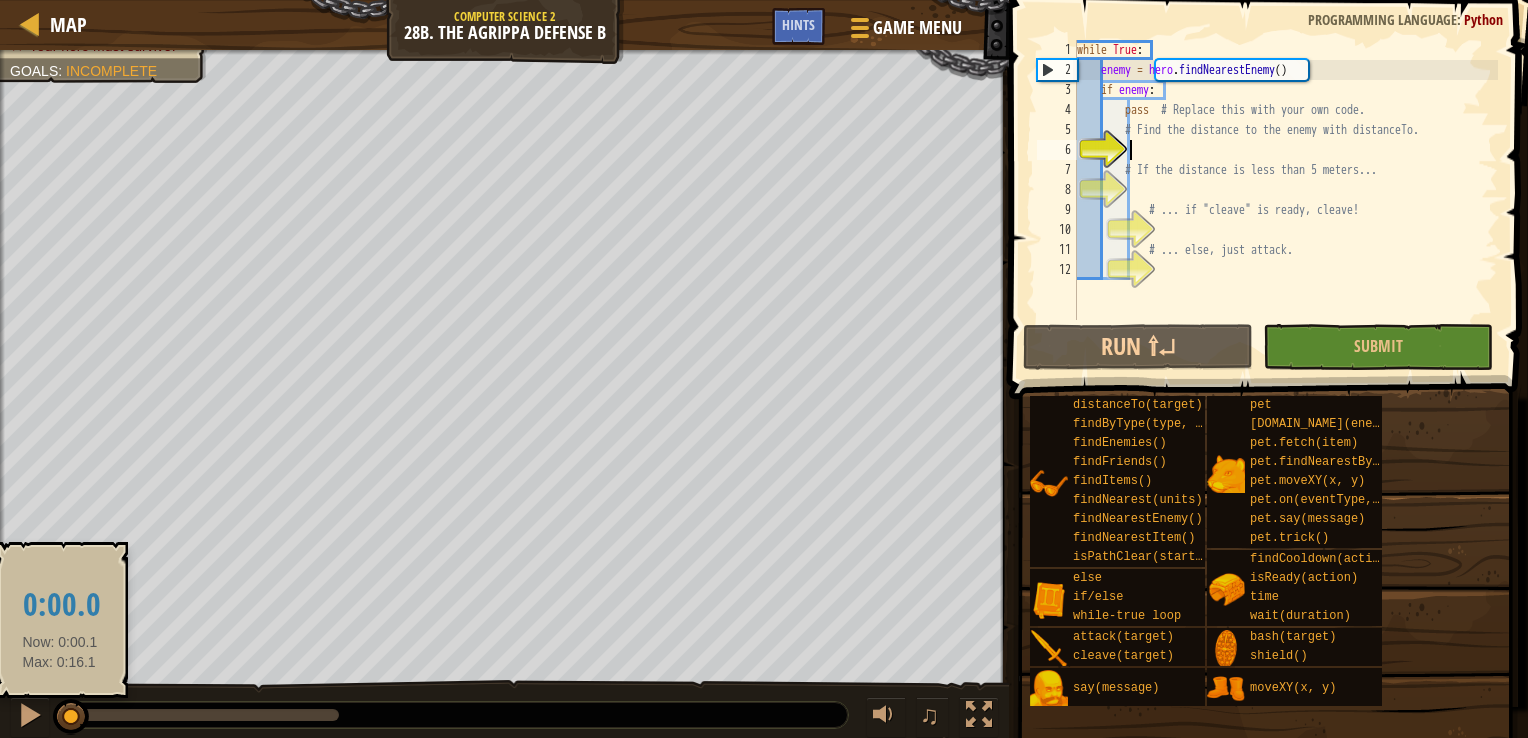 drag, startPoint x: 92, startPoint y: 706, endPoint x: 60, endPoint y: 710, distance: 32.24903 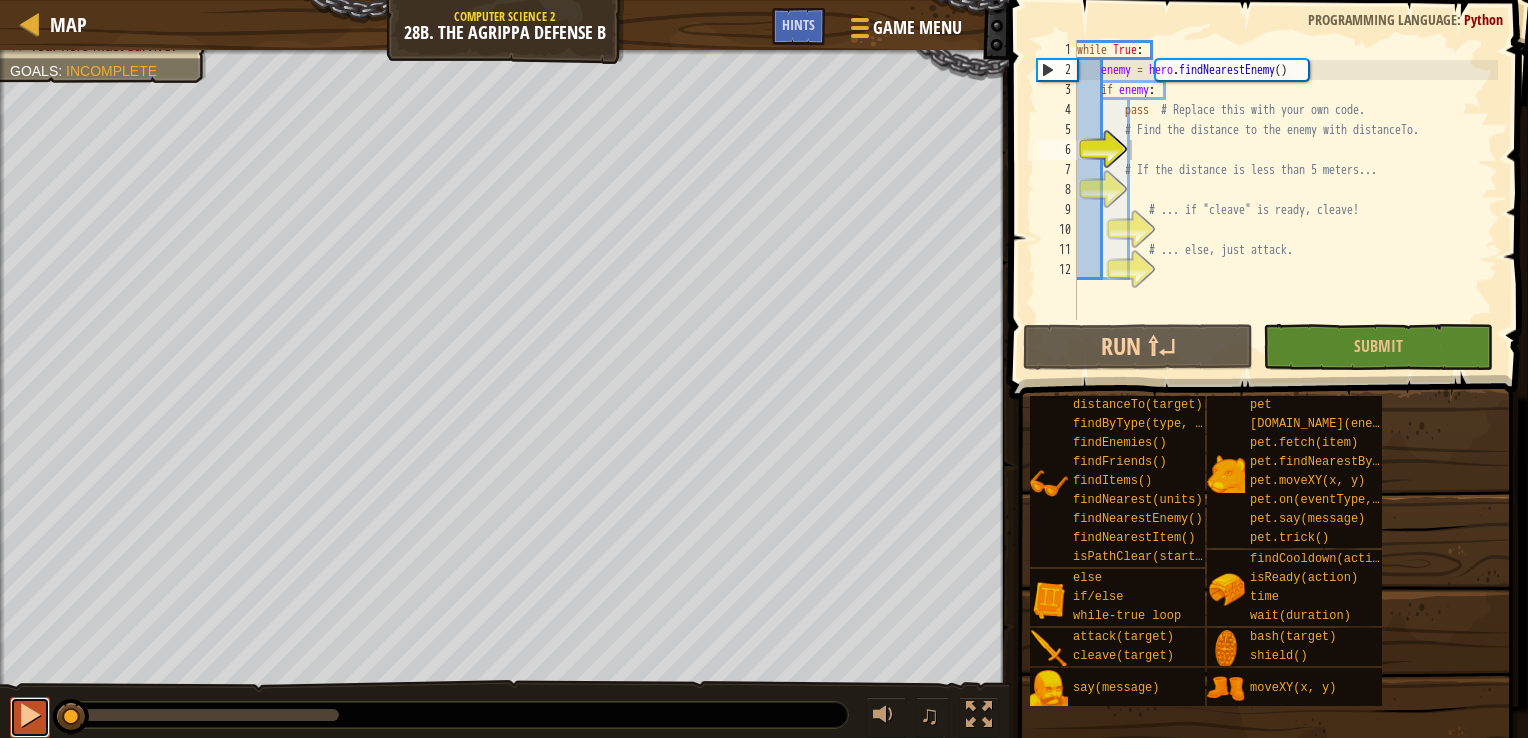 click at bounding box center (30, 715) 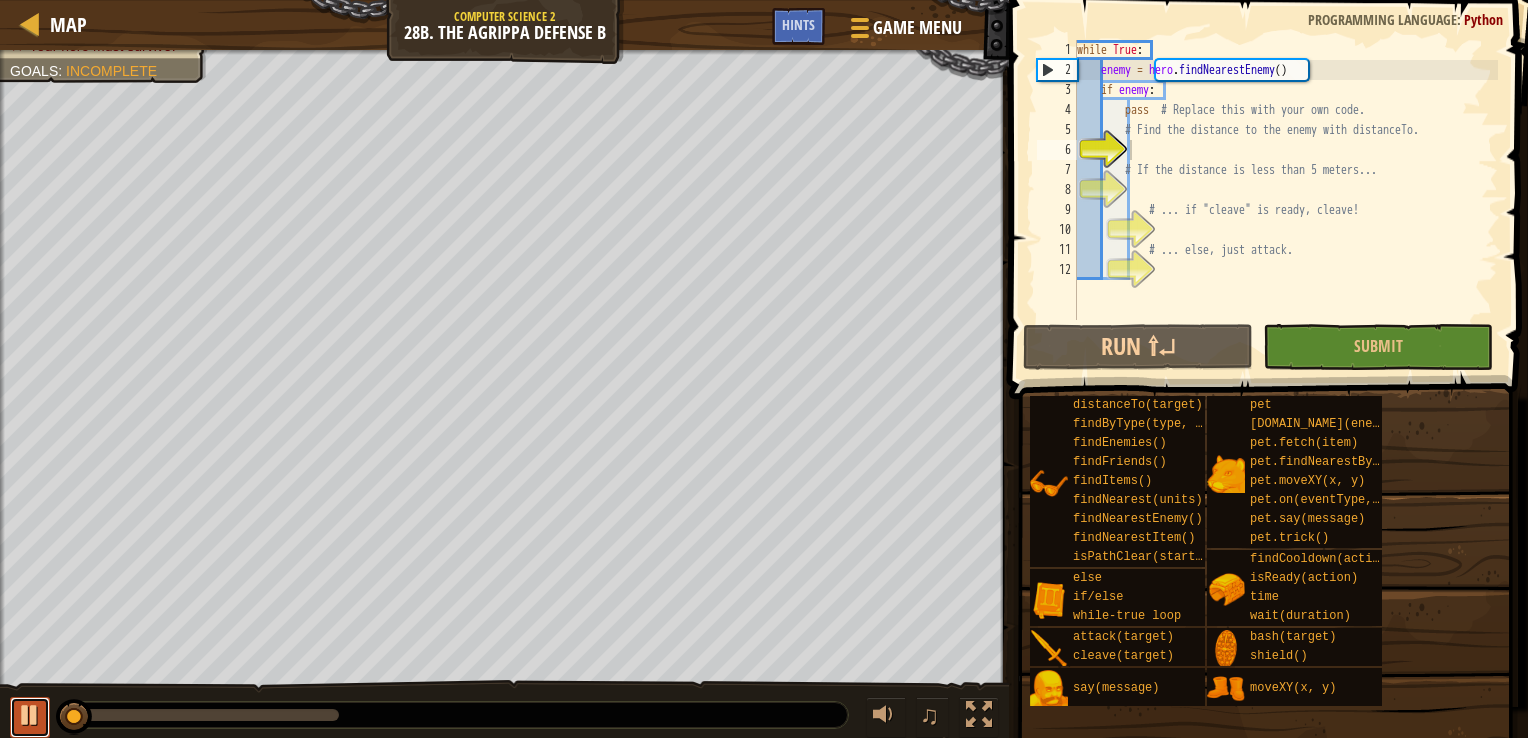 click at bounding box center (30, 715) 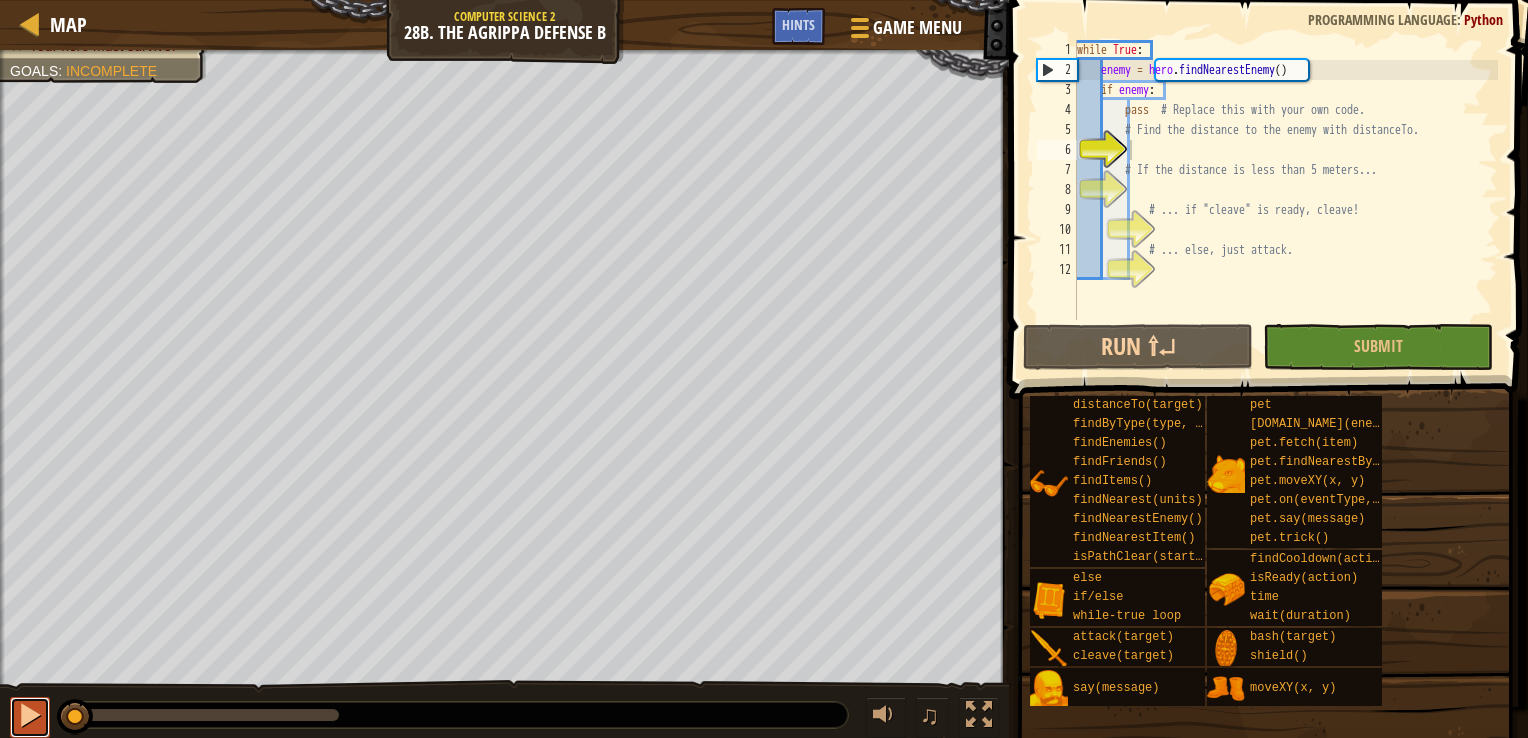 click at bounding box center [30, 715] 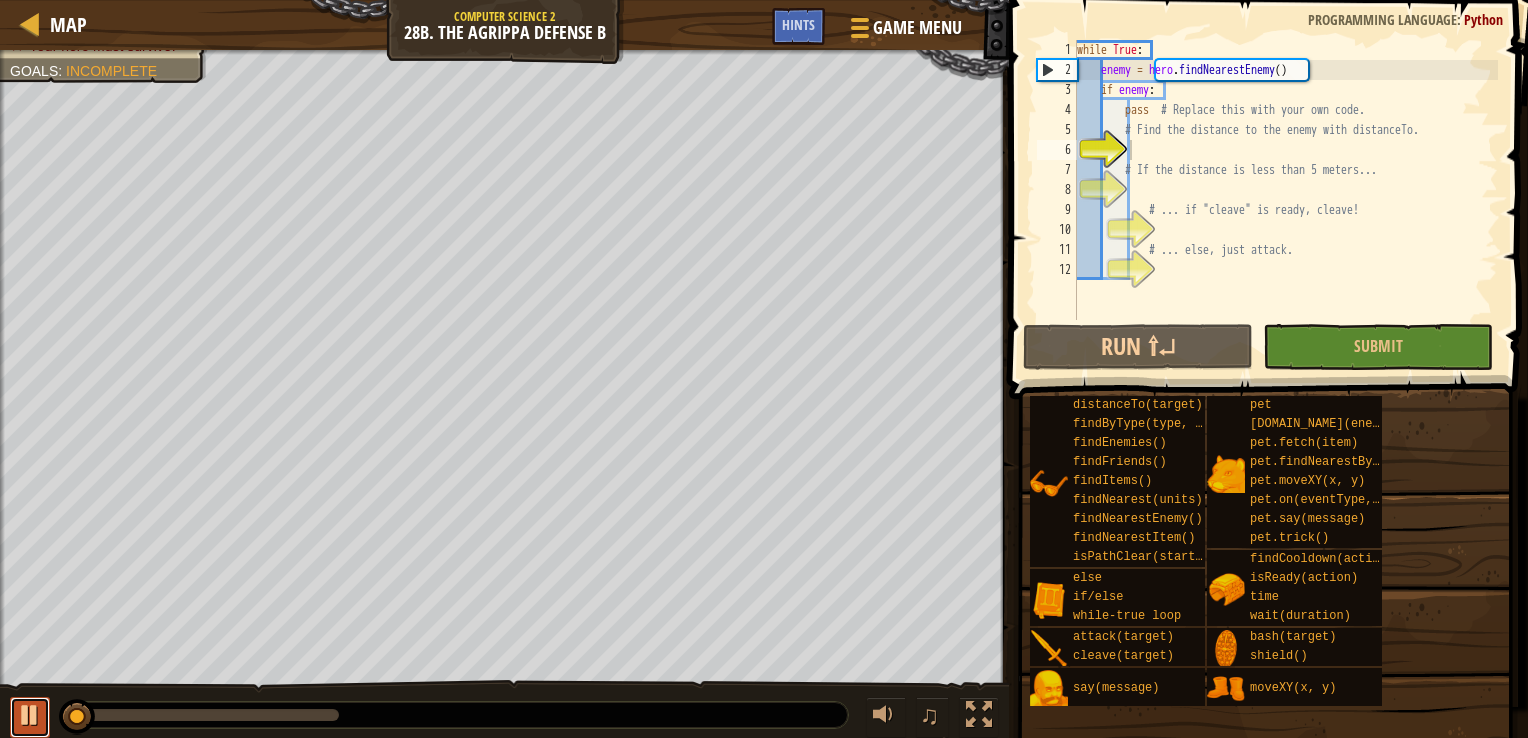 click at bounding box center (30, 715) 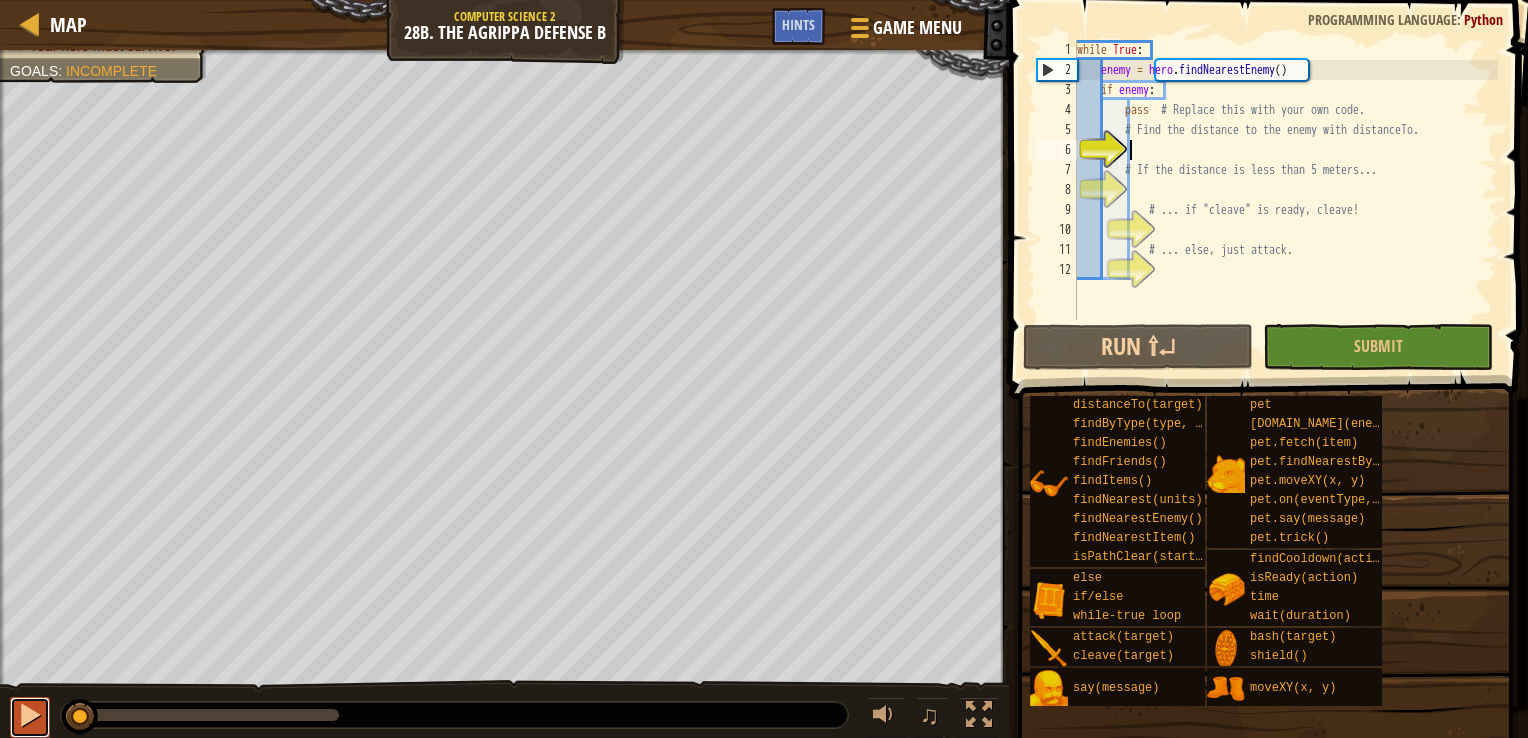 click at bounding box center (30, 715) 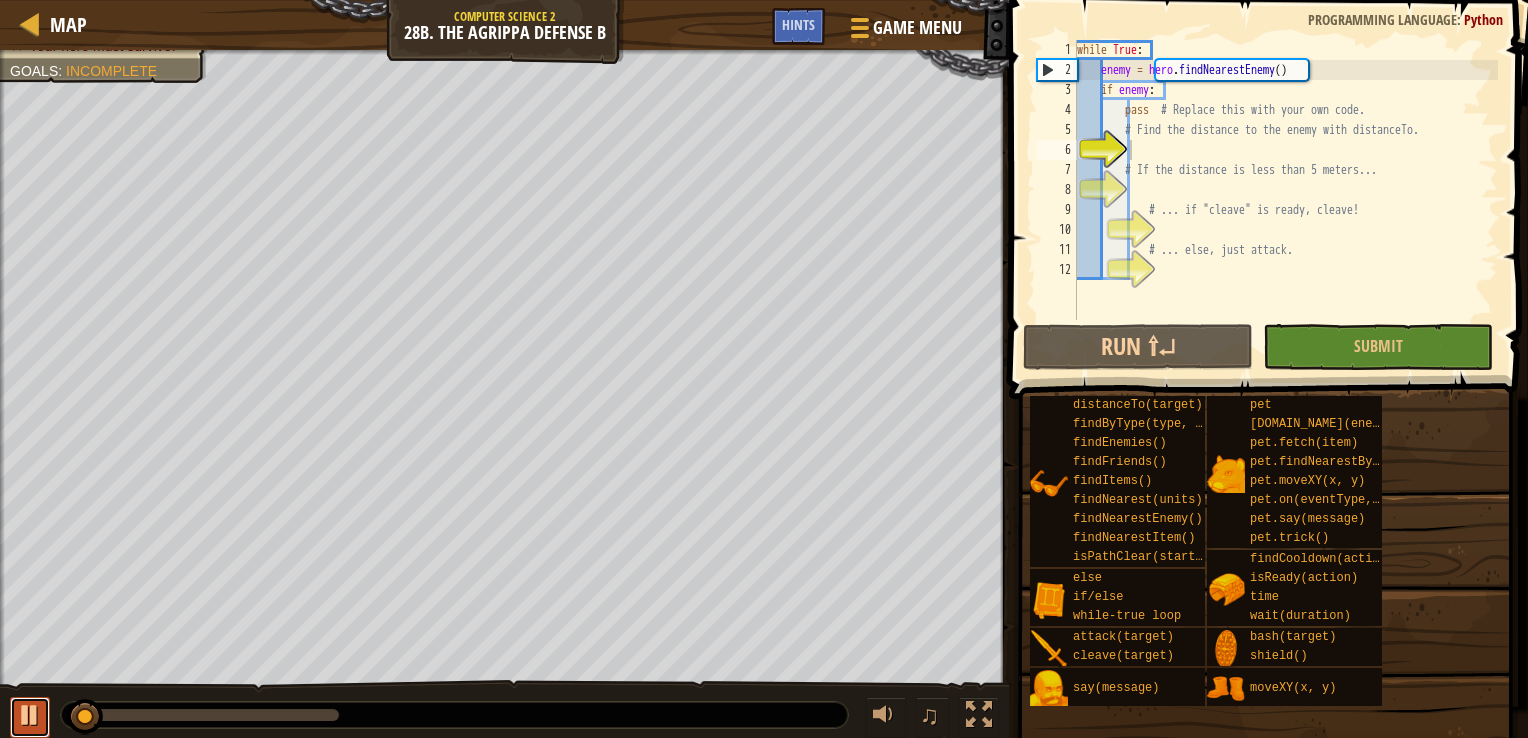 click at bounding box center [30, 715] 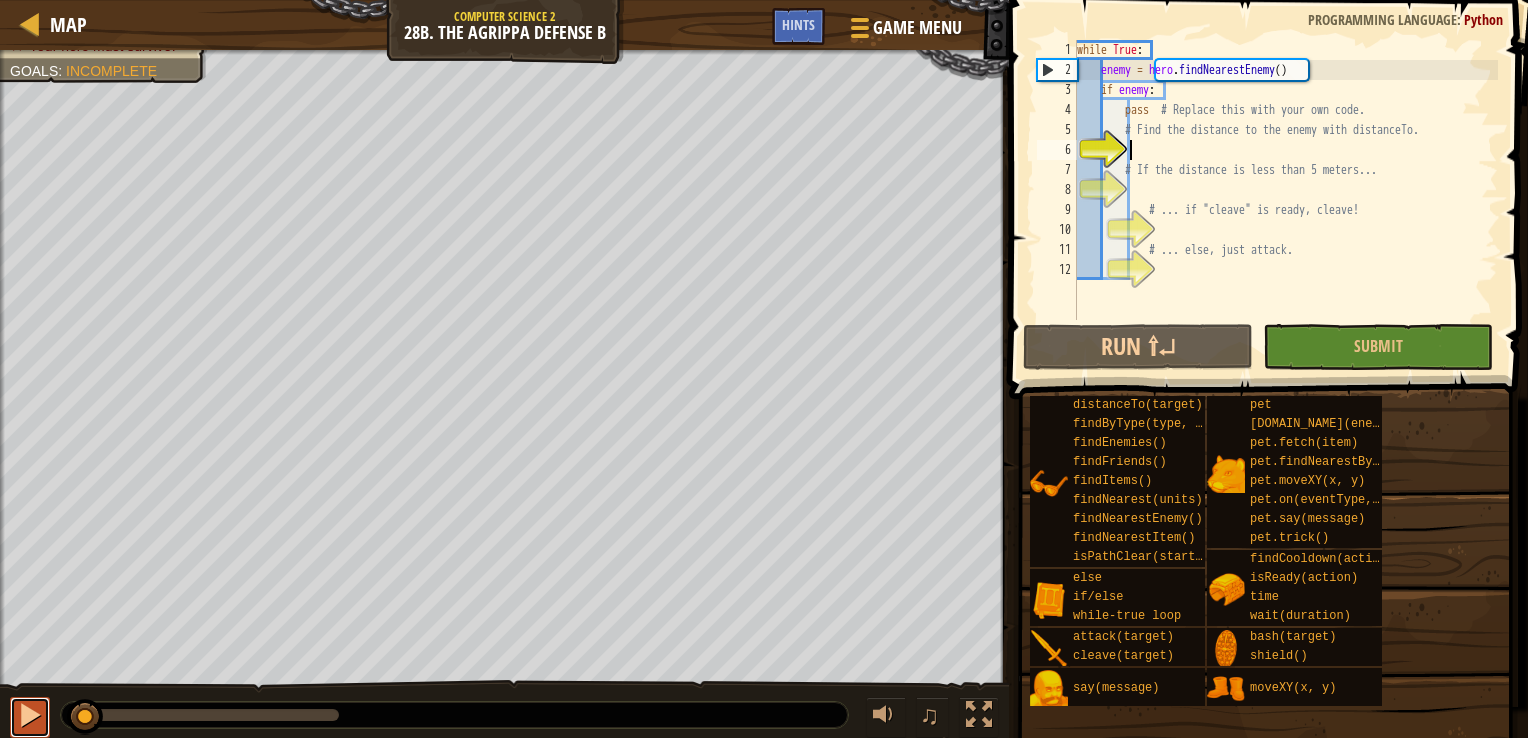 click at bounding box center (30, 715) 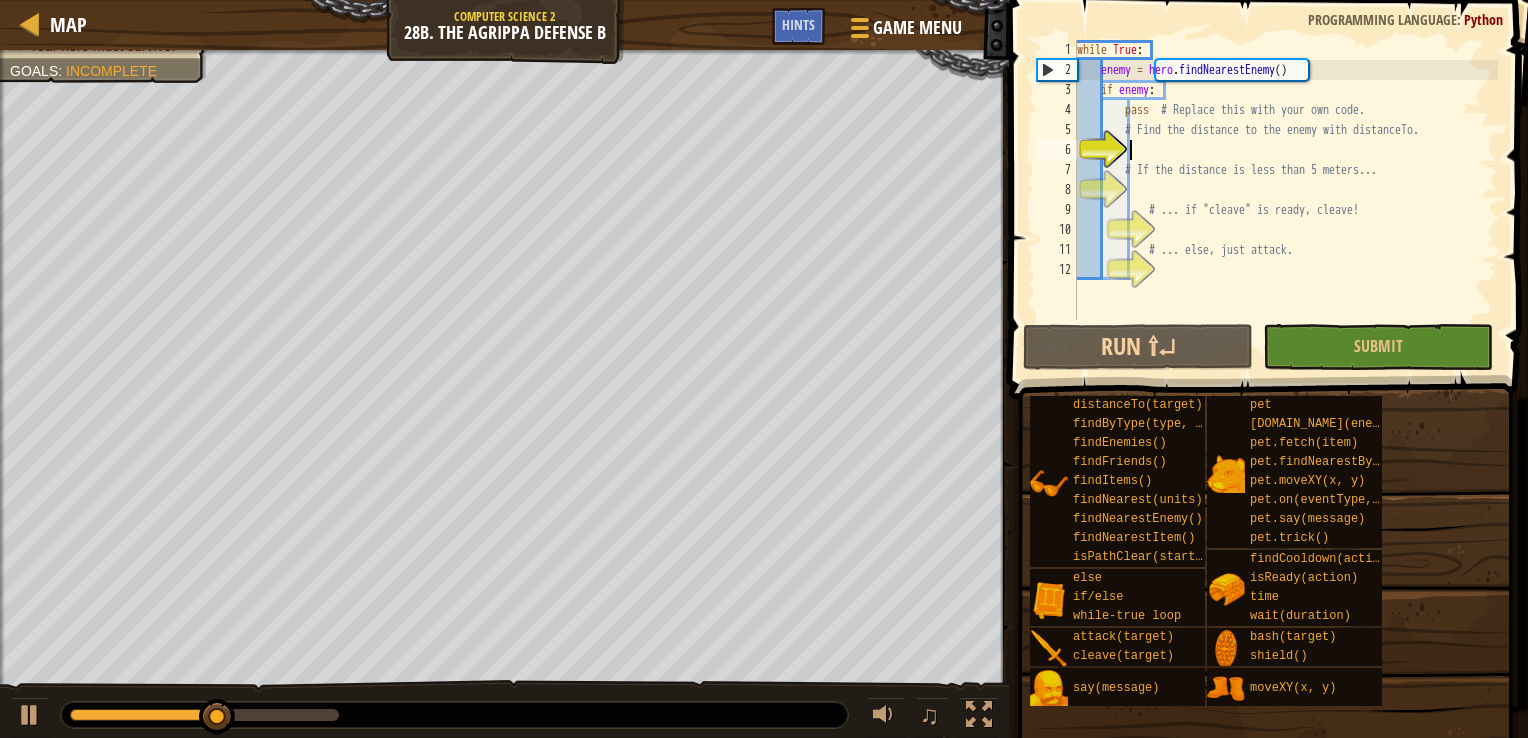 type on "h" 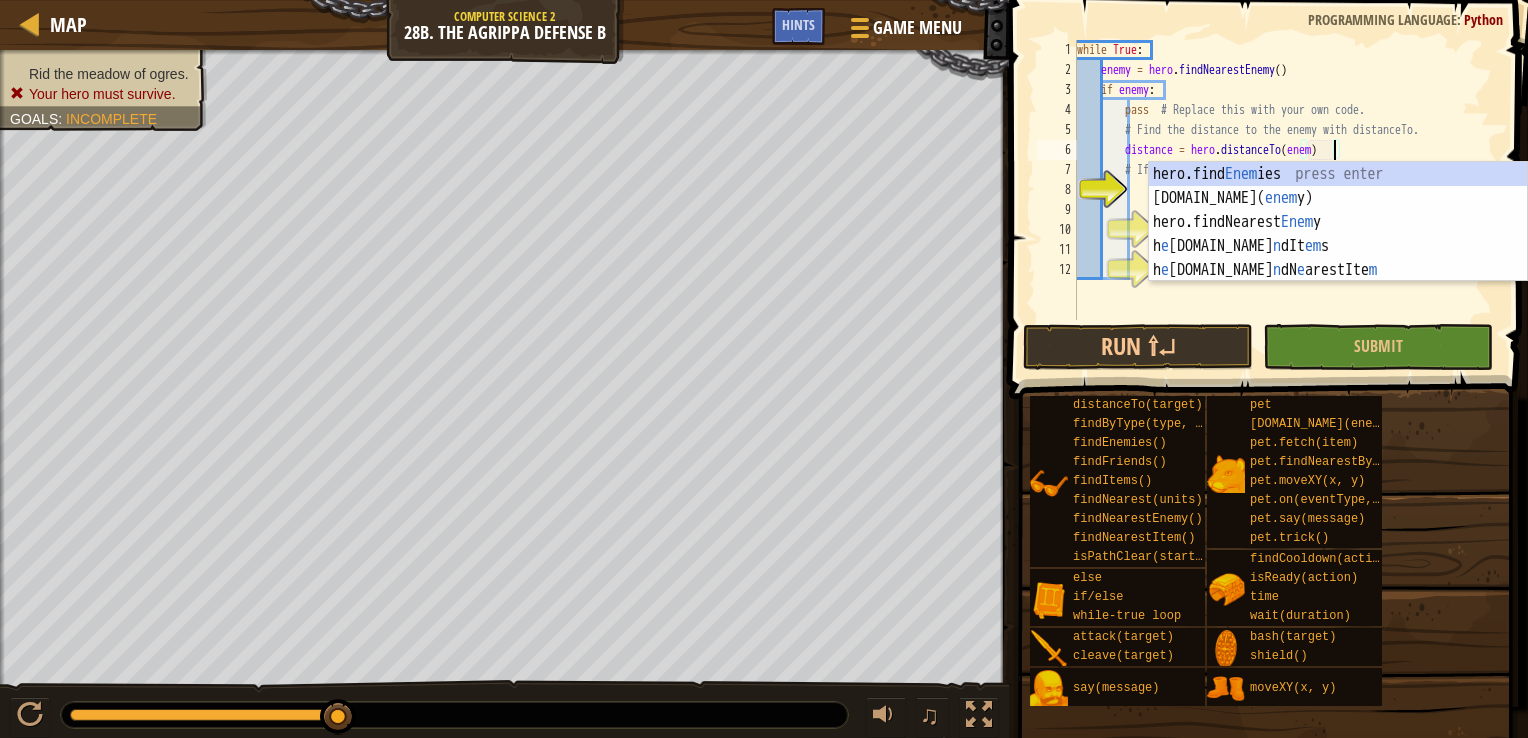 scroll, scrollTop: 9, scrollLeft: 20, axis: both 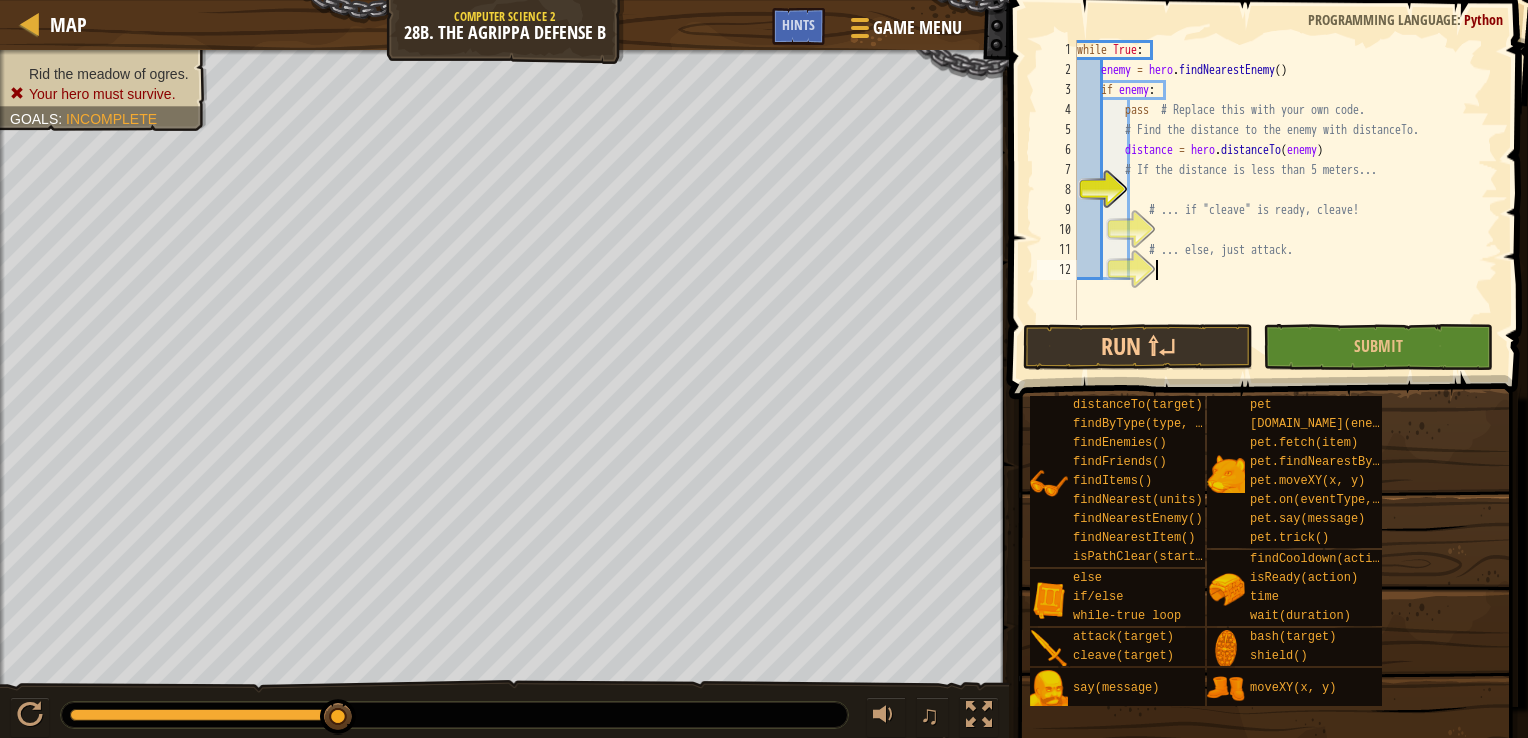 click on "while   True :      enemy   =   hero . findNearestEnemy ( )      if   enemy :          pass    # Replace this with your own code.          # Find the distance to the enemy with distanceTo.          distance   =   hero . distanceTo ( enemy )          # If the distance is less than 5 meters...                       # ... if "cleave" is ready, cleave!                           # ... else, just attack." at bounding box center (1285, 200) 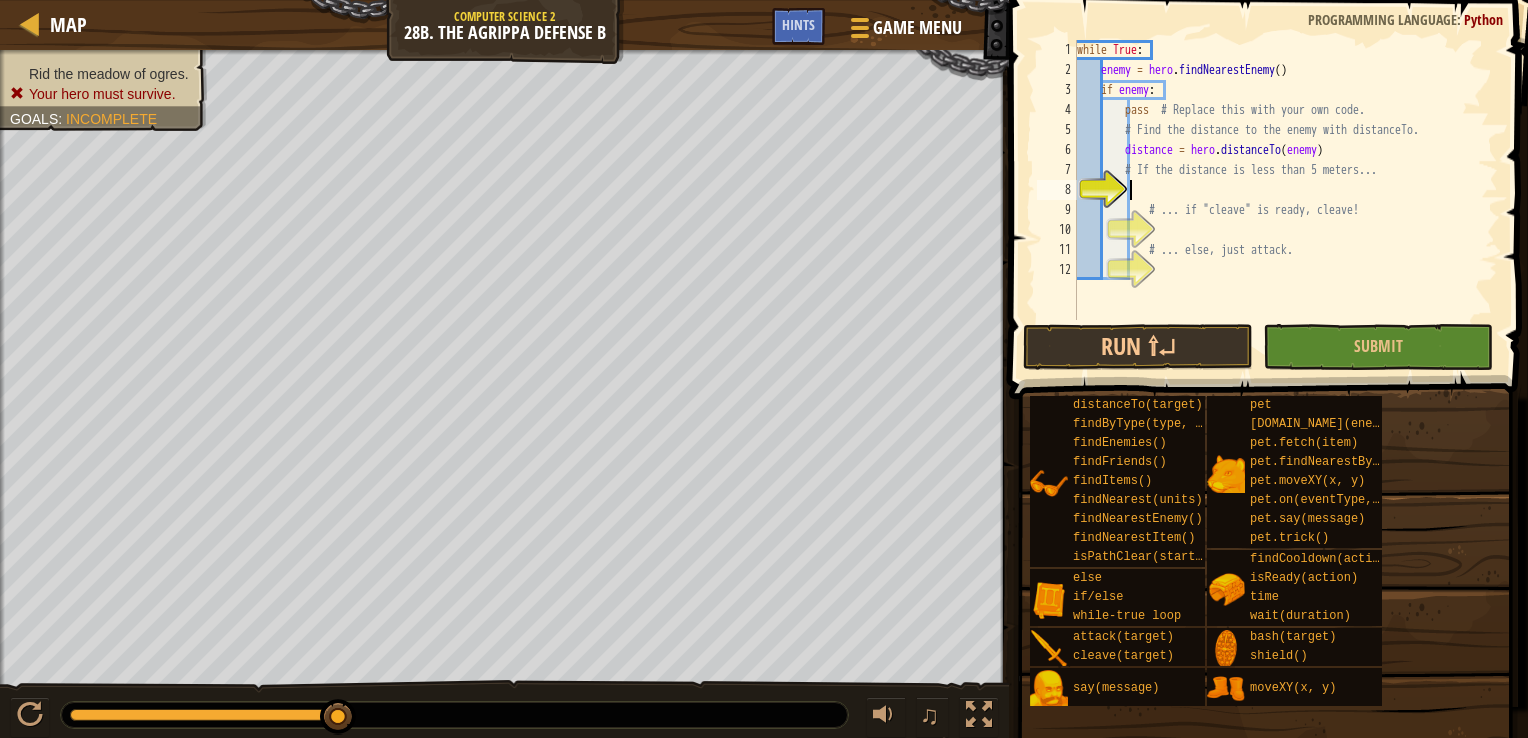 click on "while   True :      enemy   =   hero . findNearestEnemy ( )      if   enemy :          pass    # Replace this with your own code.          # Find the distance to the enemy with distanceTo.          distance   =   hero . distanceTo ( enemy )          # If the distance is less than 5 meters...                       # ... if "cleave" is ready, cleave!                           # ... else, just attack." at bounding box center (1285, 200) 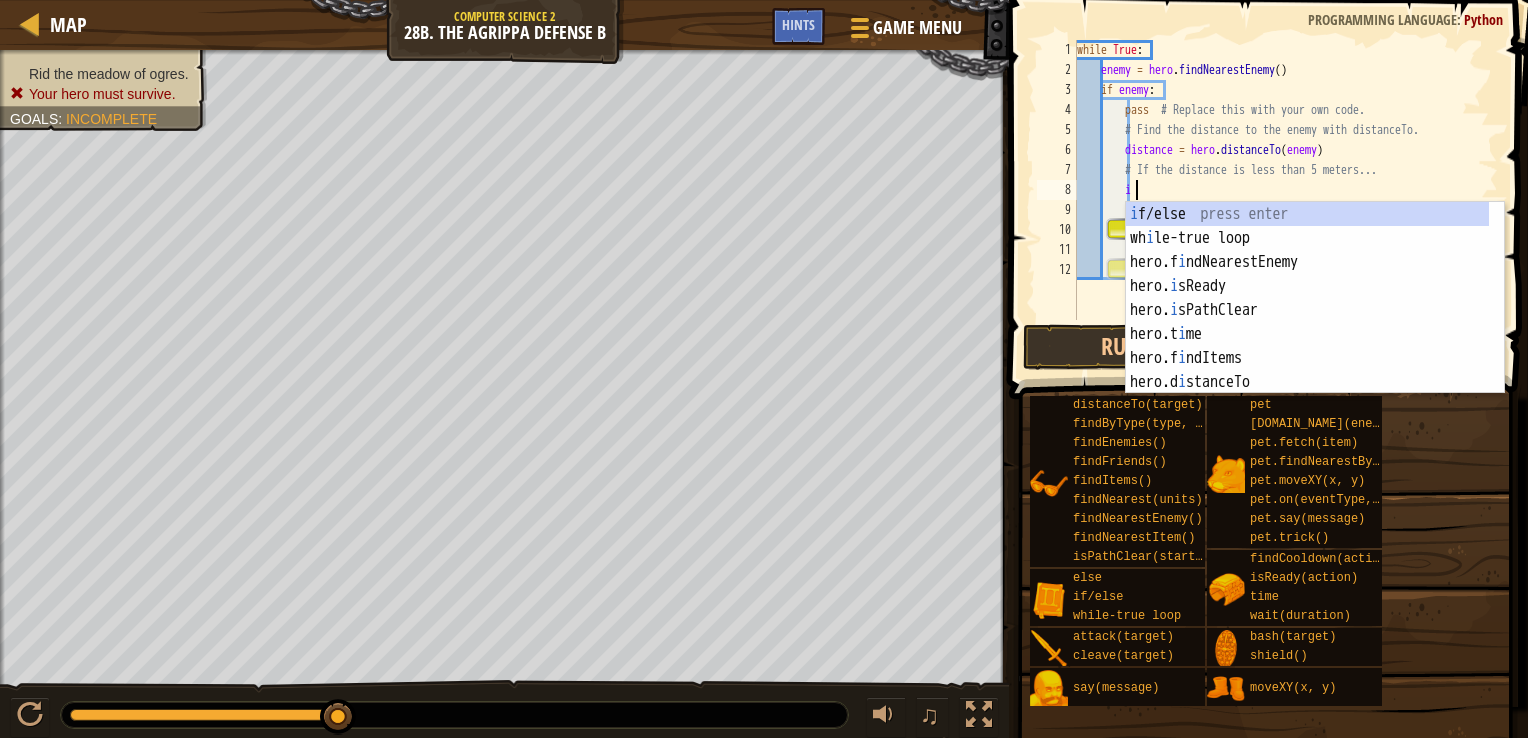 click on "i f/else press enter wh i le-true loop press enter hero.f i ndNearestEnemy press enter hero. i sReady press enter hero. i sPathClear press enter hero.t i me press enter hero.f i ndItems press enter hero.d i stanceTo press enter hero.f i ndByType press enter" at bounding box center [1315, 322] 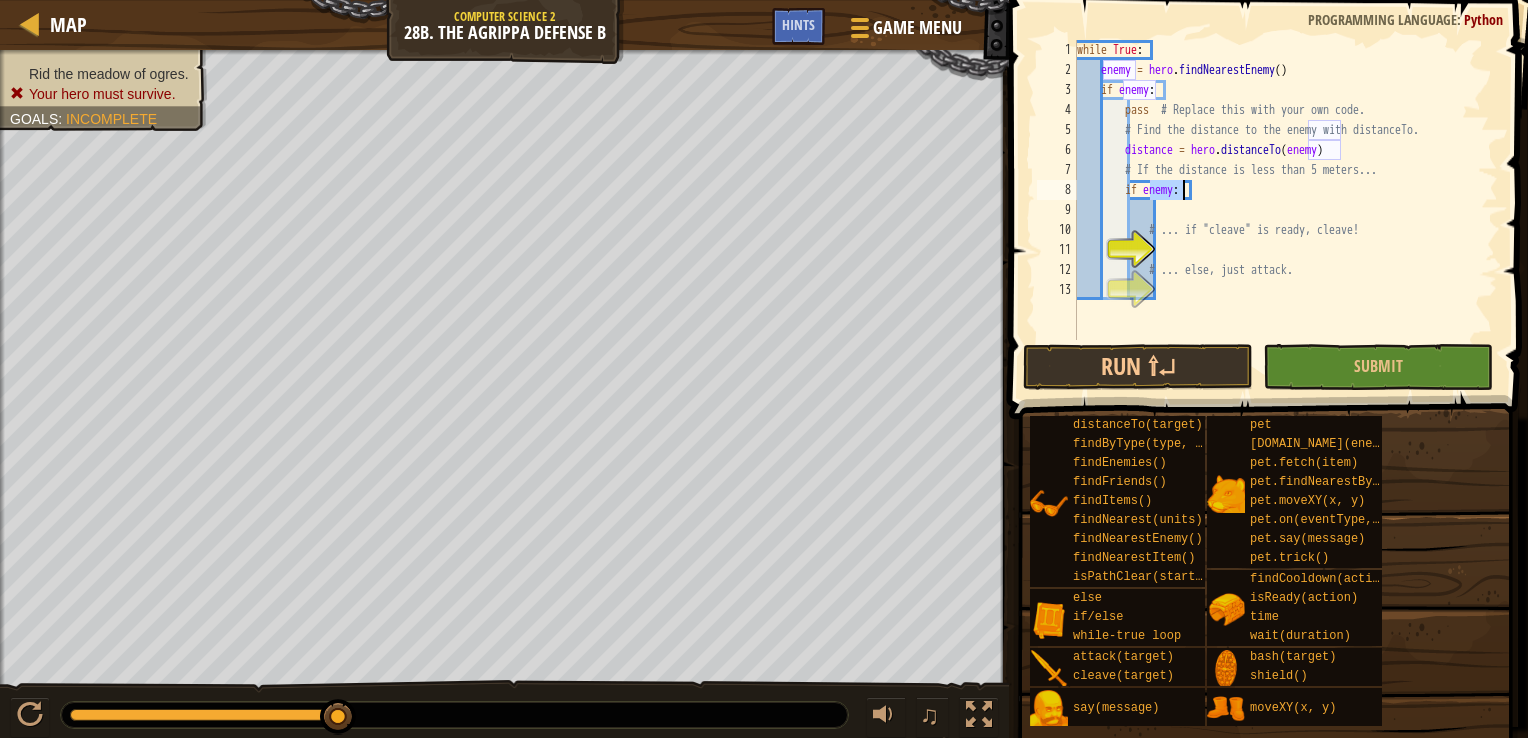 click on "while   True :      enemy   =   hero . findNearestEnemy ( )      if   enemy :          pass    # Replace this with your own code.          # Find the distance to the enemy with distanceTo.          distance   =   hero . distanceTo ( enemy )          # If the distance is less than 5 meters...          if   enemy :                           # ... if "cleave" is ready, cleave!                           # ... else, just attack." at bounding box center (1285, 190) 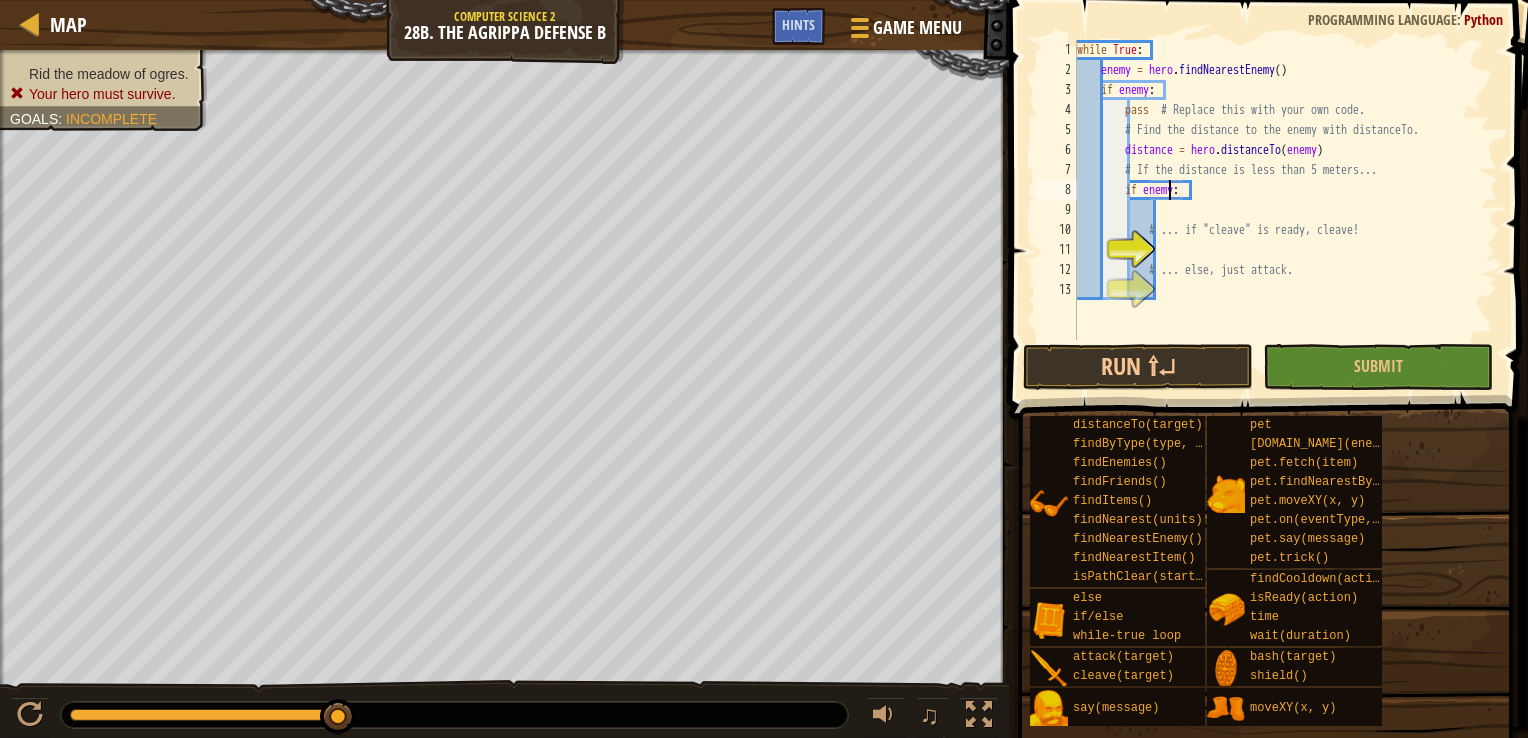 click on "while   True :      enemy   =   hero . findNearestEnemy ( )      if   enemy :          pass    # Replace this with your own code.          # Find the distance to the enemy with distanceTo.          distance   =   hero . distanceTo ( enemy )          # If the distance is less than 5 meters...          if   enemy :                           # ... if "cleave" is ready, cleave!                           # ... else, just attack." at bounding box center [1285, 210] 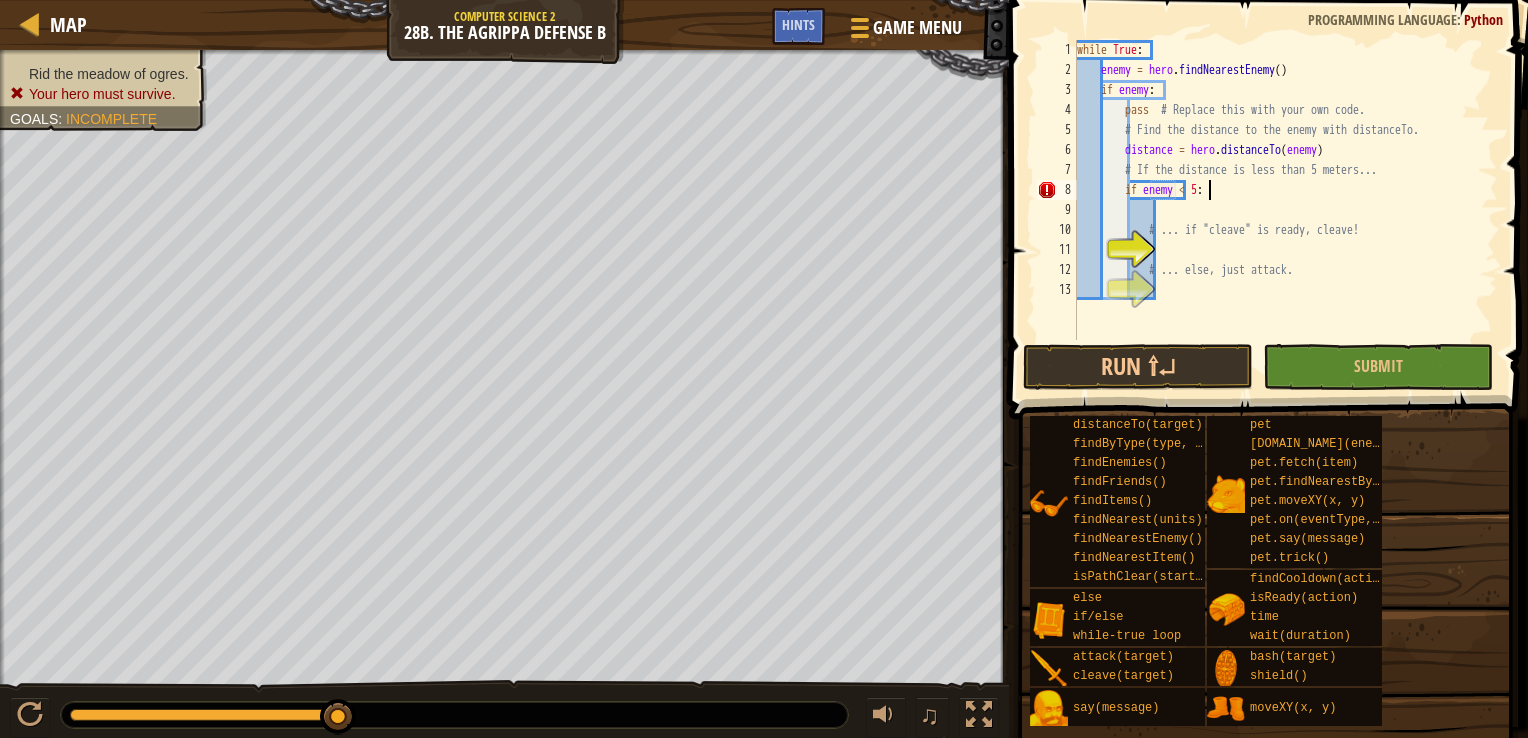 scroll, scrollTop: 9, scrollLeft: 10, axis: both 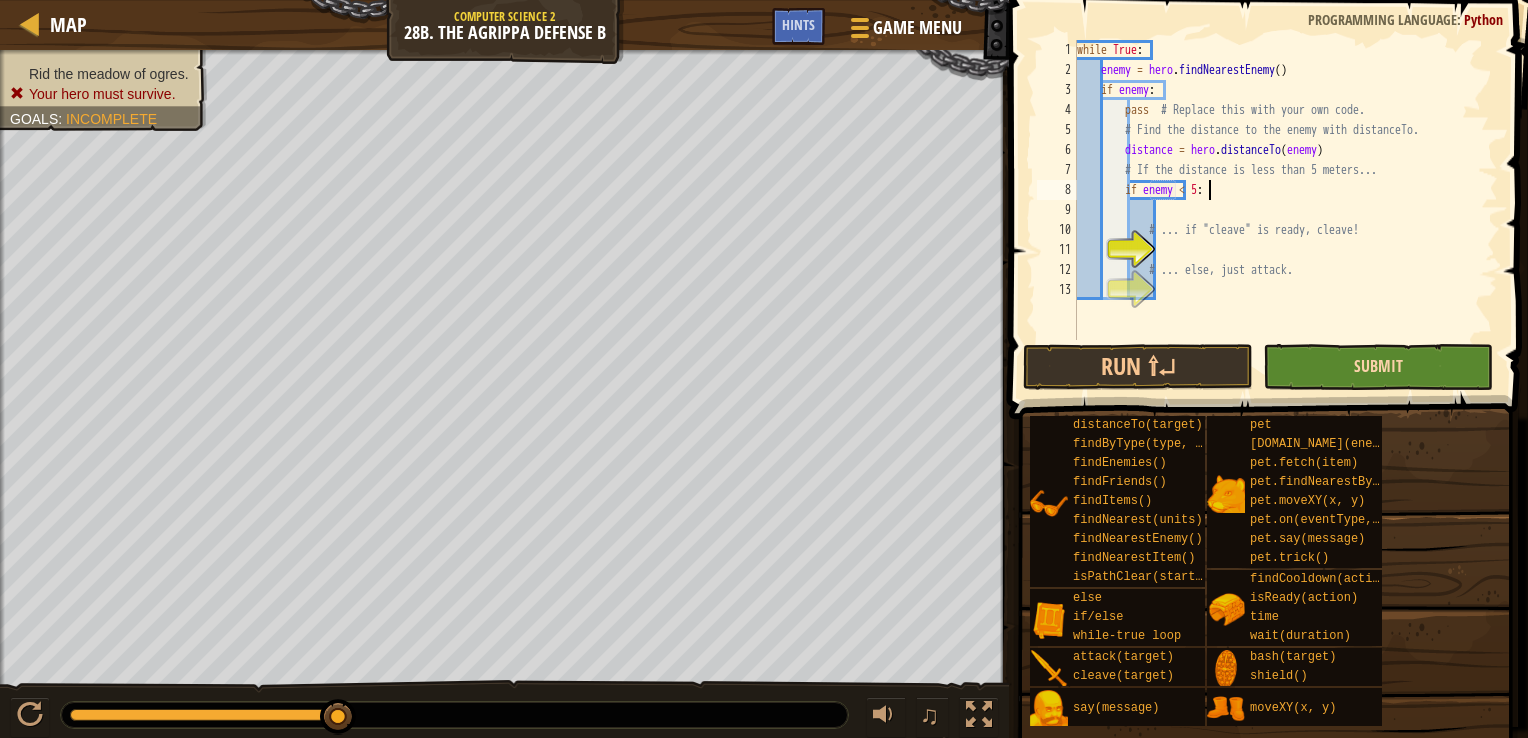 type on "if enemy < 5:" 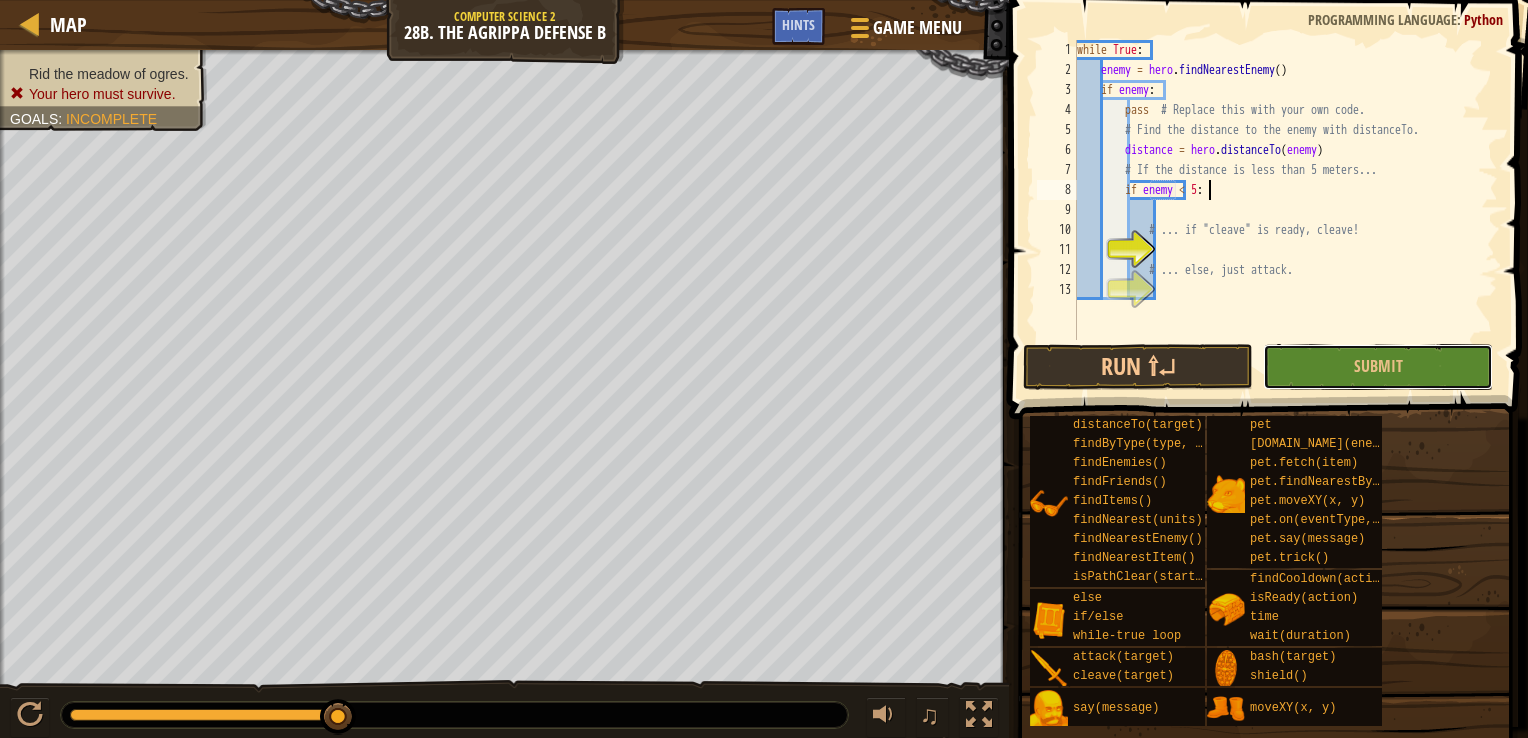 click on "Submit" at bounding box center (1378, 366) 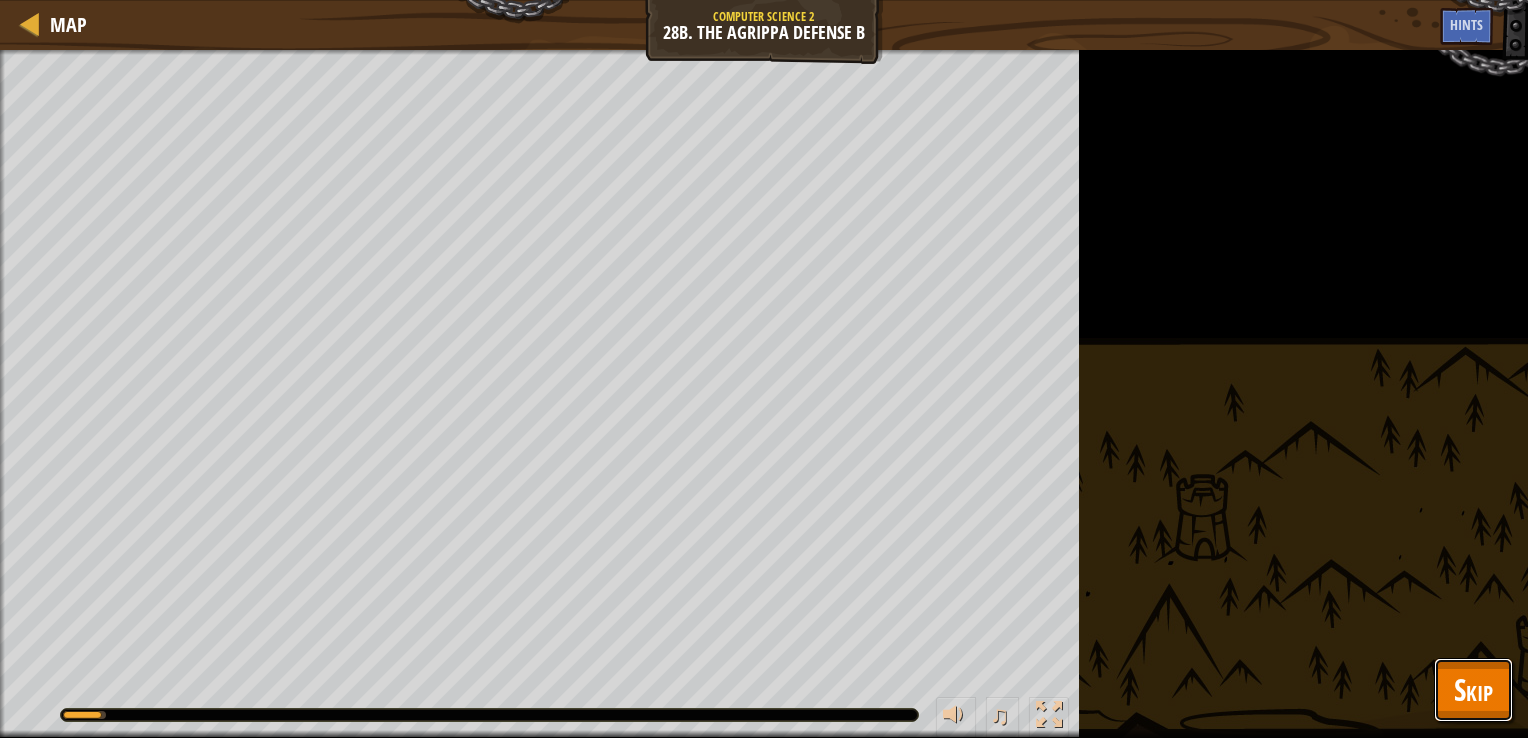 click on "Skip" at bounding box center (1473, 689) 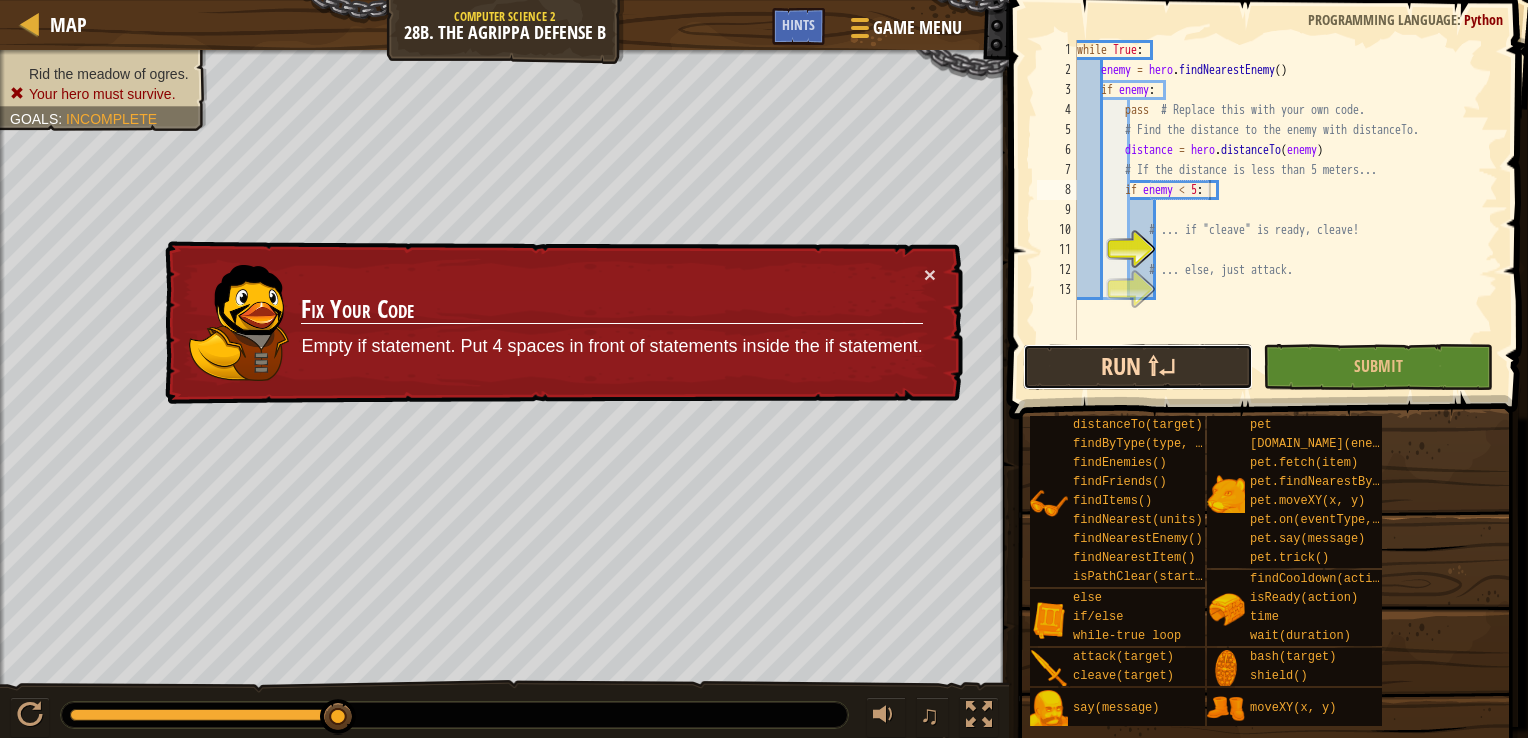 click on "Run ⇧↵" at bounding box center (1138, 367) 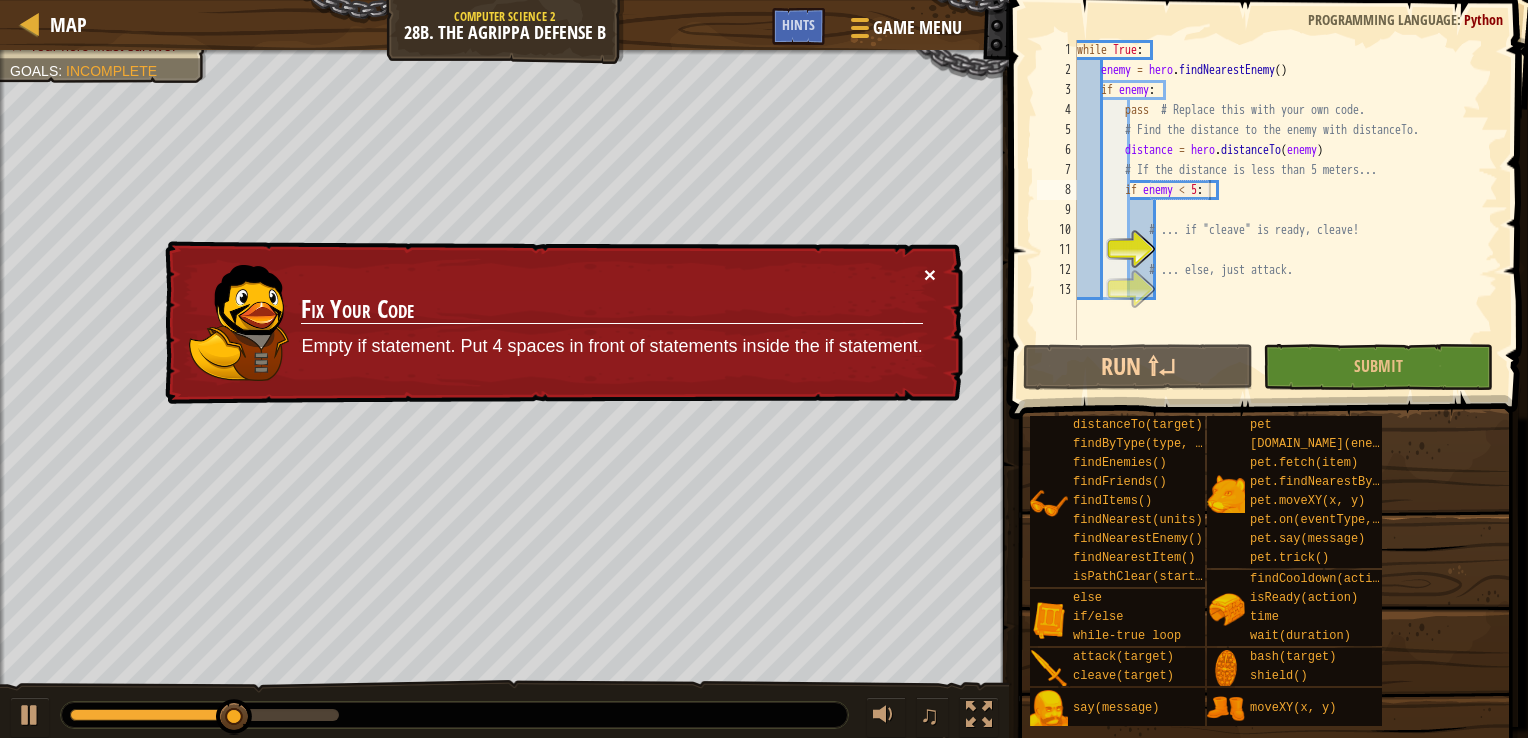click on "×" at bounding box center [930, 274] 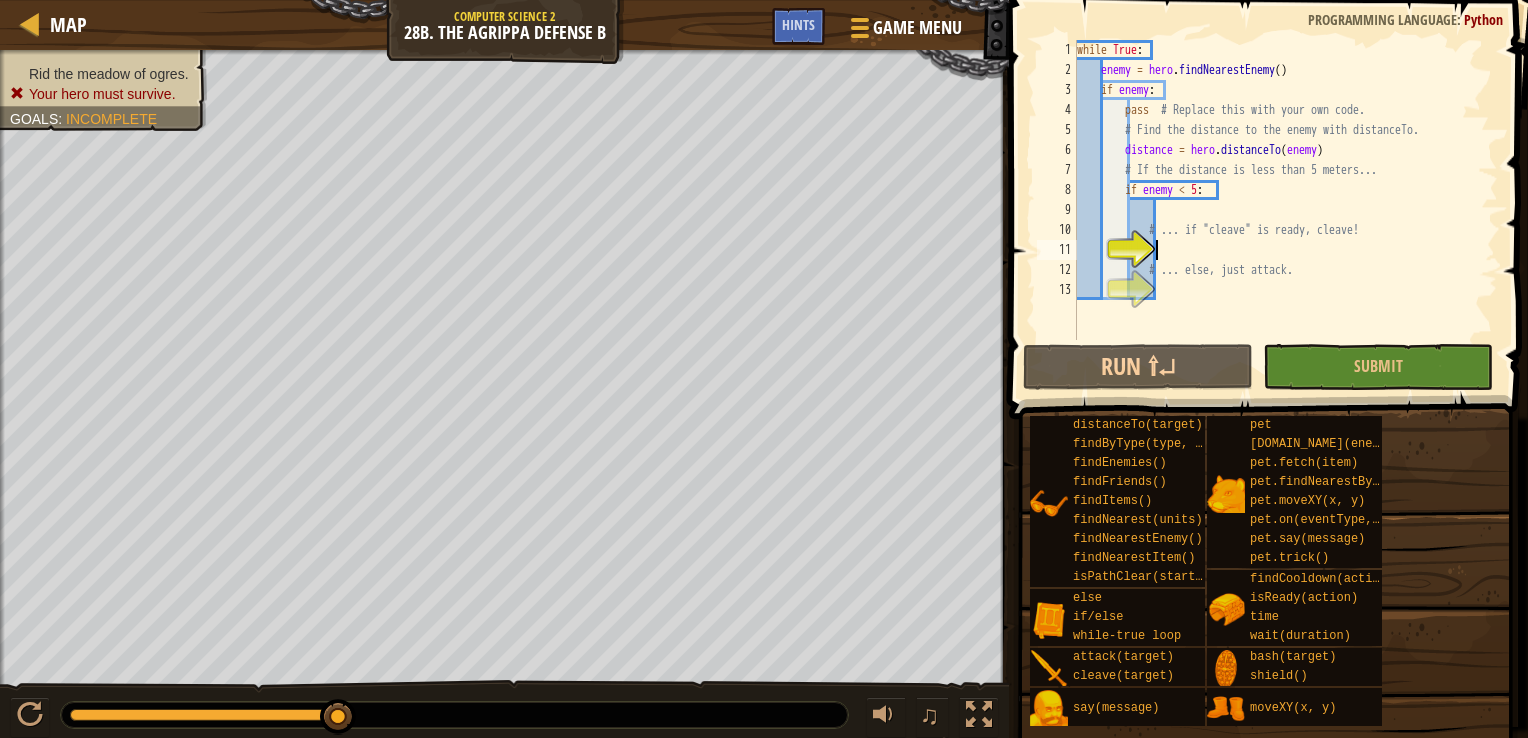 click on "while   True :      enemy   =   hero . findNearestEnemy ( )      if   enemy :          pass    # Replace this with your own code.          # Find the distance to the enemy with distanceTo.          distance   =   hero . distanceTo ( enemy )          # If the distance is less than 5 meters...          if   enemy   <   5 :                           # ... if "cleave" is ready, cleave!                           # ... else, just attack." at bounding box center (1285, 210) 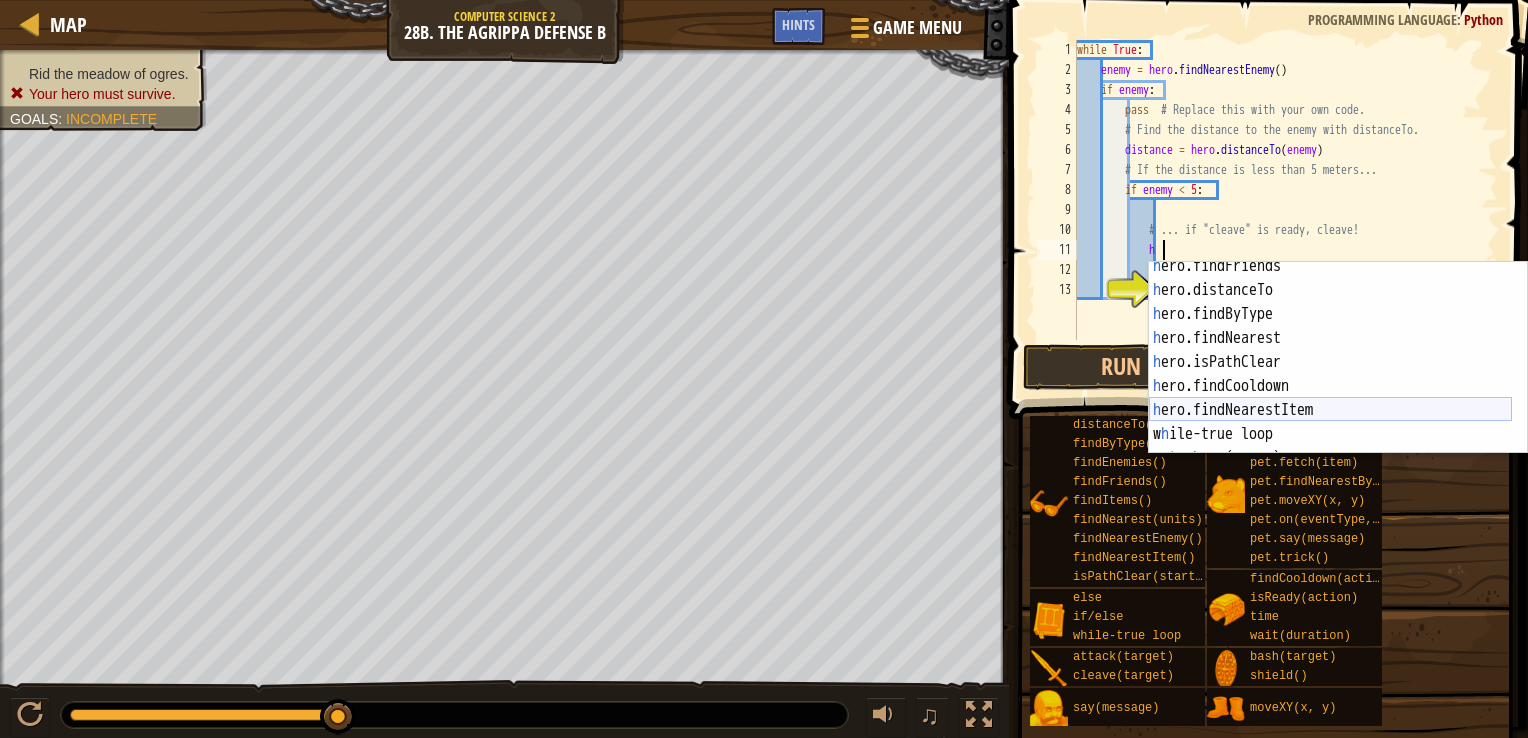 scroll, scrollTop: 296, scrollLeft: 0, axis: vertical 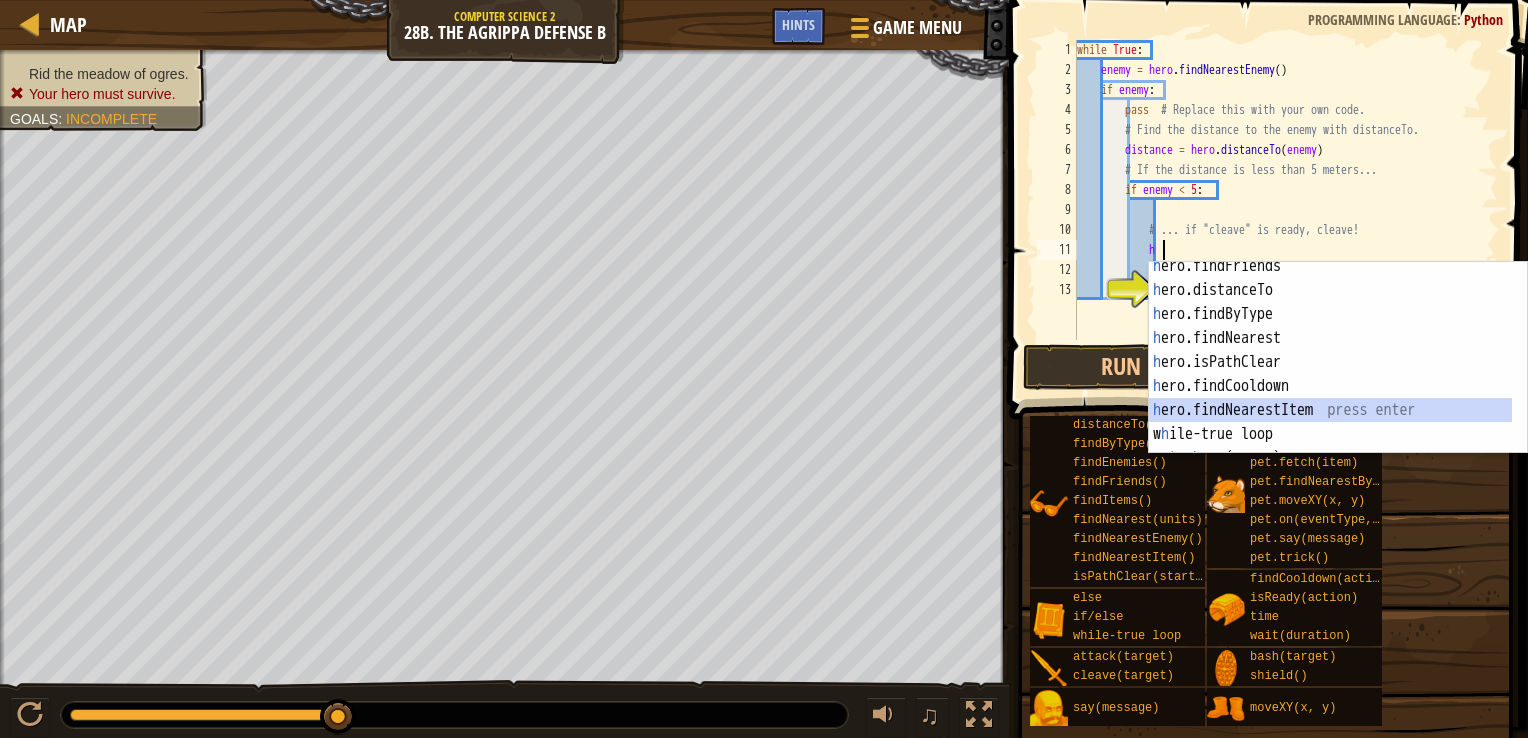 drag, startPoint x: 1273, startPoint y: 410, endPoint x: 1284, endPoint y: 431, distance: 23.70654 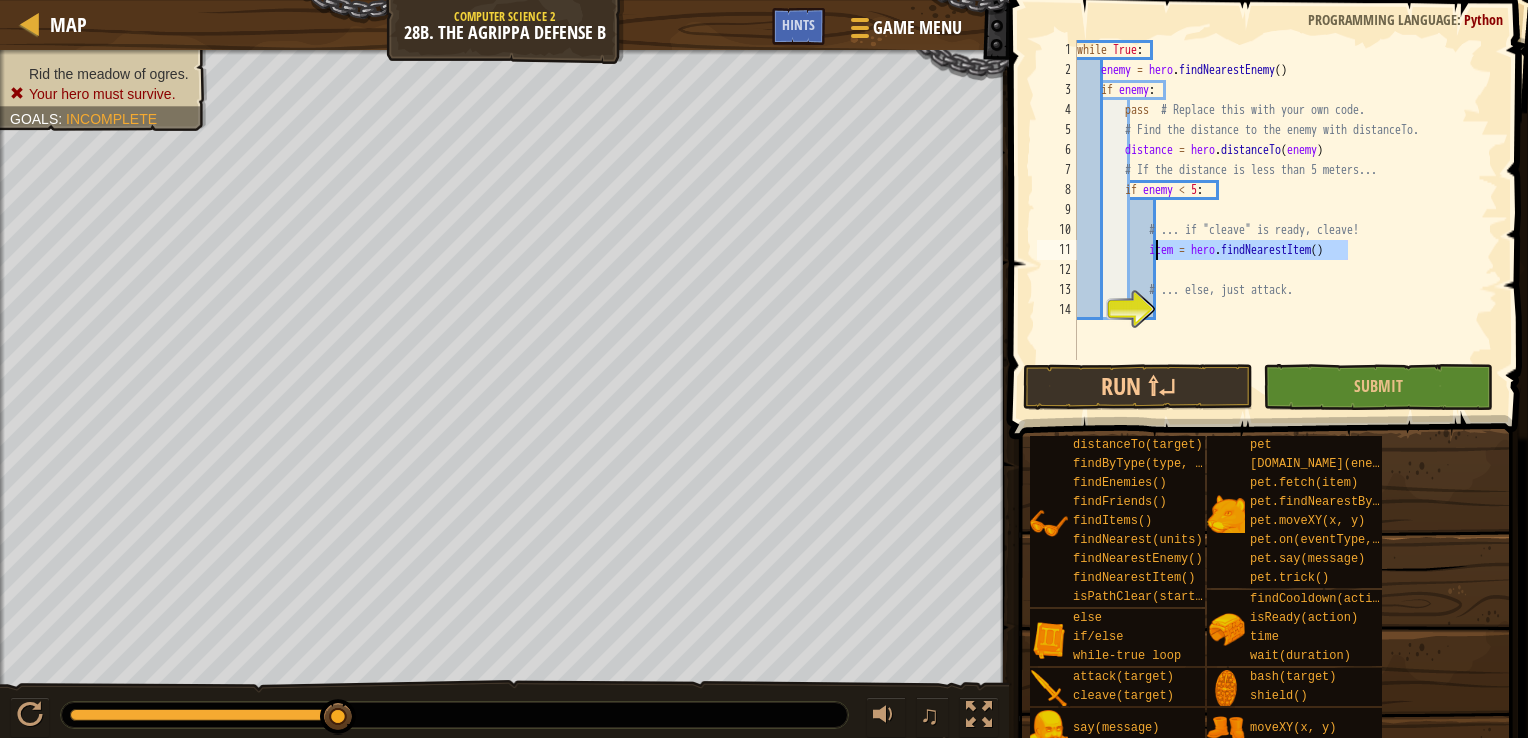drag, startPoint x: 1346, startPoint y: 244, endPoint x: 1156, endPoint y: 258, distance: 190.51509 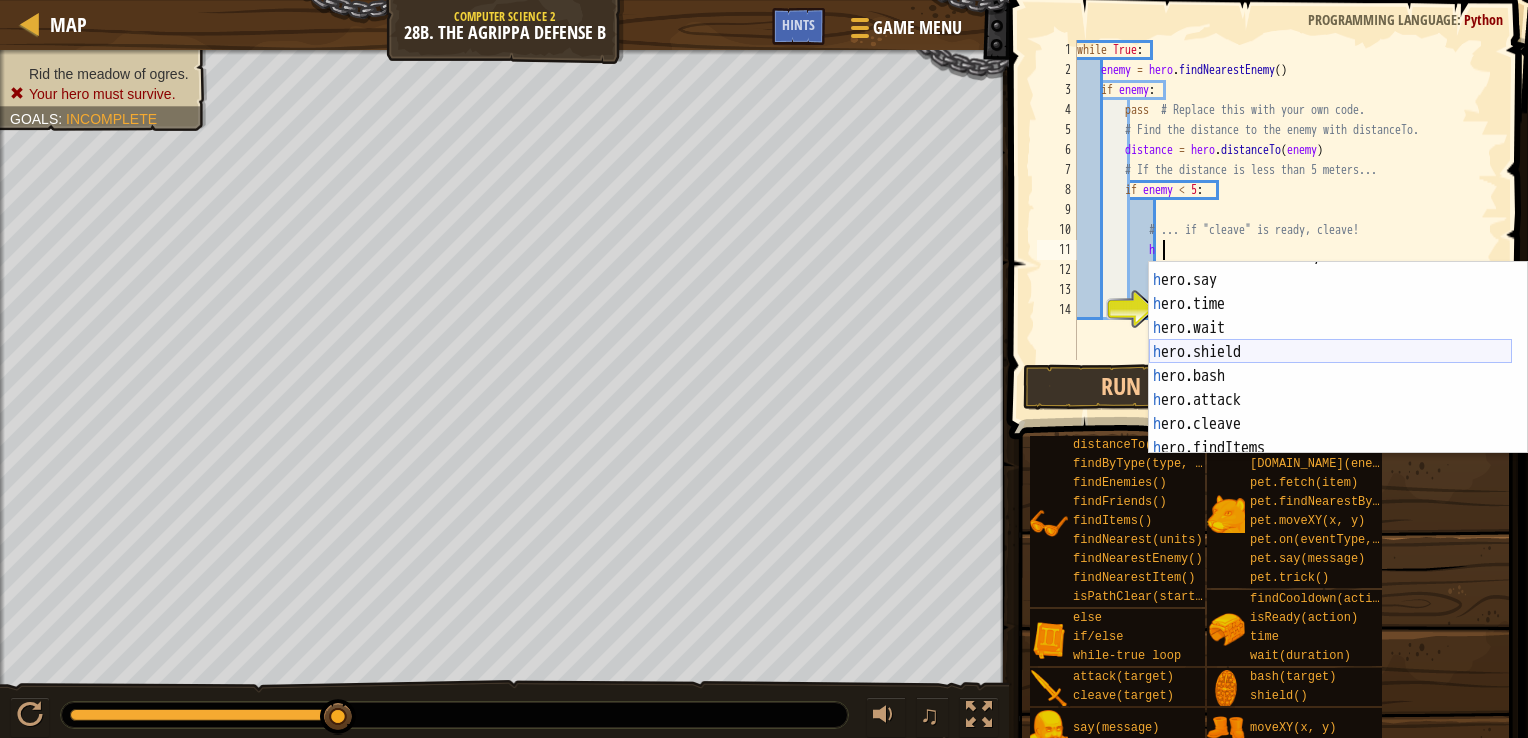 scroll, scrollTop: 40, scrollLeft: 0, axis: vertical 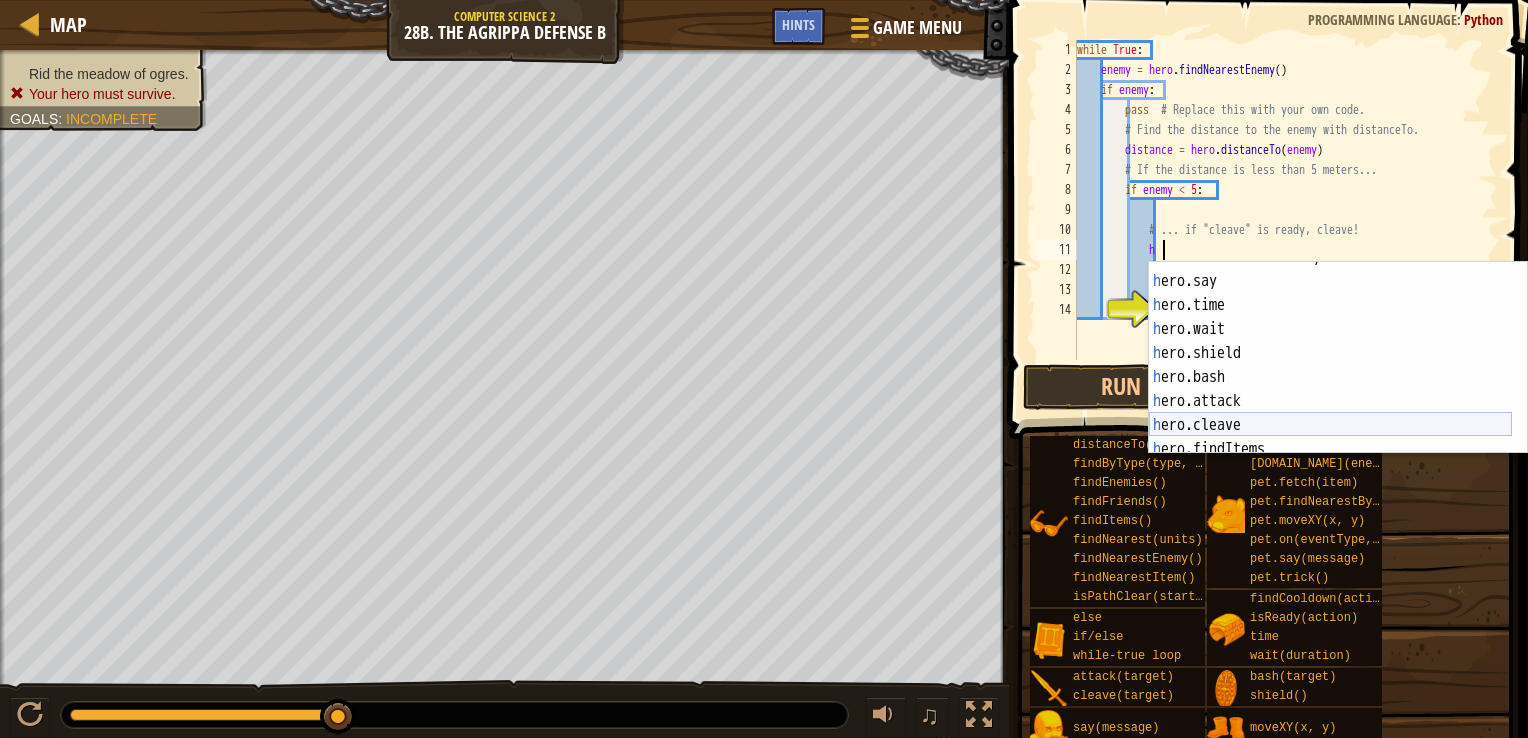click on "h ero.findNearestEnemy press enter h ero.say press enter h ero.time press enter h ero.wait press enter h ero.shield press enter h ero.bash press enter h ero.attack press enter h ero.cleave press enter h ero.findItems press enter" at bounding box center [1330, 365] 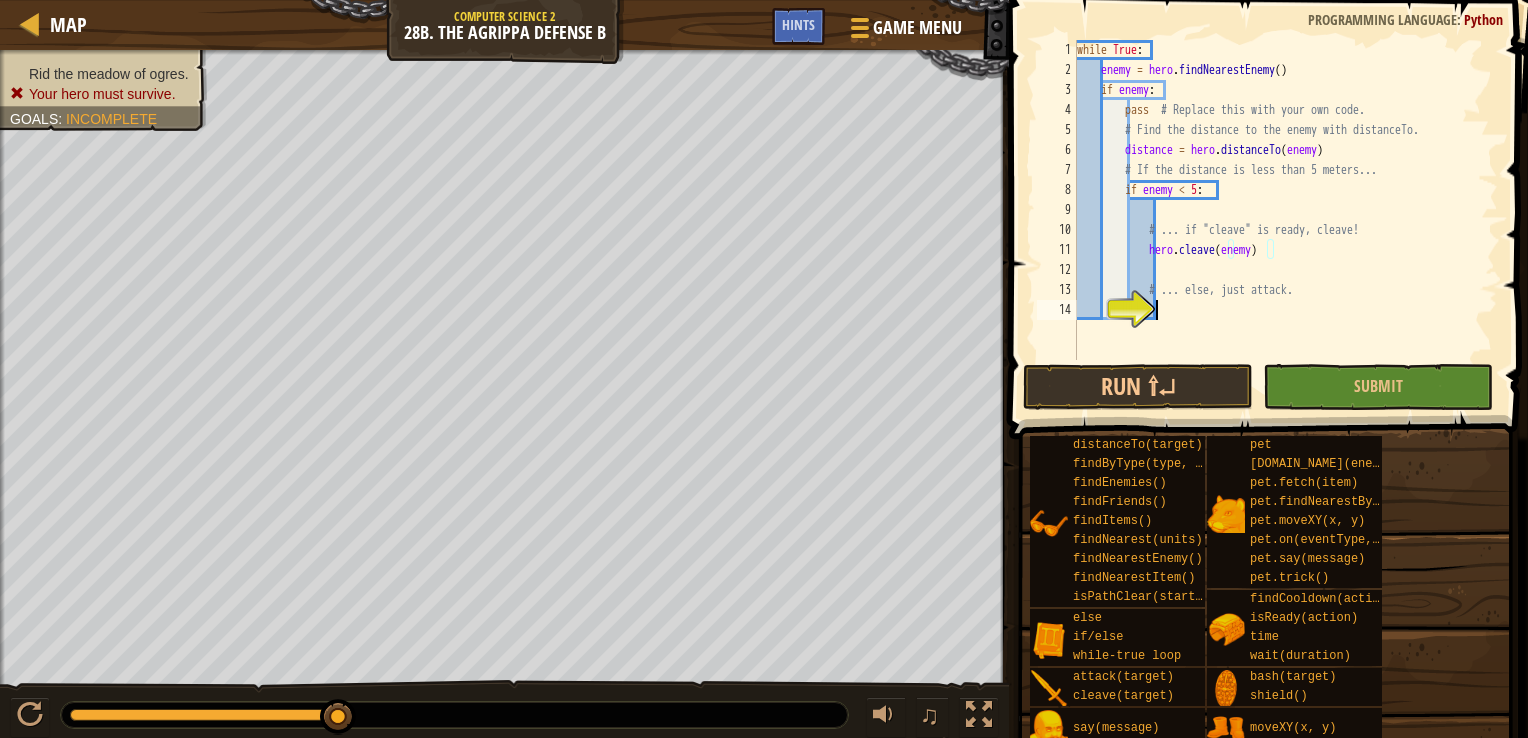 click on "while   True :      enemy   =   hero . findNearestEnemy ( )      if   enemy :          pass    # Replace this with your own code.          # Find the distance to the enemy with distanceTo.          distance   =   hero . distanceTo ( enemy )          # If the distance is less than 5 meters...          if   enemy   <   5 :                           # ... if "cleave" is ready, cleave!              hero . cleave ( enemy )                           # ... else, just attack." at bounding box center (1285, 220) 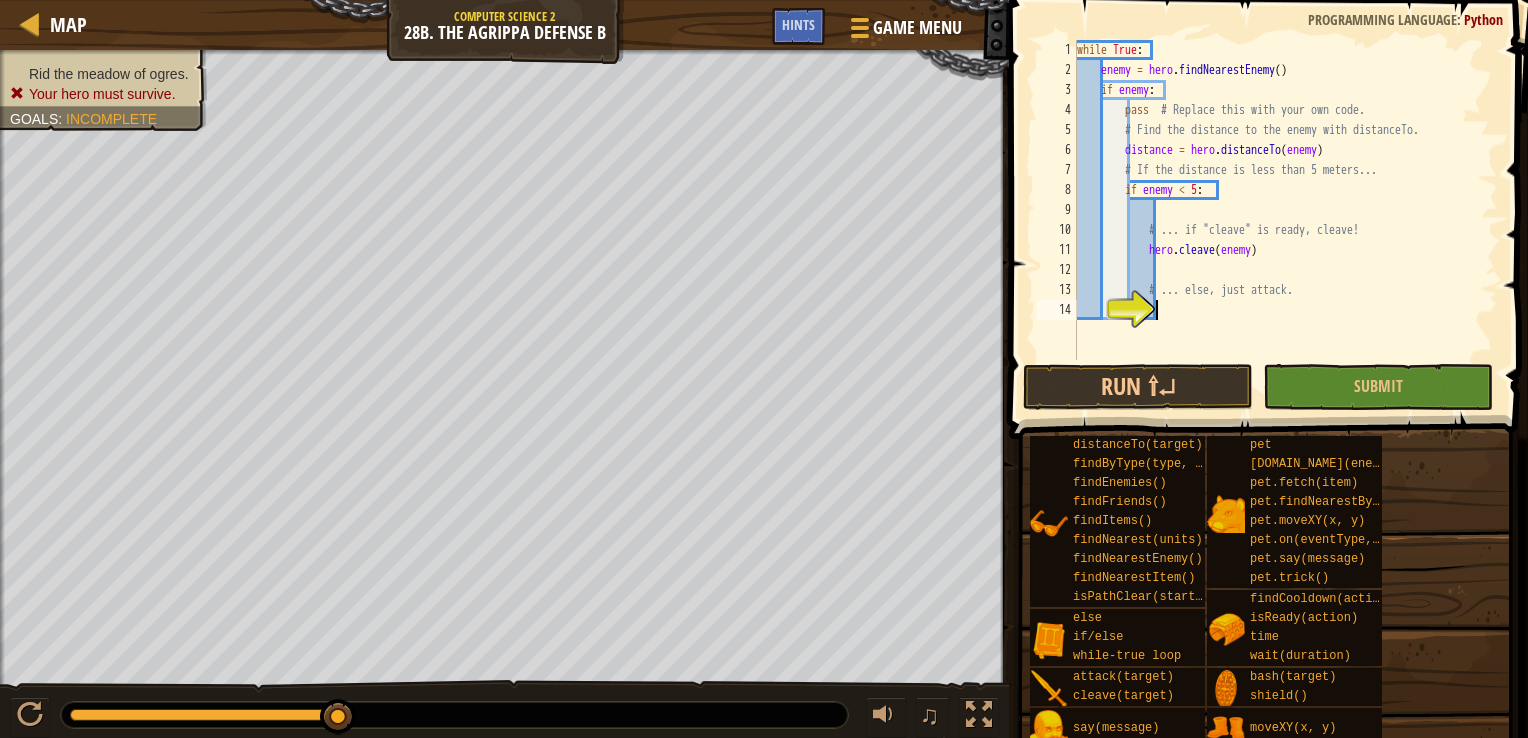 type on "e" 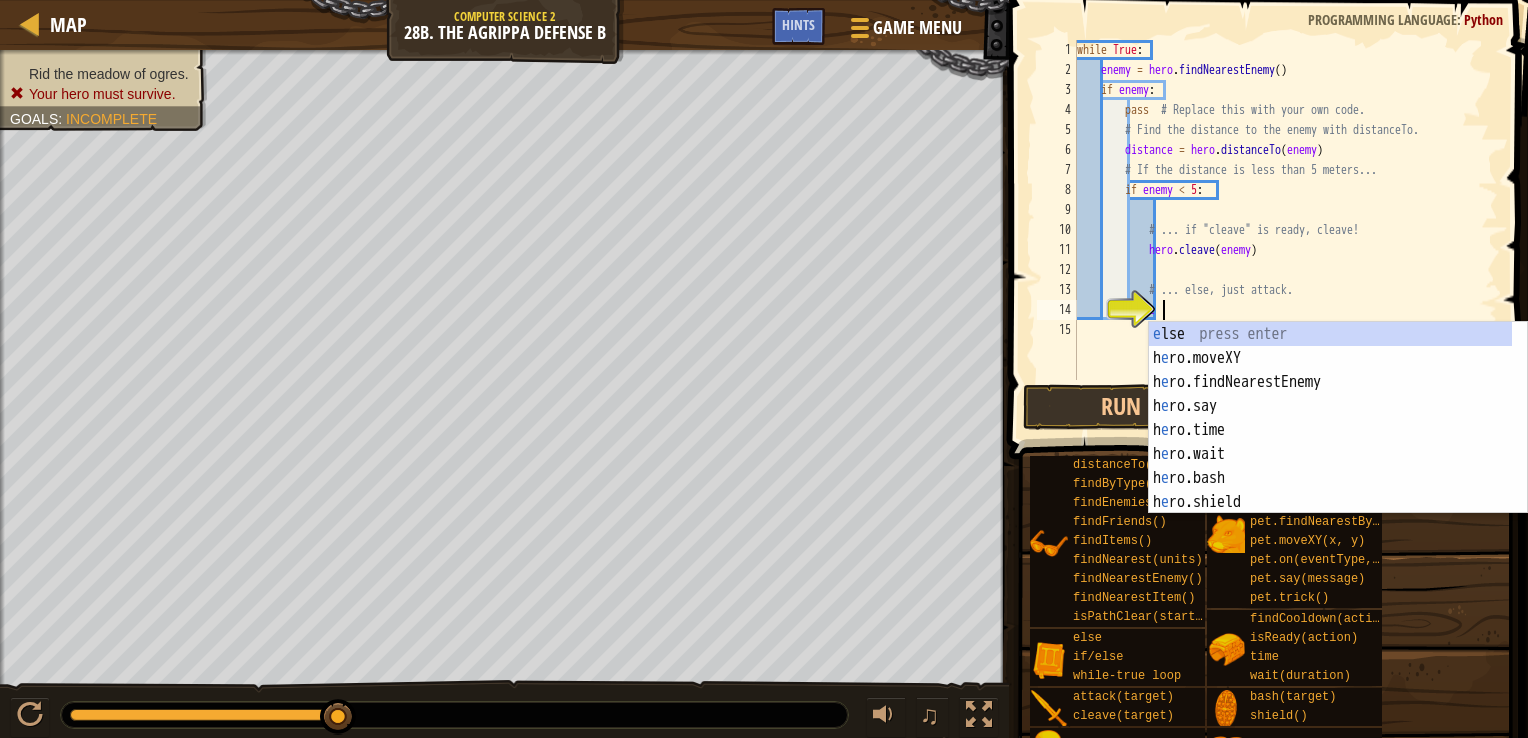scroll, scrollTop: 0, scrollLeft: 0, axis: both 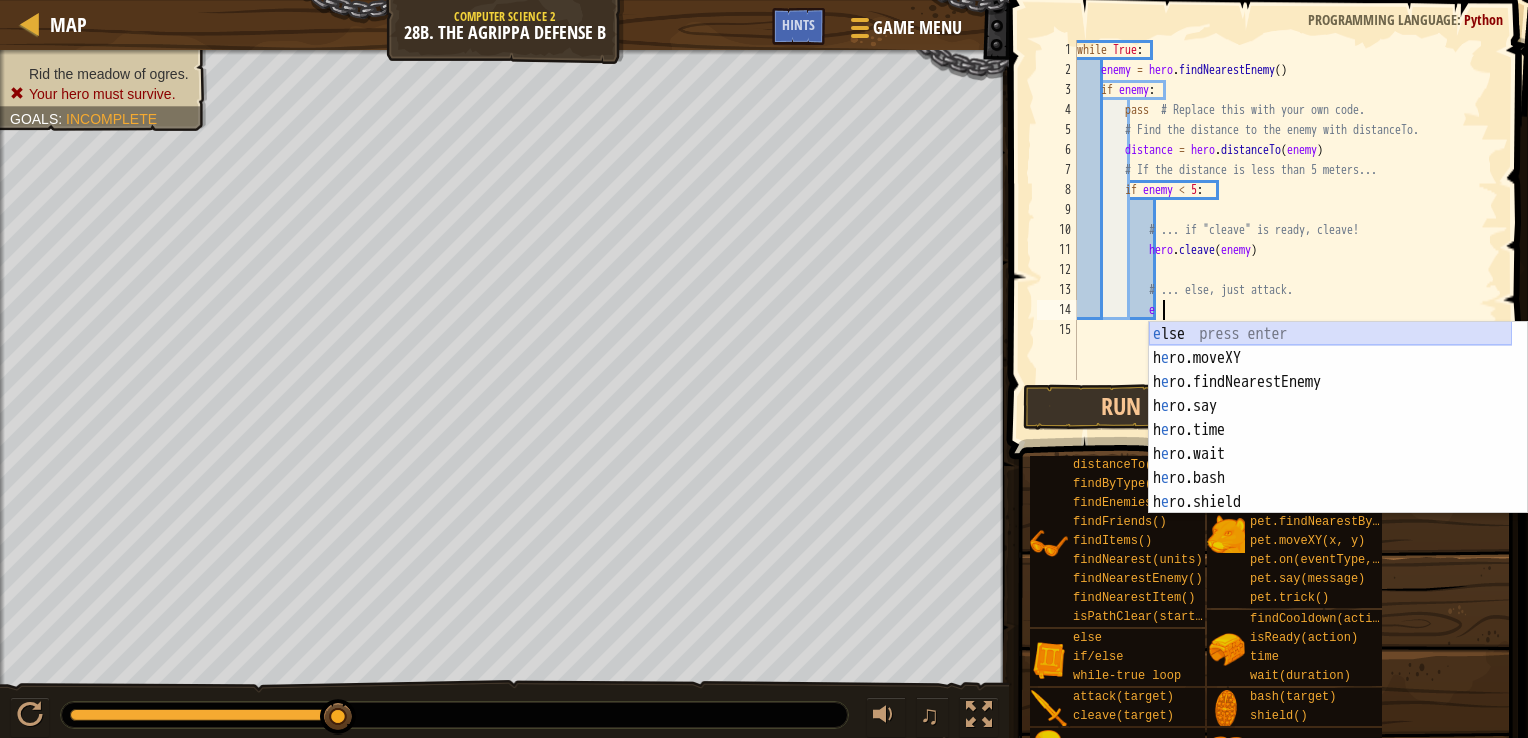 click on "e lse press enter h e ro.moveXY press enter h e ro.findNearestEnemy press enter h e ro.say press enter h e ro.time press enter h e ro.wait press enter h e ro.bash press enter h e ro.shield press enter h e ro.attack press enter" at bounding box center [1330, 442] 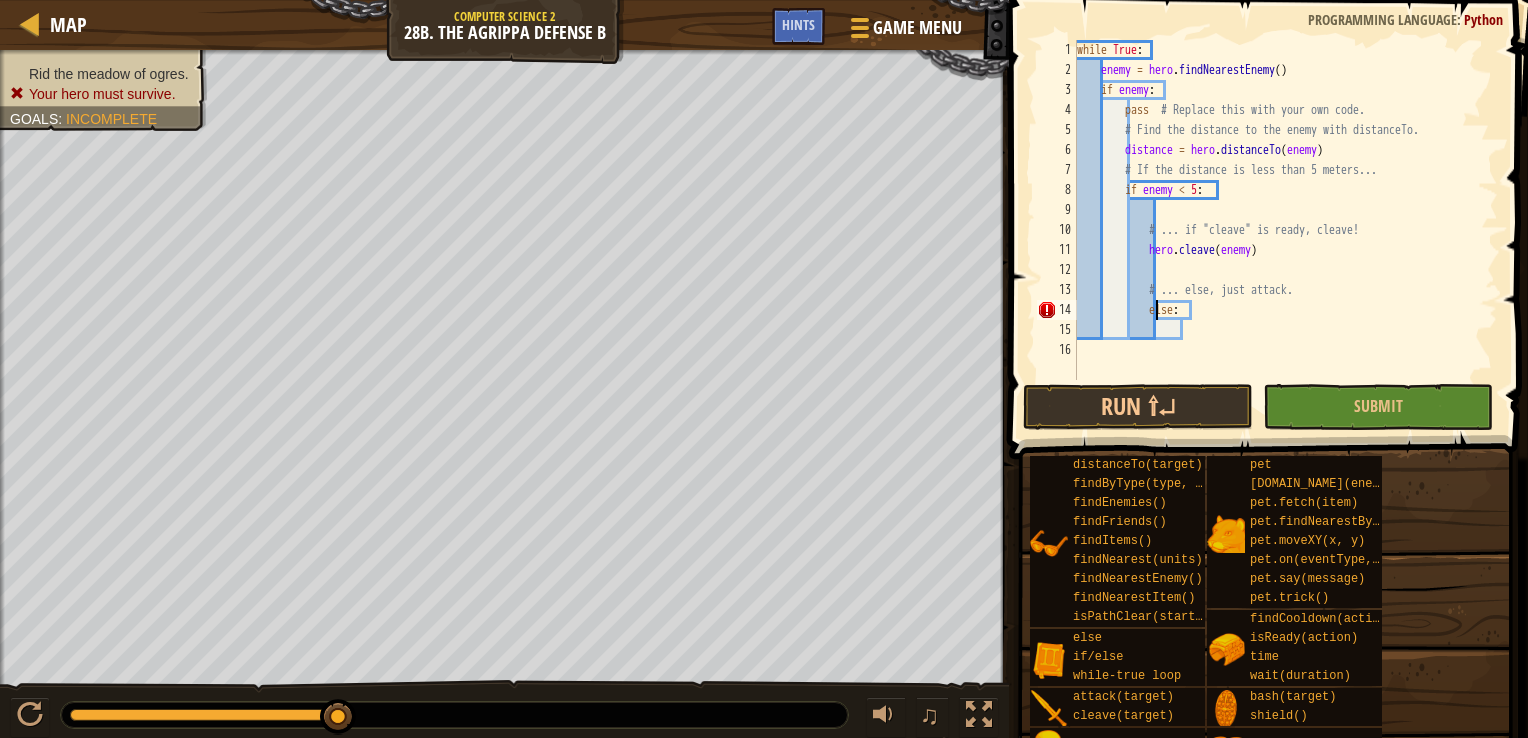 click on "while   True :      enemy   =   hero . findNearestEnemy ( )      if   enemy :          pass    # Replace this with your own code.          # Find the distance to the enemy with distanceTo.          distance   =   hero . distanceTo ( enemy )          # If the distance is less than 5 meters...          if   enemy   <   5 :                           # ... if "cleave" is ready, cleave!              hero . cleave ( enemy )                           # ... else, just attack.              else :" at bounding box center [1285, 230] 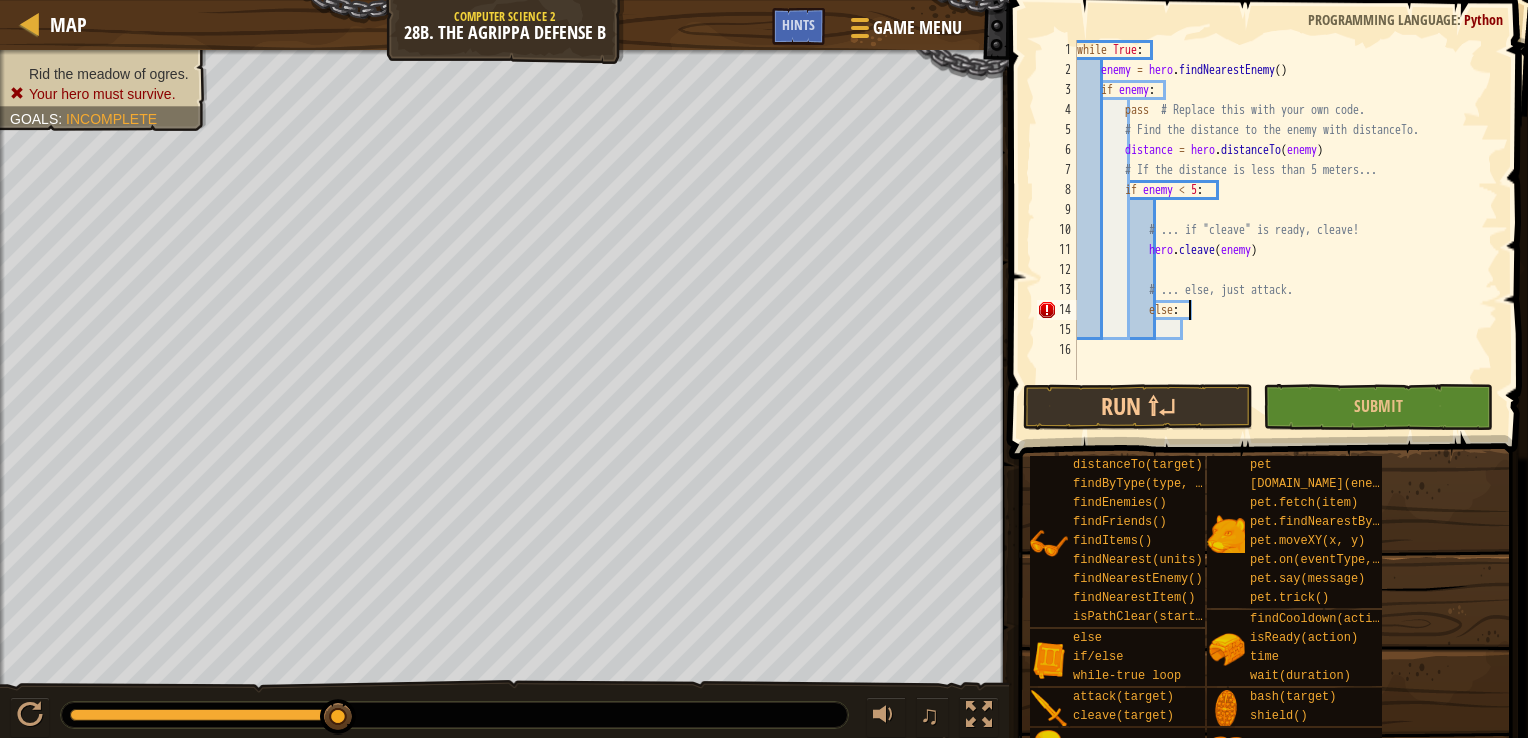 click on "while   True :      enemy   =   hero . findNearestEnemy ( )      if   enemy :          pass    # Replace this with your own code.          # Find the distance to the enemy with distanceTo.          distance   =   hero . distanceTo ( enemy )          # If the distance is less than 5 meters...          if   enemy   <   5 :                           # ... if "cleave" is ready, cleave!              hero . cleave ( enemy )                           # ... else, just attack.              else :" at bounding box center (1285, 230) 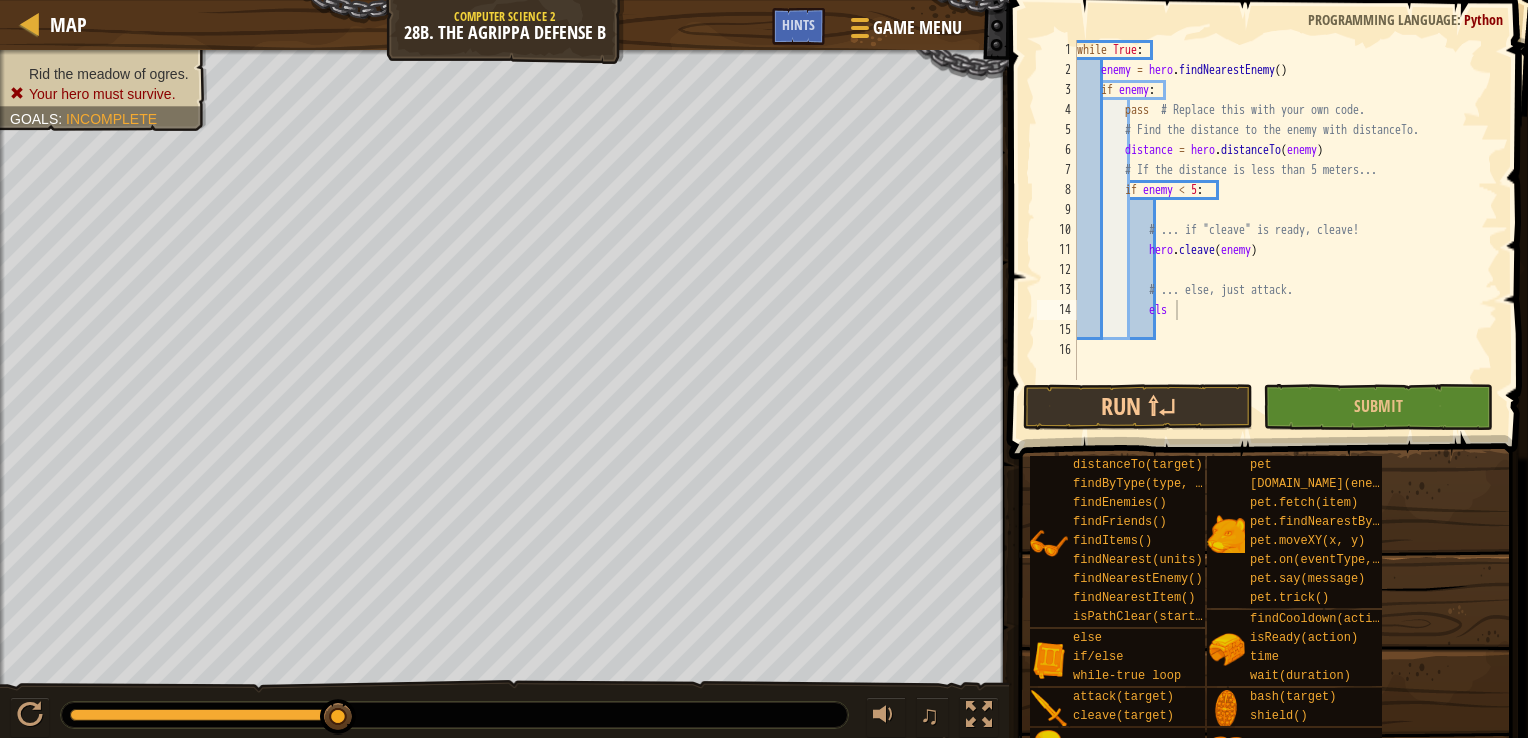 click on "Map Computer Science 2 28b. The Agrippa Defense B Game Menu Done Hints 1     הההההההההההההההההההההההההההההההההההההההההההההההההההההההההההההההההההההההההההההההההההההההההההההההההההההההההההההההההההההההההההההההההההההההההההההההההההההההההההההההההההההההההההההההההההההההההההההההההההההההההההההההההההההההההההההההההההההההההההההההההההההההההההההההה XXXXXXXXXXXXXXXXXXXXXXXXXXXXXXXXXXXXXXXXXXXXXXXXXXXXXXXXXXXXXXXXXXXXXXXXXXXXXXXXXXXXXXXXXXXXXXXXXXXXXXXXXXXXXXXXXXXXXXXXXXXXXXXXXXXXXXXXXXXXXXXXXXXXXXXXXXXXXXXXXXXXXXXXXXXXXXXXXXXXXXXXXXXXXXXXXXXXXXXXXXXXXXXXXXXXXXXXXXXXXXXXXXXXXXXXXXXXXXXXXXXXXXXXXXXXXXXX Solution × Hints els 1 2 3 4 5 6 7 8 9 10 11 12 13 14 15 16 while   True :      enemy   =   hero . findNearestEnemy ( )      if   enemy :          pass" at bounding box center (764, 0) 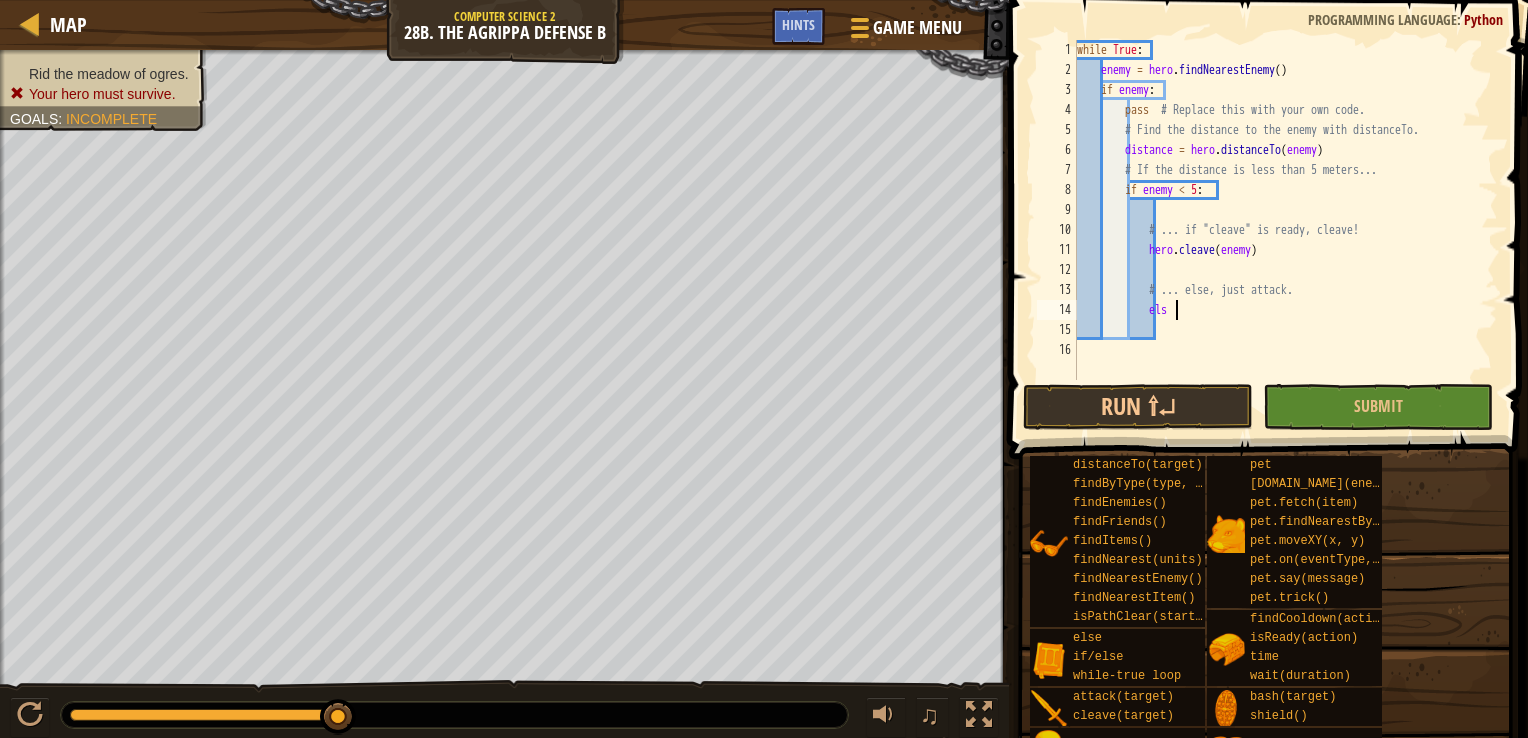 click on "while   True :      enemy   =   hero . findNearestEnemy ( )      if   enemy :          pass    # Replace this with your own code.          # Find the distance to the enemy with distanceTo.          distance   =   hero . distanceTo ( enemy )          # If the distance is less than 5 meters...          if   enemy   <   5 :                           # ... if "cleave" is ready, cleave!              hero . cleave ( enemy )                           # ... else, just attack.              els" at bounding box center [1285, 230] 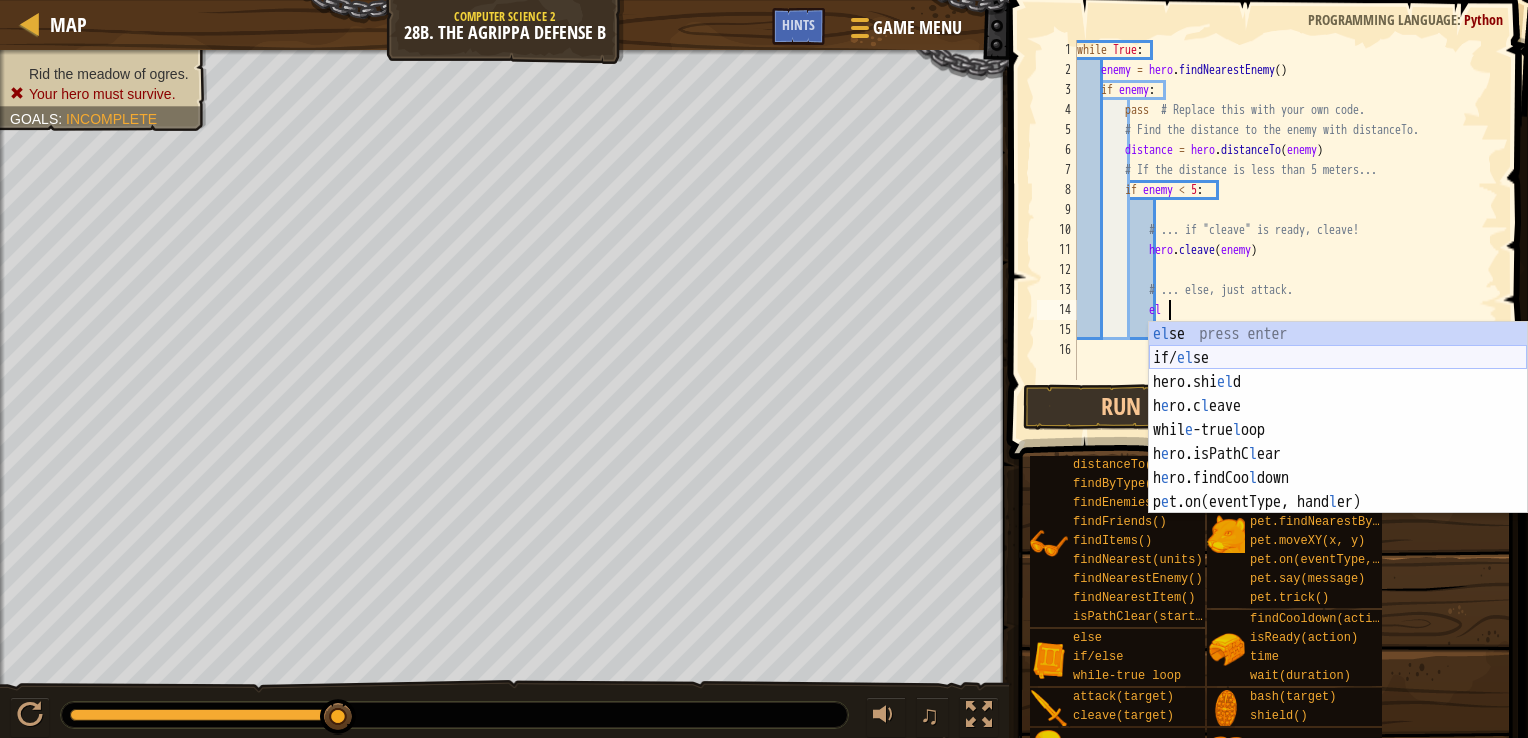 click on "el se press enter if/ el se press enter hero.shi el d press enter h e ro.c l eave press enter whil e -true  l oop press enter h e ro.isPathC l ear press enter h e ro.findCoo l down press enter p e t.on(eventType, hand l er) press enter" at bounding box center (1338, 442) 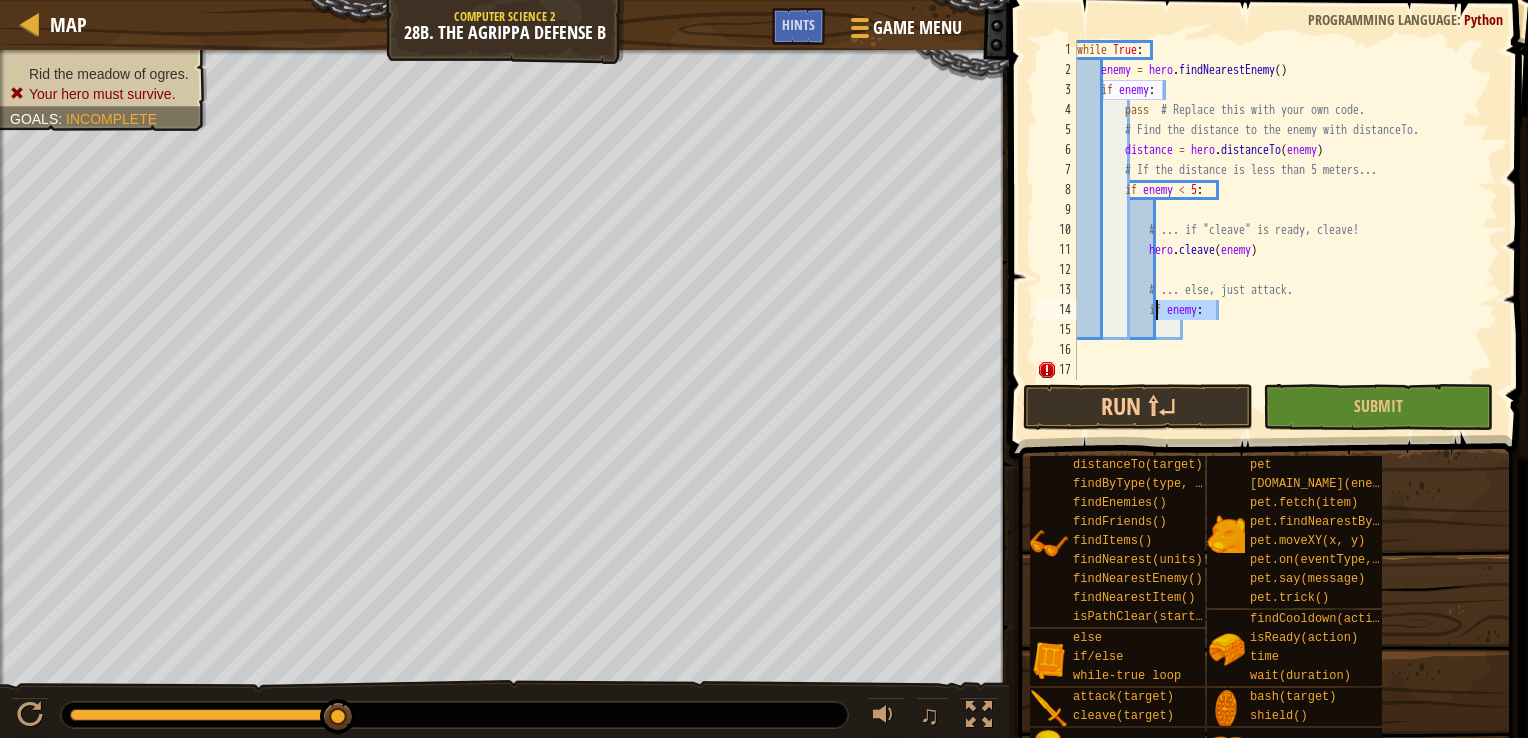 drag, startPoint x: 1217, startPoint y: 309, endPoint x: 1161, endPoint y: 307, distance: 56.0357 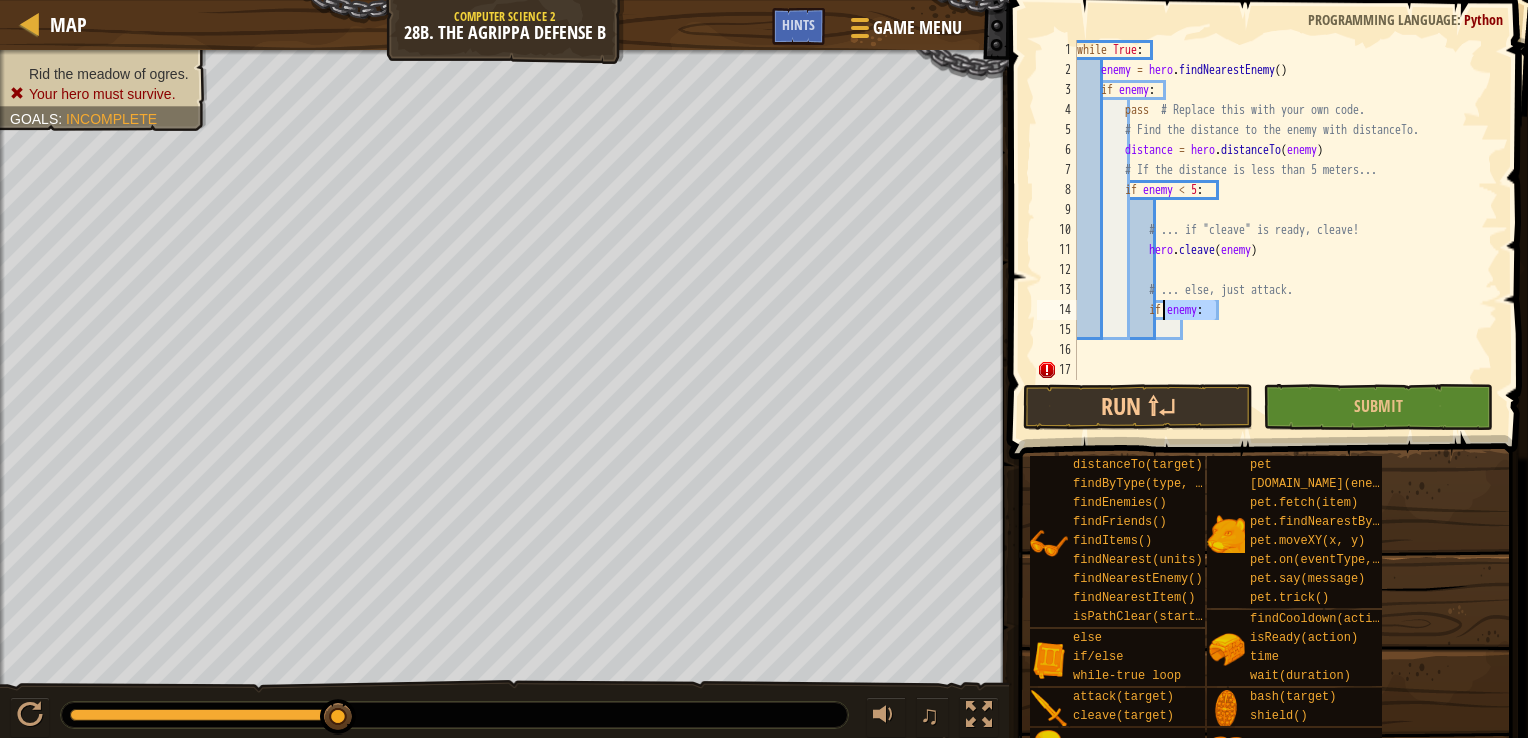 type on "i" 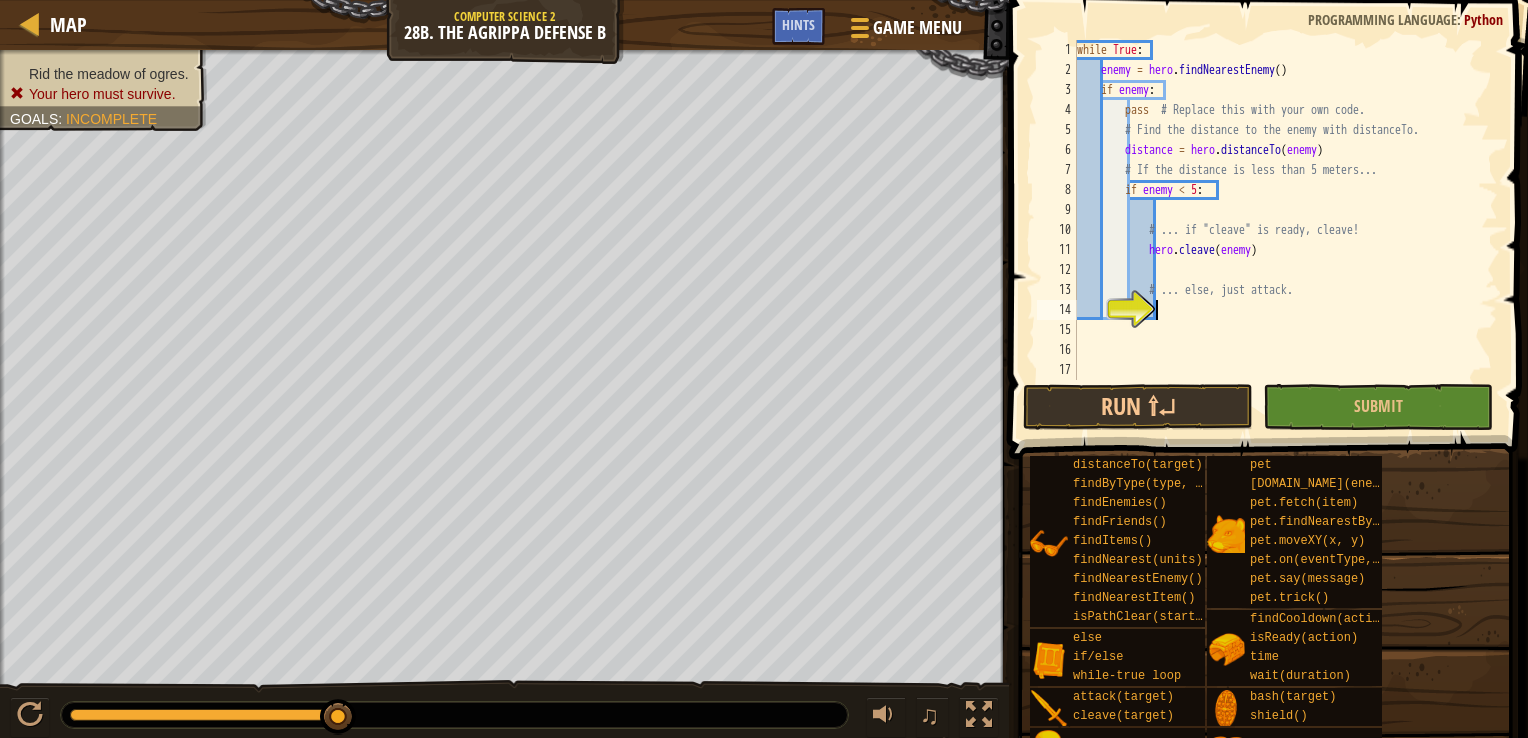 type on "e" 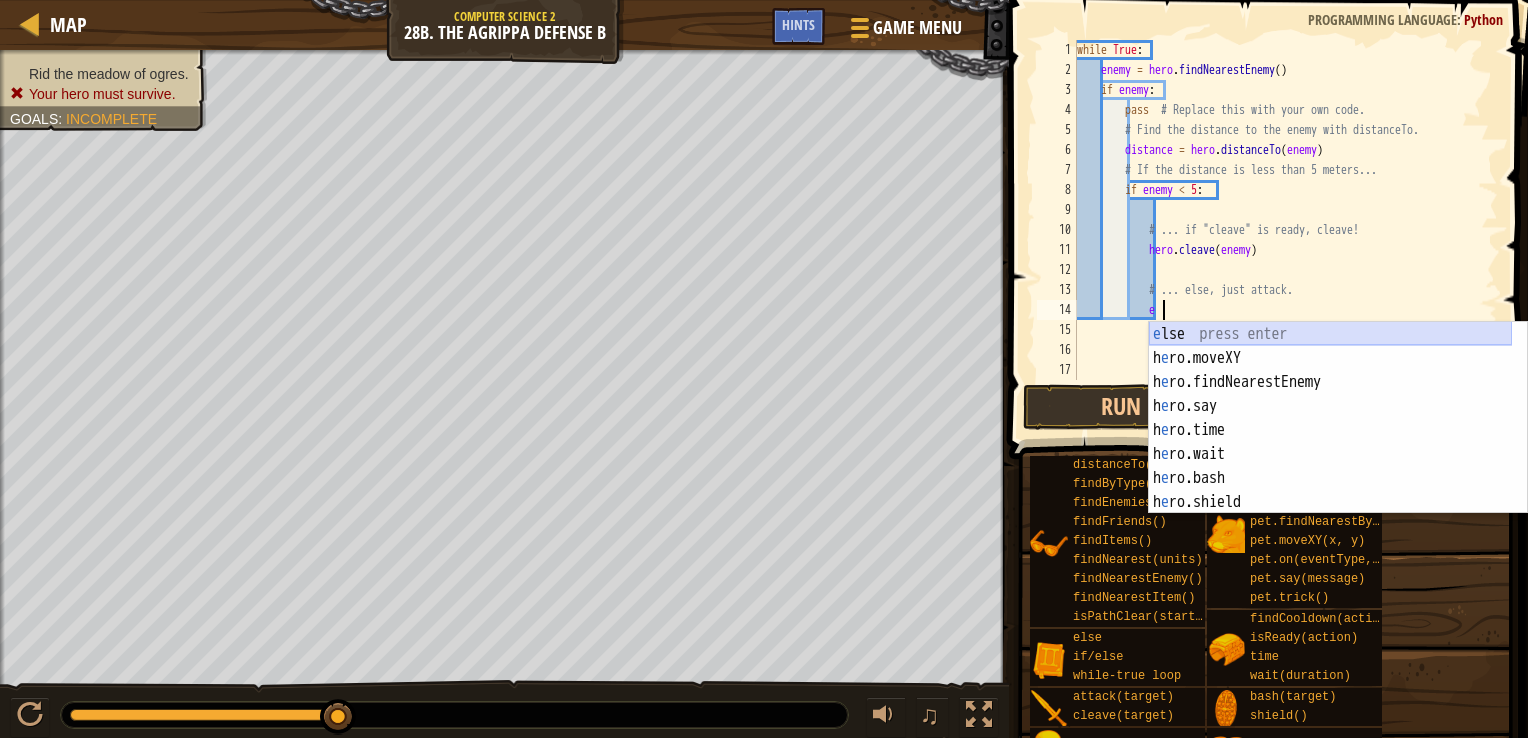 click on "e lse press enter h e ro.moveXY press enter h e ro.findNearestEnemy press enter h e ro.say press enter h e ro.time press enter h e ro.wait press enter h e ro.bash press enter h e ro.shield press enter h e ro.attack press enter" at bounding box center (1330, 442) 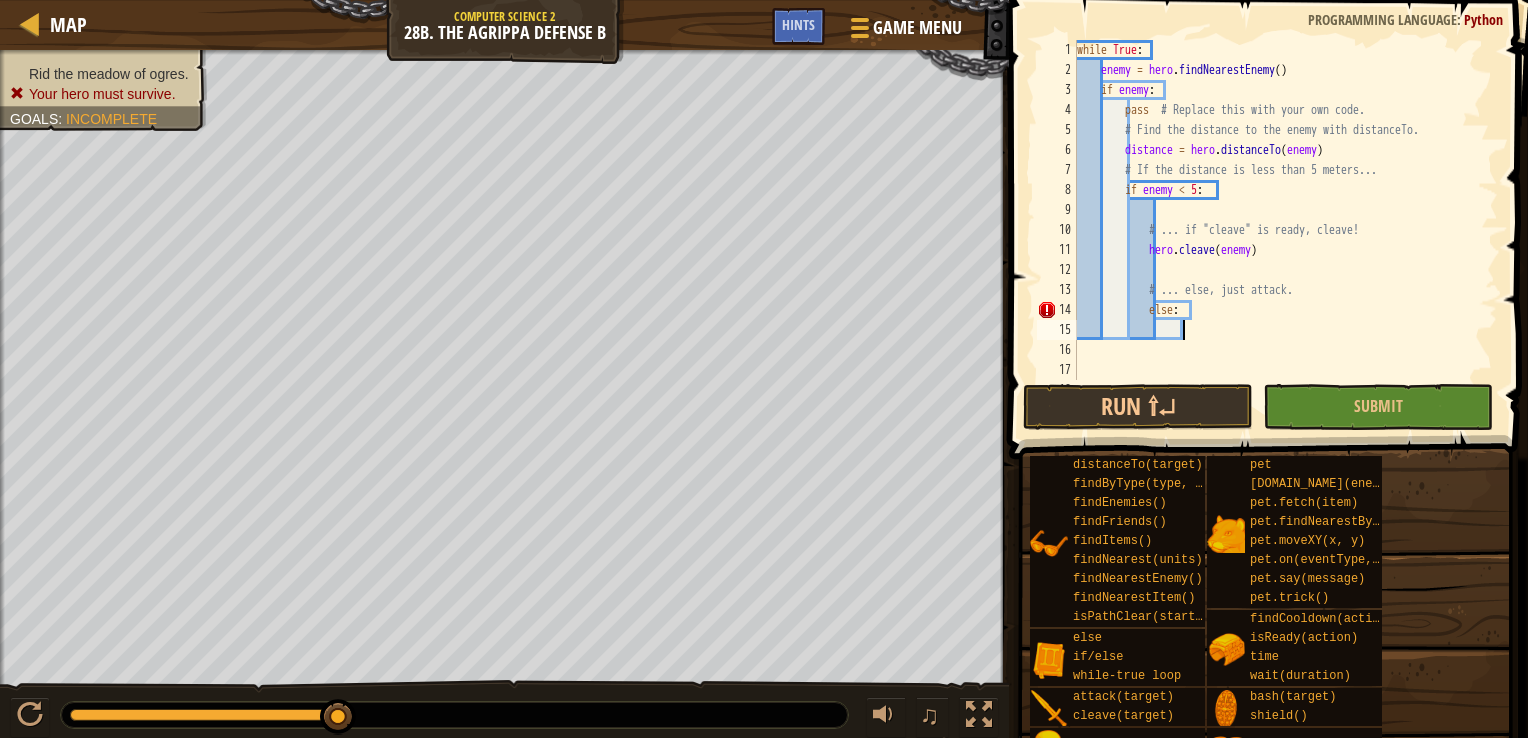 scroll, scrollTop: 9, scrollLeft: 8, axis: both 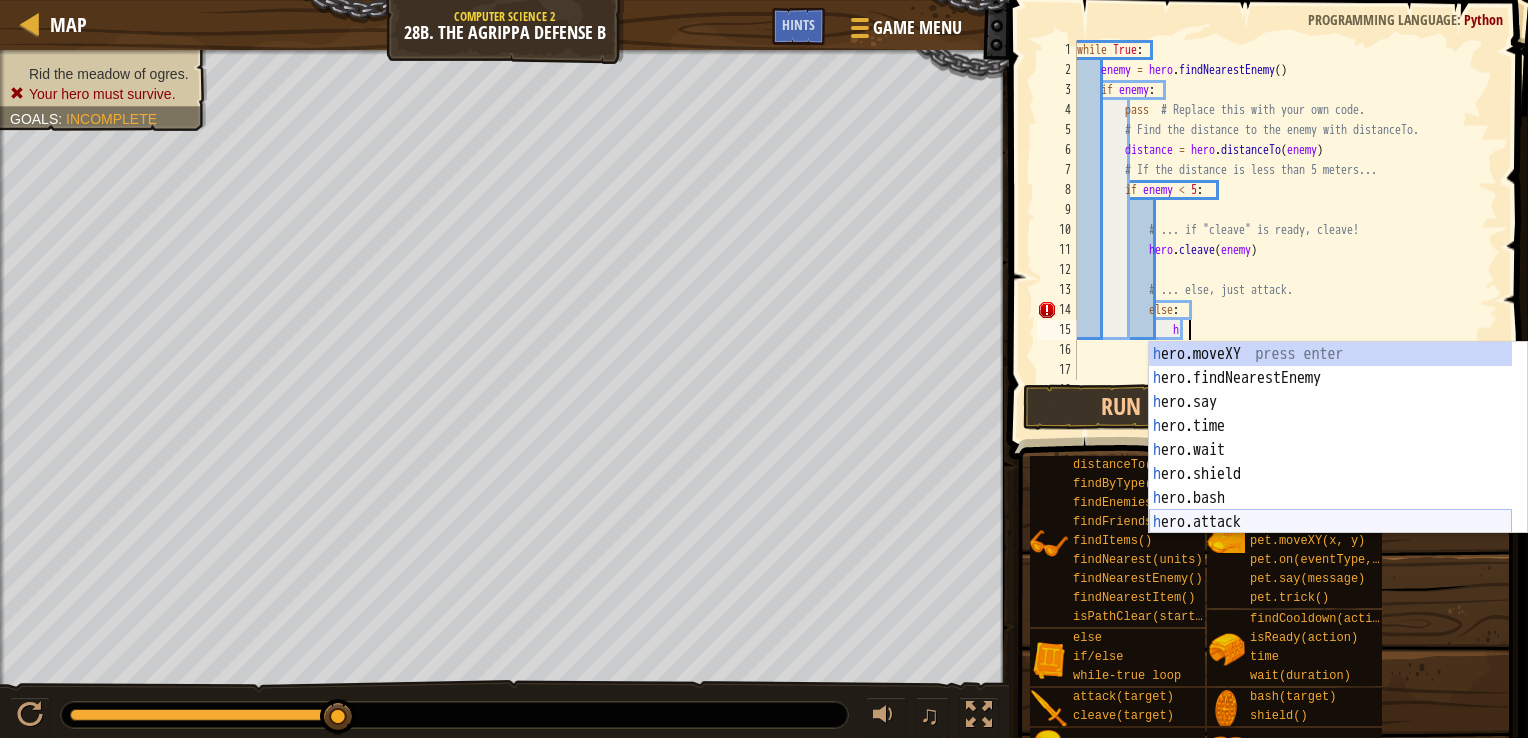click on "h ero.moveXY press enter h ero.findNearestEnemy press enter h ero.say press enter h ero.time press enter h ero.wait press enter h ero.shield press enter h ero.bash press enter h ero.attack press enter h ero.cleave press enter" at bounding box center [1330, 462] 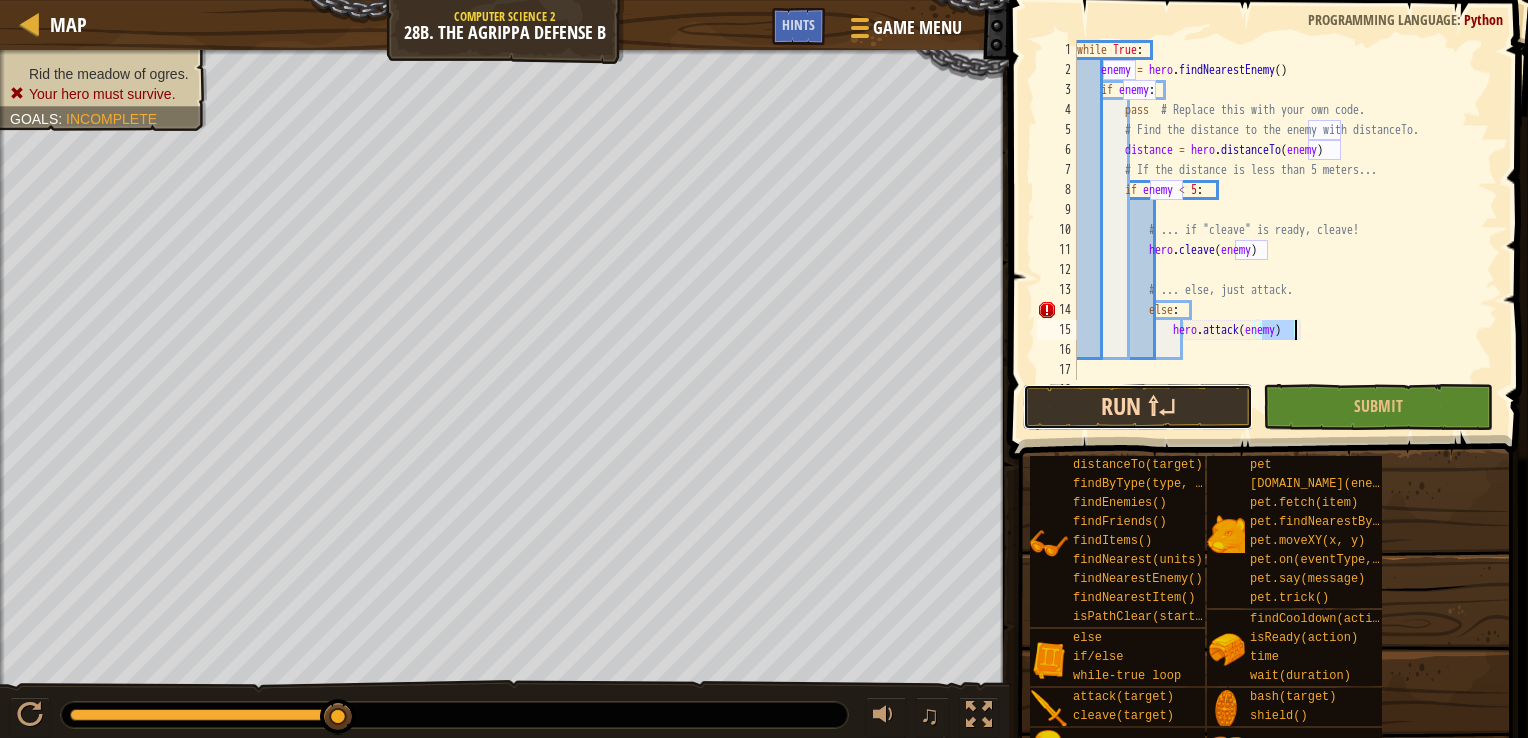 click on "Run ⇧↵" at bounding box center [1138, 407] 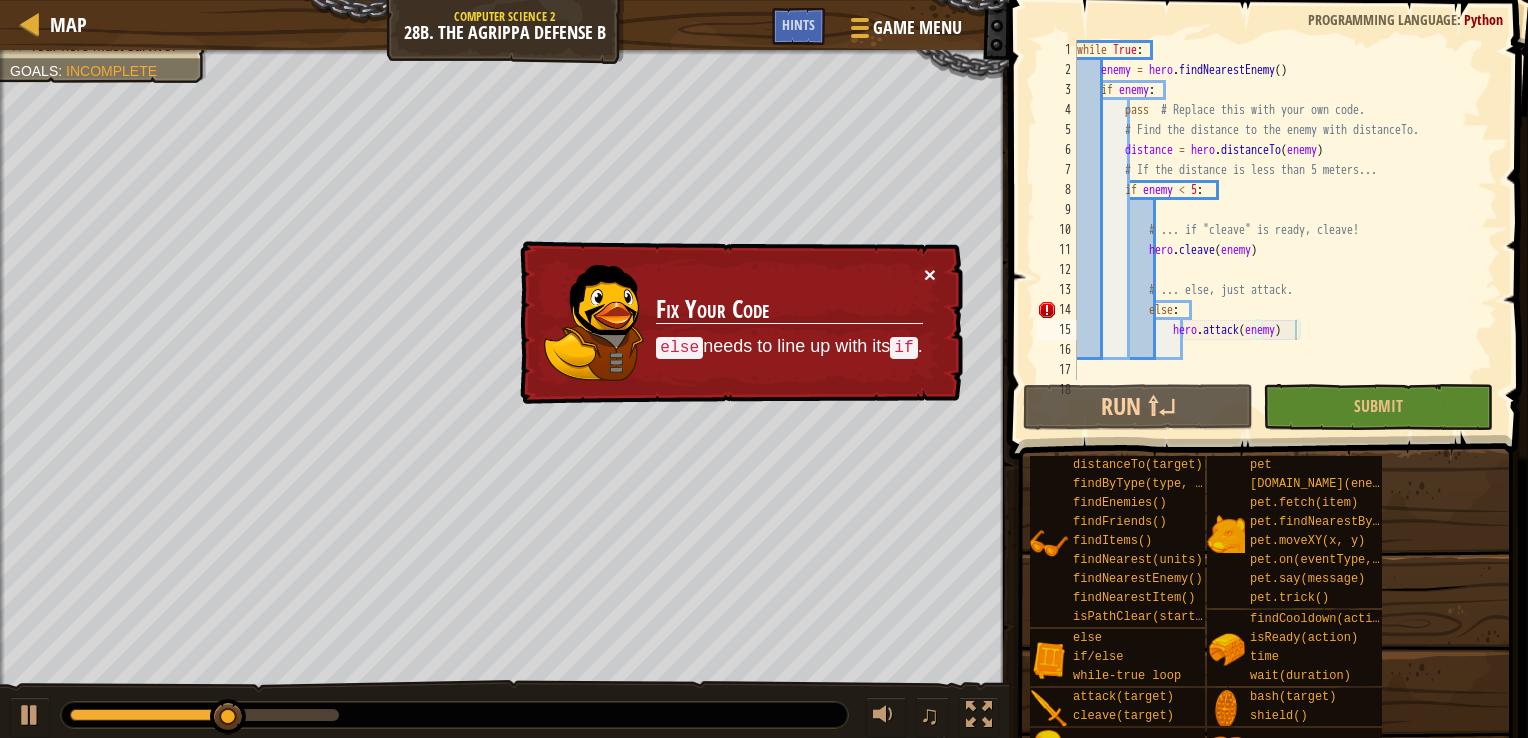 click on "×" at bounding box center (930, 274) 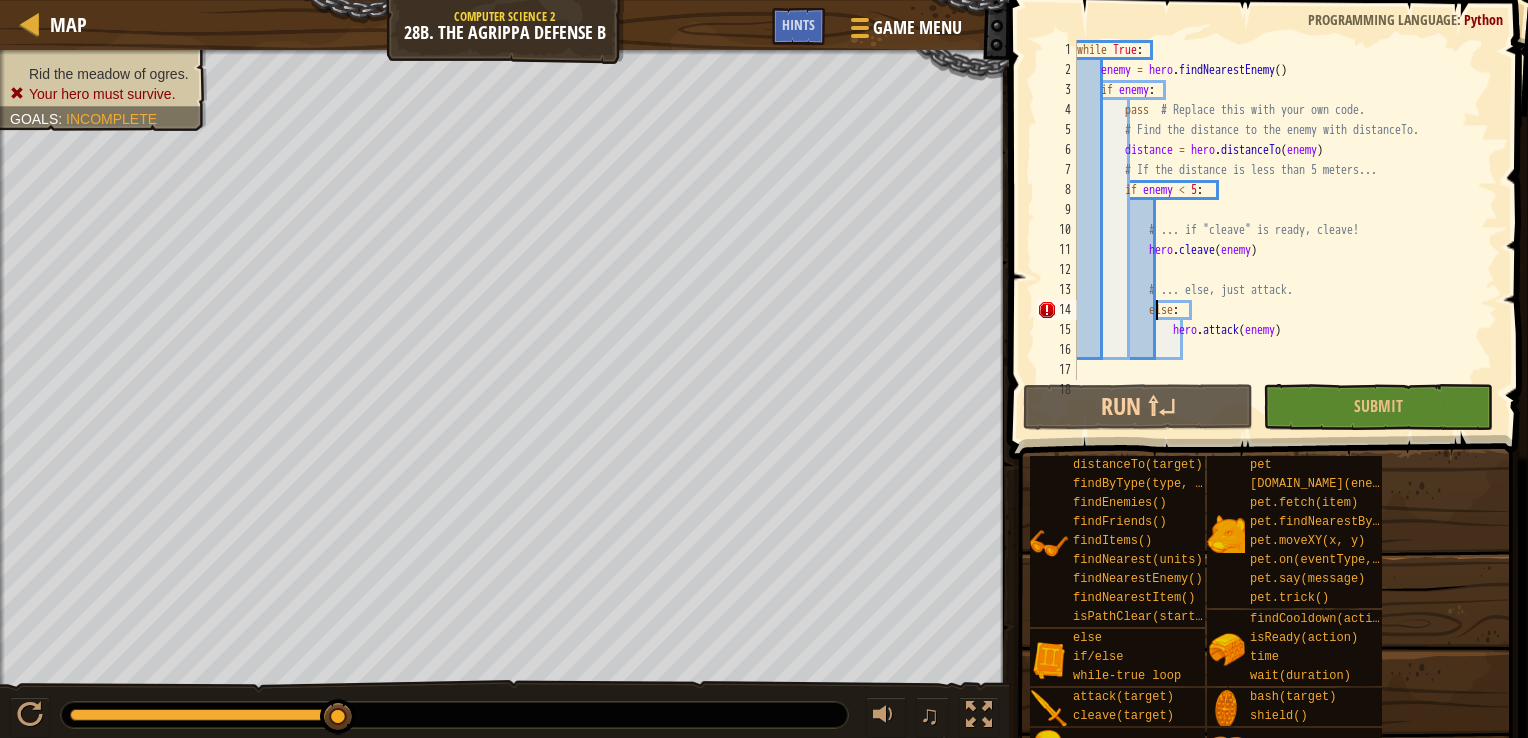 click on "while   True :      enemy   =   hero . findNearestEnemy ( )      if   enemy :          pass    # Replace this with your own code.          # Find the distance to the enemy with distanceTo.          distance   =   hero . distanceTo ( enemy )          # If the distance is less than 5 meters...          if   enemy   <   5 :                           # ... if "cleave" is ready, cleave!              hero . cleave ( enemy )                           # ... else, just attack.              else :                  hero . attack ( enemy )" at bounding box center [1278, 230] 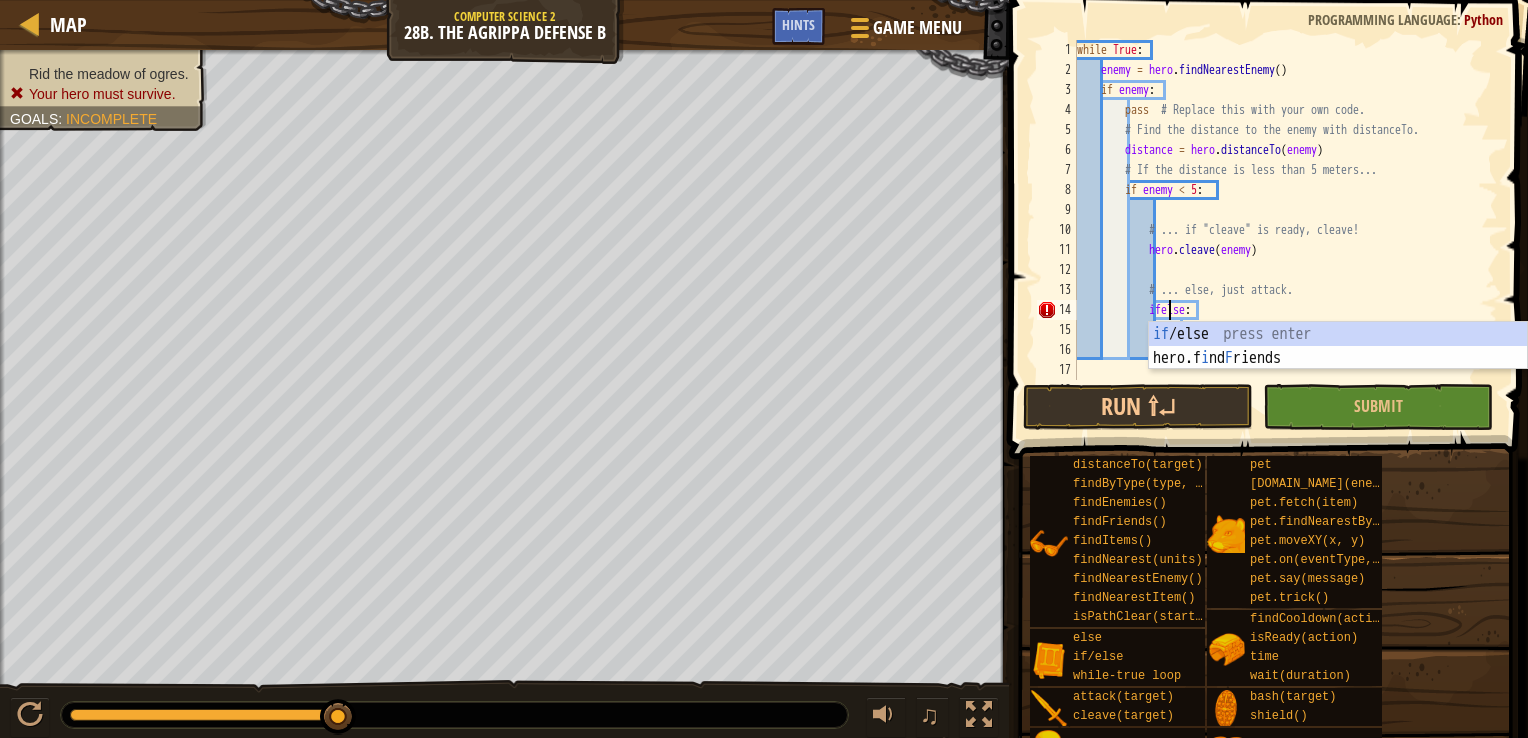scroll, scrollTop: 9, scrollLeft: 8, axis: both 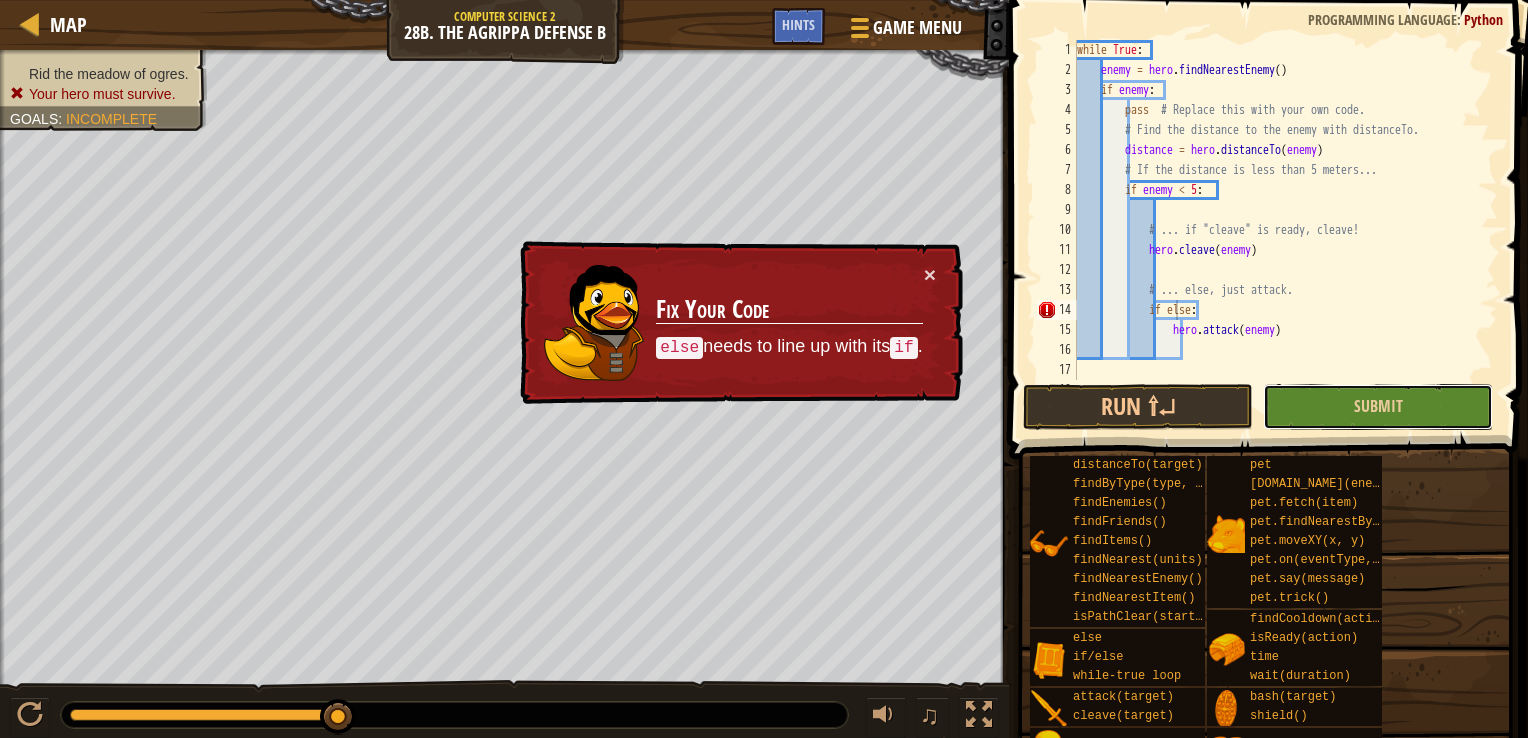 click on "Submit" at bounding box center (1378, 407) 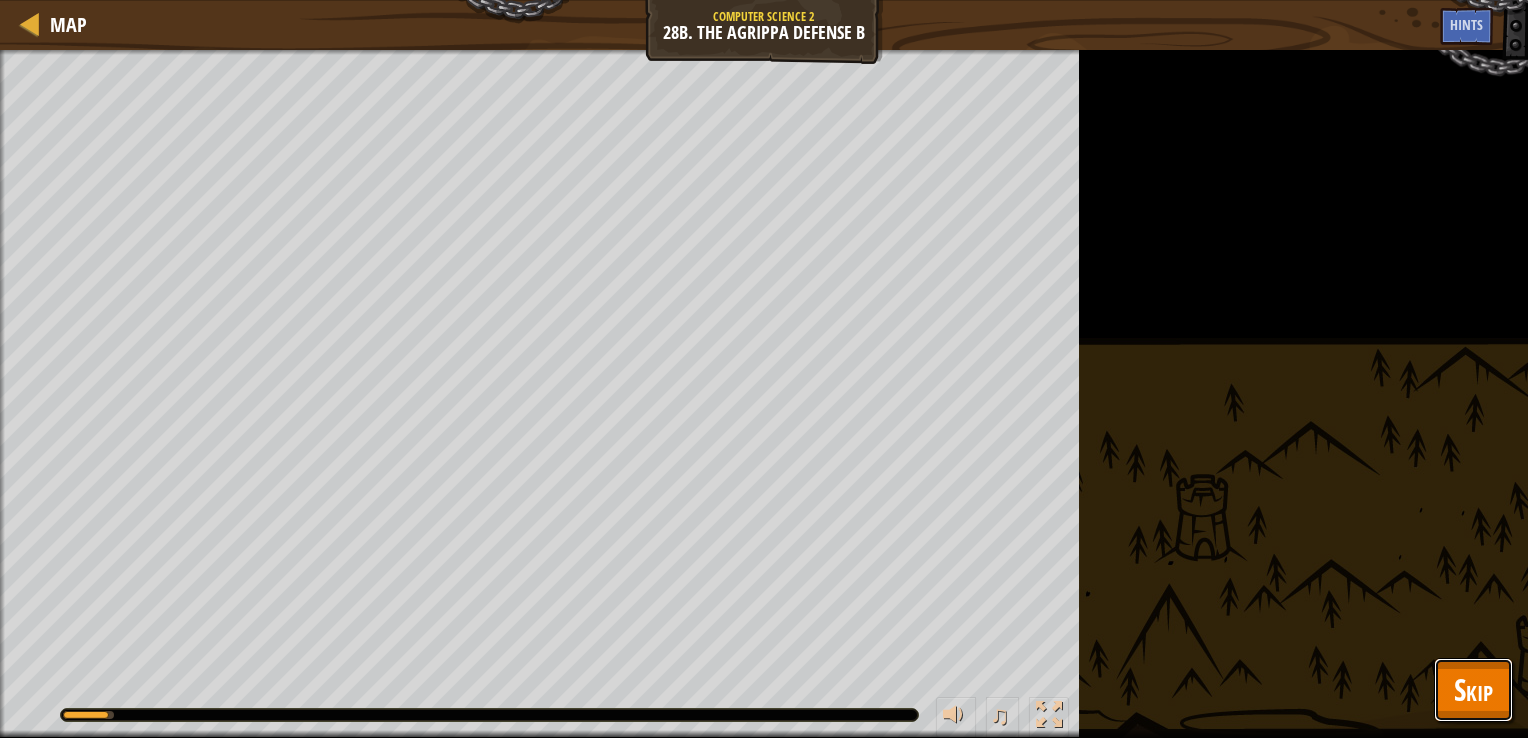 click on "Skip" at bounding box center (1473, 689) 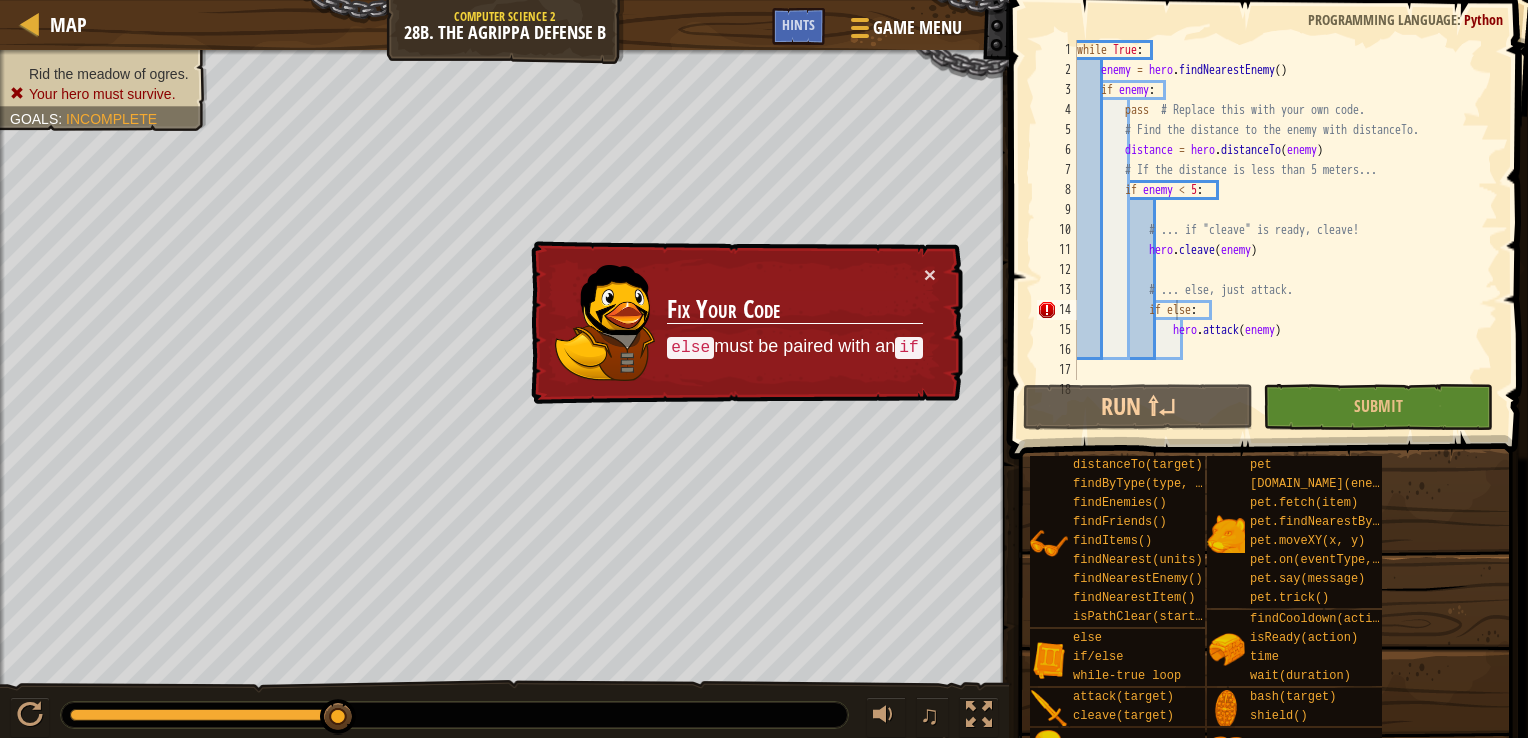 click on "× Fix Your Code else  must be paired with an  if" at bounding box center [745, 323] 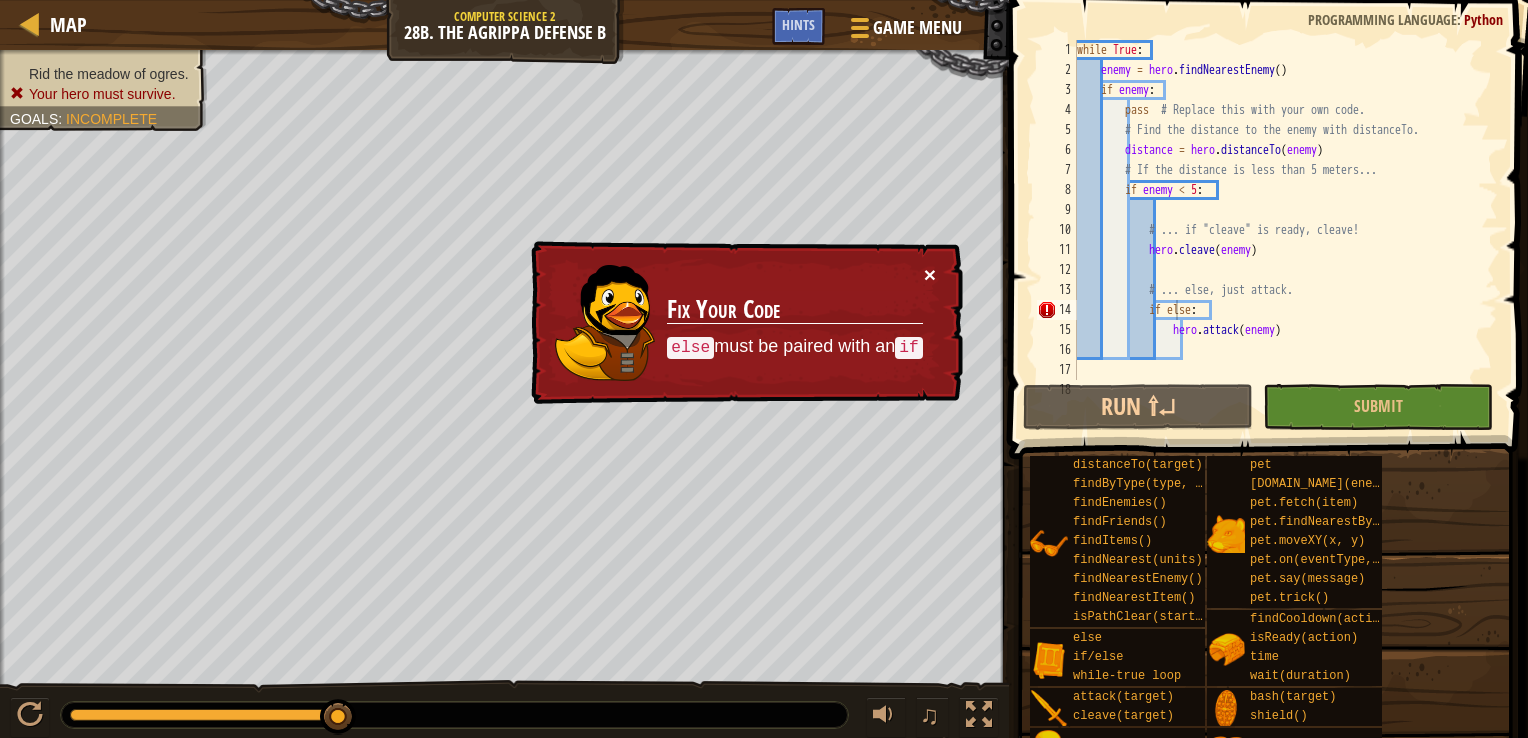 click on "×" at bounding box center (930, 274) 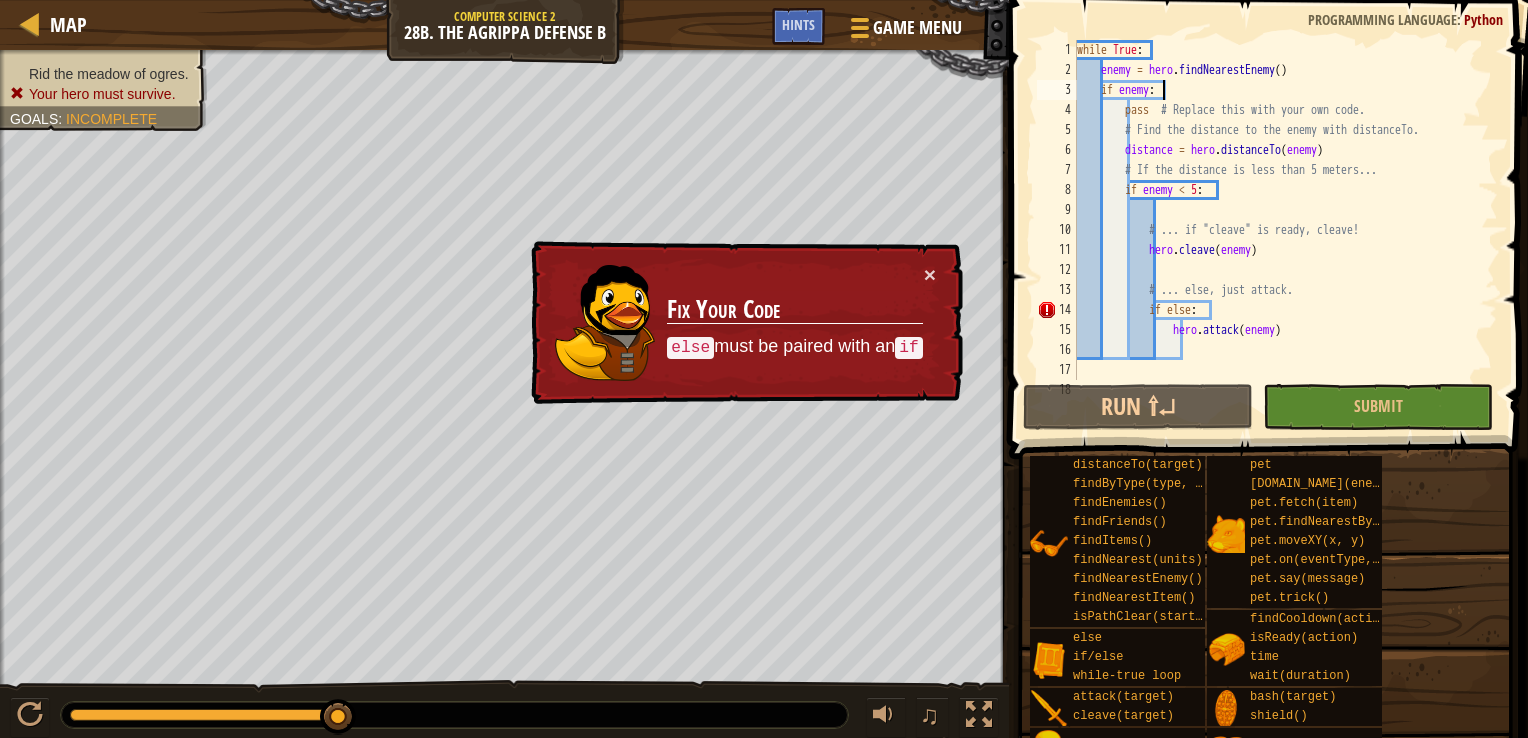 click on "while   True :      enemy   =   hero . findNearestEnemy ( )      if   enemy :          pass    # Replace this with your own code.          # Find the distance to the enemy with distanceTo.          distance   =   hero . distanceTo ( enemy )          # If the distance is less than 5 meters...          if   enemy   <   5 :                           # ... if "cleave" is ready, cleave!              hero . cleave ( enemy )                           # ... else, just attack.              if   else :                  hero . attack ( enemy )" at bounding box center (1278, 230) 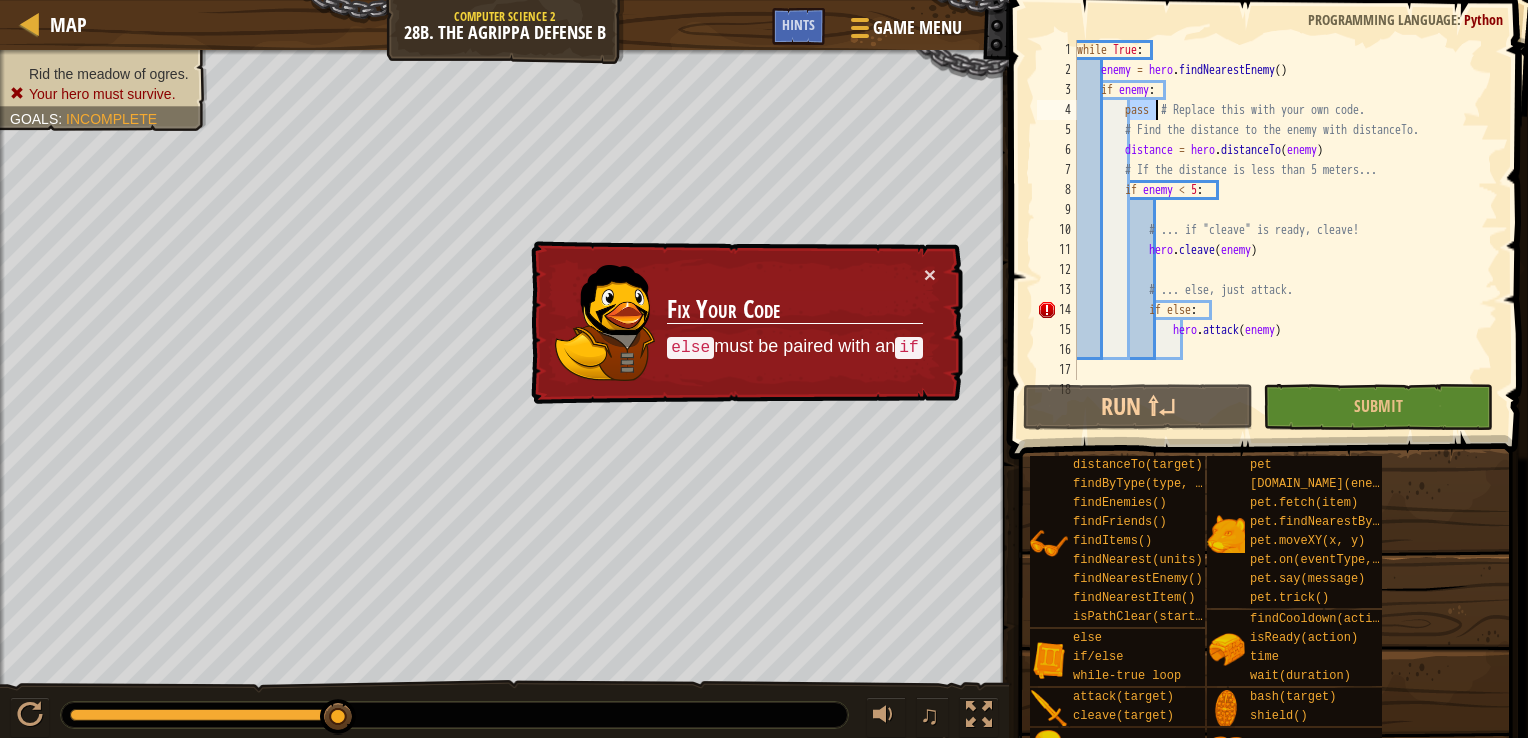 click on "while   True :      enemy   =   hero . findNearestEnemy ( )      if   enemy :          pass    # Replace this with your own code.          # Find the distance to the enemy with distanceTo.          distance   =   hero . distanceTo ( enemy )          # If the distance is less than 5 meters...          if   enemy   <   5 :                           # ... if "cleave" is ready, cleave!              hero . cleave ( enemy )                           # ... else, just attack.              if   else :                  hero . attack ( enemy )" at bounding box center [1278, 230] 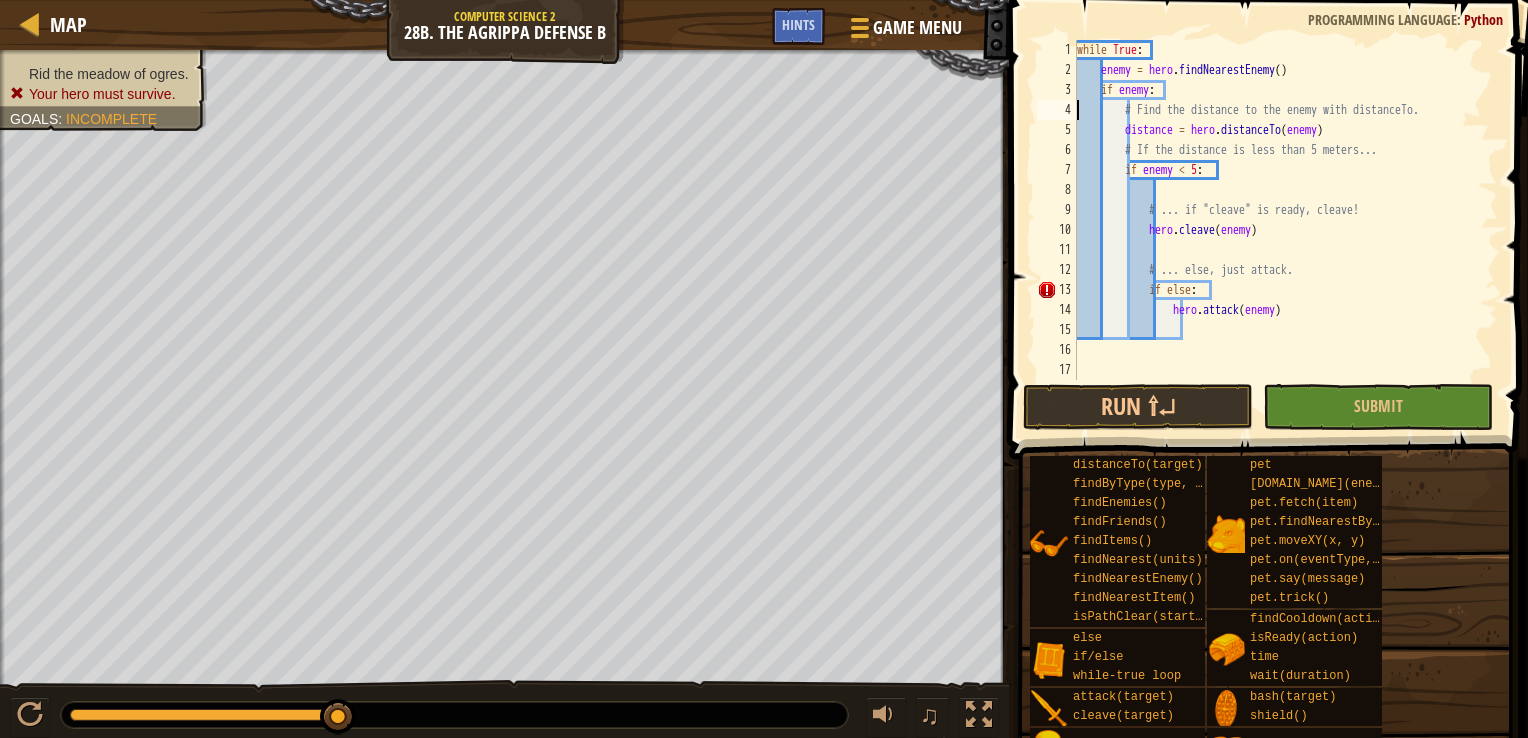 click on "while   True :      enemy   =   hero . findNearestEnemy ( )      if   enemy :          # Find the distance to the enemy with distanceTo.          distance   =   hero . distanceTo ( enemy )          # If the distance is less than 5 meters...          if   enemy   <   5 :                           # ... if "cleave" is ready, cleave!              hero . cleave ( enemy )                           # ... else, just attack.              if   else :                  hero . attack ( enemy )" at bounding box center [1285, 230] 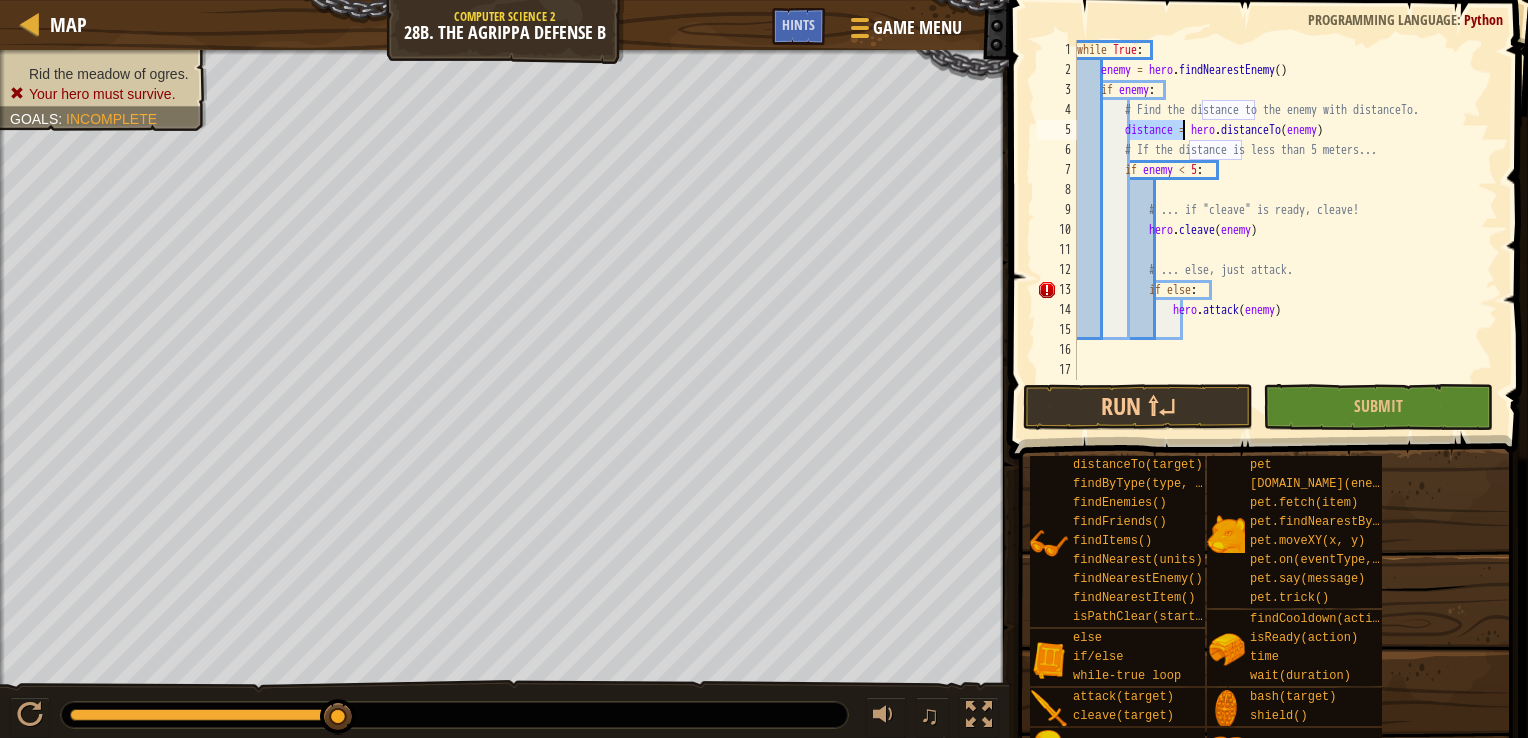 click on "while   True :      enemy   =   hero . findNearestEnemy ( )      if   enemy :          # Find the distance to the enemy with distanceTo.          distance   =   hero . distanceTo ( enemy )          # If the distance is less than 5 meters...          if   enemy   <   5 :                           # ... if "cleave" is ready, cleave!              hero . cleave ( enemy )                           # ... else, just attack.              if   else :                  hero . attack ( enemy )" at bounding box center [1285, 230] 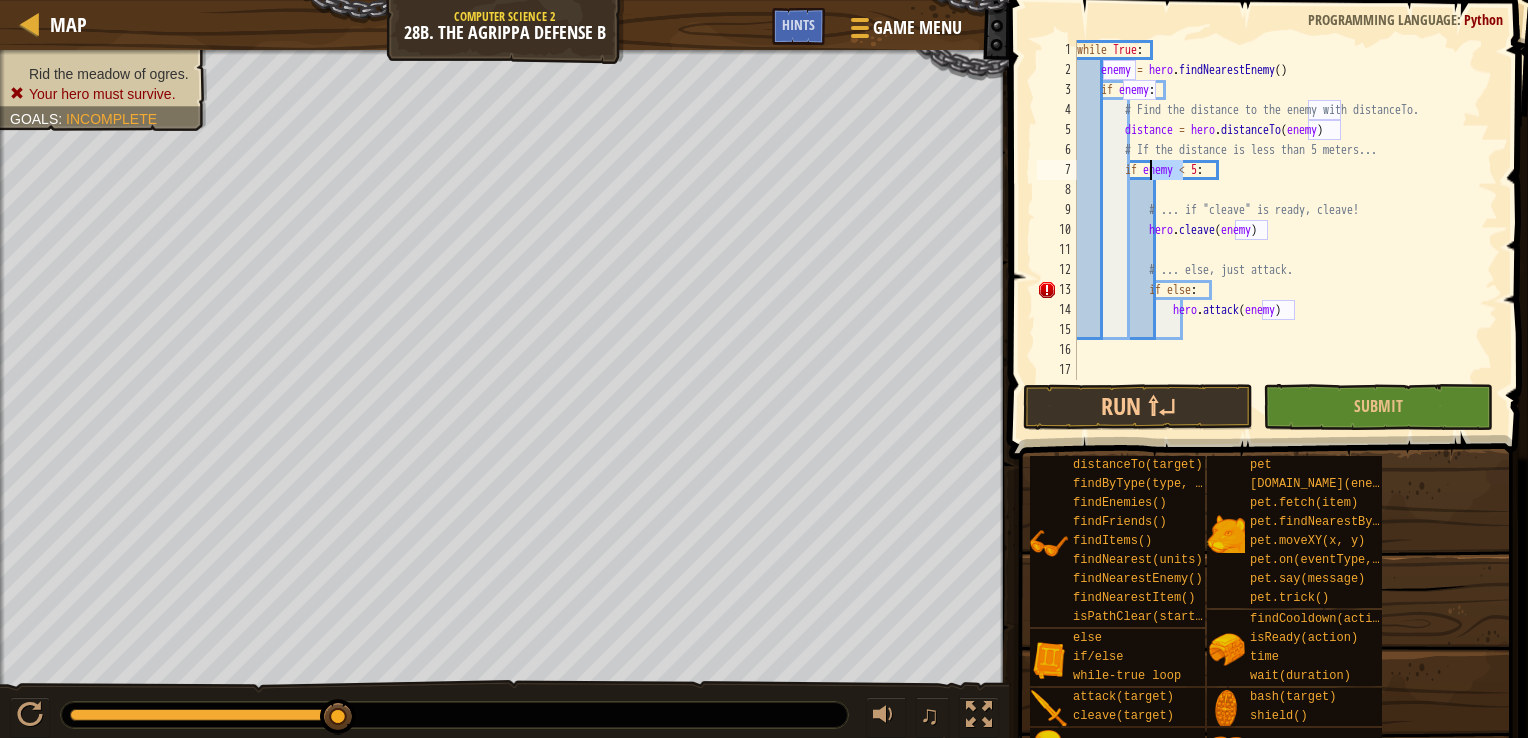 click on "while   True :      enemy   =   hero . findNearestEnemy ( )      if   enemy :          # Find the distance to the enemy with distanceTo.          distance   =   hero . distanceTo ( enemy )          # If the distance is less than 5 meters...          if   enemy   <   5 :                           # ... if "cleave" is ready, cleave!              hero . cleave ( enemy )                           # ... else, just attack.              if   else :                  hero . attack ( enemy )" at bounding box center (1285, 230) 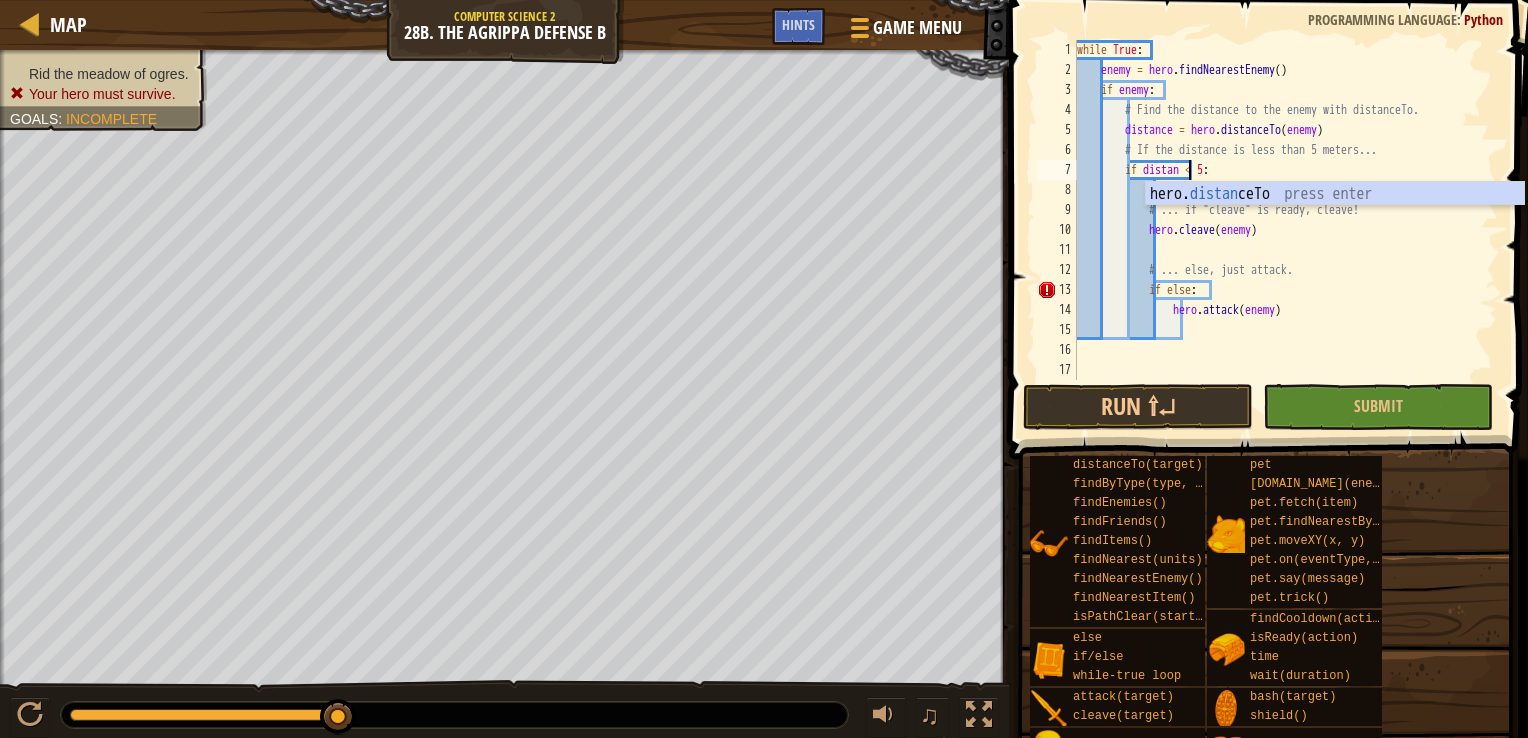 scroll, scrollTop: 9, scrollLeft: 9, axis: both 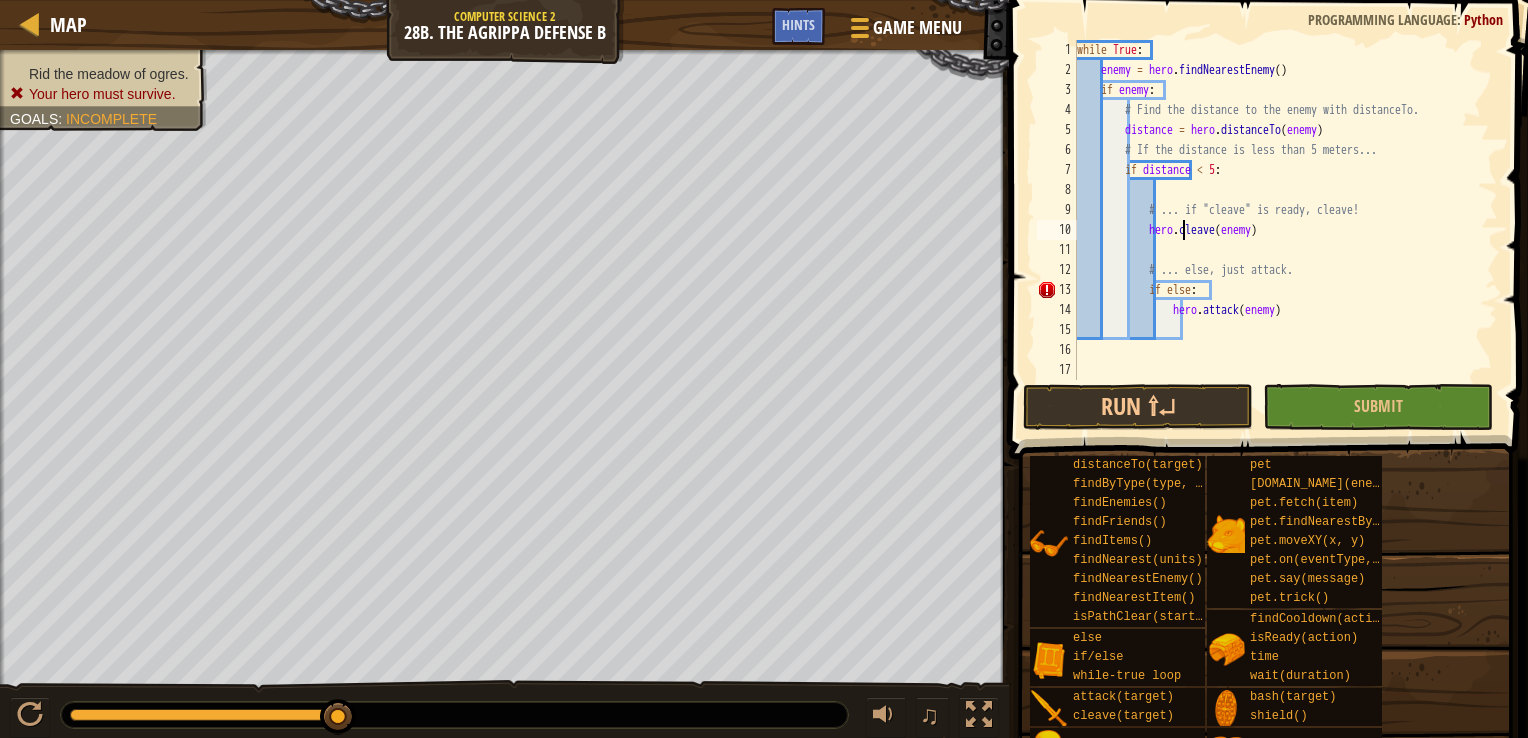 click on "while   True :      enemy   =   hero . findNearestEnemy ( )      if   enemy :          # Find the distance to the enemy with distanceTo.          distance   =   hero . distanceTo ( enemy )          # If the distance is less than 5 meters...          if   distance   <   5 :                           # ... if "cleave" is ready, cleave!              hero . cleave ( enemy )                           # ... else, just attack.              if   else :                  hero . attack ( enemy )" at bounding box center [1285, 230] 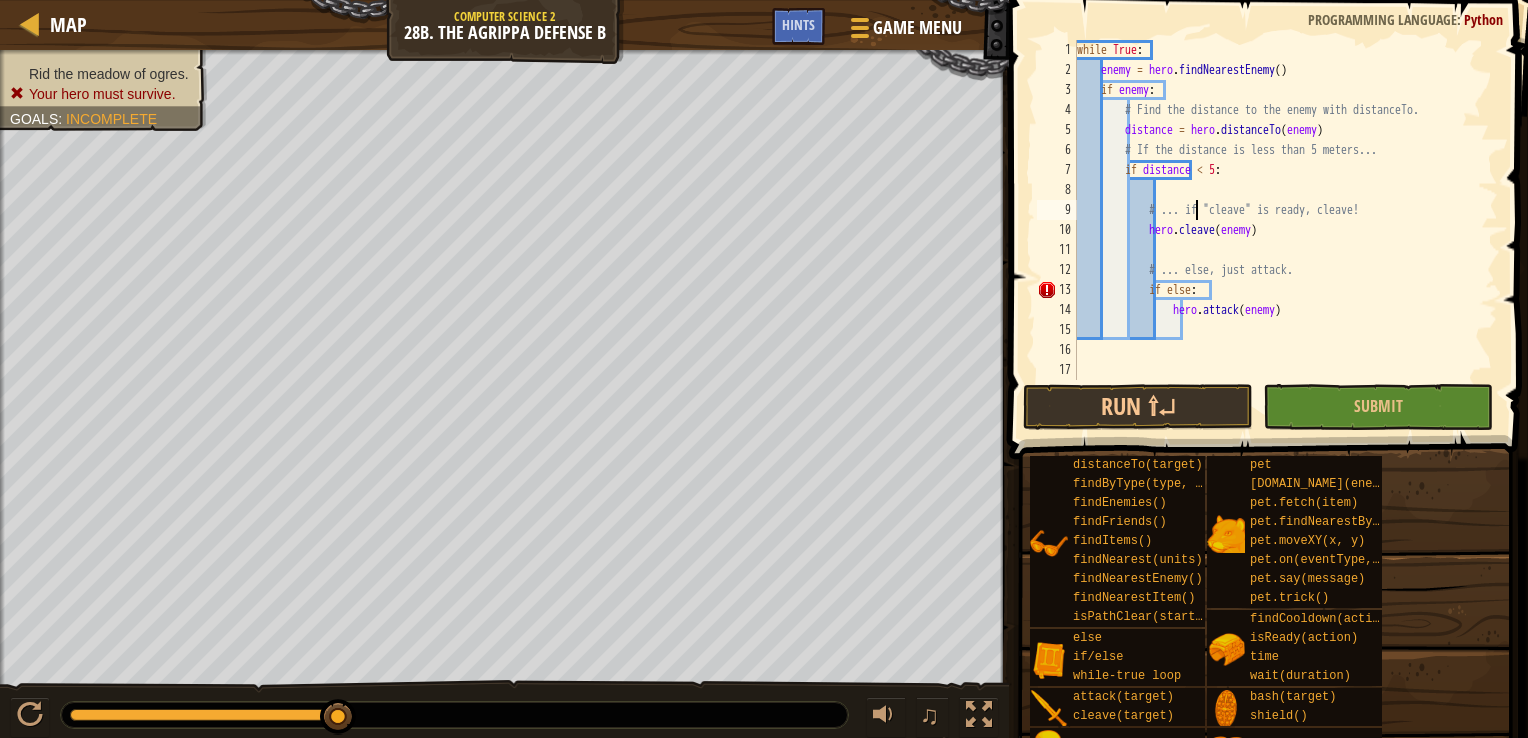 click on "while   True :      enemy   =   hero . findNearestEnemy ( )      if   enemy :          # Find the distance to the enemy with distanceTo.          distance   =   hero . distanceTo ( enemy )          # If the distance is less than 5 meters...          if   distance   <   5 :                           # ... if "cleave" is ready, cleave!              hero . cleave ( enemy )                           # ... else, just attack.              if   else :                  hero . attack ( enemy )" at bounding box center [1285, 230] 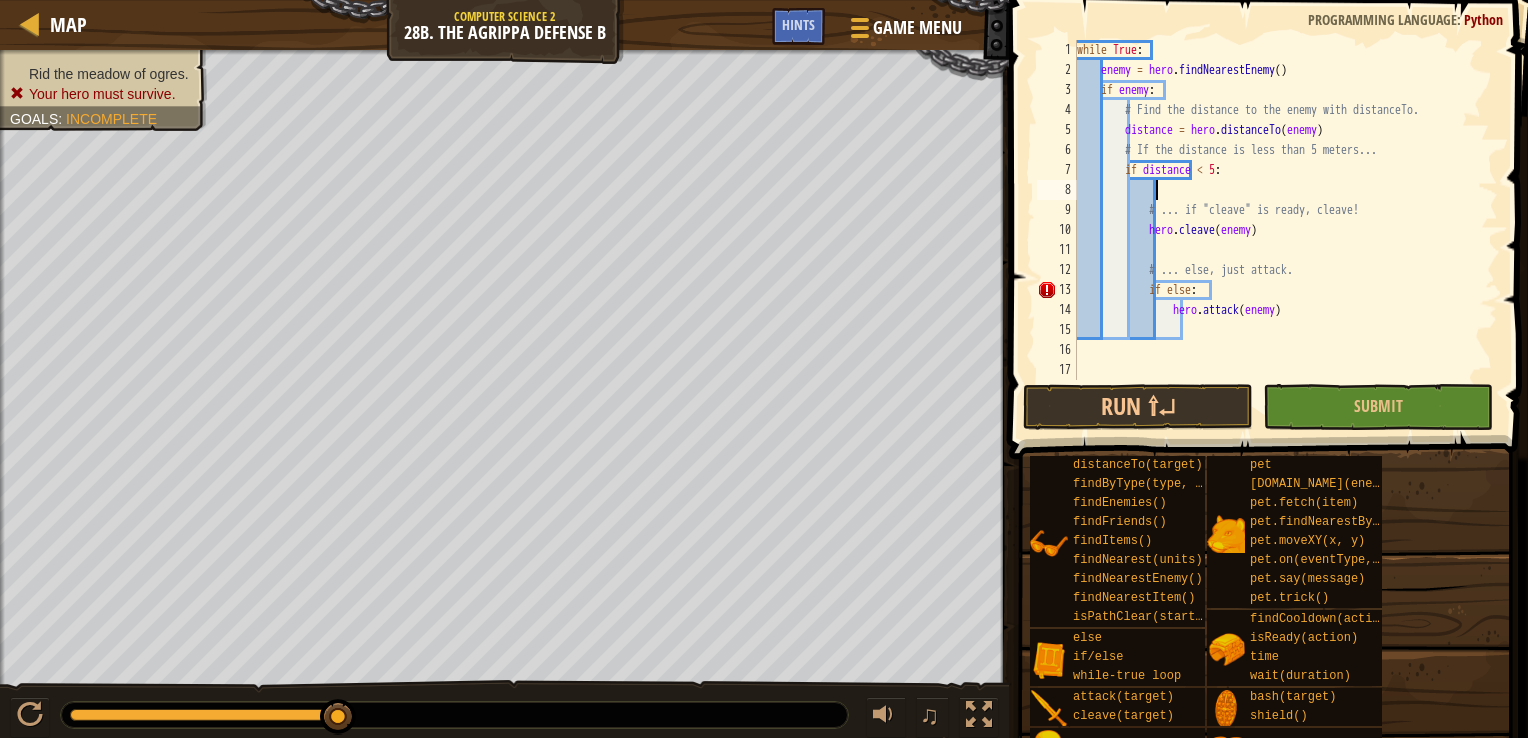 click on "while   True :      enemy   =   hero . findNearestEnemy ( )      if   enemy :          # Find the distance to the enemy with distanceTo.          distance   =   hero . distanceTo ( enemy )          # If the distance is less than 5 meters...          if   distance   <   5 :                           # ... if "cleave" is ready, cleave!              hero . cleave ( enemy )                           # ... else, just attack.              if   else :                  hero . attack ( enemy )" at bounding box center [1285, 230] 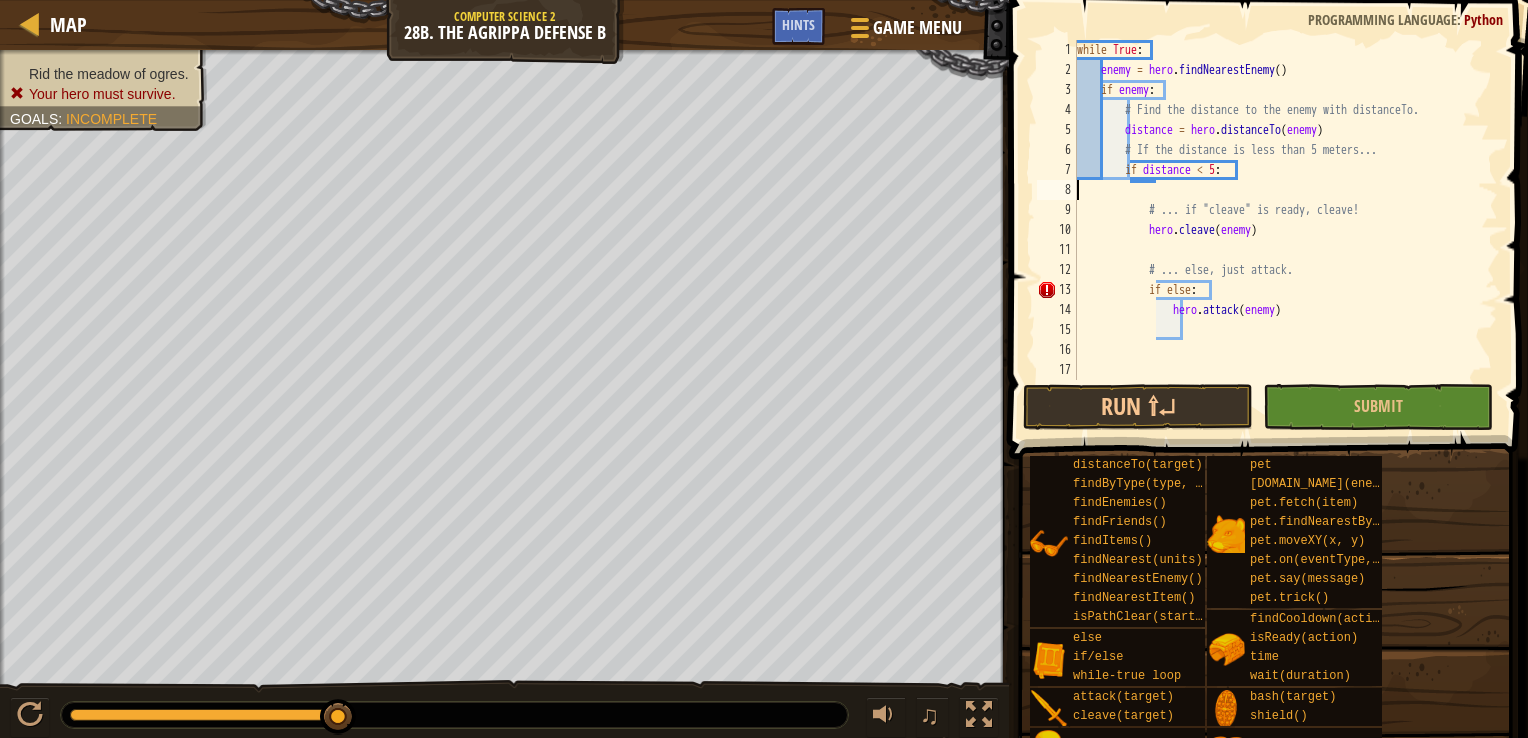 scroll, scrollTop: 9, scrollLeft: 0, axis: vertical 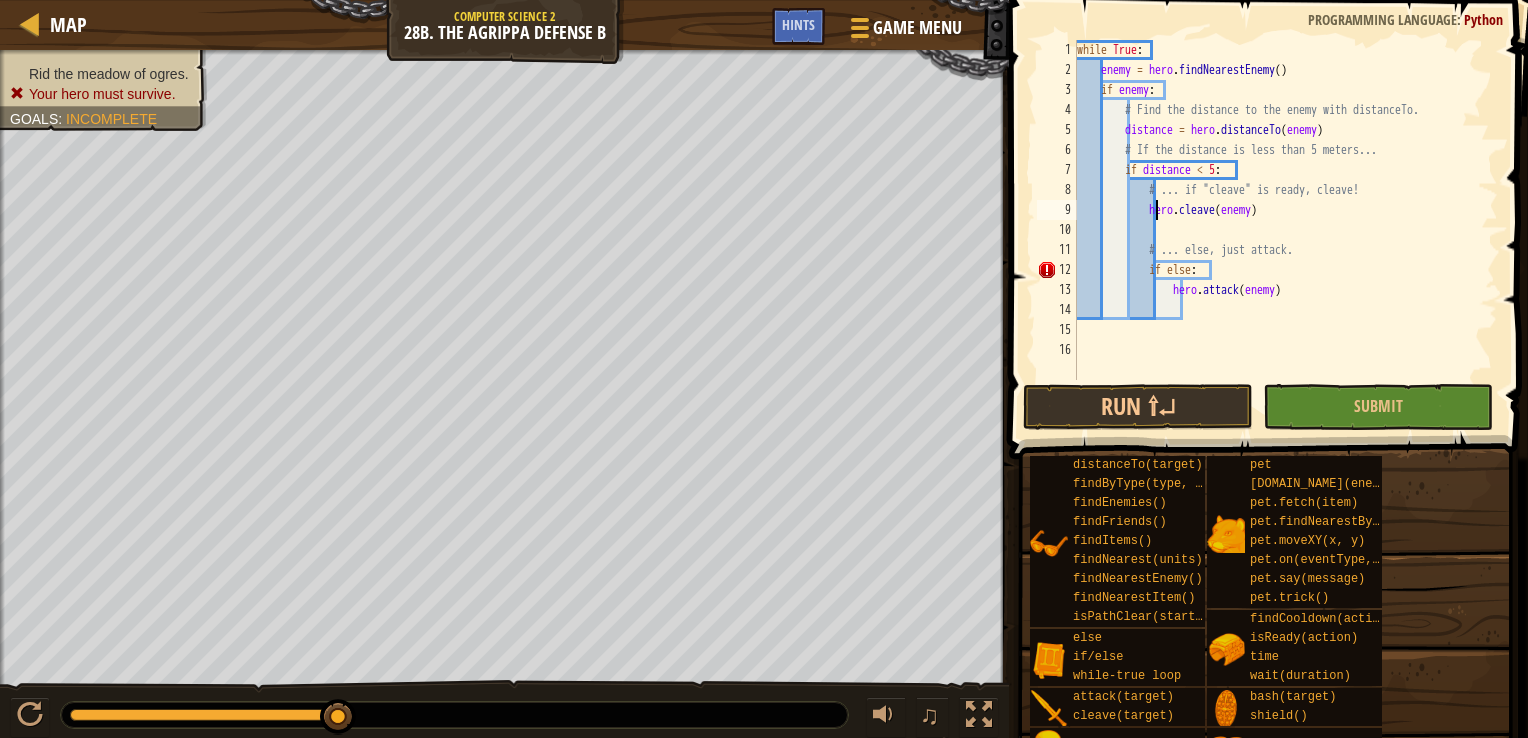 click on "while   True :      enemy   =   hero . findNearestEnemy ( )      if   enemy :          # Find the distance to the enemy with distanceTo.          distance   =   hero . distanceTo ( enemy )          # If the distance is less than 5 meters...          if   distance   <   5 :              # ... if "cleave" is ready, cleave!              hero . cleave ( enemy )                           # ... else, just attack.              if   else :                  hero . attack ( enemy )" at bounding box center (1285, 230) 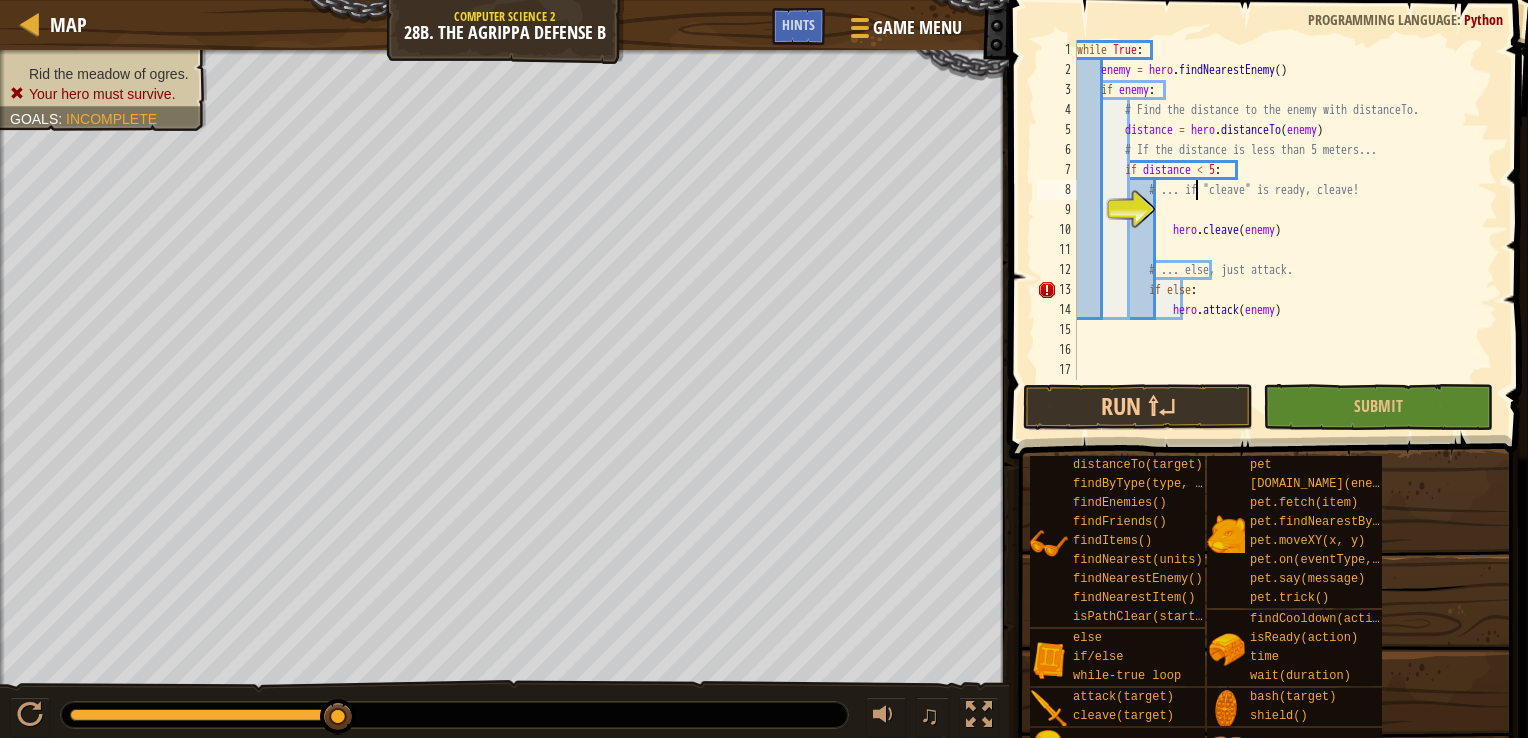 click on "while   True :      enemy   =   hero . findNearestEnemy ( )      if   enemy :          # Find the distance to the enemy with distanceTo.          distance   =   hero . distanceTo ( enemy )          # If the distance is less than 5 meters...          if   distance   <   5 :              # ... if "cleave" is ready, cleave!                               hero . cleave ( enemy )                           # ... else, just attack.              if   else :                  hero . attack ( enemy )" at bounding box center (1285, 230) 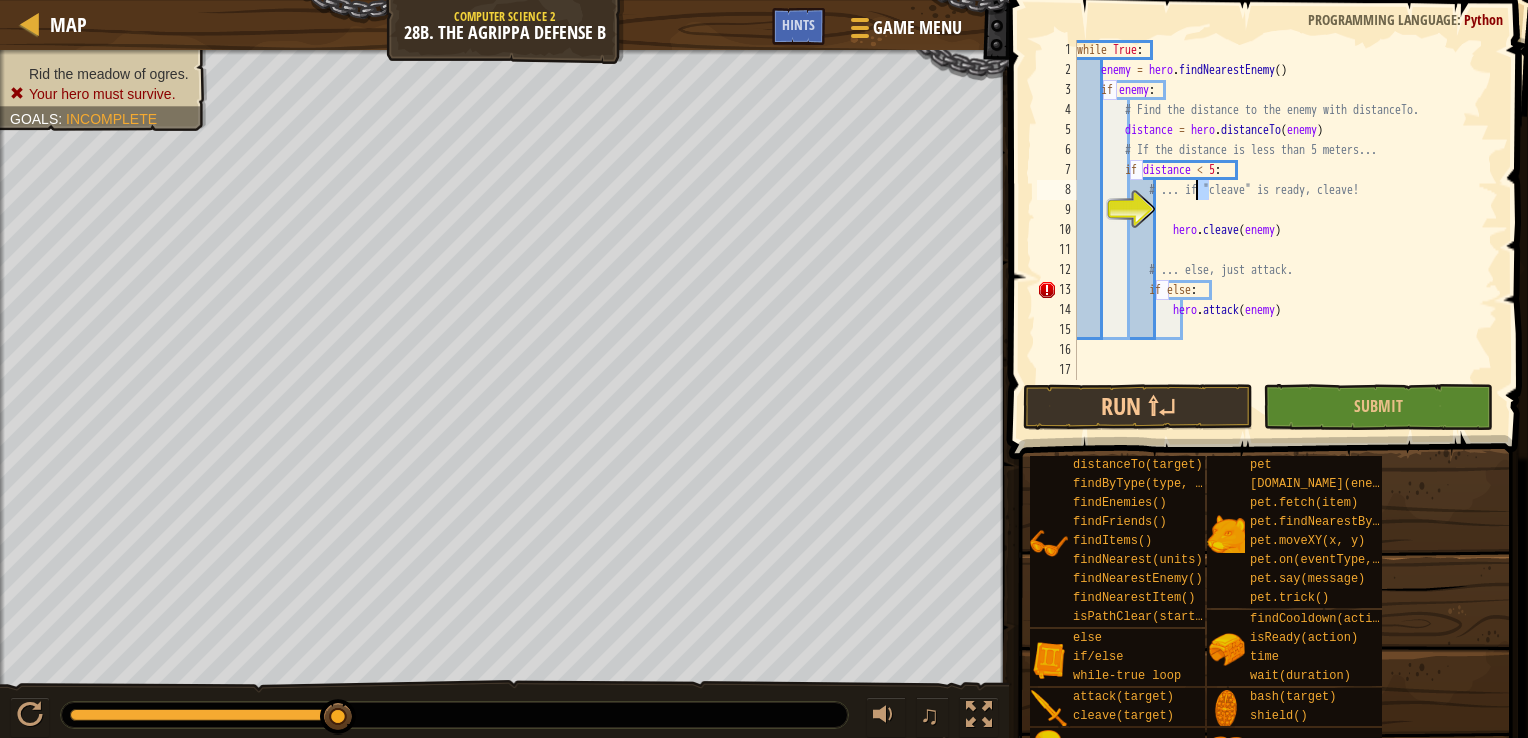 click on "while   True :      enemy   =   hero . findNearestEnemy ( )      if   enemy :          # Find the distance to the enemy with distanceTo.          distance   =   hero . distanceTo ( enemy )          # If the distance is less than 5 meters...          if   distance   <   5 :              # ... if "cleave" is ready, cleave!                               hero . cleave ( enemy )                           # ... else, just attack.              if   else :                  hero . attack ( enemy )" at bounding box center (1285, 230) 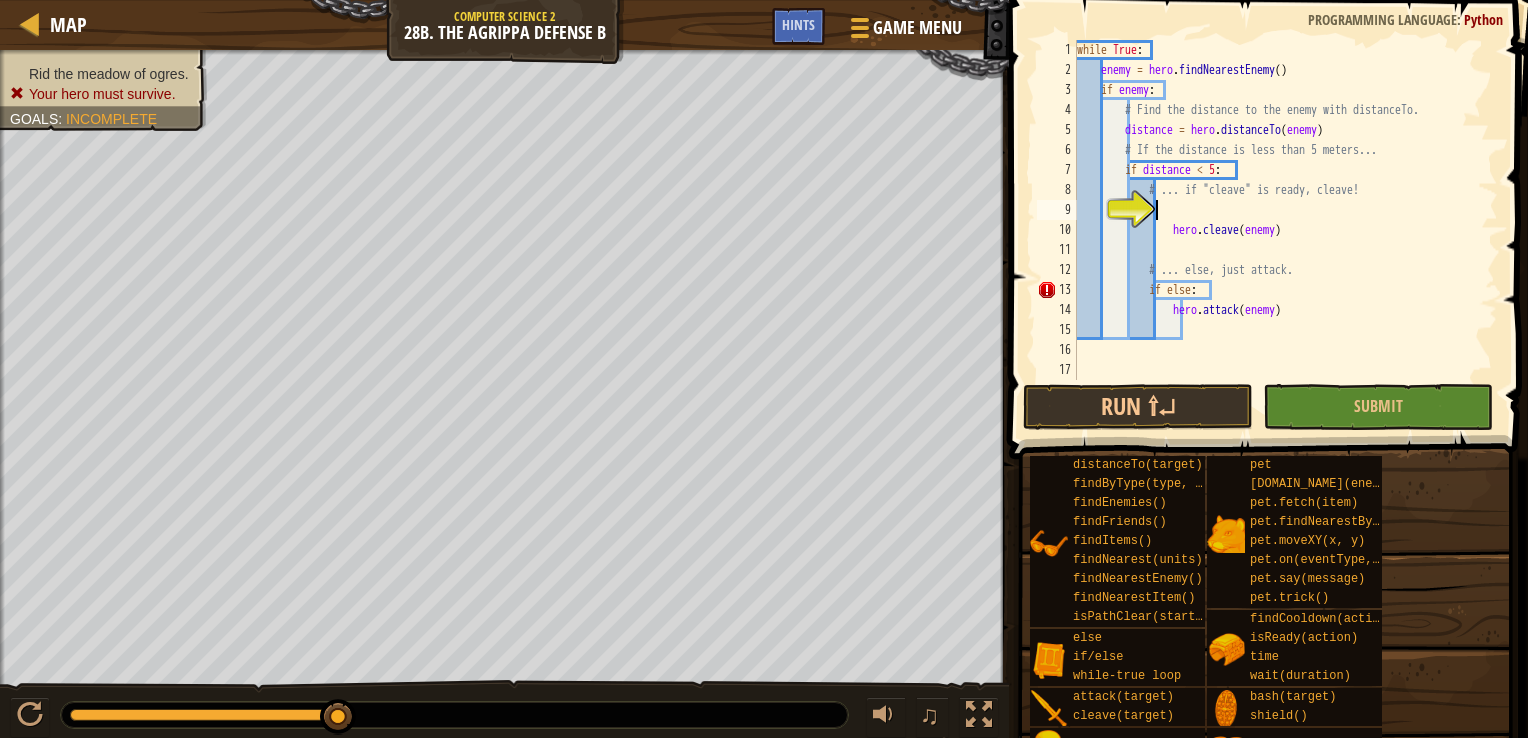 click on "while   True :      enemy   =   hero . findNearestEnemy ( )      if   enemy :          # Find the distance to the enemy with distanceTo.          distance   =   hero . distanceTo ( enemy )          # If the distance is less than 5 meters...          if   distance   <   5 :              # ... if "cleave" is ready, cleave!                               hero . cleave ( enemy )                           # ... else, just attack.              if   else :                  hero . attack ( enemy )" at bounding box center [1285, 230] 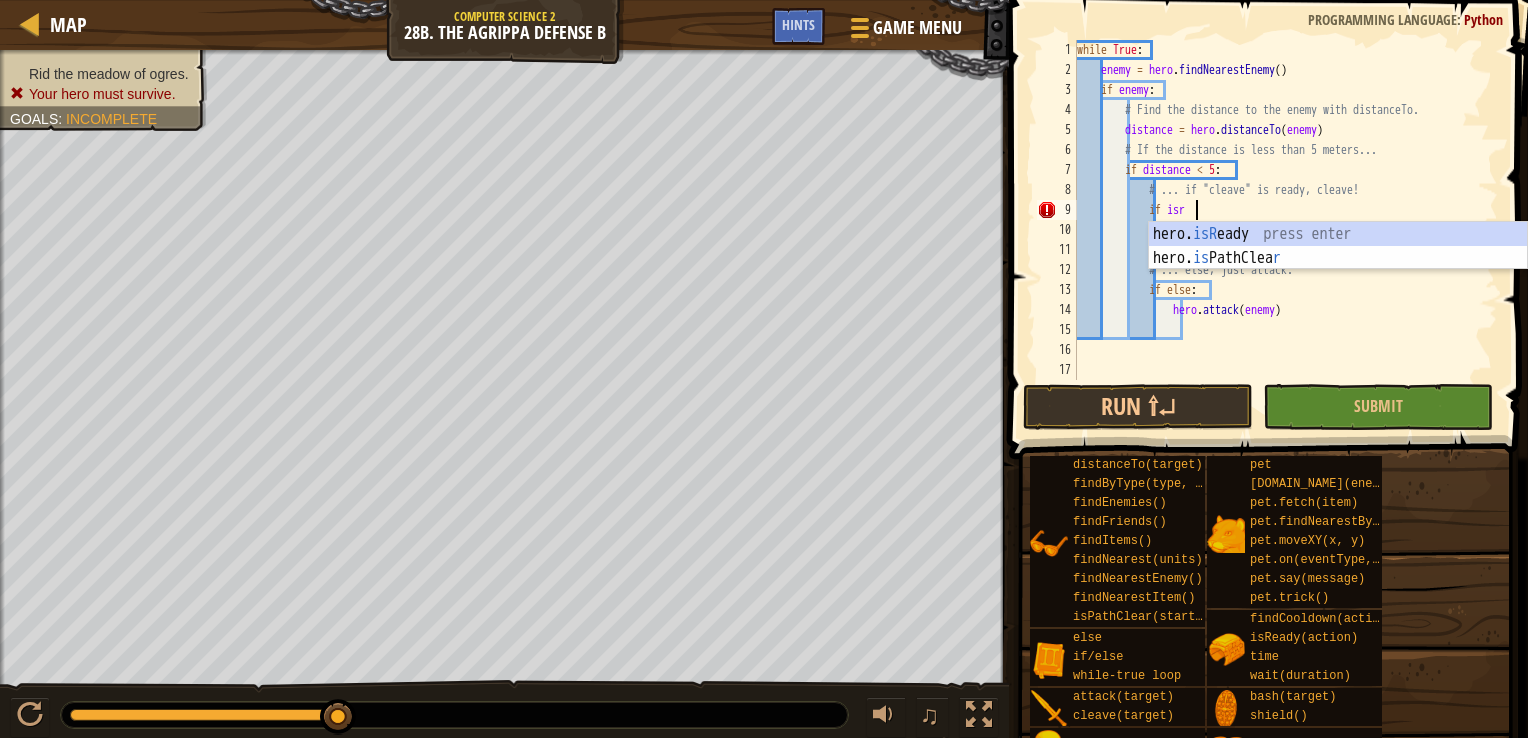 scroll, scrollTop: 9, scrollLeft: 8, axis: both 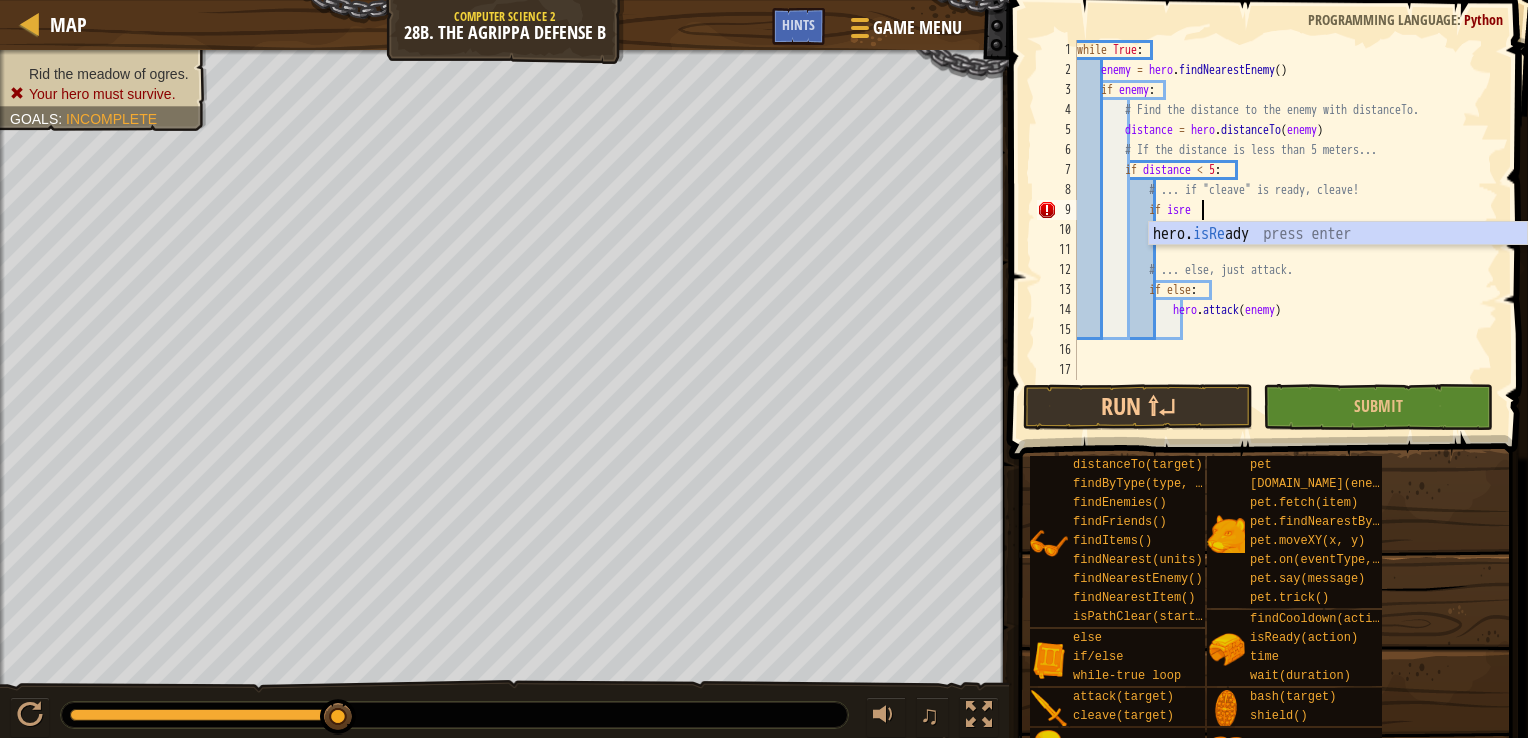 type on "if hero.isReady("cleave")" 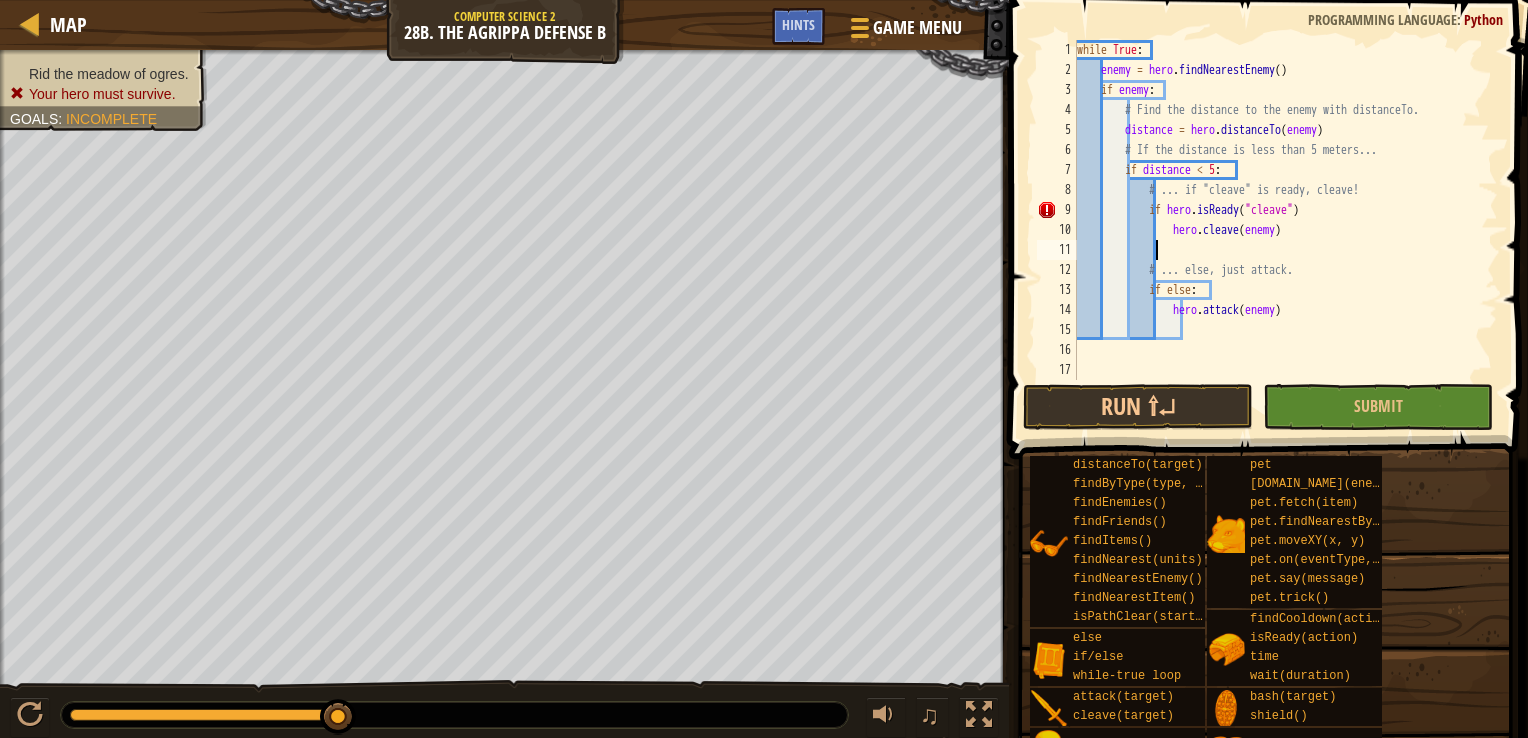 click on "while   True :      enemy   =   hero . findNearestEnemy ( )      if   enemy :          # Find the distance to the enemy with distanceTo.          distance   =   hero . distanceTo ( enemy )          # If the distance is less than 5 meters...          if   distance   <   5 :              # ... if "cleave" is ready, cleave!              if   hero . isReady ( "cleave" )                  hero . cleave ( enemy )                           # ... else, just attack.              if   else :                  hero . attack ( enemy )" at bounding box center (1285, 230) 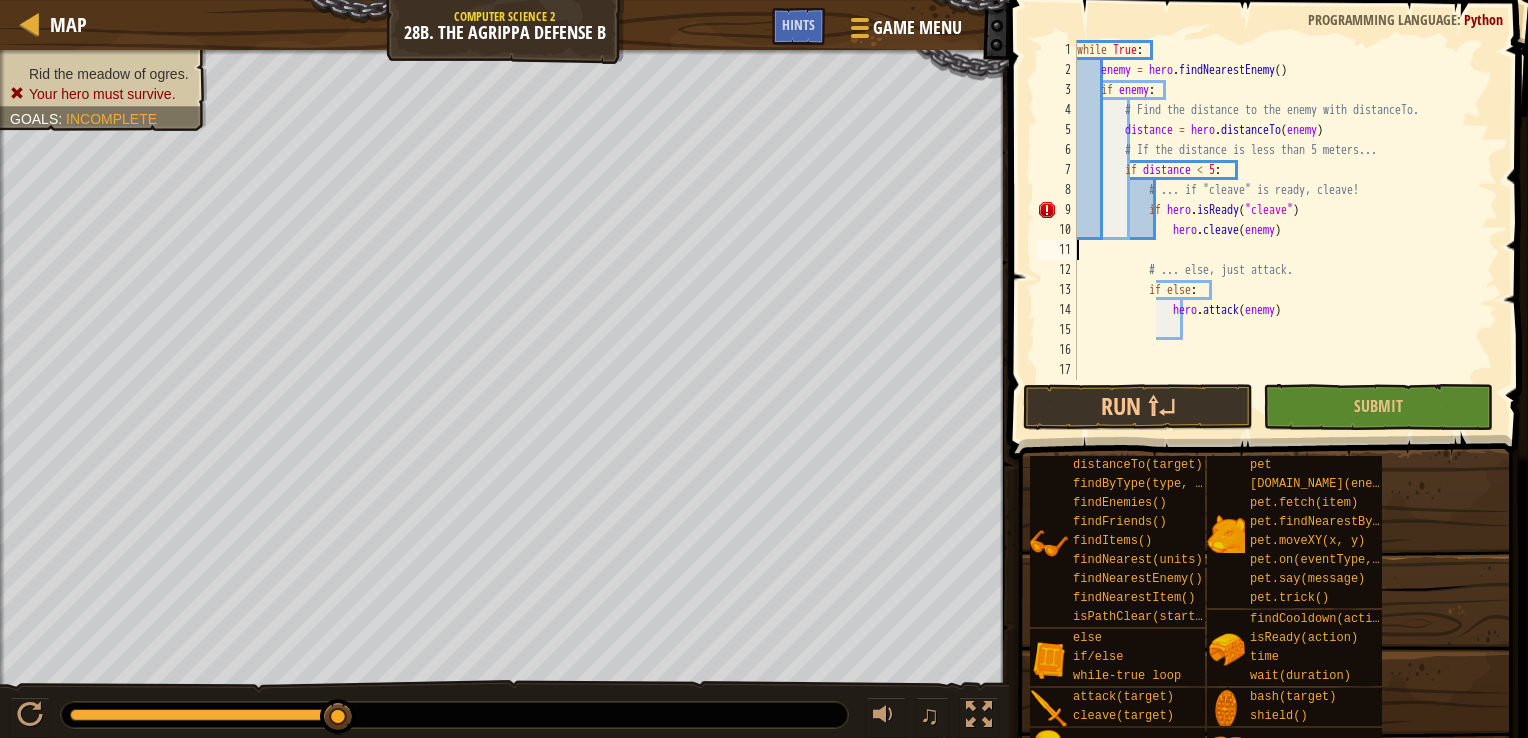scroll, scrollTop: 9, scrollLeft: 0, axis: vertical 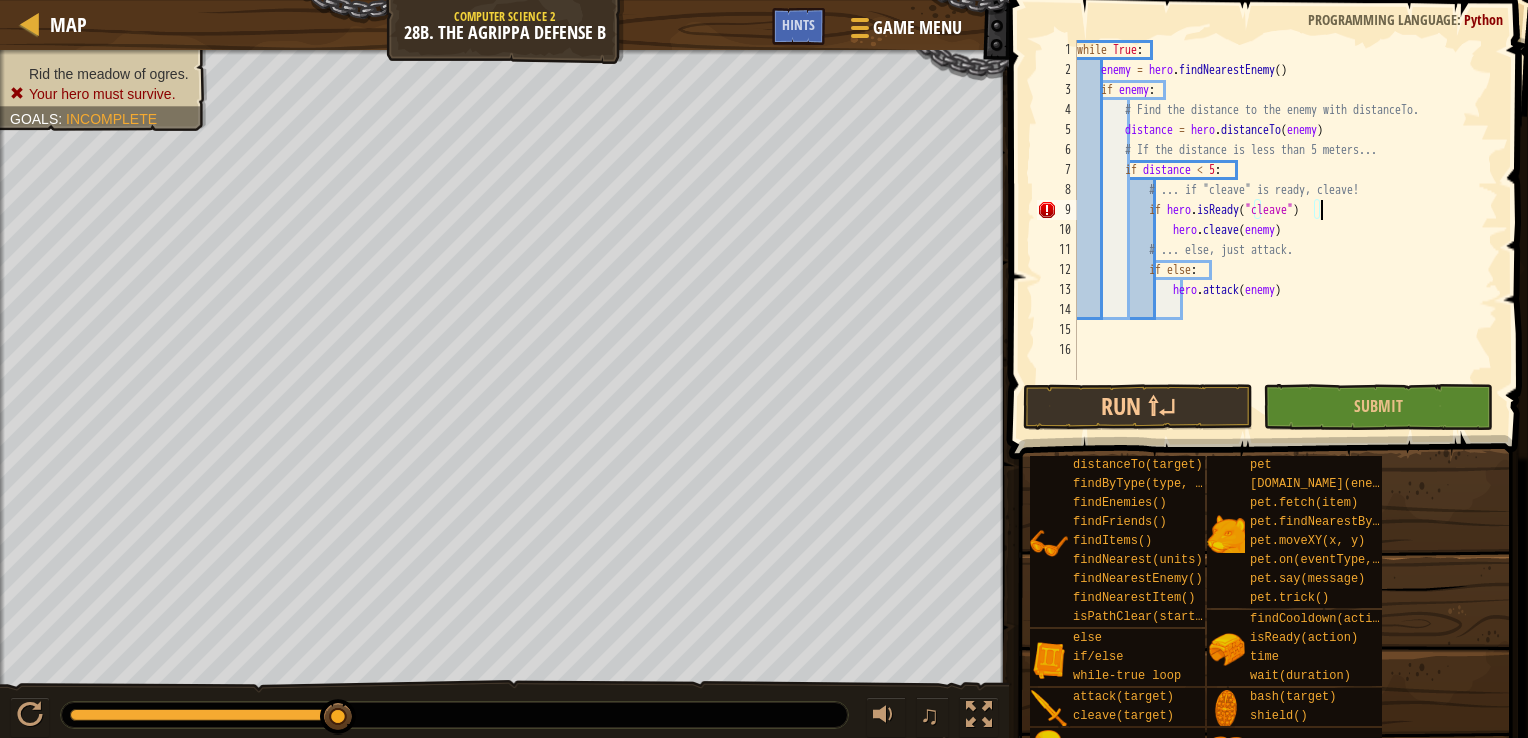 click on "while   True :      enemy   =   hero . findNearestEnemy ( )      if   enemy :          # Find the distance to the enemy with distanceTo.          distance   =   hero . distanceTo ( enemy )          # If the distance is less than 5 meters...          if   distance   <   5 :              # ... if "cleave" is ready, cleave!              if   hero . isReady ( "cleave" )                  hero . cleave ( enemy )              # ... else, just attack.              if   else :                  hero . attack ( enemy )" at bounding box center [1285, 230] 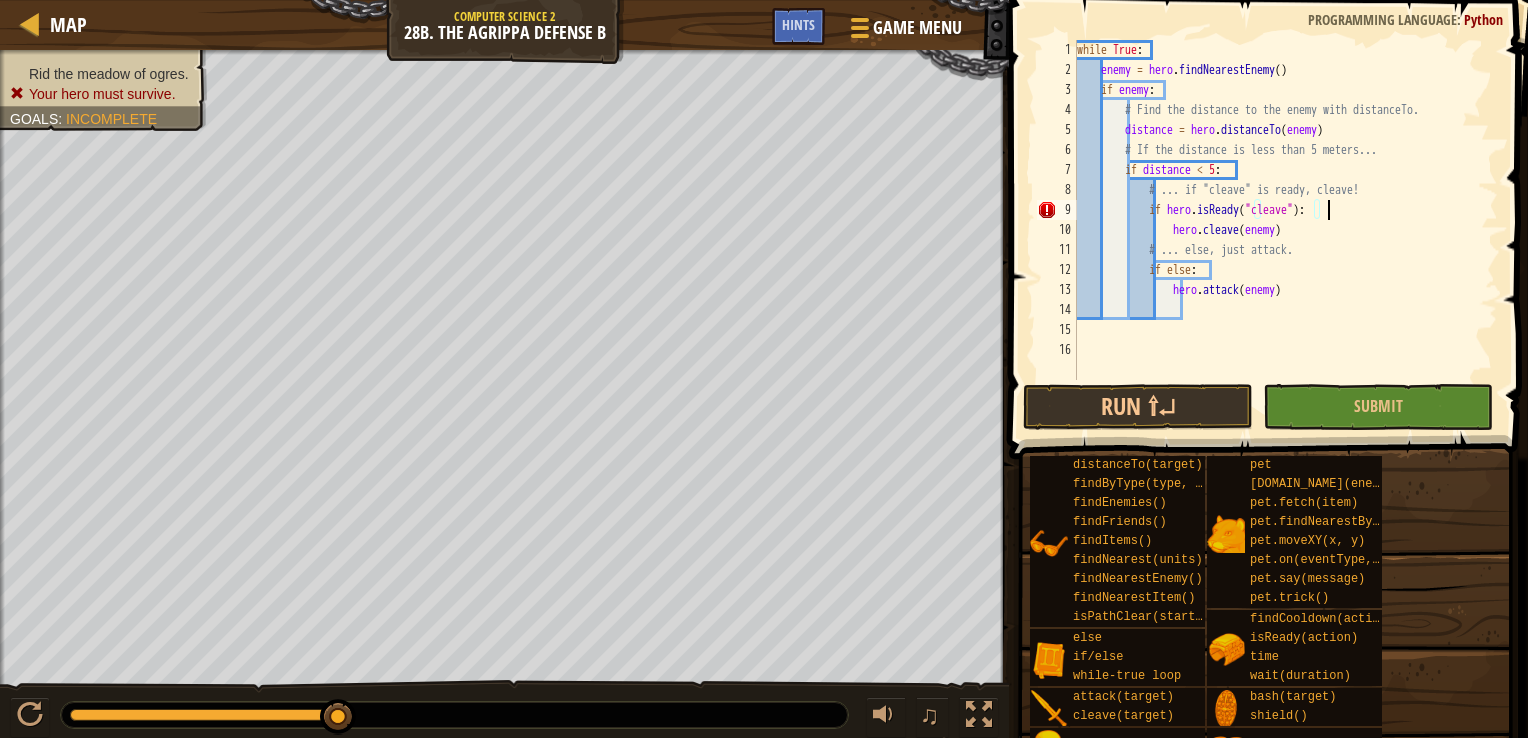 scroll, scrollTop: 9, scrollLeft: 19, axis: both 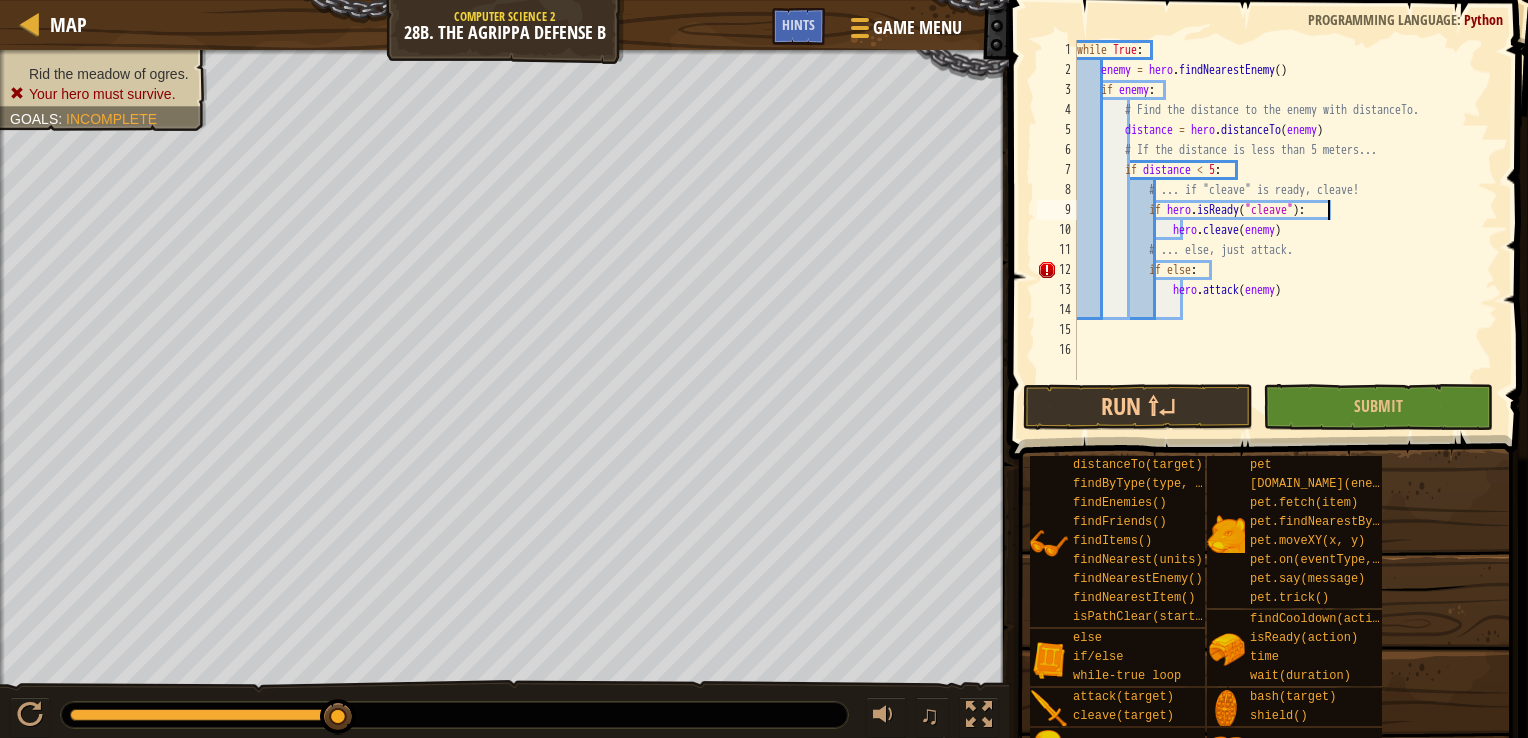 click on "while   True :      enemy   =   hero . findNearestEnemy ( )      if   enemy :          # Find the distance to the enemy with distanceTo.          distance   =   hero . distanceTo ( enemy )          # If the distance is less than 5 meters...          if   distance   <   5 :              # ... if "cleave" is ready, cleave!              if   hero . isReady ( "cleave" ) :                  hero . cleave ( enemy )              # ... else, just attack.              if   else :                  hero . attack ( enemy )" at bounding box center (1285, 230) 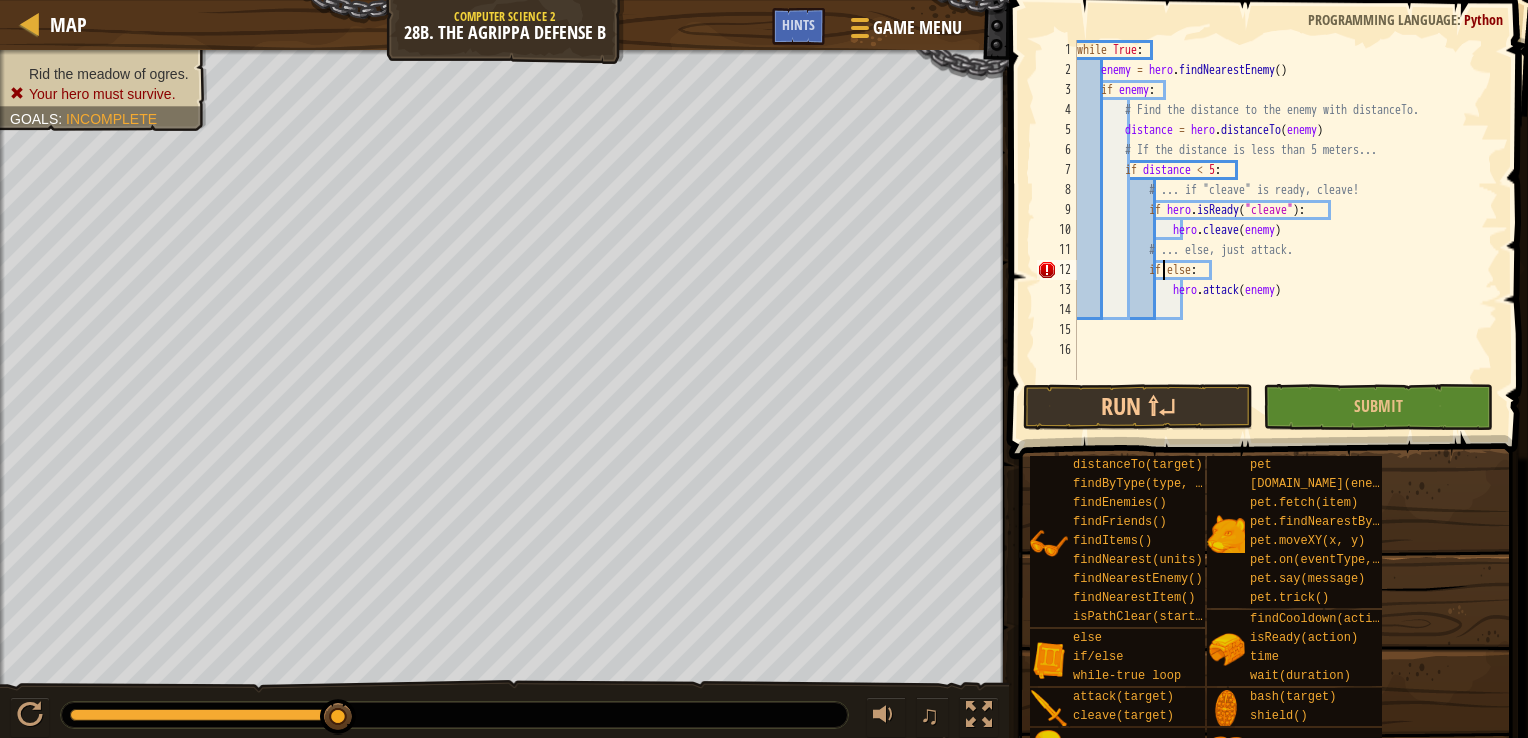click on "while   True :      enemy   =   hero . findNearestEnemy ( )      if   enemy :          # Find the distance to the enemy with distanceTo.          distance   =   hero . distanceTo ( enemy )          # If the distance is less than 5 meters...          if   distance   <   5 :              # ... if "cleave" is ready, cleave!              if   hero . isReady ( "cleave" ) :                  hero . cleave ( enemy )              # ... else, just attack.              if   else :                  hero . attack ( enemy )" at bounding box center [1285, 230] 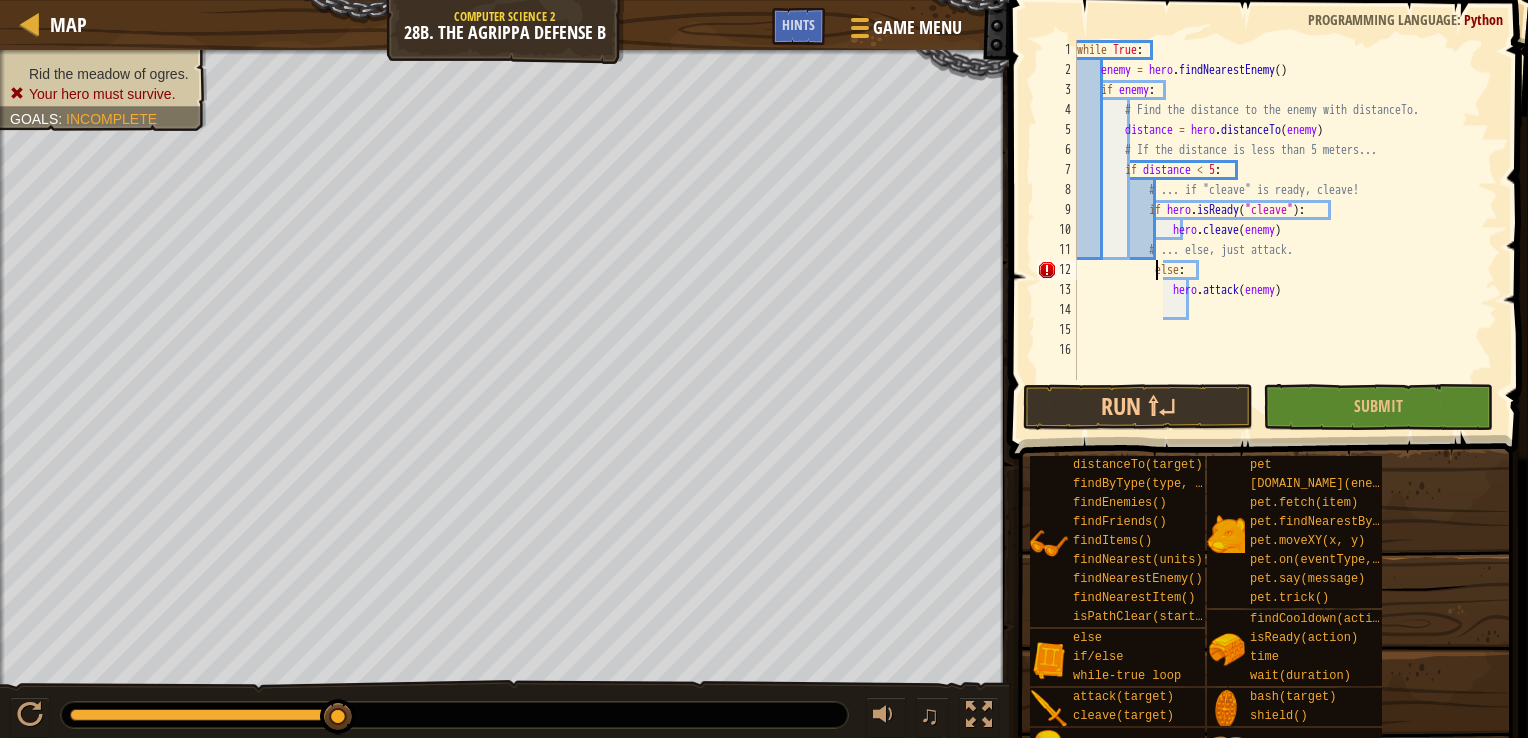 type on "else:" 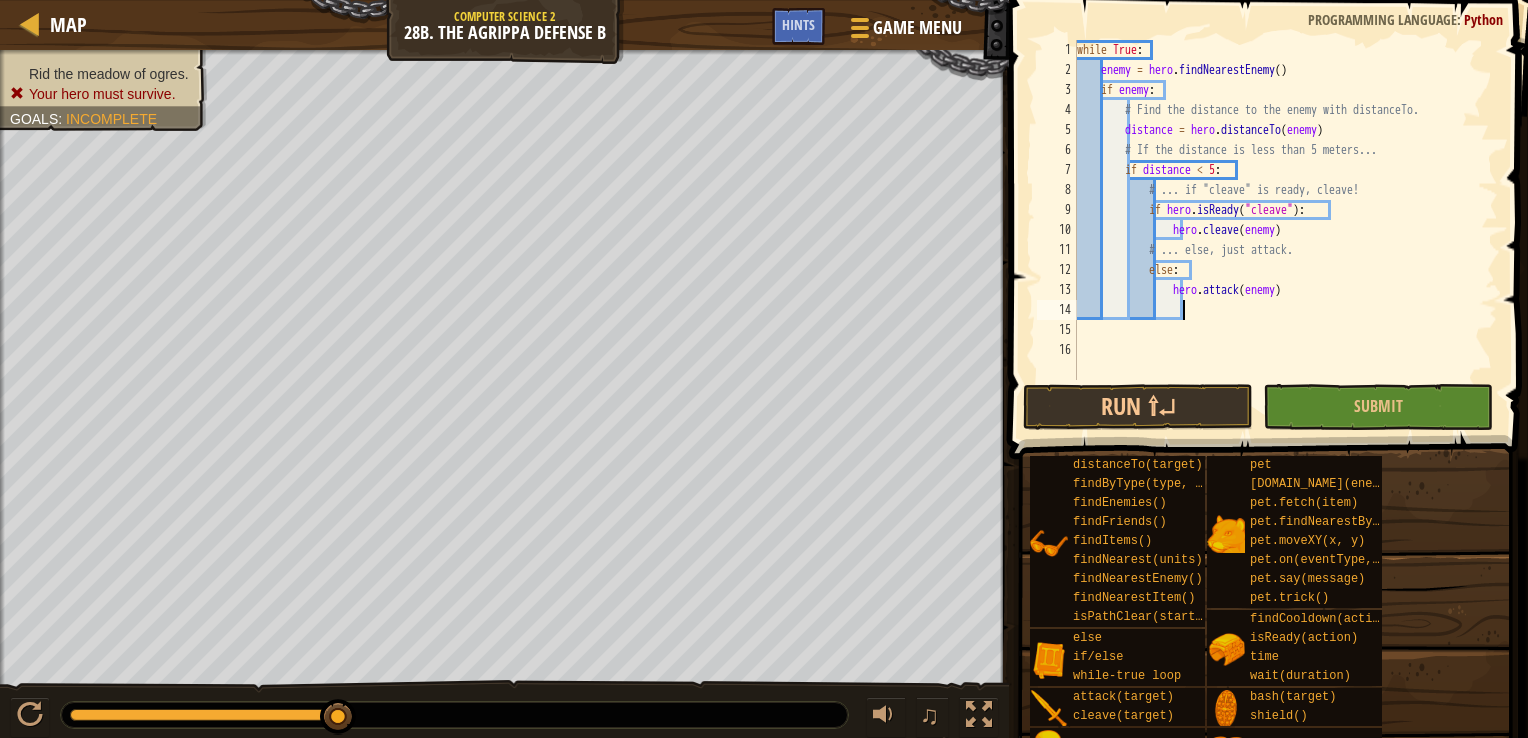 click on "while   True :      enemy   =   hero . findNearestEnemy ( )      if   enemy :          # Find the distance to the enemy with distanceTo.          distance   =   hero . distanceTo ( enemy )          # If the distance is less than 5 meters...          if   distance   <   5 :              # ... if "cleave" is ready, cleave!              if   hero . isReady ( "cleave" ) :                  hero . cleave ( enemy )              # ... else, just attack.              else :                  hero . attack ( enemy )" at bounding box center [1285, 230] 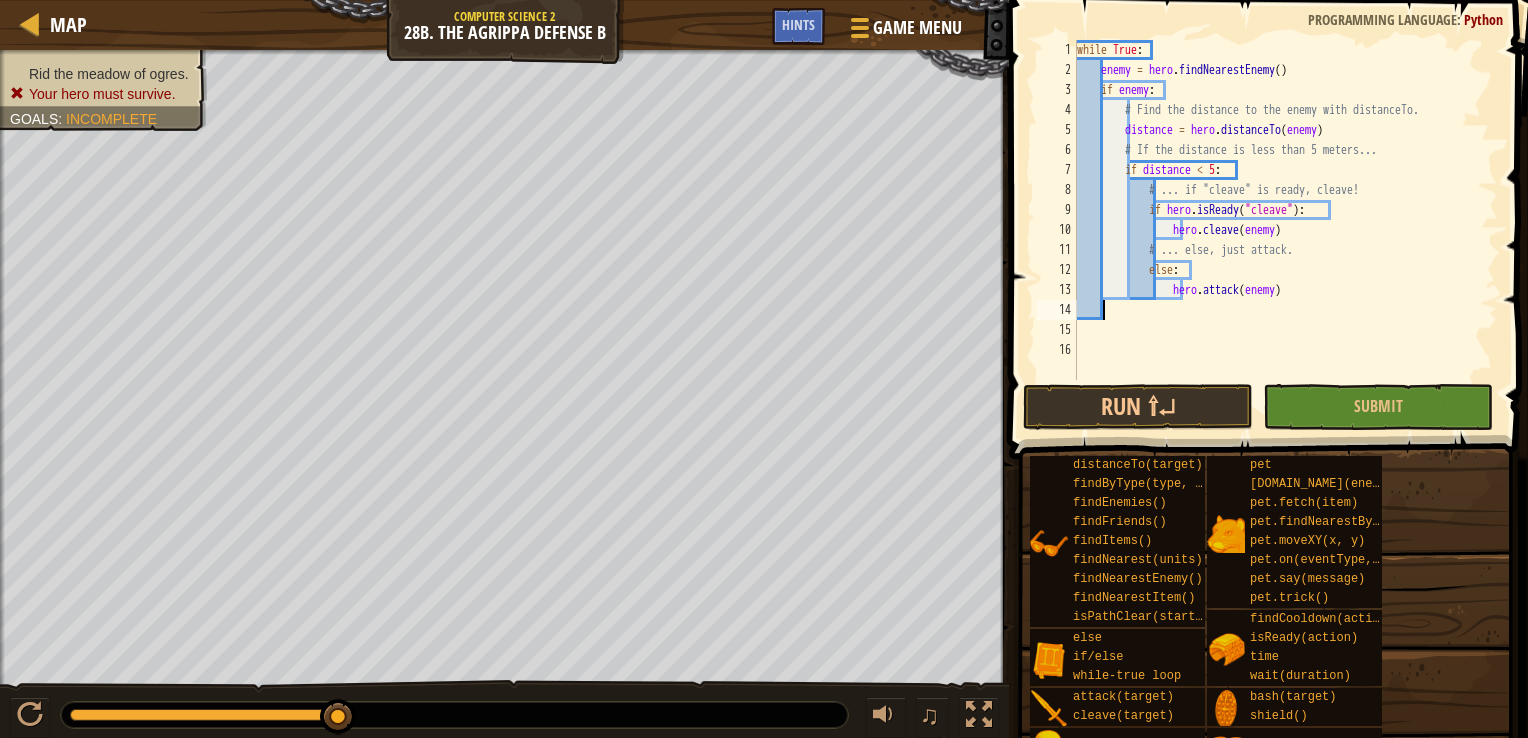 scroll, scrollTop: 9, scrollLeft: 0, axis: vertical 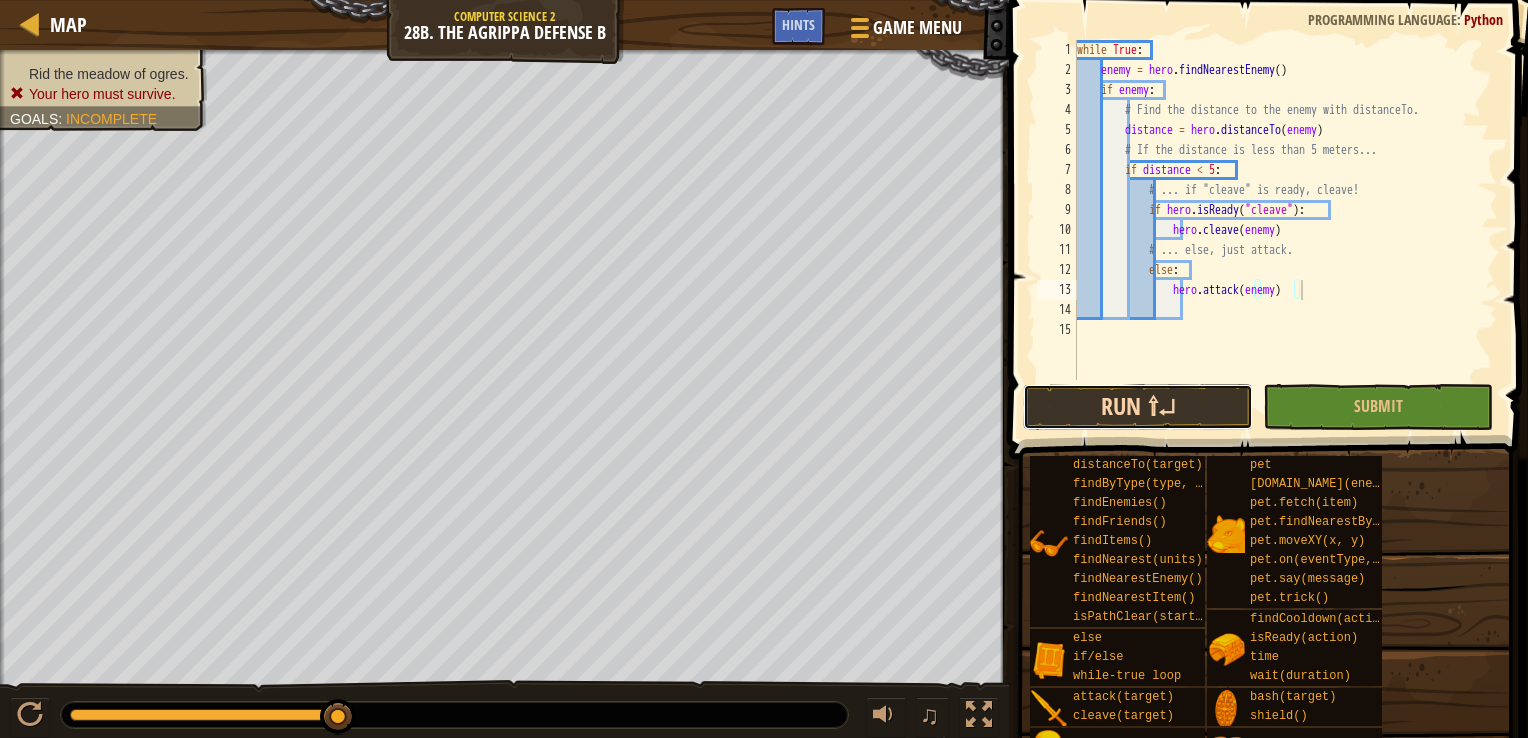 click on "Run ⇧↵" at bounding box center [1138, 407] 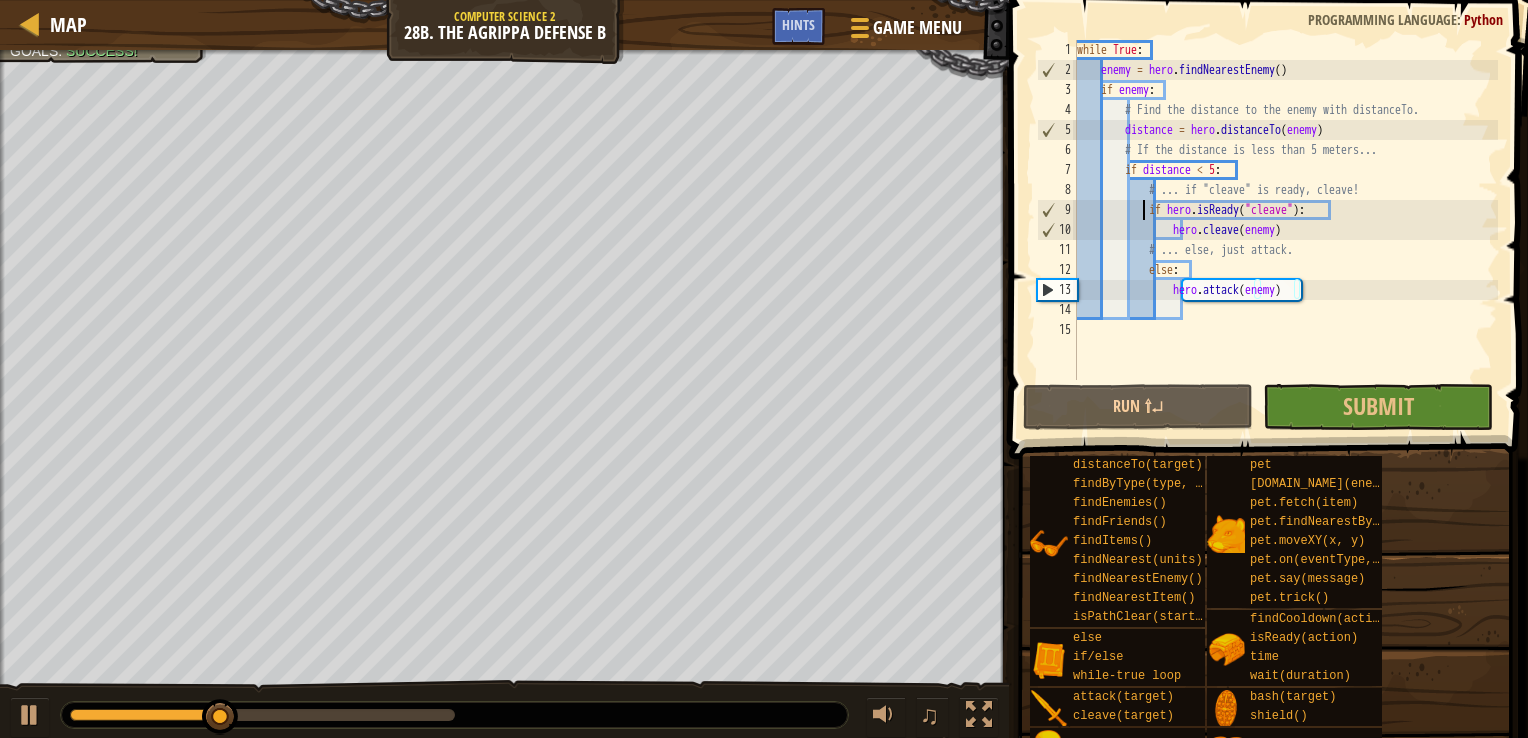 click on "while   True :      enemy   =   hero . findNearestEnemy ( )      if   enemy :          # Find the distance to the enemy with distanceTo.          distance   =   hero . distanceTo ( enemy )          # If the distance is less than 5 meters...          if   distance   <   5 :              # ... if "cleave" is ready, cleave!              if   hero . isReady ( "cleave" ) :                  hero . cleave ( enemy )              # ... else, just attack.              else :                  hero . attack ( enemy )" at bounding box center (1285, 230) 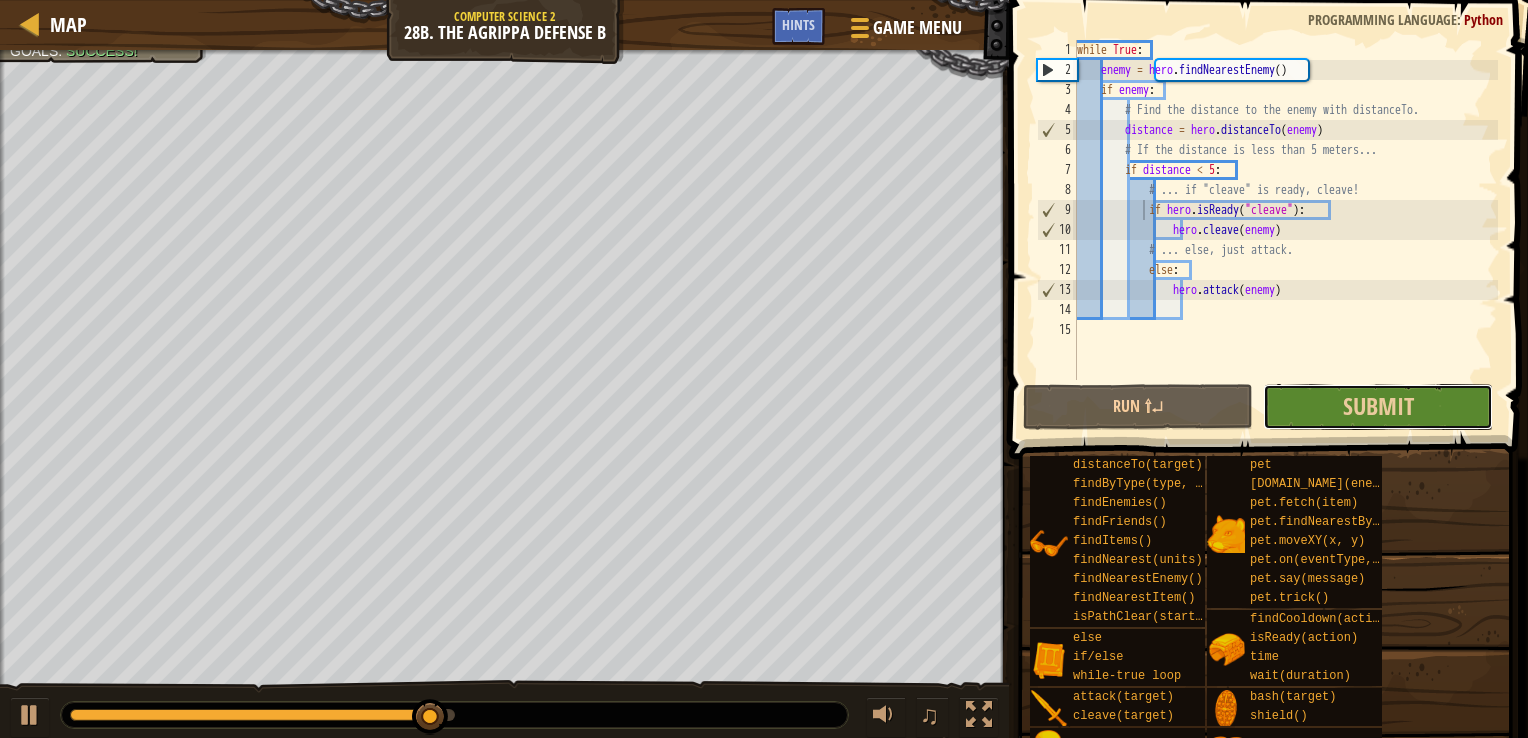 click on "Submit" at bounding box center [1378, 407] 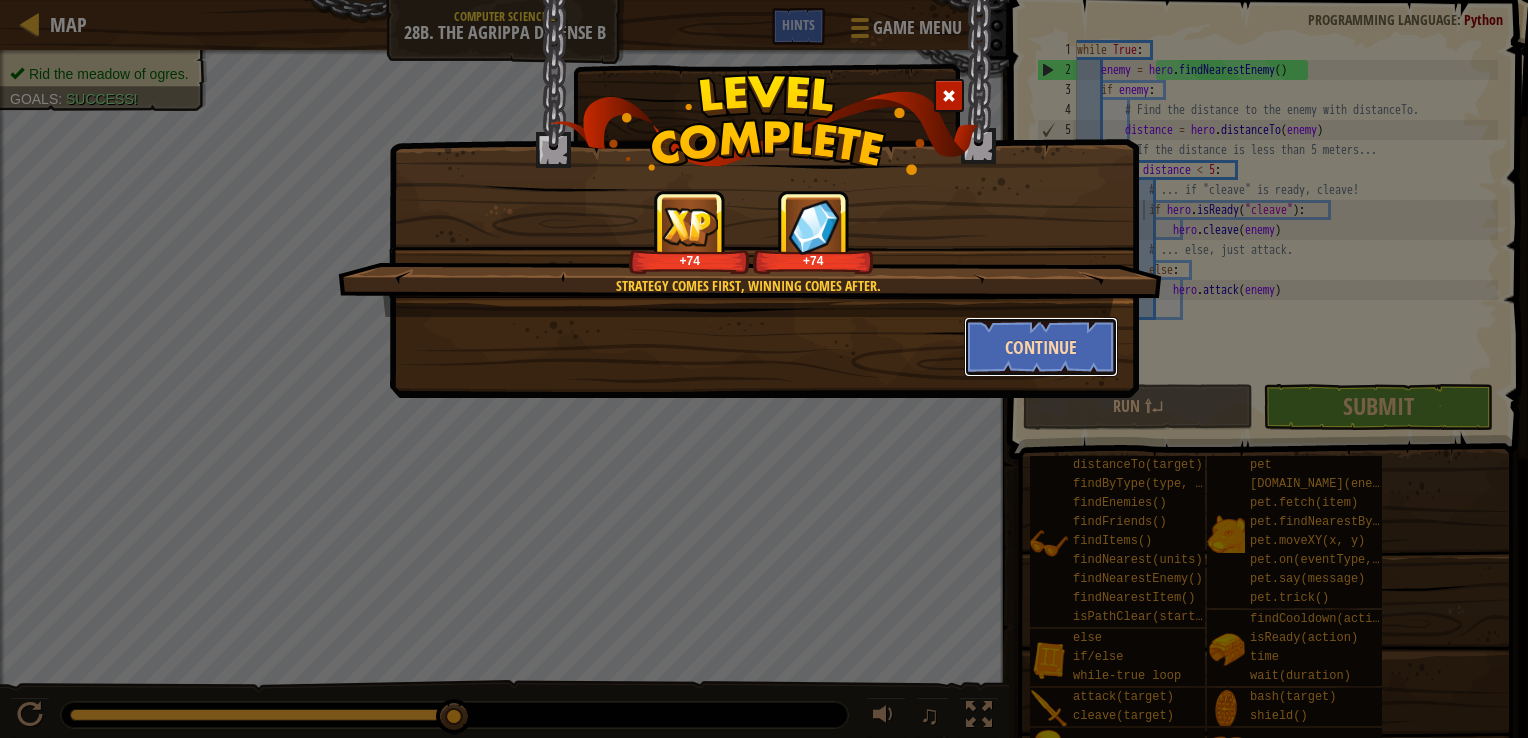 click on "Continue" at bounding box center (1041, 347) 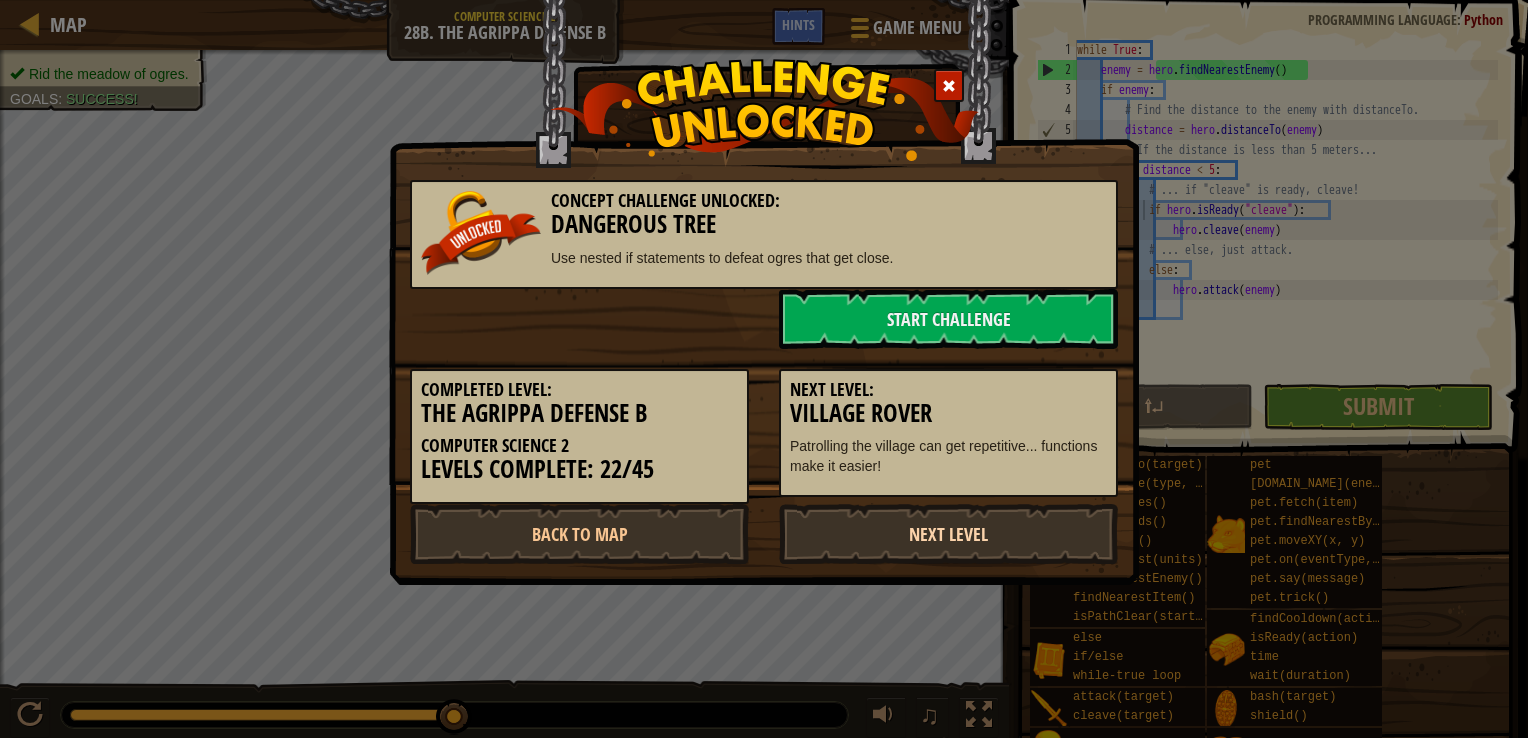 click on "Next Level" at bounding box center [948, 534] 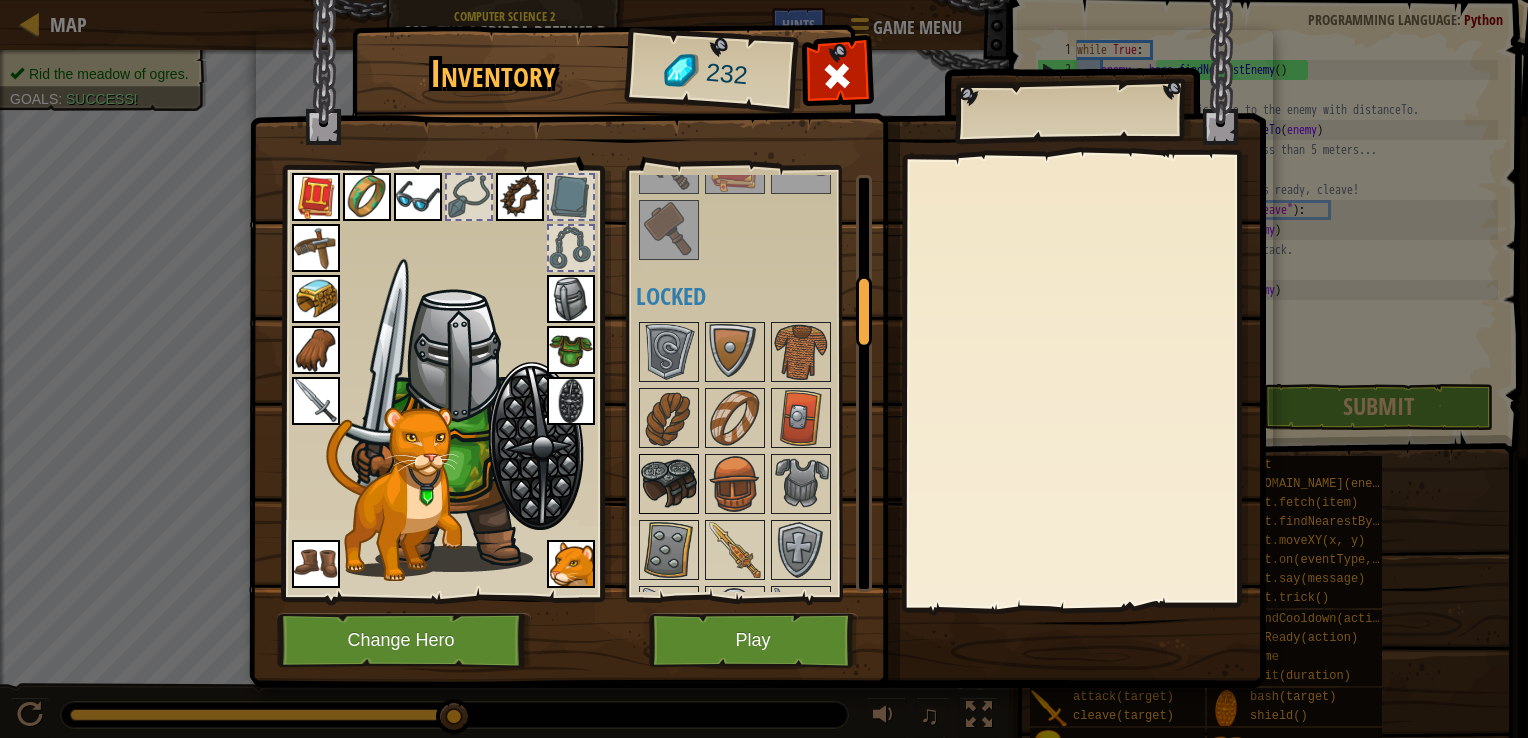 scroll, scrollTop: 700, scrollLeft: 0, axis: vertical 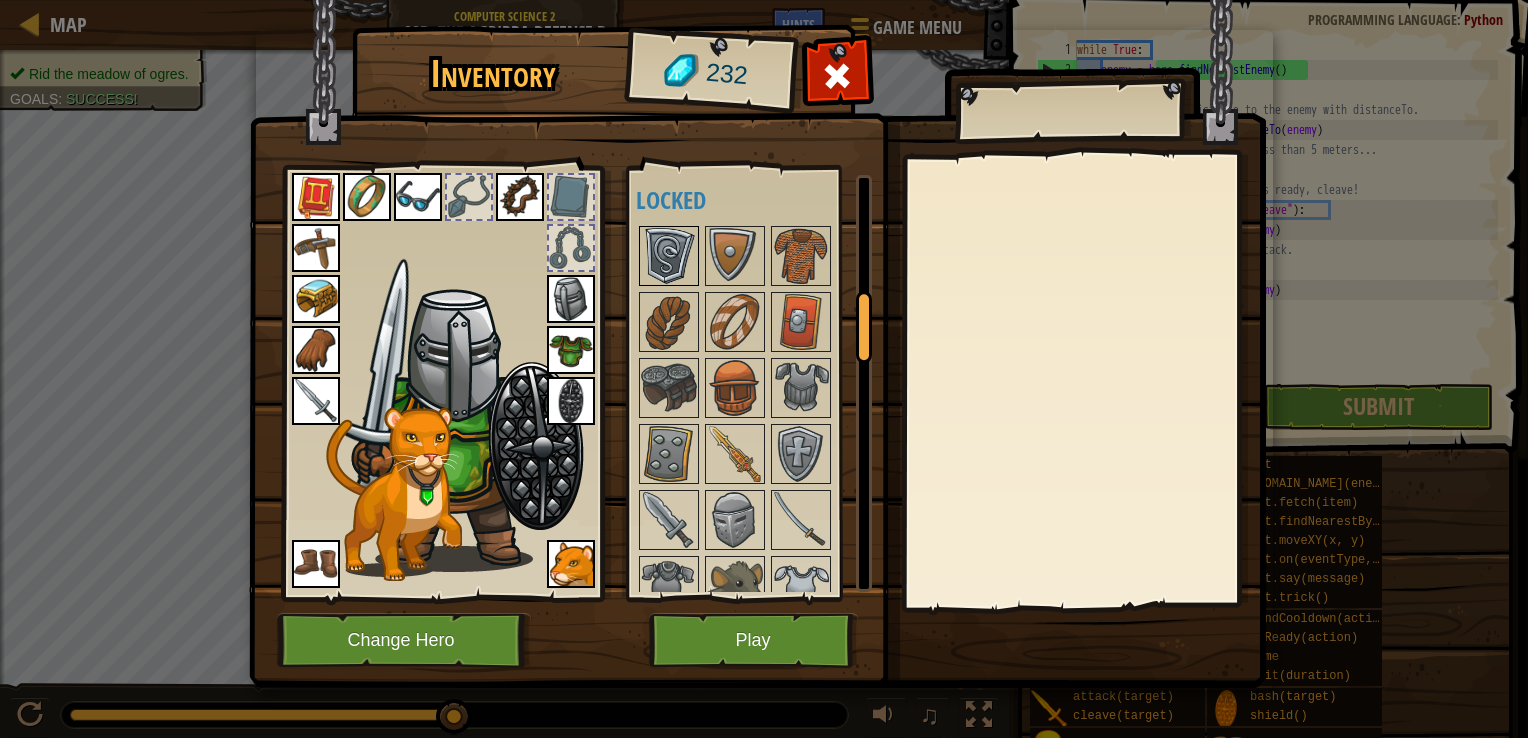 click at bounding box center (669, 256) 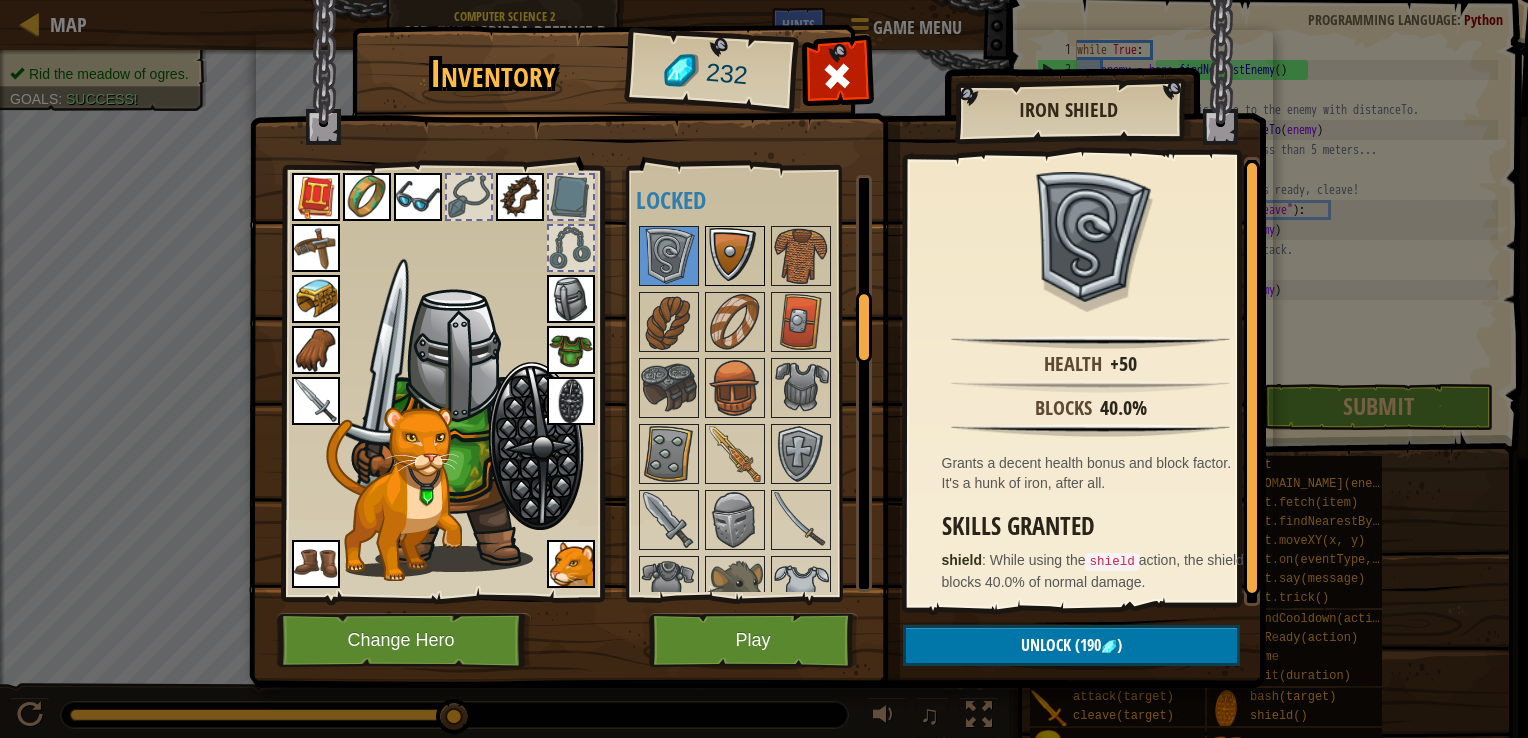 click at bounding box center (735, 256) 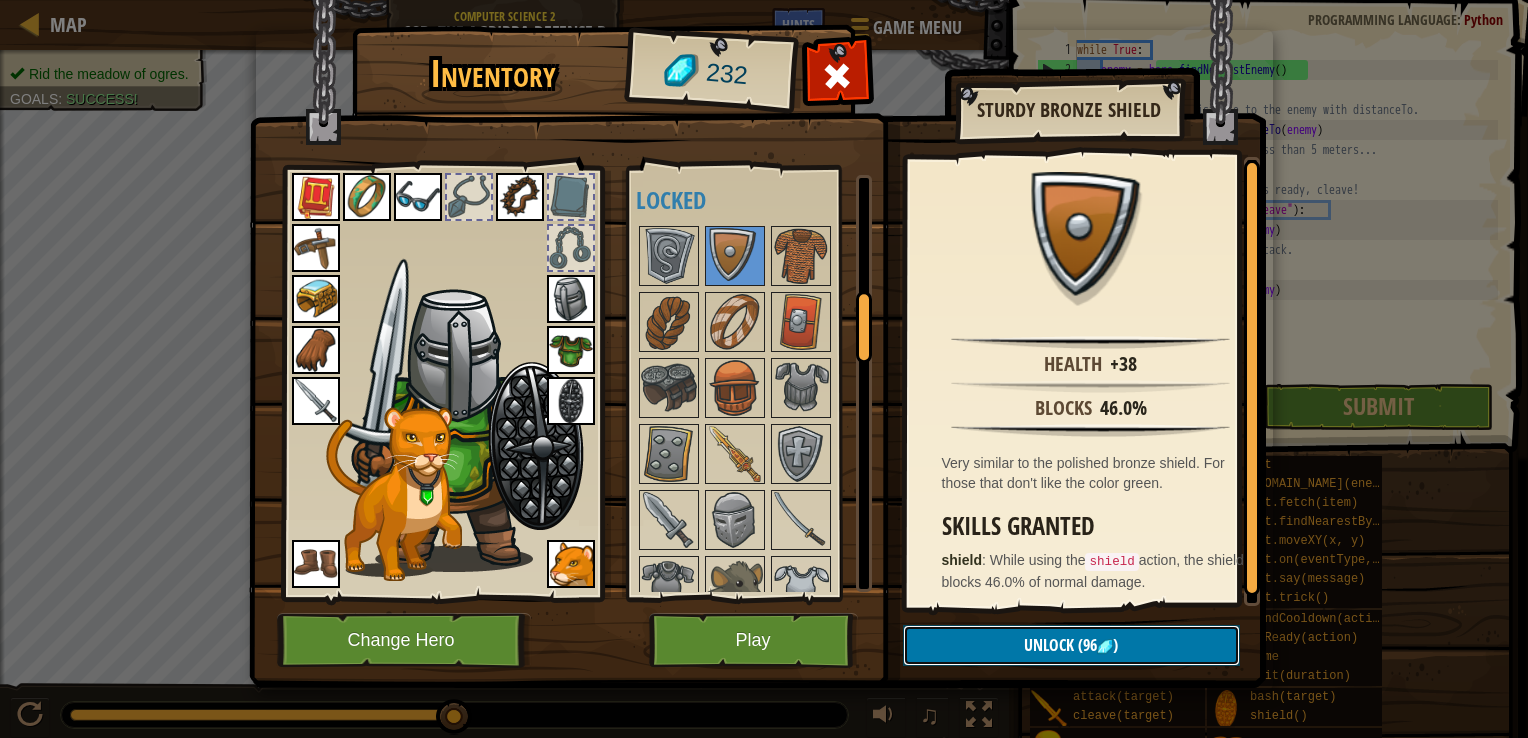 click on "Unlock" at bounding box center [1049, 645] 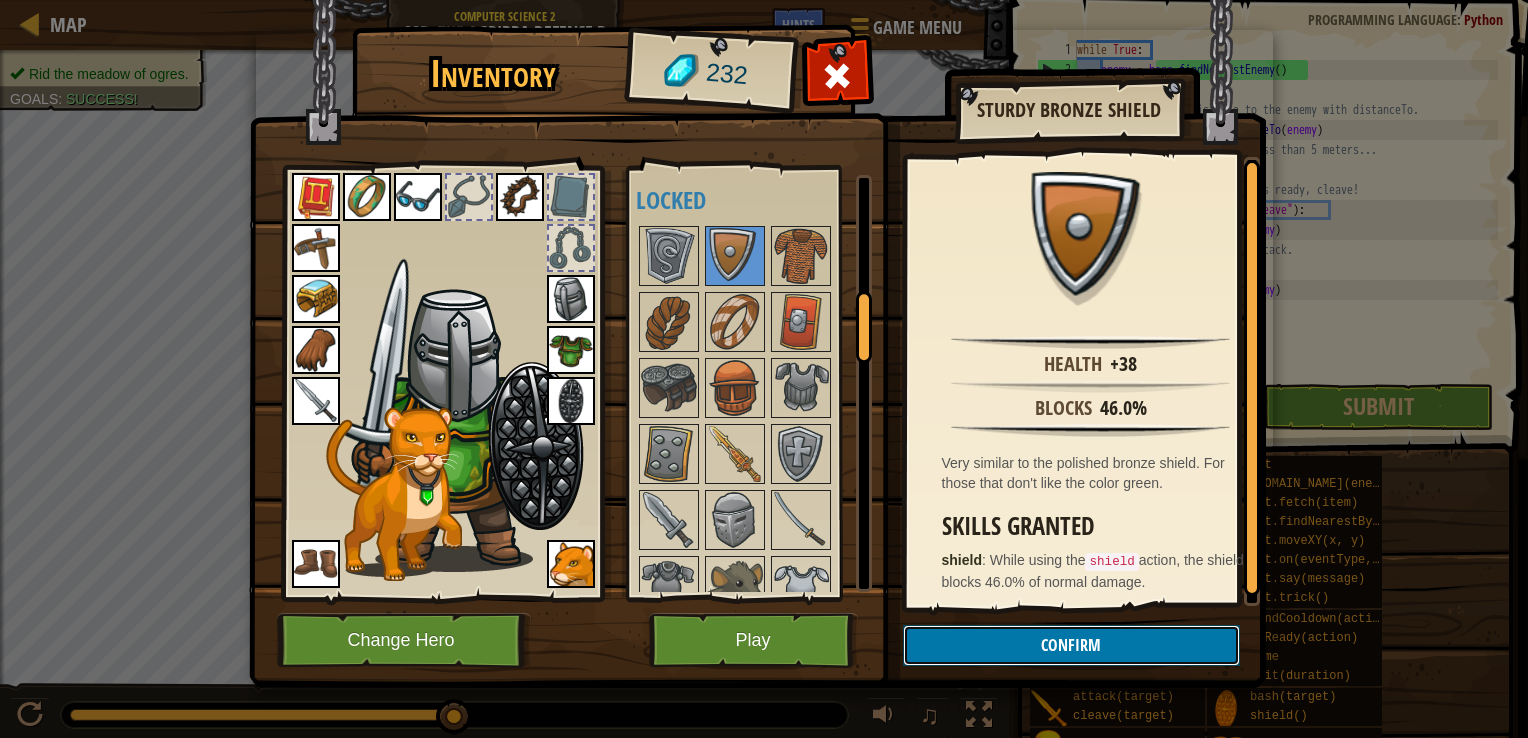 click on "Confirm" at bounding box center [1071, 645] 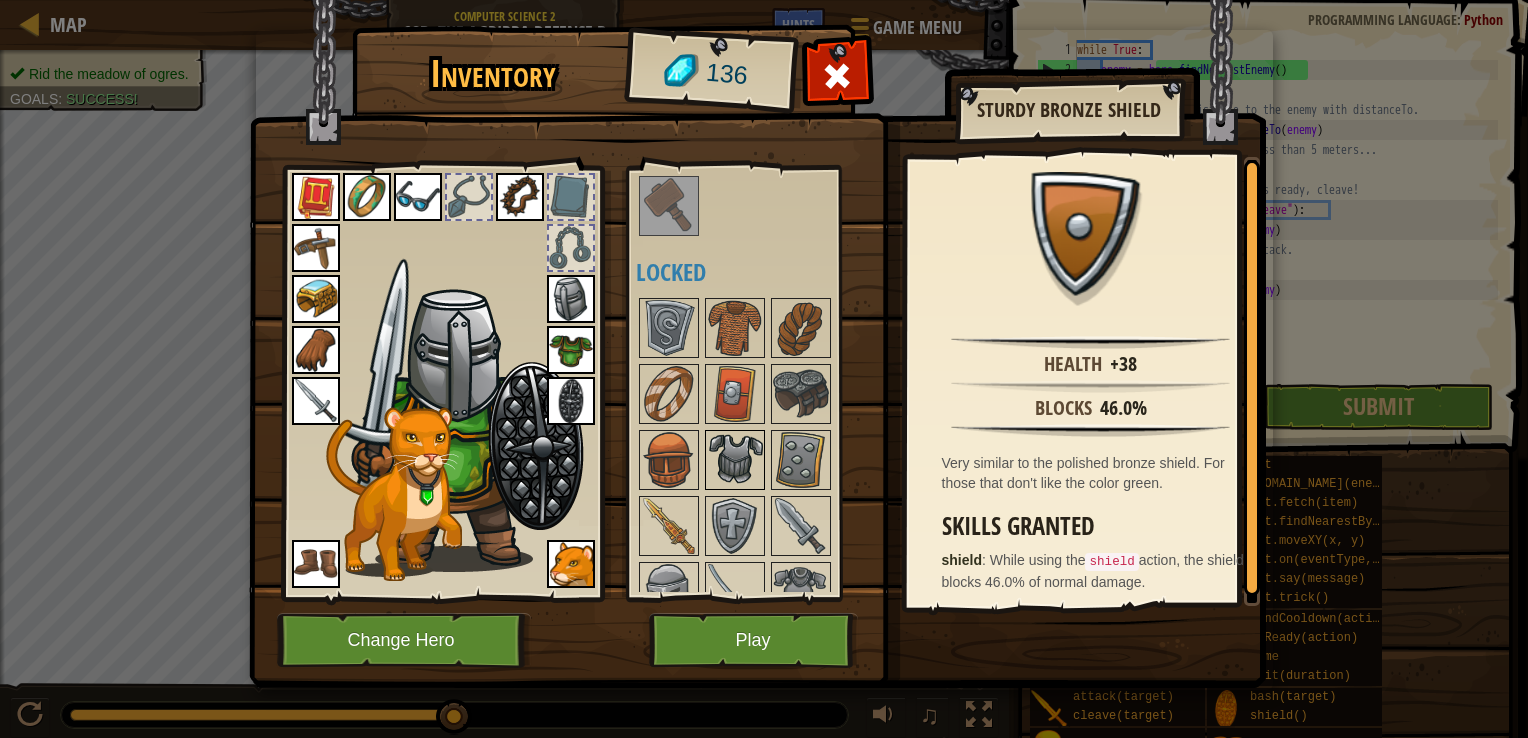 scroll, scrollTop: 600, scrollLeft: 0, axis: vertical 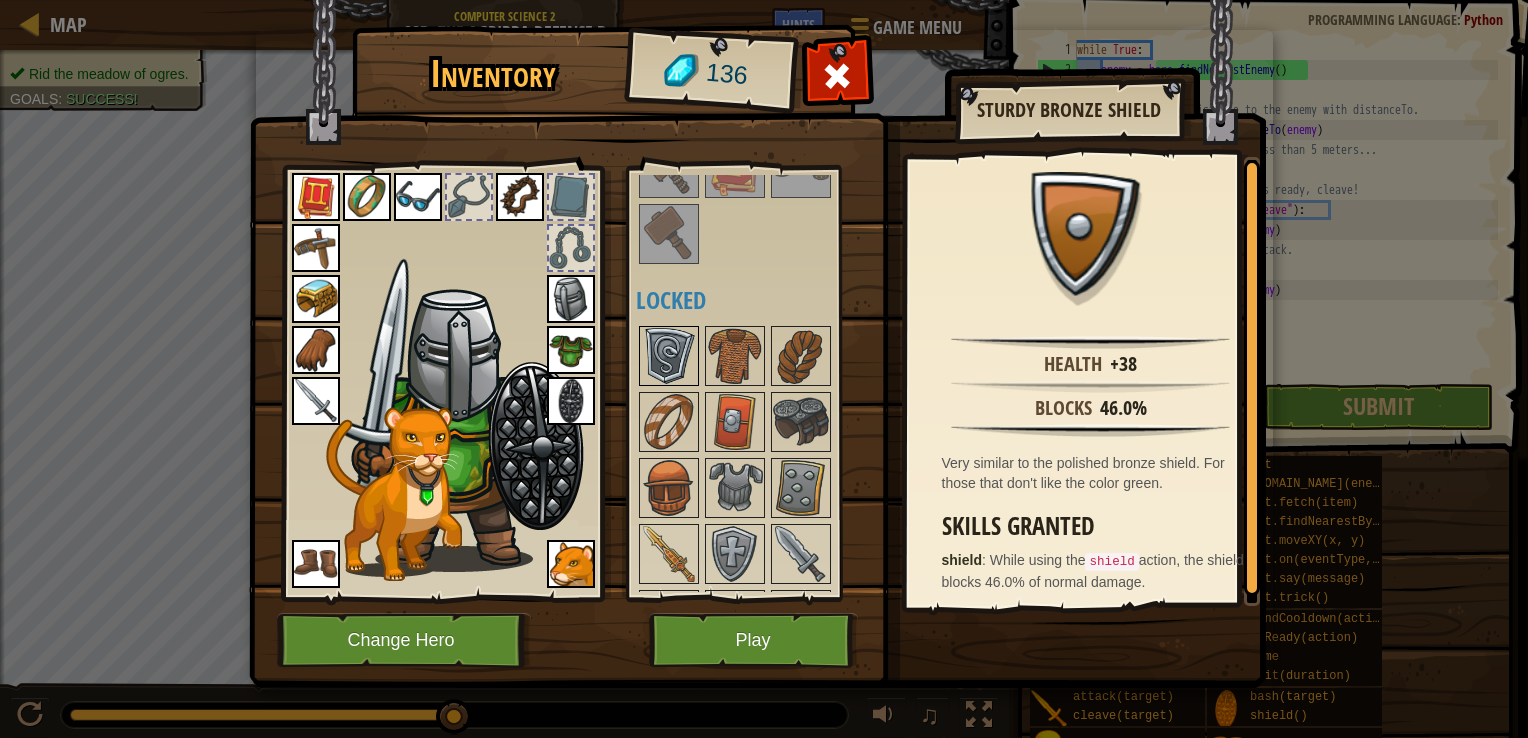 click at bounding box center (669, 356) 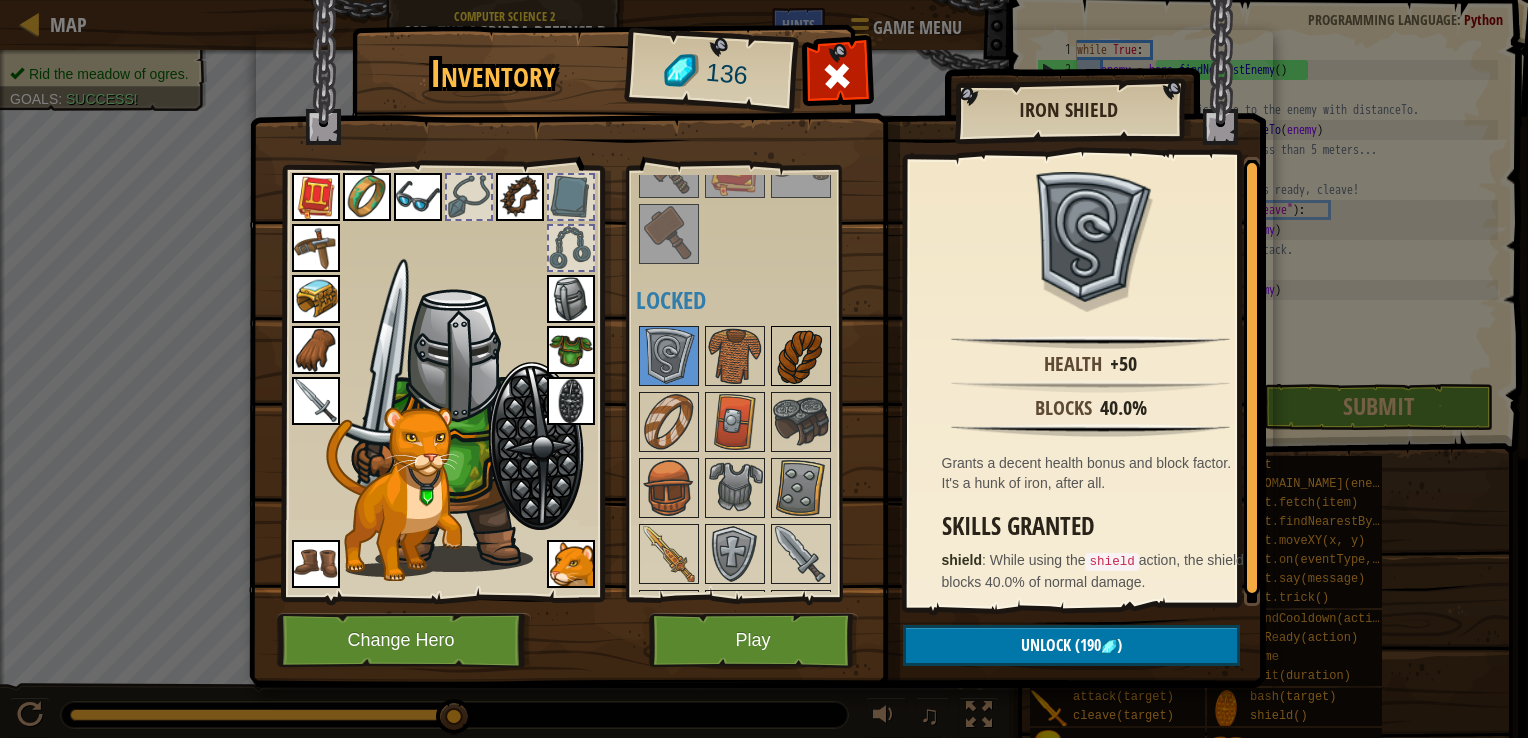 click at bounding box center [801, 356] 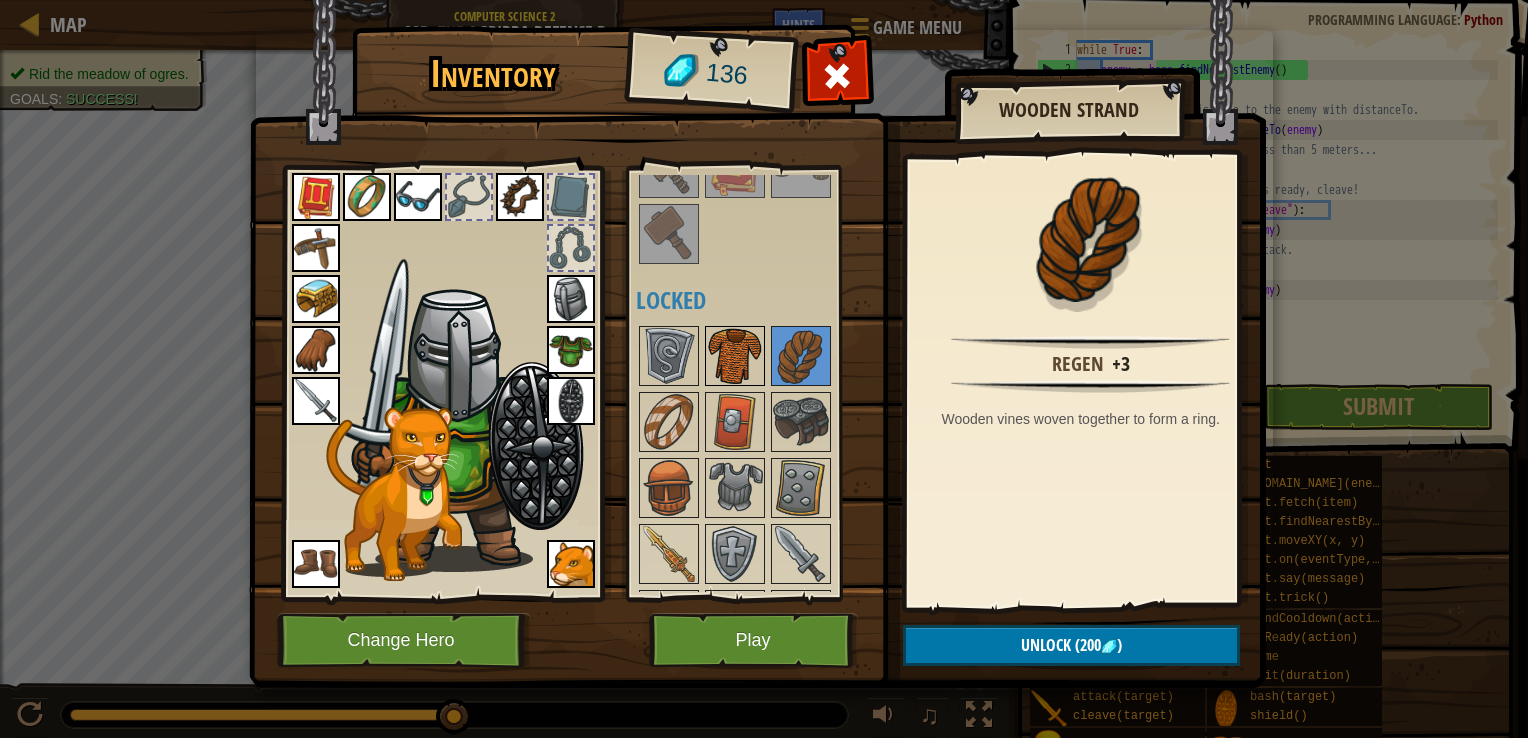 click at bounding box center (735, 356) 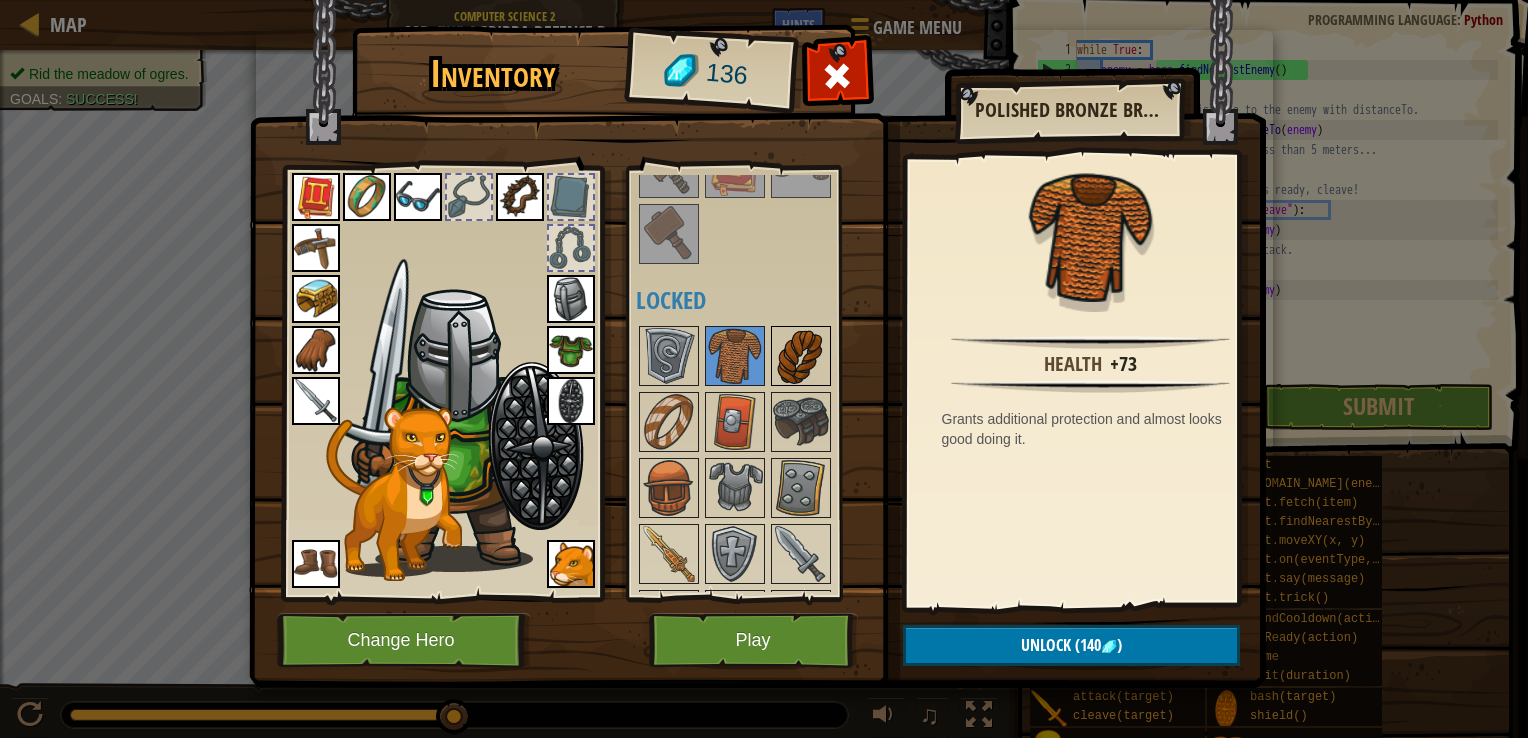 click at bounding box center (801, 356) 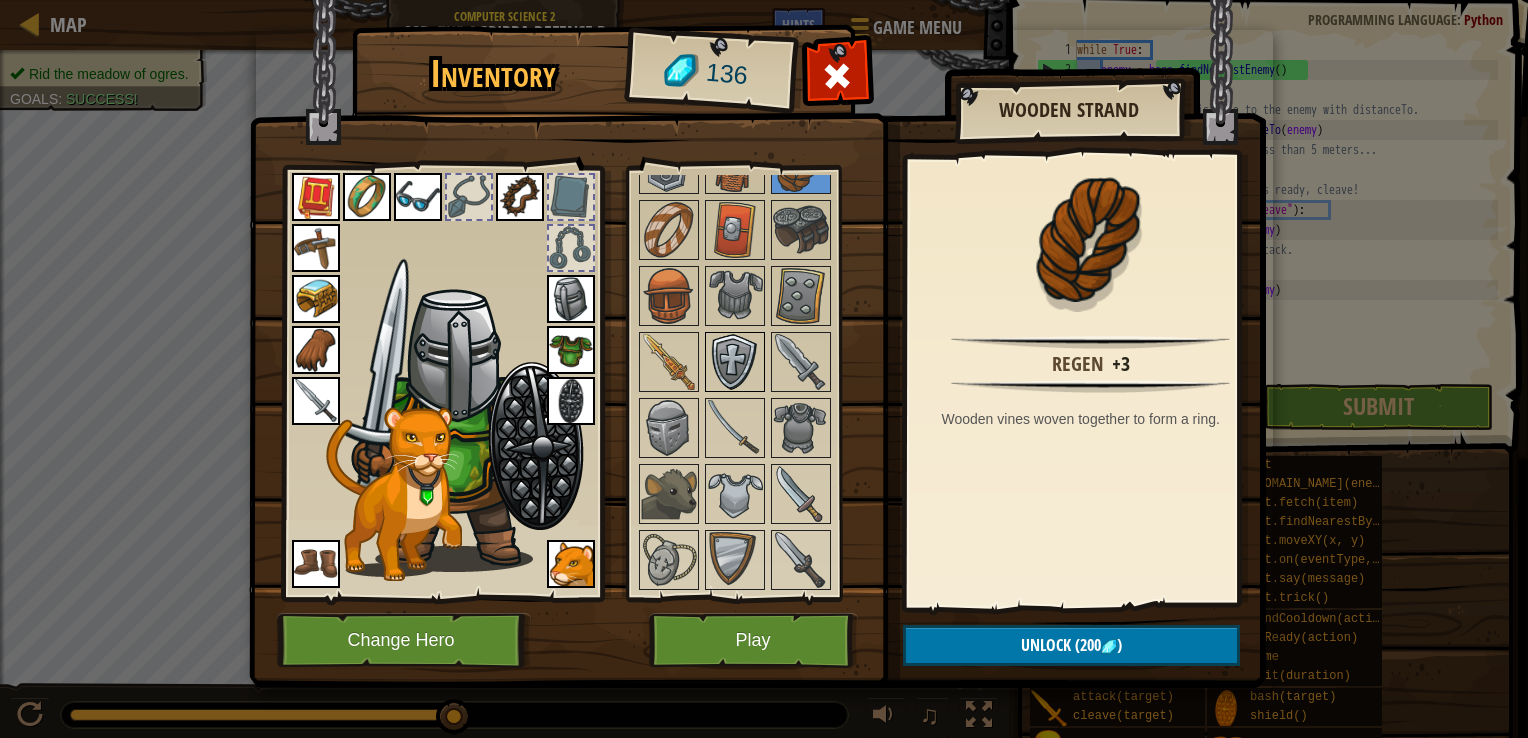 scroll, scrollTop: 800, scrollLeft: 0, axis: vertical 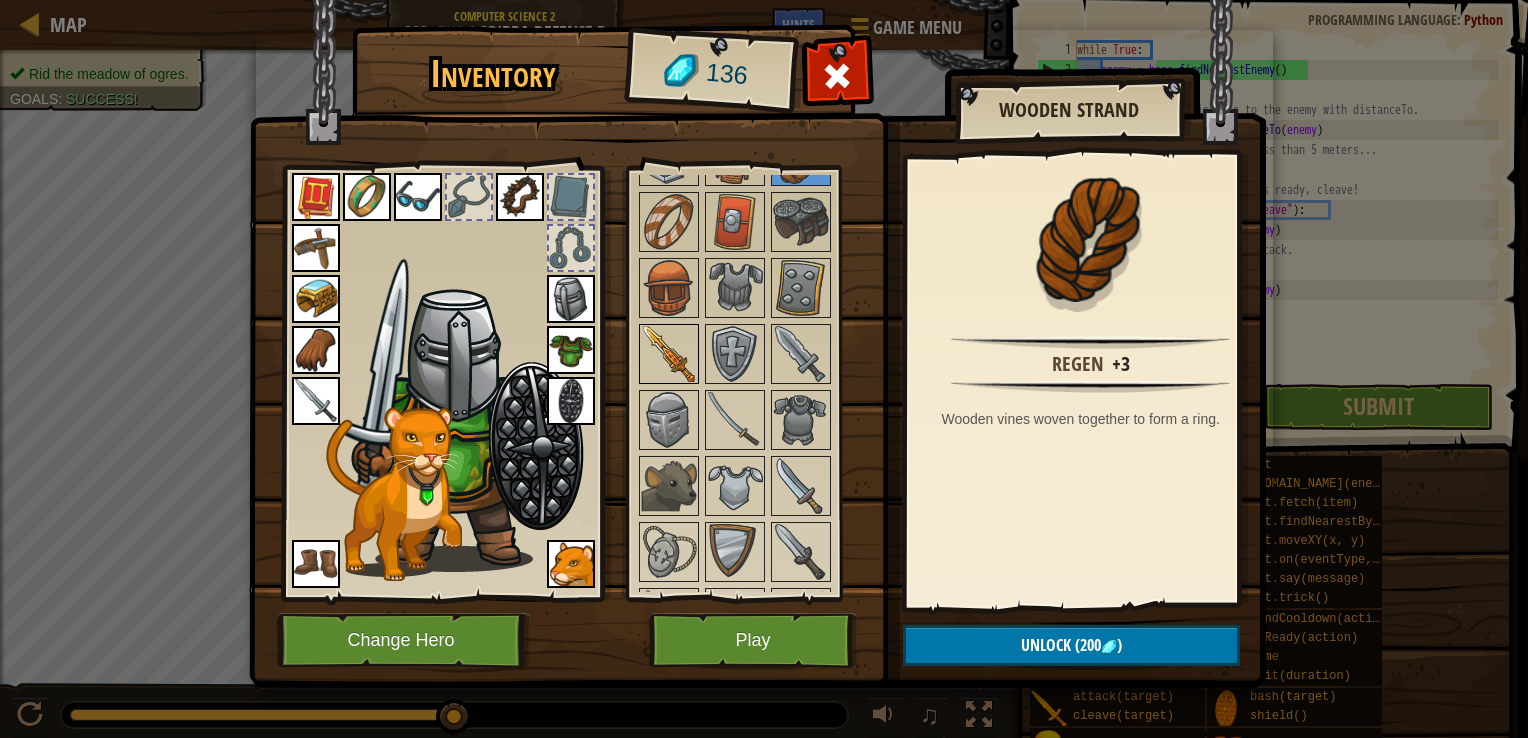click at bounding box center [669, 354] 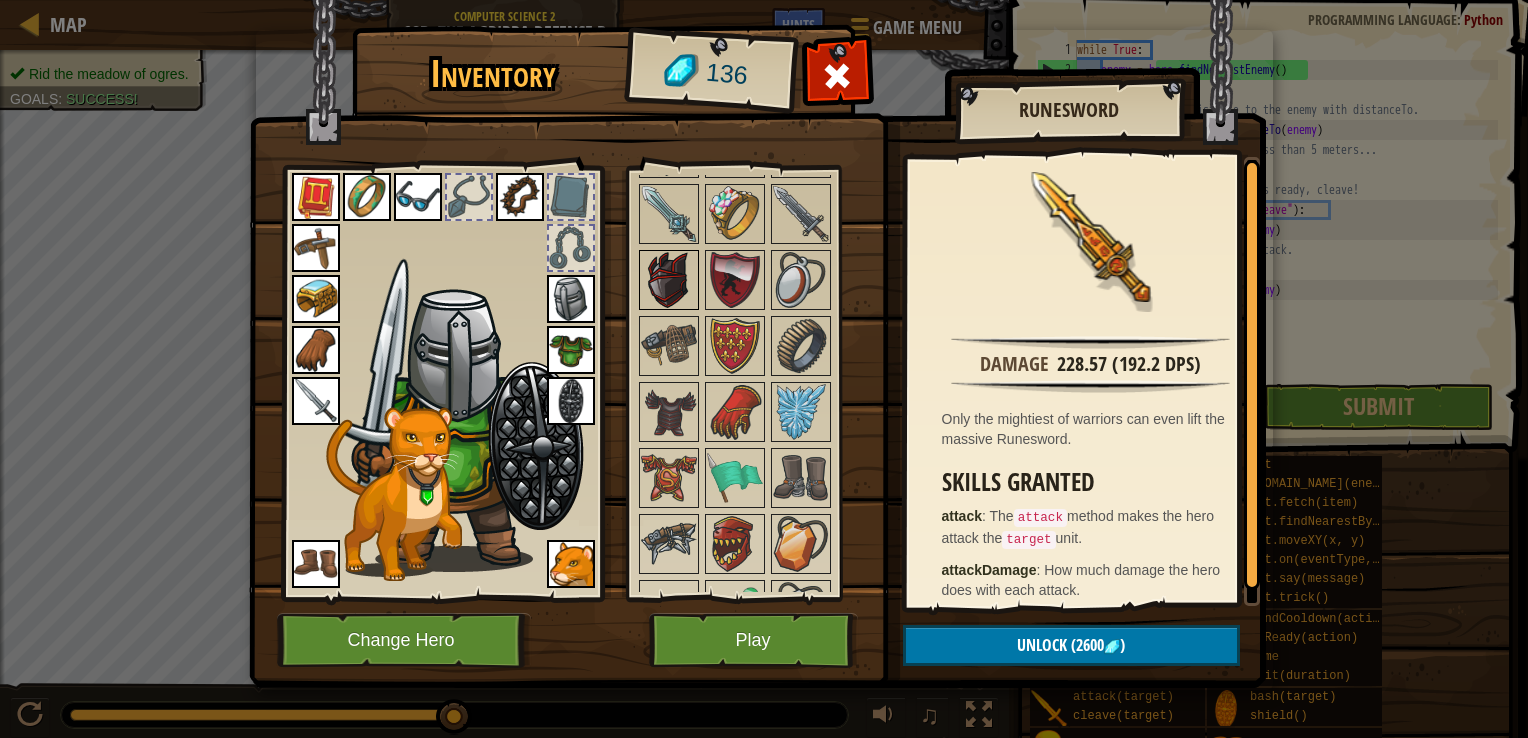 scroll, scrollTop: 1896, scrollLeft: 0, axis: vertical 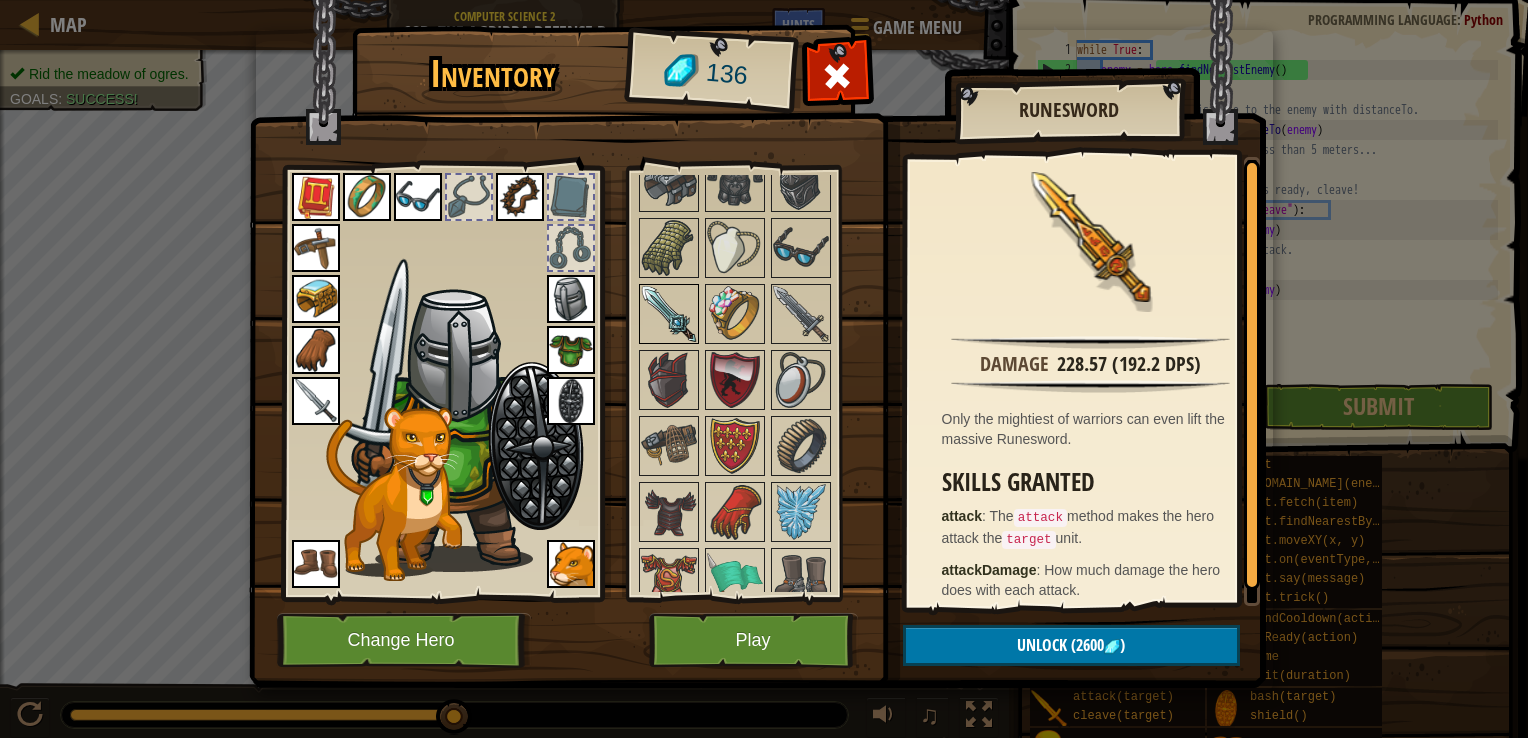 click at bounding box center (669, 314) 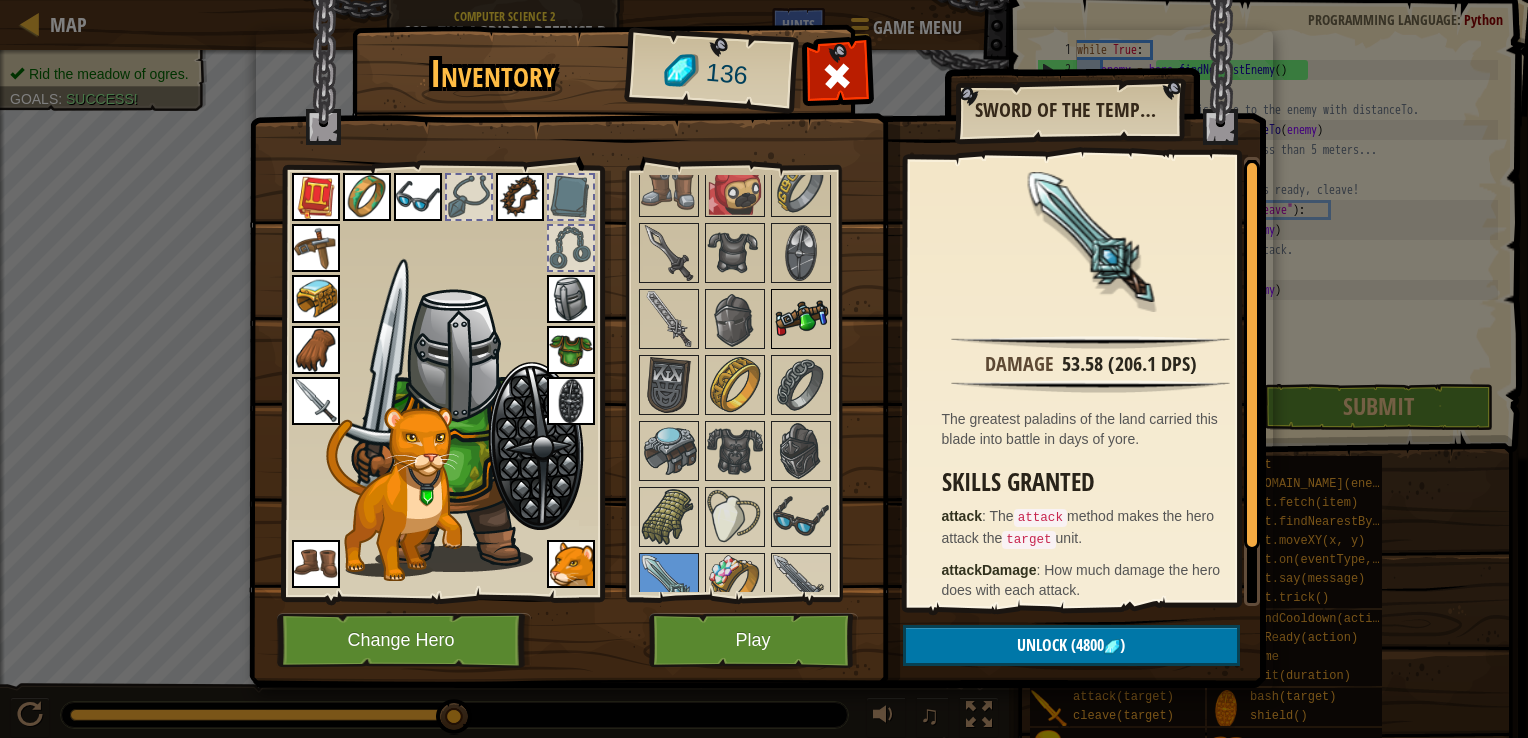 scroll, scrollTop: 1596, scrollLeft: 0, axis: vertical 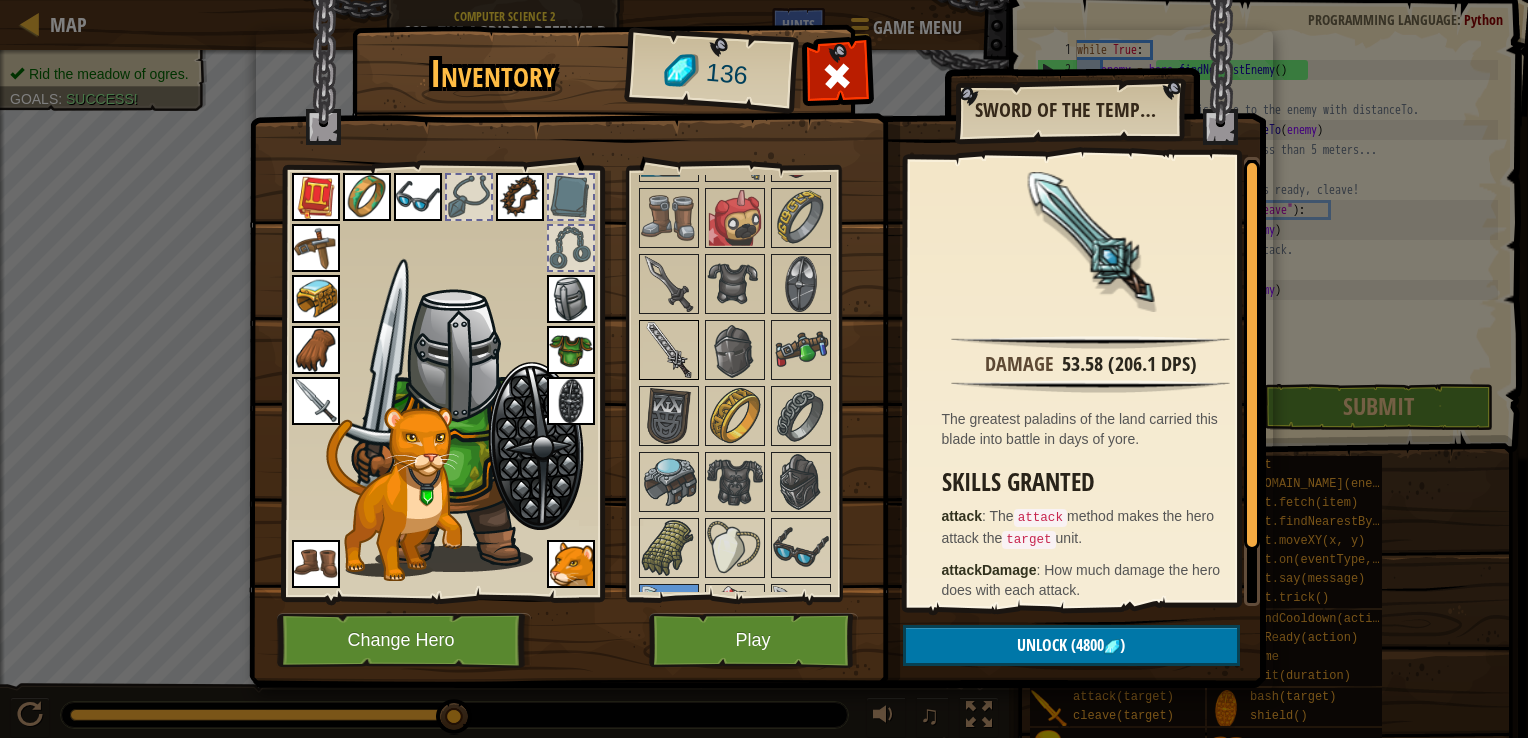 click at bounding box center (669, 350) 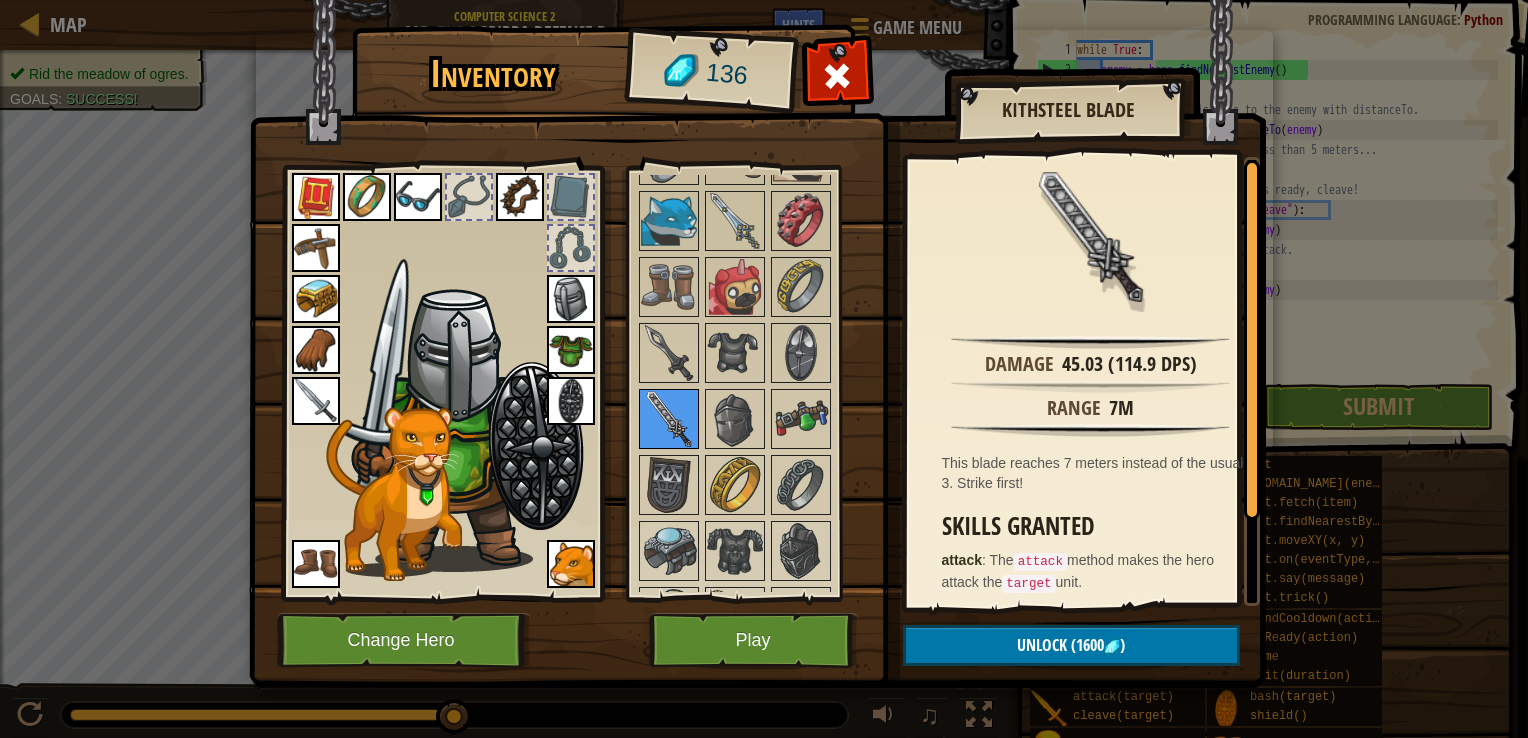 scroll, scrollTop: 1496, scrollLeft: 0, axis: vertical 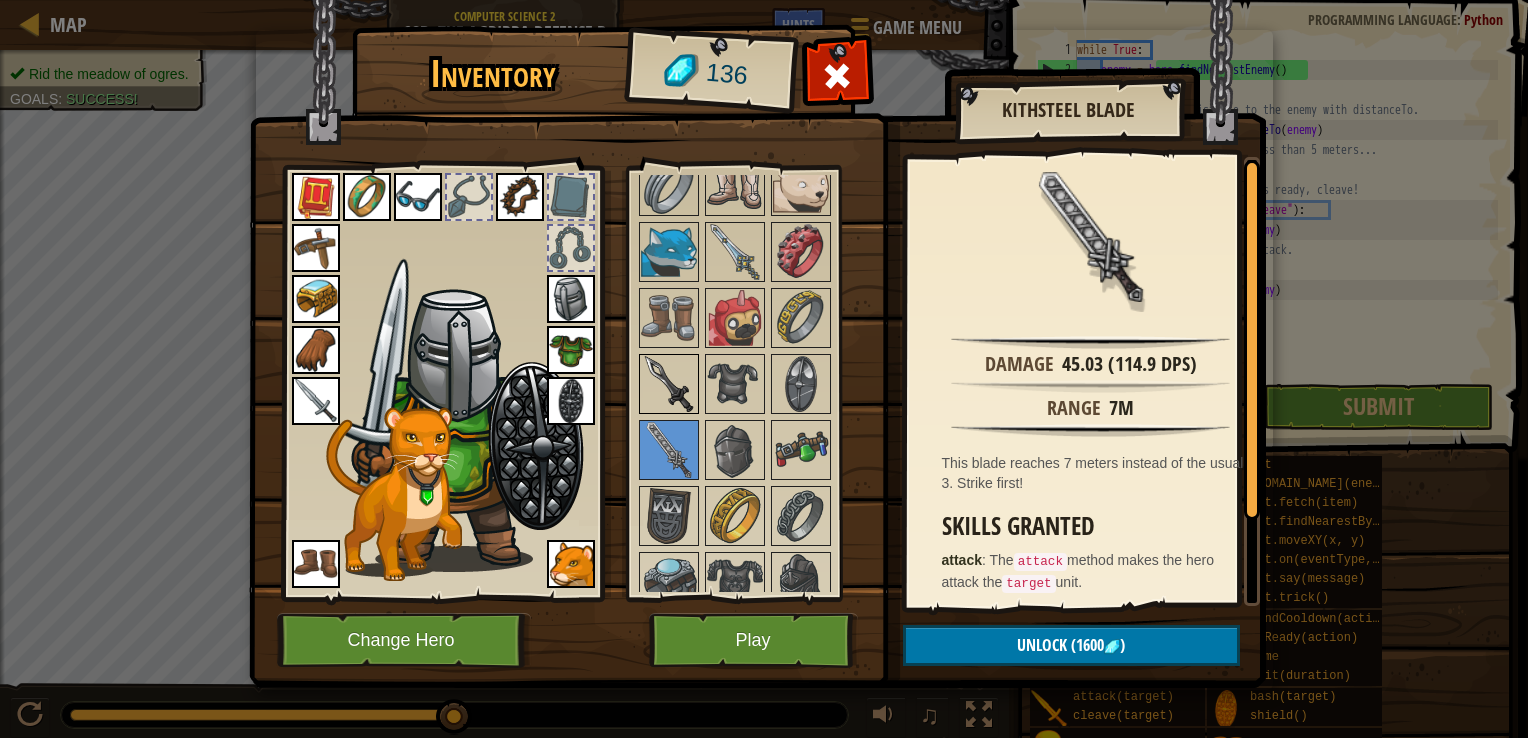 click at bounding box center [669, 384] 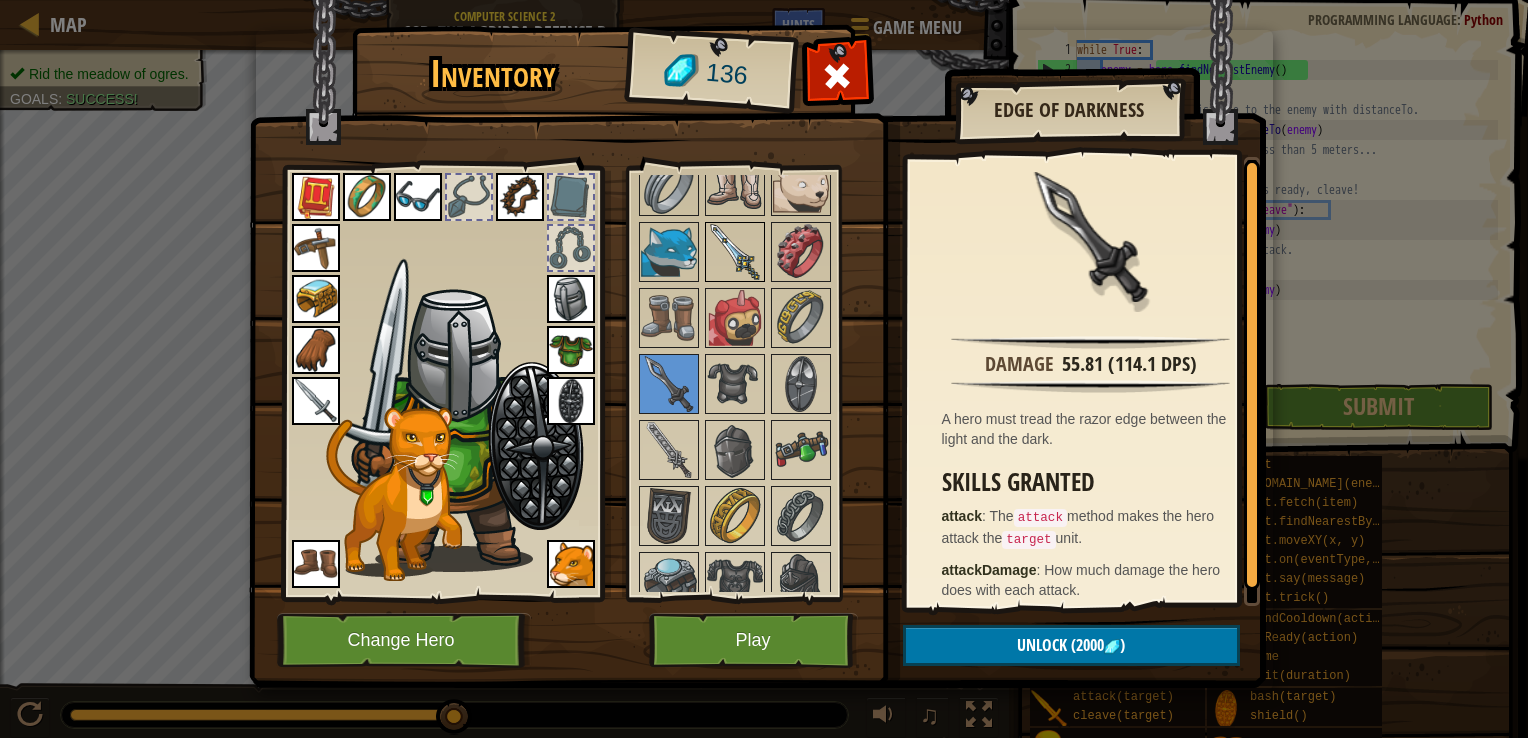 click at bounding box center (735, 252) 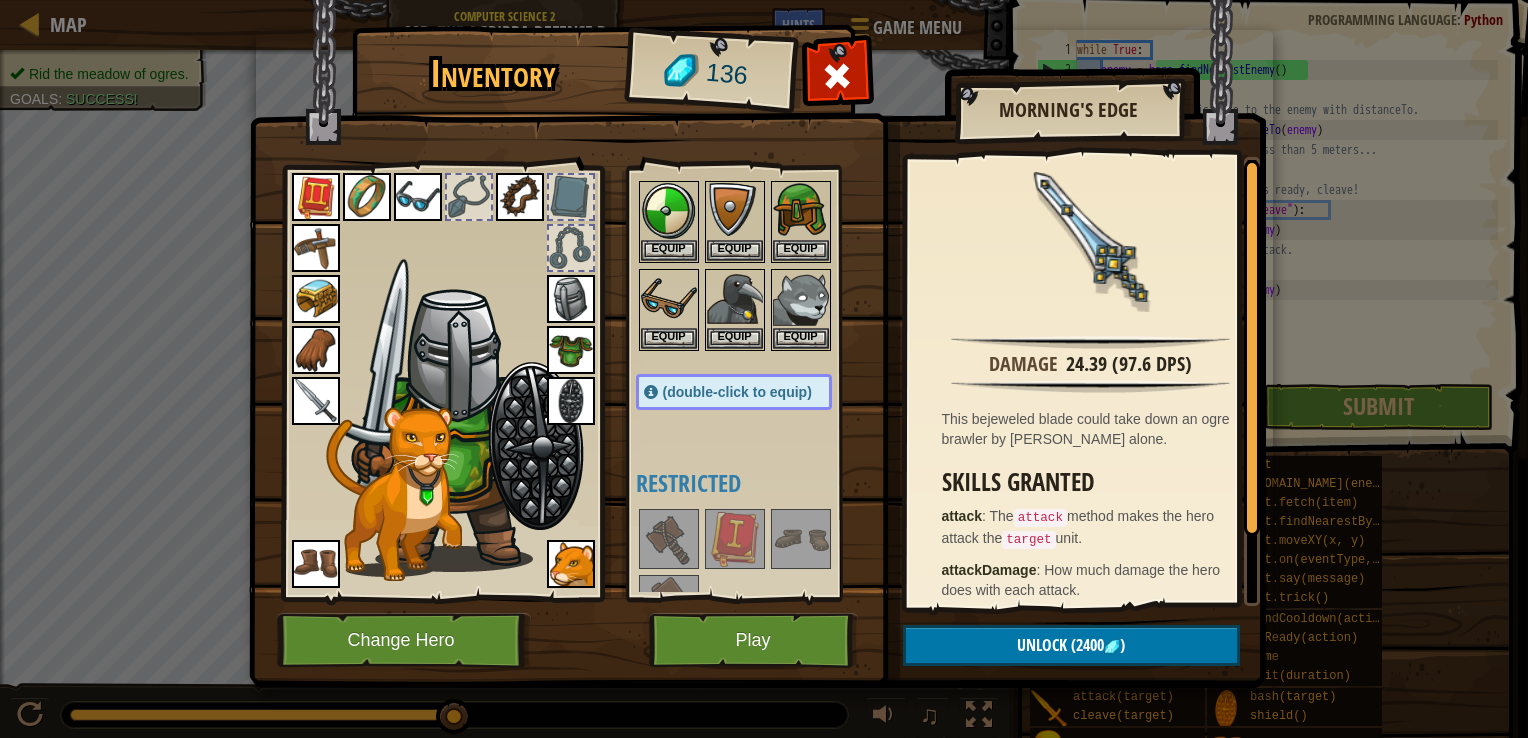 scroll, scrollTop: 196, scrollLeft: 0, axis: vertical 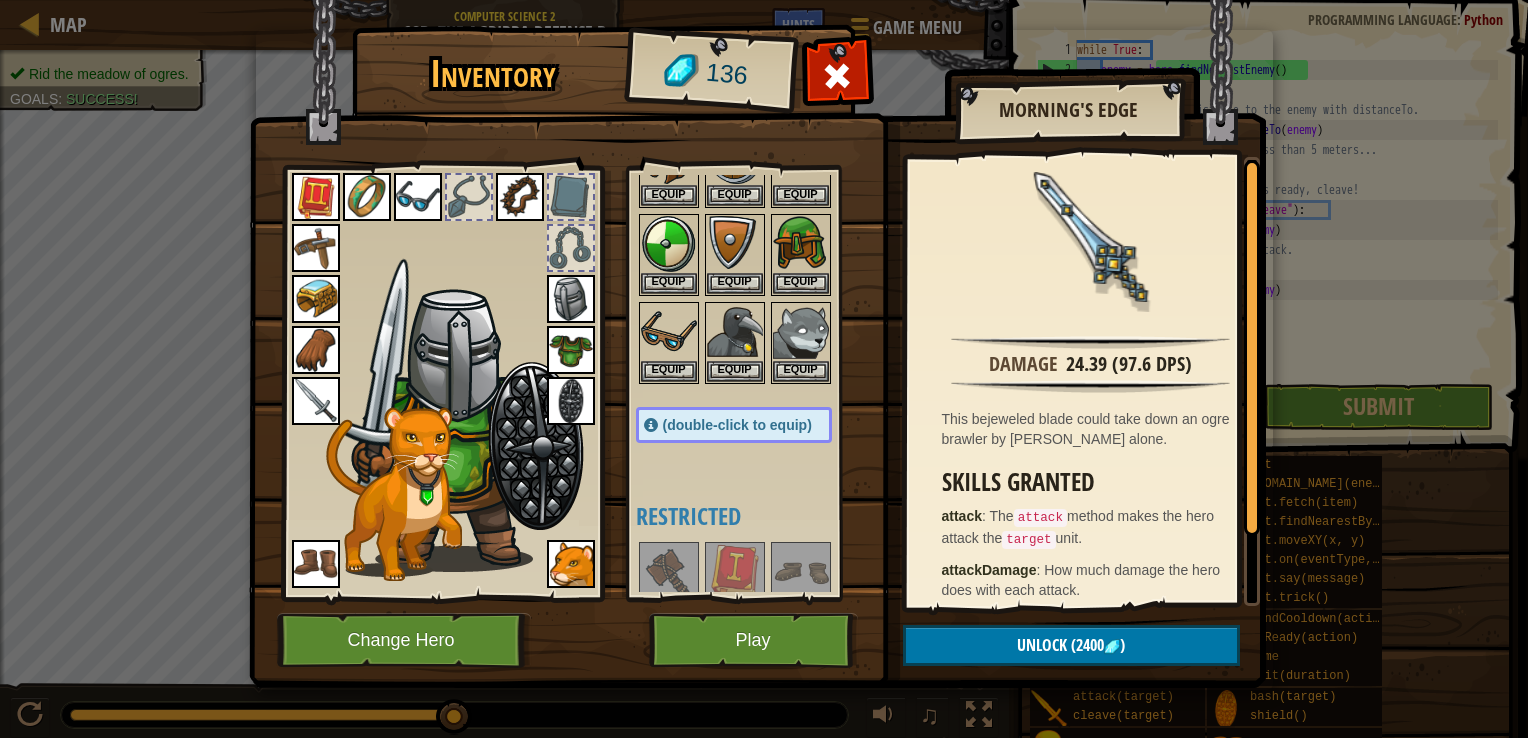 click at bounding box center (316, 401) 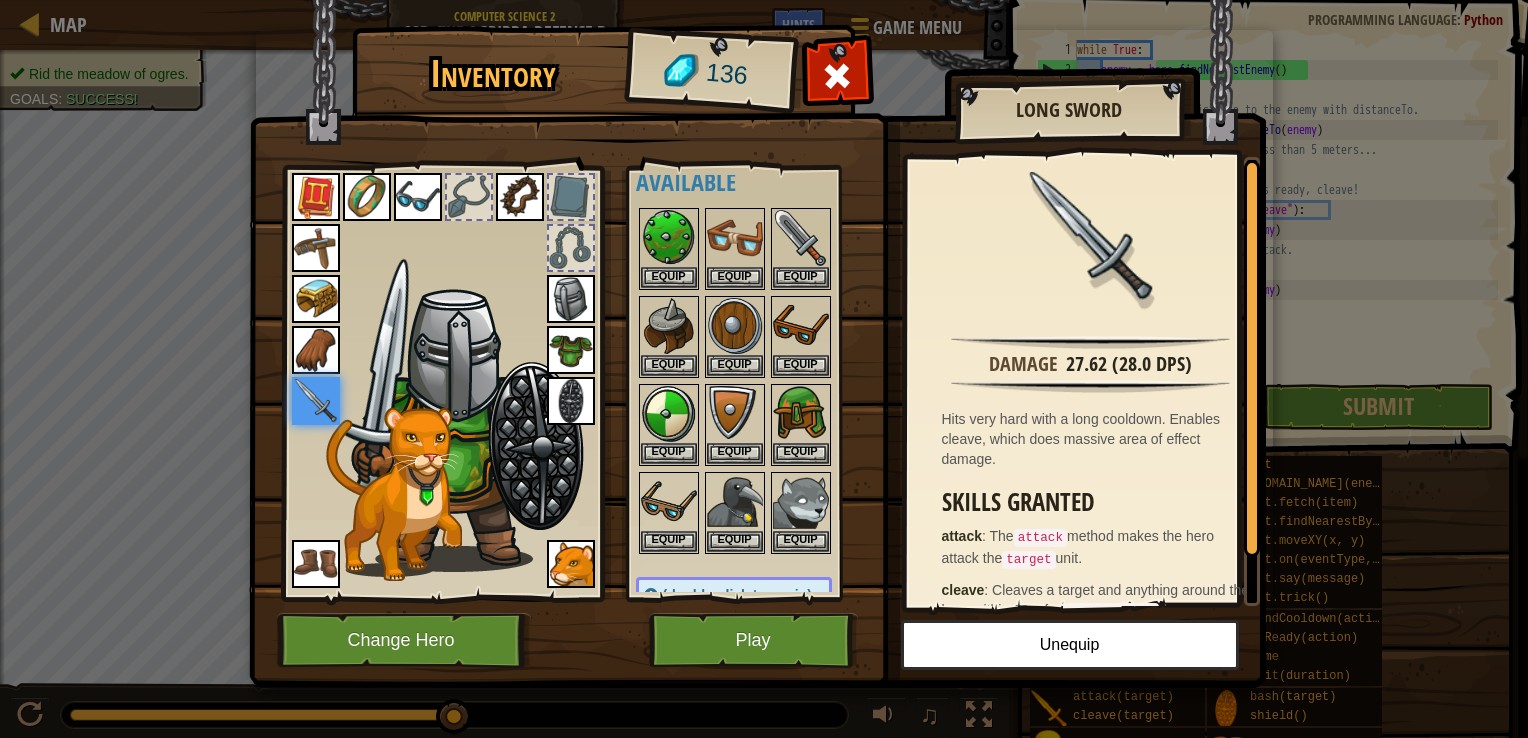 scroll, scrollTop: 0, scrollLeft: 0, axis: both 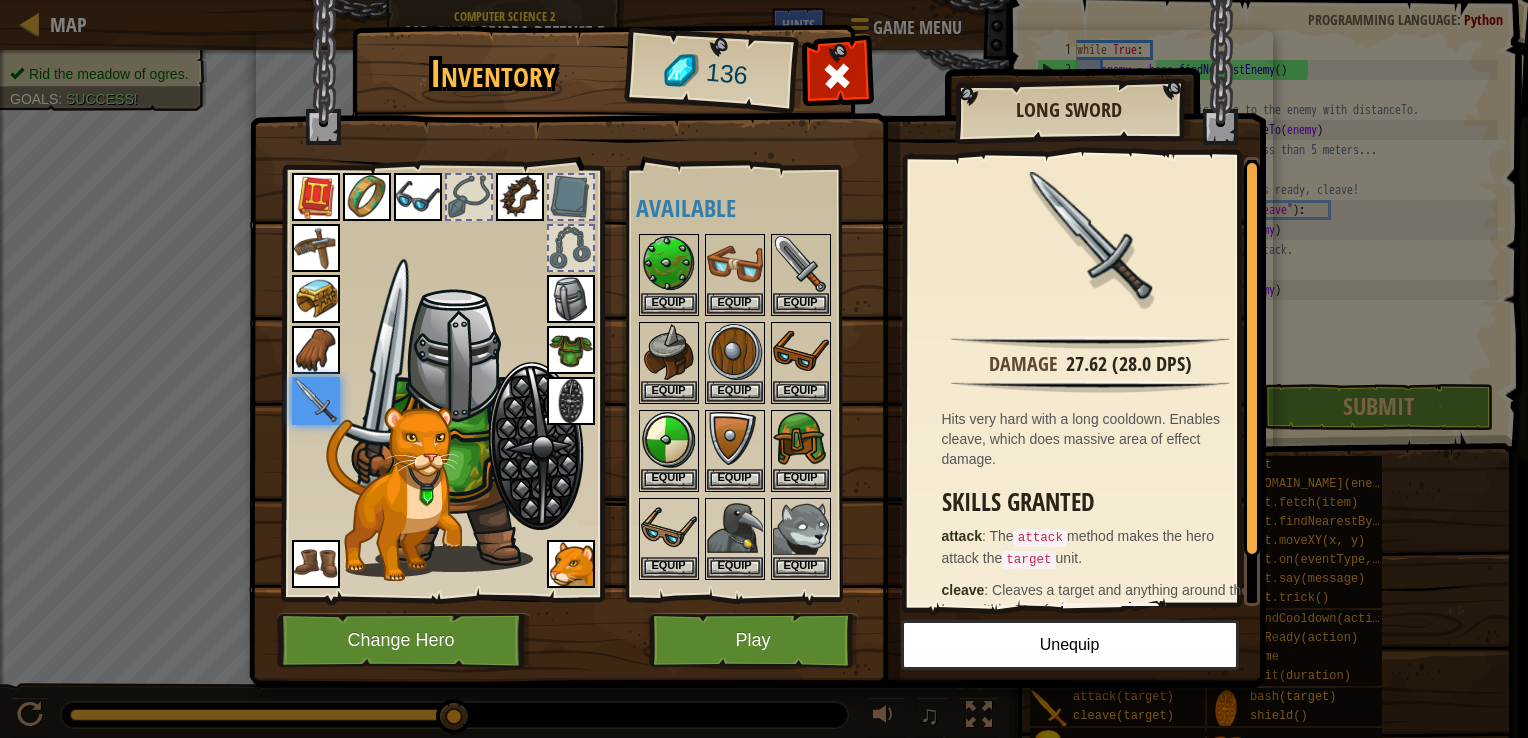 click on "Available Equip Equip Equip Equip Equip Equip Equip Equip Equip Equip Equip Equip Equip Equip Equip Equip Equip Equip Equip Equip Equip Equip Equip (double-click to equip) Restricted Locked" at bounding box center [754, 383] 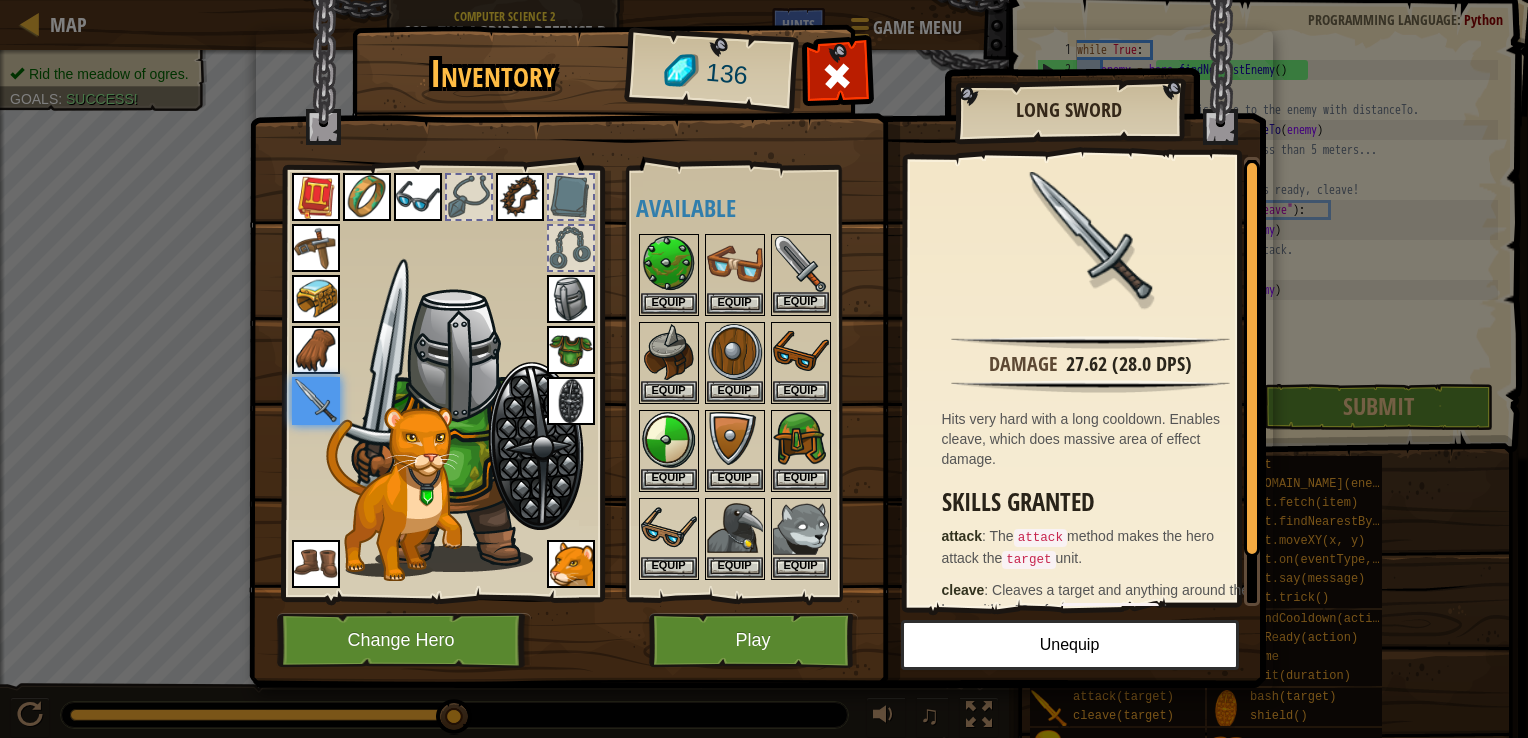 drag, startPoint x: 784, startPoint y: 197, endPoint x: 824, endPoint y: 302, distance: 112.36102 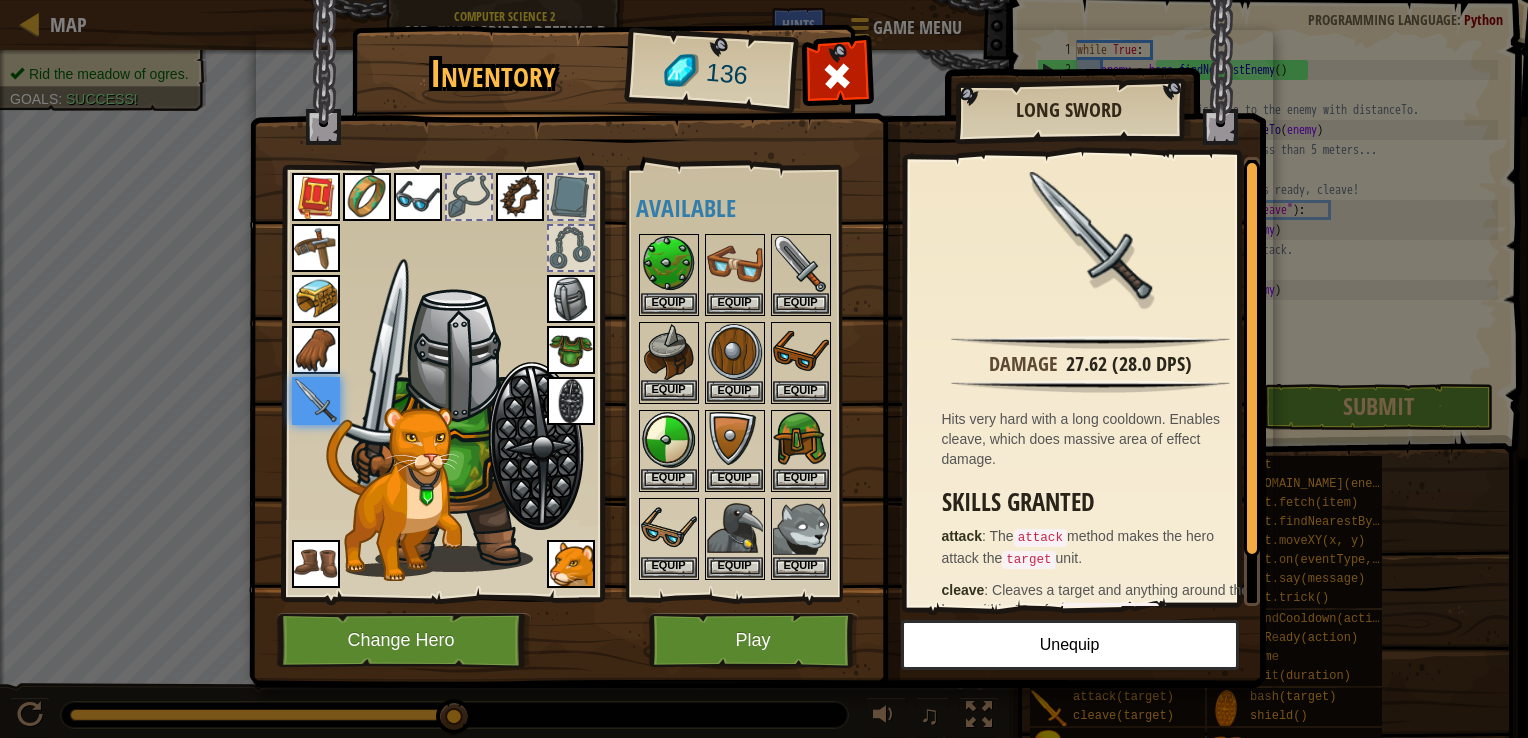 drag, startPoint x: 799, startPoint y: 297, endPoint x: 660, endPoint y: 346, distance: 147.38385 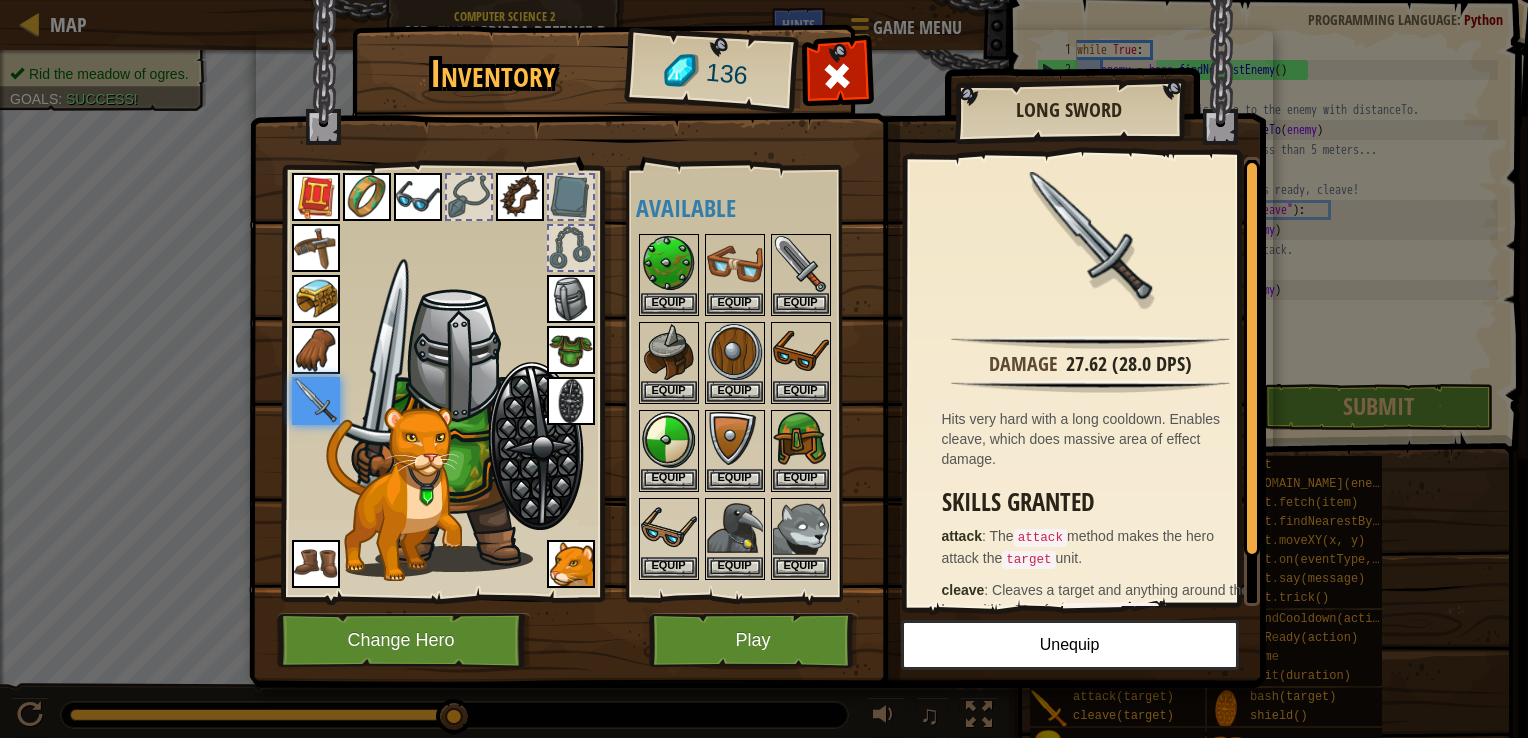 drag, startPoint x: 660, startPoint y: 346, endPoint x: 576, endPoint y: 403, distance: 101.51354 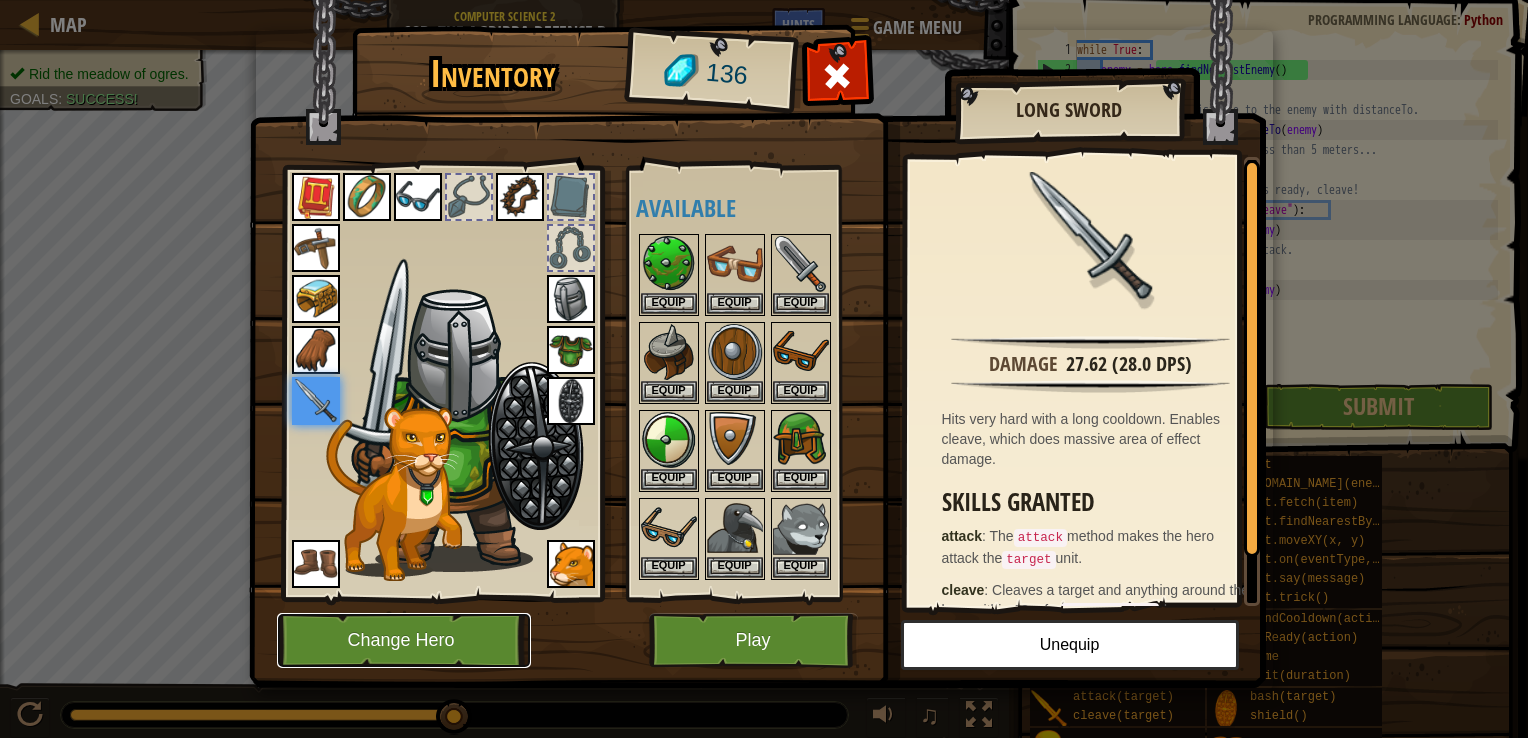 drag, startPoint x: 576, startPoint y: 403, endPoint x: 517, endPoint y: 769, distance: 370.72498 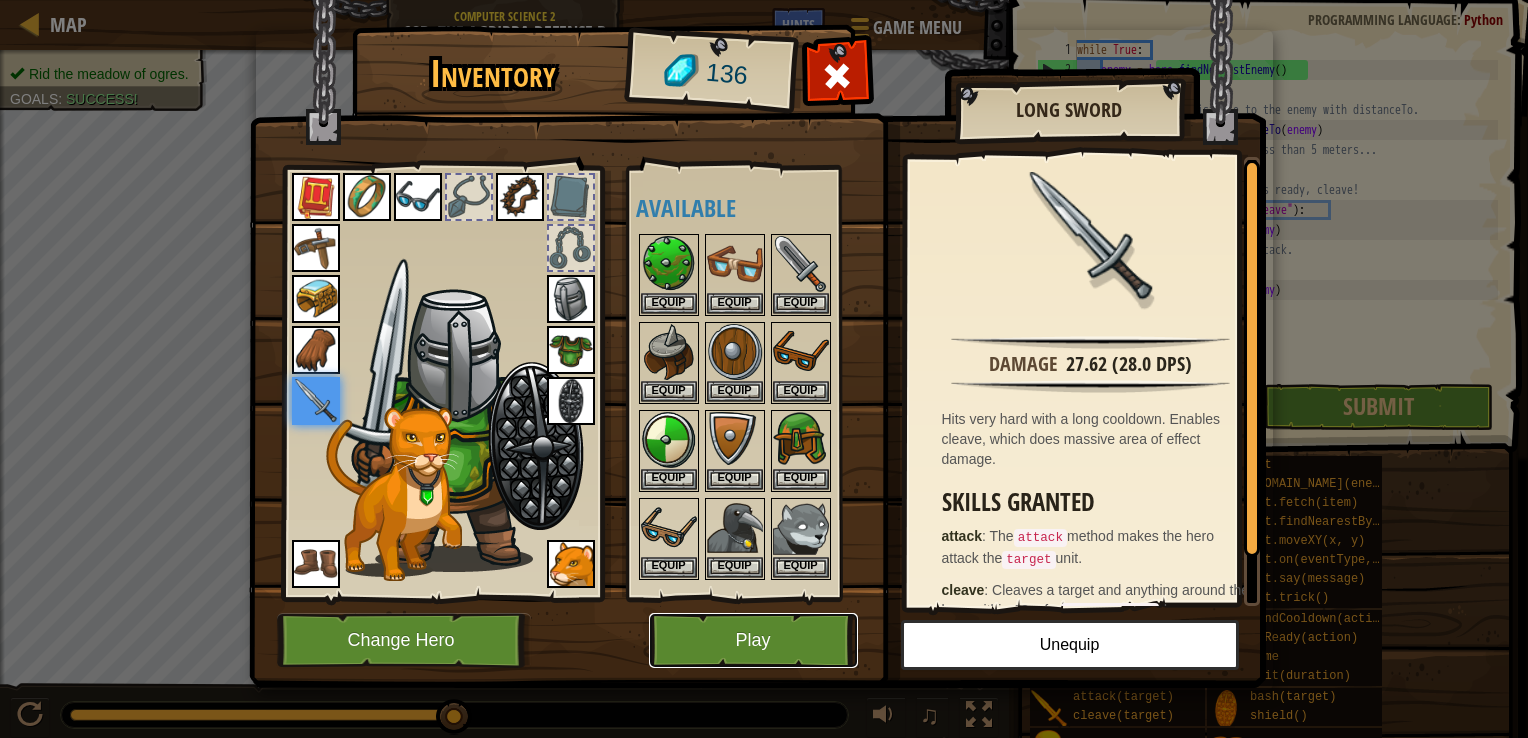 click on "Play" at bounding box center [753, 640] 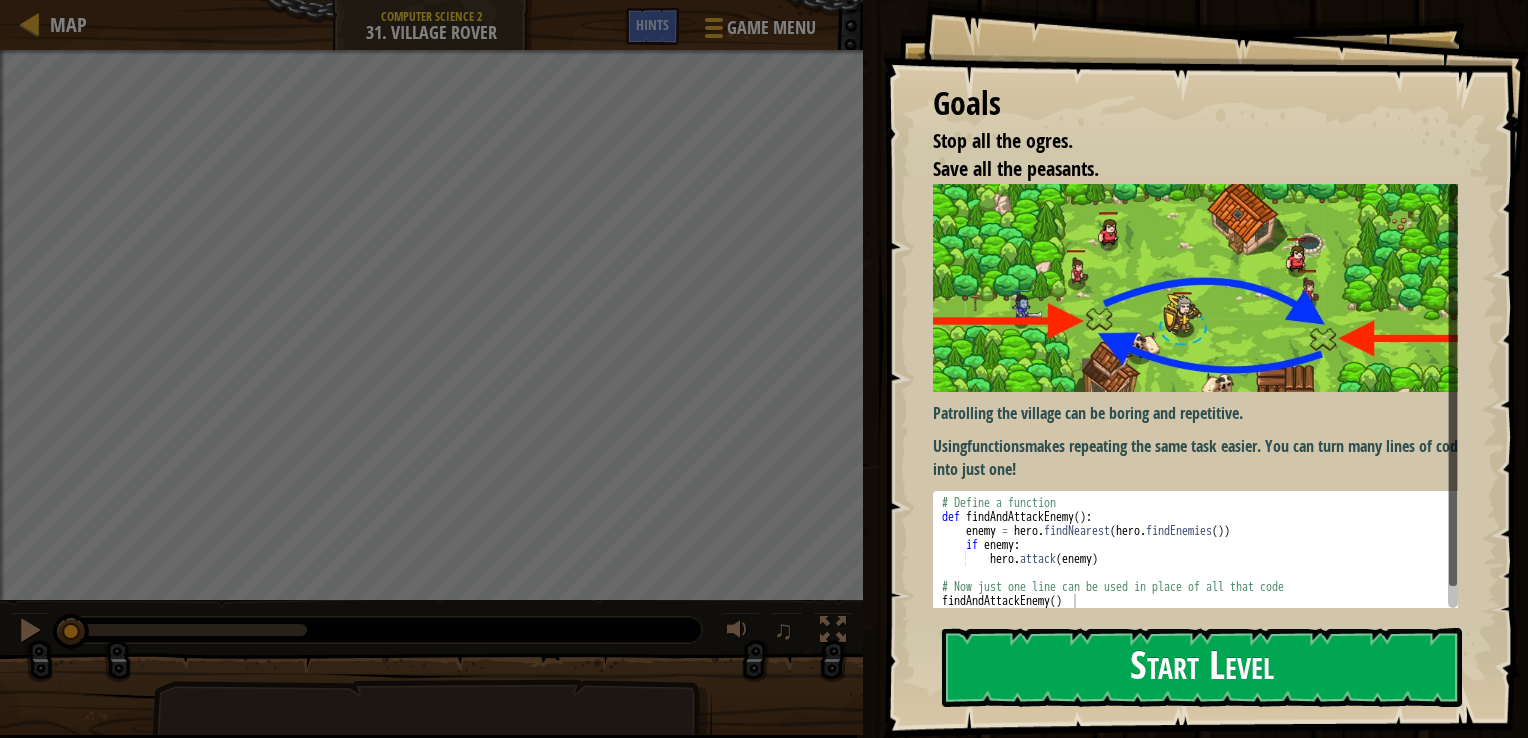 click on "Start Level" at bounding box center [1202, 667] 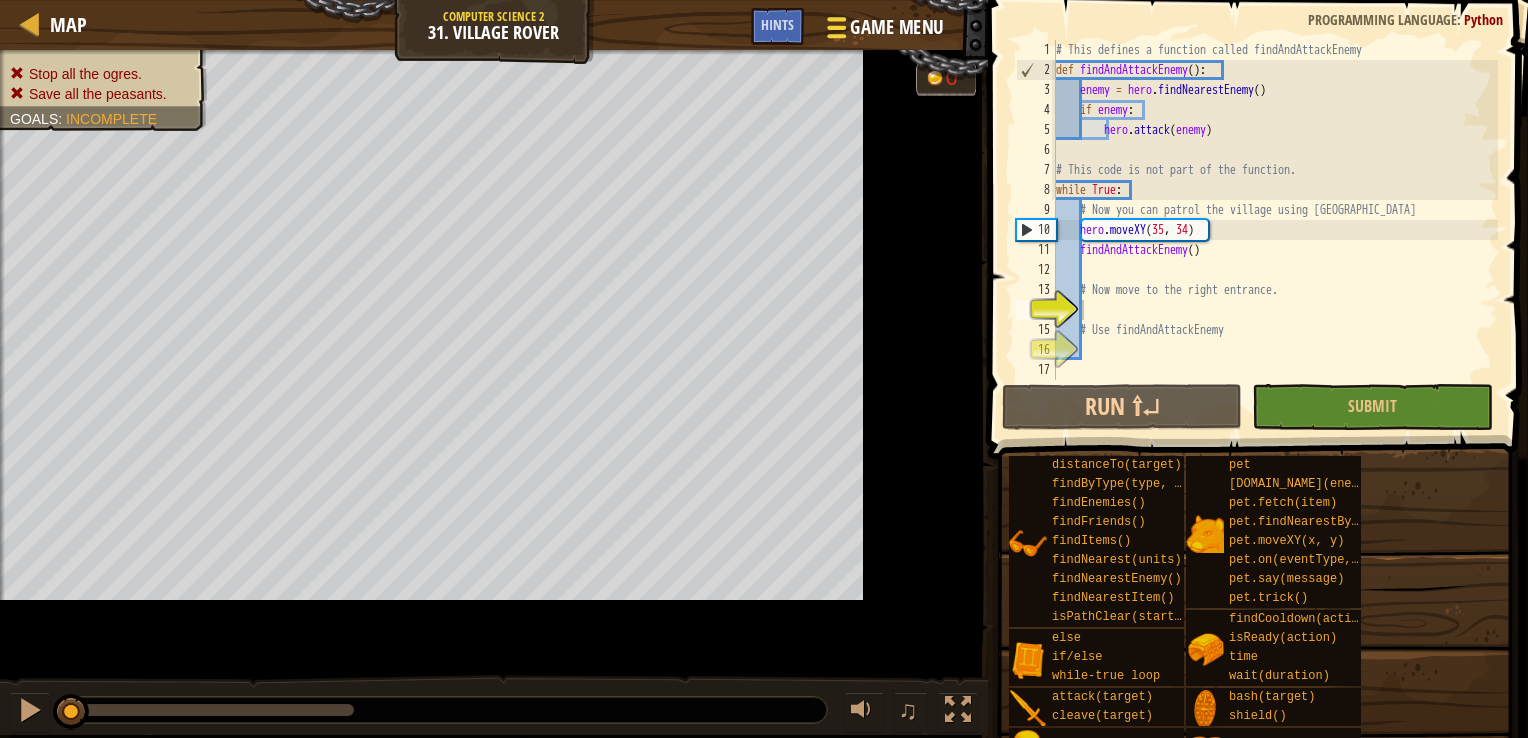 click on "Map Computer Science 2 31. Village Rover Game Menu Done Hints" at bounding box center [494, 25] 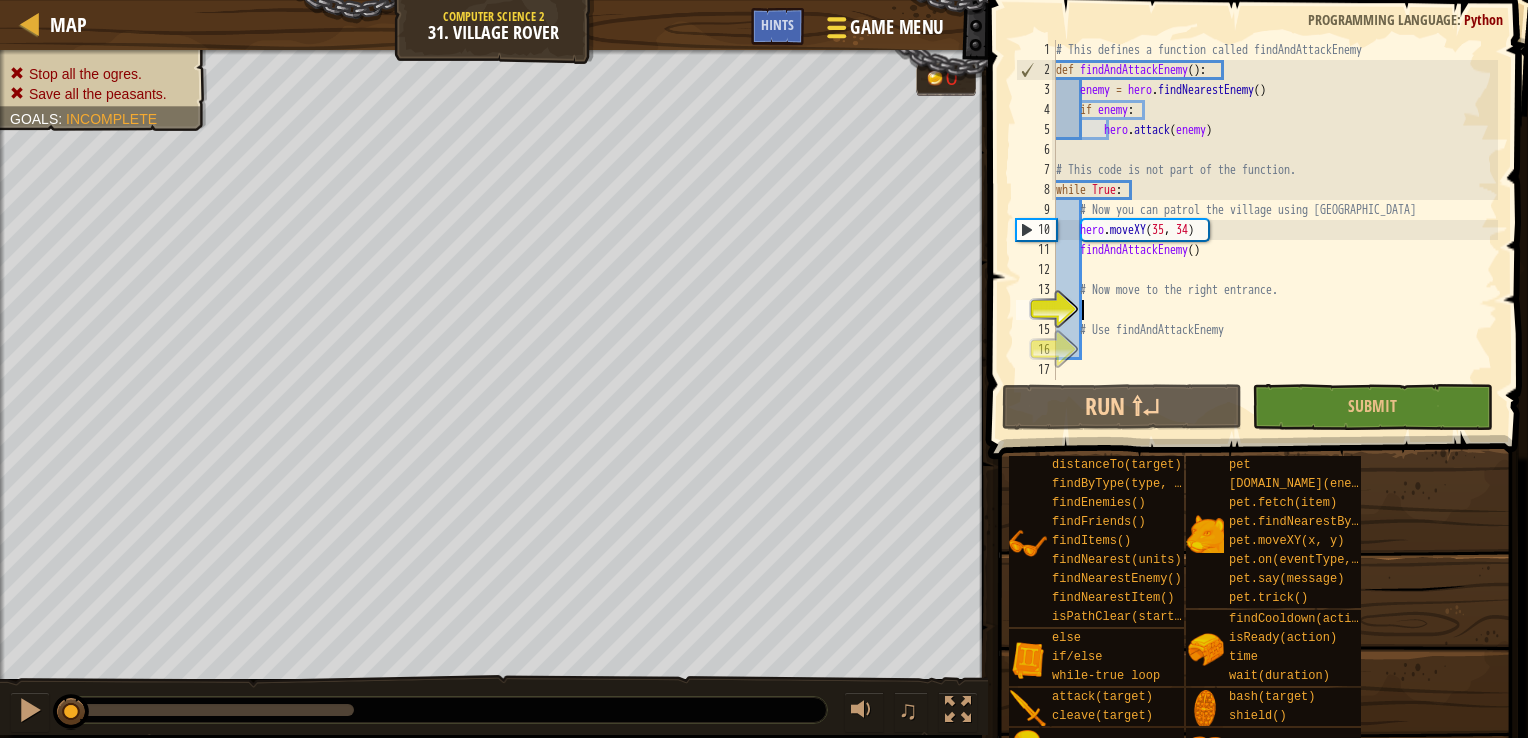 click on "Game Menu" at bounding box center [896, 27] 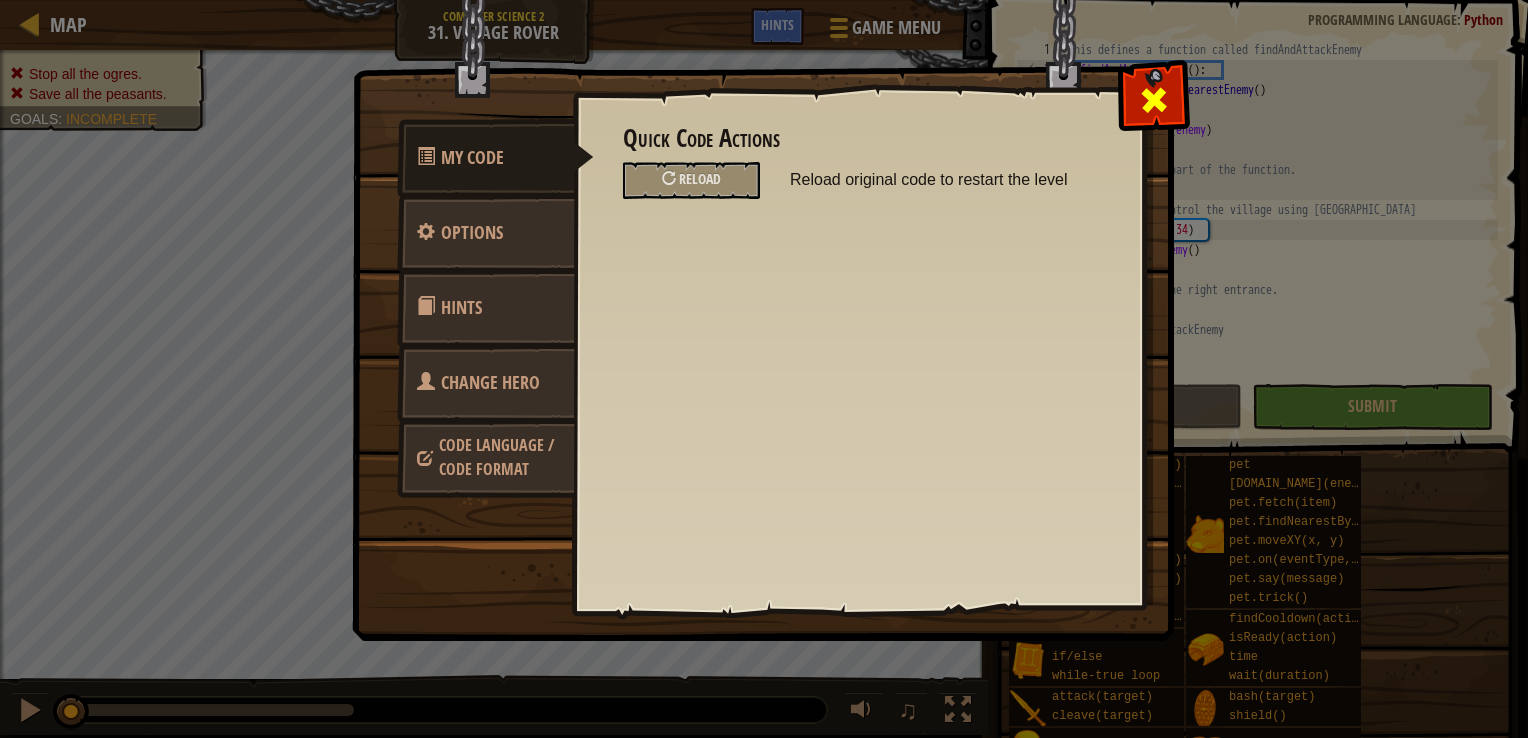 click at bounding box center (1154, 100) 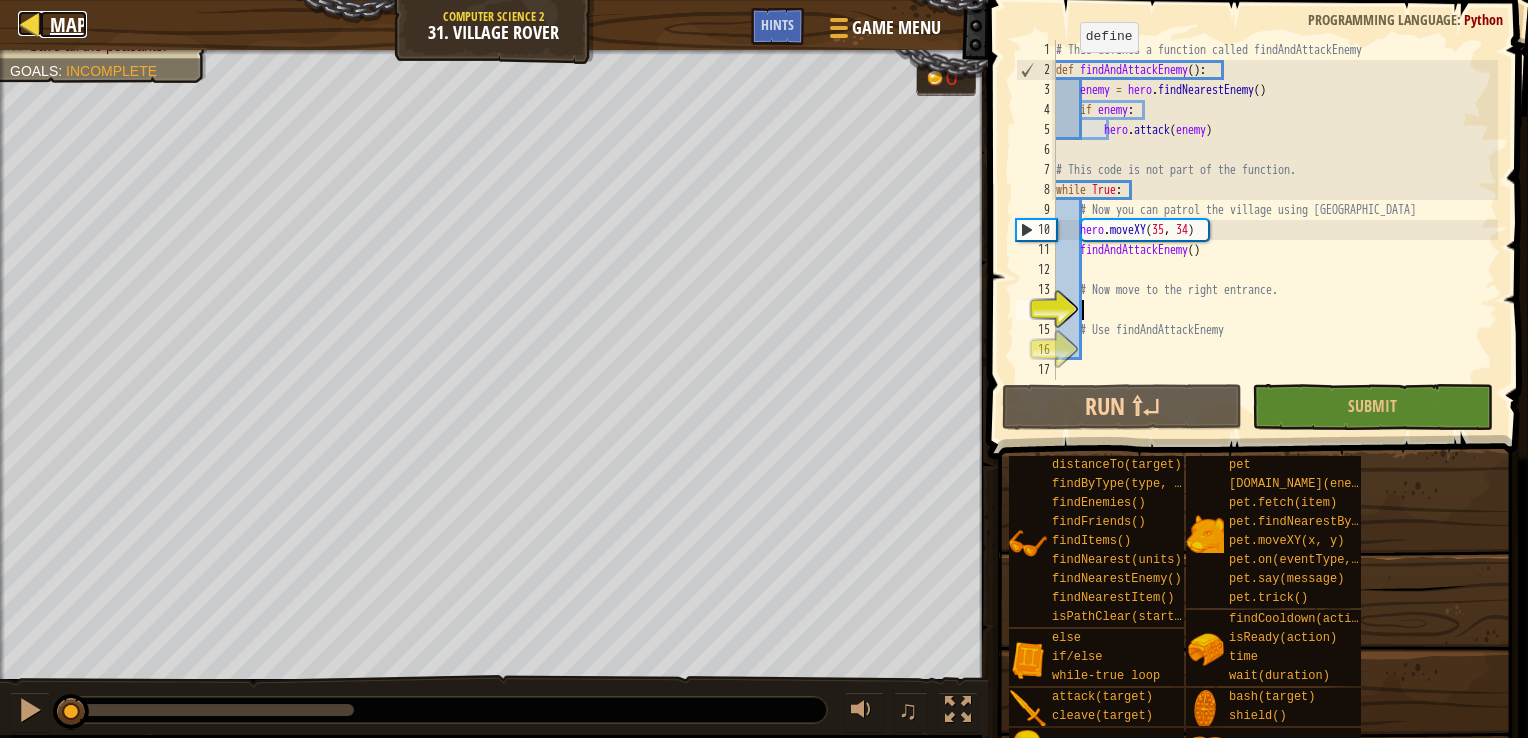 click on "Map" at bounding box center (68, 24) 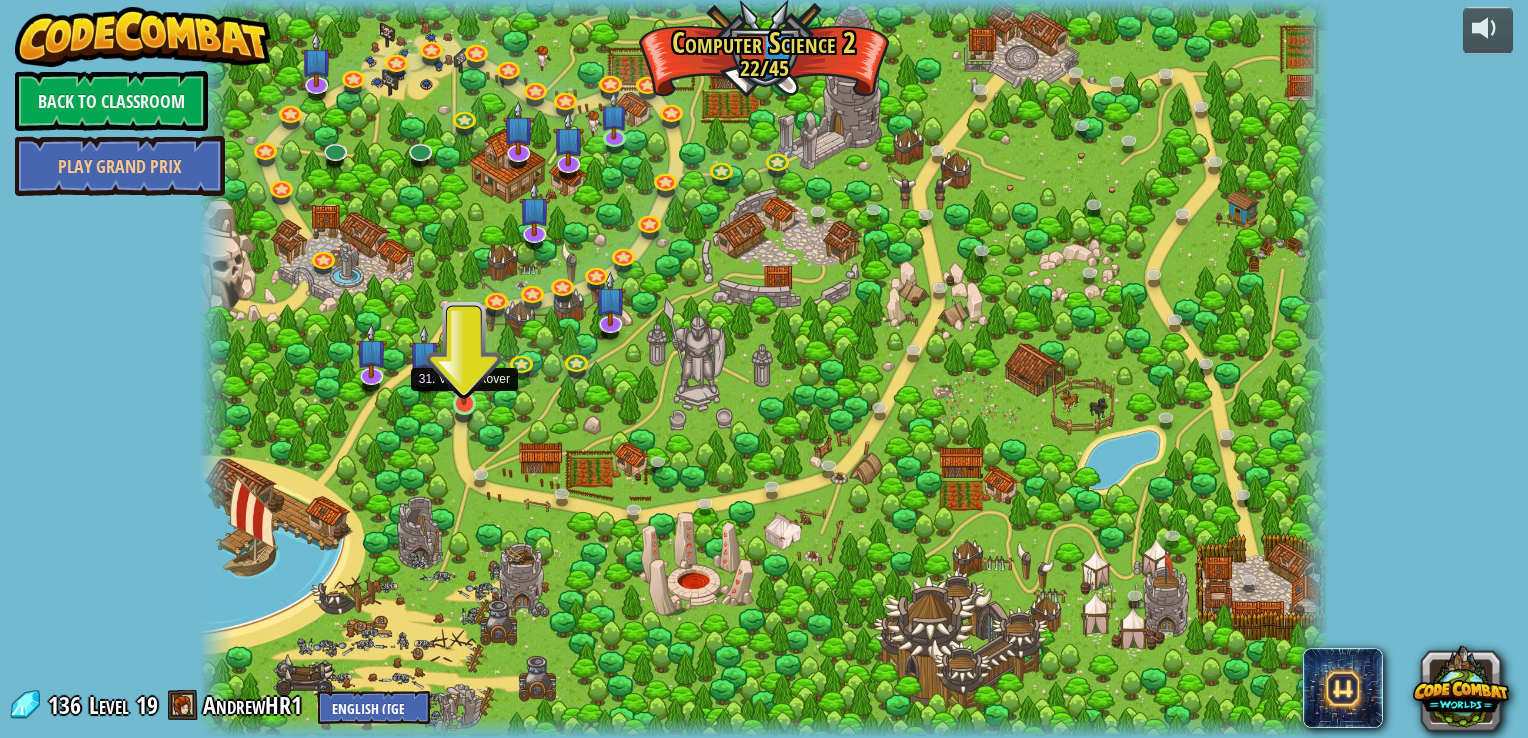click at bounding box center (464, 373) 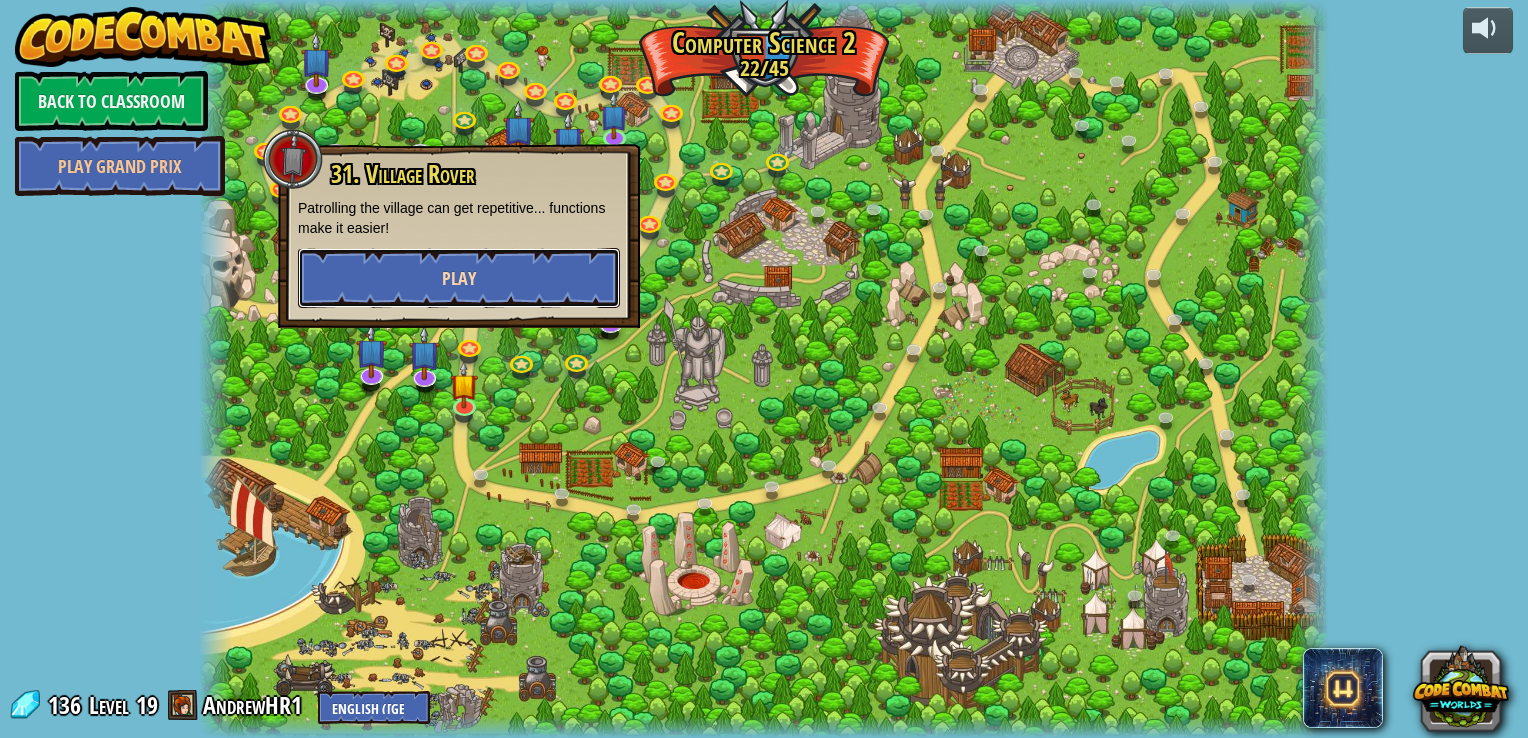 click on "Play" at bounding box center [459, 278] 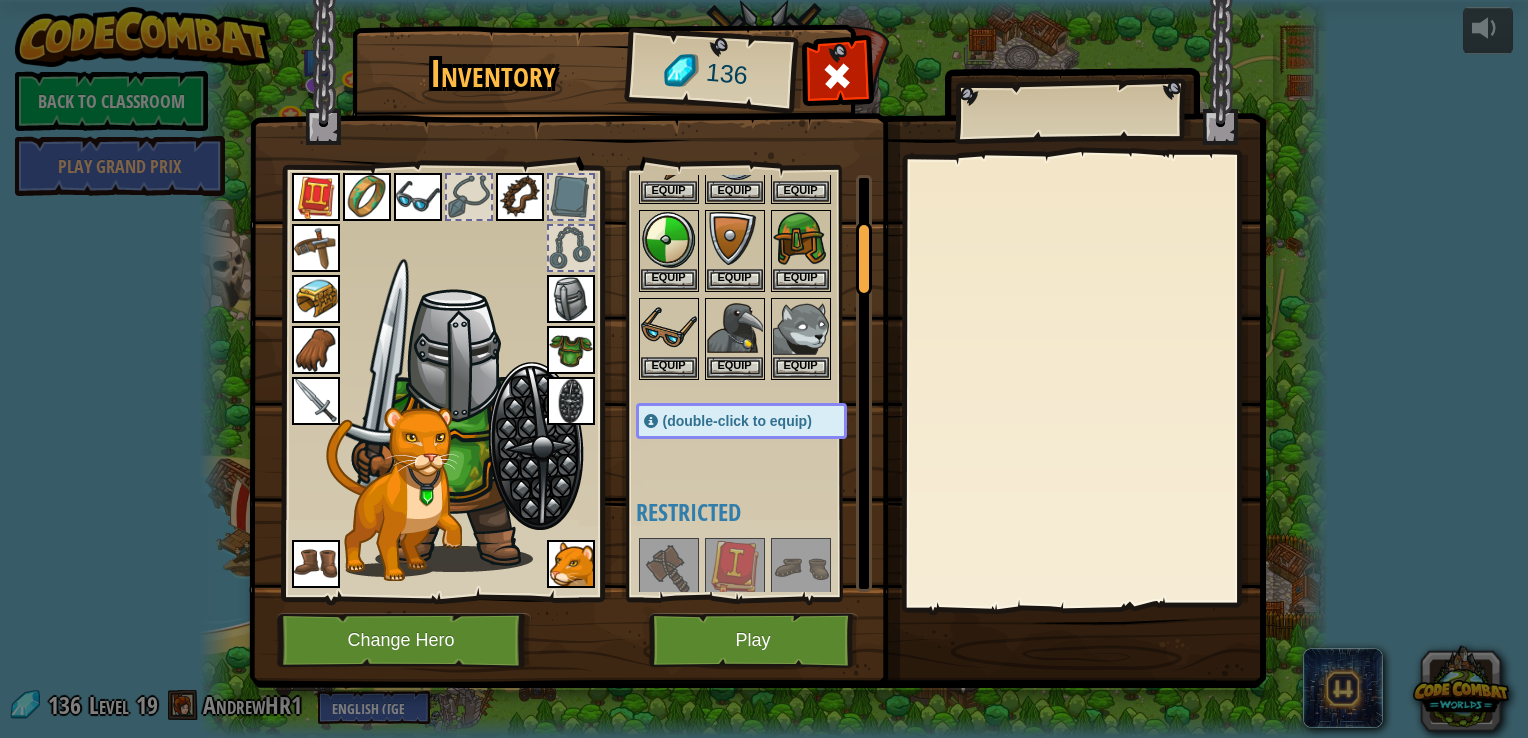 scroll, scrollTop: 400, scrollLeft: 0, axis: vertical 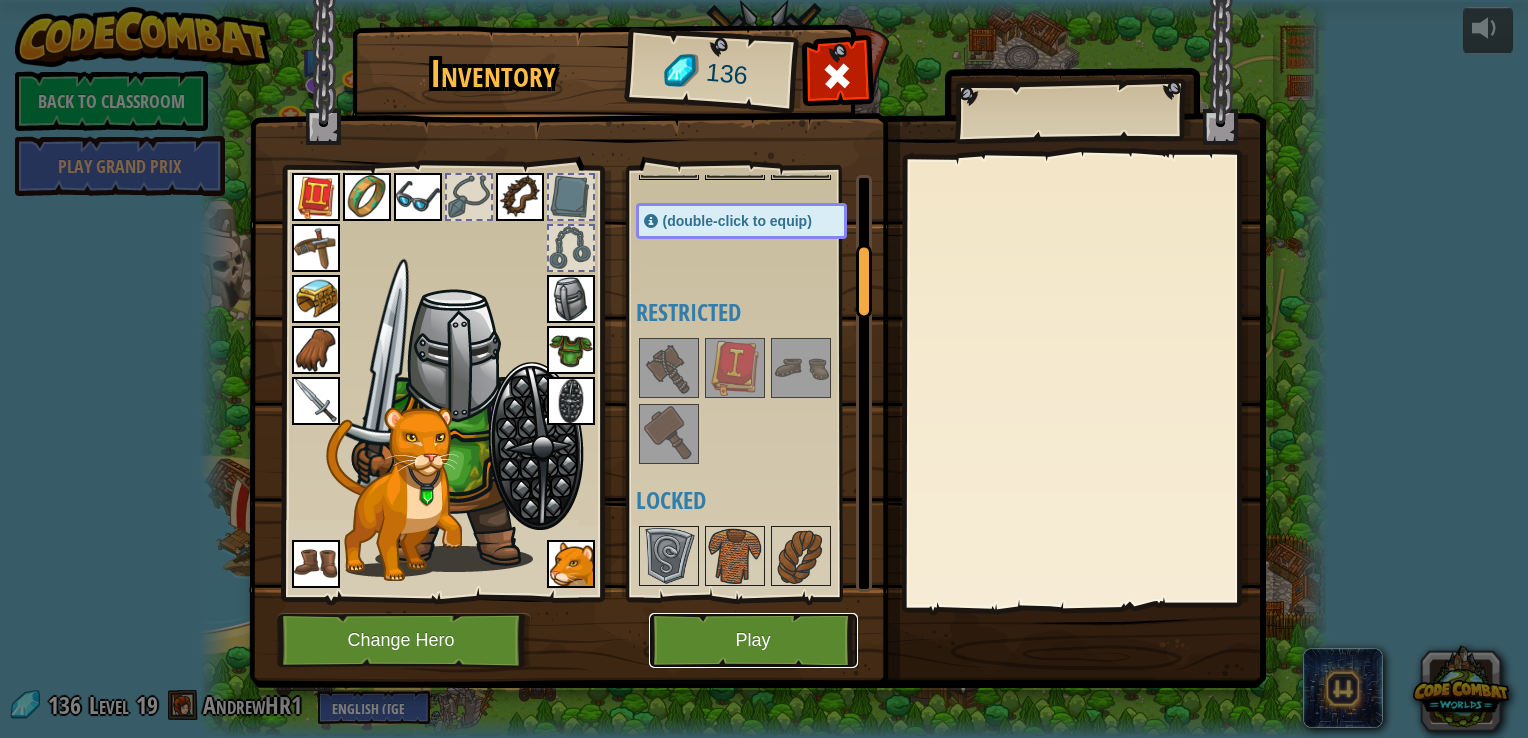 click on "Play" at bounding box center (753, 640) 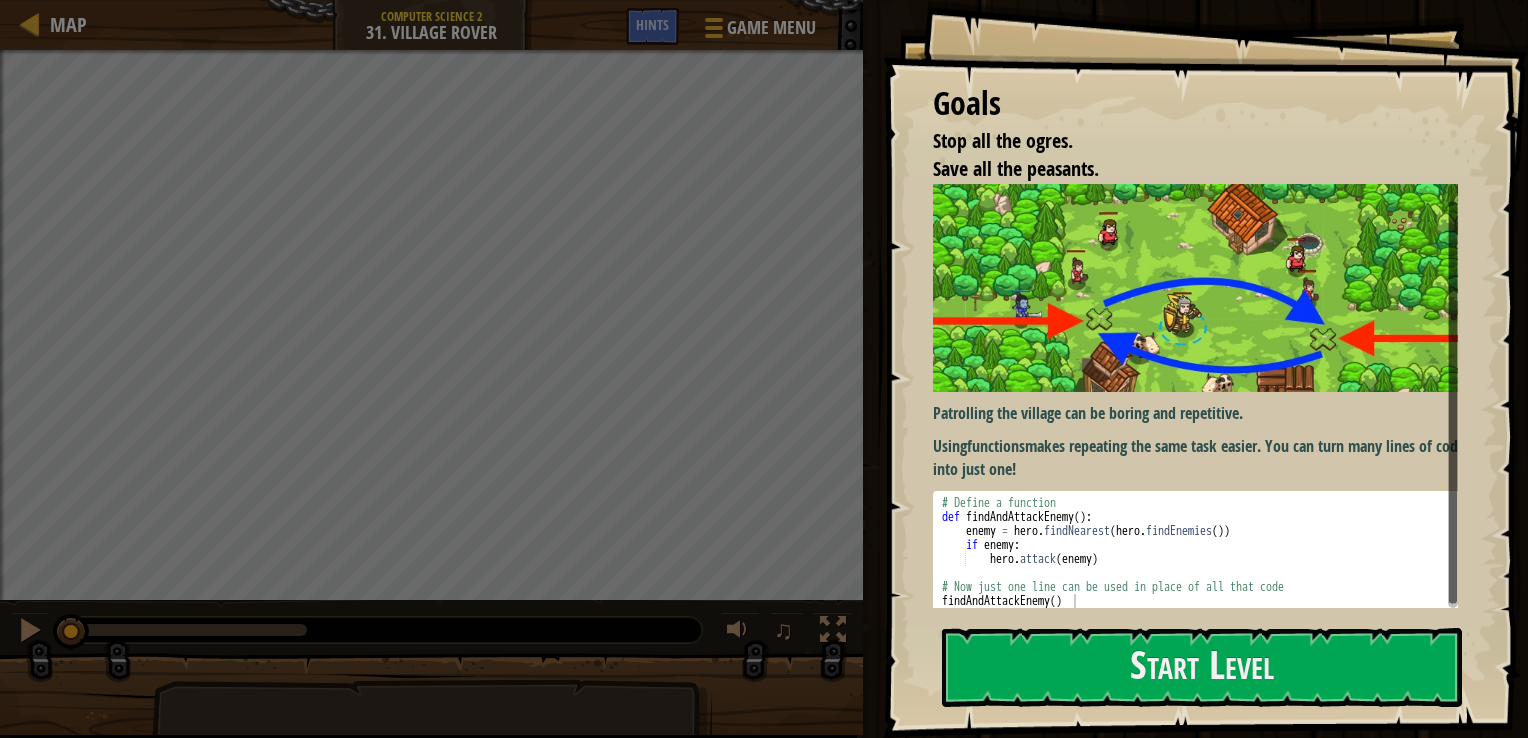 scroll, scrollTop: 8, scrollLeft: 0, axis: vertical 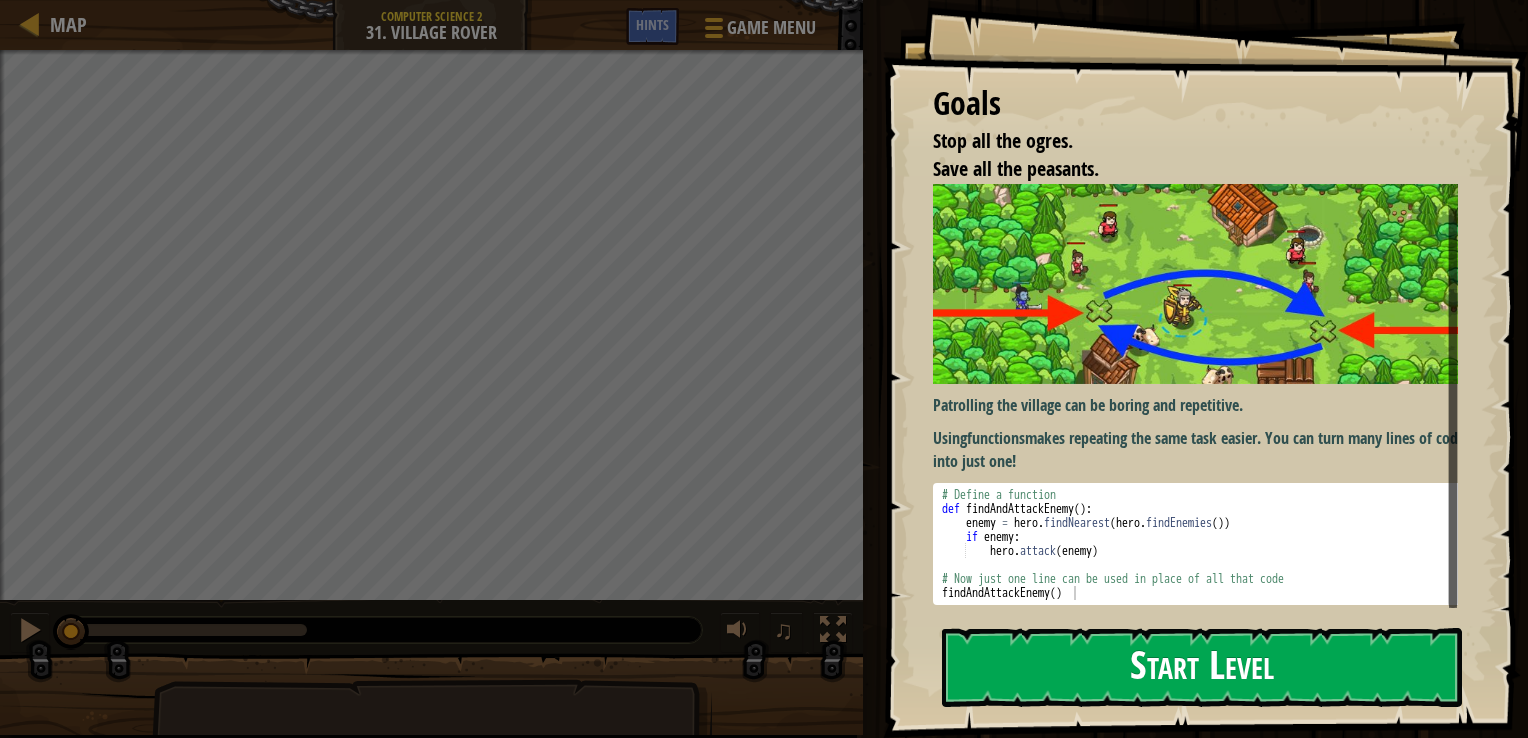click on "Start Level" at bounding box center [1202, 667] 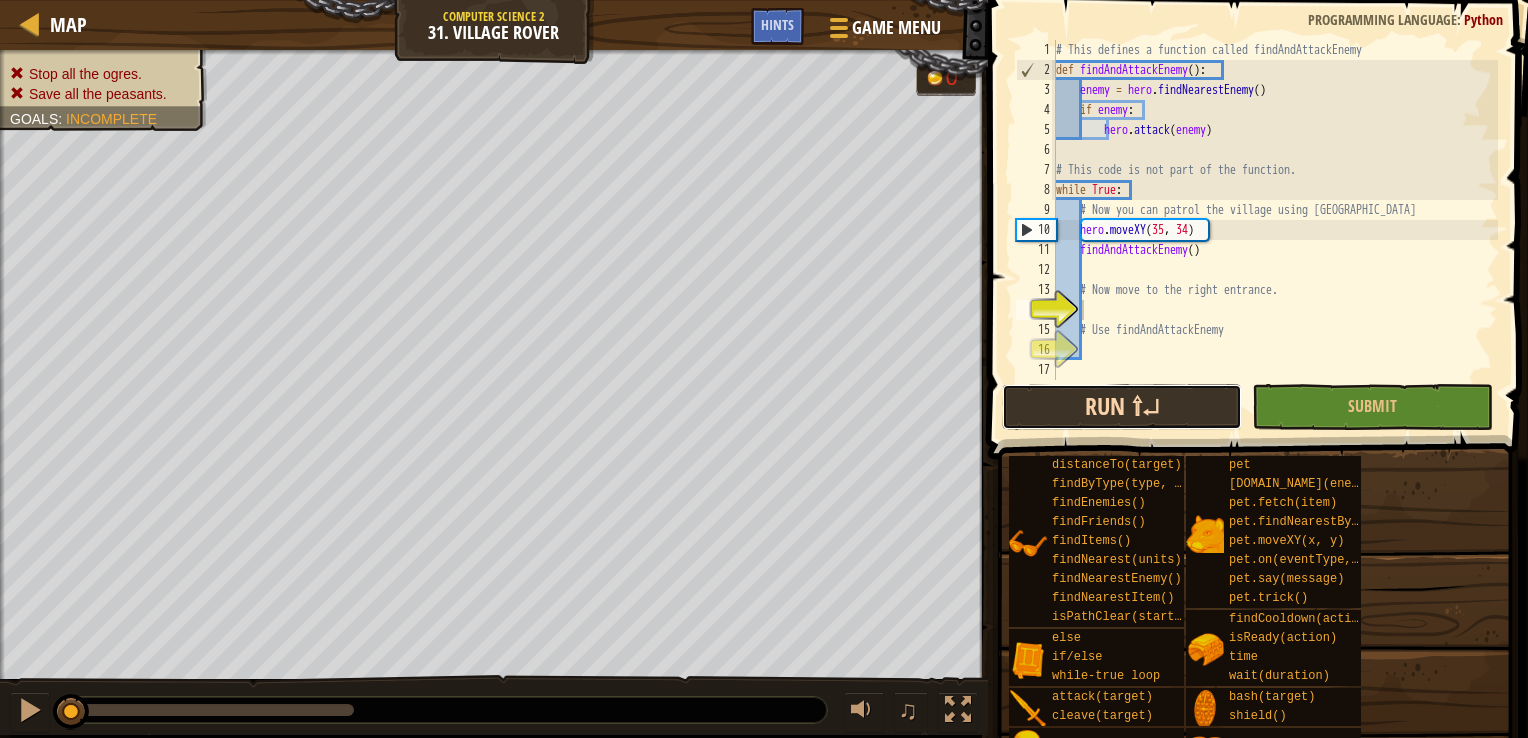 click on "Run ⇧↵" at bounding box center [1122, 407] 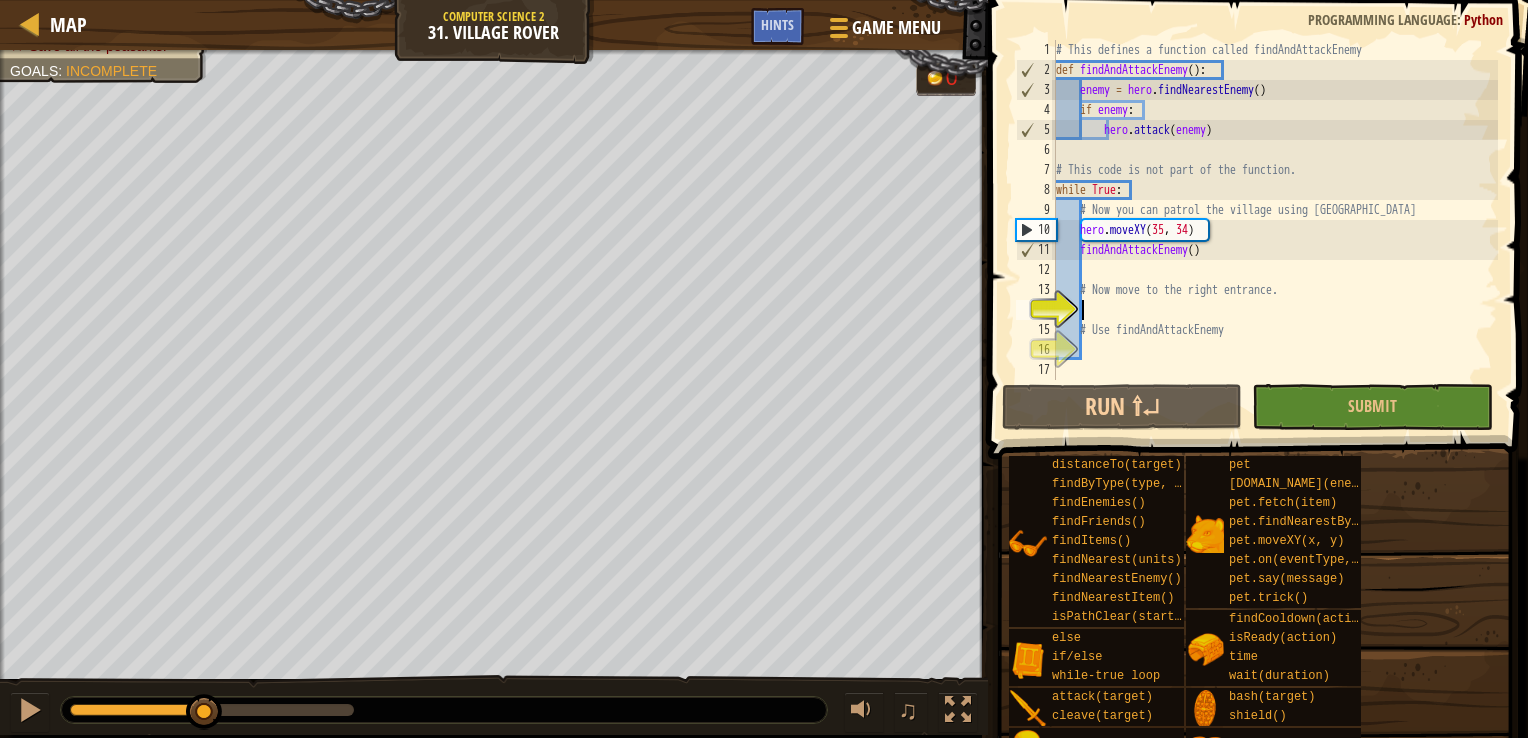drag, startPoint x: 131, startPoint y: 701, endPoint x: 202, endPoint y: 689, distance: 72.00694 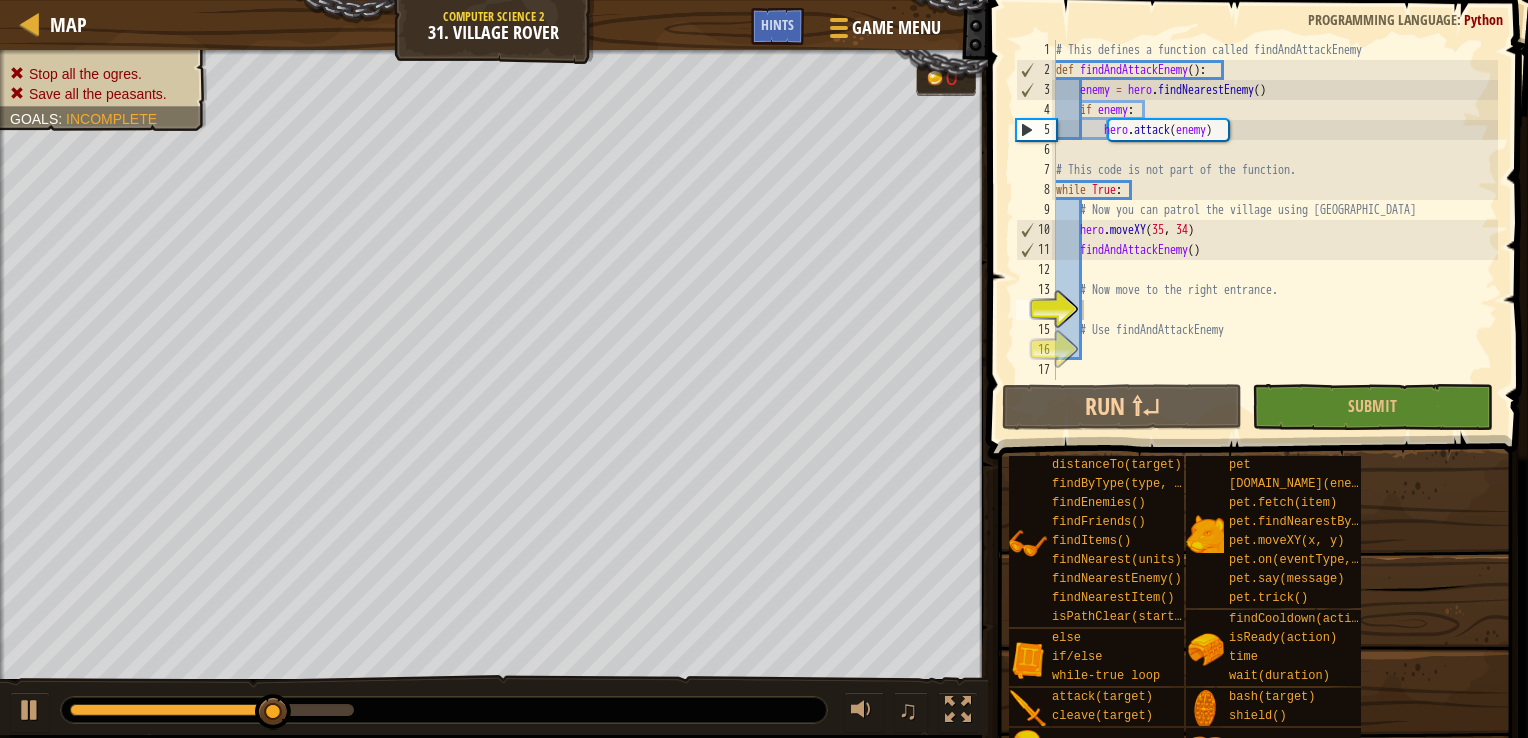 click on "Stop all the ogres. Save all the peasants." at bounding box center [103, 84] 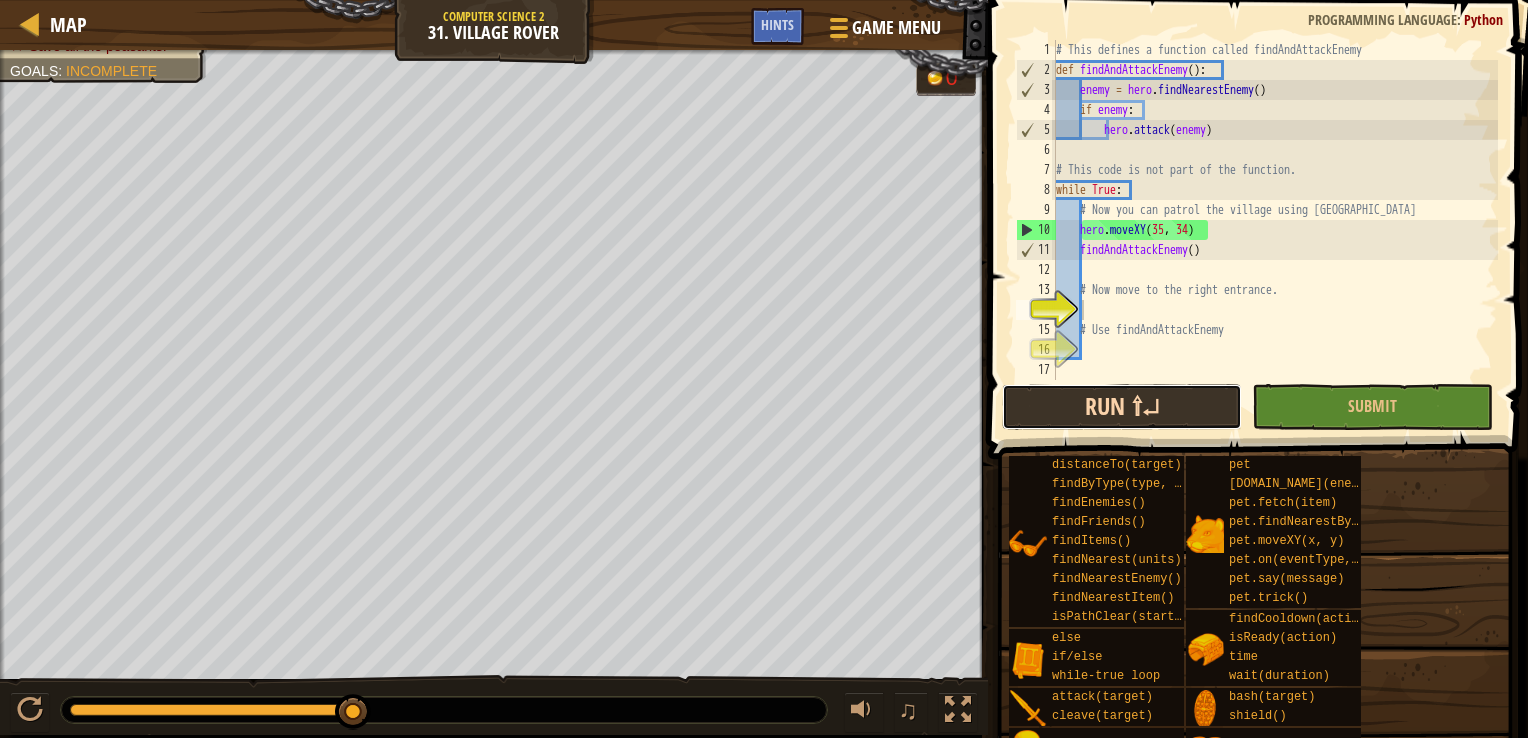 click on "Run ⇧↵" at bounding box center [1122, 407] 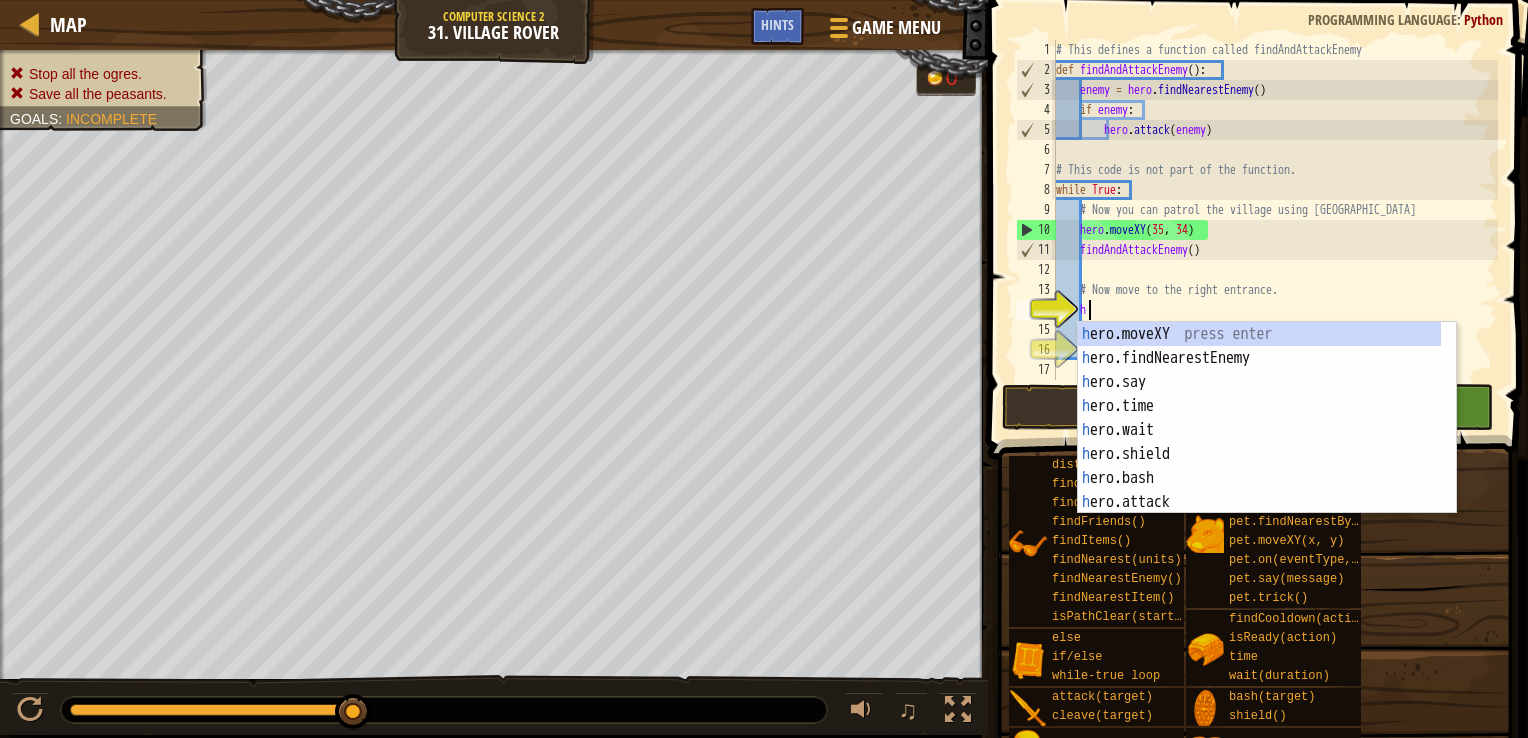 scroll, scrollTop: 9, scrollLeft: 1, axis: both 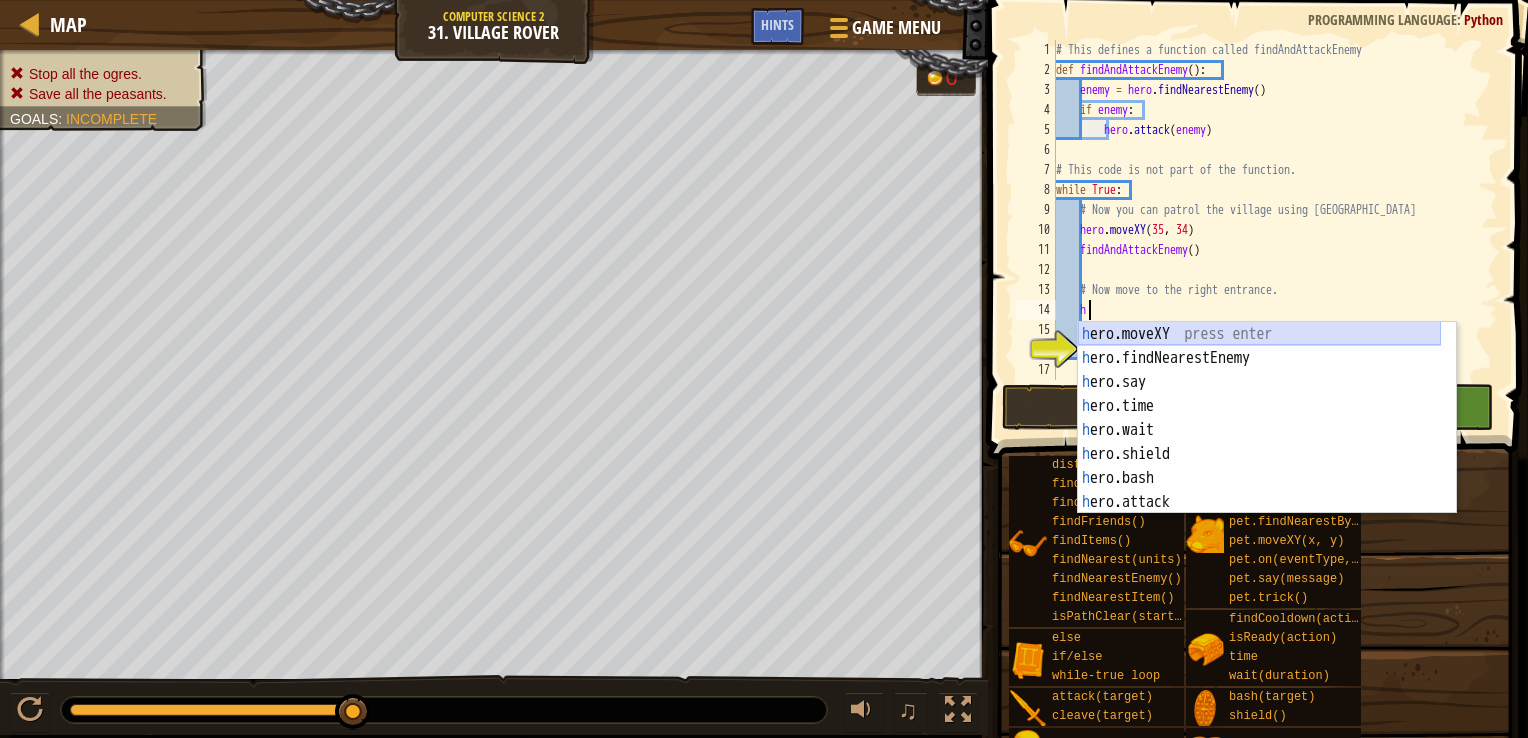 click on "h ero.moveXY press enter h ero.findNearestEnemy press enter h ero.say press enter h ero.time press enter h ero.wait press enter h ero.shield press enter h ero.bash press enter h ero.attack press enter h ero.cleave press enter" at bounding box center (1259, 442) 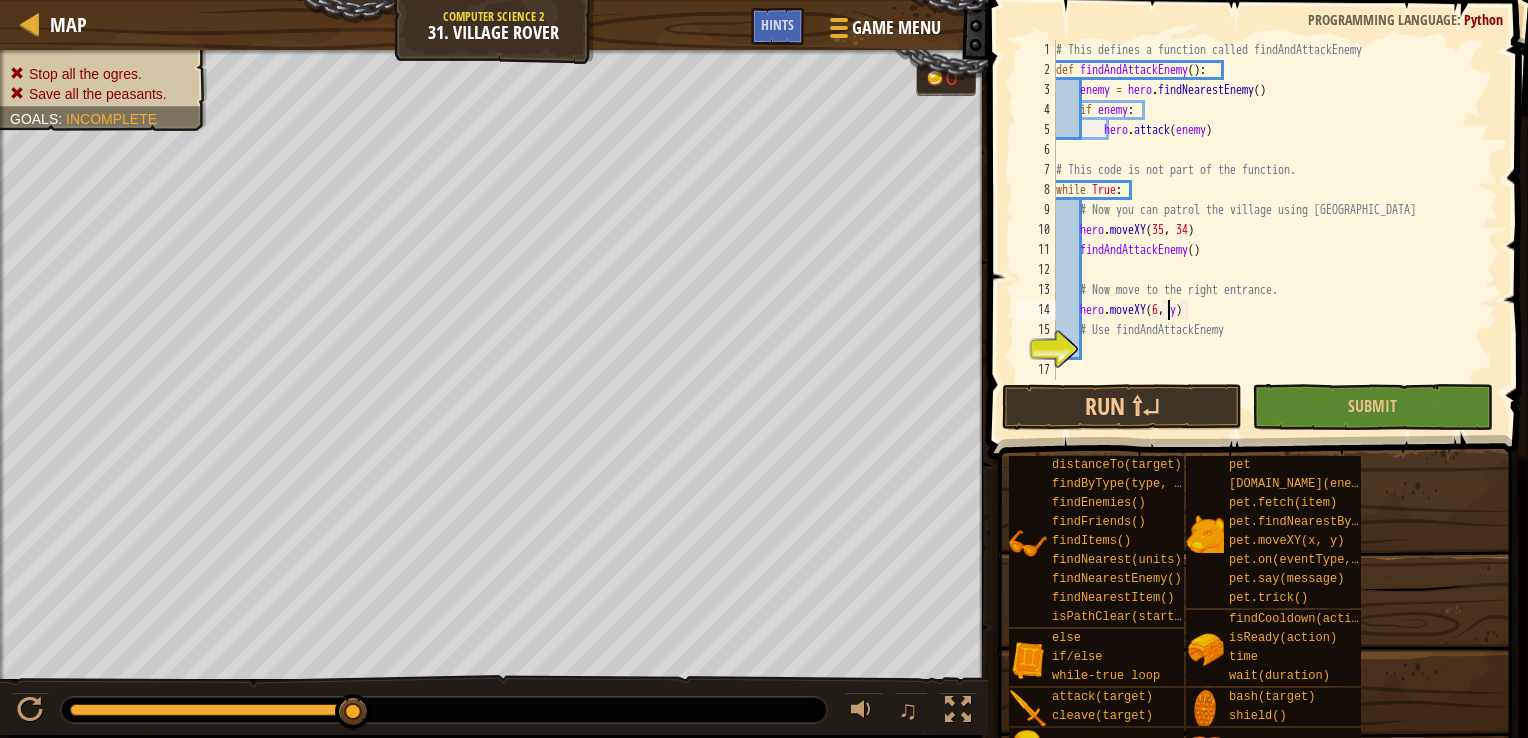 scroll, scrollTop: 9, scrollLeft: 9, axis: both 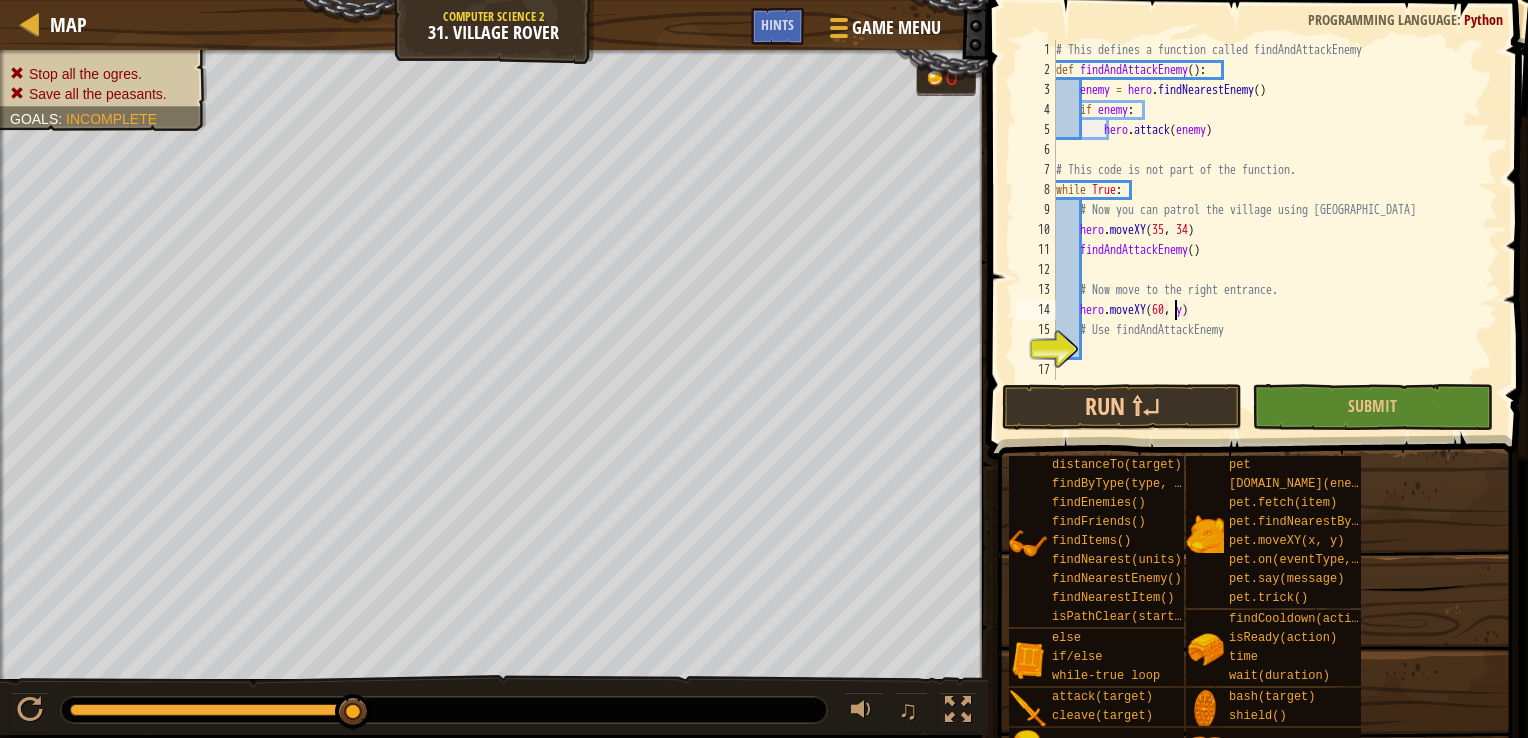 click on "# This defines a function called findAndAttackEnemy def   findAndAttackEnemy ( ) :      enemy   =   hero . findNearestEnemy ( )      if   enemy :          hero . attack ( enemy ) # This code is not part of the function. while   True :      # Now you can patrol the village using [GEOGRAPHIC_DATA]      hero . moveXY ( 35 ,   34 )      findAndAttackEnemy ( )           # Now move to the right entrance.      hero . moveXY ( 60 ,   y )      # Use findAndAttackEnemy" at bounding box center (1275, 230) 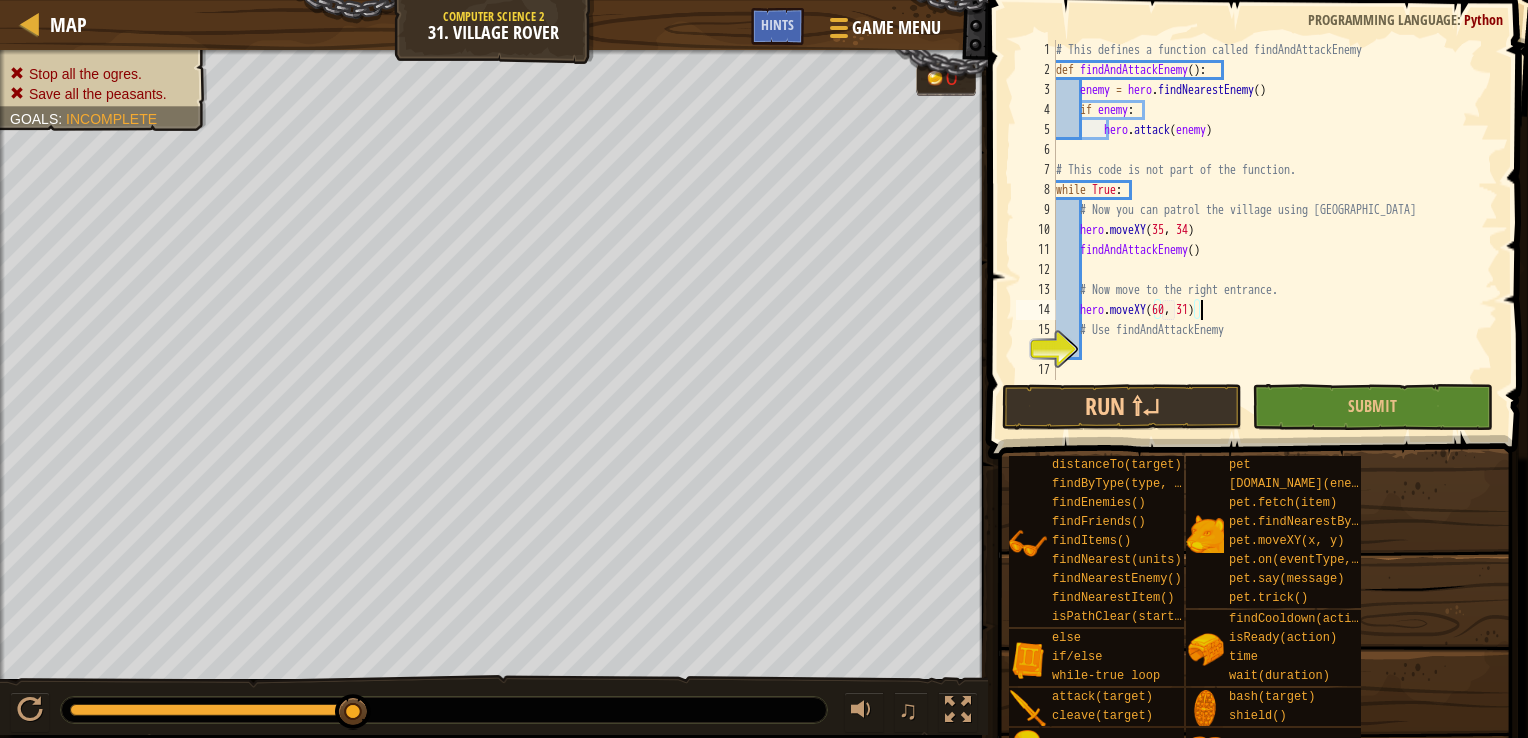 scroll, scrollTop: 9, scrollLeft: 11, axis: both 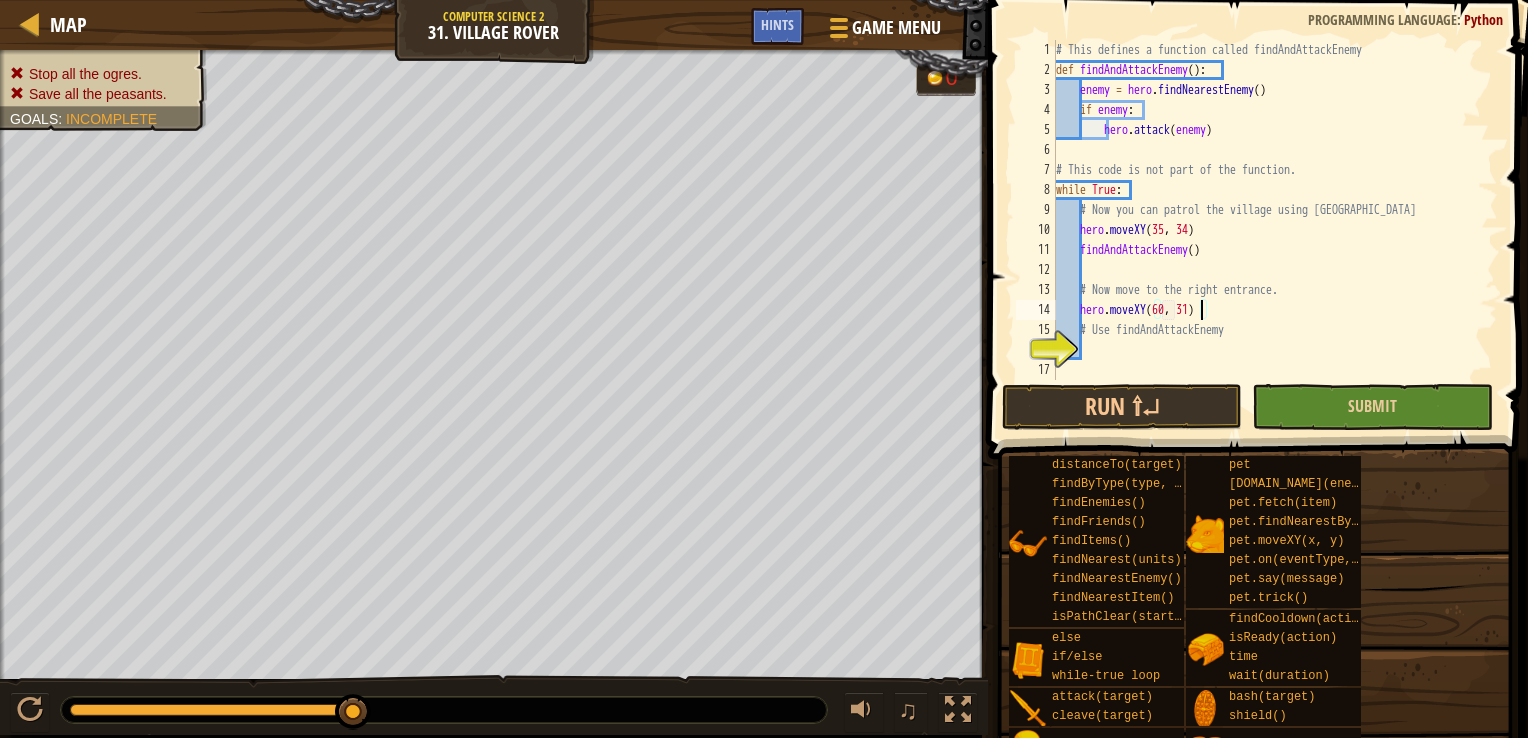 type on "hero.moveXY(60, 31)" 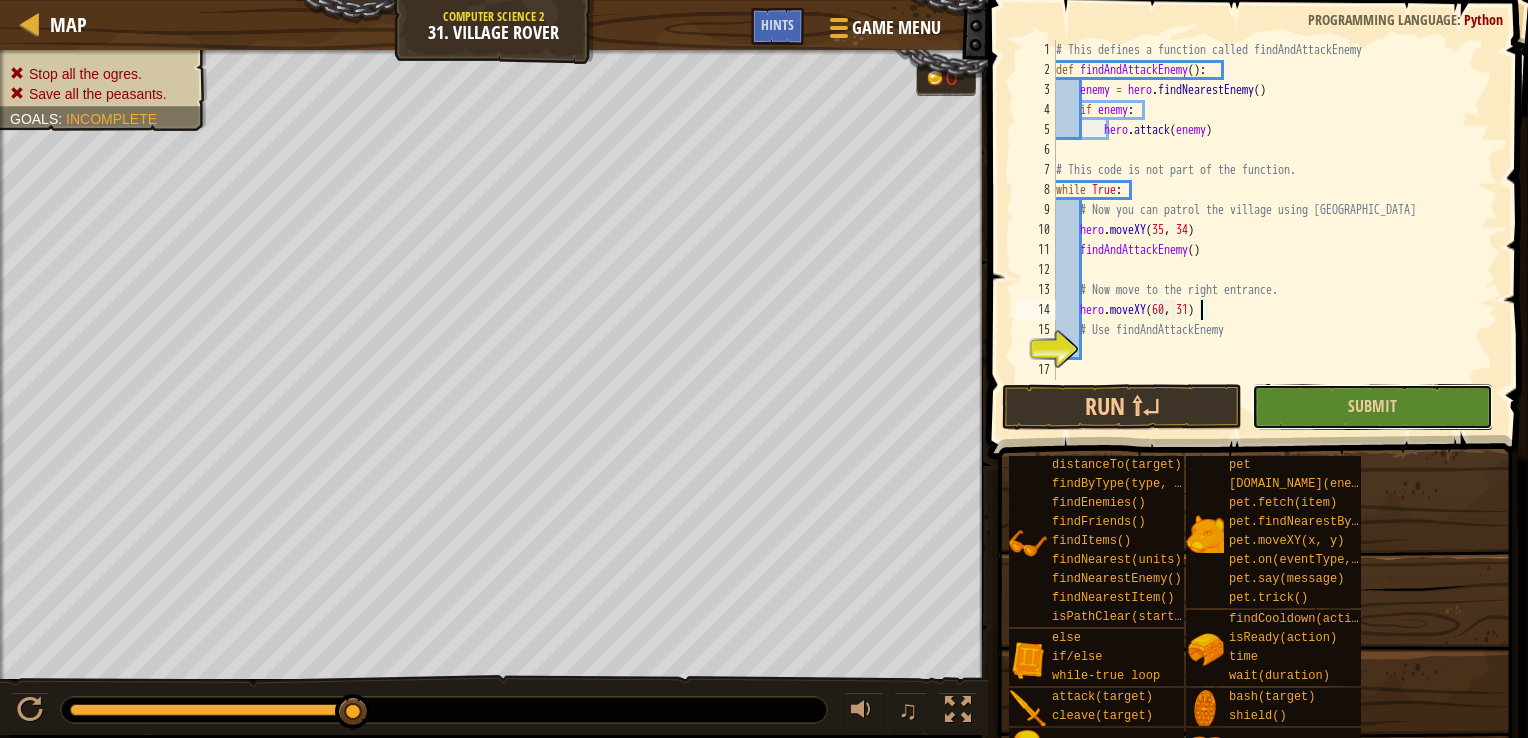 click on "Submit" at bounding box center [1372, 407] 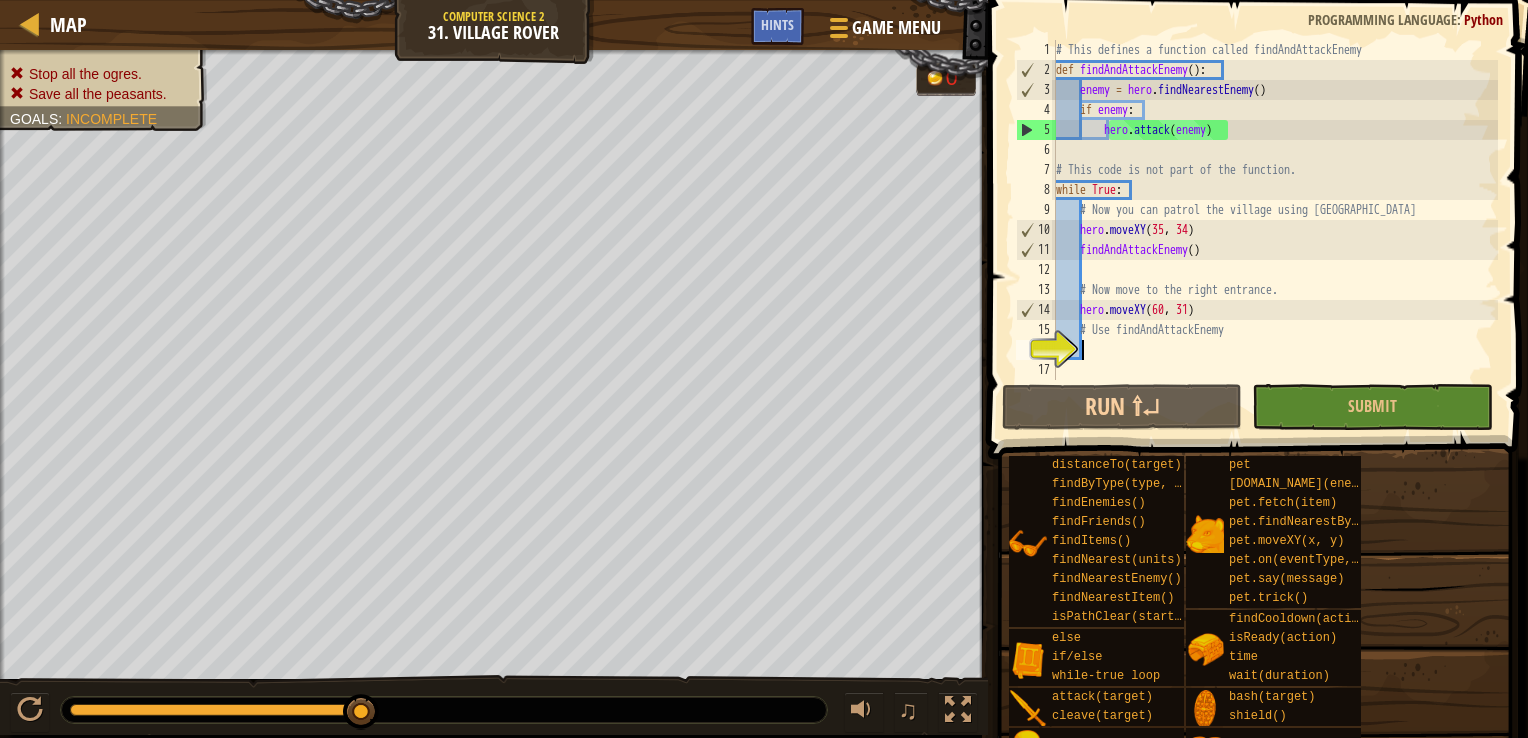 scroll, scrollTop: 9, scrollLeft: 0, axis: vertical 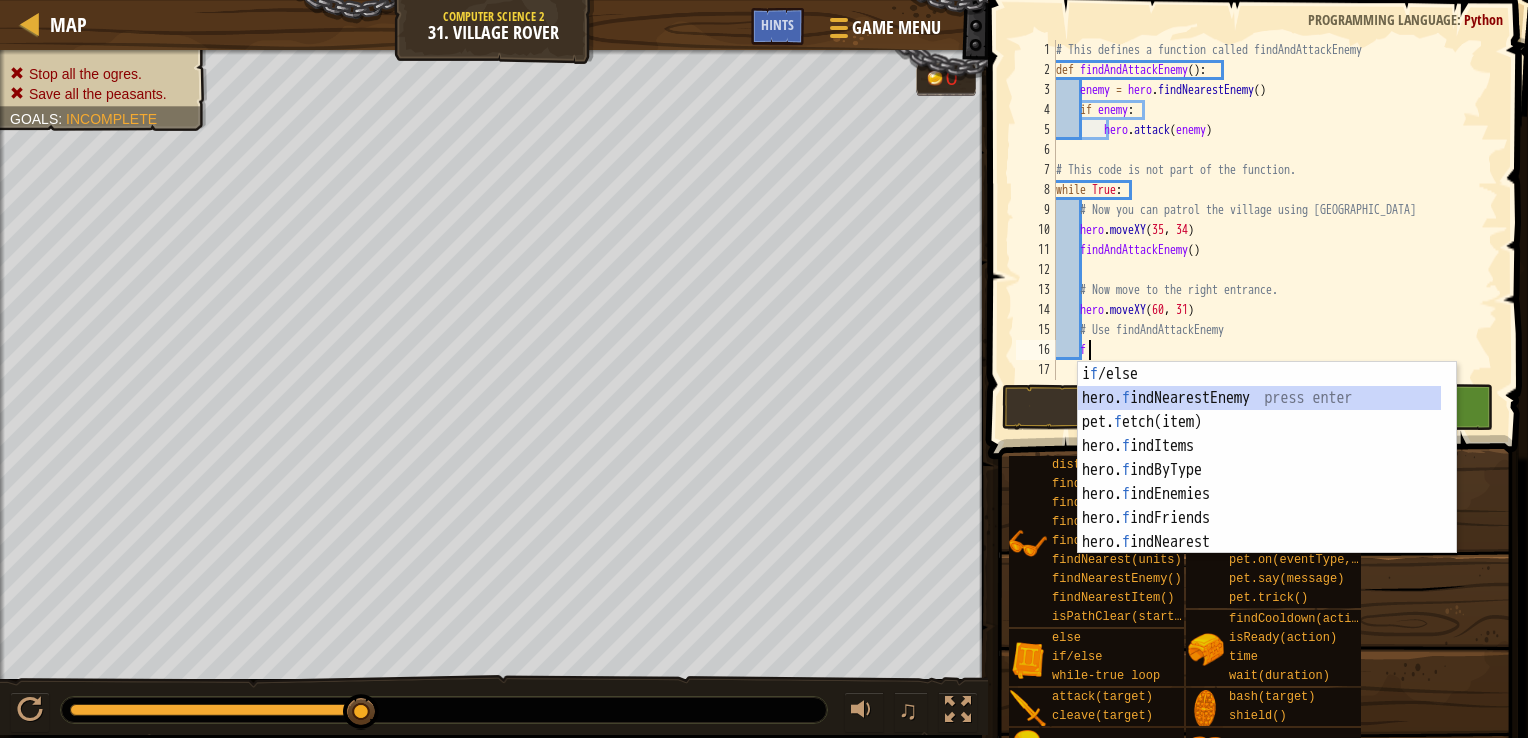 click on "i f /else press enter hero. f indNearestEnemy press enter pet. f etch(item) press enter hero. f indItems press enter hero. f indByType press enter hero. f indEnemies press enter hero. f indFriends press enter hero. f indNearest press enter hero. f indCooldown press enter" at bounding box center [1259, 482] 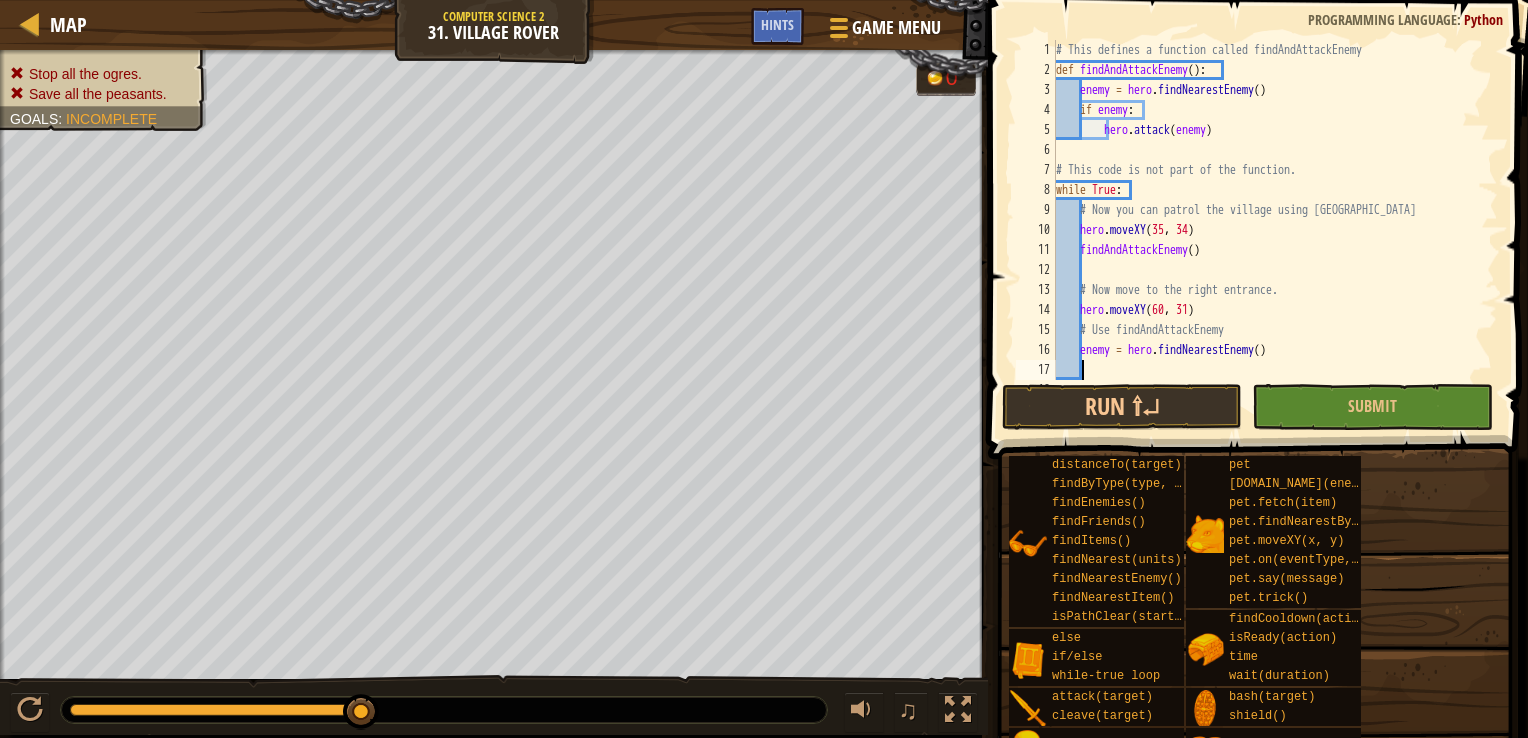 click on "# This defines a function called findAndAttackEnemy def   findAndAttackEnemy ( ) :      enemy   =   hero . findNearestEnemy ( )      if   enemy :          hero . attack ( enemy ) # This code is not part of the function. while   True :      # Now you can patrol the village using [GEOGRAPHIC_DATA]      hero . moveXY ( 35 ,   34 )      findAndAttackEnemy ( )           # Now move to the right entrance.      hero . moveXY ( 60 ,   31 )      # Use findAndAttackEnemy      enemy   =   hero . findNearestEnemy ( )" at bounding box center (1267, 230) 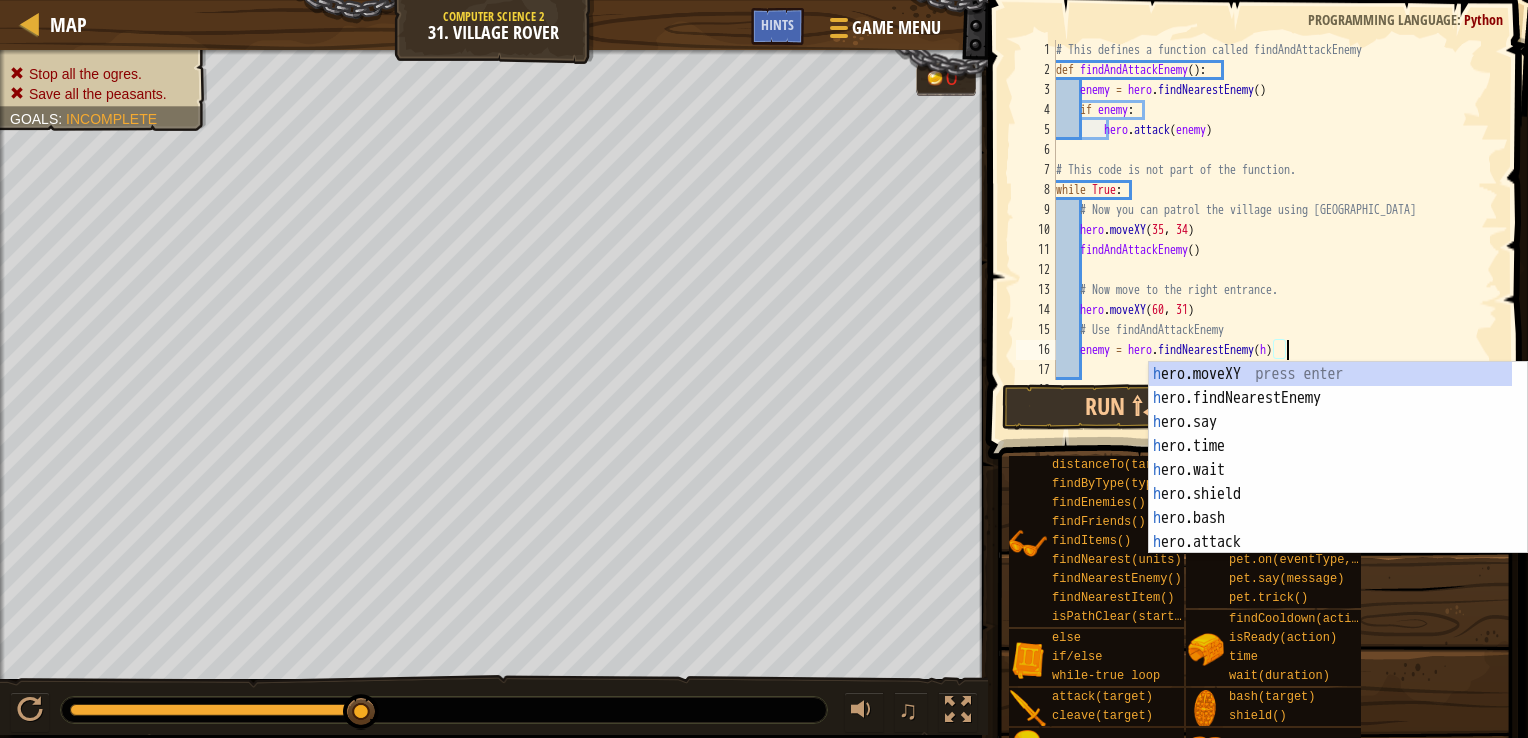 scroll, scrollTop: 9, scrollLeft: 18, axis: both 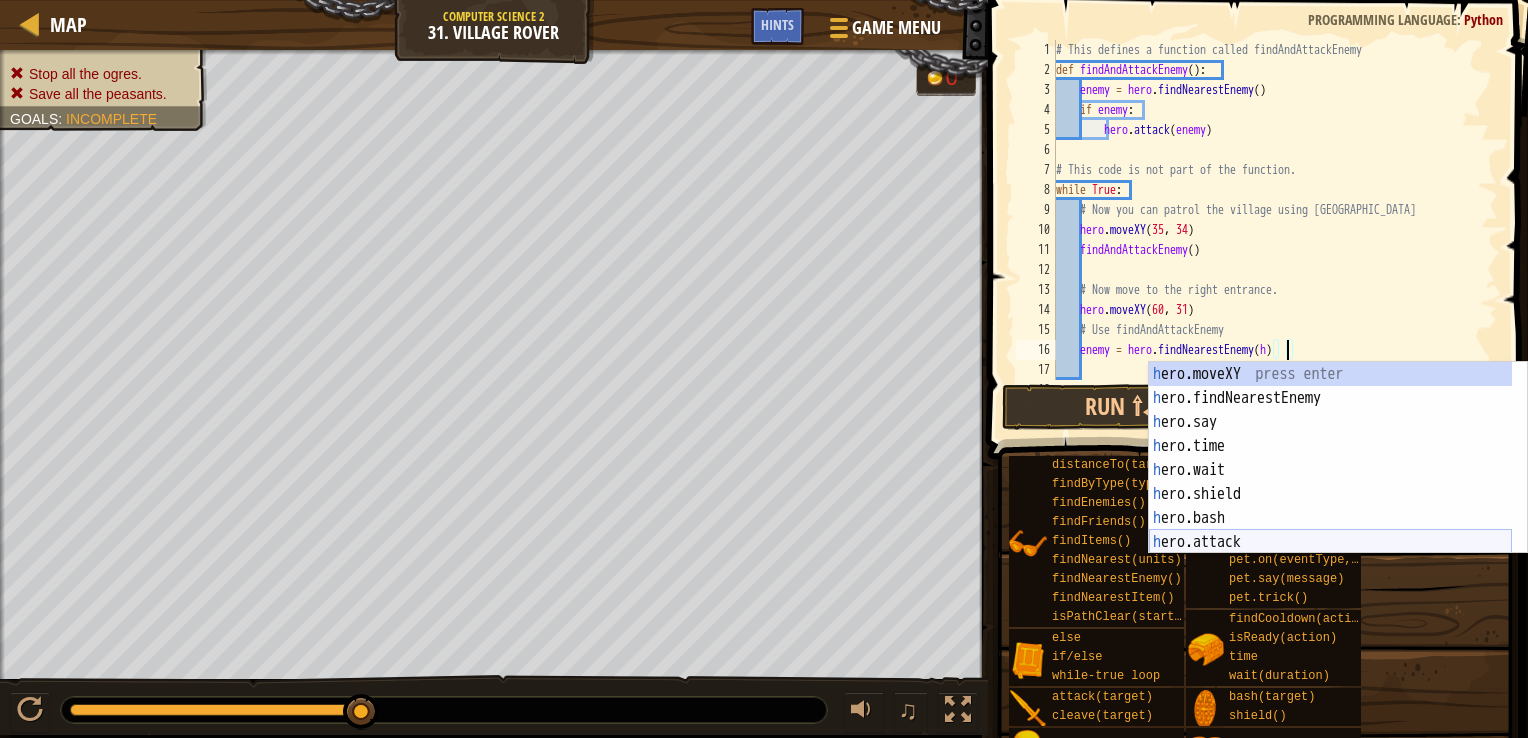 click on "h ero.moveXY press enter h ero.findNearestEnemy press enter h ero.say press enter h ero.time press enter h ero.wait press enter h ero.shield press enter h ero.bash press enter h ero.attack press enter h ero.cleave press enter" at bounding box center (1330, 482) 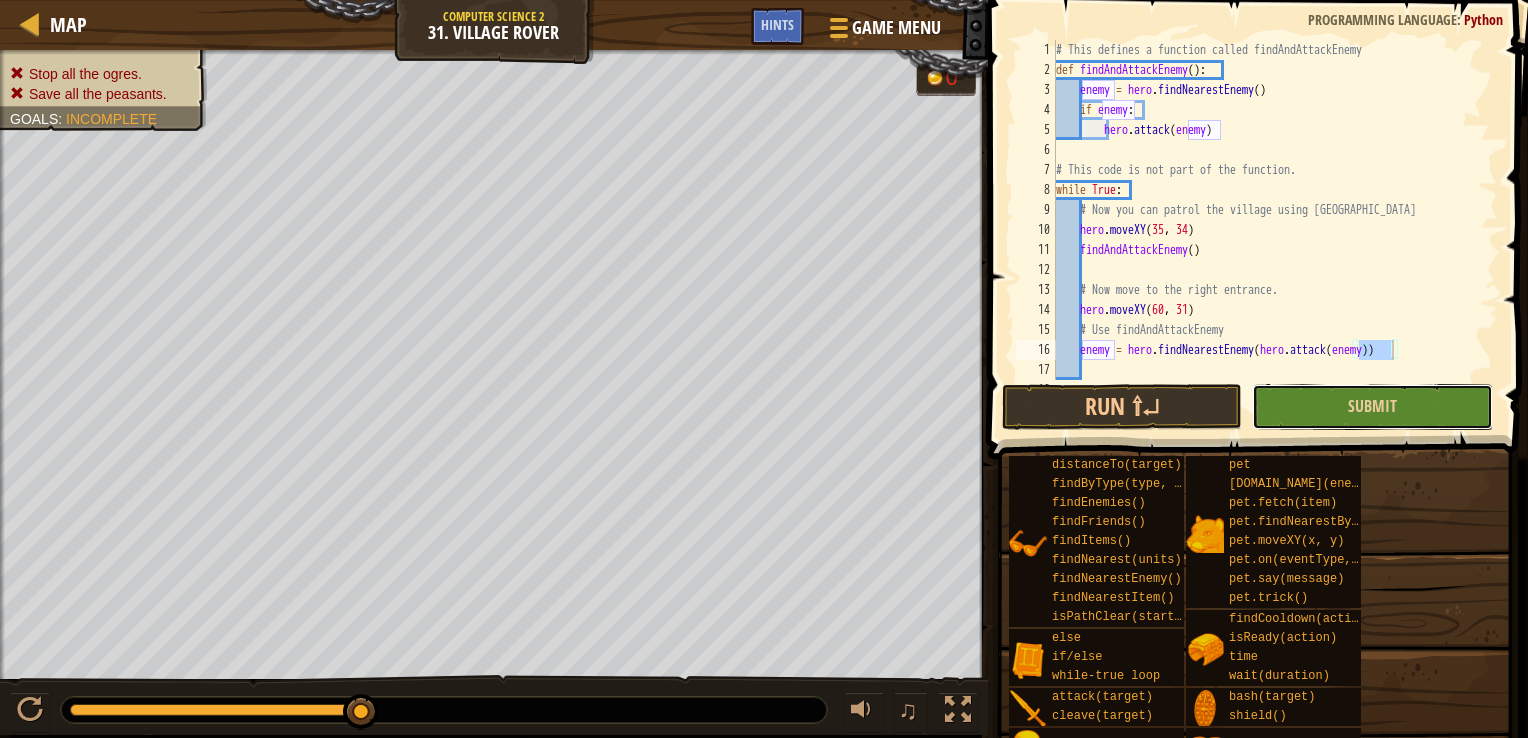 click on "Submit" at bounding box center (1372, 407) 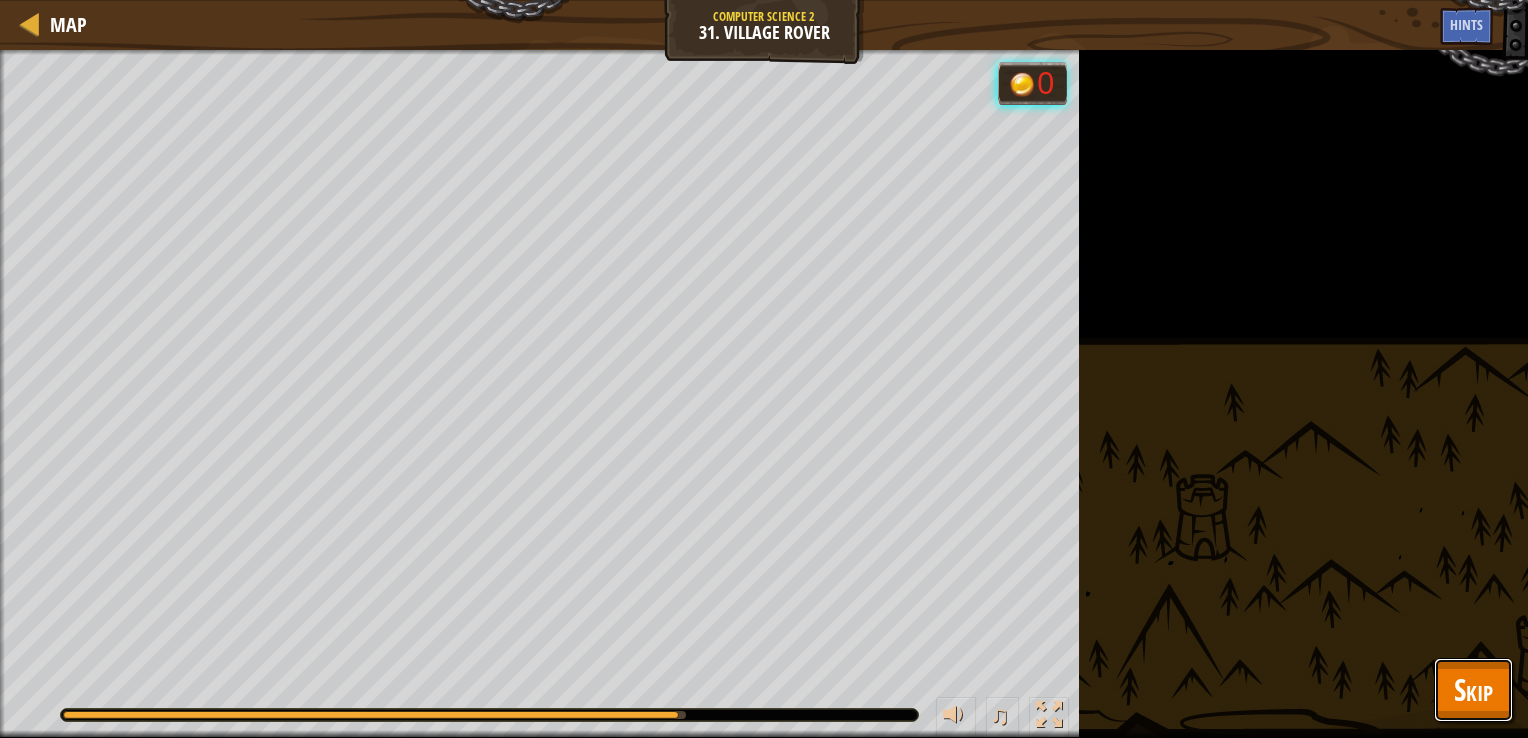 click on "Skip" at bounding box center [1473, 689] 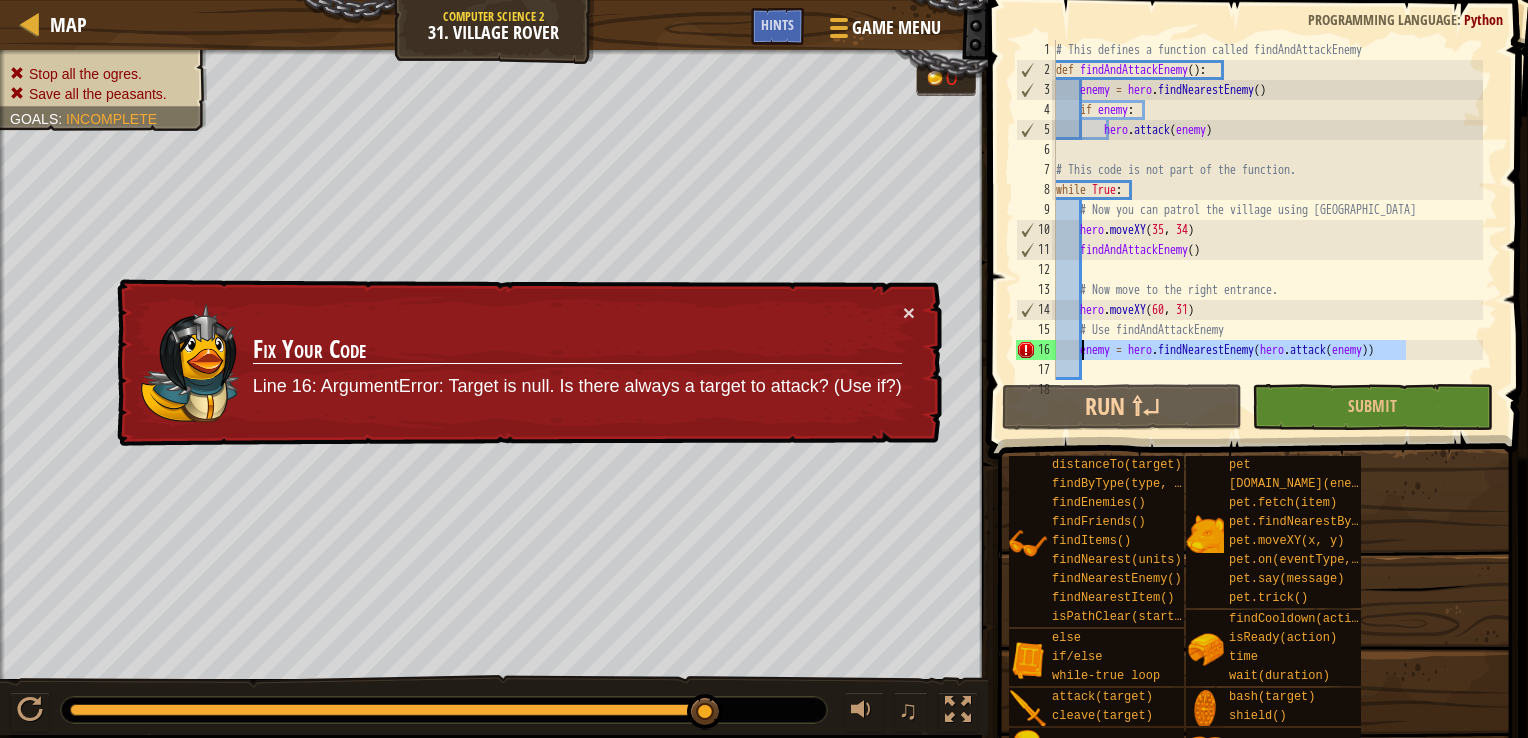 drag, startPoint x: 1408, startPoint y: 352, endPoint x: 1083, endPoint y: 350, distance: 325.00616 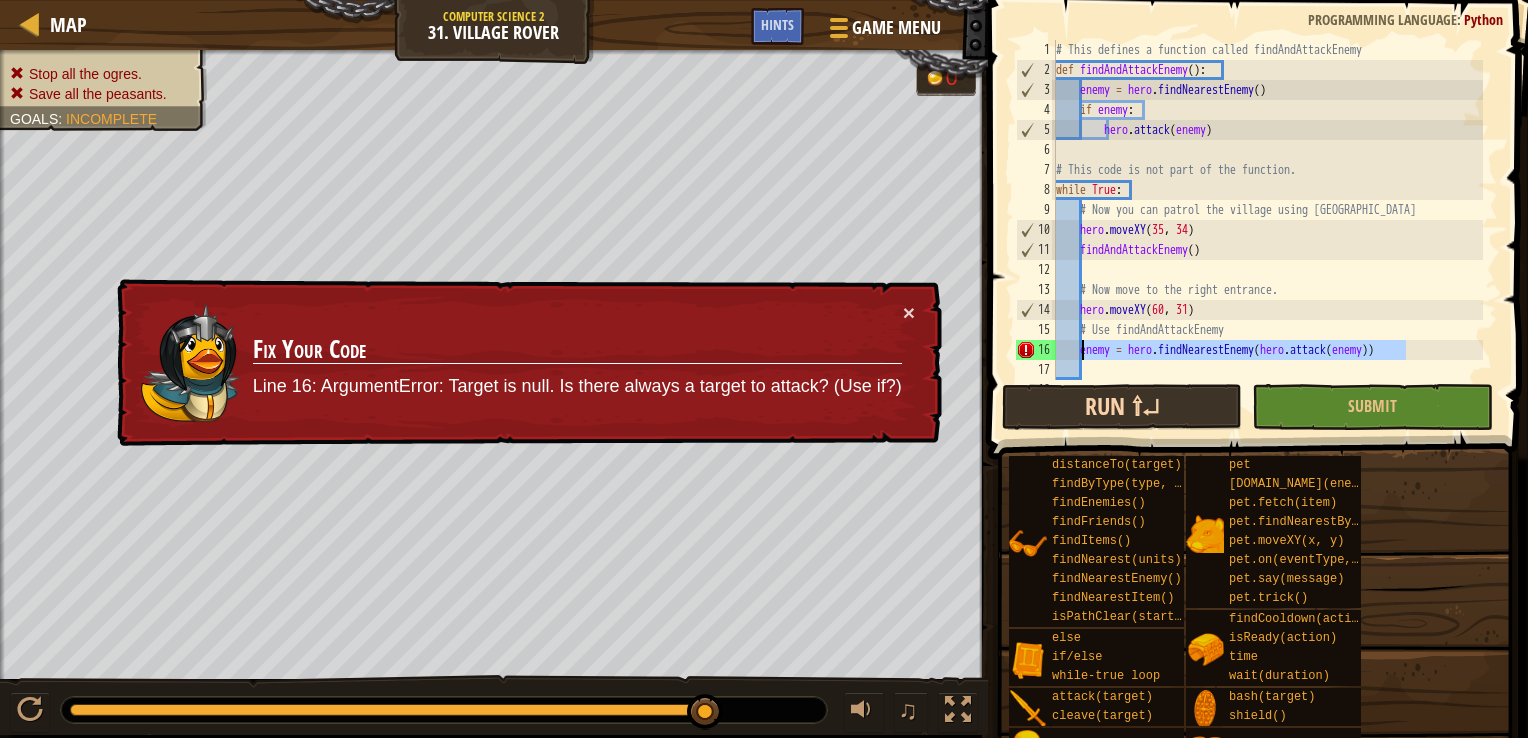 scroll, scrollTop: 9, scrollLeft: 1, axis: both 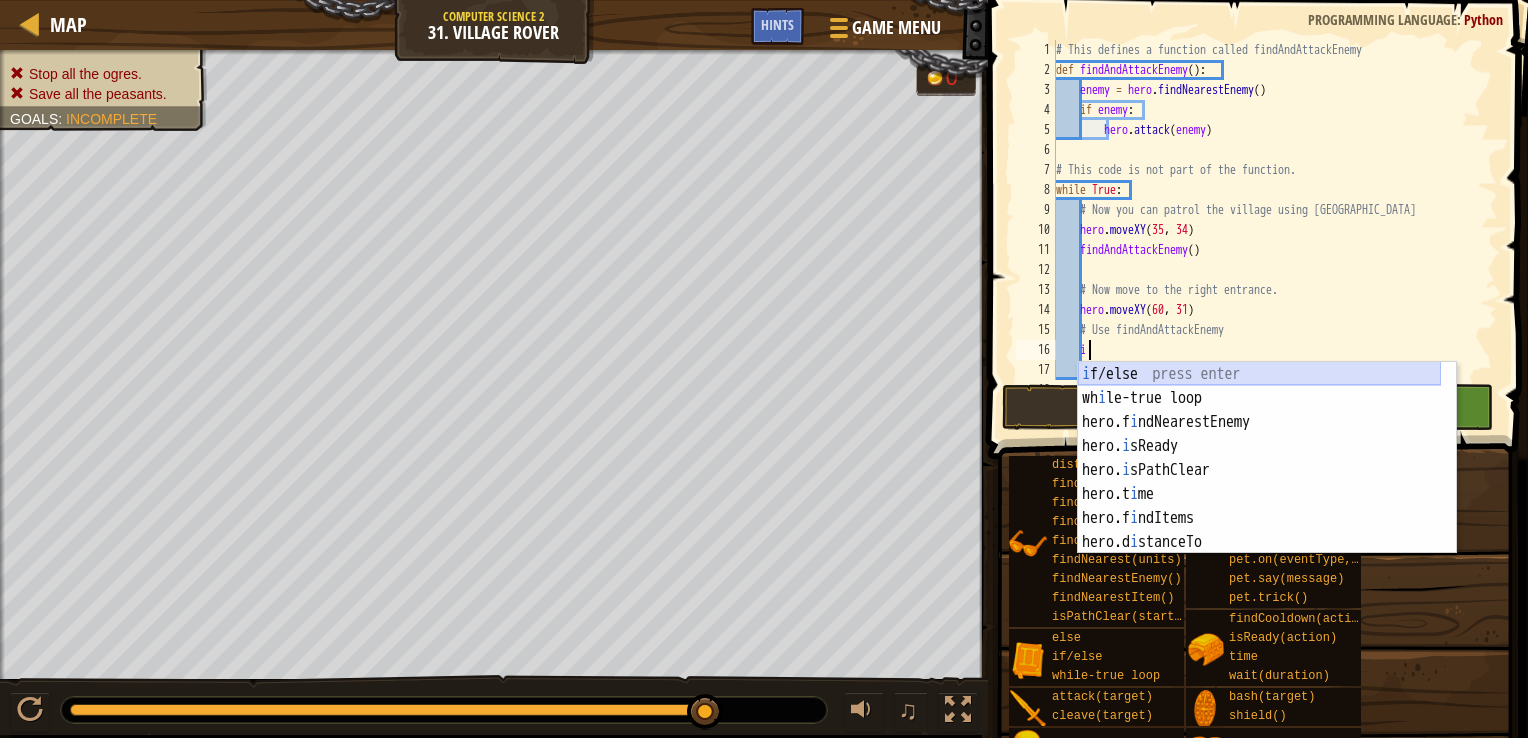 click on "i f/else press enter wh i le-true loop press enter hero.f i ndNearestEnemy press enter hero. i sReady press enter hero. i sPathClear press enter hero.t i me press enter hero.f i ndItems press enter hero.d i stanceTo press enter hero.f i ndByType press enter" at bounding box center (1259, 482) 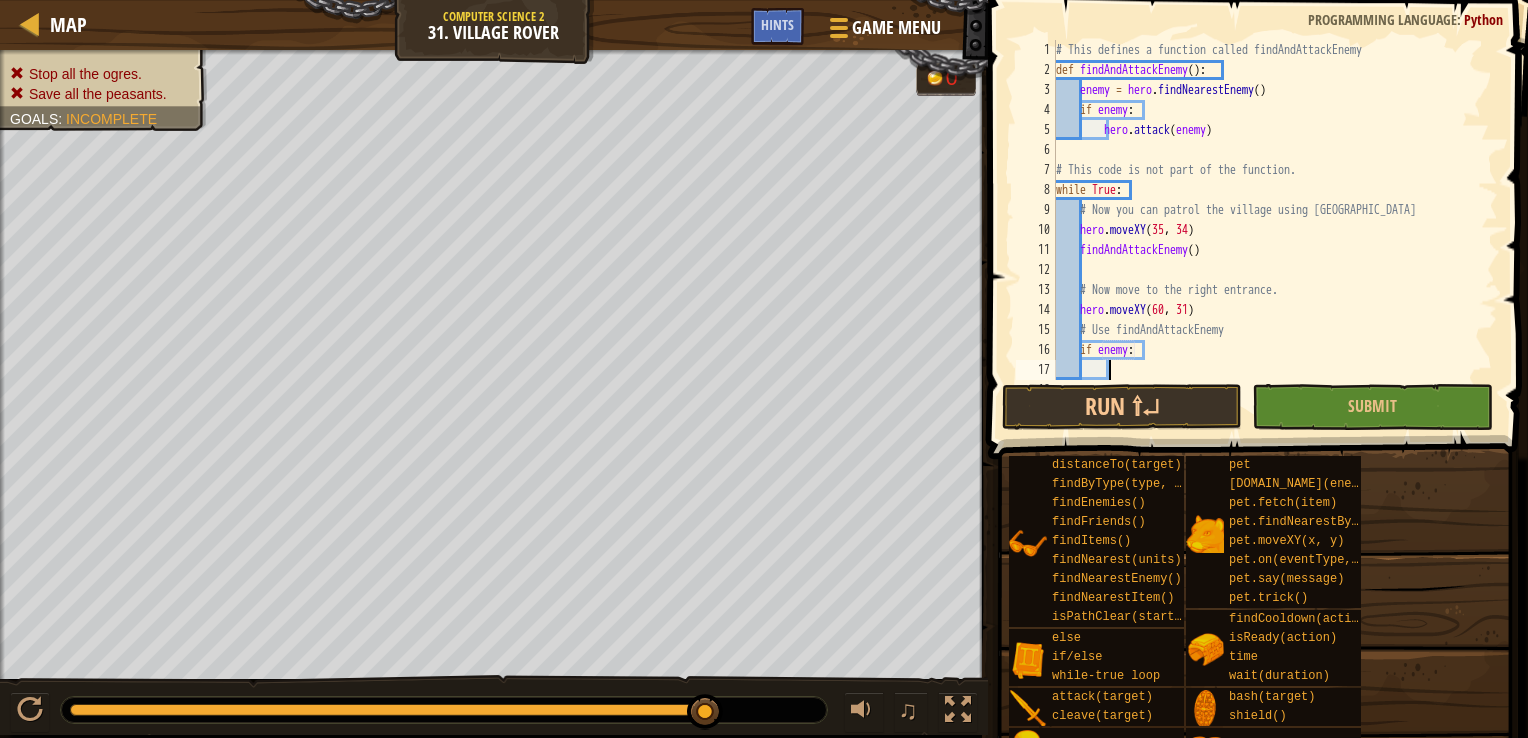 click on "# This defines a function called findAndAttackEnemy def   findAndAttackEnemy ( ) :      enemy   =   hero . findNearestEnemy ( )      if   enemy :          hero . attack ( enemy ) # This code is not part of the function. while   True :      # Now you can patrol the village using [GEOGRAPHIC_DATA]      hero . moveXY ( 35 ,   34 )      findAndAttackEnemy ( )           # Now move to the right entrance.      hero . moveXY ( 60 ,   31 )      # Use findAndAttackEnemy      if   enemy :" at bounding box center (1267, 230) 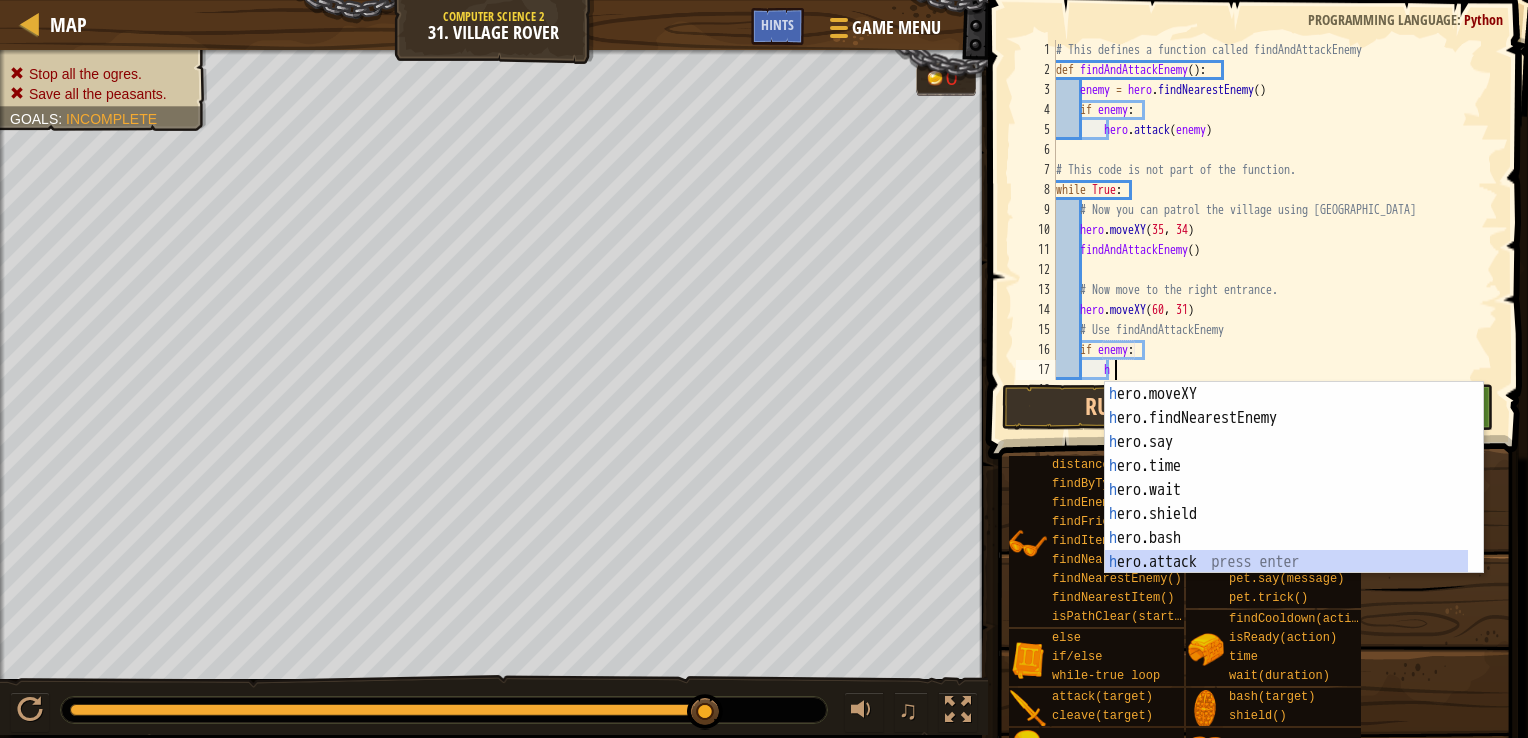 click on "h ero.moveXY press enter h ero.findNearestEnemy press enter h ero.say press enter h ero.time press enter h ero.wait press enter h ero.shield press enter h ero.bash press enter h ero.attack press enter h ero.cleave press enter" at bounding box center [1286, 502] 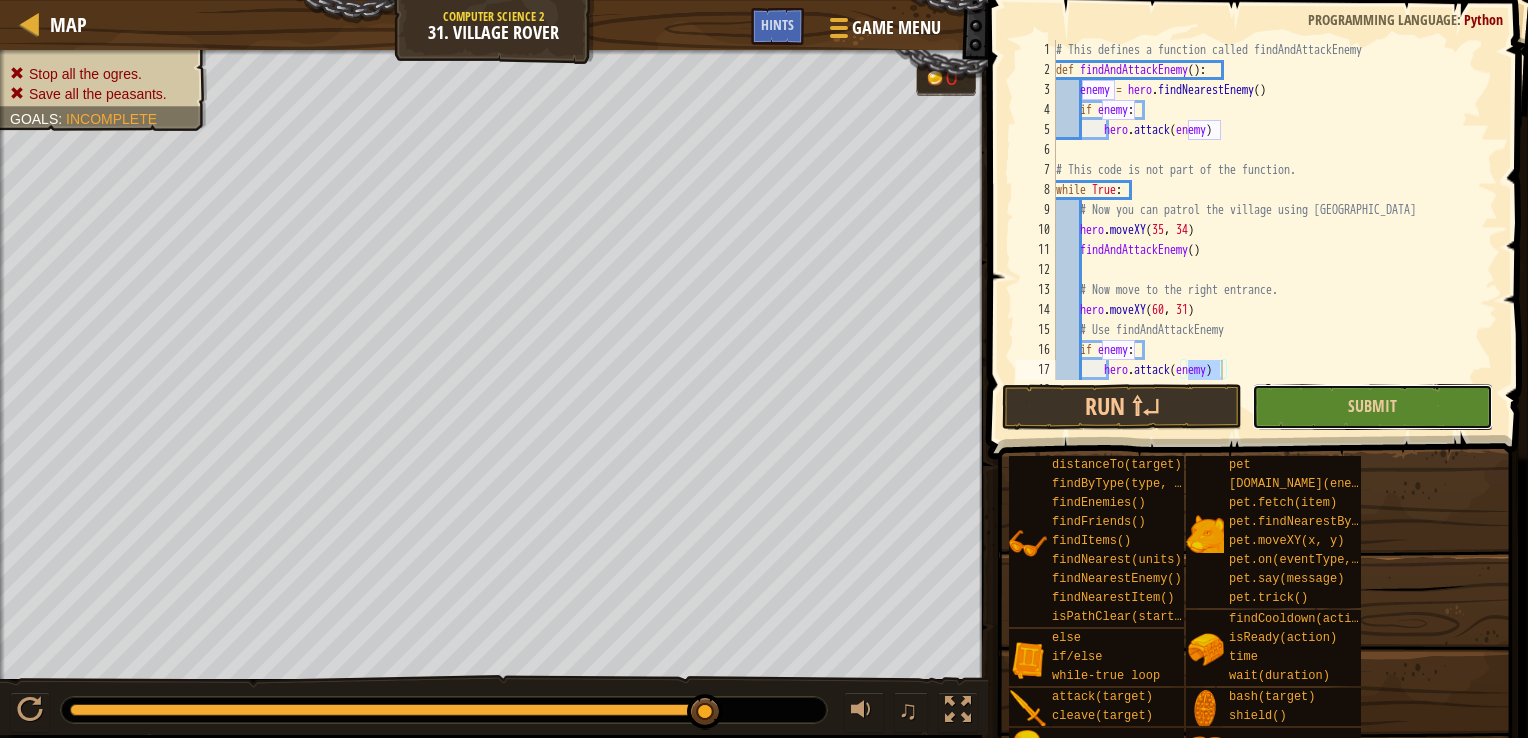click on "Submit" at bounding box center (1372, 407) 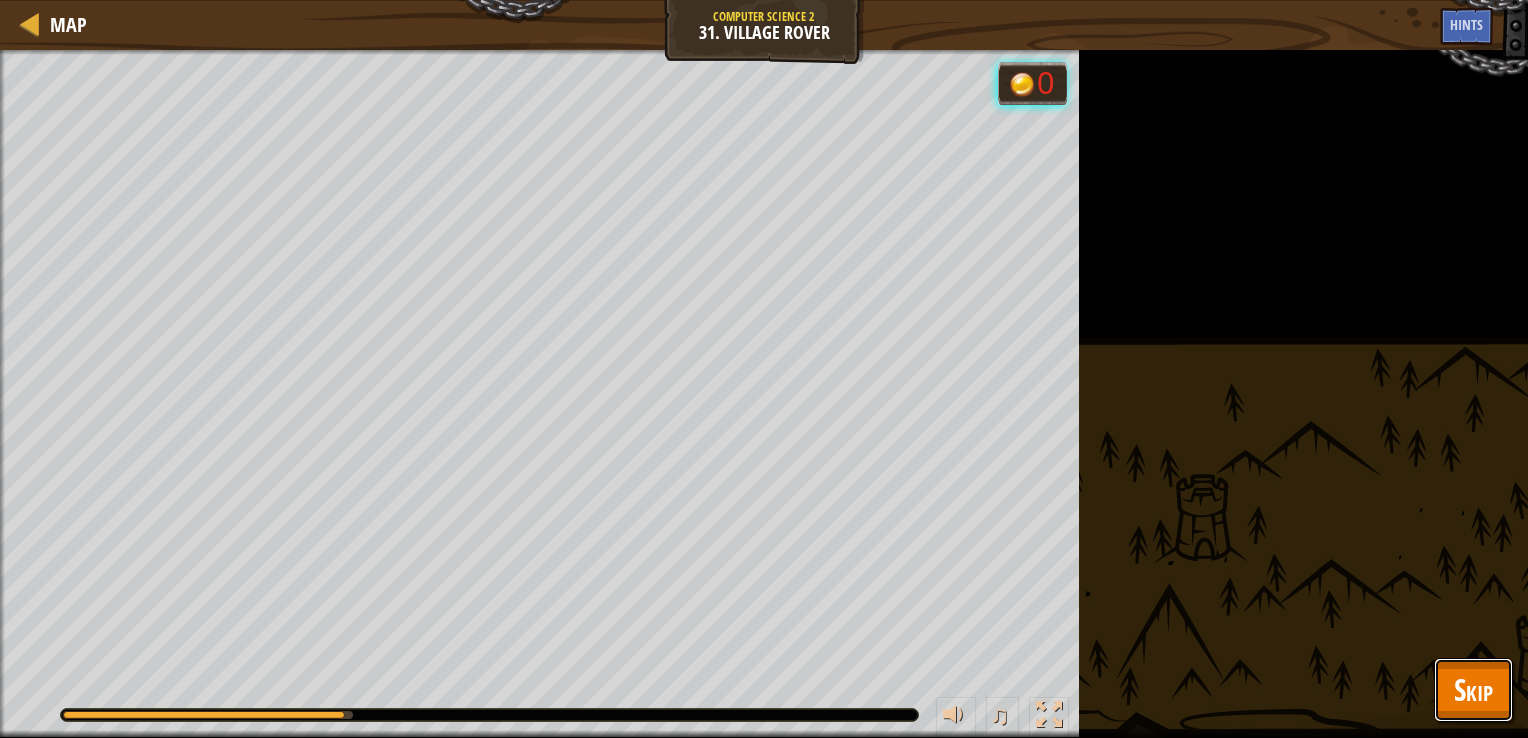 click on "Skip" at bounding box center [1473, 689] 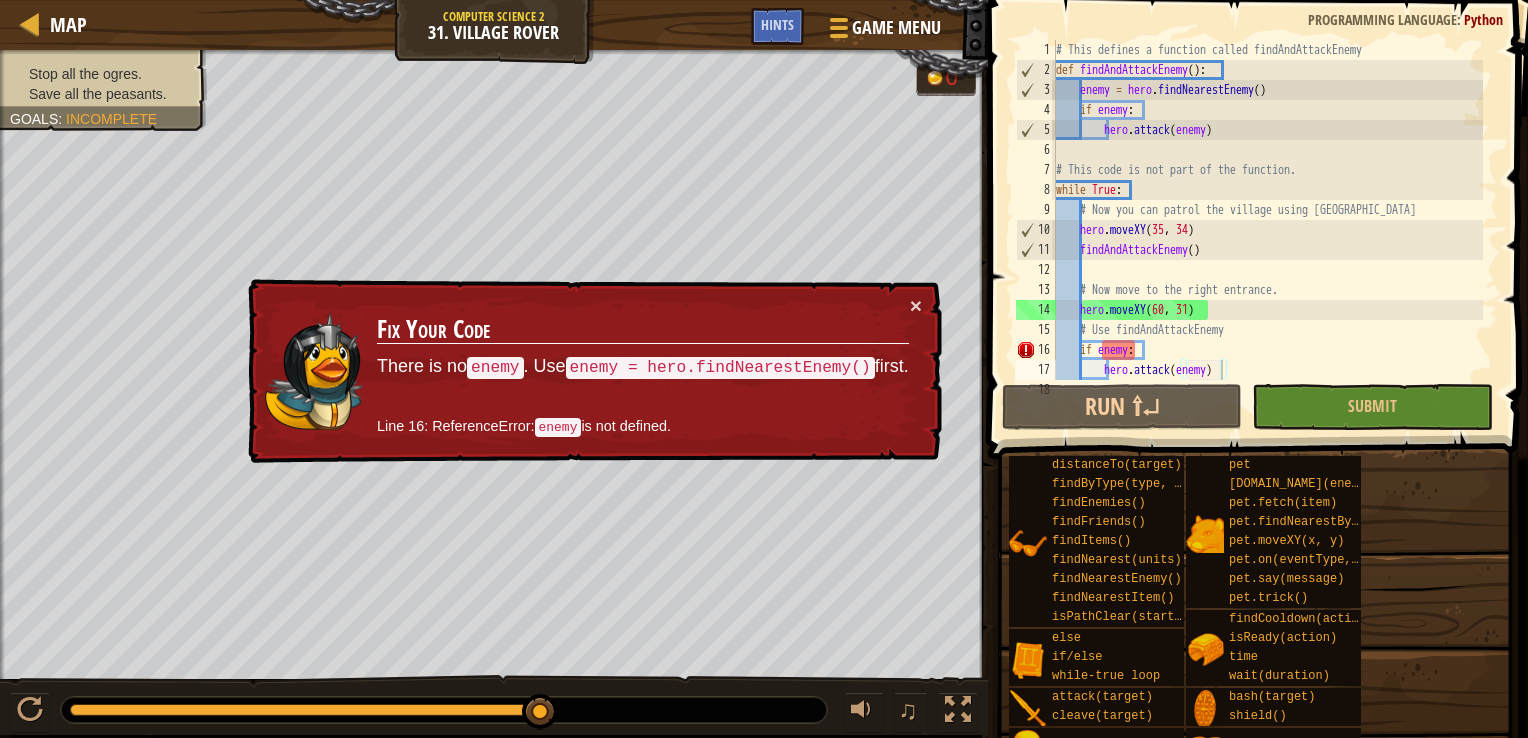 type on "if enemy:" 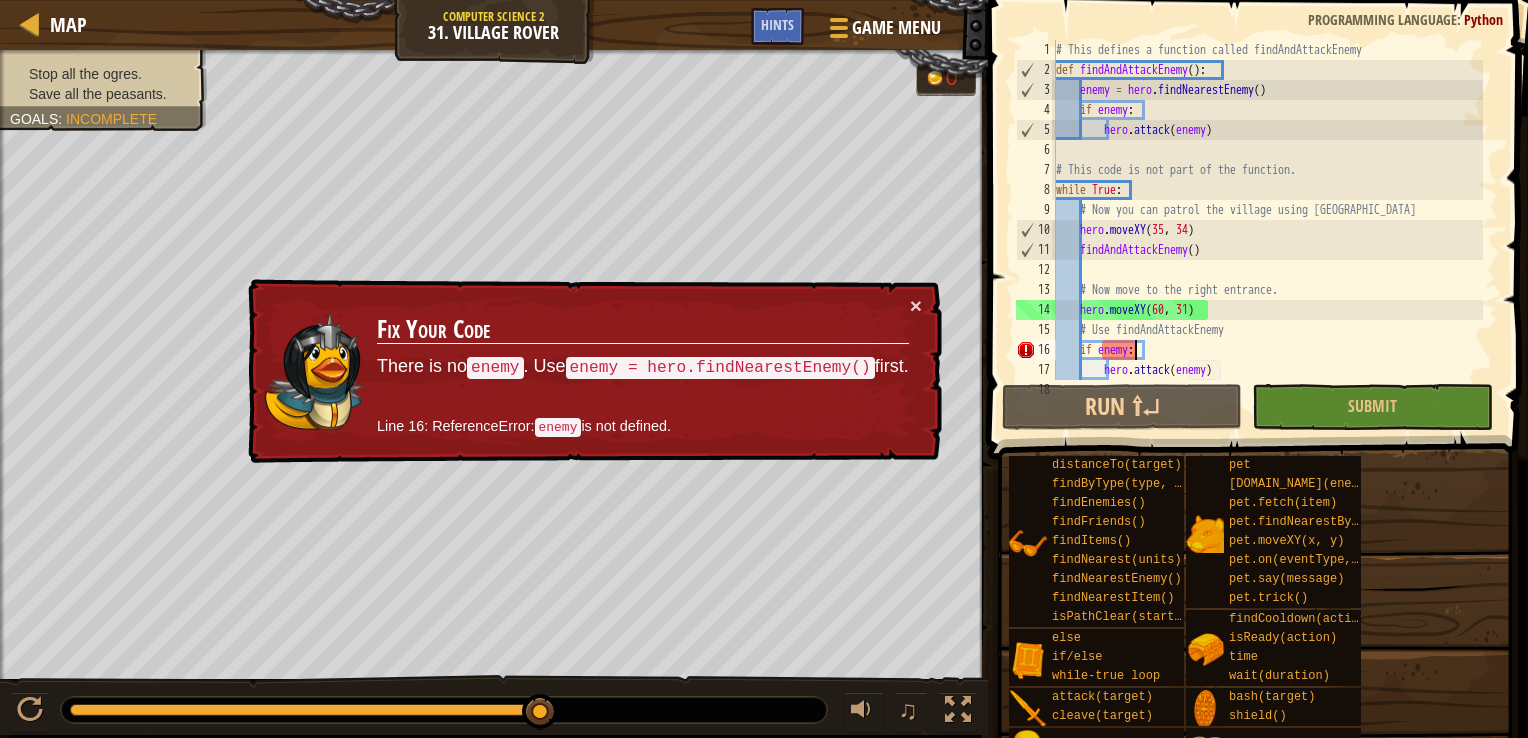 click on "# This defines a function called findAndAttackEnemy def   findAndAttackEnemy ( ) :      enemy   =   hero . findNearestEnemy ( )      if   enemy :          hero . attack ( enemy ) # This code is not part of the function. while   True :      # Now you can patrol the village using [GEOGRAPHIC_DATA]      hero . moveXY ( 35 ,   34 )      findAndAttackEnemy ( )           # Now move to the right entrance.      hero . moveXY ( 60 ,   31 )      # Use findAndAttackEnemy      if   enemy :          hero . attack ( enemy )" at bounding box center (1267, 230) 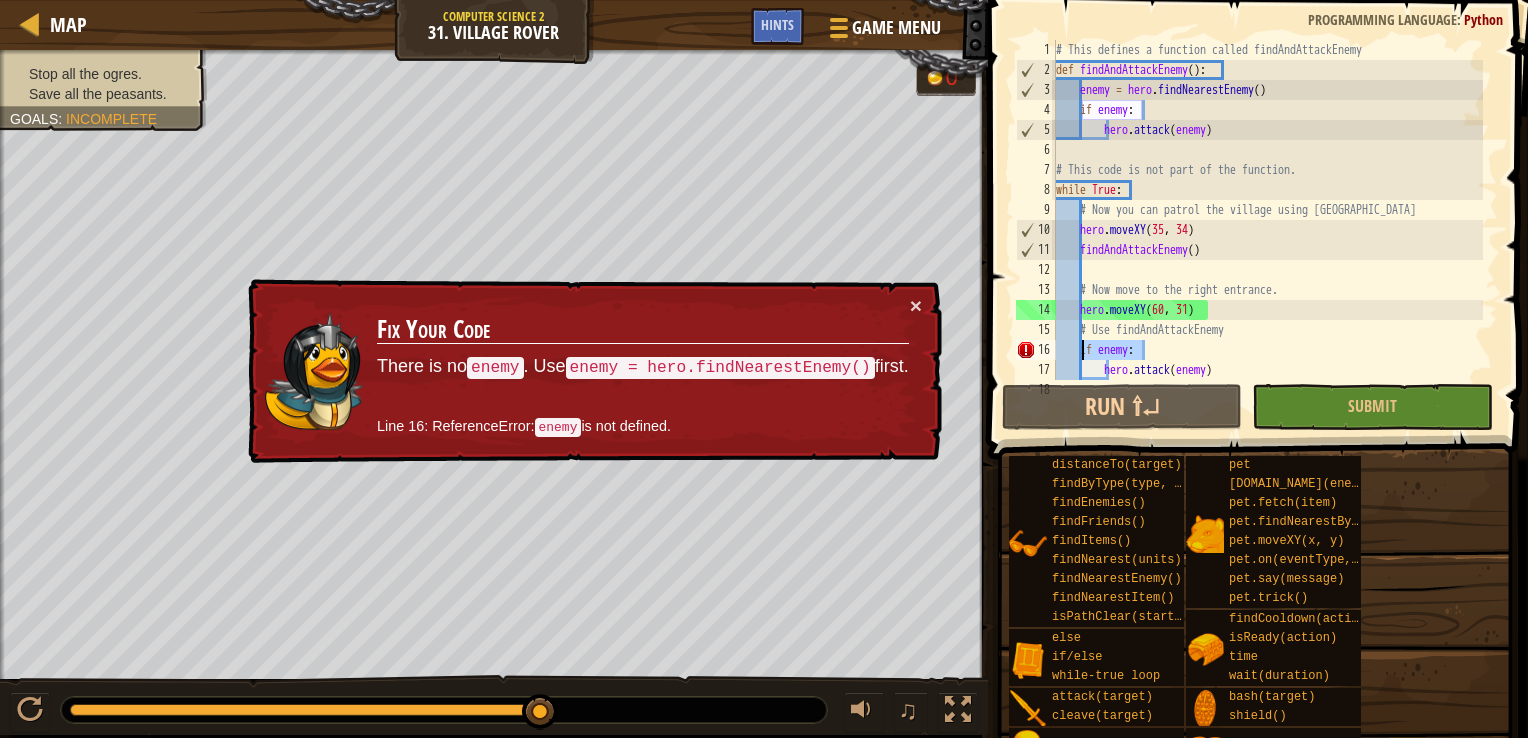 drag, startPoint x: 1144, startPoint y: 343, endPoint x: 1081, endPoint y: 352, distance: 63.63961 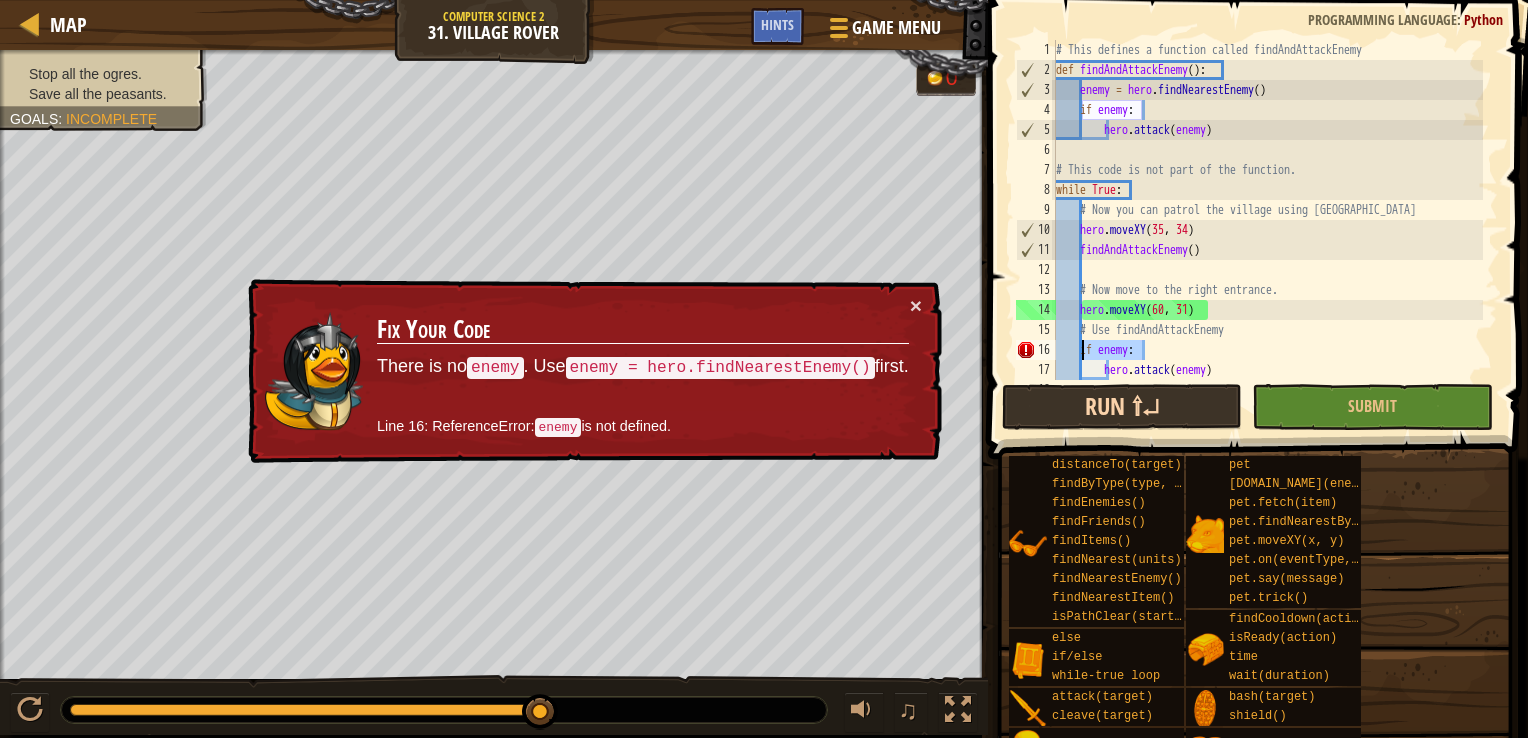 scroll, scrollTop: 9, scrollLeft: 0, axis: vertical 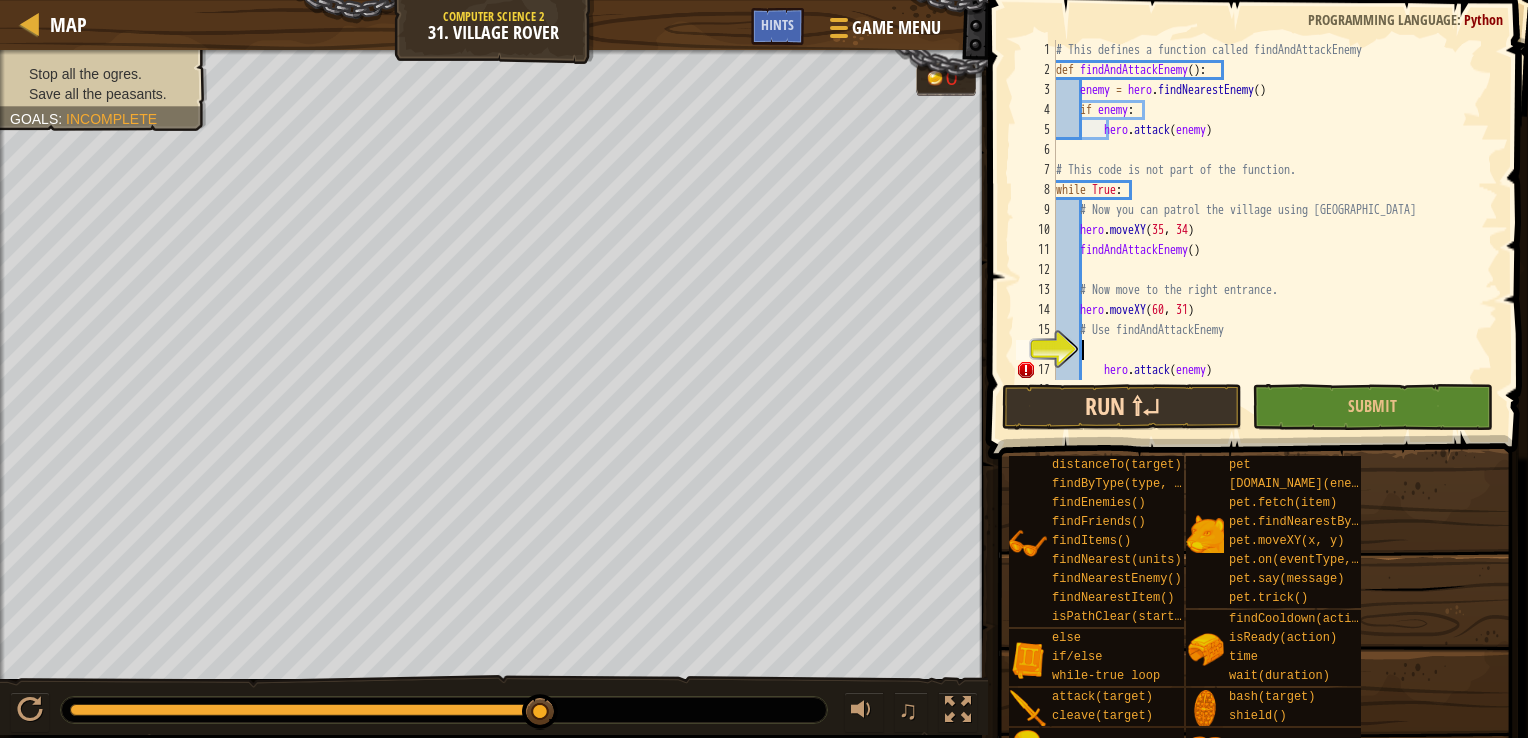 type on "h" 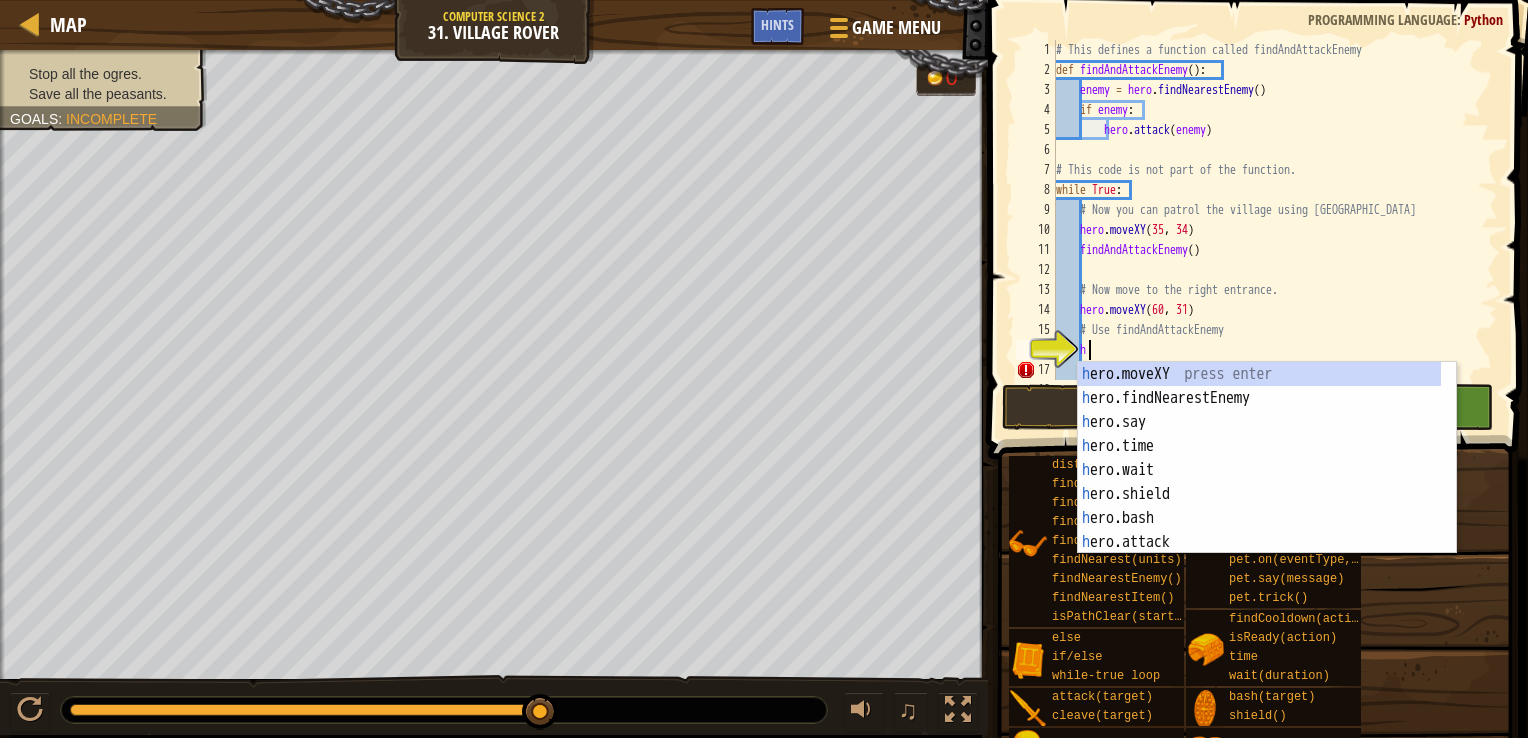scroll, scrollTop: 9, scrollLeft: 1, axis: both 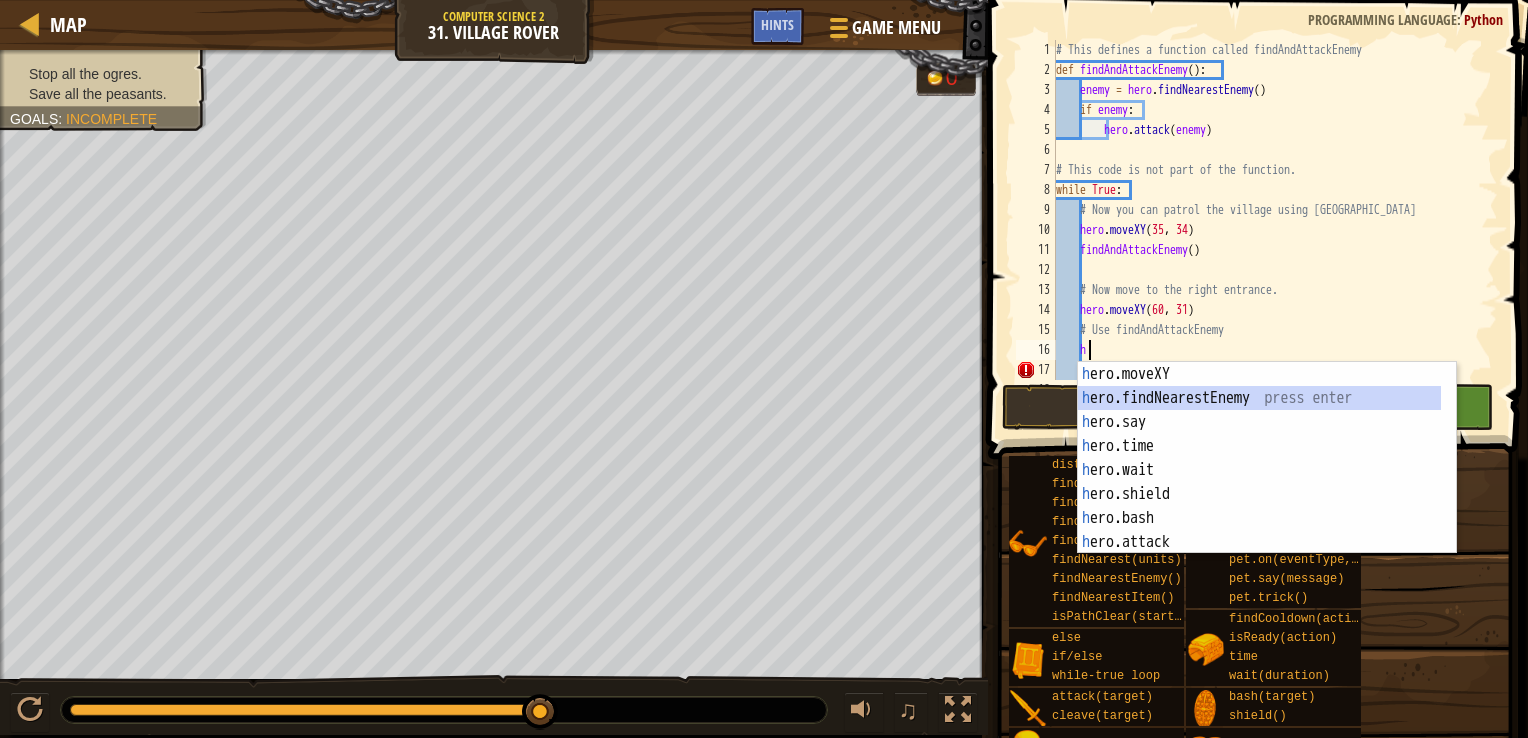 click on "h ero.moveXY press enter h ero.findNearestEnemy press enter h ero.say press enter h ero.time press enter h ero.wait press enter h ero.shield press enter h ero.bash press enter h ero.attack press enter h ero.cleave press enter" at bounding box center (1259, 482) 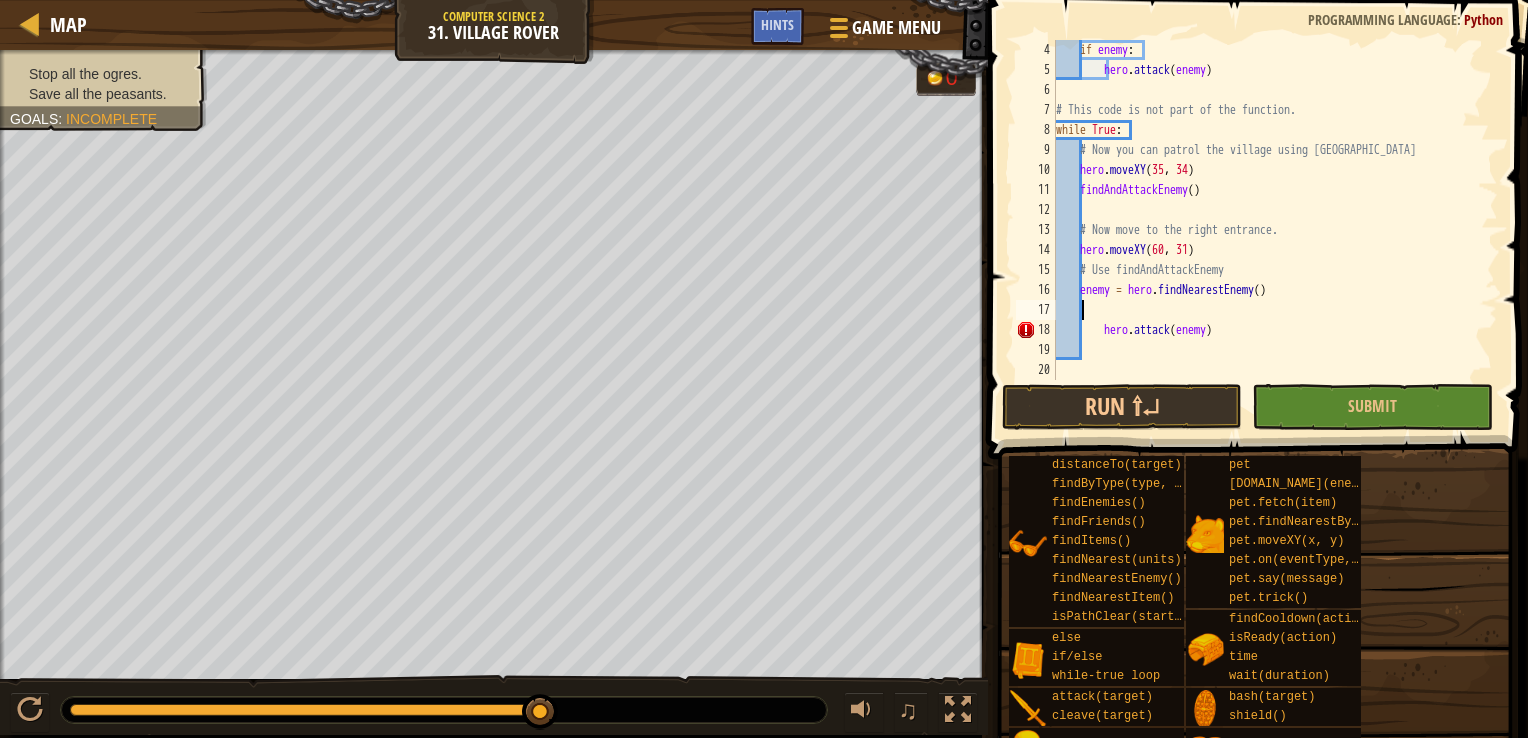 scroll, scrollTop: 60, scrollLeft: 0, axis: vertical 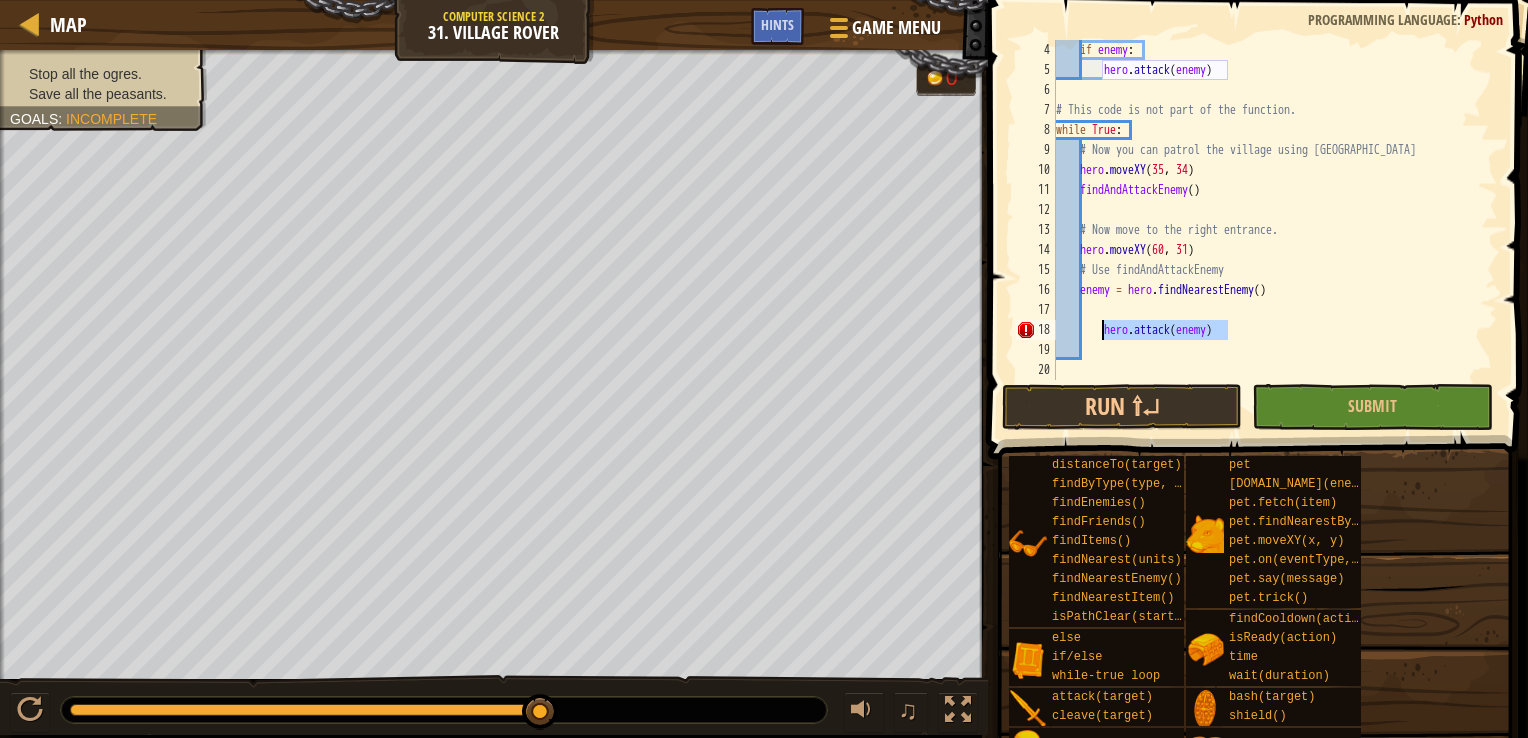 drag, startPoint x: 1249, startPoint y: 337, endPoint x: 1103, endPoint y: 334, distance: 146.03082 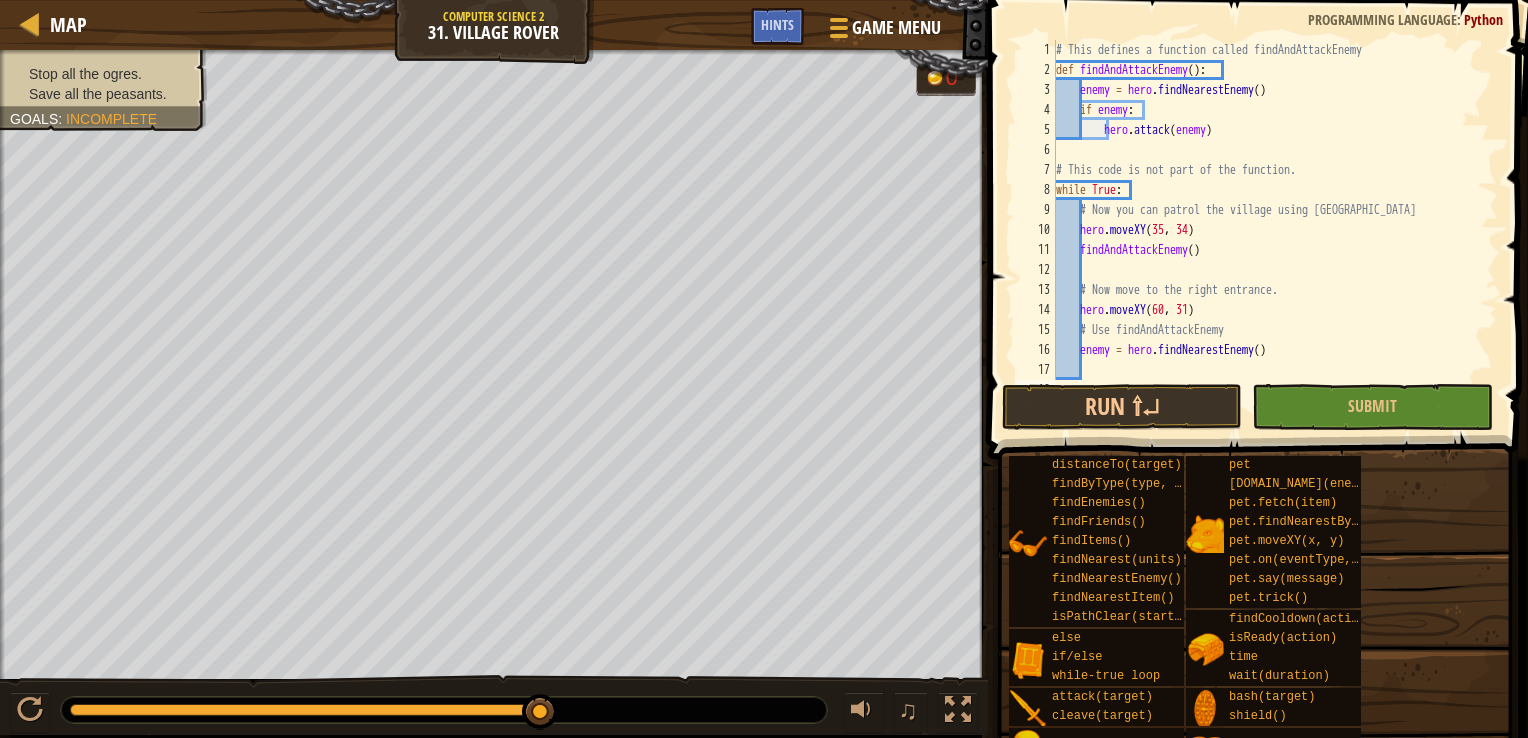 scroll, scrollTop: 0, scrollLeft: 0, axis: both 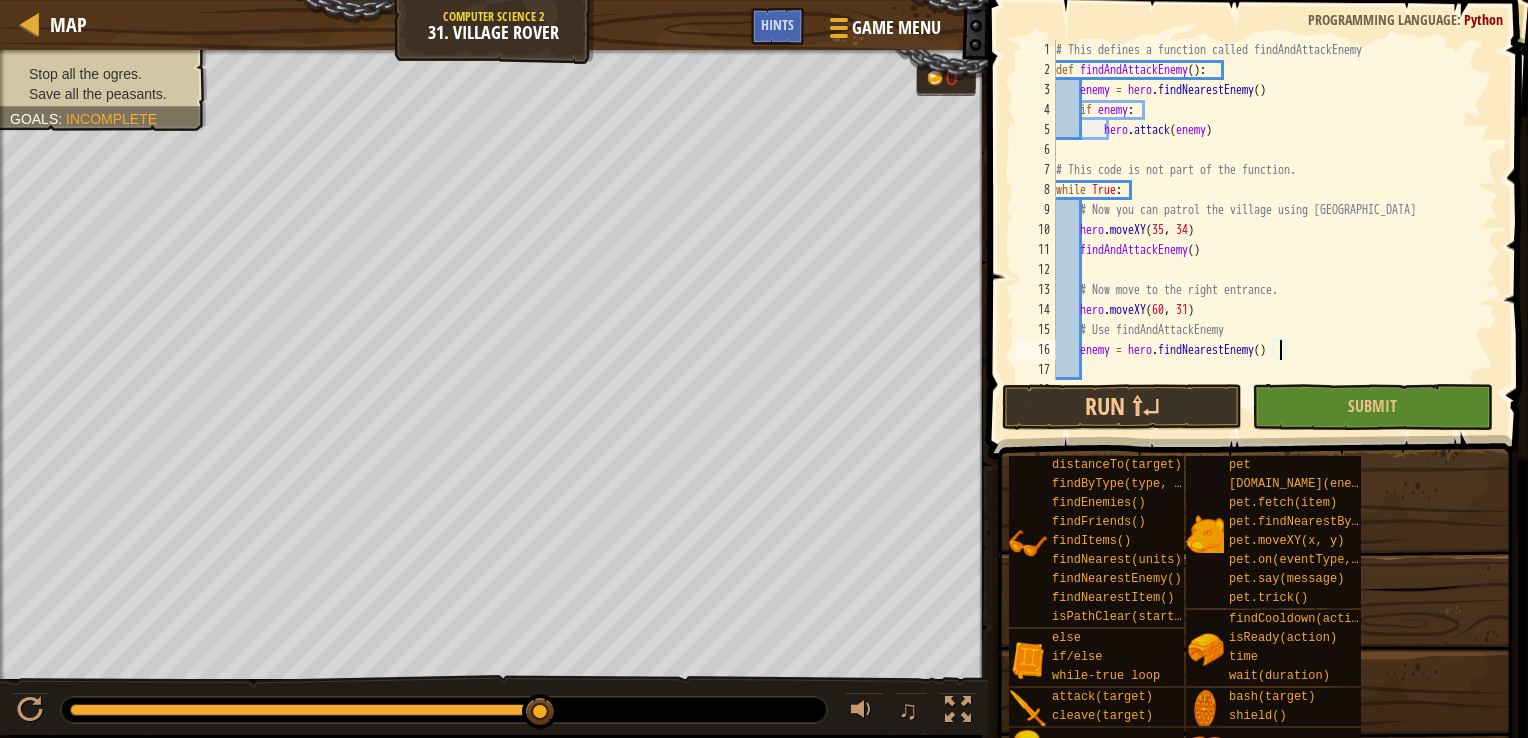 click on "# This defines a function called findAndAttackEnemy def   findAndAttackEnemy ( ) :      enemy   =   hero . findNearestEnemy ( )      if   enemy :          hero . attack ( enemy ) # This code is not part of the function. while   True :      # Now you can patrol the village using [GEOGRAPHIC_DATA]      hero . moveXY ( 35 ,   34 )      findAndAttackEnemy ( )           # Now move to the right entrance.      hero . moveXY ( 60 ,   31 )      # Use findAndAttackEnemy      enemy   =   hero . findNearestEnemy ( )" at bounding box center [1267, 230] 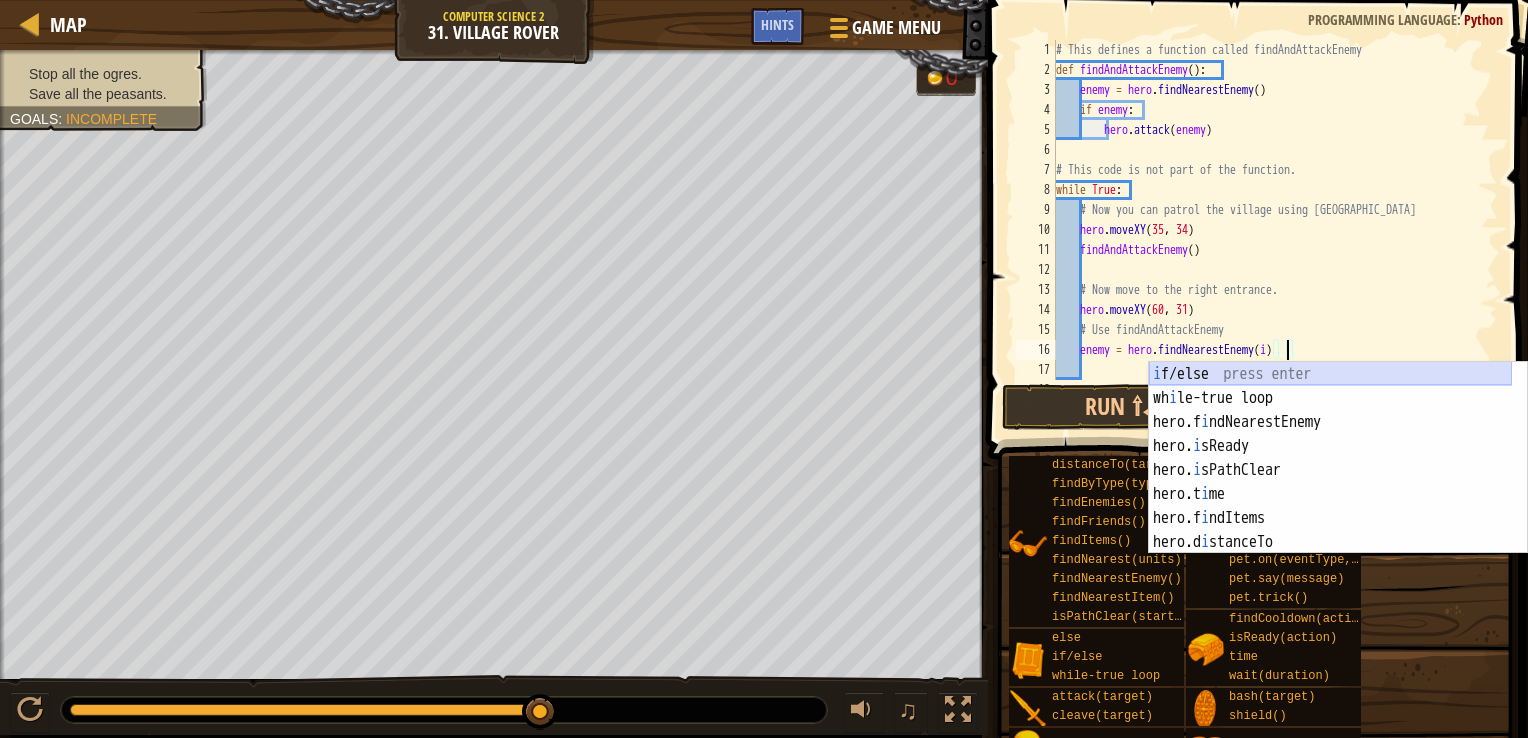 click on "i f/else press enter wh i le-true loop press enter hero.f i ndNearestEnemy press enter hero. i sReady press enter hero. i sPathClear press enter hero.t i me press enter hero.f i ndItems press enter hero.d i stanceTo press enter hero.f i ndByType press enter" at bounding box center (1330, 482) 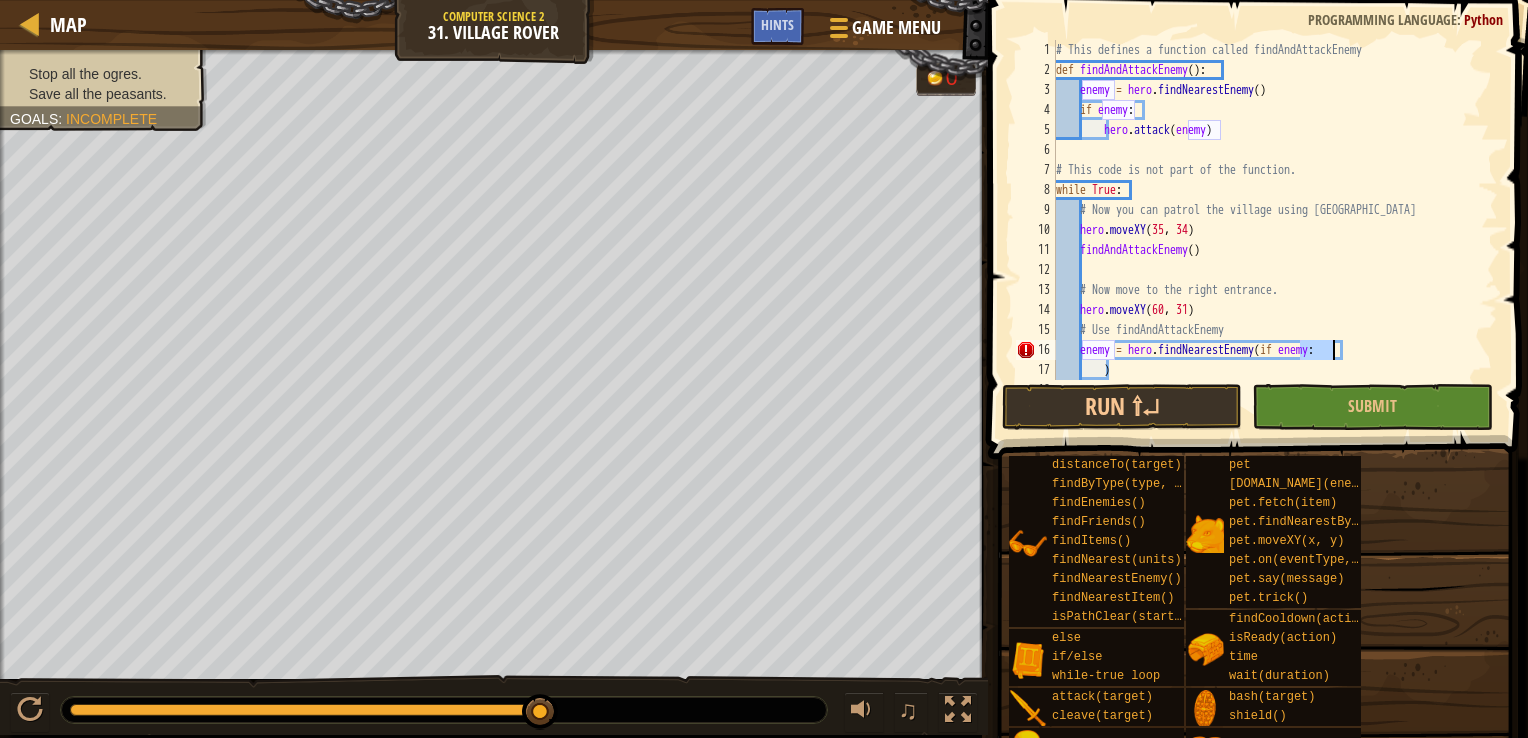 scroll, scrollTop: 60, scrollLeft: 0, axis: vertical 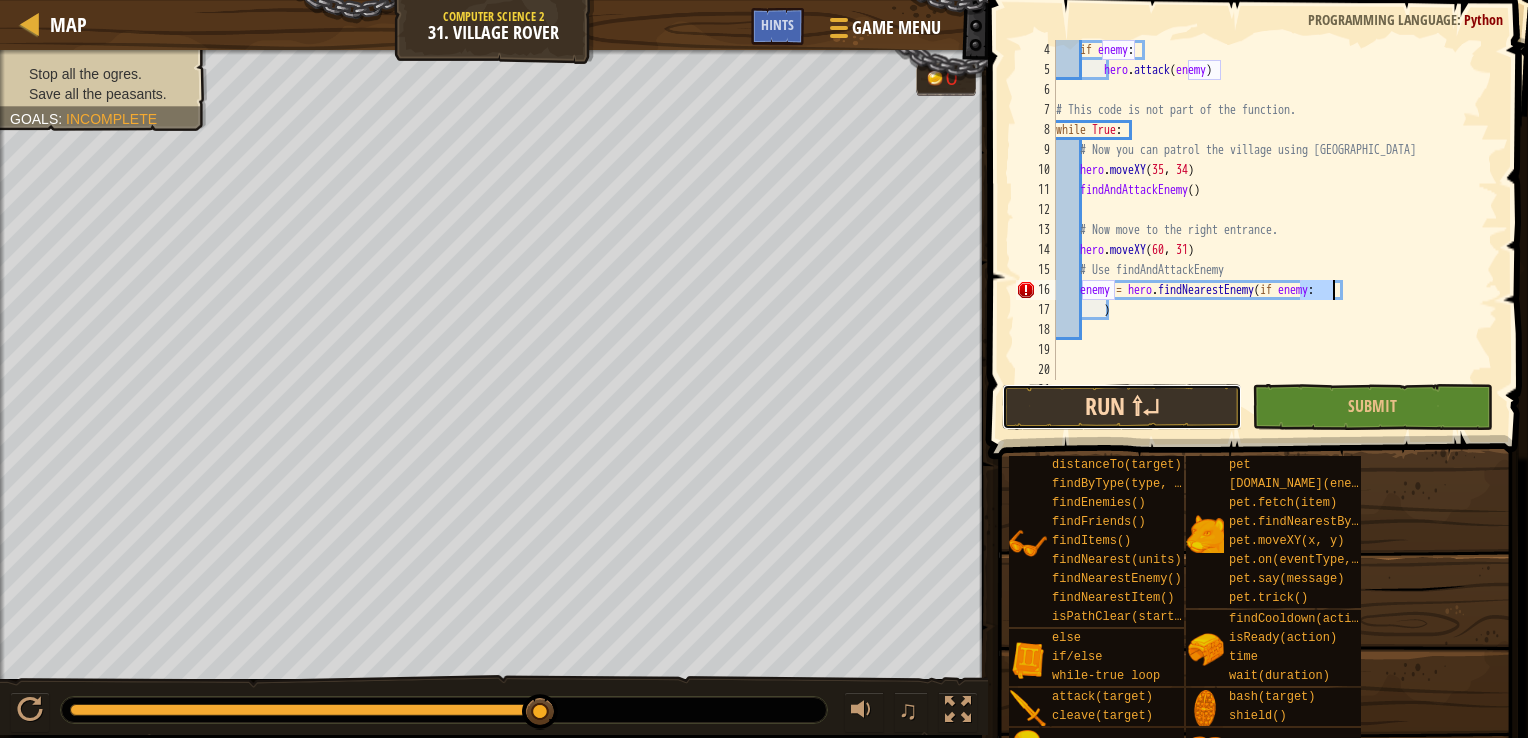 drag, startPoint x: 1204, startPoint y: 401, endPoint x: 1192, endPoint y: 400, distance: 12.0415945 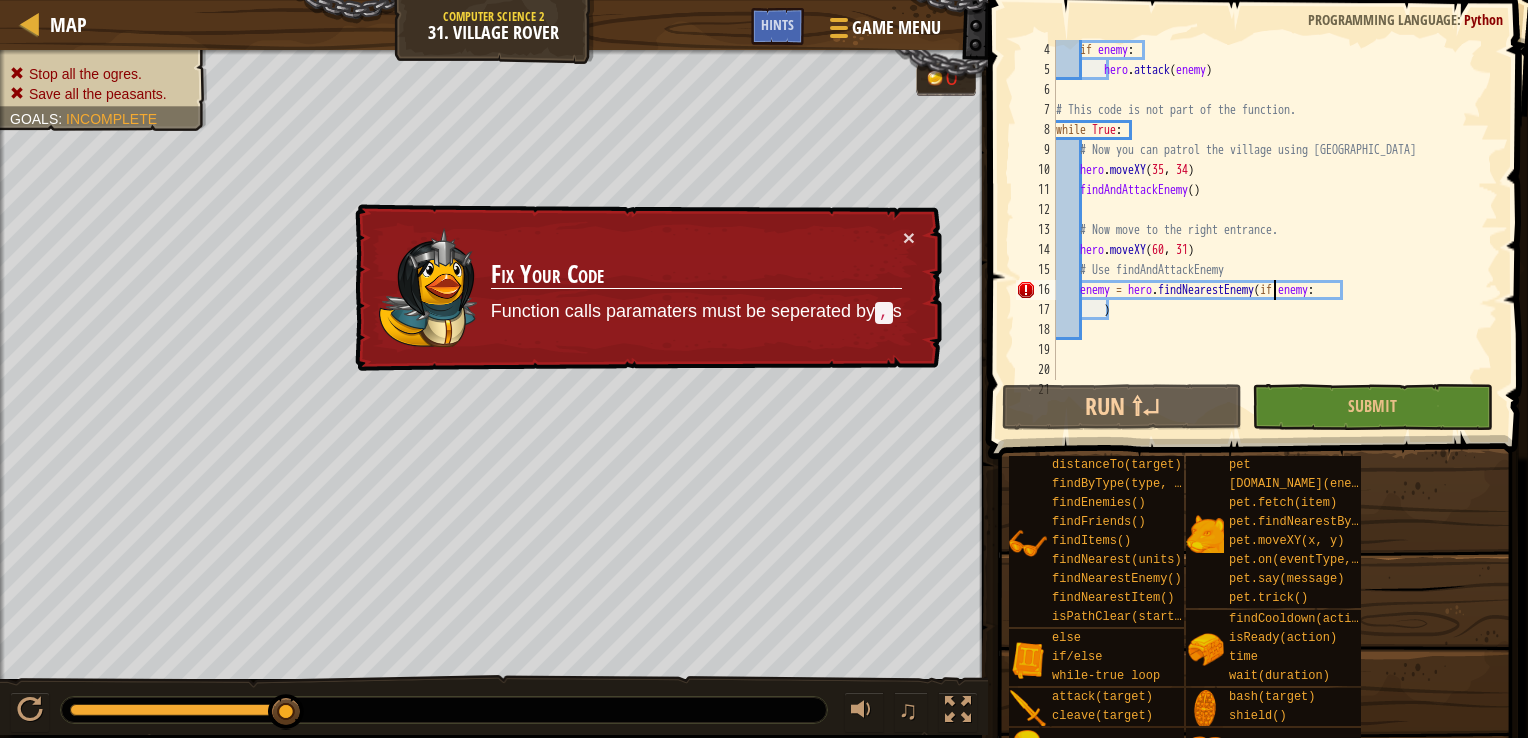 click on "if   enemy :          hero . attack ( enemy ) # This code is not part of the function. while   True :      # Now you can patrol the village using [GEOGRAPHIC_DATA]      hero . moveXY ( 35 ,   34 )      findAndAttackEnemy ( )           # Now move to the right entrance.      hero . moveXY ( 60 ,   31 )      # Use findAndAttackEnemy      enemy   =   hero . findNearestEnemy ( if   enemy :          )" at bounding box center (1267, 230) 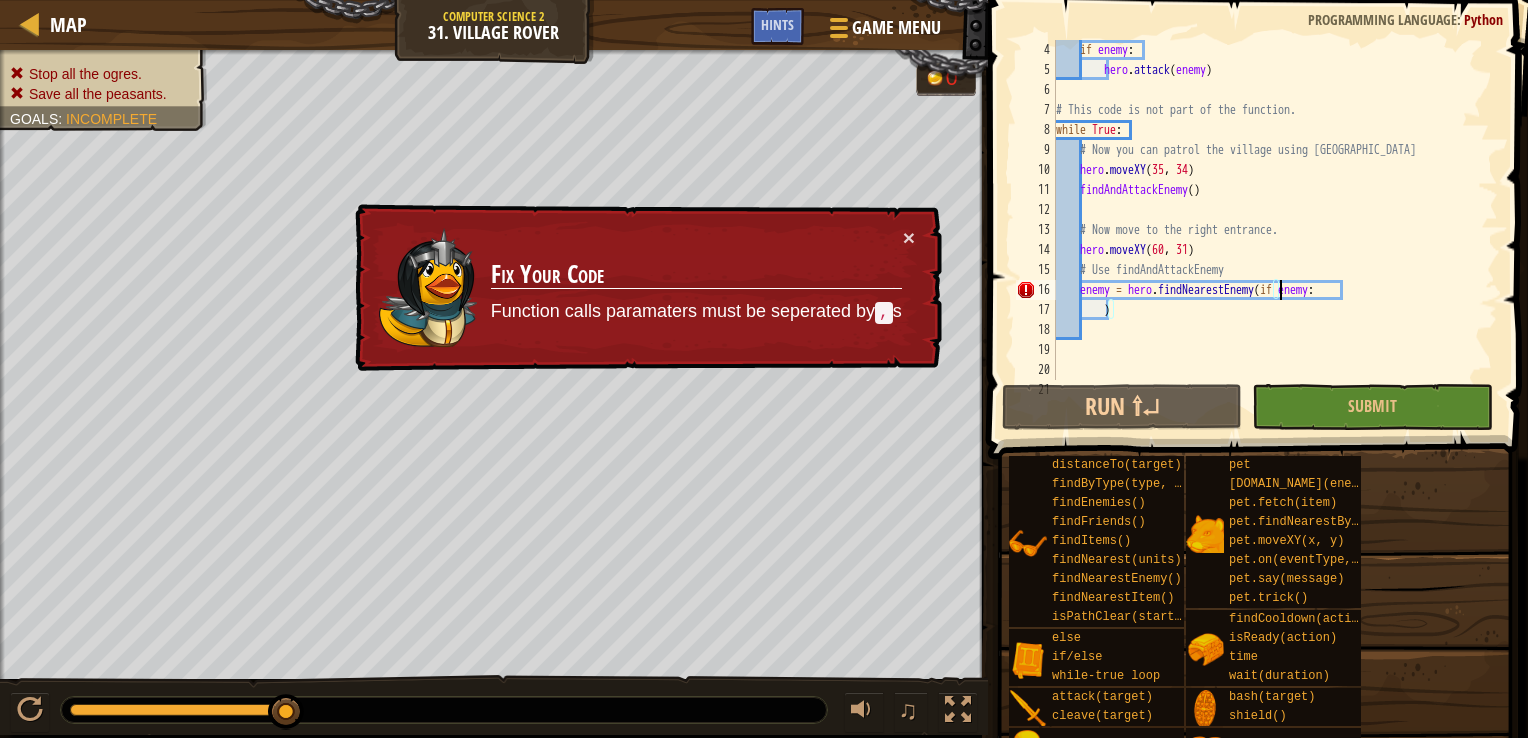 click on "if   enemy :          hero . attack ( enemy ) # This code is not part of the function. while   True :      # Now you can patrol the village using [GEOGRAPHIC_DATA]      hero . moveXY ( 35 ,   34 )      findAndAttackEnemy ( )           # Now move to the right entrance.      hero . moveXY ( 60 ,   31 )      # Use findAndAttackEnemy      enemy   =   hero . findNearestEnemy ( if   enemy :          )" at bounding box center [1267, 230] 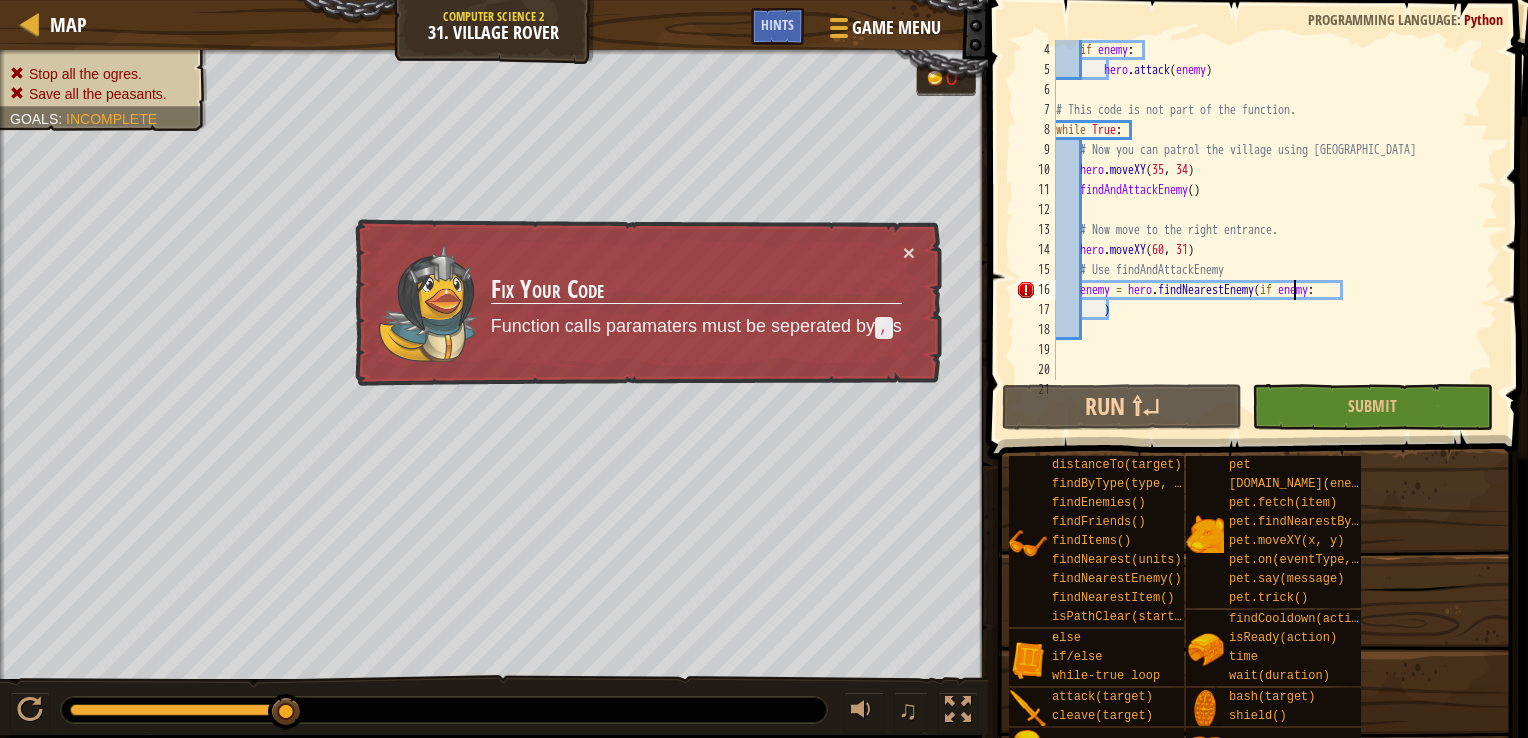 click on "if   enemy :          hero . attack ( enemy ) # This code is not part of the function. while   True :      # Now you can patrol the village using [GEOGRAPHIC_DATA]      hero . moveXY ( 35 ,   34 )      findAndAttackEnemy ( )           # Now move to the right entrance.      hero . moveXY ( 60 ,   31 )      # Use findAndAttackEnemy      enemy   =   hero . findNearestEnemy ( if   enemy :          )" at bounding box center [1267, 230] 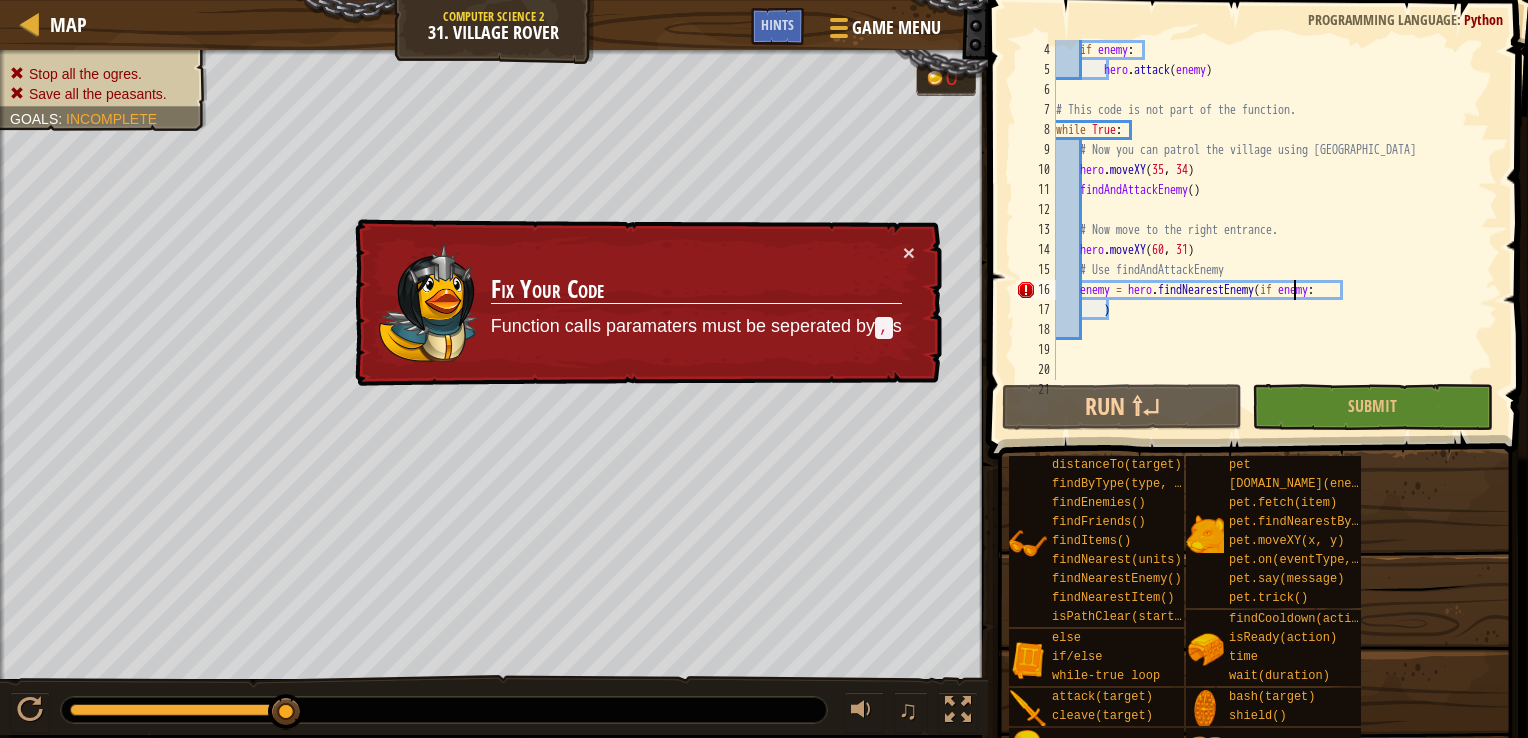 scroll, scrollTop: 9, scrollLeft: 20, axis: both 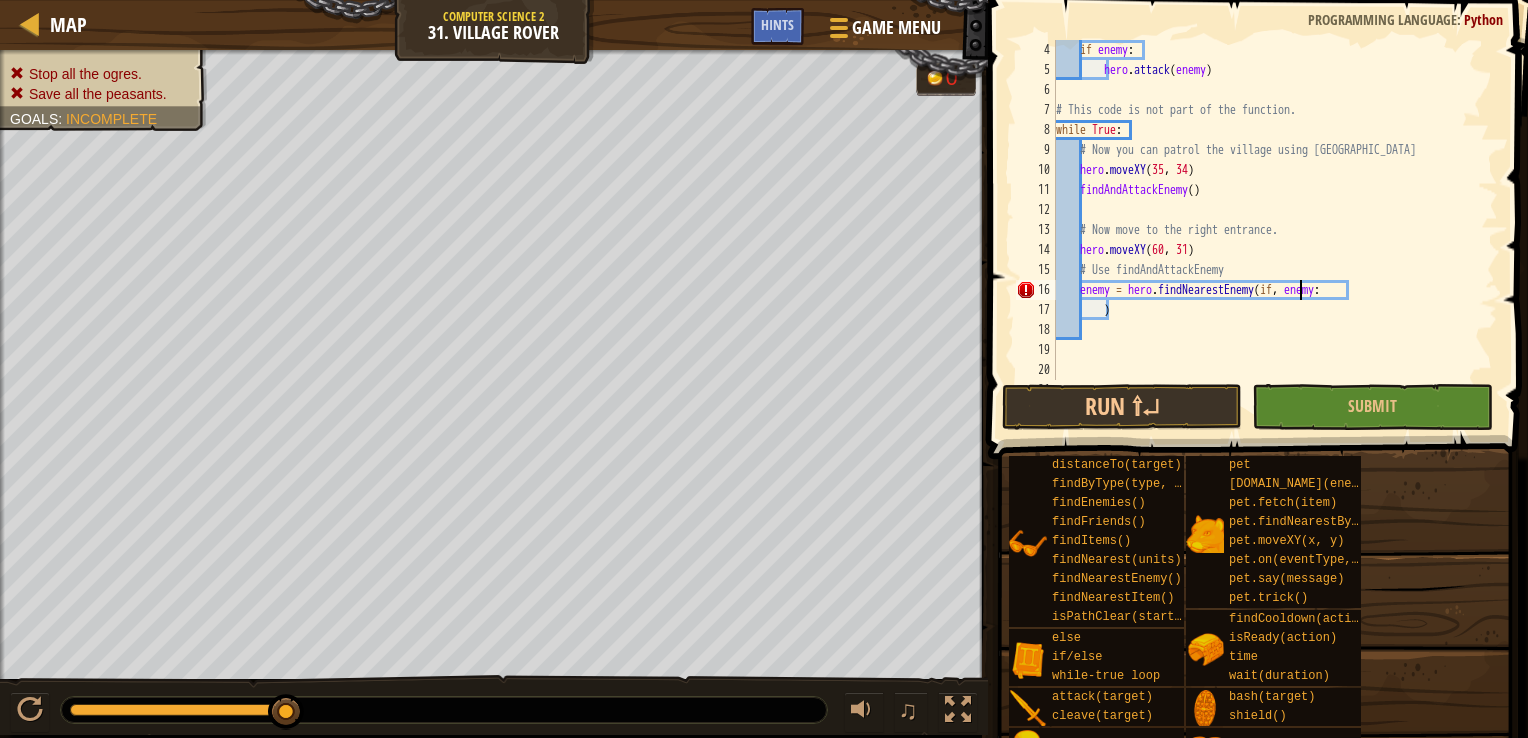 click on "if   enemy :          hero . attack ( enemy ) # This code is not part of the function. while   True :      # Now you can patrol the village using [GEOGRAPHIC_DATA]      hero . moveXY ( 35 ,   34 )      findAndAttackEnemy ( )           # Now move to the right entrance.      hero . moveXY ( 60 ,   31 )      # Use findAndAttackEnemy      enemy   =   hero . findNearestEnemy ( if ,   enemy :          )" at bounding box center [1267, 230] 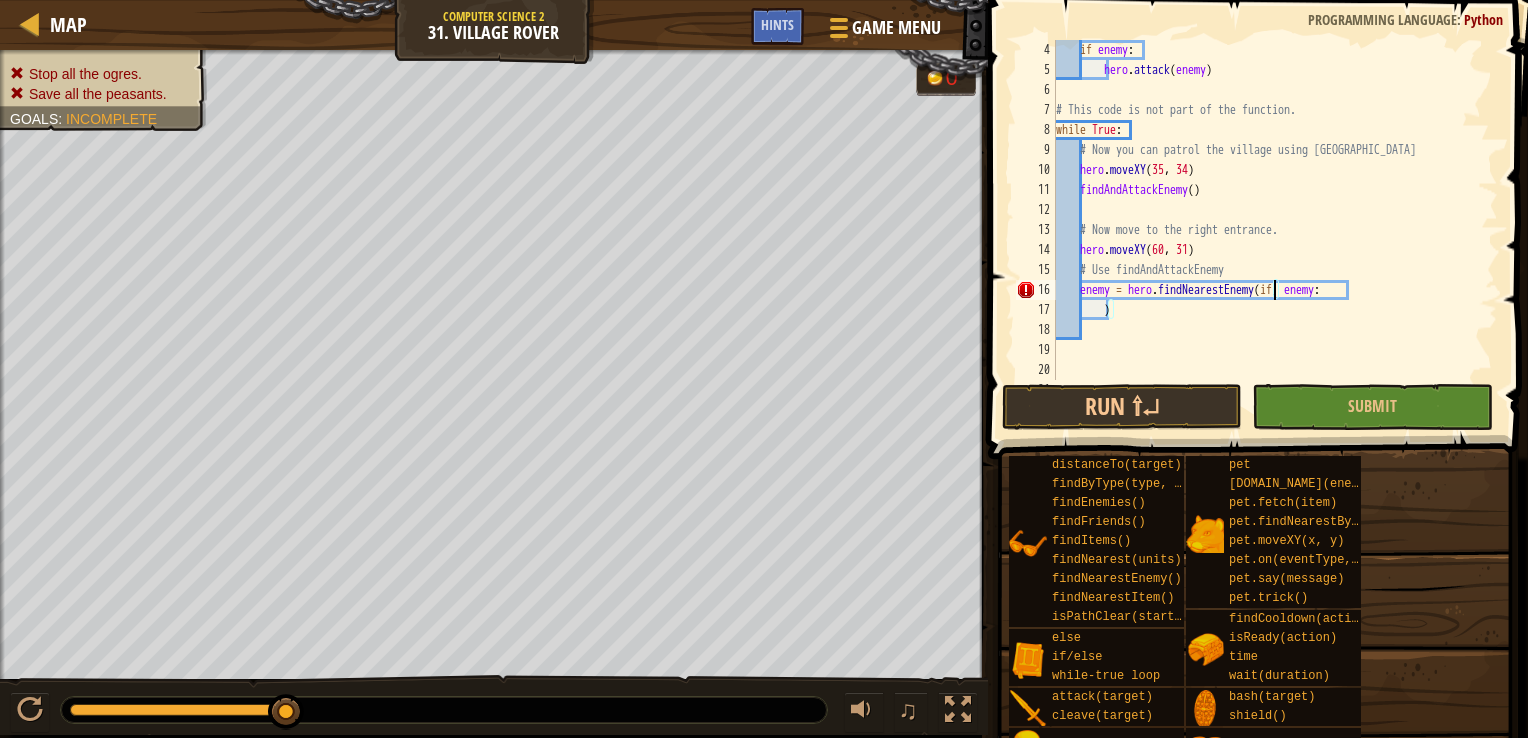 scroll, scrollTop: 9, scrollLeft: 19, axis: both 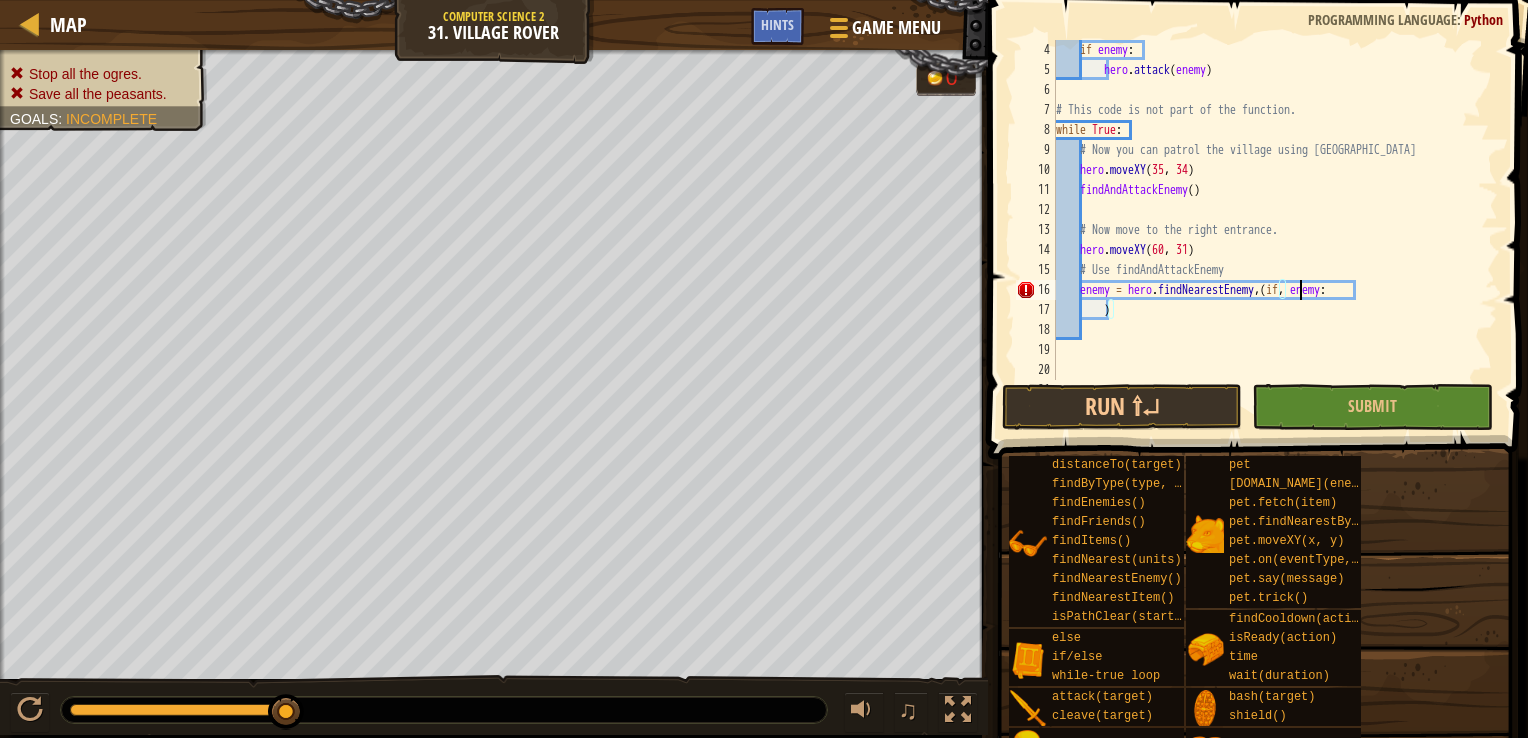 click on "if   enemy :          hero . attack ( enemy ) # This code is not part of the function. while   True :      # Now you can patrol the village using [GEOGRAPHIC_DATA]      hero . moveXY ( 35 ,   34 )      findAndAttackEnemy ( )           # Now move to the right entrance.      hero . moveXY ( 60 ,   31 )      # Use findAndAttackEnemy      enemy   =   hero . findNearestEnemy , ( if ,   enemy :          )" at bounding box center (1267, 230) 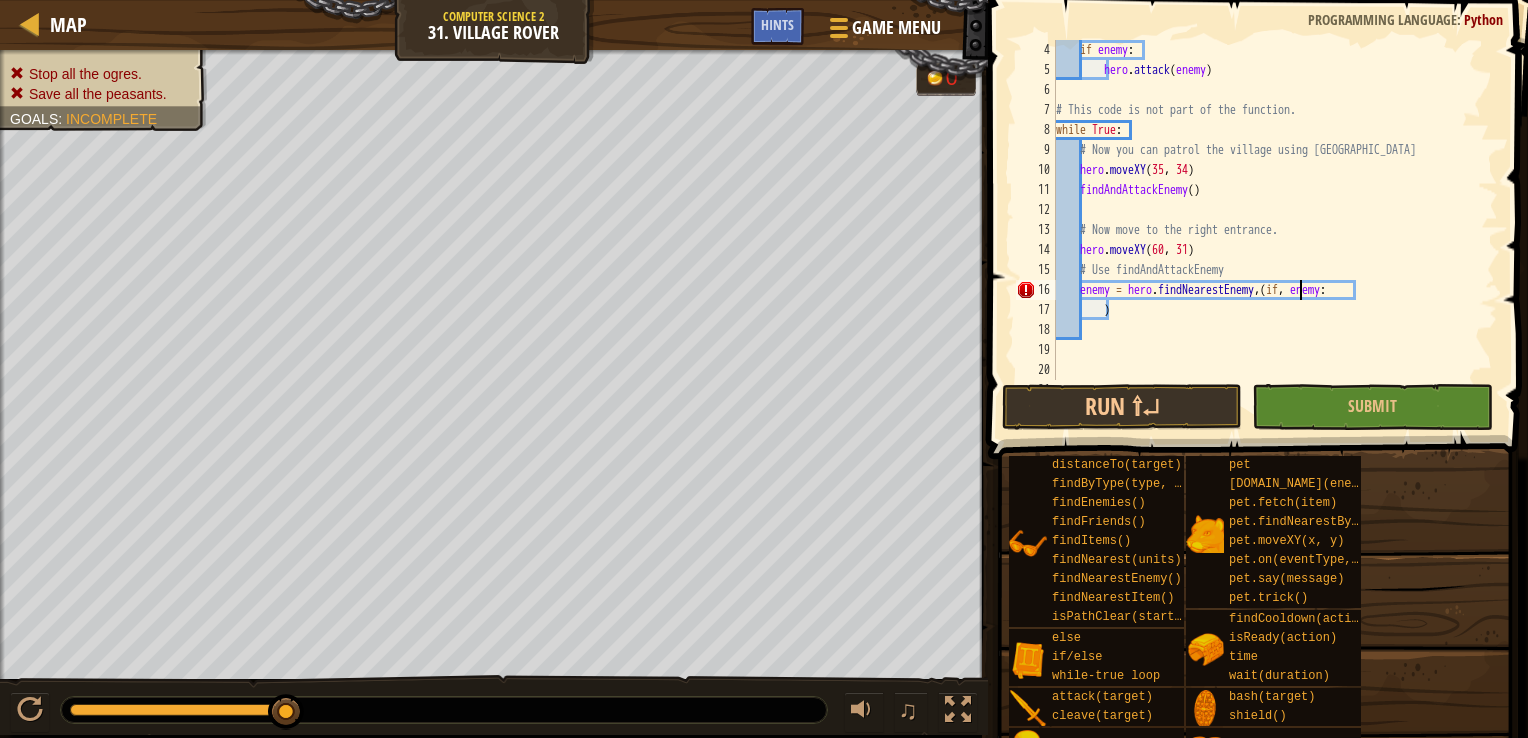 click on "if   enemy :          hero . attack ( enemy ) # This code is not part of the function. while   True :      # Now you can patrol the village using [GEOGRAPHIC_DATA]      hero . moveXY ( 35 ,   34 )      findAndAttackEnemy ( )           # Now move to the right entrance.      hero . moveXY ( 60 ,   31 )      # Use findAndAttackEnemy      enemy   =   hero . findNearestEnemy , ( if ,   enemy :          )" at bounding box center (1267, 230) 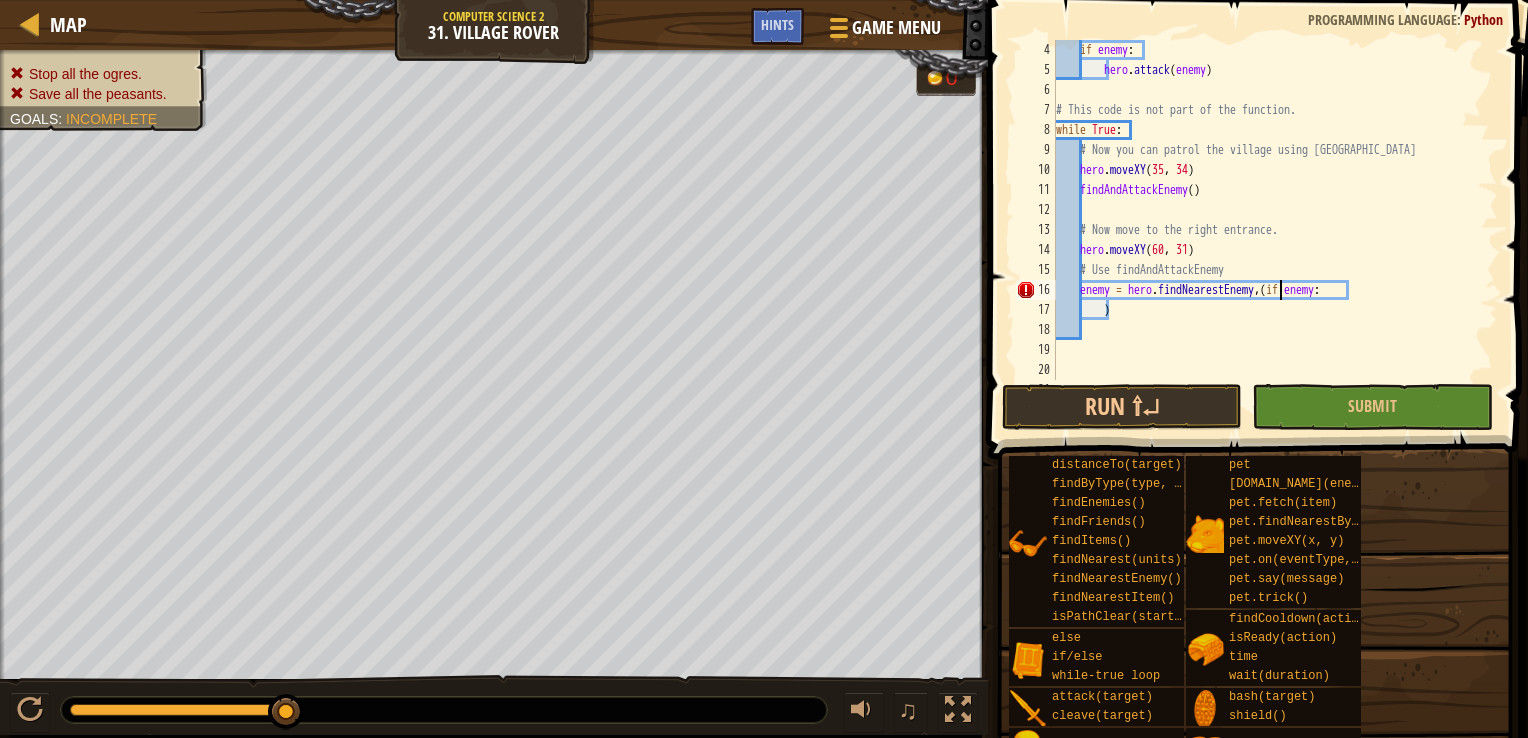 click on "if   enemy :          hero . attack ( enemy ) # This code is not part of the function. while   True :      # Now you can patrol the village using [GEOGRAPHIC_DATA]      hero . moveXY ( 35 ,   34 )      findAndAttackEnemy ( )           # Now move to the right entrance.      hero . moveXY ( 60 ,   31 )      # Use findAndAttackEnemy      enemy   =   hero . findNearestEnemy , ( if   enemy :          )" at bounding box center (1267, 230) 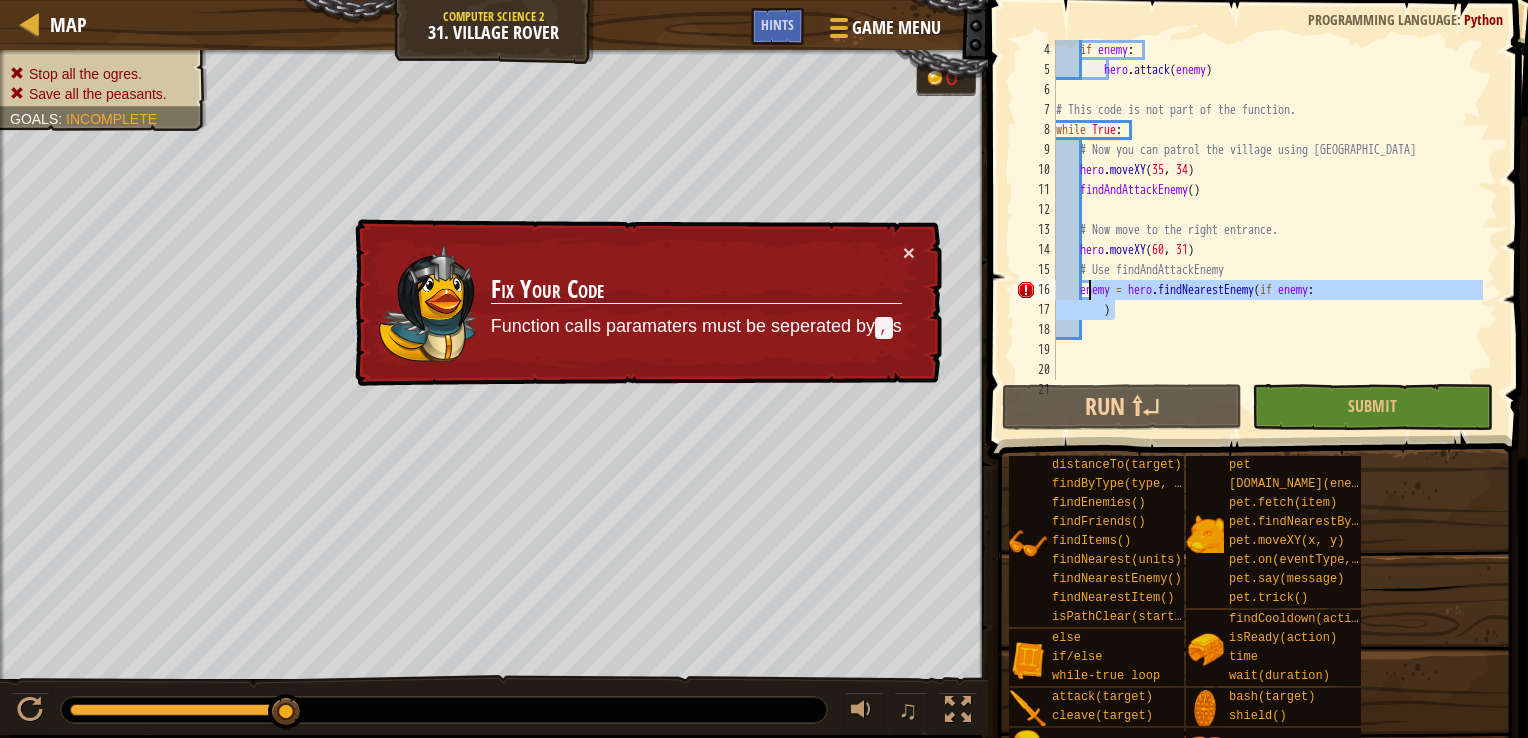 drag, startPoint x: 1120, startPoint y: 310, endPoint x: 1088, endPoint y: 293, distance: 36.23534 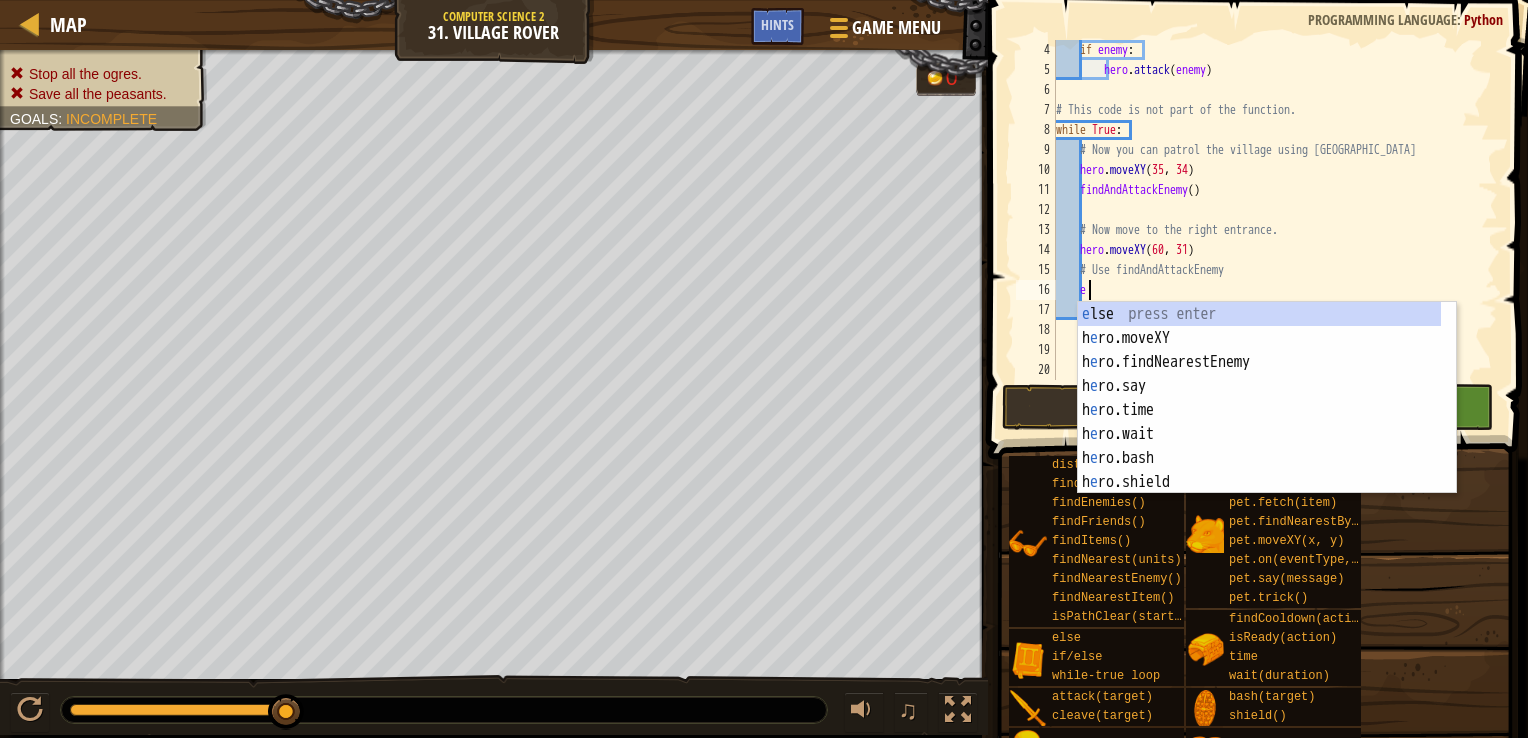 scroll, scrollTop: 9, scrollLeft: 0, axis: vertical 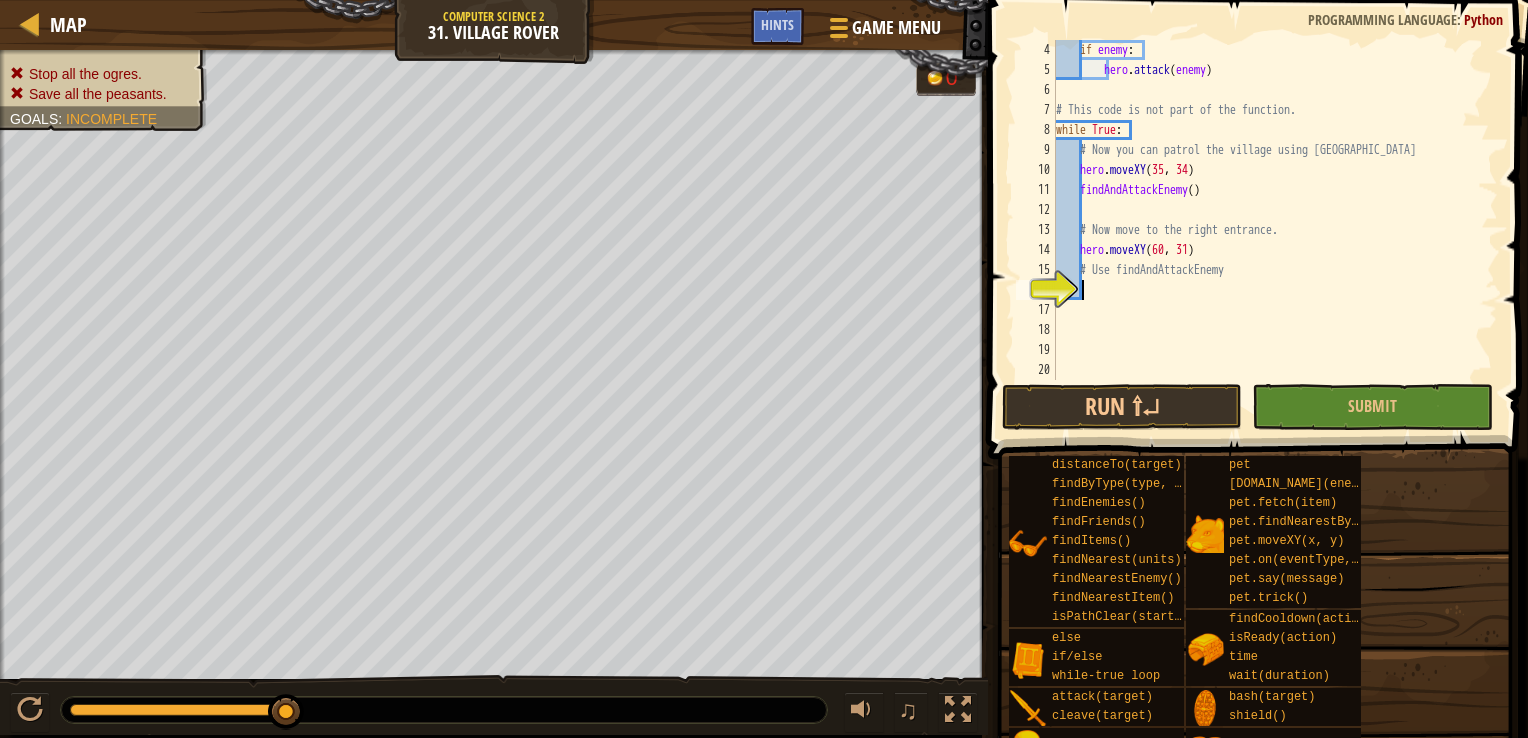 type on "enemy = hero.findNearestEnemy(if enemy:
)" 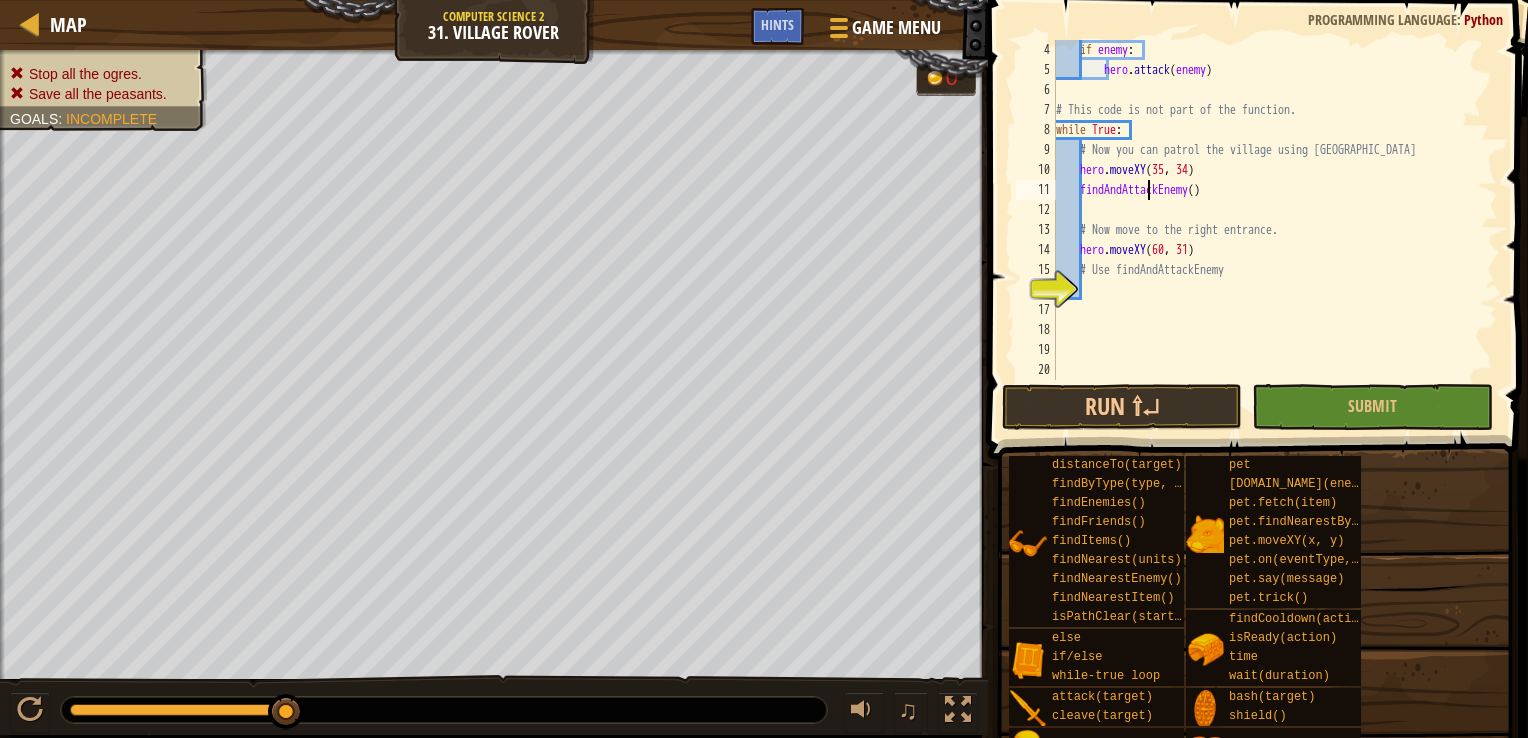 click on "if   enemy :          hero . attack ( enemy ) # This code is not part of the function. while   True :      # Now you can patrol the village using [GEOGRAPHIC_DATA]      hero . moveXY ( 35 ,   34 )      findAndAttackEnemy ( )           # Now move to the right entrance.      hero . moveXY ( 60 ,   31 )      # Use findAndAttackEnemy" at bounding box center [1267, 230] 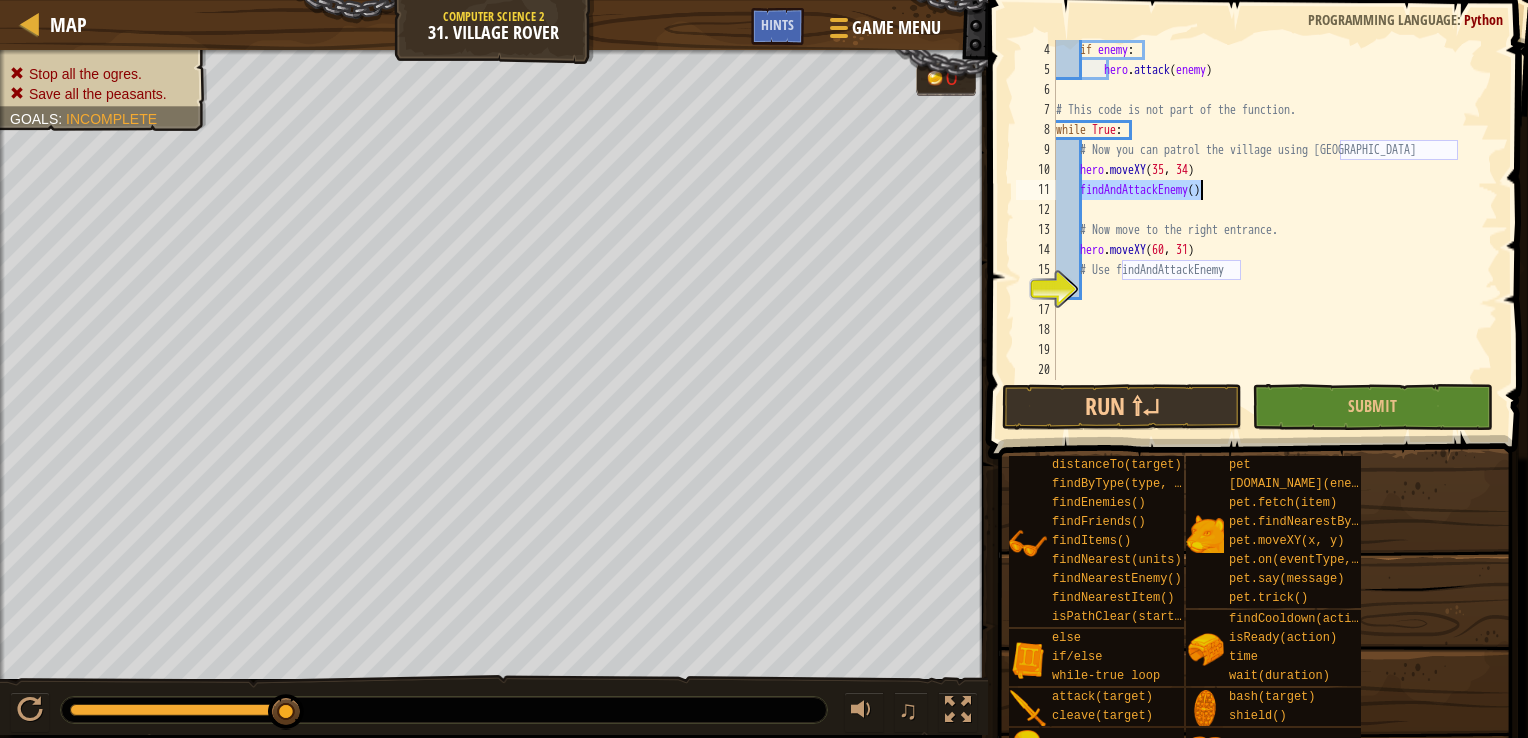 click on "if   enemy :          hero . attack ( enemy ) # This code is not part of the function. while   True :      # Now you can patrol the village using [GEOGRAPHIC_DATA]      hero . moveXY ( 35 ,   34 )      findAndAttackEnemy ( )           # Now move to the right entrance.      hero . moveXY ( 60 ,   31 )      # Use findAndAttackEnemy" at bounding box center [1267, 230] 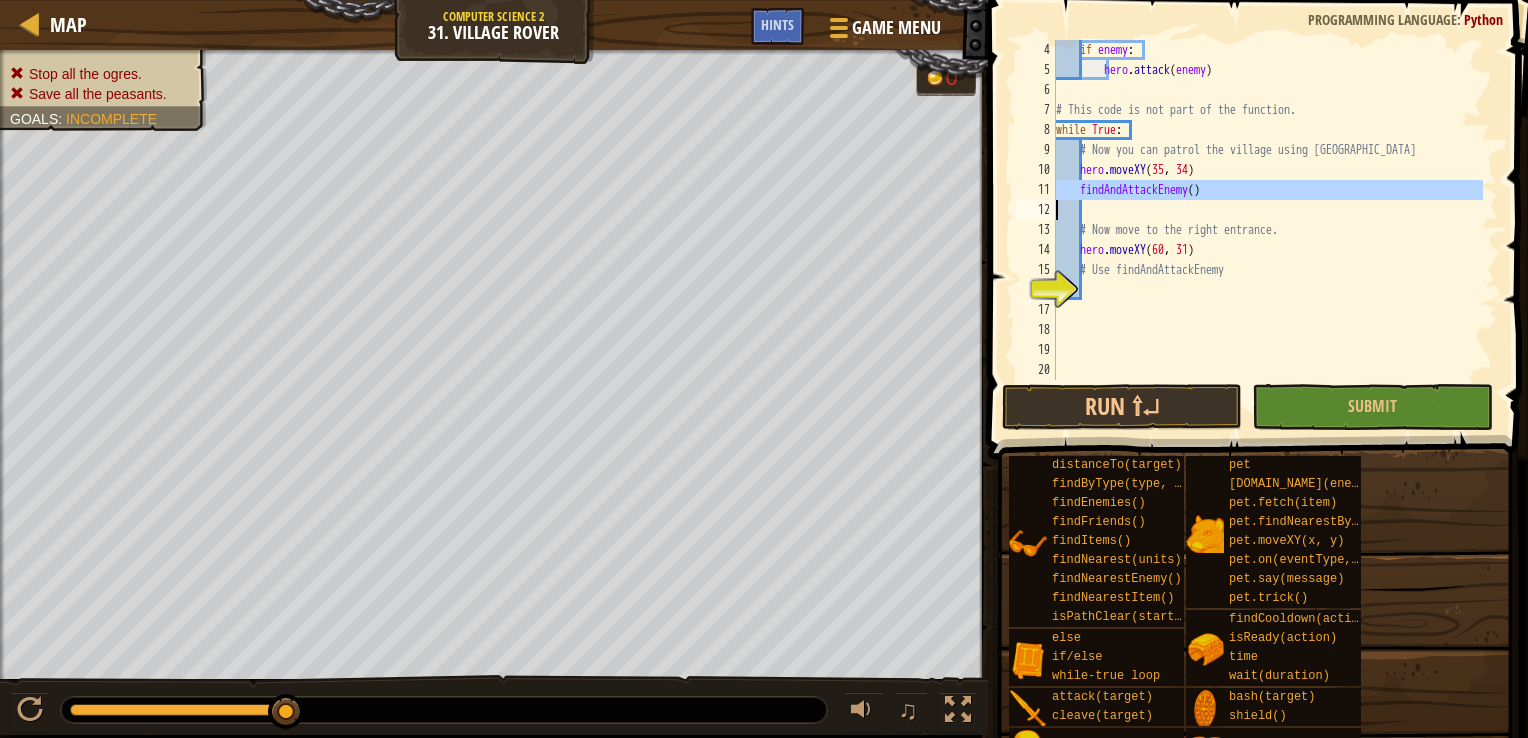 click on "if   enemy :          hero . attack ( enemy ) # This code is not part of the function. while   True :      # Now you can patrol the village using [GEOGRAPHIC_DATA]      hero . moveXY ( 35 ,   34 )      findAndAttackEnemy ( )           # Now move to the right entrance.      hero . moveXY ( 60 ,   31 )      # Use findAndAttackEnemy" at bounding box center (1267, 230) 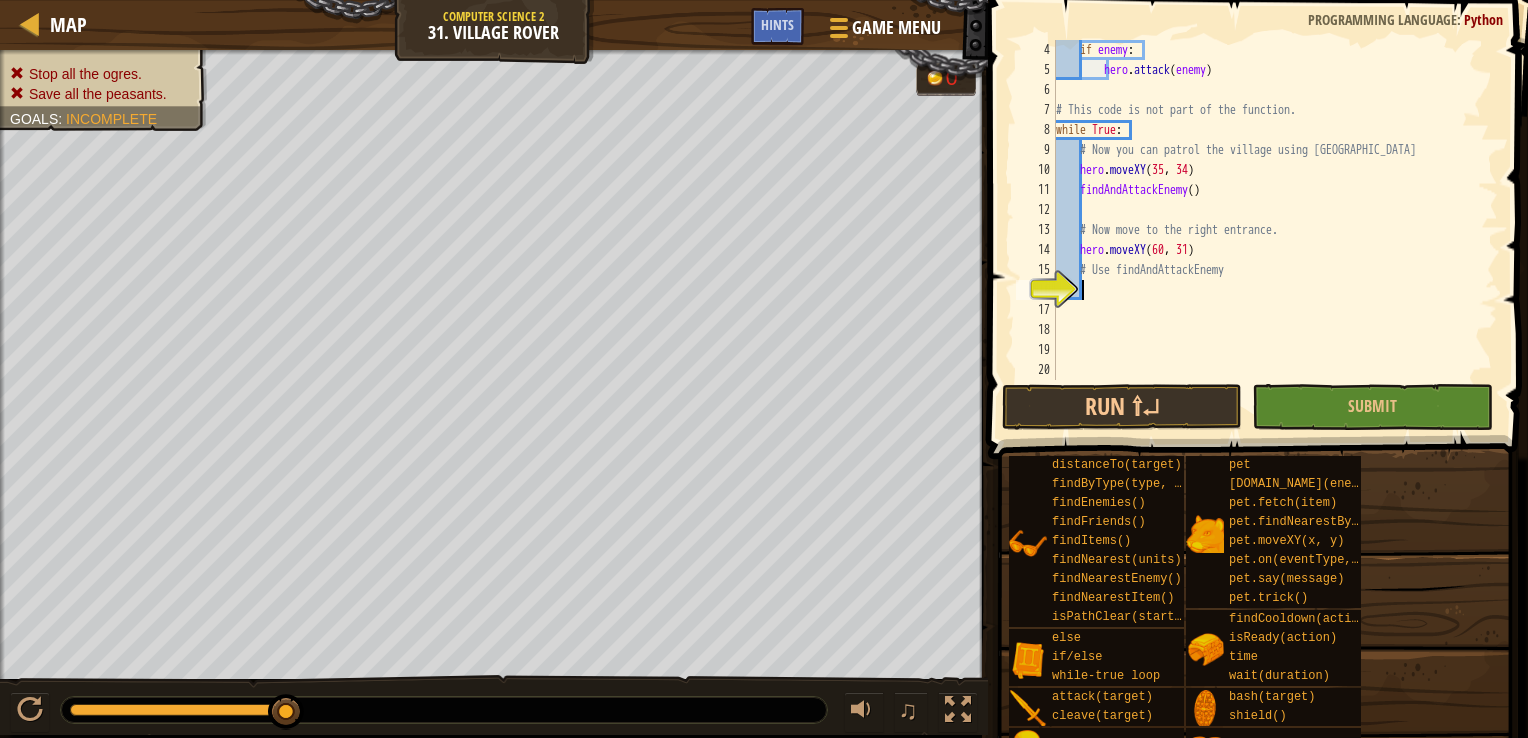 click on "if   enemy :          hero . attack ( enemy ) # This code is not part of the function. while   True :      # Now you can patrol the village using [GEOGRAPHIC_DATA]      hero . moveXY ( 35 ,   34 )      findAndAttackEnemy ( )           # Now move to the right entrance.      hero . moveXY ( 60 ,   31 )      # Use findAndAttackEnemy" at bounding box center (1267, 230) 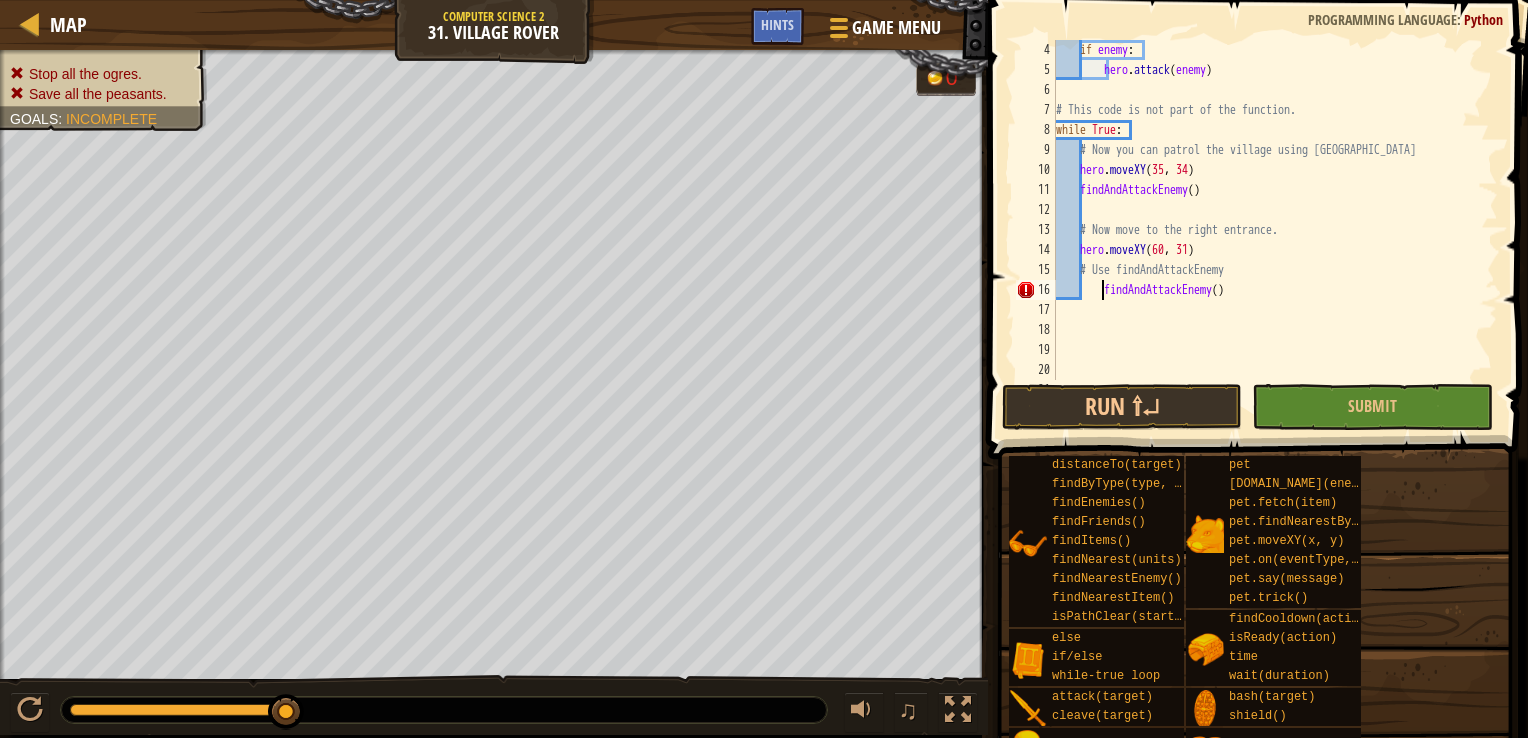 click on "if   enemy :          hero . attack ( enemy ) # This code is not part of the function. while   True :      # Now you can patrol the village using [GEOGRAPHIC_DATA]      hero . moveXY ( 35 ,   34 )      findAndAttackEnemy ( )           # Now move to the right entrance.      hero . moveXY ( 60 ,   31 )      # Use findAndAttackEnemy          findAndAttackEnemy ( )" at bounding box center (1267, 230) 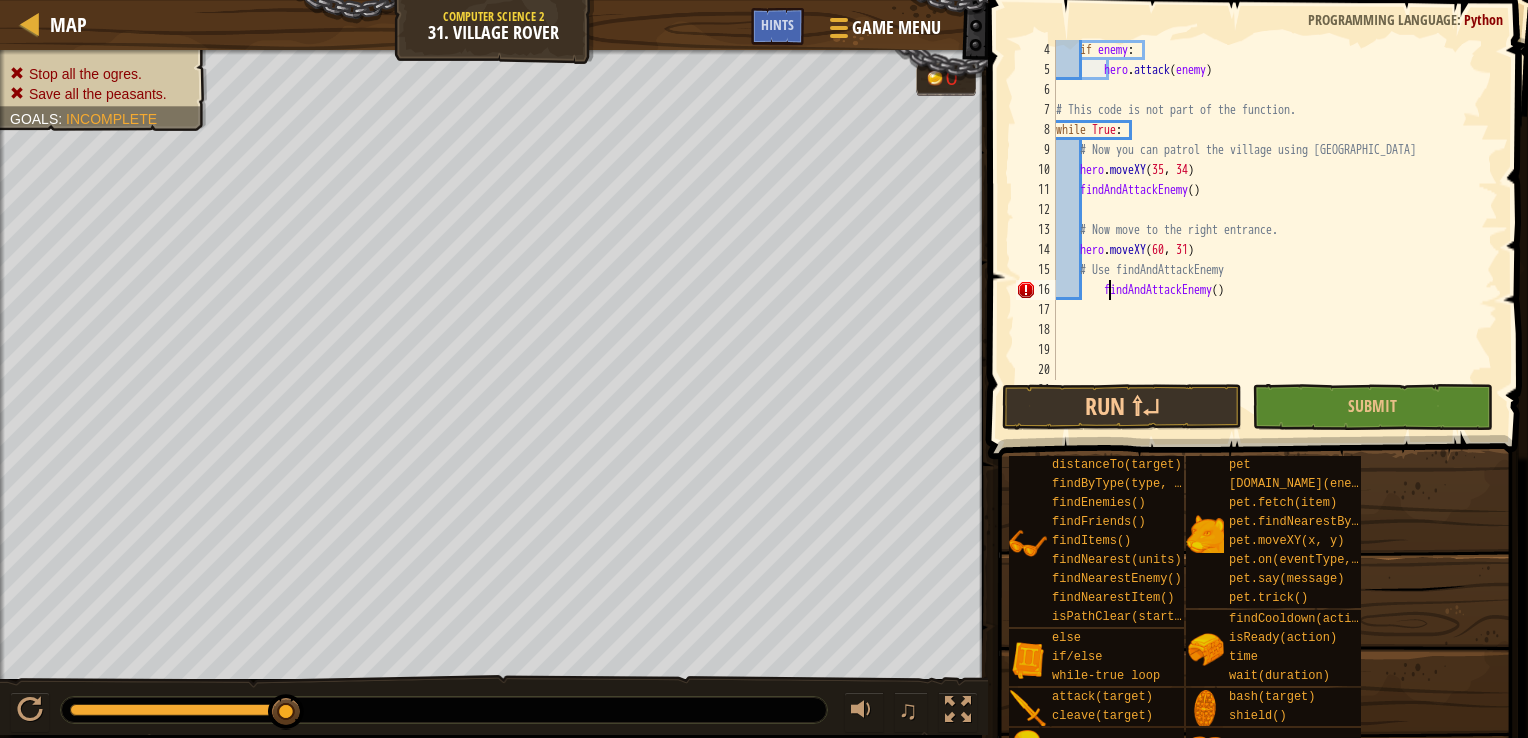 type on "findAndAttackEnemy()" 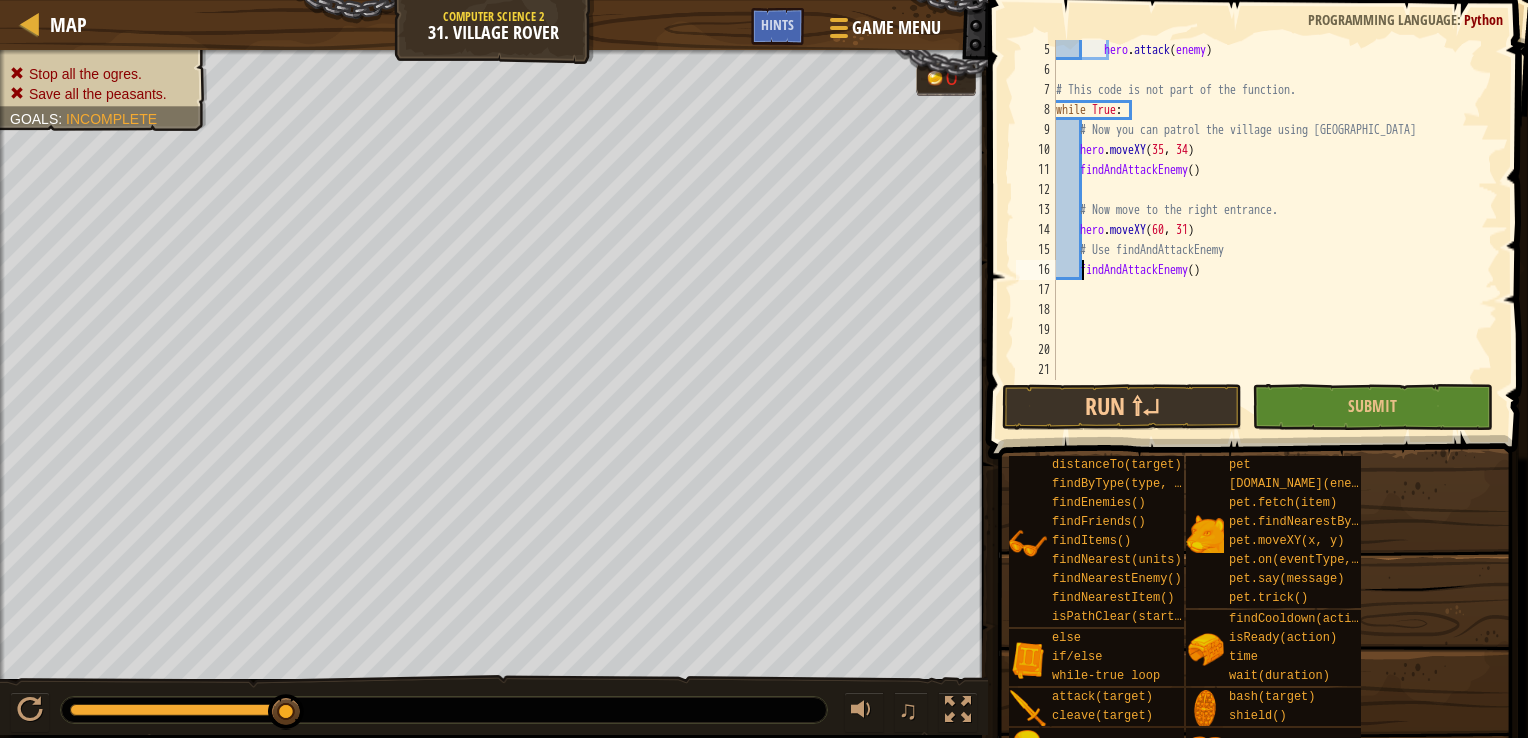 scroll, scrollTop: 80, scrollLeft: 0, axis: vertical 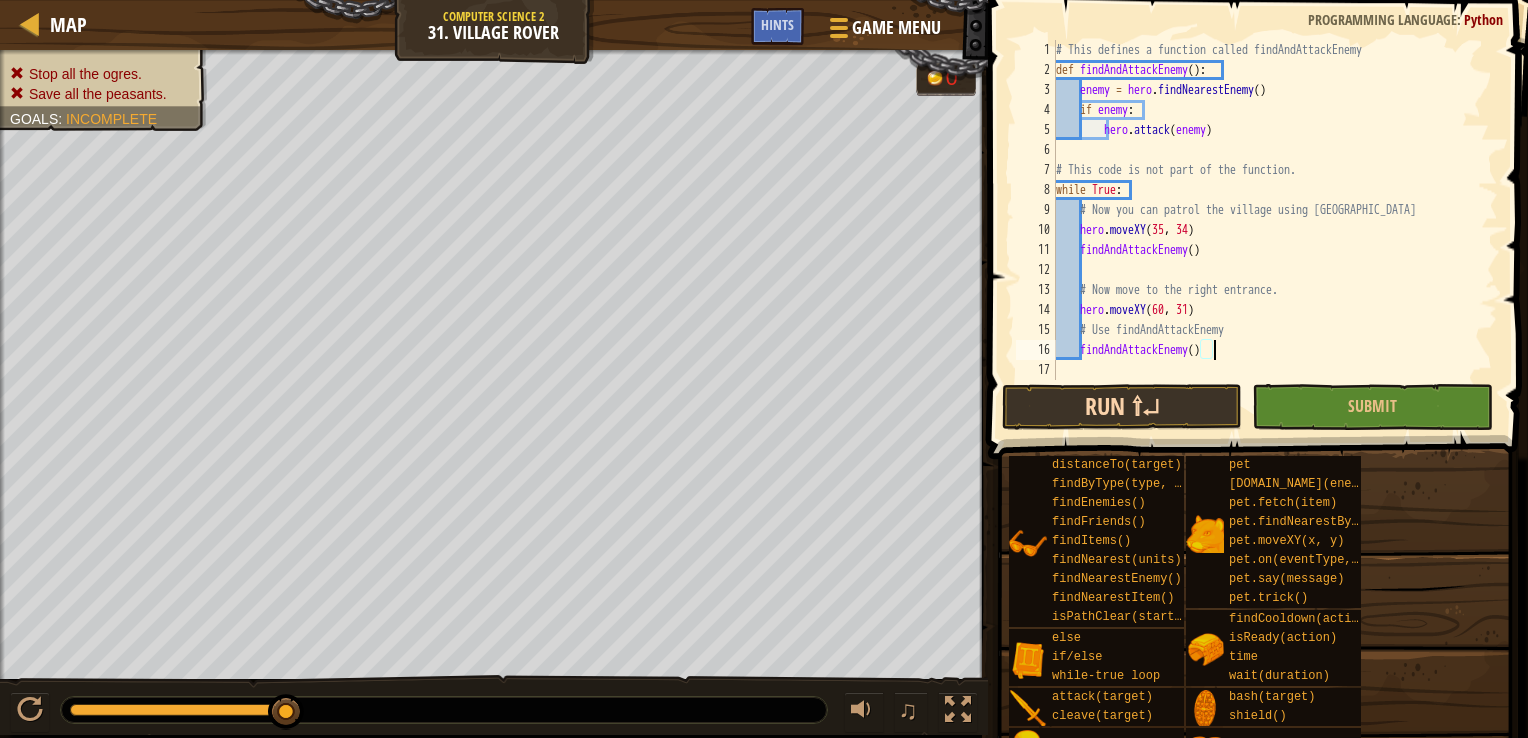 type on "findAndAttackEnemy()" 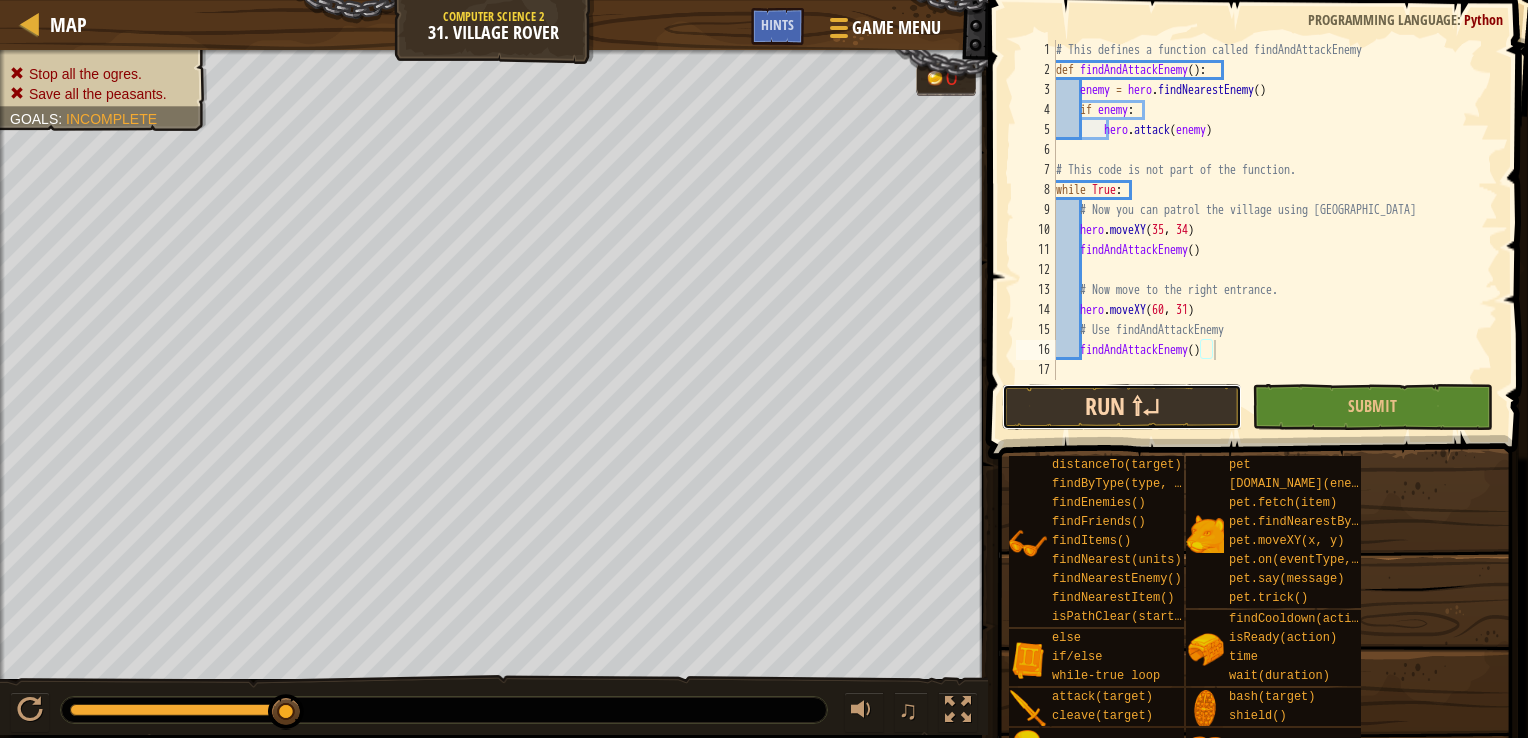 click on "Run ⇧↵" at bounding box center [1122, 407] 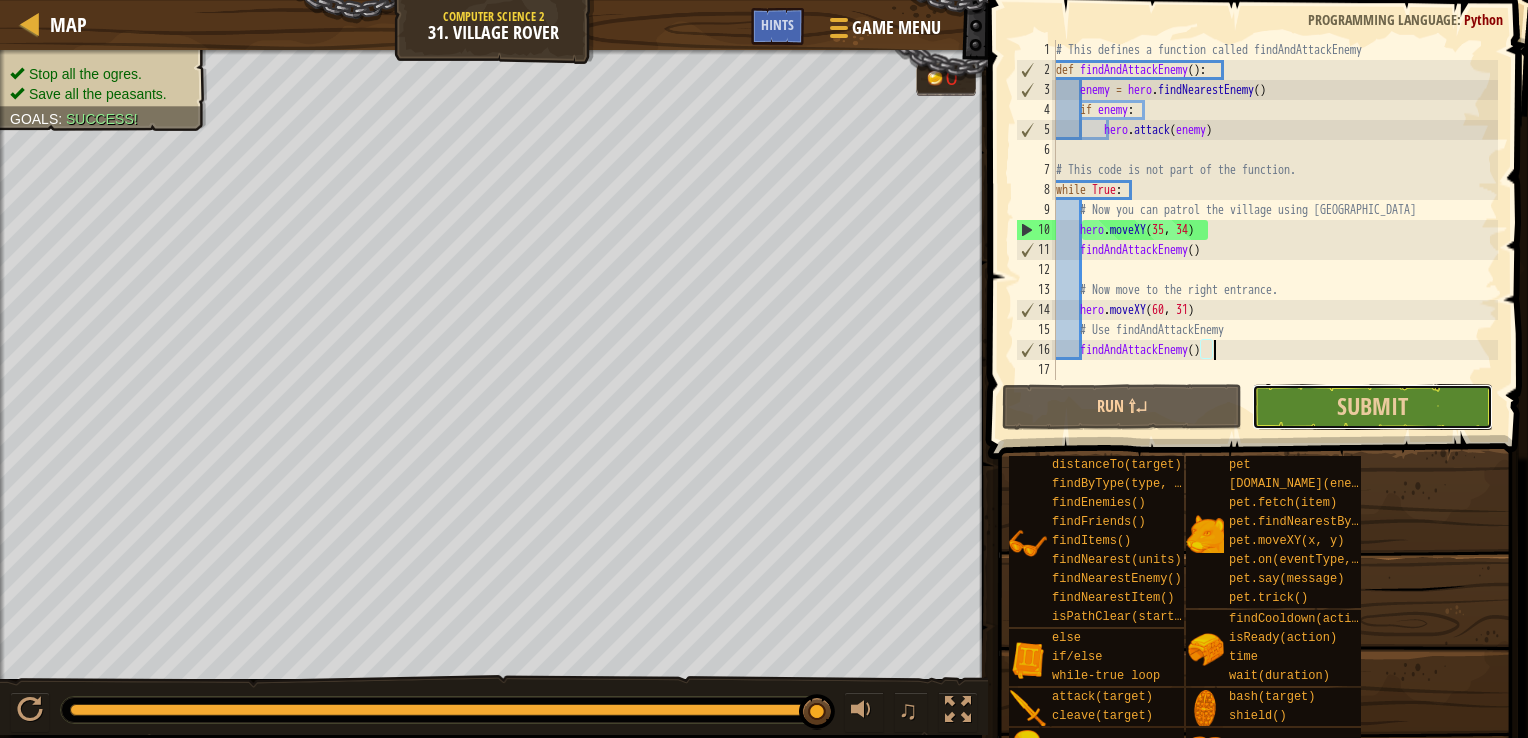 click on "Submit" at bounding box center (1372, 407) 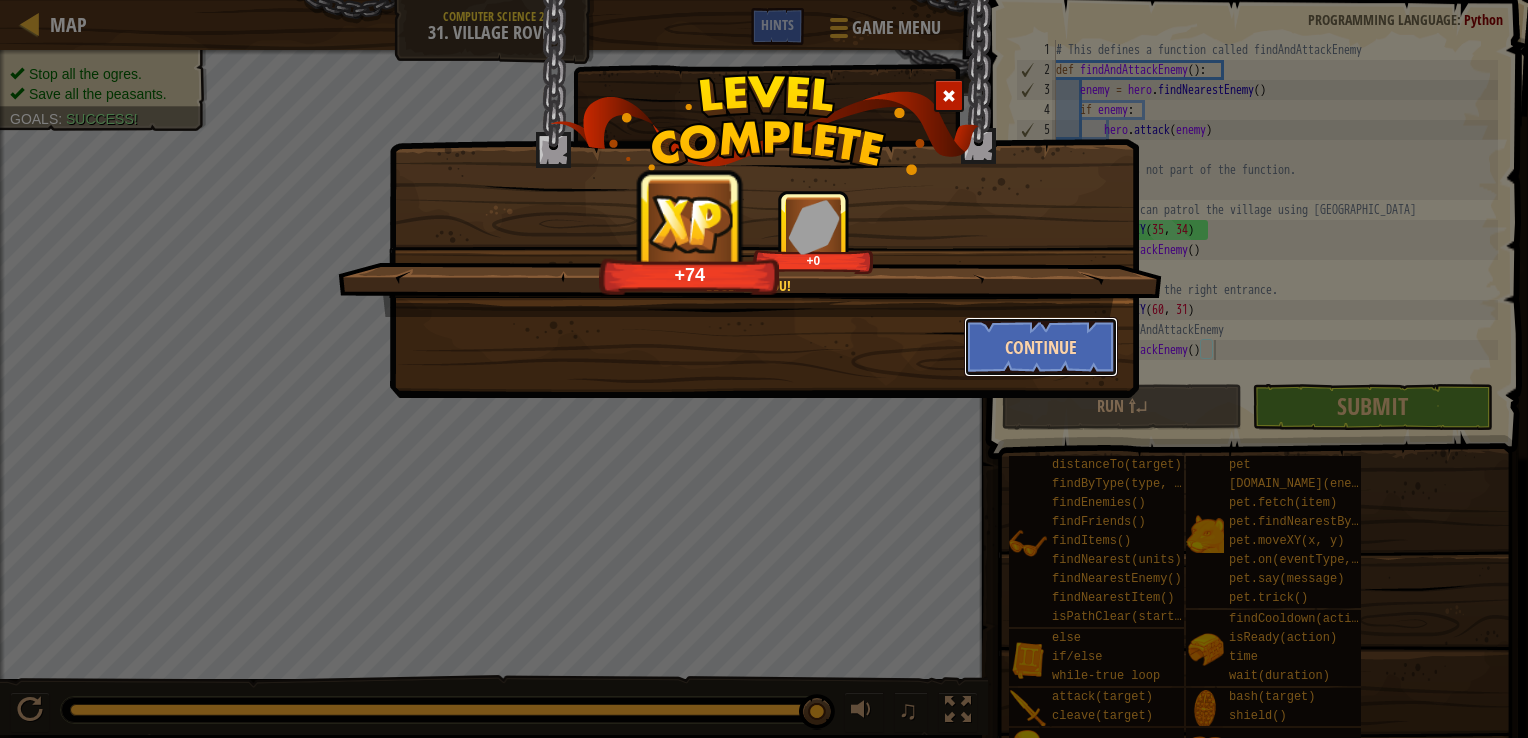 click on "Continue" at bounding box center (1041, 347) 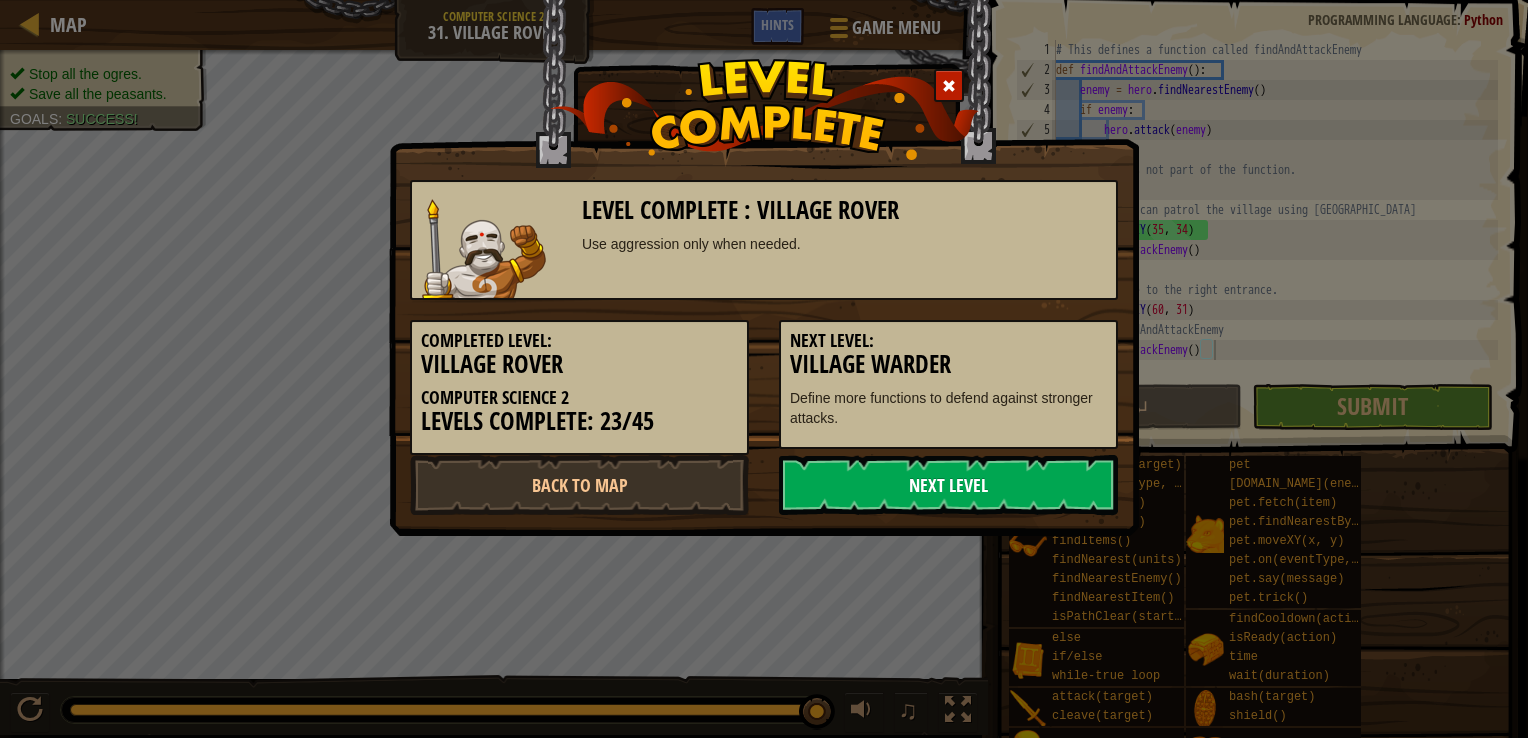 click on "Next Level" at bounding box center [948, 485] 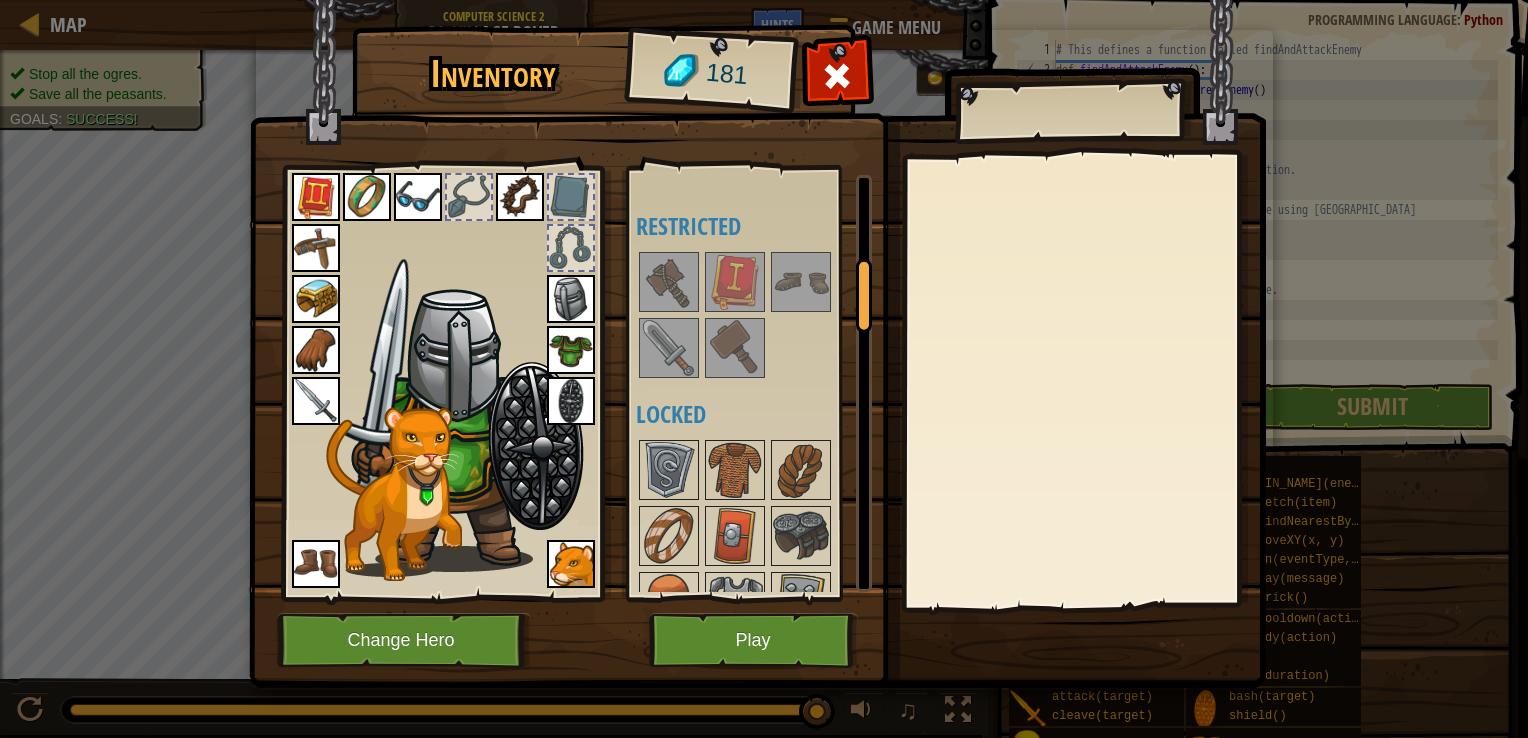 scroll, scrollTop: 487, scrollLeft: 0, axis: vertical 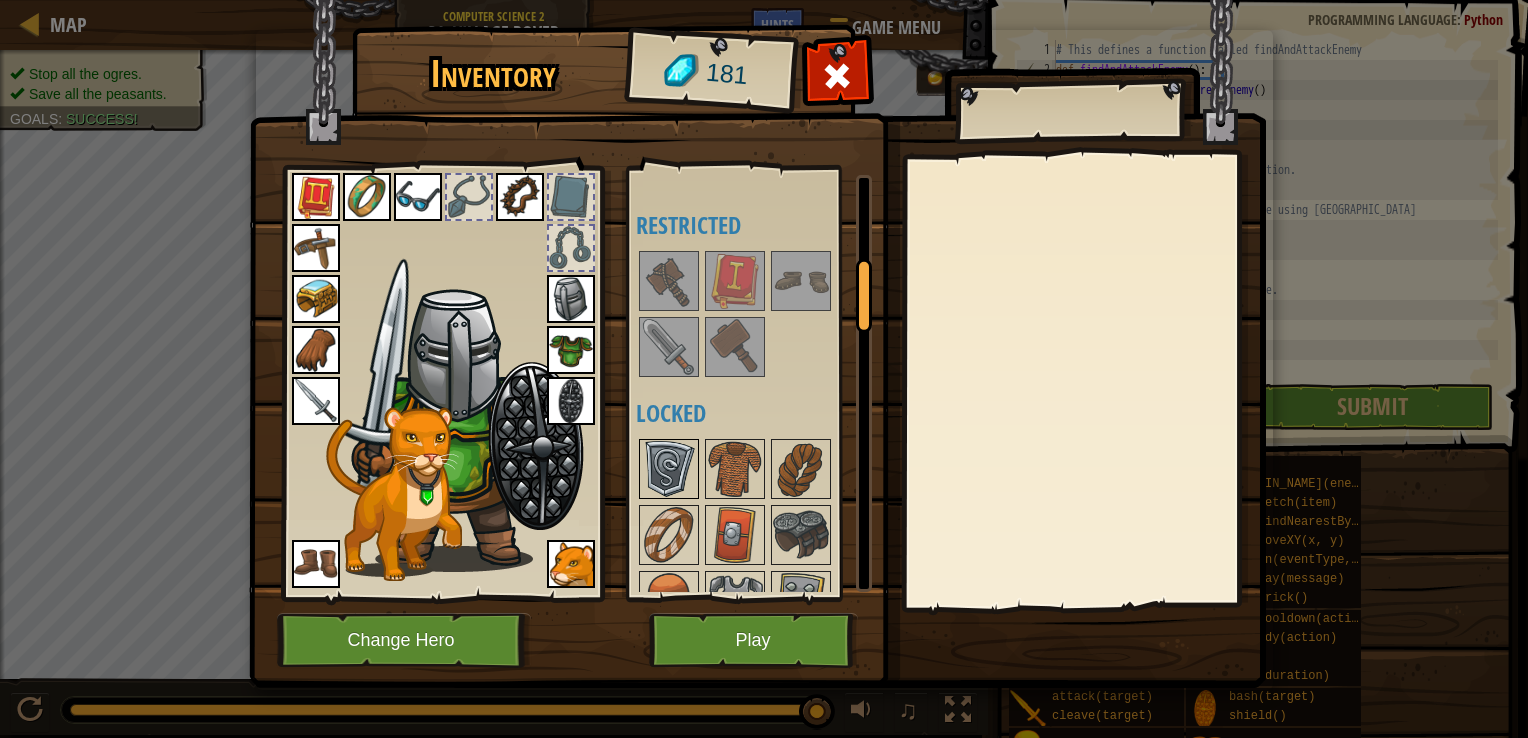 click at bounding box center [669, 469] 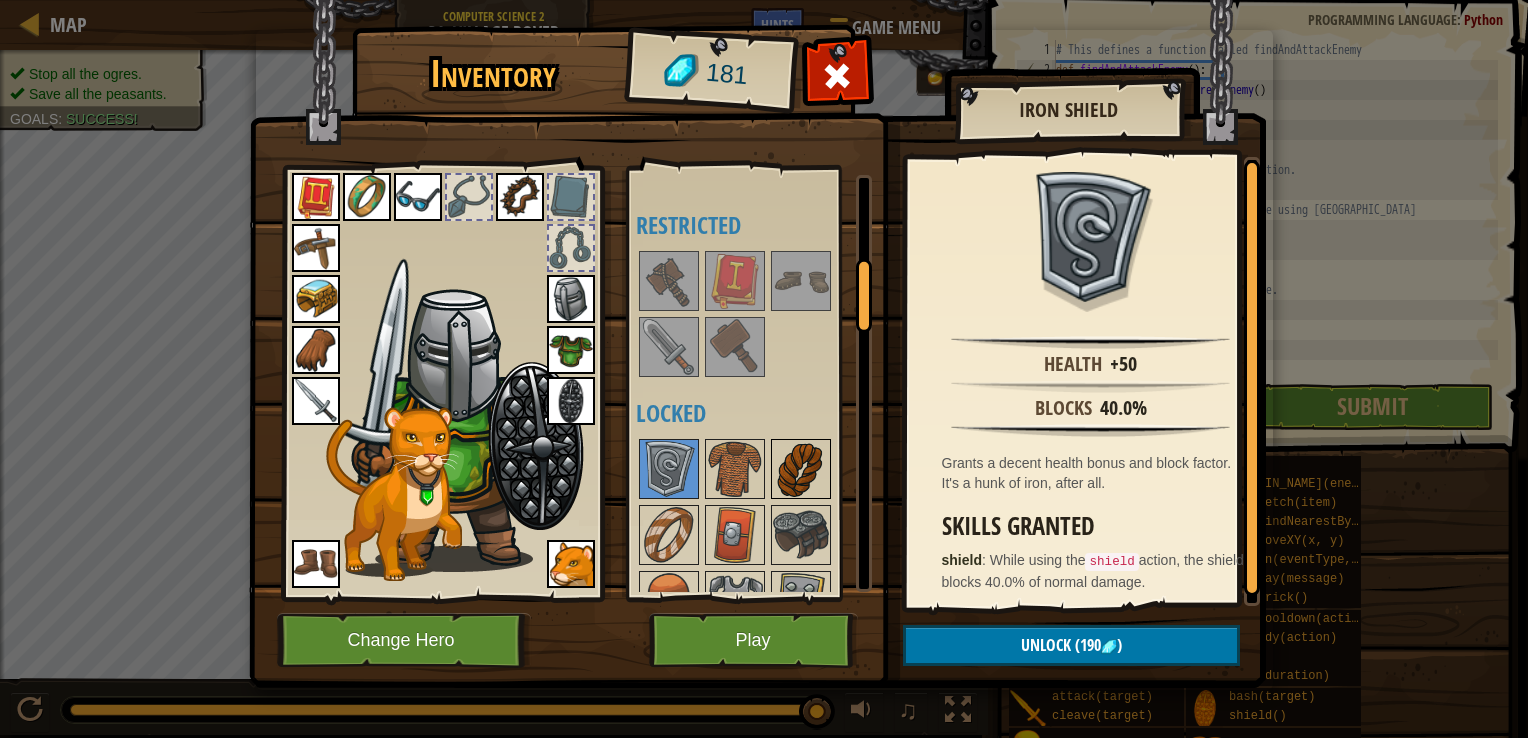 click at bounding box center [801, 469] 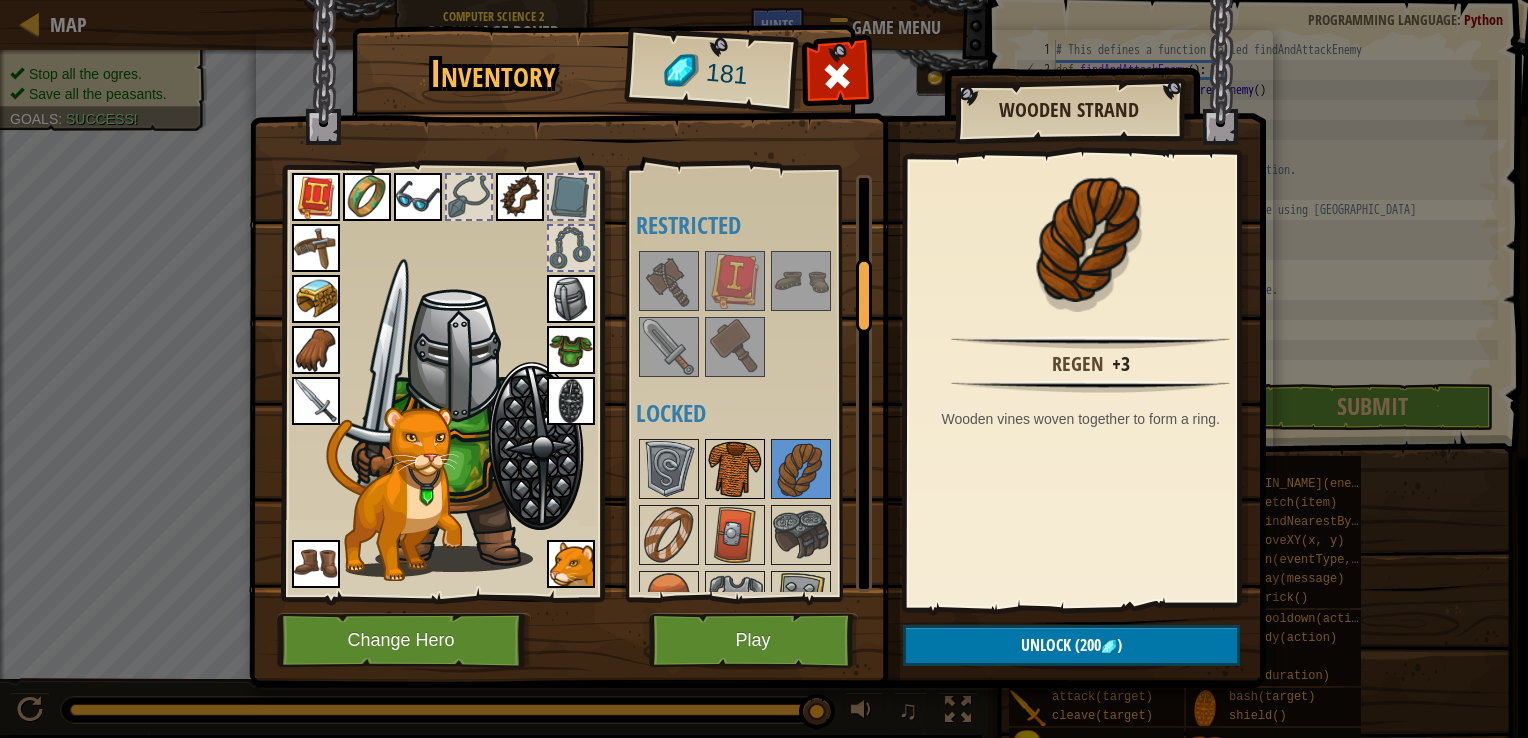 click at bounding box center [735, 469] 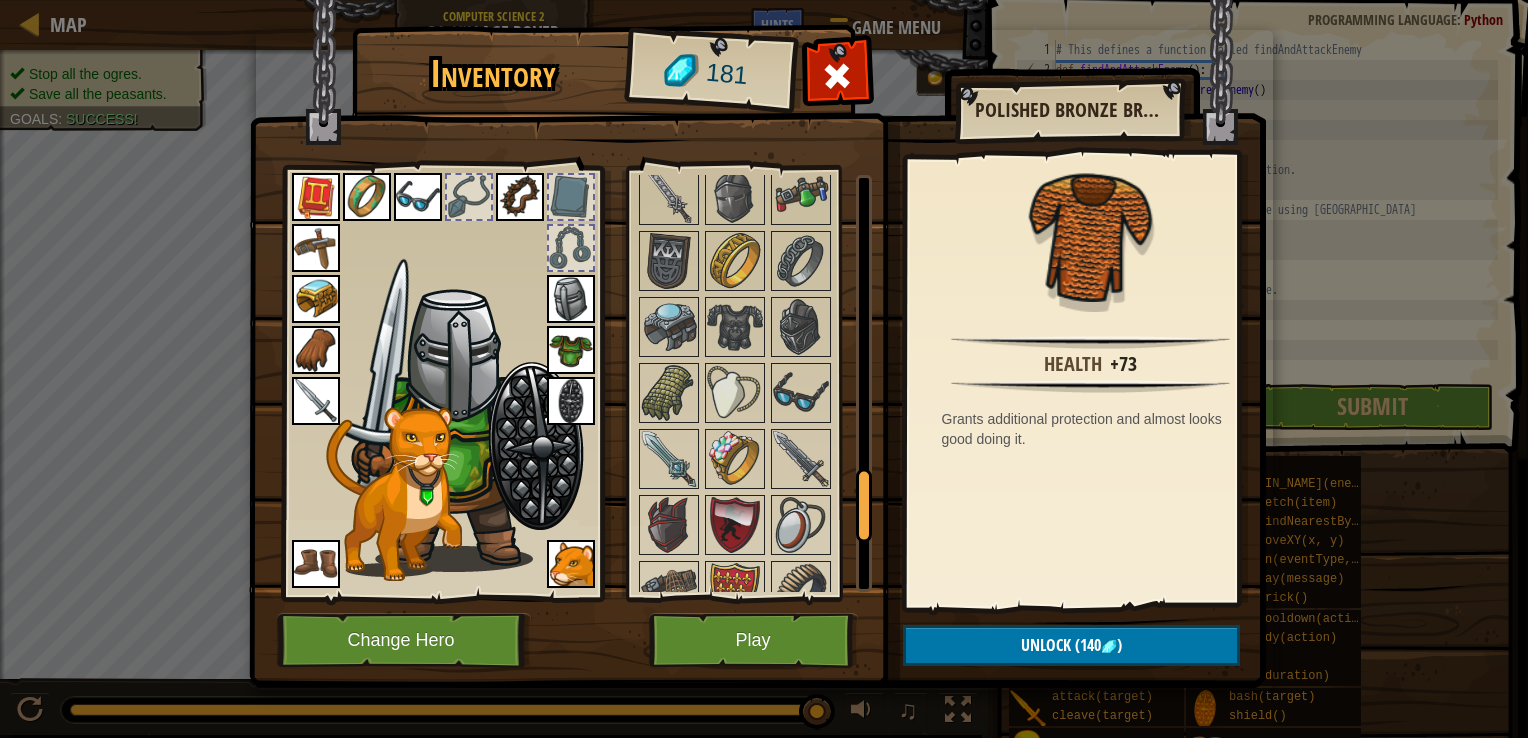 scroll, scrollTop: 2096, scrollLeft: 0, axis: vertical 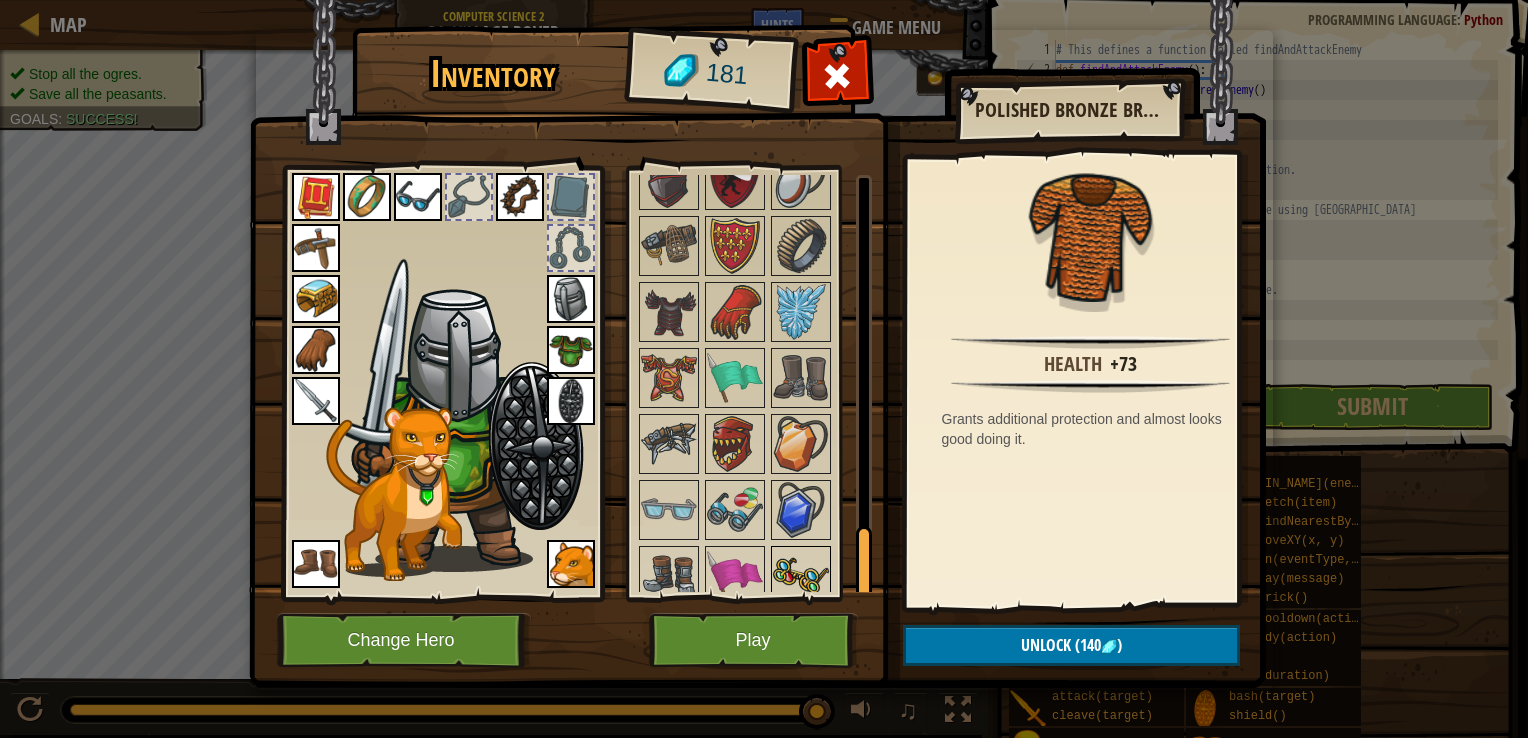 click at bounding box center [801, 576] 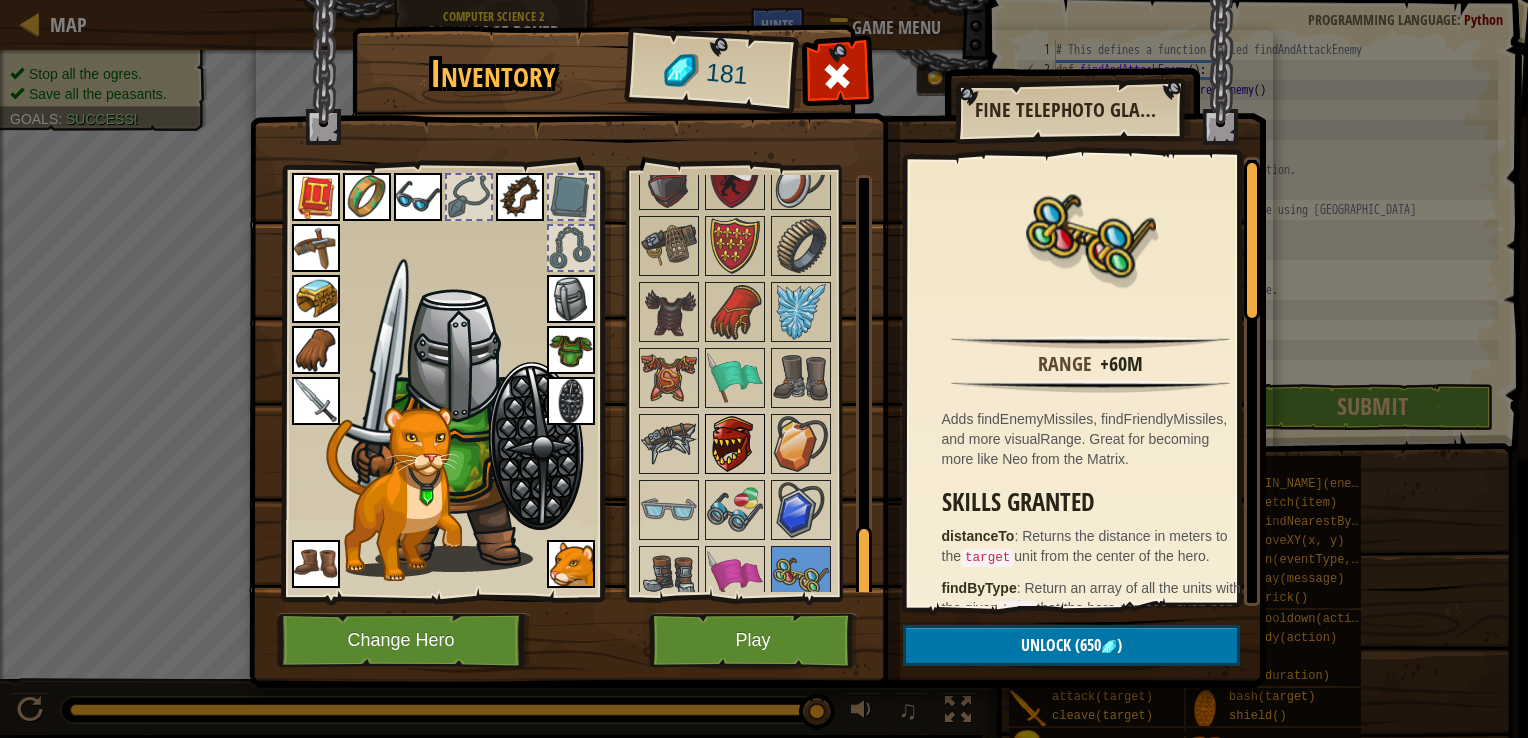 click at bounding box center [735, 444] 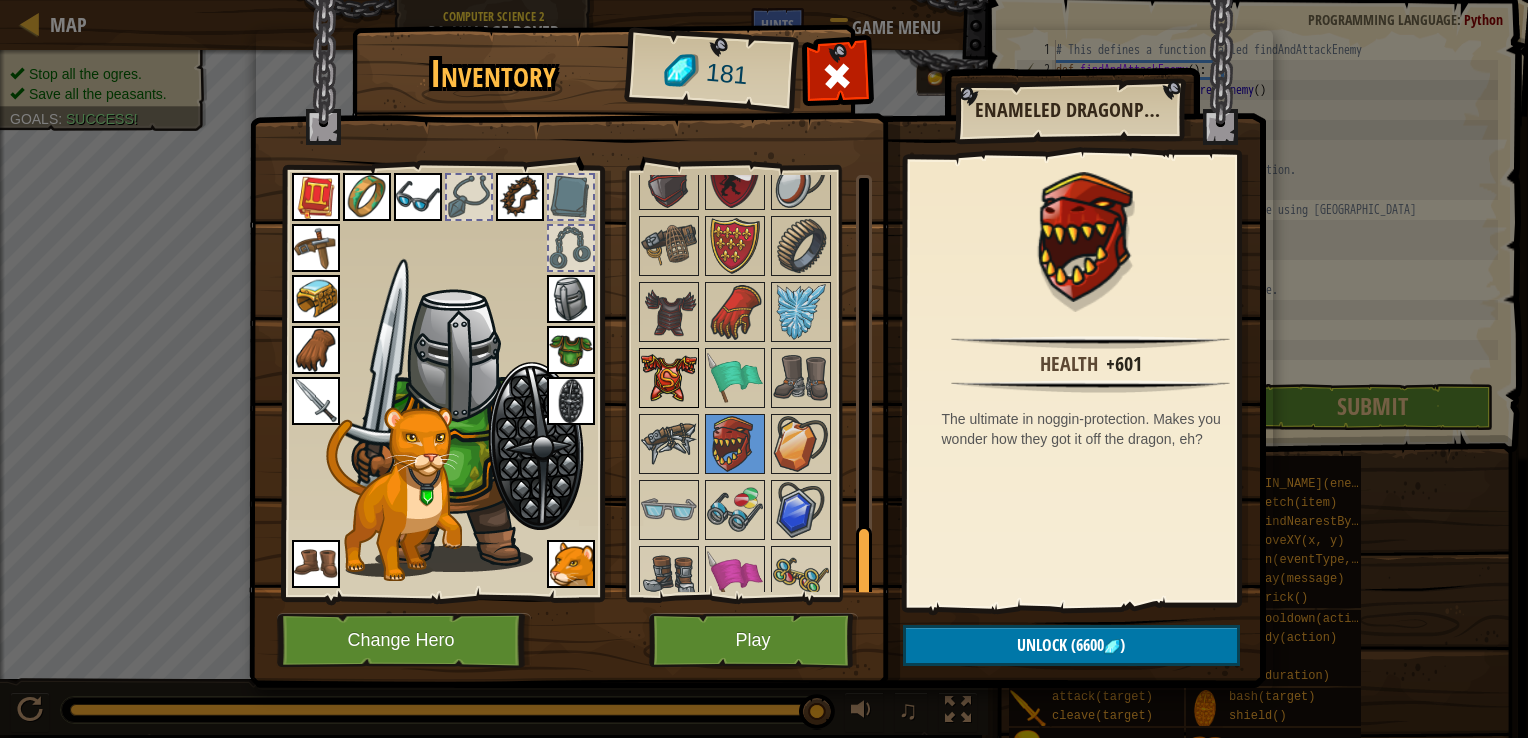 click at bounding box center [669, 378] 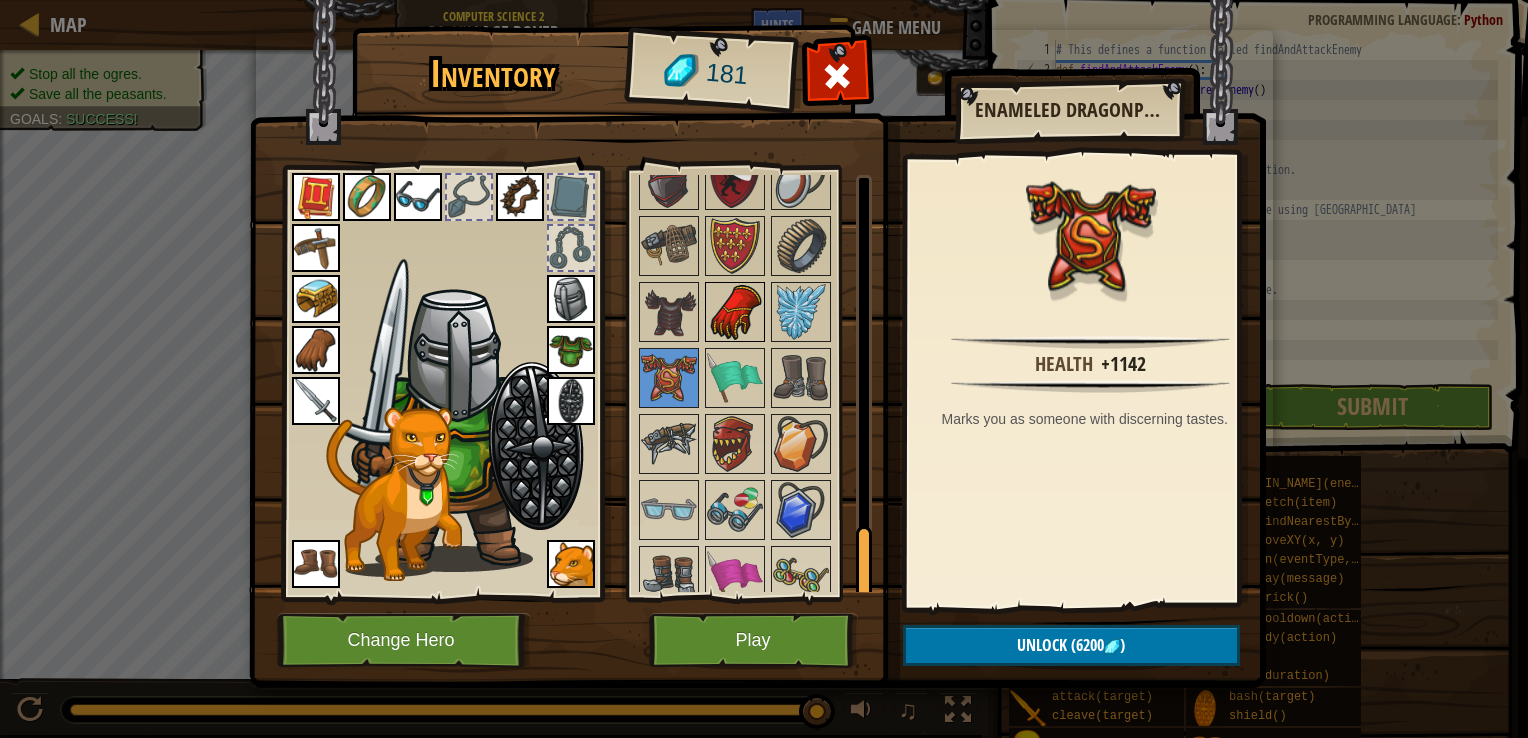 click at bounding box center (735, 312) 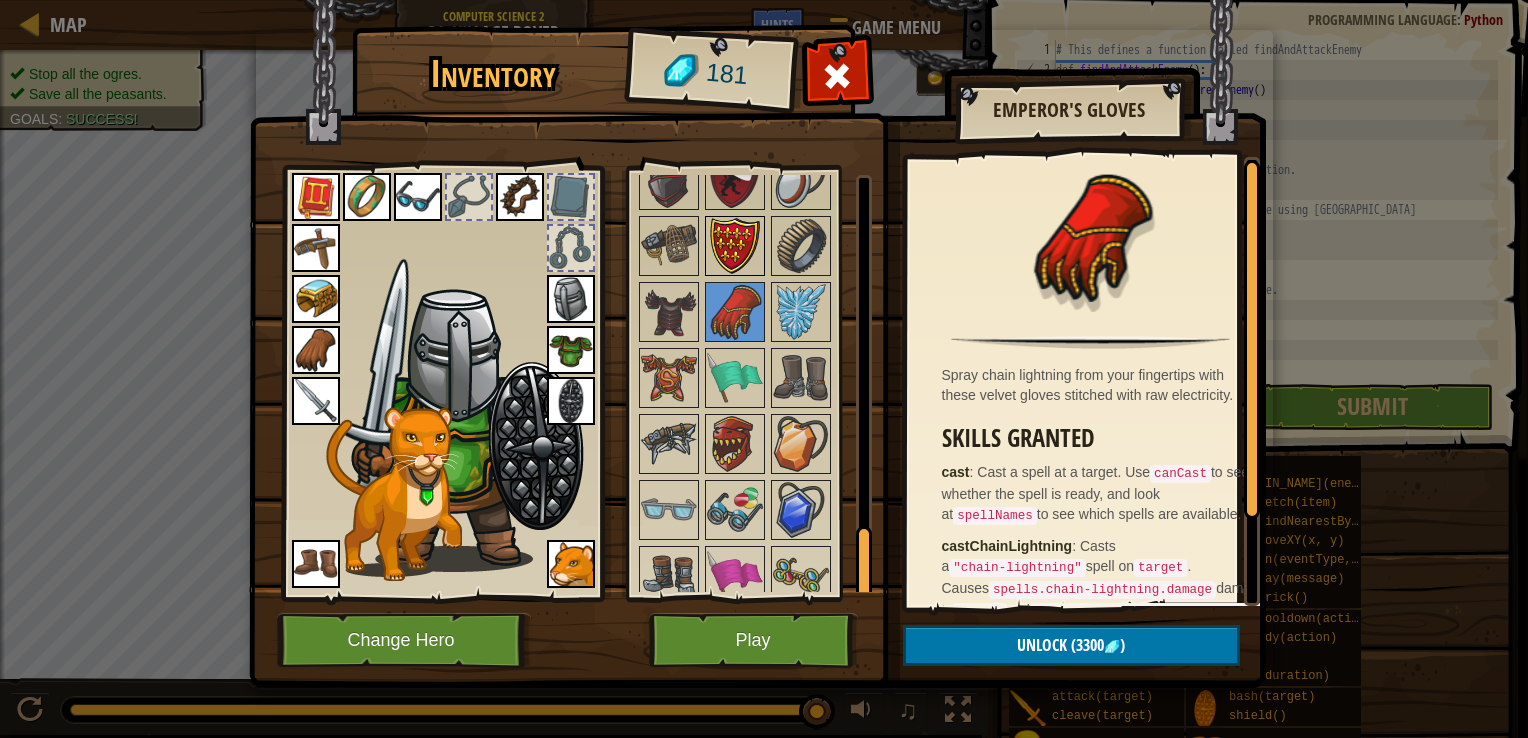 click at bounding box center (735, 246) 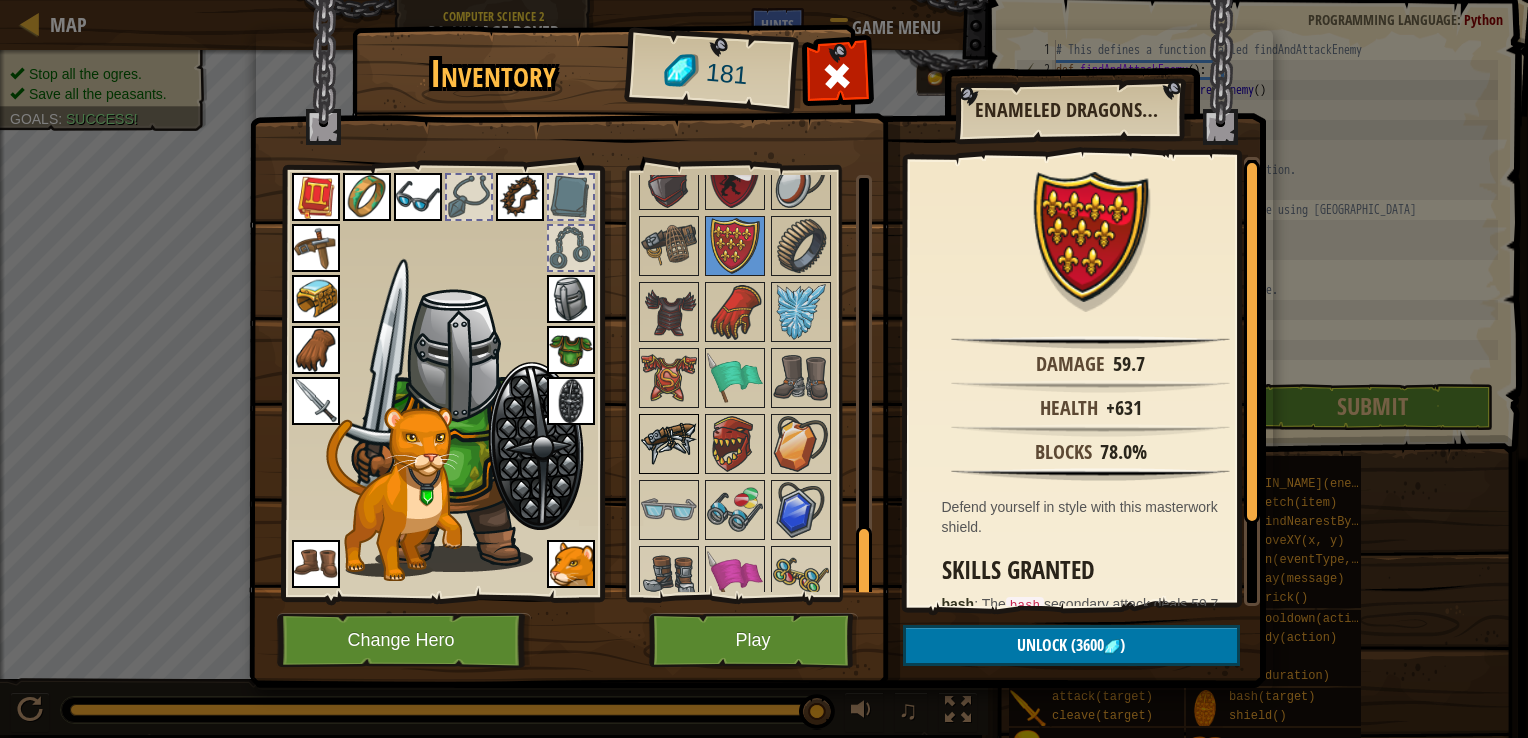 click at bounding box center (669, 444) 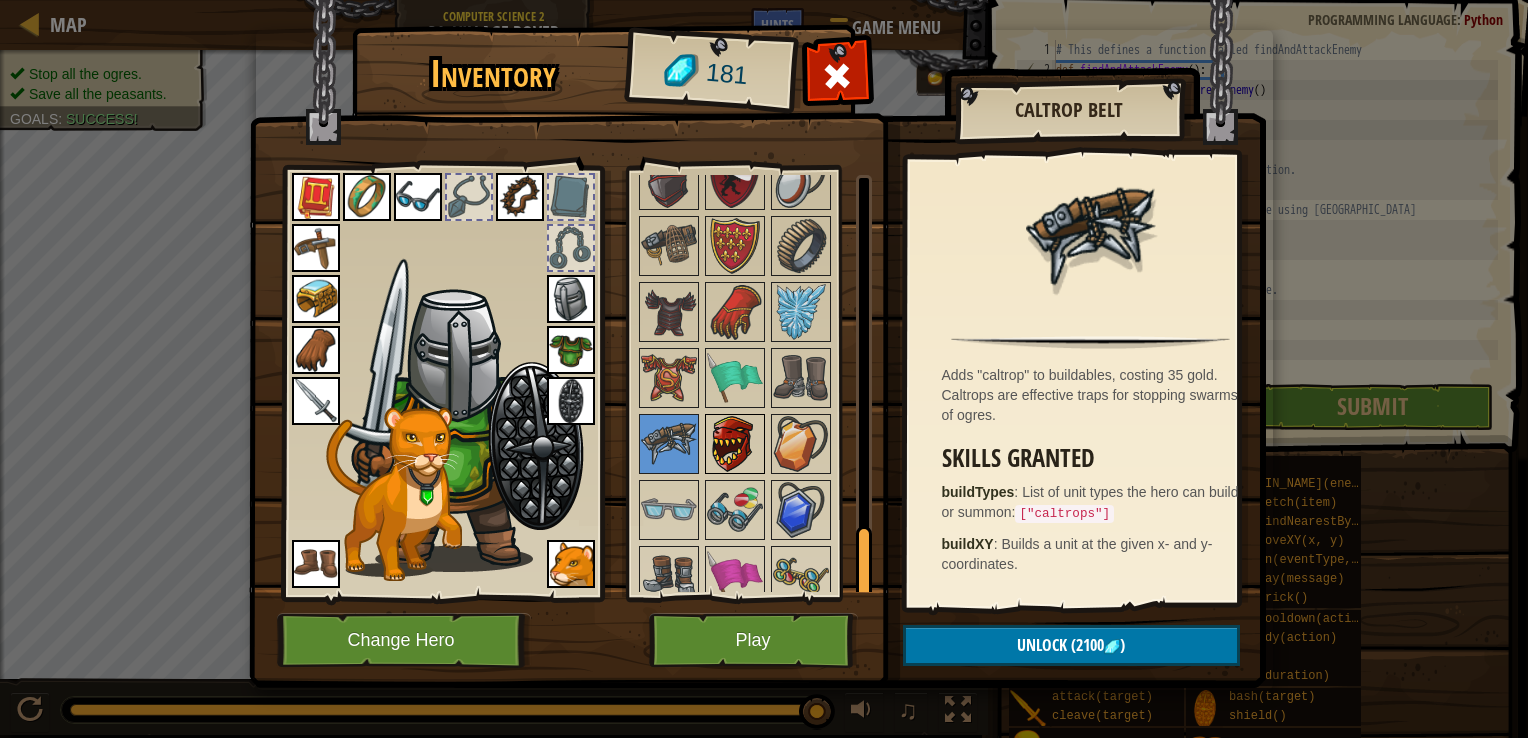 click at bounding box center [735, 444] 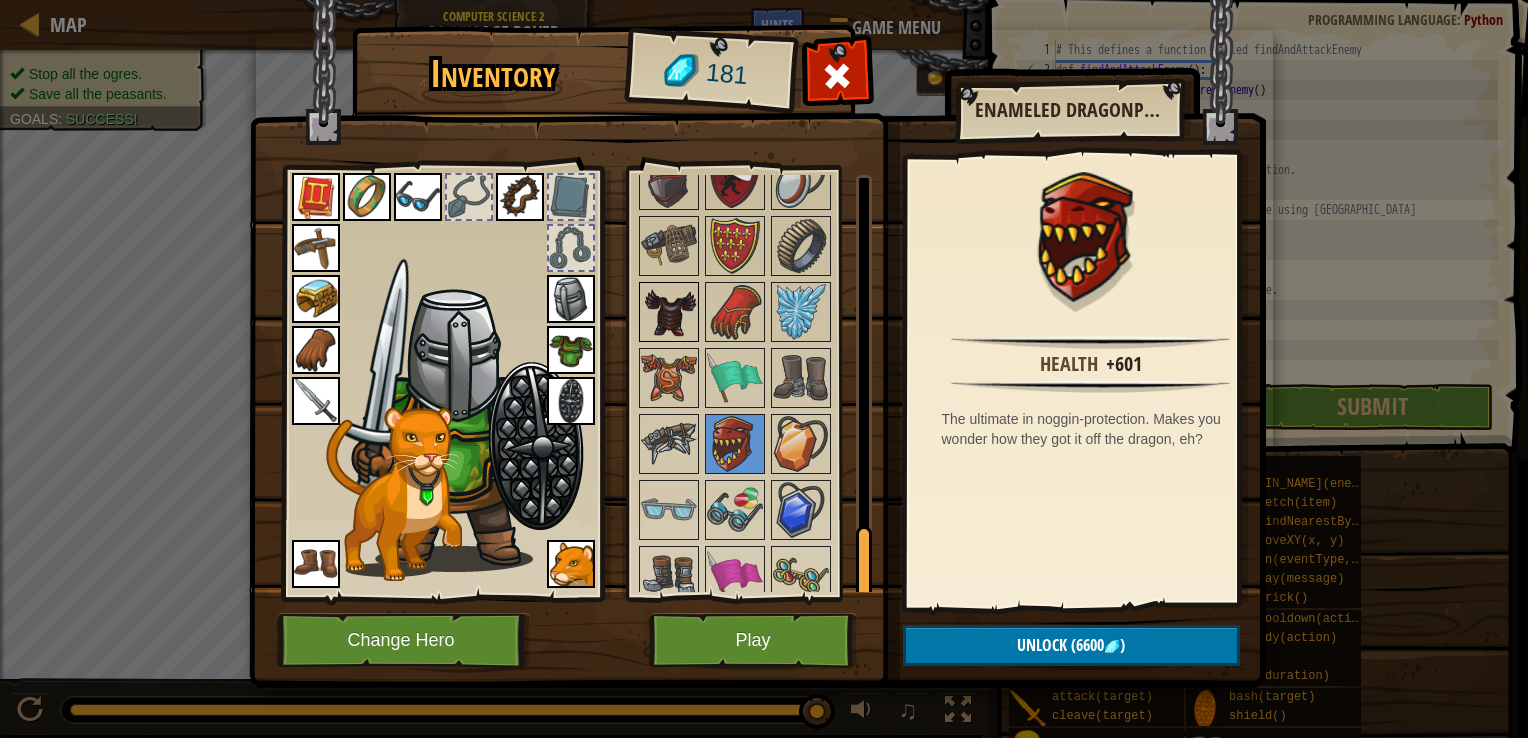 click at bounding box center (669, 312) 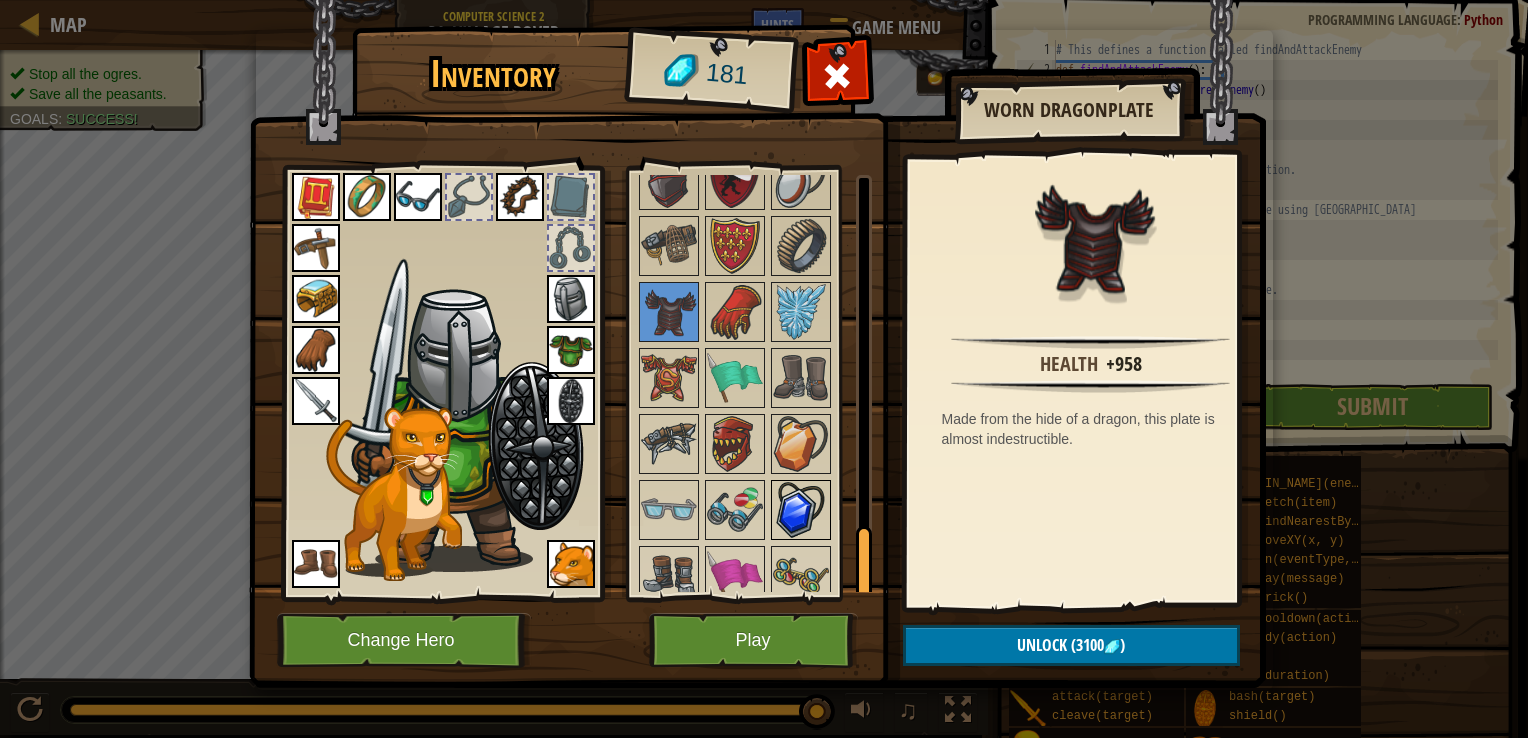 click at bounding box center (801, 510) 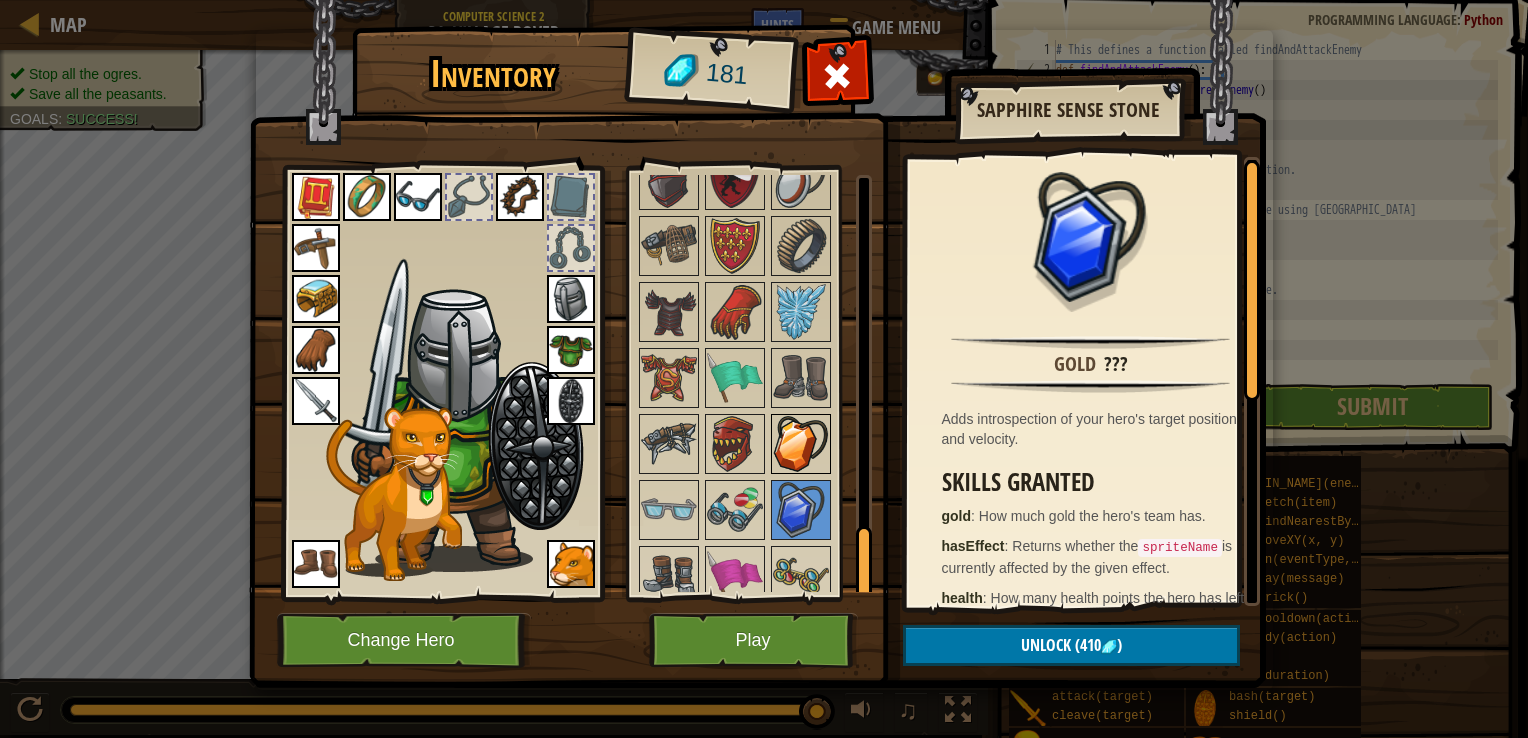 click at bounding box center (801, 444) 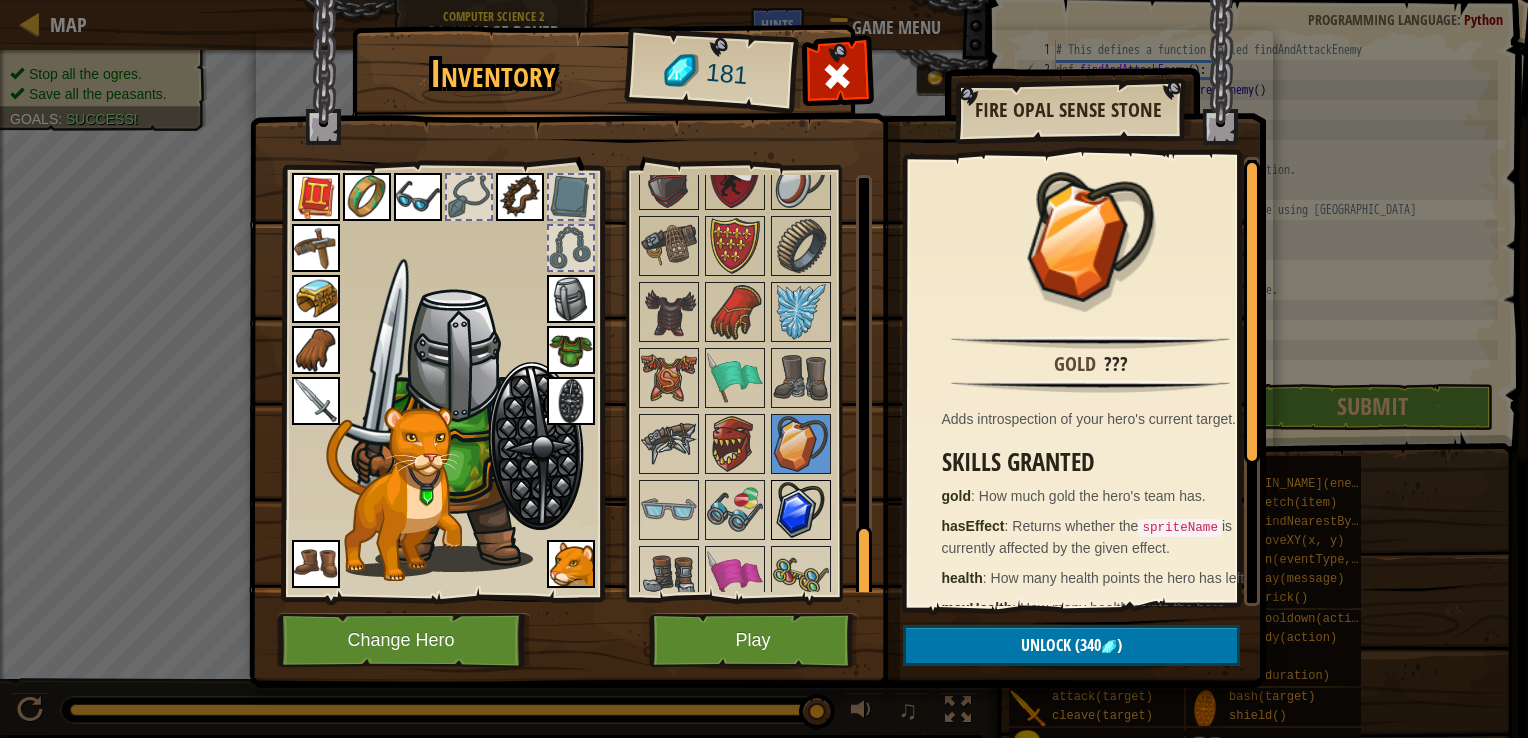 click at bounding box center [801, 510] 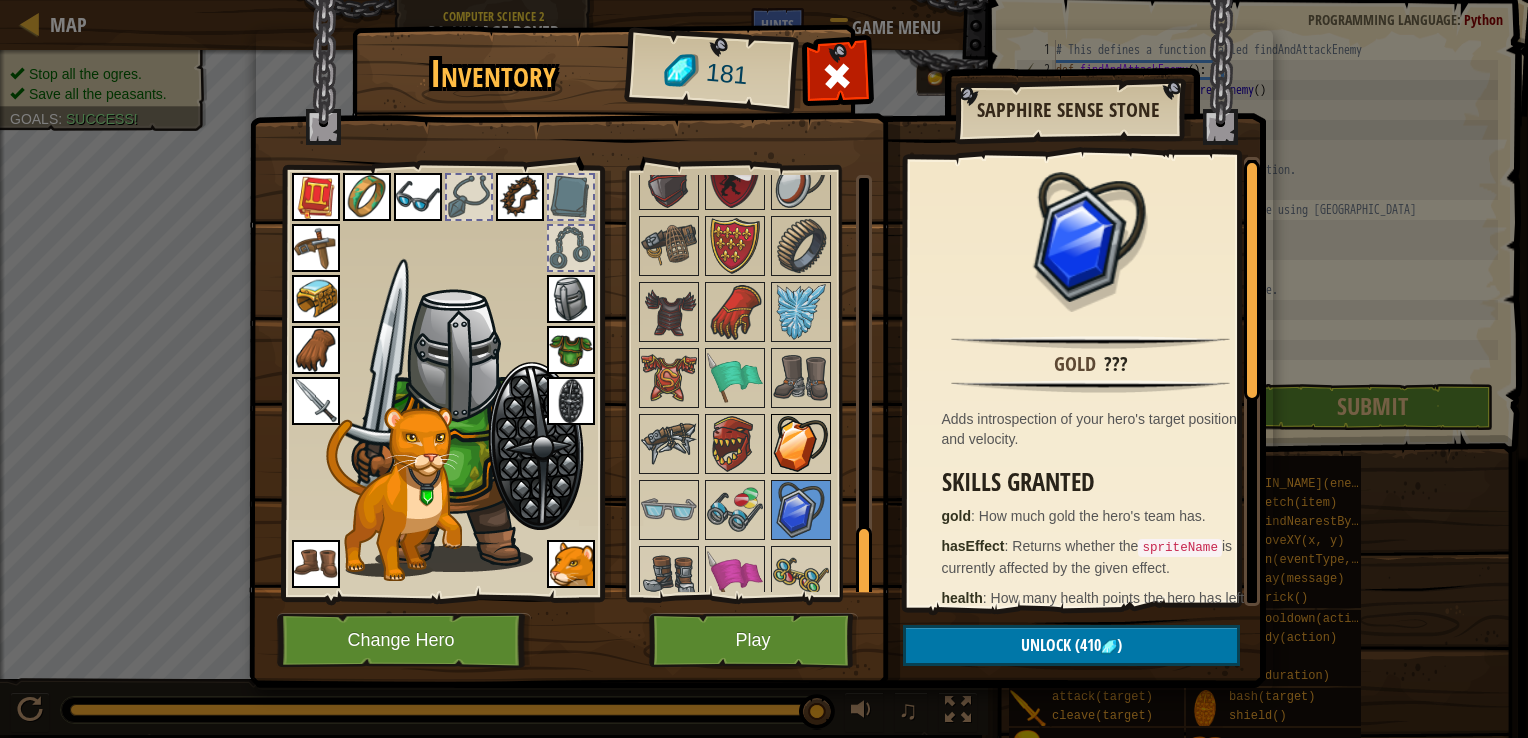 click at bounding box center (801, 444) 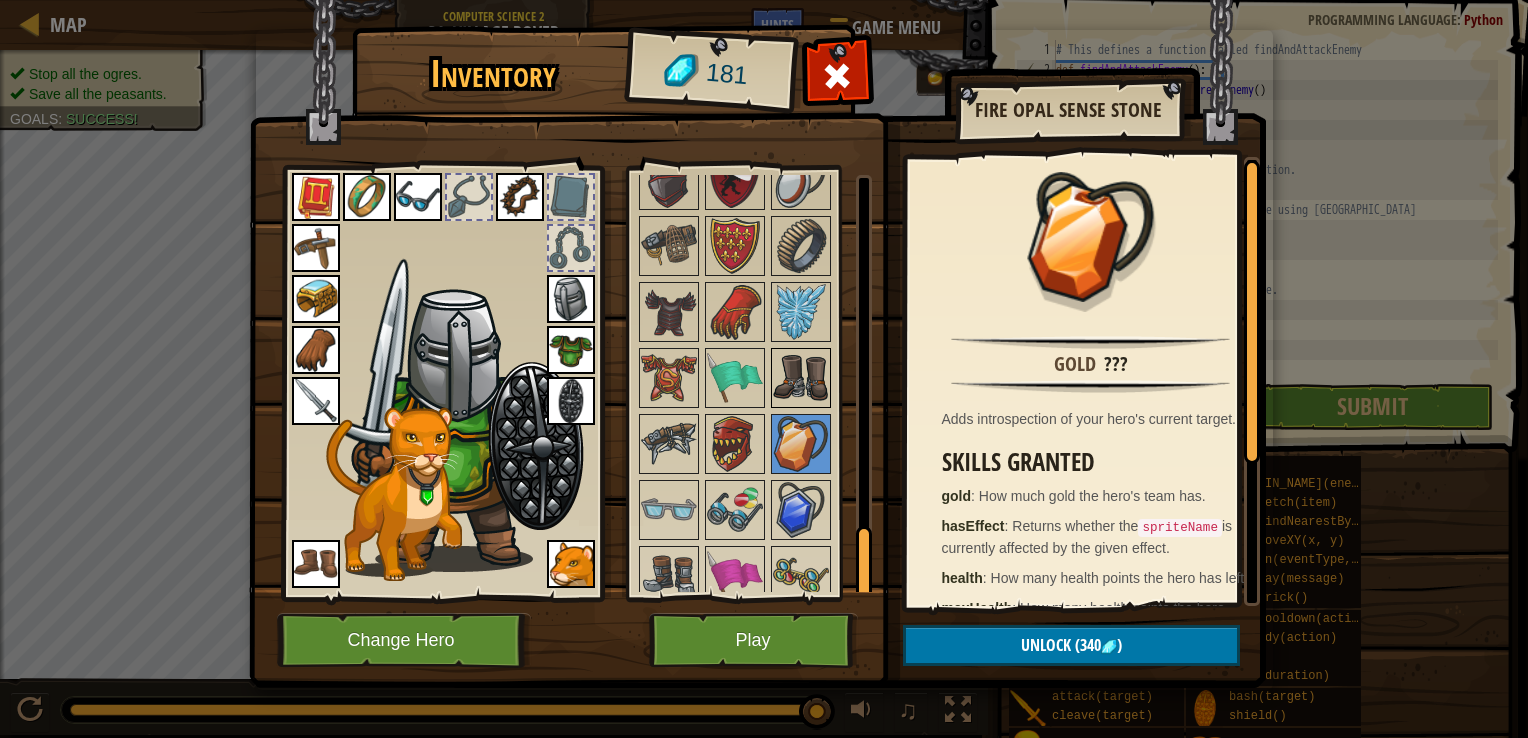 click at bounding box center [801, 378] 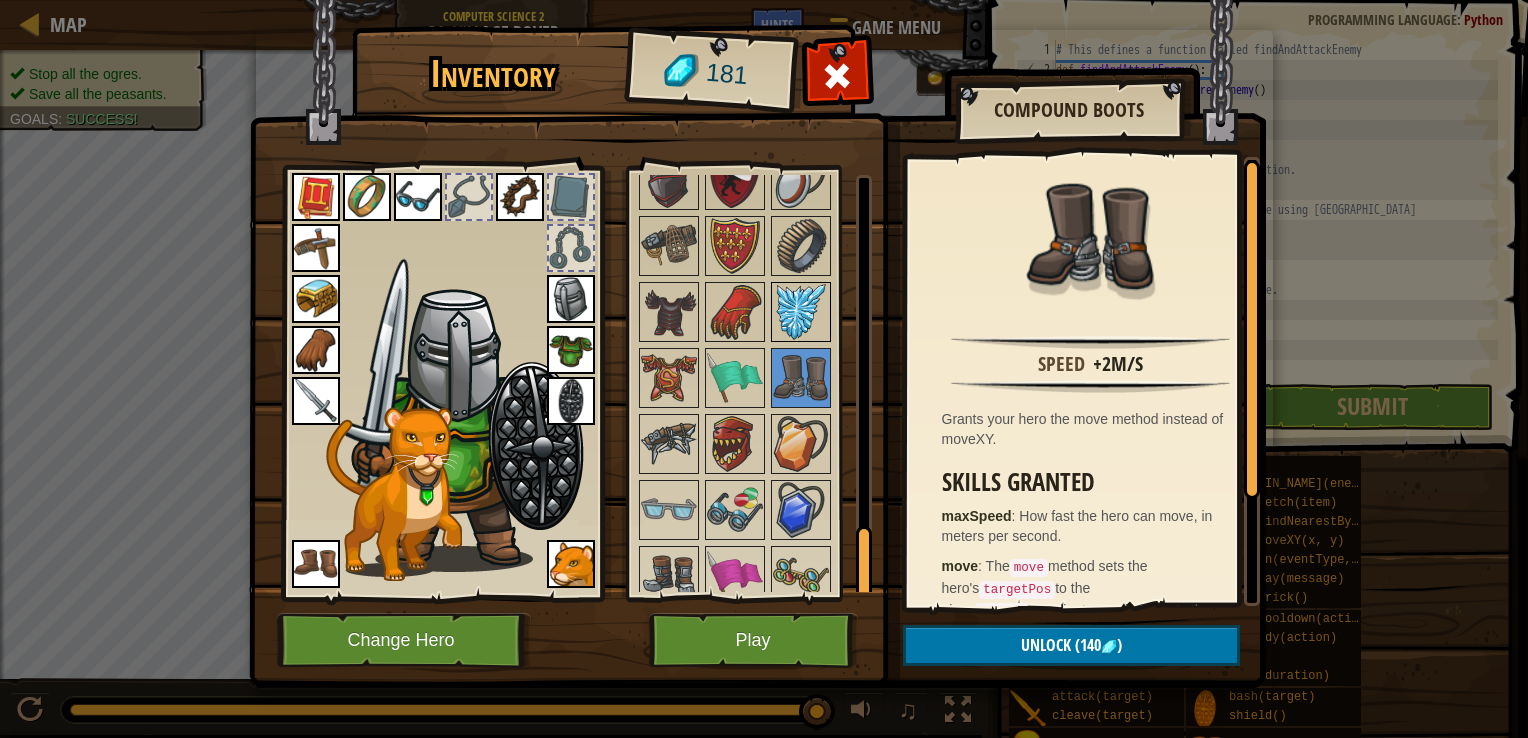 click at bounding box center (801, 312) 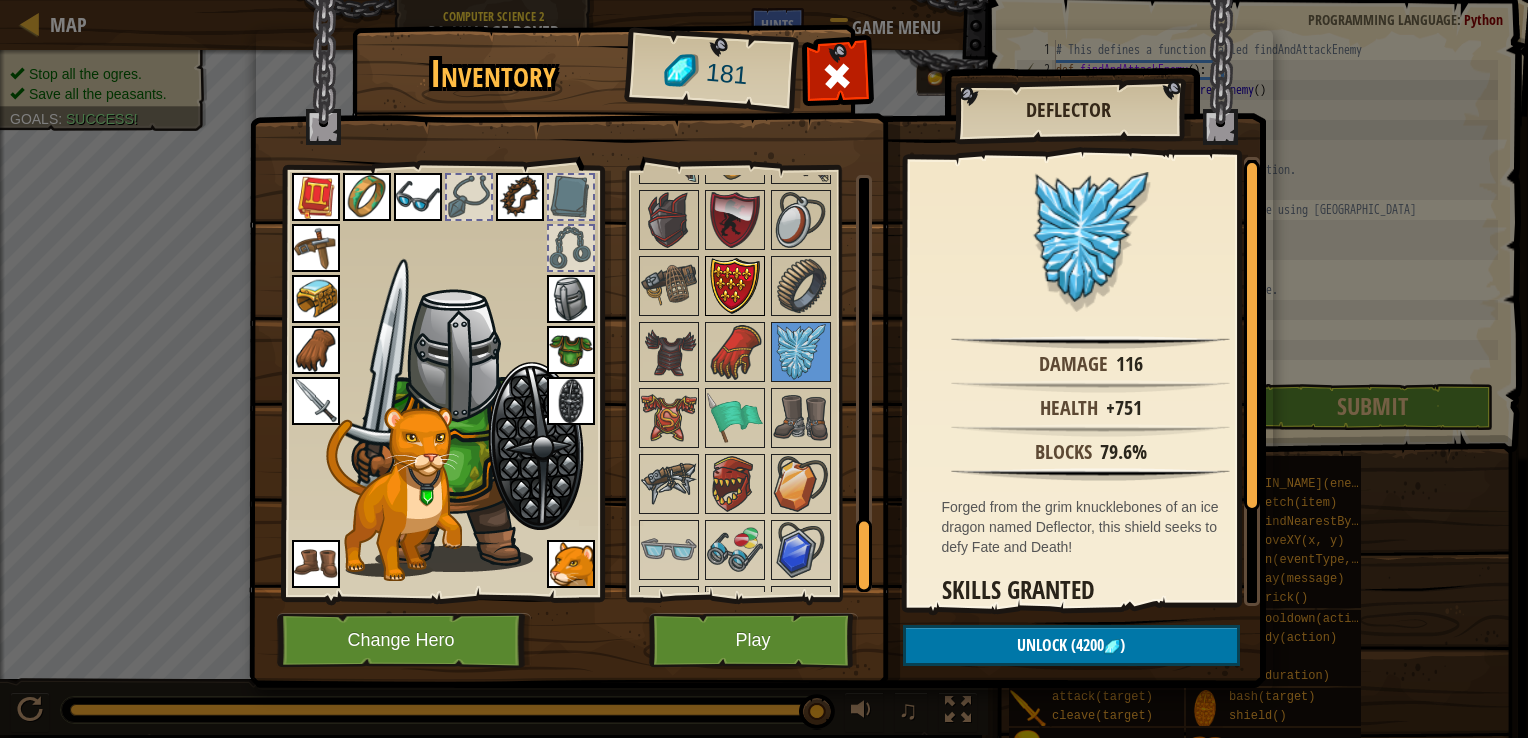 scroll, scrollTop: 2047, scrollLeft: 0, axis: vertical 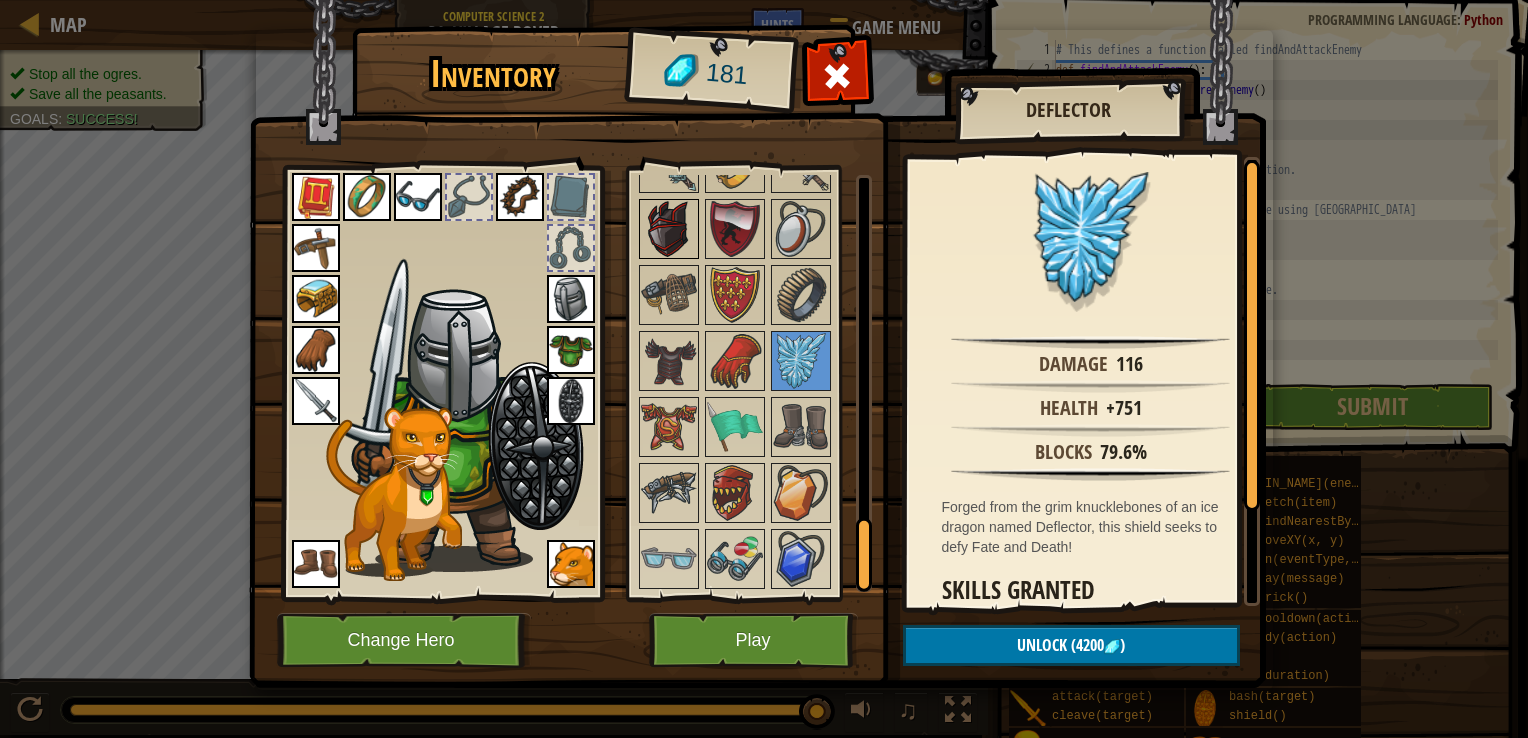 click at bounding box center [669, 229] 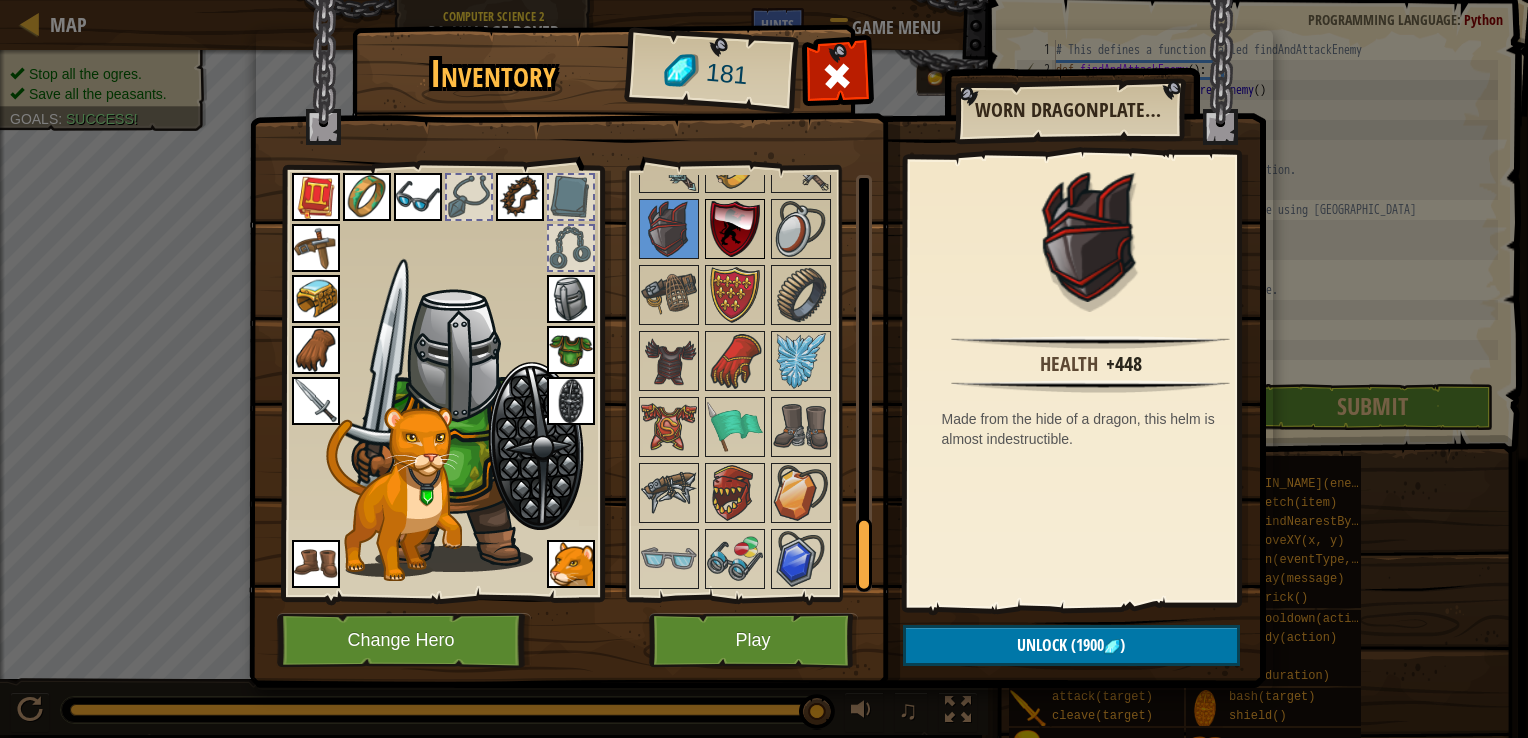 click at bounding box center (735, 229) 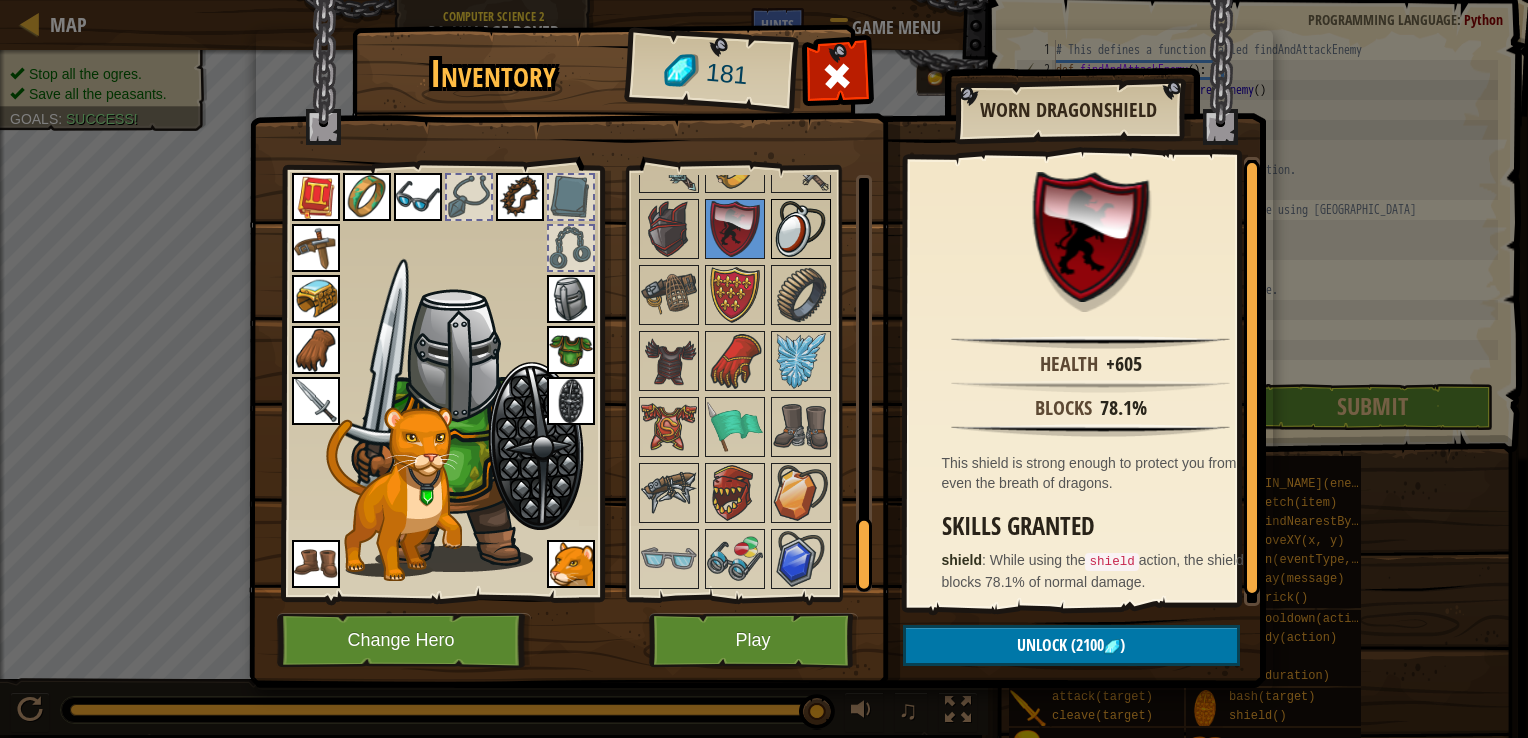 click at bounding box center (801, 229) 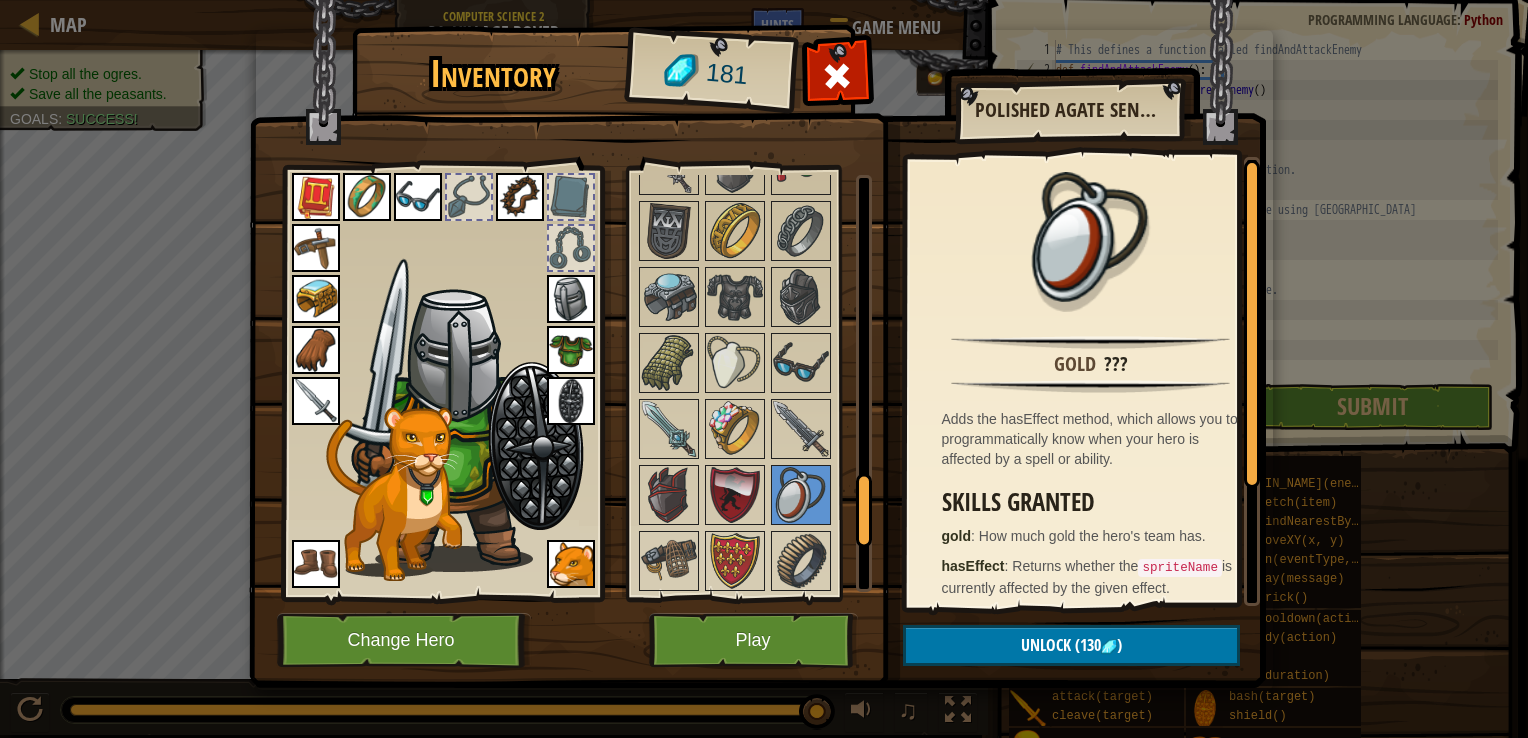 scroll, scrollTop: 1780, scrollLeft: 0, axis: vertical 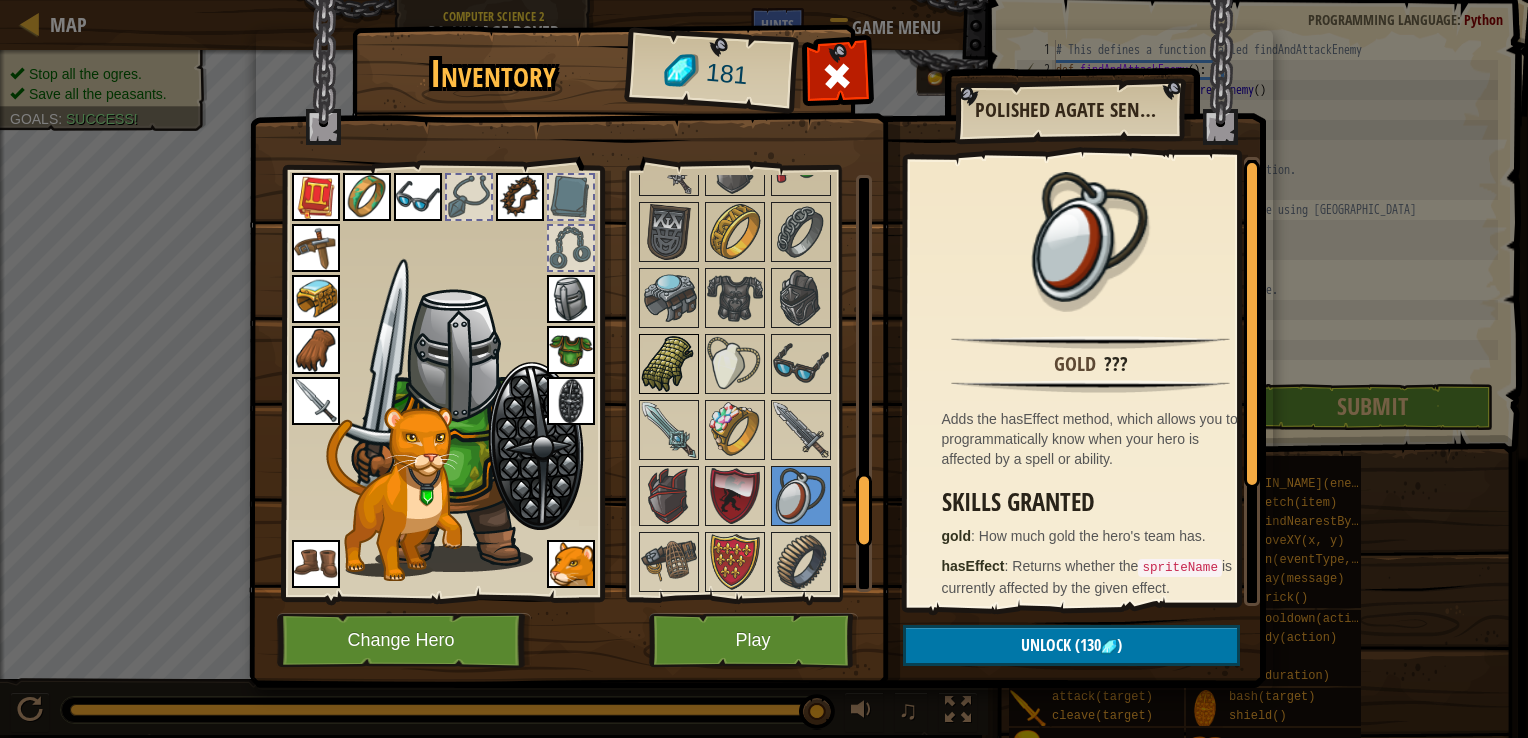 click at bounding box center (669, 364) 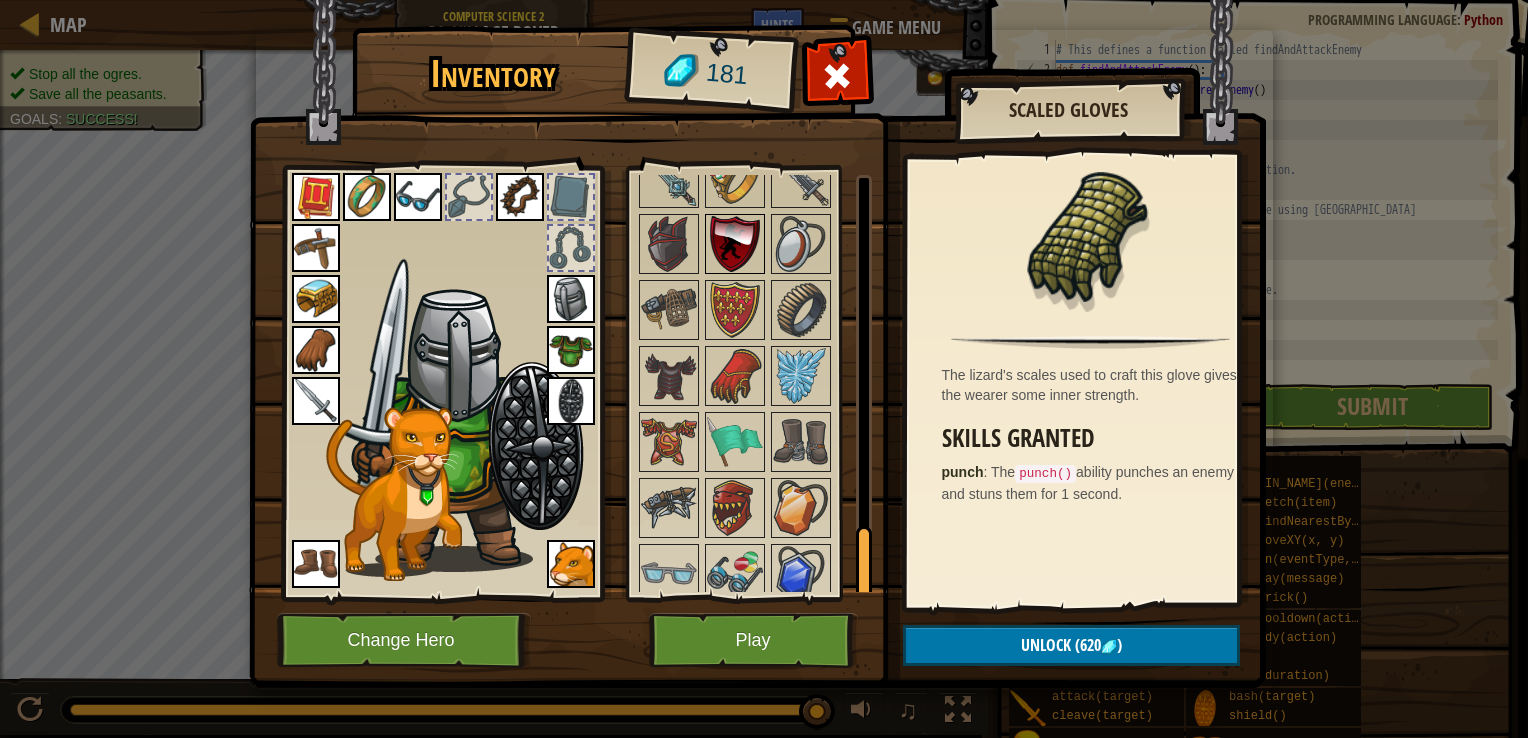 scroll, scrollTop: 2096, scrollLeft: 0, axis: vertical 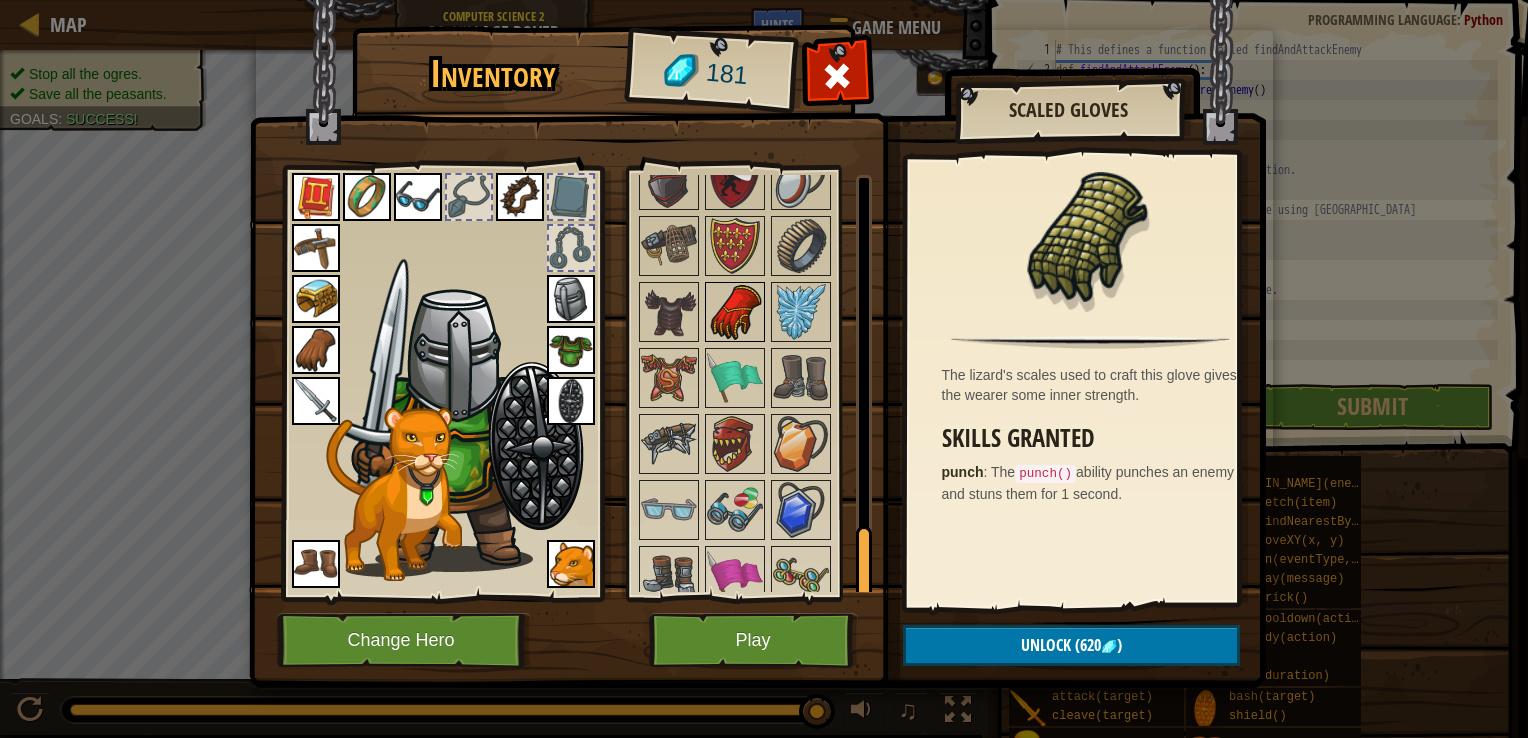 click at bounding box center (735, 312) 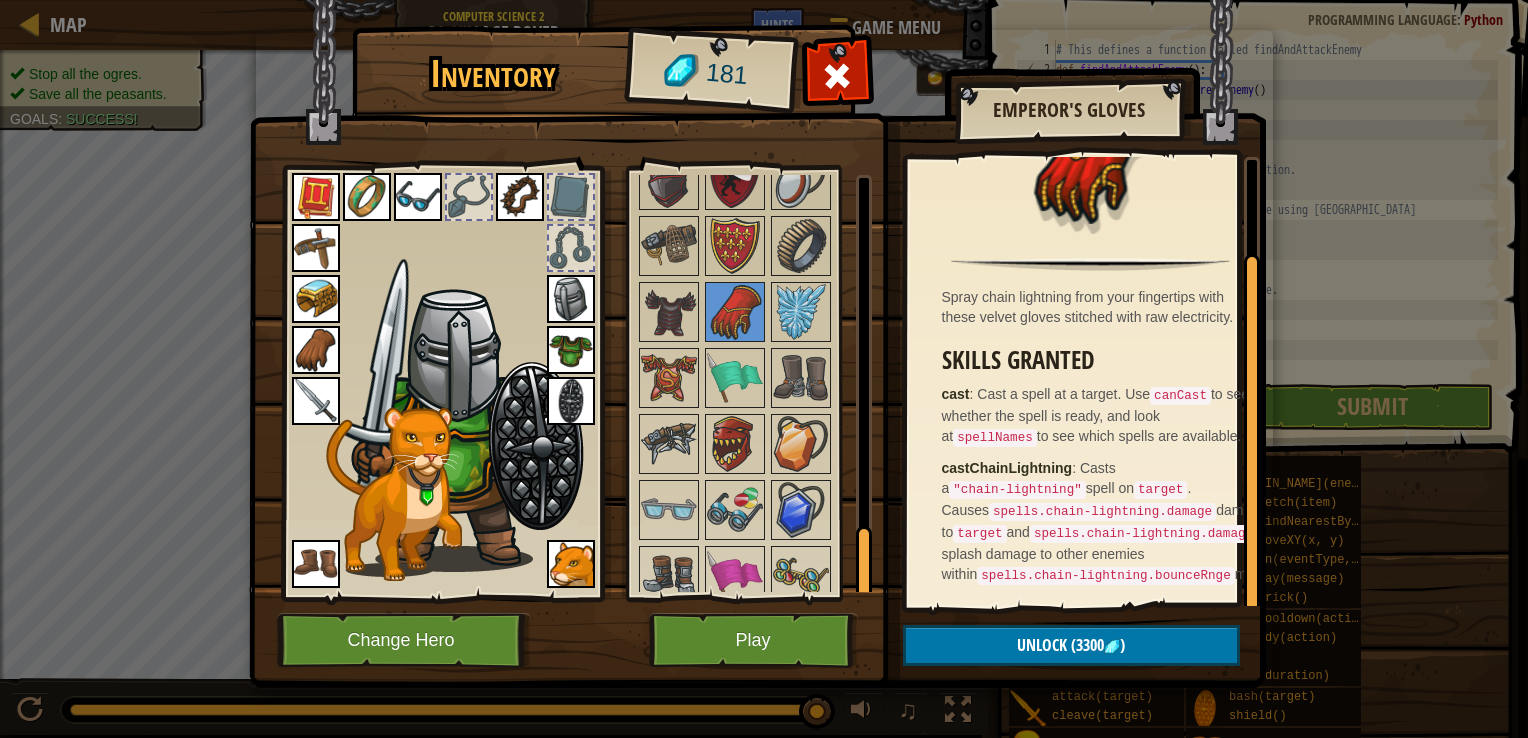 scroll, scrollTop: 0, scrollLeft: 0, axis: both 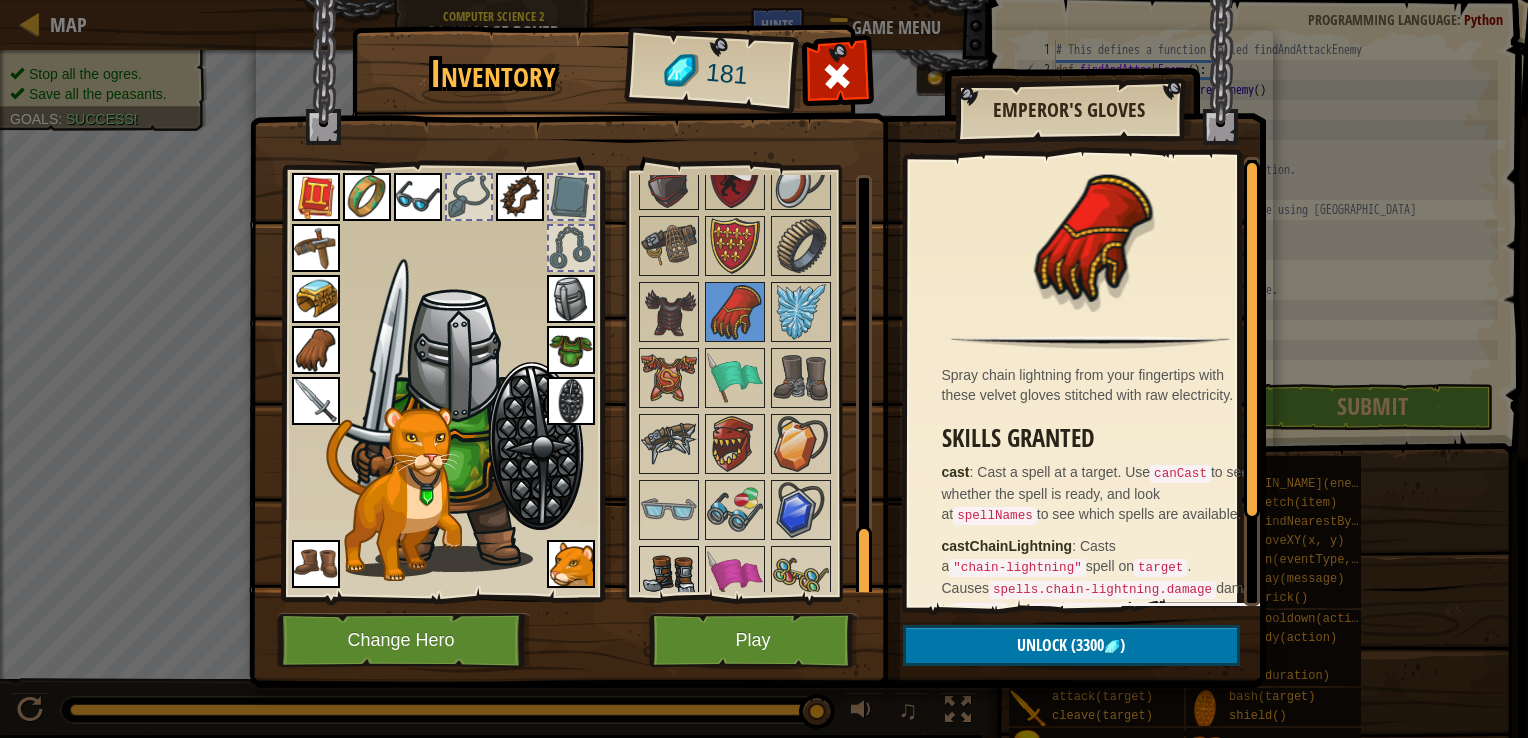 click at bounding box center (669, 576) 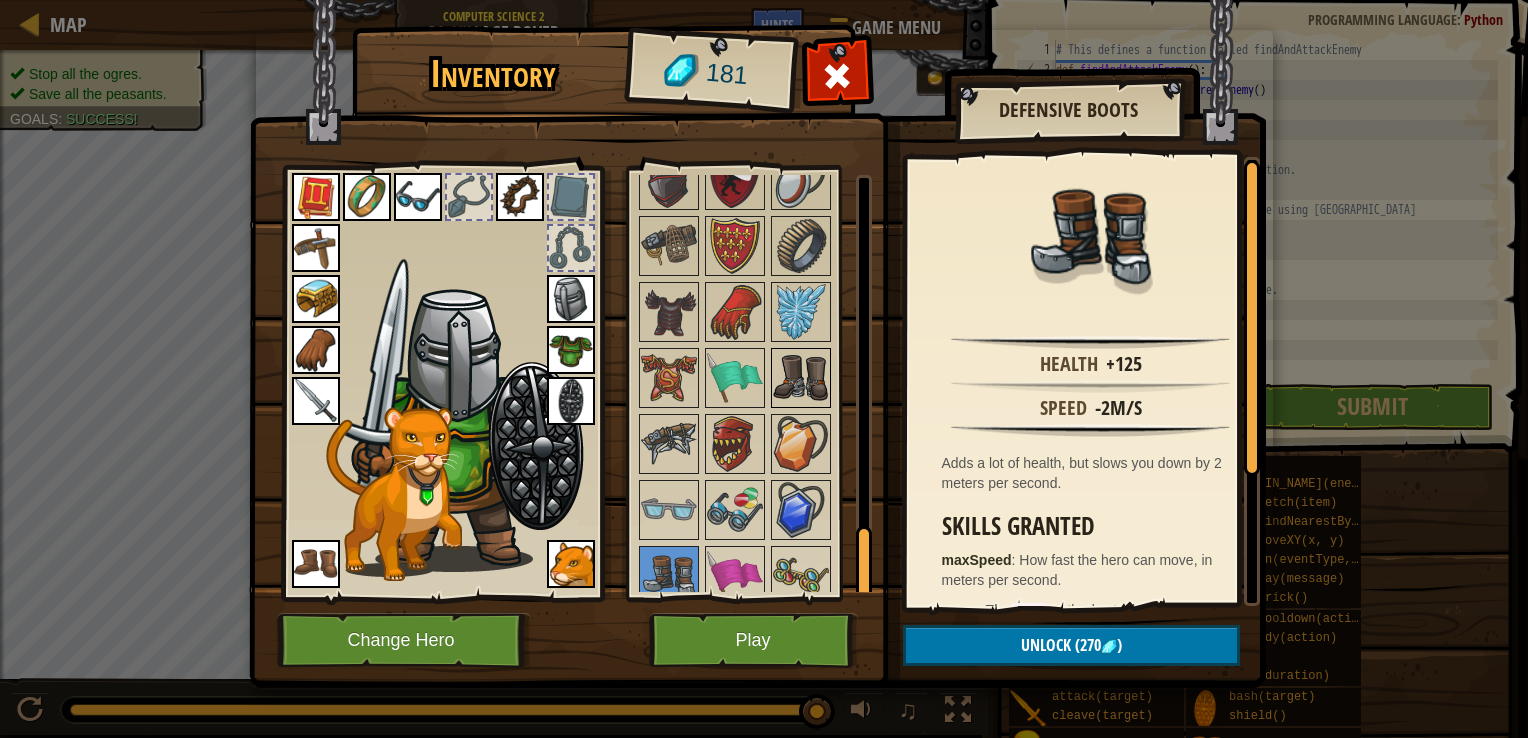 click at bounding box center [801, 378] 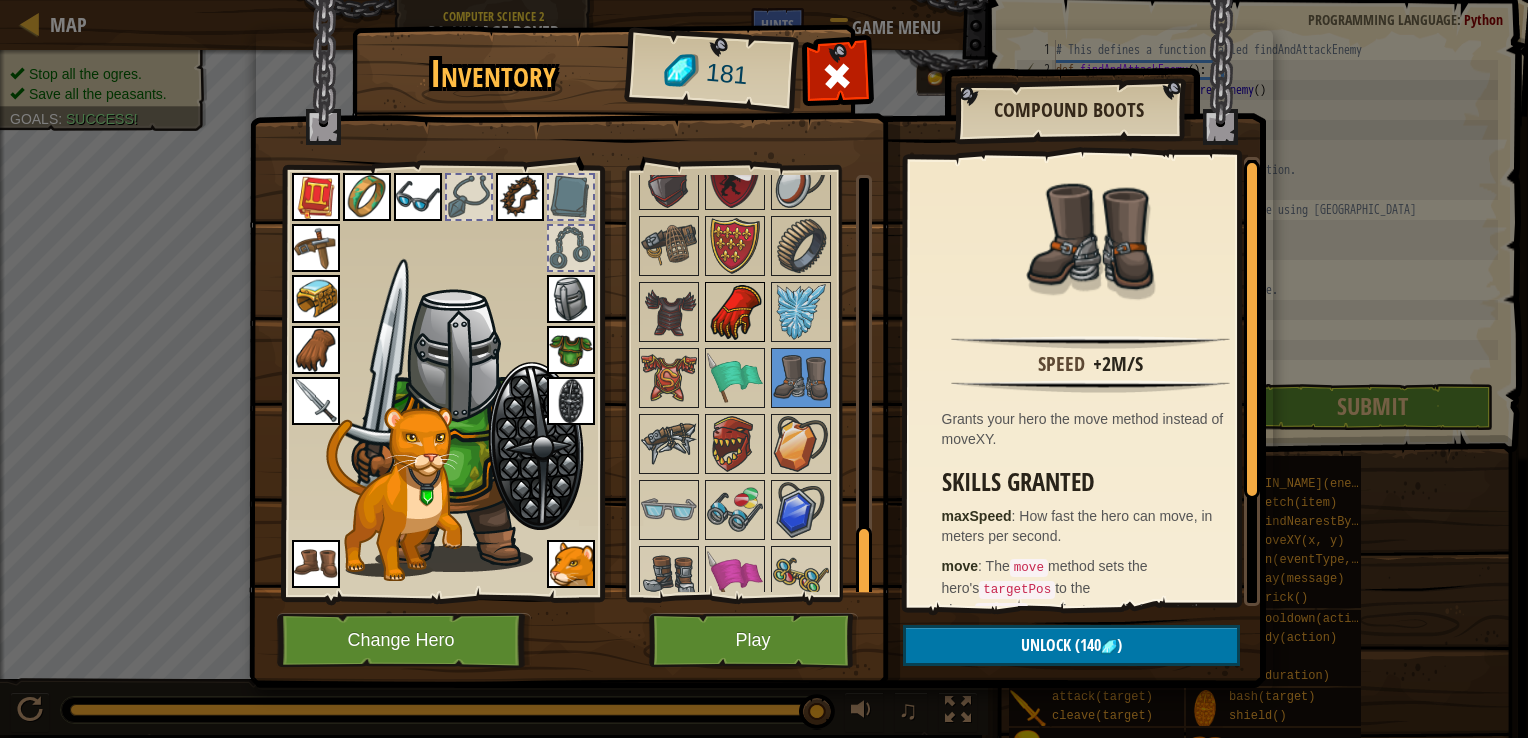 click at bounding box center (735, 312) 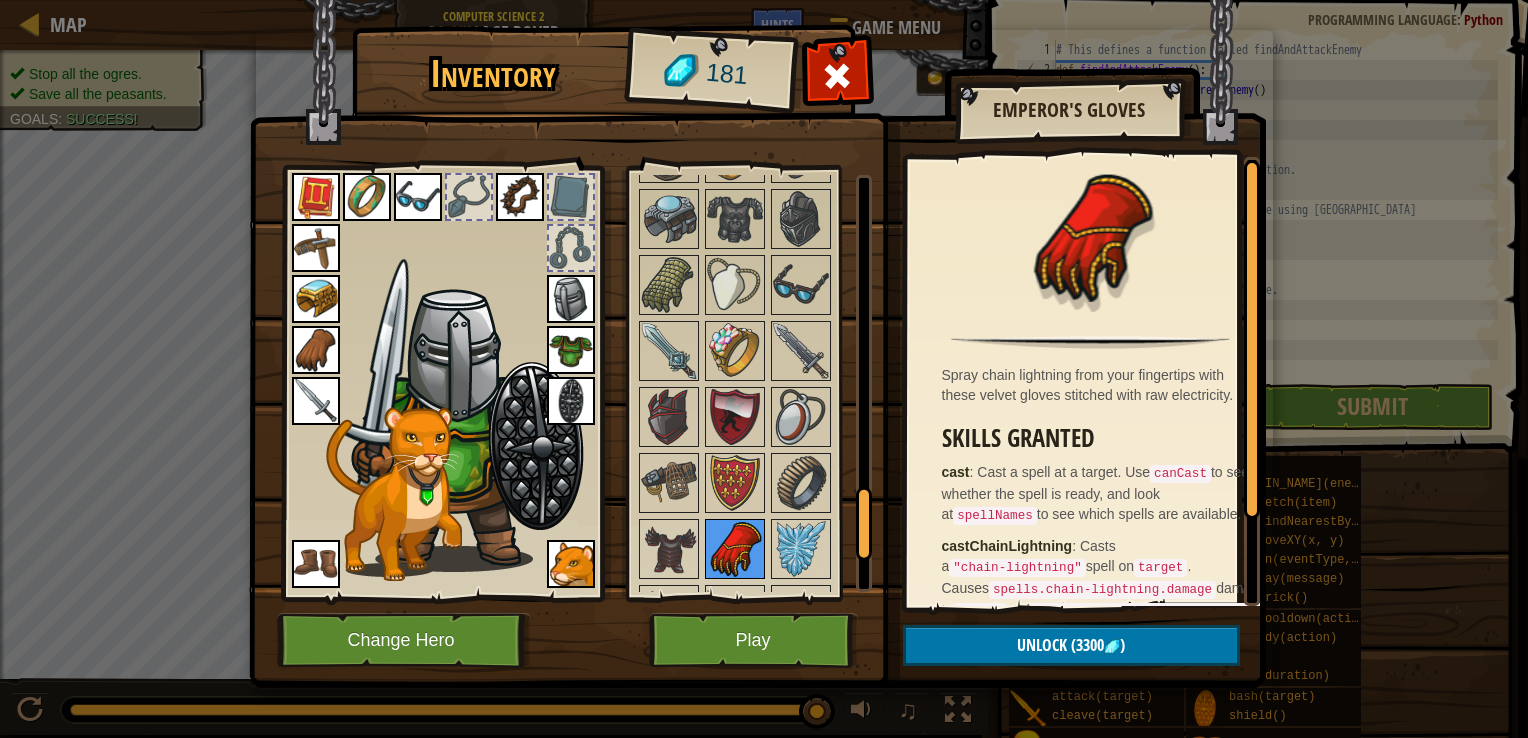 scroll, scrollTop: 1860, scrollLeft: 0, axis: vertical 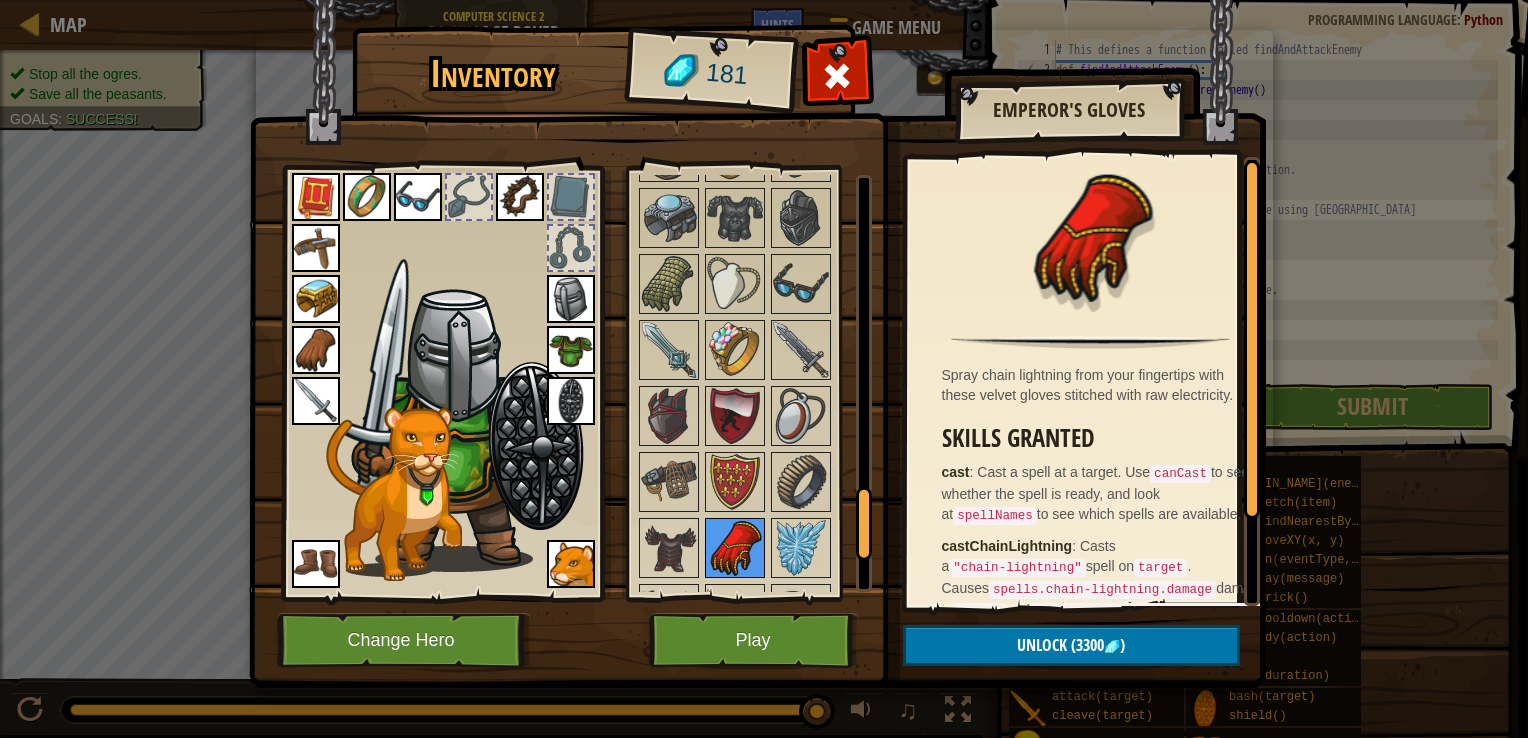 click at bounding box center (735, 350) 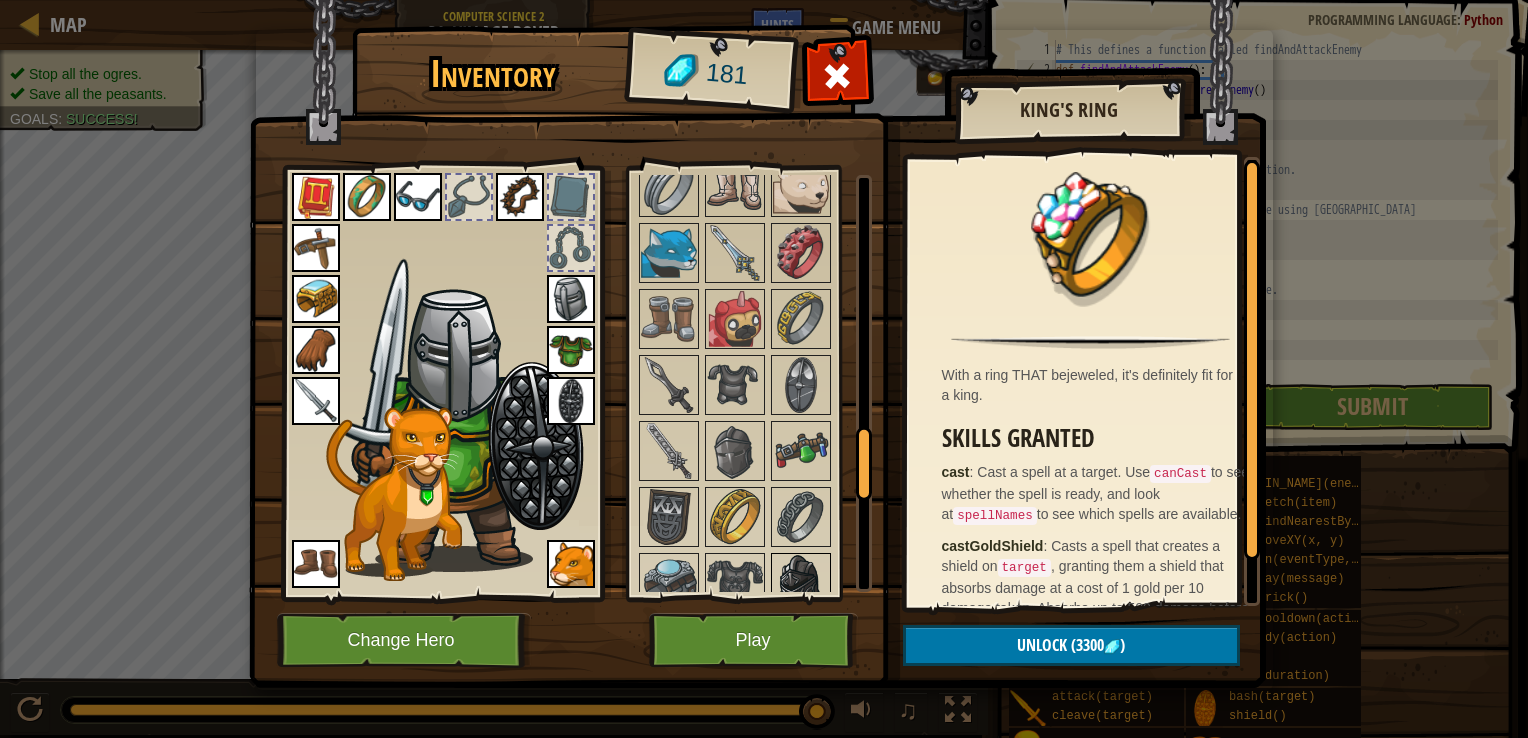 scroll, scrollTop: 1496, scrollLeft: 0, axis: vertical 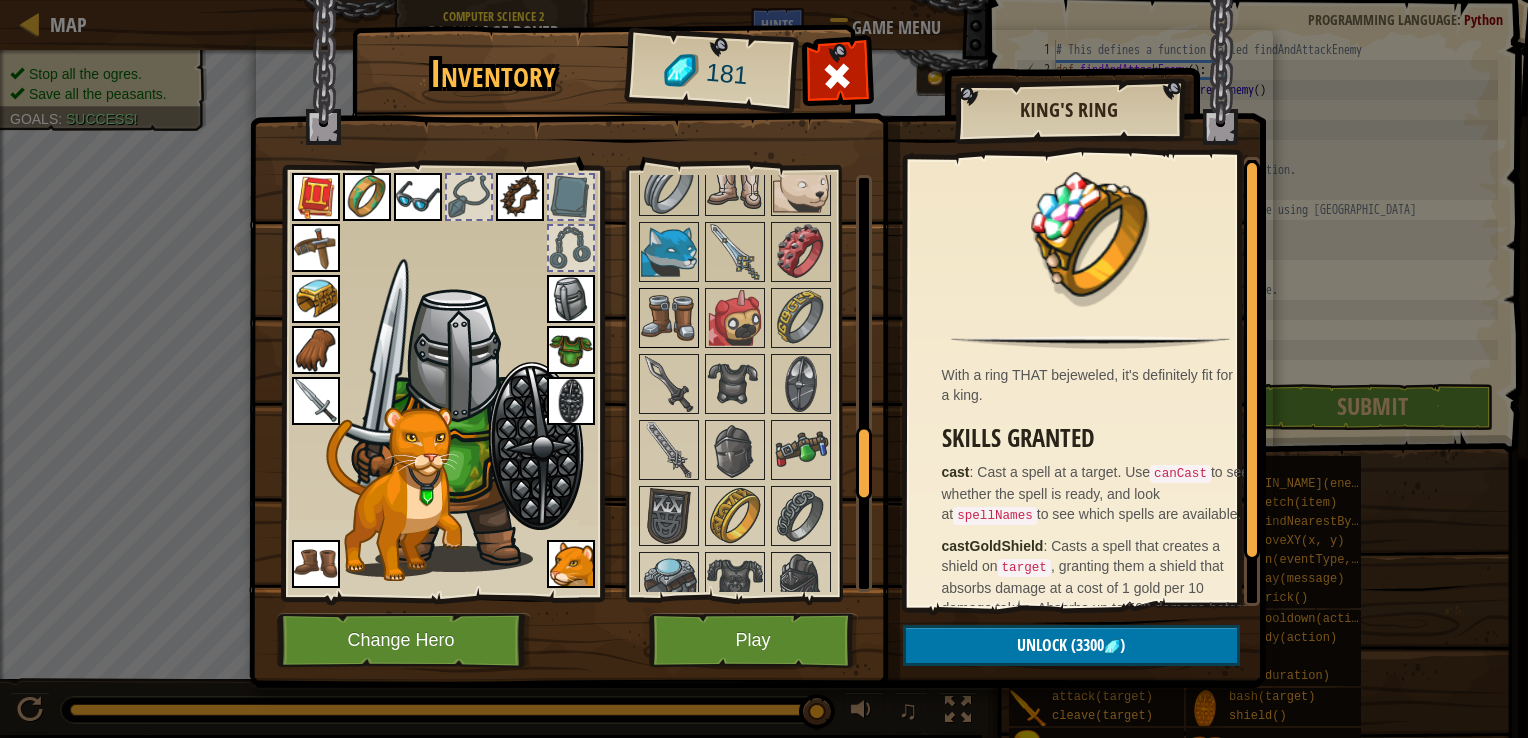 click at bounding box center [669, 318] 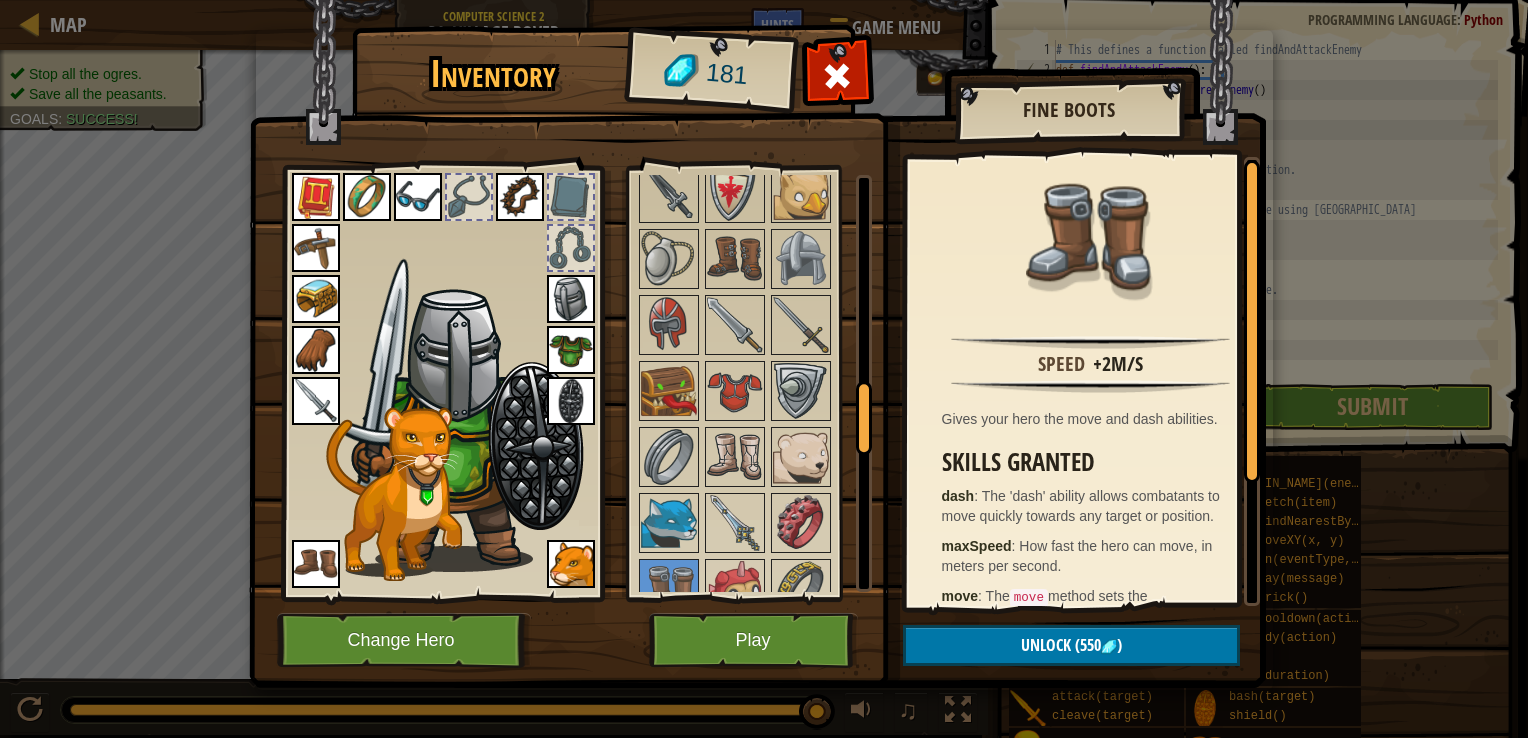 scroll, scrollTop: 1224, scrollLeft: 0, axis: vertical 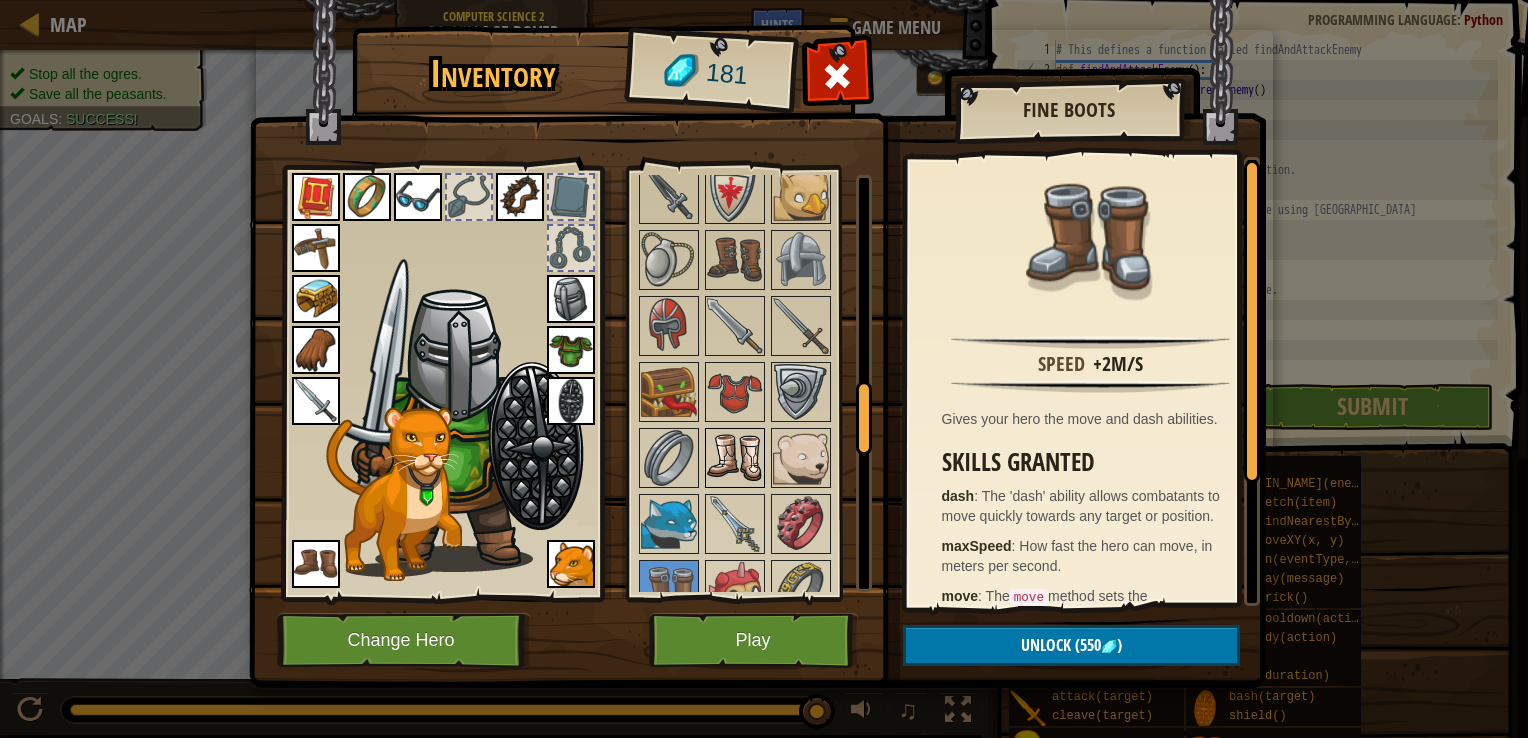 click at bounding box center [735, 458] 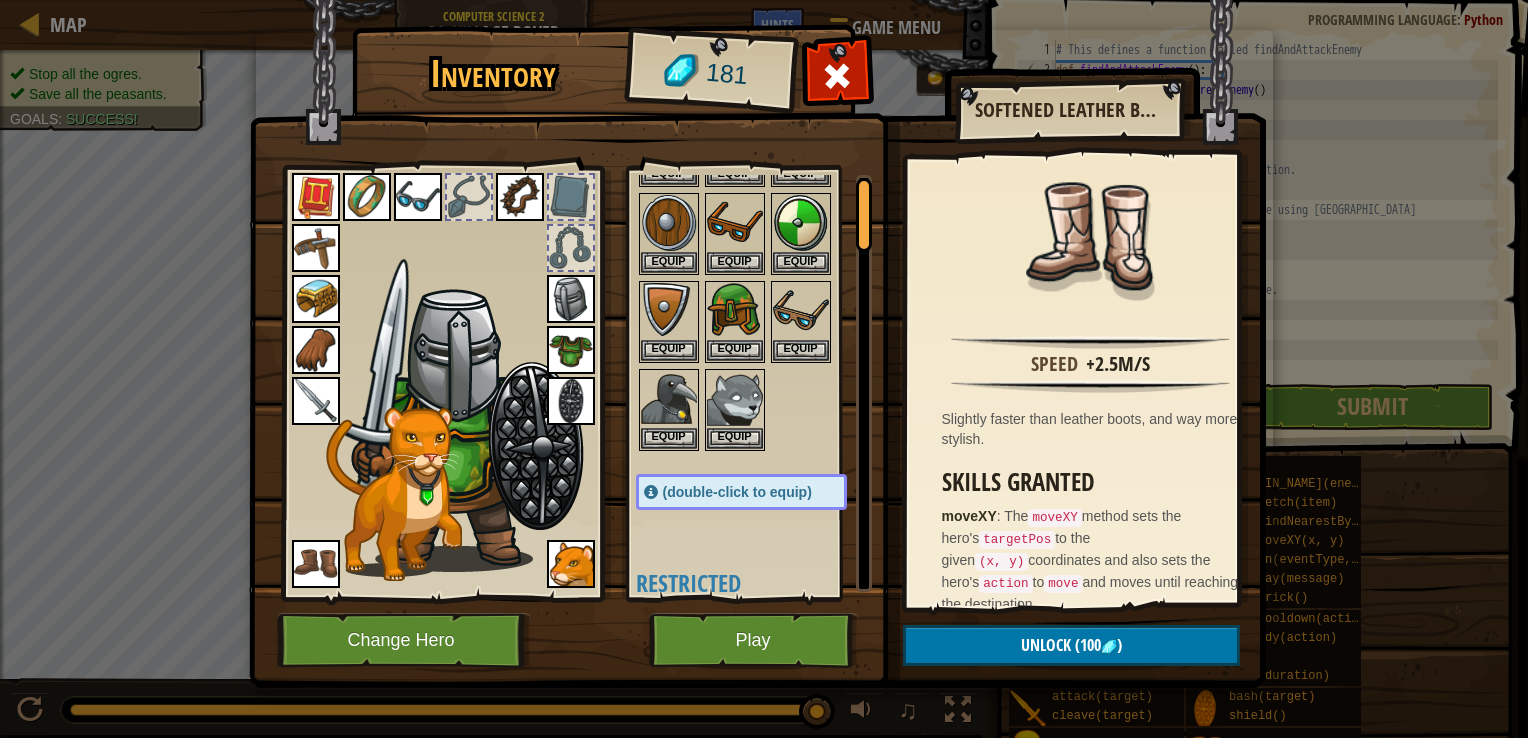 scroll, scrollTop: 0, scrollLeft: 0, axis: both 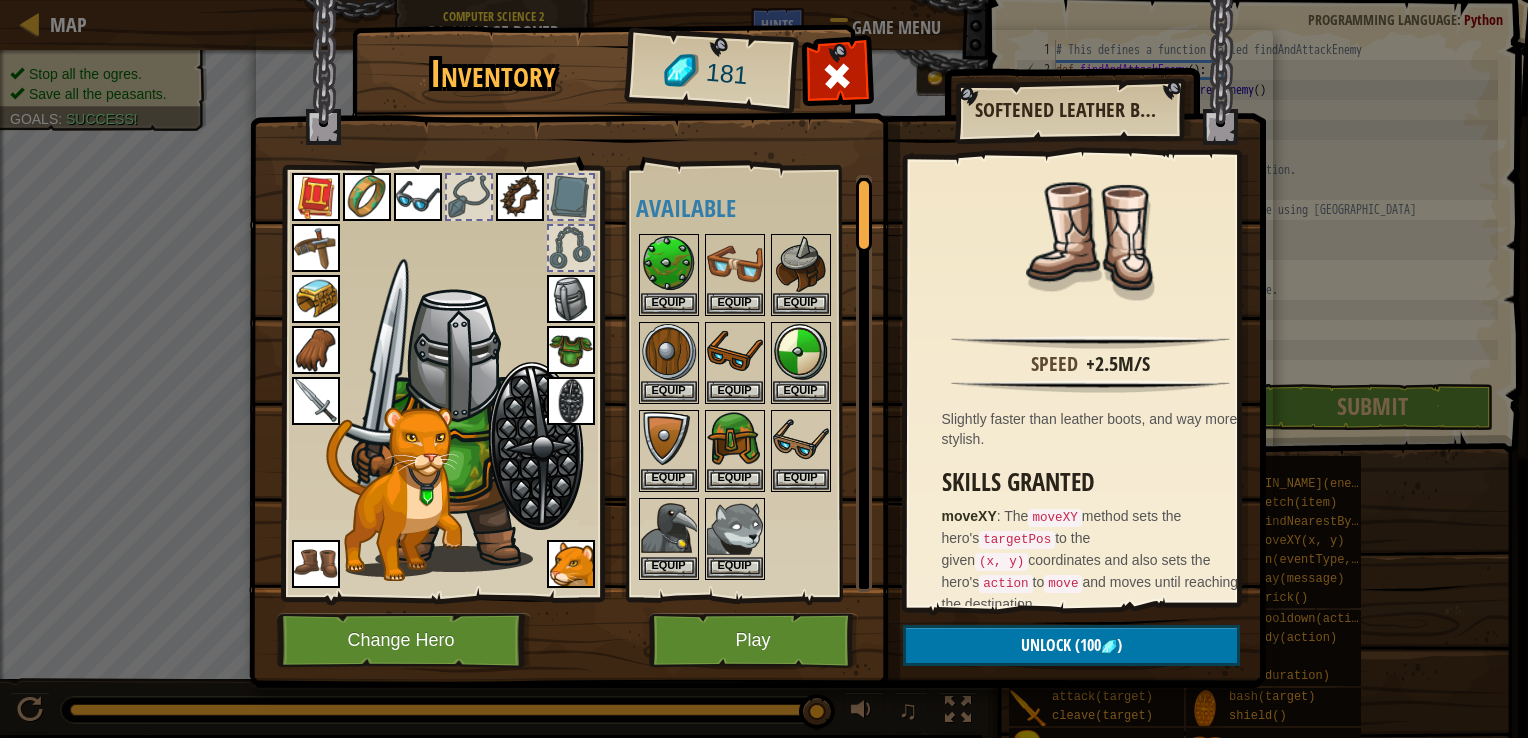 click at bounding box center [316, 564] 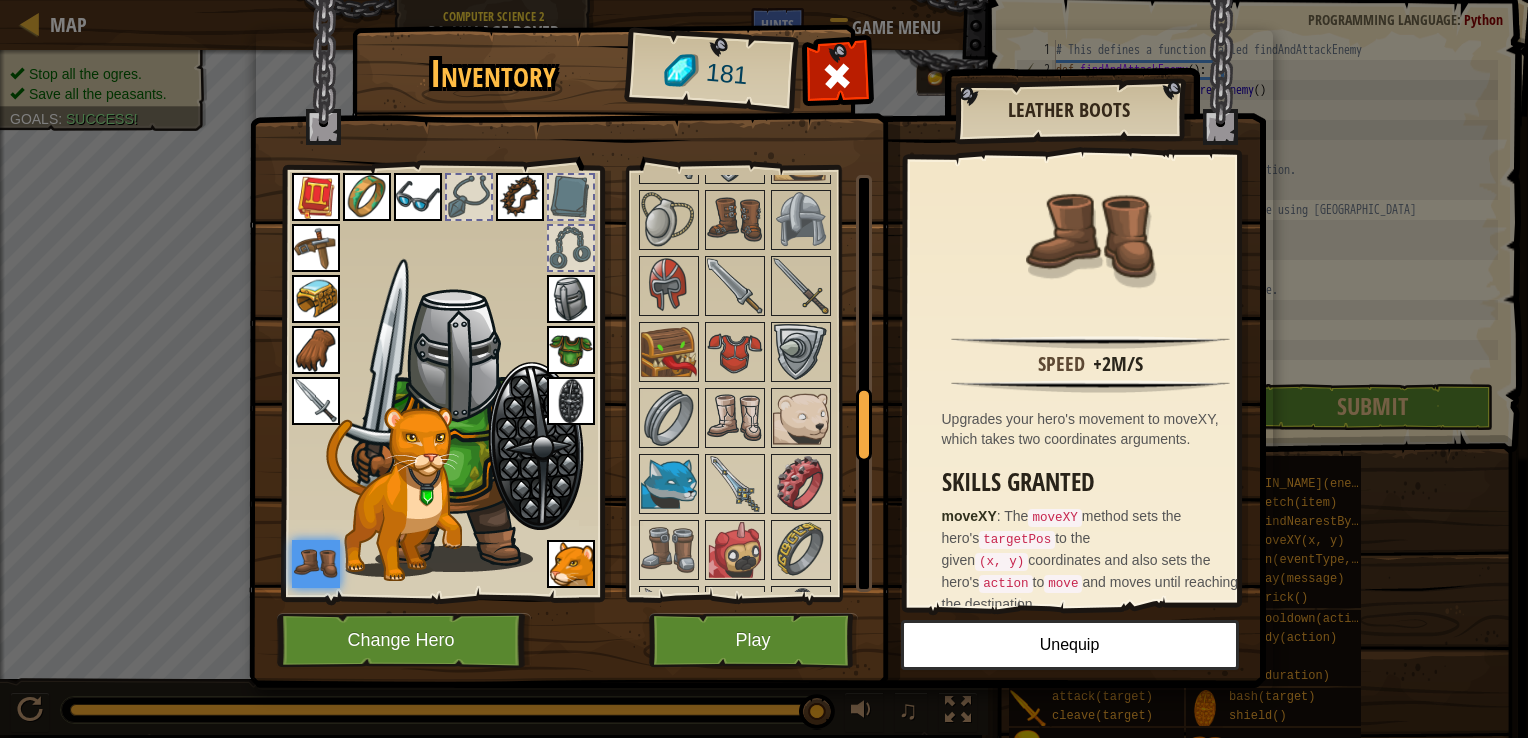 scroll, scrollTop: 1263, scrollLeft: 0, axis: vertical 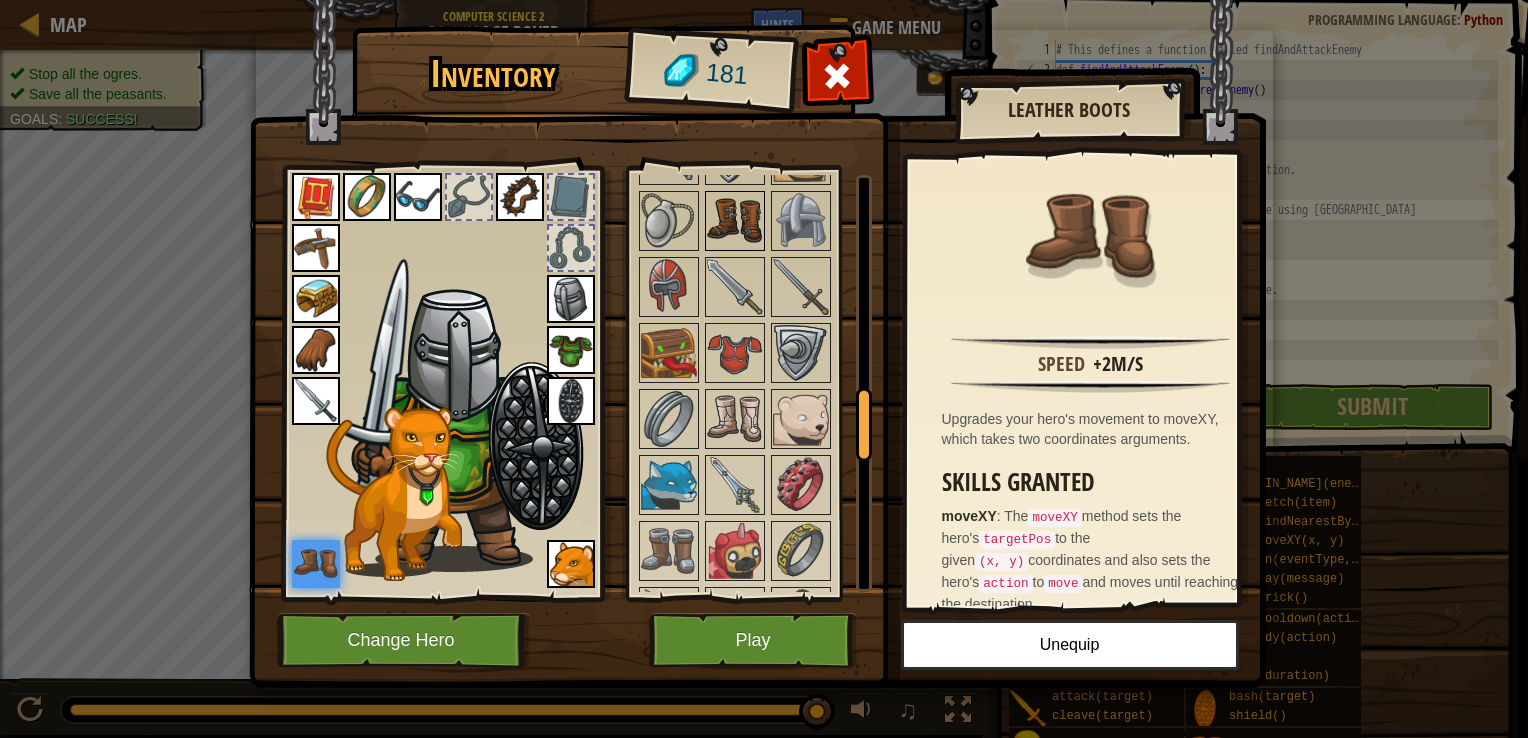 click at bounding box center (735, 221) 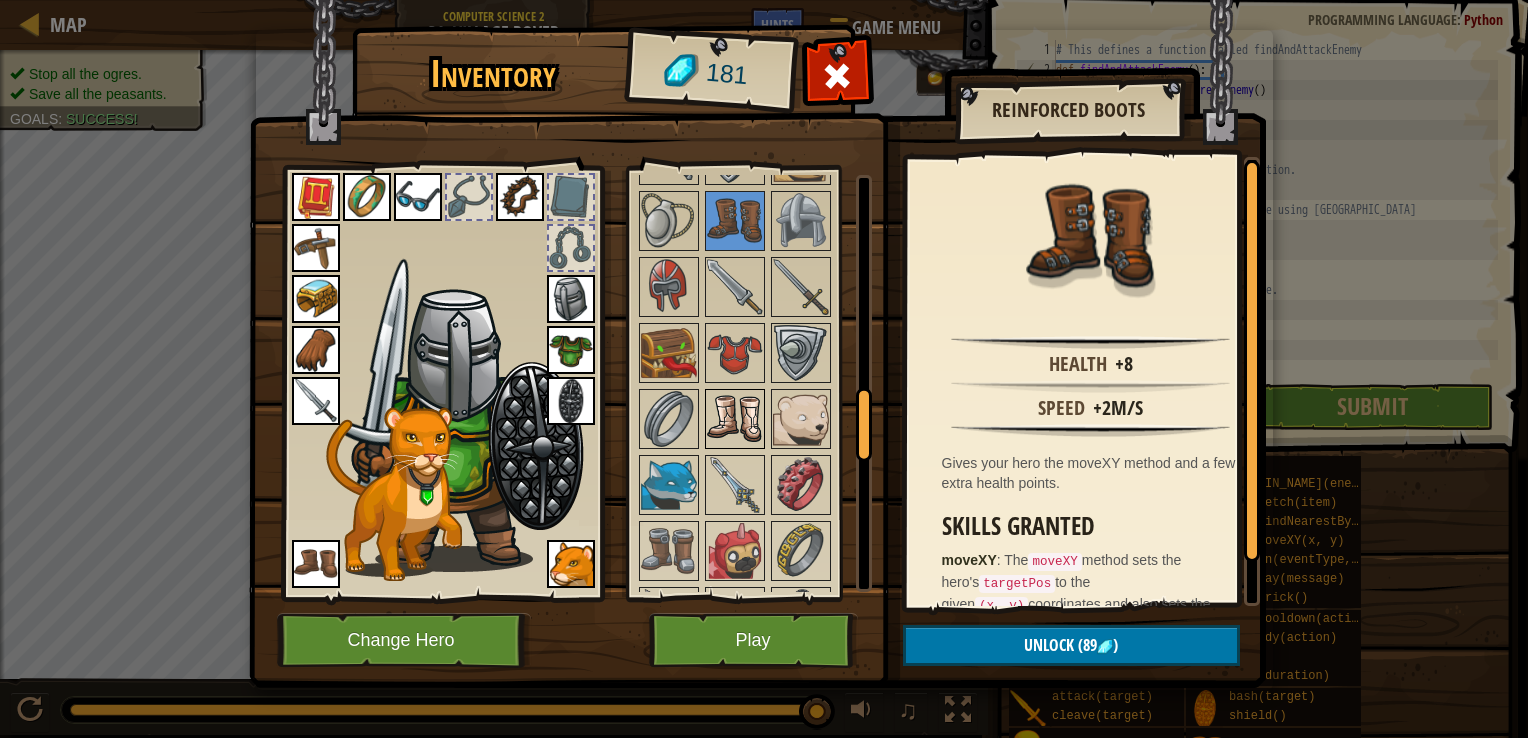 click at bounding box center [735, 419] 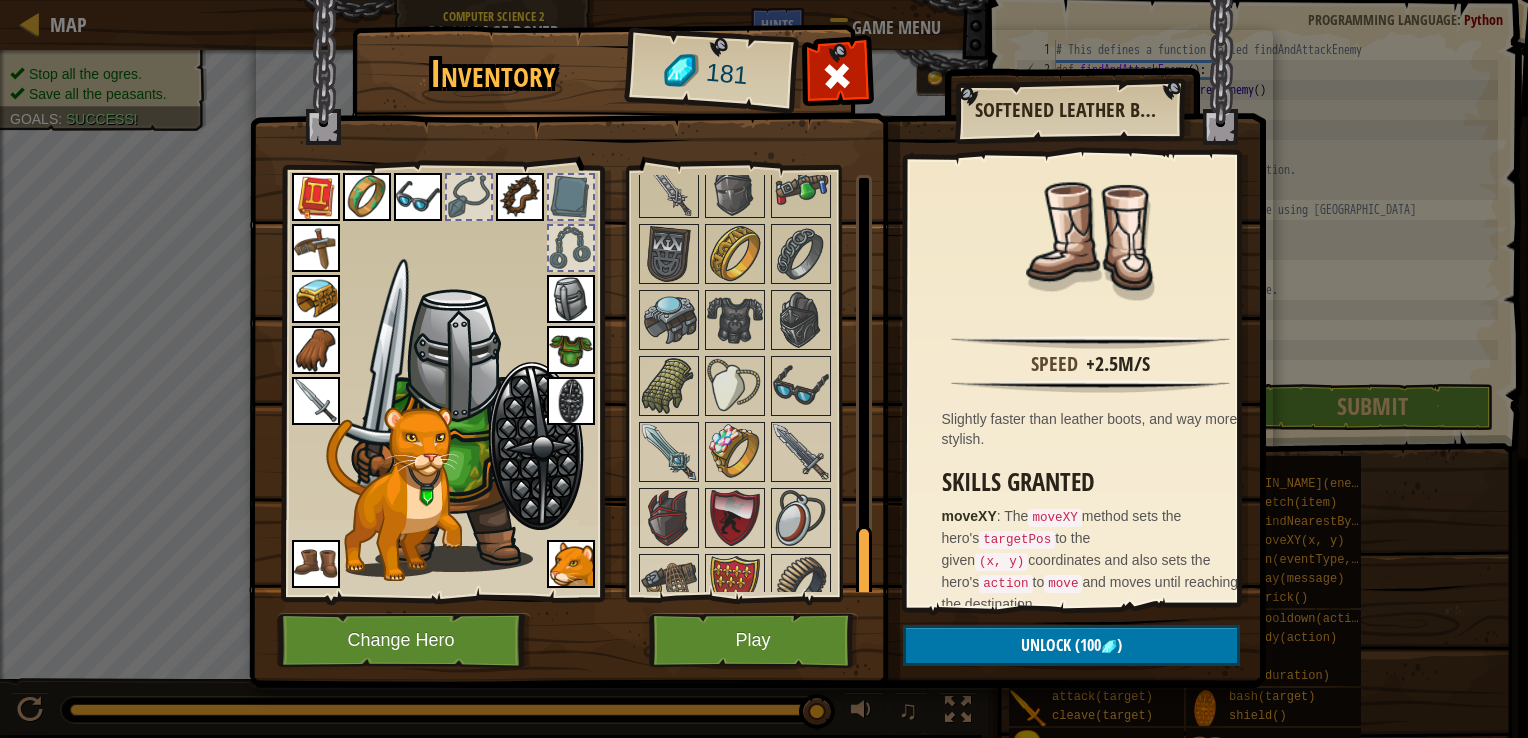 scroll, scrollTop: 2096, scrollLeft: 0, axis: vertical 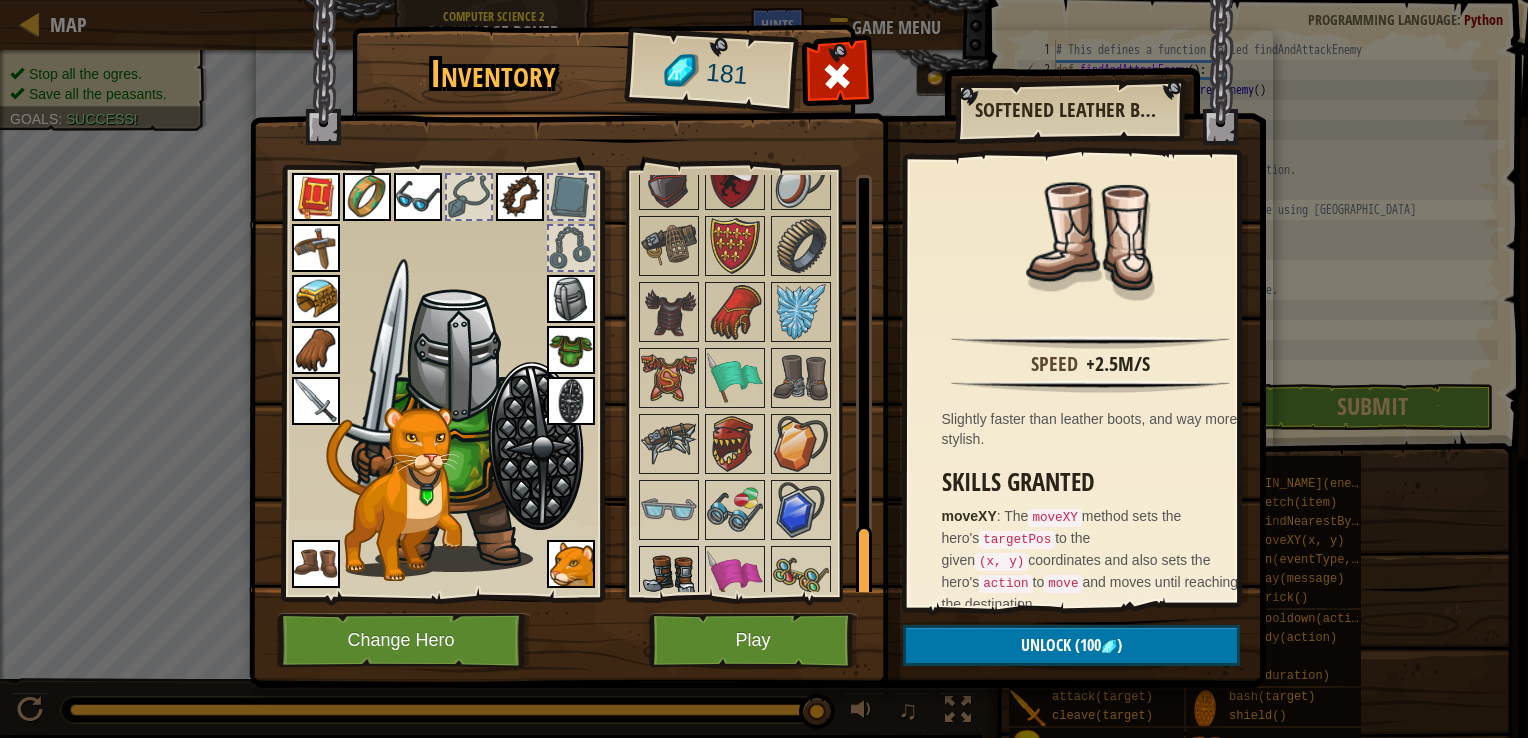 click at bounding box center [669, 576] 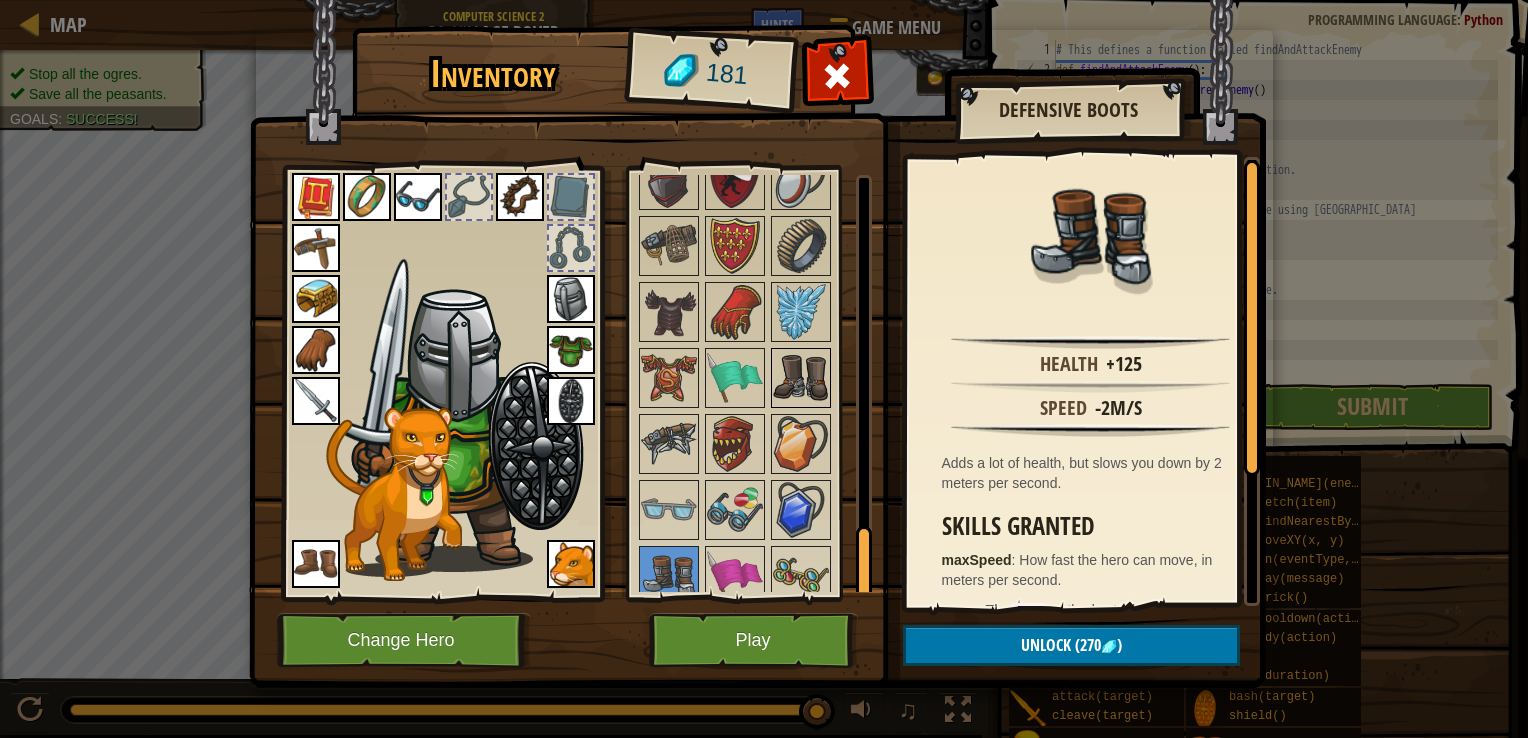 click at bounding box center [801, 378] 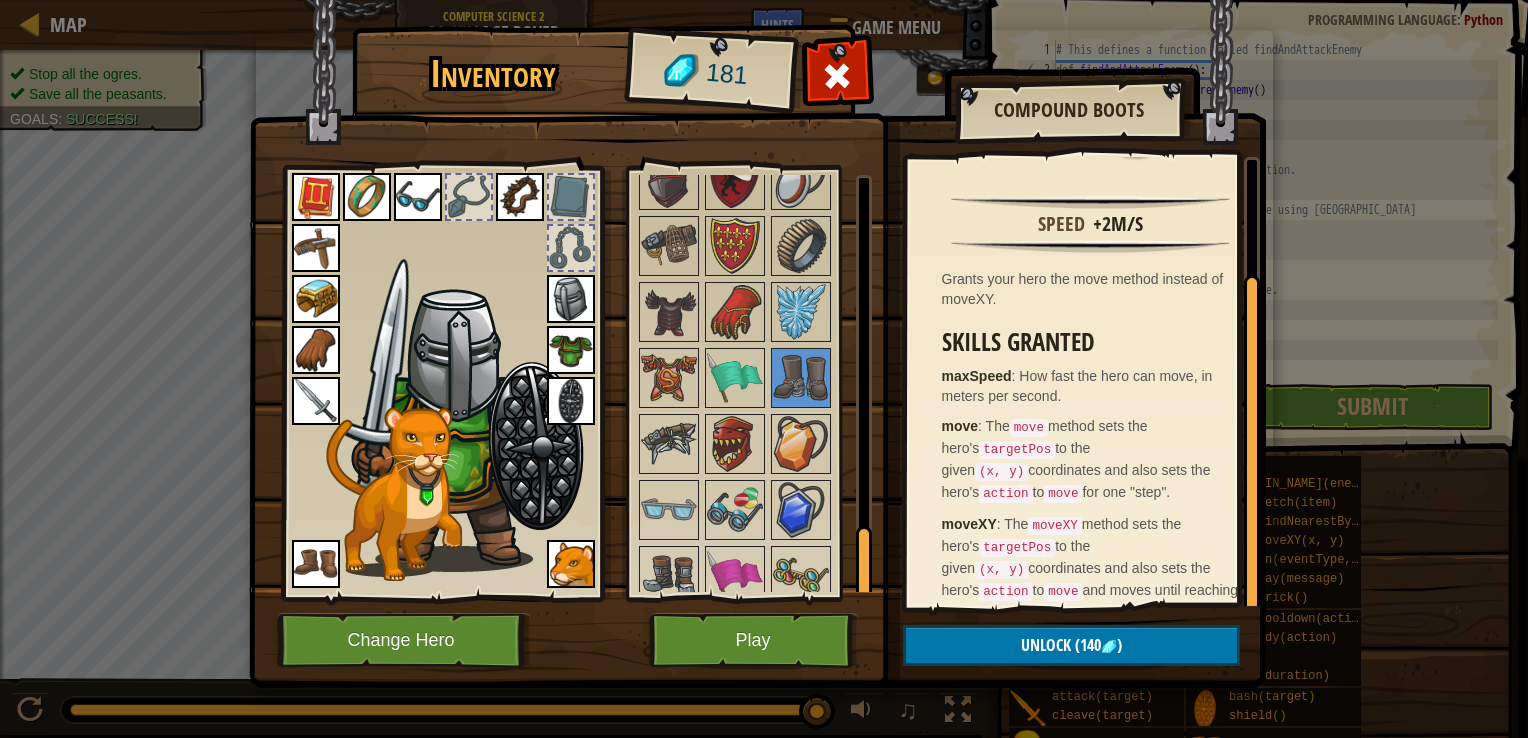 scroll, scrollTop: 138, scrollLeft: 0, axis: vertical 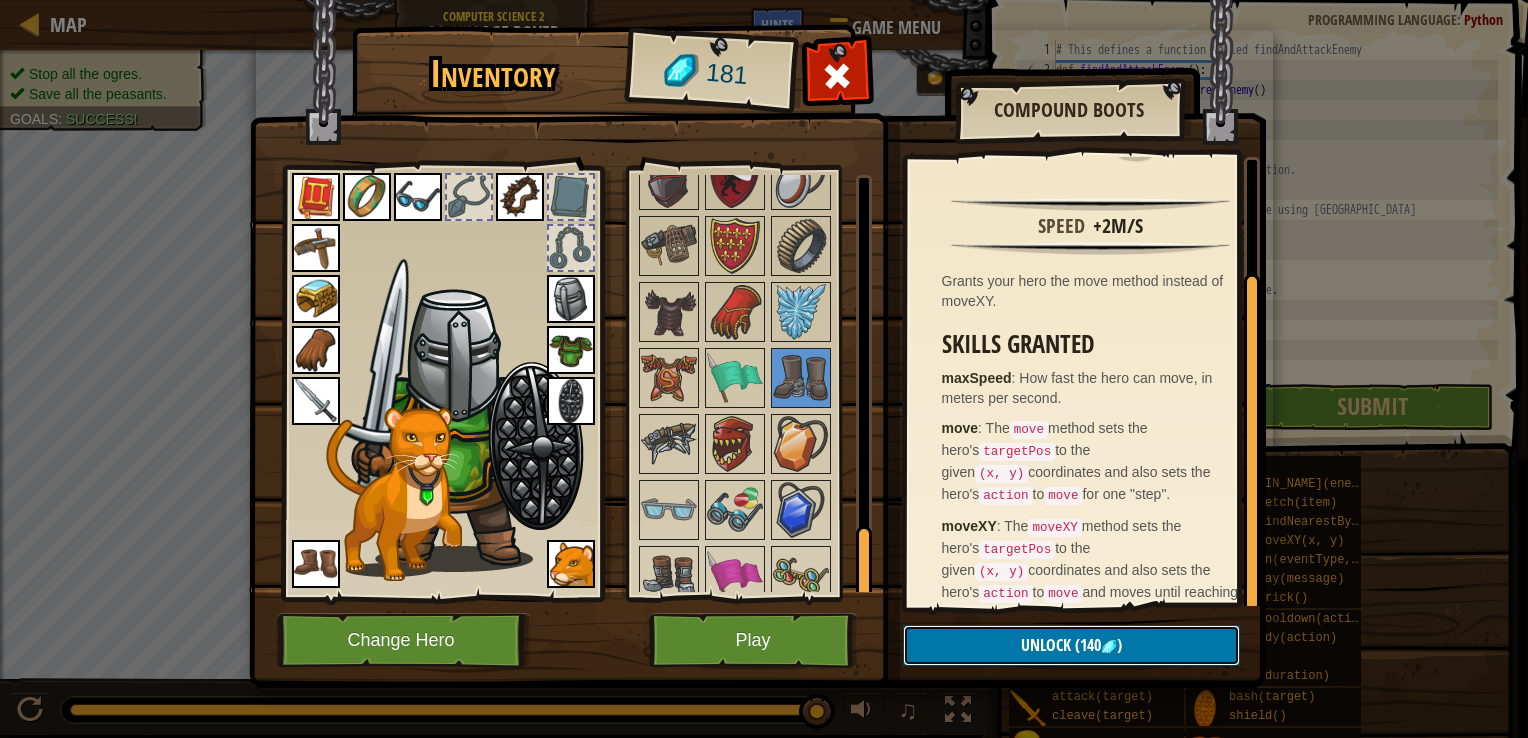 click on "(140" at bounding box center (1086, 645) 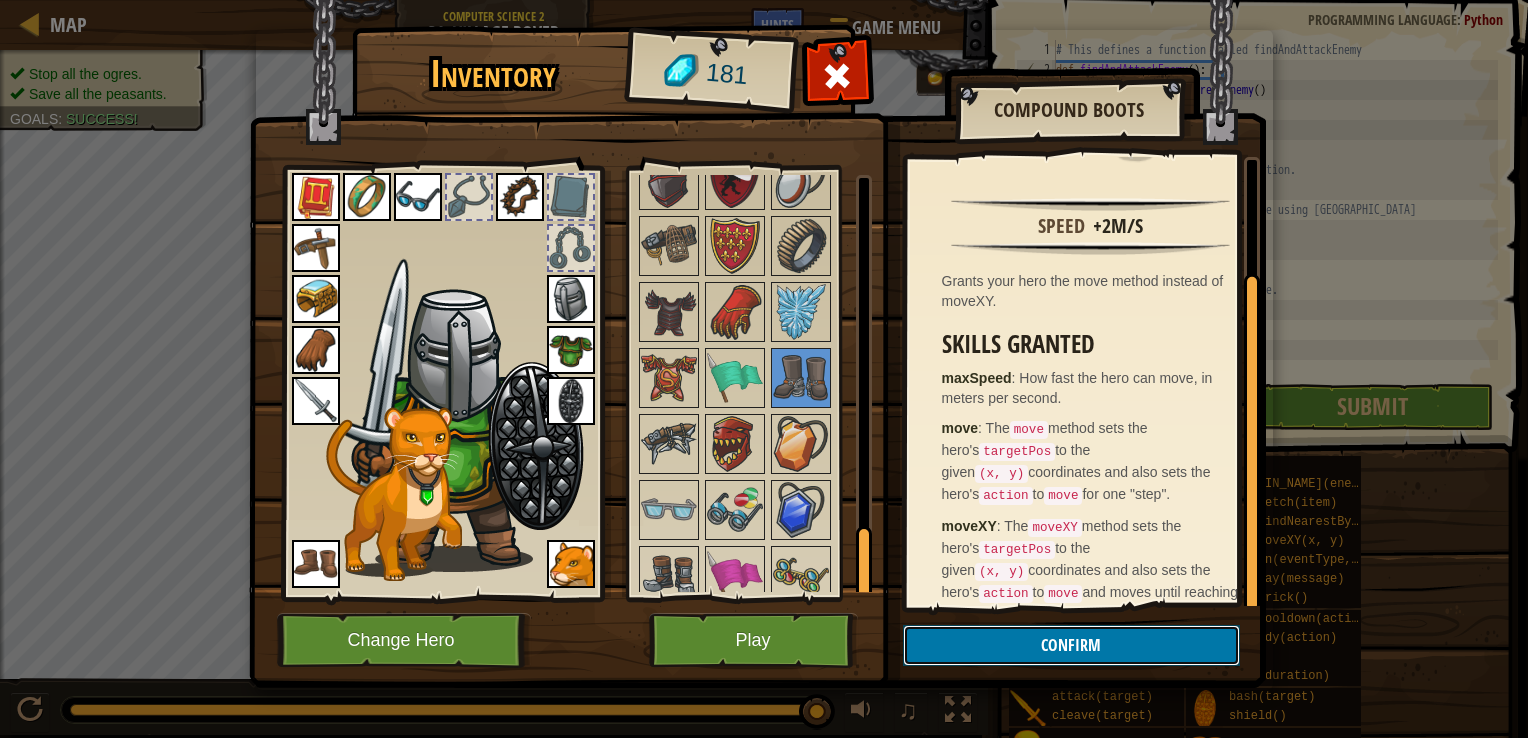 click on "Confirm" at bounding box center (1071, 645) 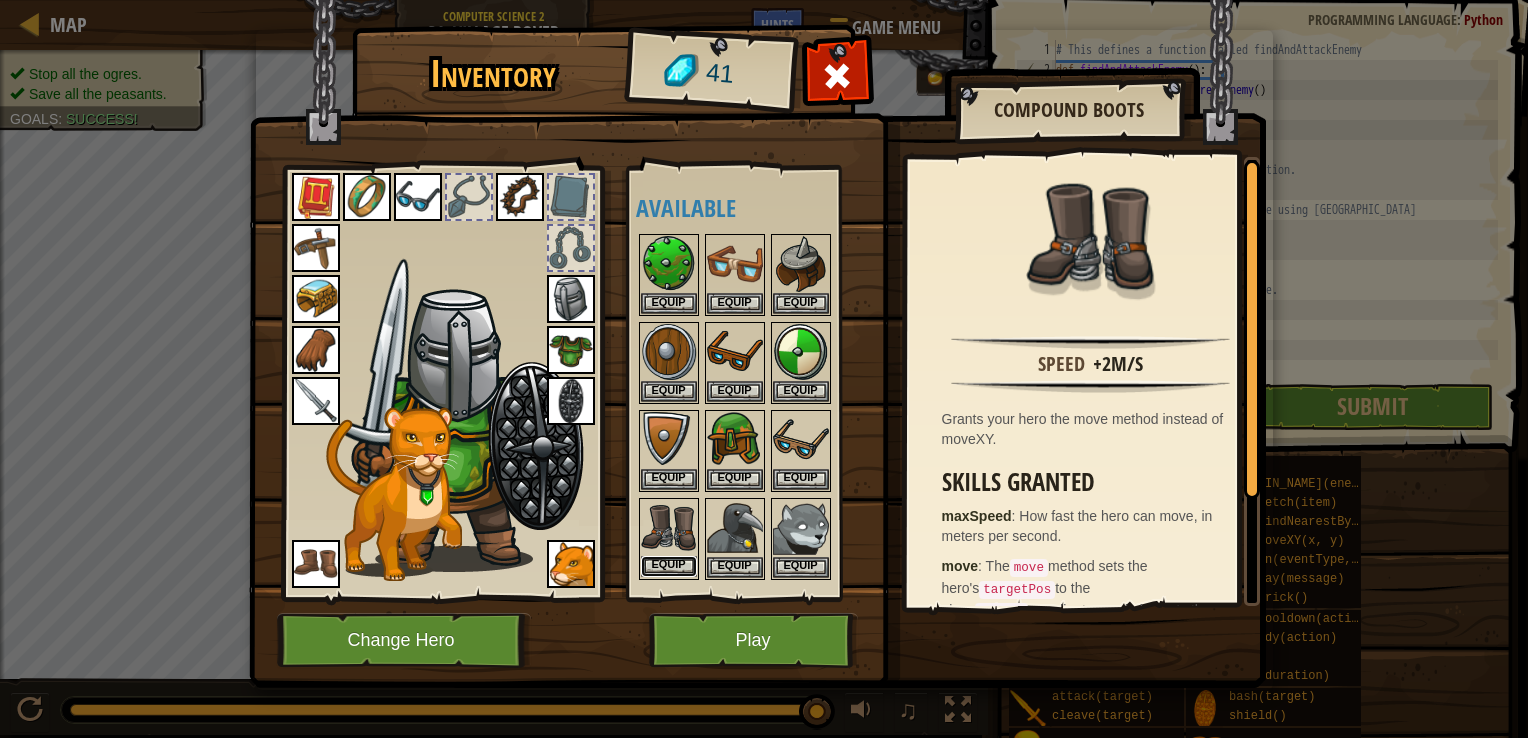 click on "Equip" at bounding box center [669, 566] 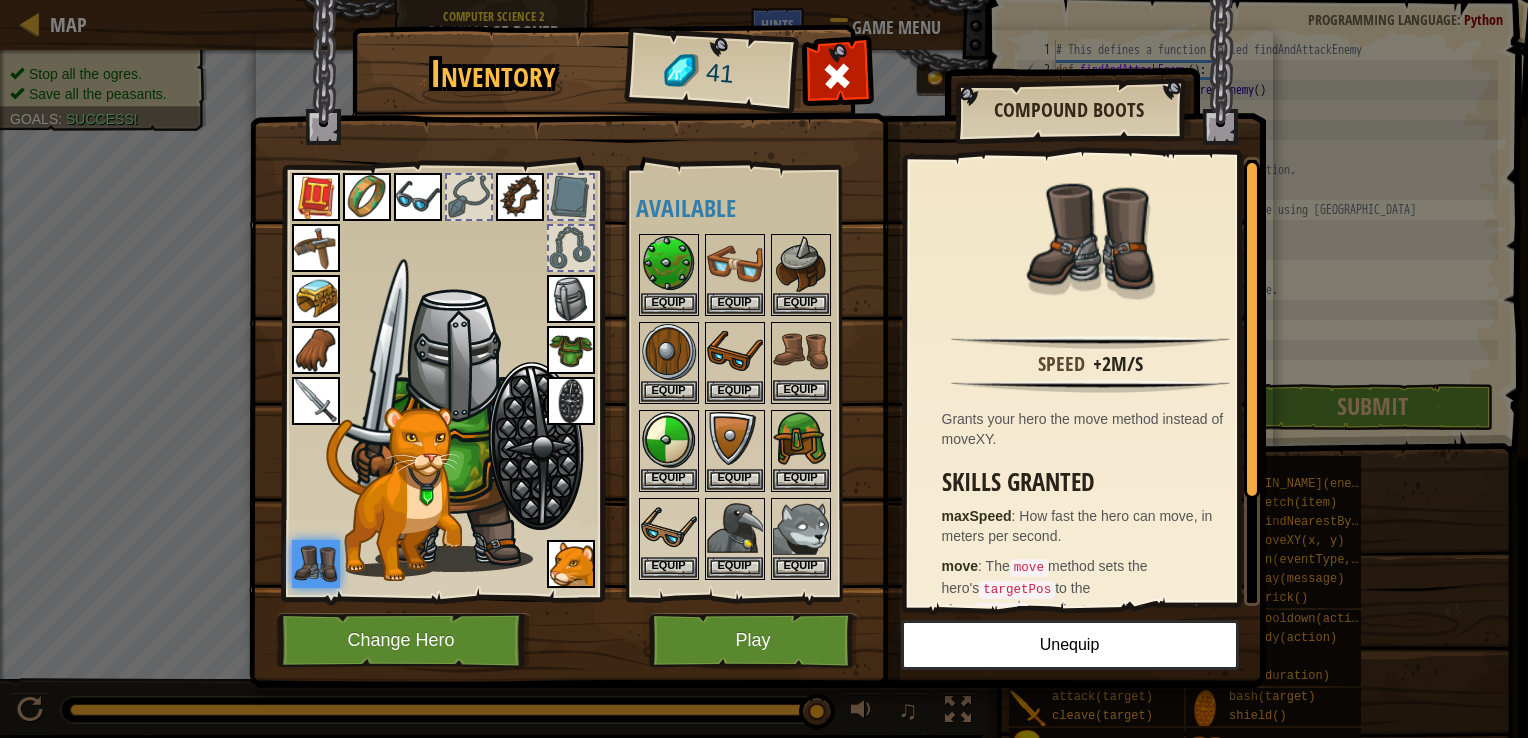 click at bounding box center (801, 352) 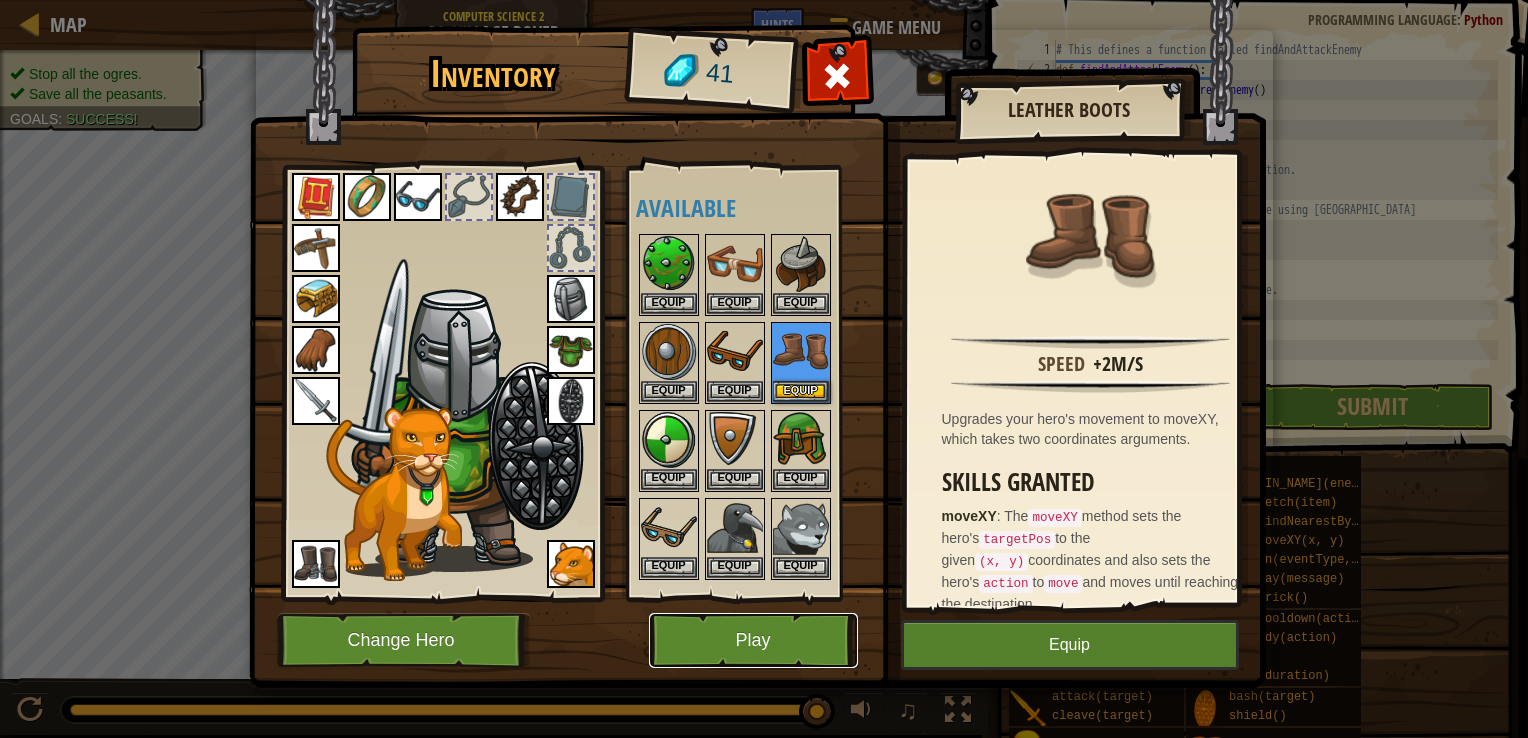 click on "Play" at bounding box center (753, 640) 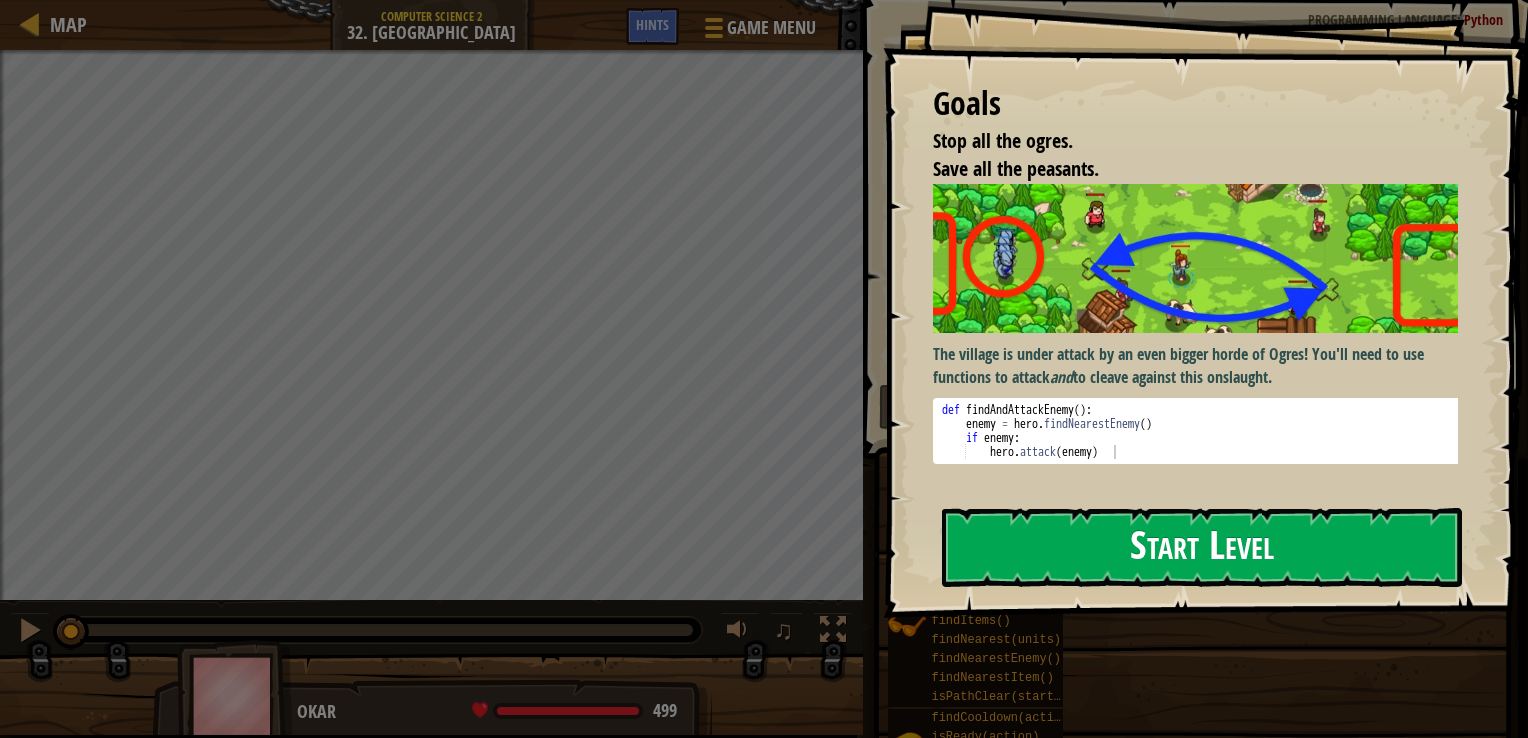 click on "Start Level" at bounding box center [1202, 547] 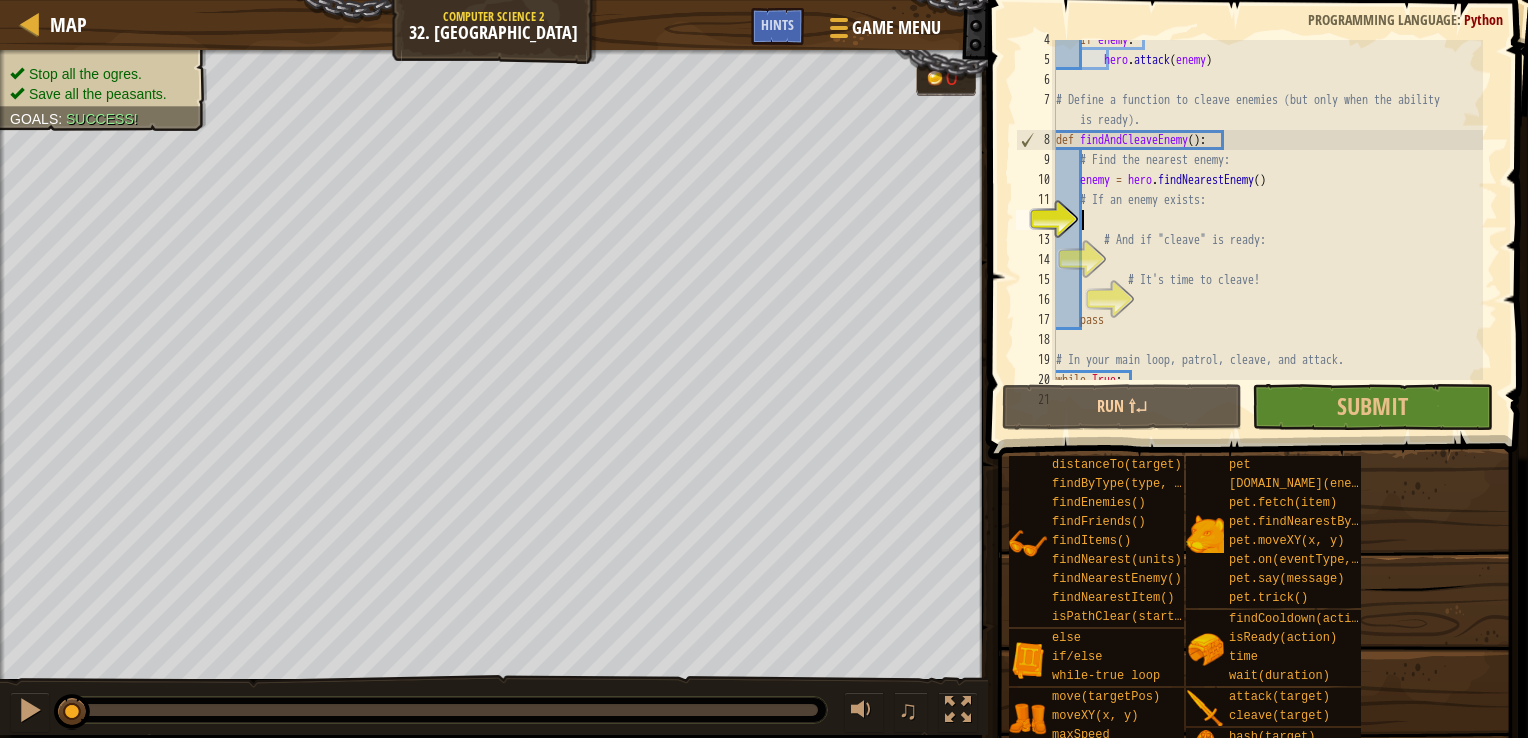 scroll, scrollTop: 70, scrollLeft: 0, axis: vertical 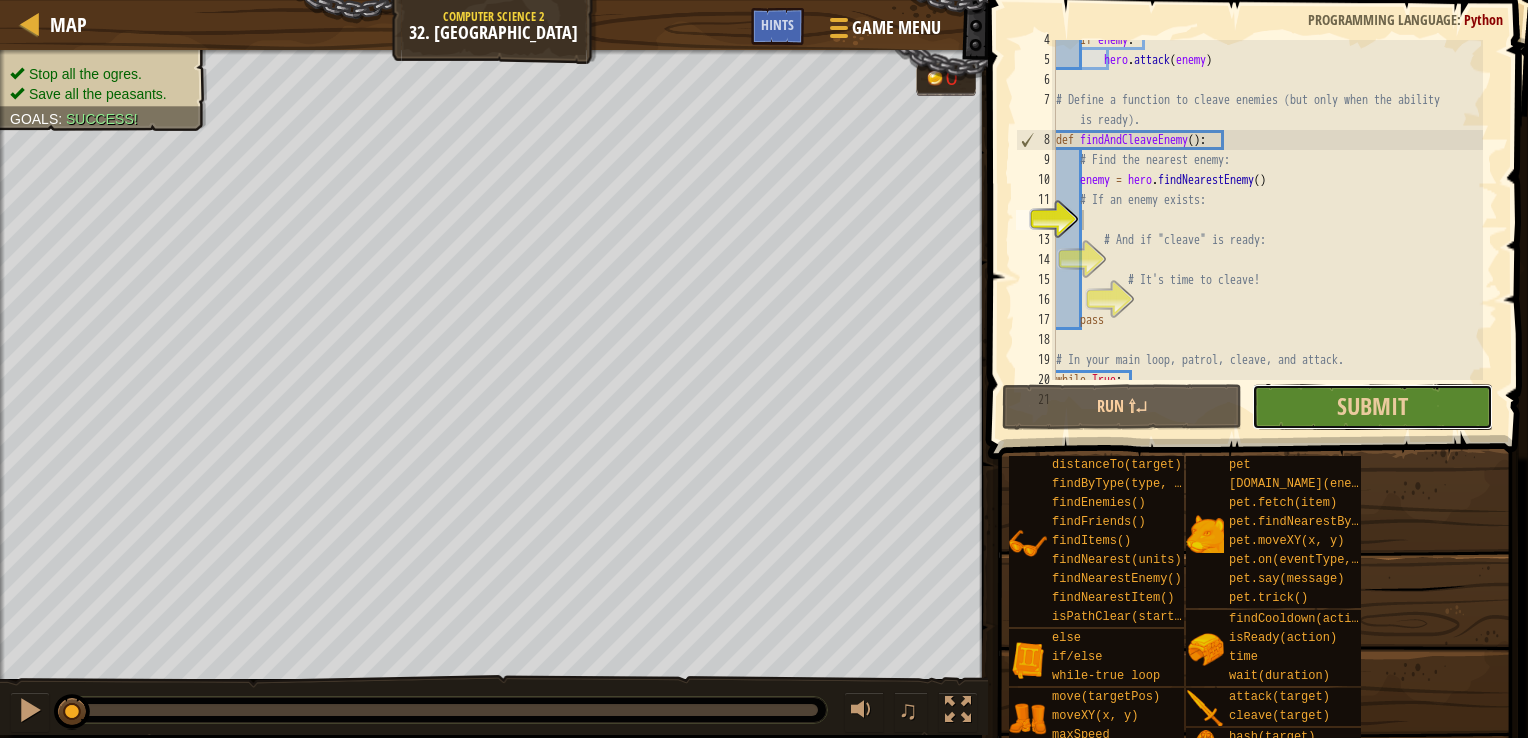 click on "Submit" at bounding box center [1372, 407] 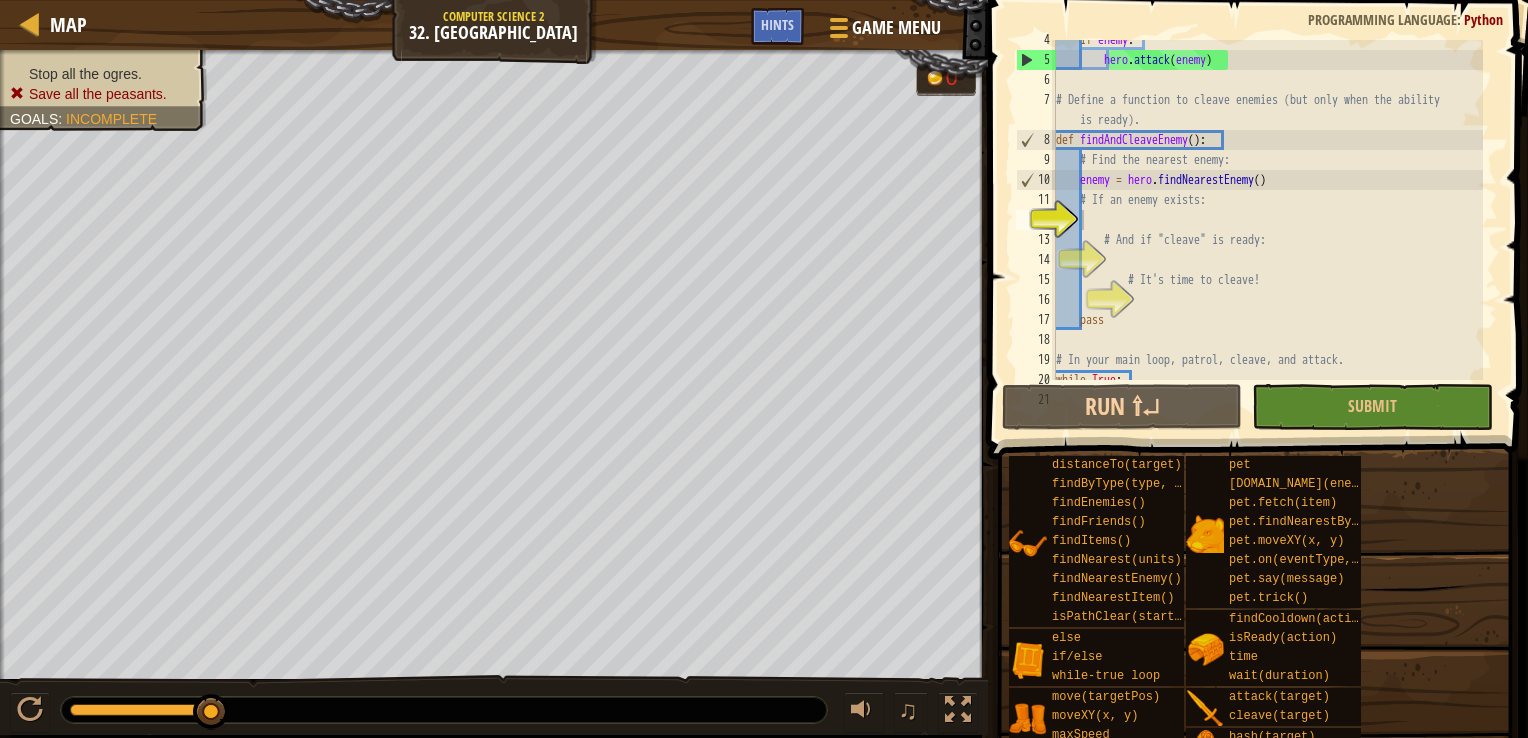 type on "# And if "cleave" is ready:" 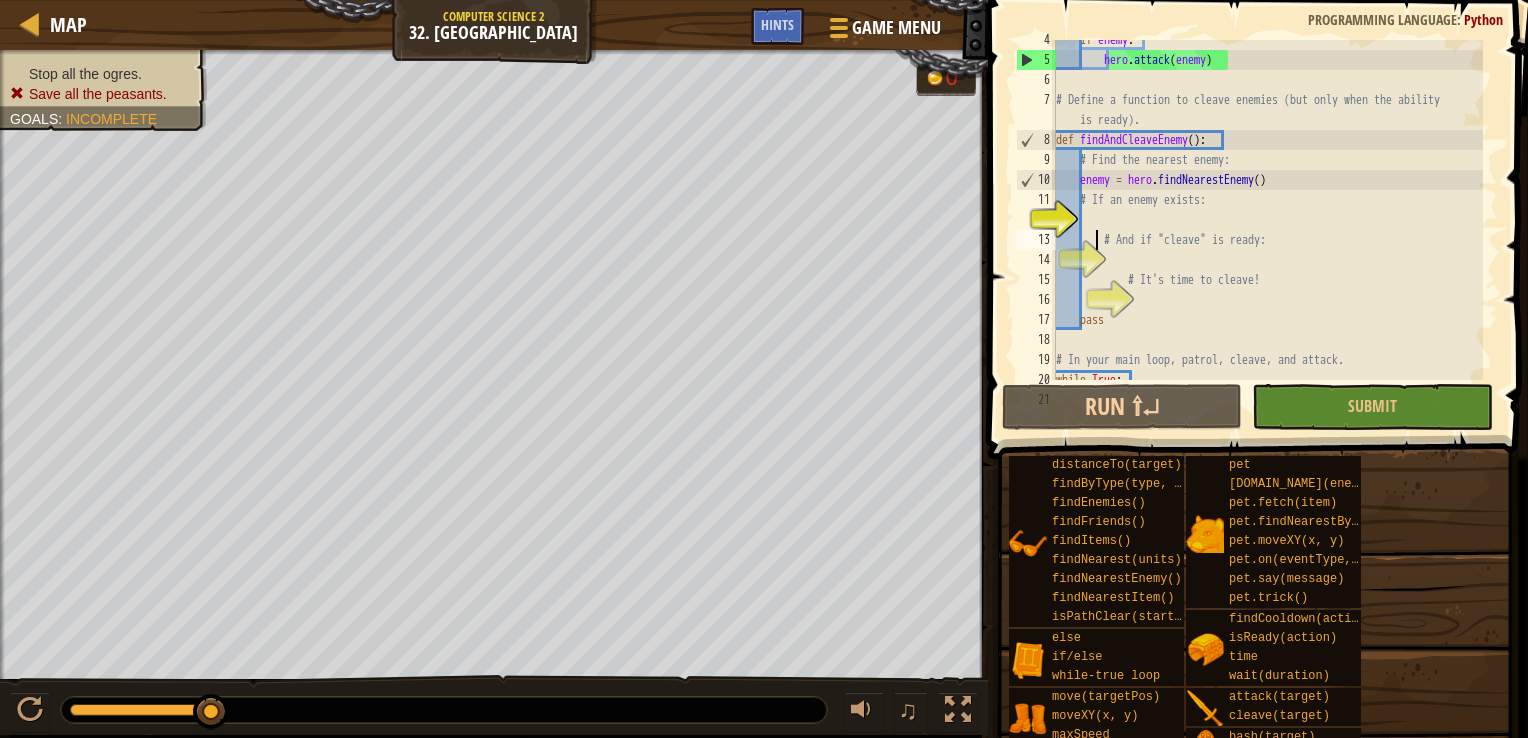 click on "if   enemy :          hero . attack ( enemy ) # Define a function to cleave enemies (but only when the ability       is ready). def   findAndCleaveEnemy ( ) :      # Find the nearest enemy:      enemy   =   hero . findNearestEnemy ( )      # If an enemy exists:               # And if "cleave" is ready:                       # It's time to cleave!                   pass # In your main loop, patrol, cleave, and attack. while   True :" at bounding box center [1267, 220] 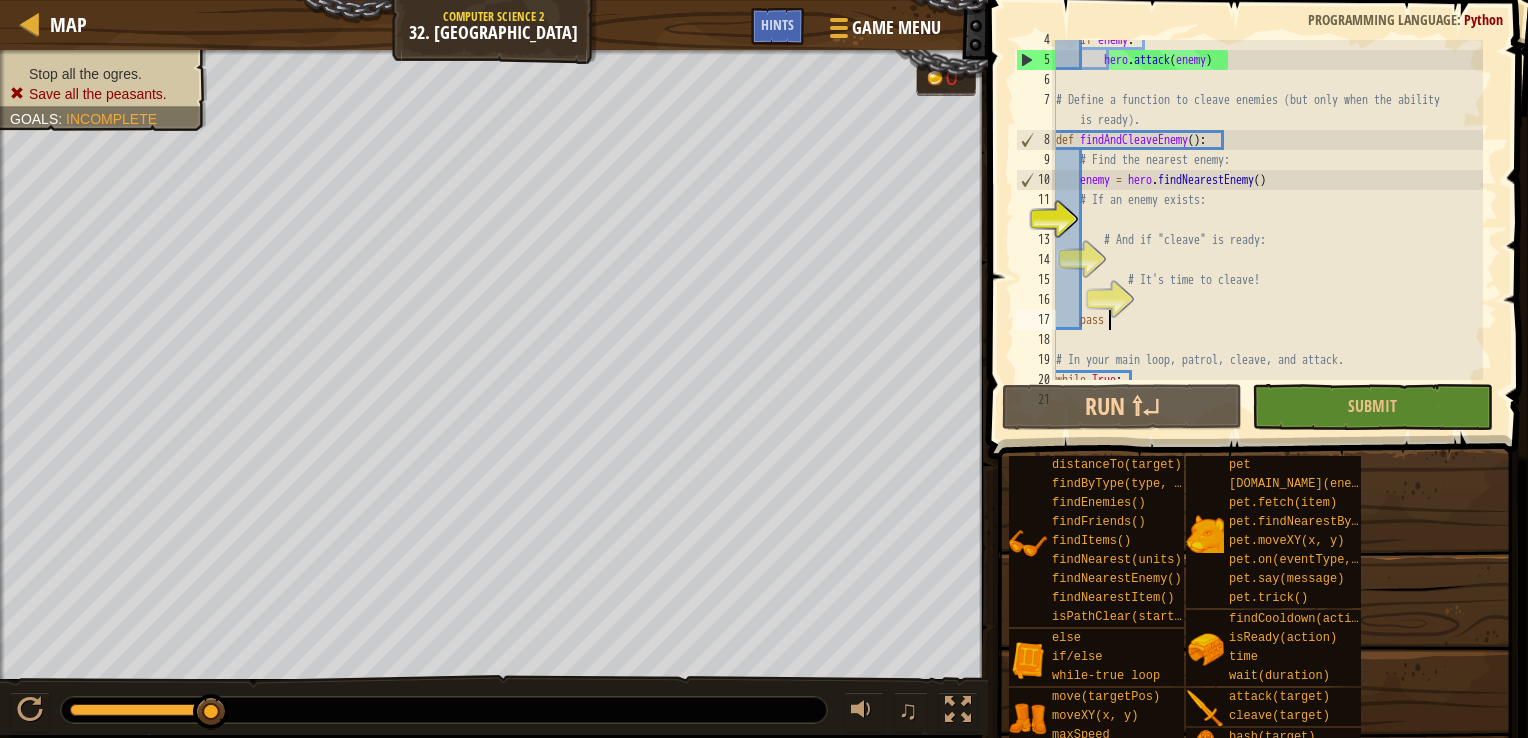 click on "if   enemy :          hero . attack ( enemy ) # Define a function to cleave enemies (but only when the ability       is ready). def   findAndCleaveEnemy ( ) :      # Find the nearest enemy:      enemy   =   hero . findNearestEnemy ( )      # If an enemy exists:               # And if "cleave" is ready:                       # It's time to cleave!                   pass # In your main loop, patrol, cleave, and attack. while   True :" at bounding box center (1267, 220) 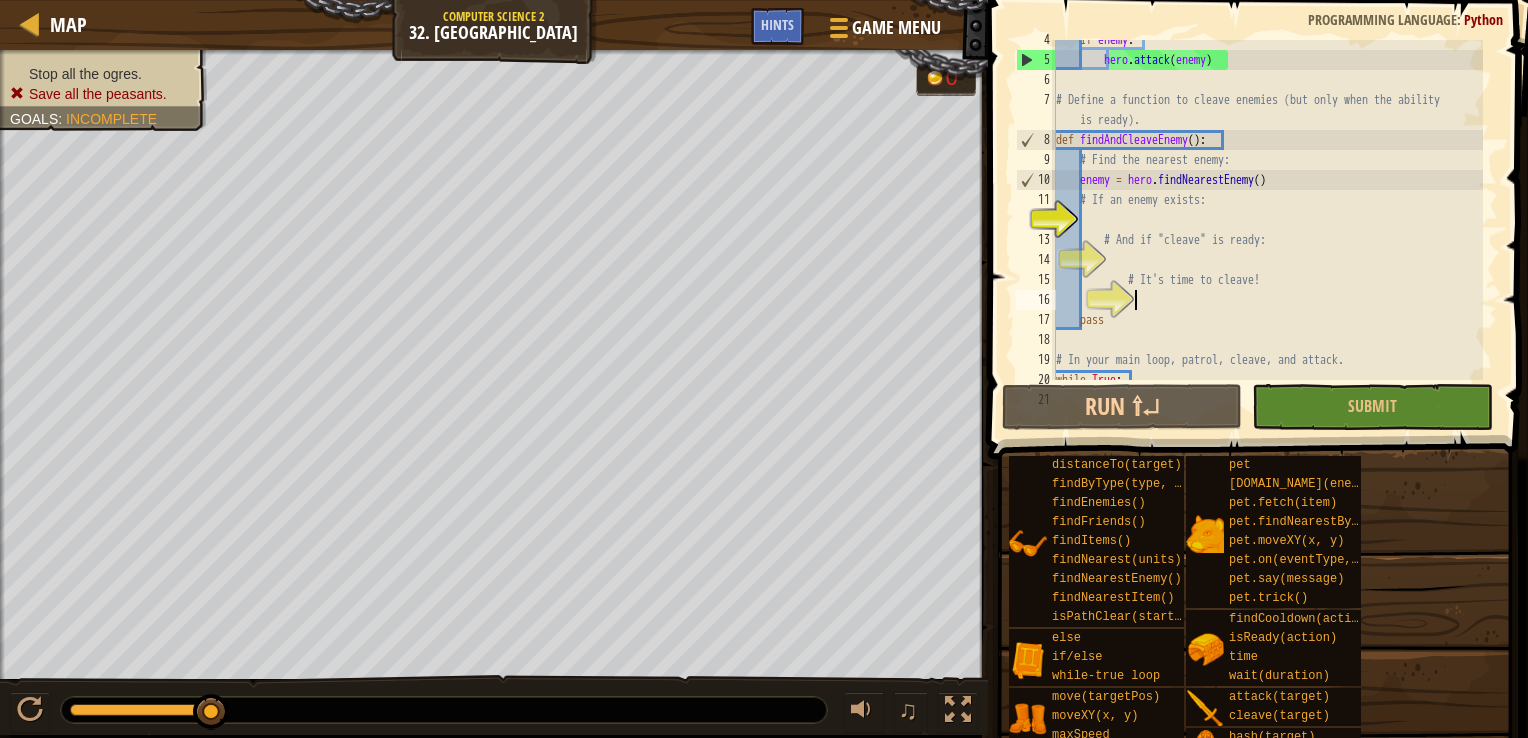 click on "if   enemy :          hero . attack ( enemy ) # Define a function to cleave enemies (but only when the ability       is ready). def   findAndCleaveEnemy ( ) :      # Find the nearest enemy:      enemy   =   hero . findNearestEnemy ( )      # If an enemy exists:               # And if "cleave" is ready:                       # It's time to cleave!                   pass # In your main loop, patrol, cleave, and attack. while   True :" at bounding box center (1267, 220) 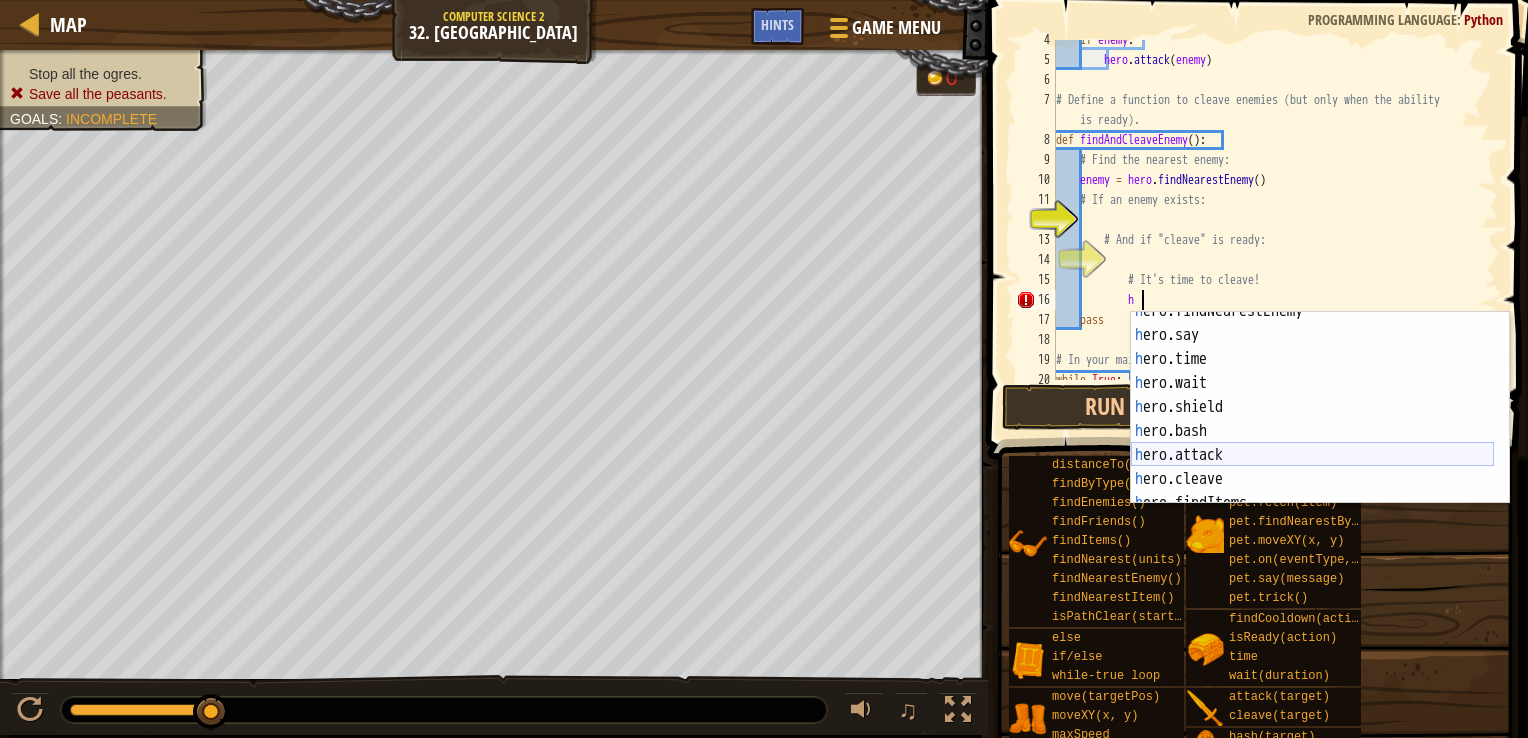 scroll, scrollTop: 63, scrollLeft: 0, axis: vertical 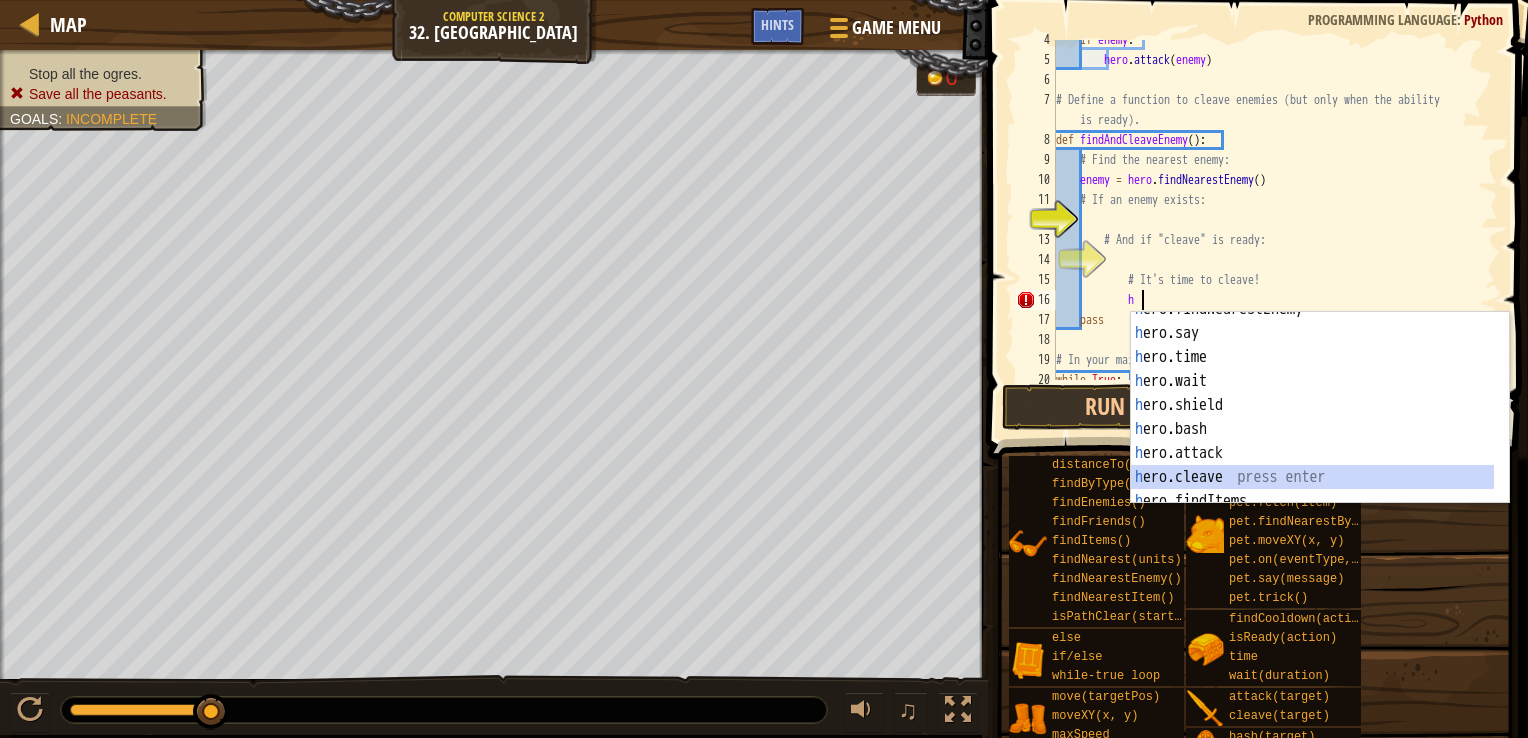 click on "h ero.findNearestEnemy press enter h ero.say press enter h ero.time press enter h ero.wait press enter h ero.shield press enter h ero.bash press enter h ero.attack press enter h ero.cleave press enter h ero.findItems press enter" at bounding box center (1312, 417) 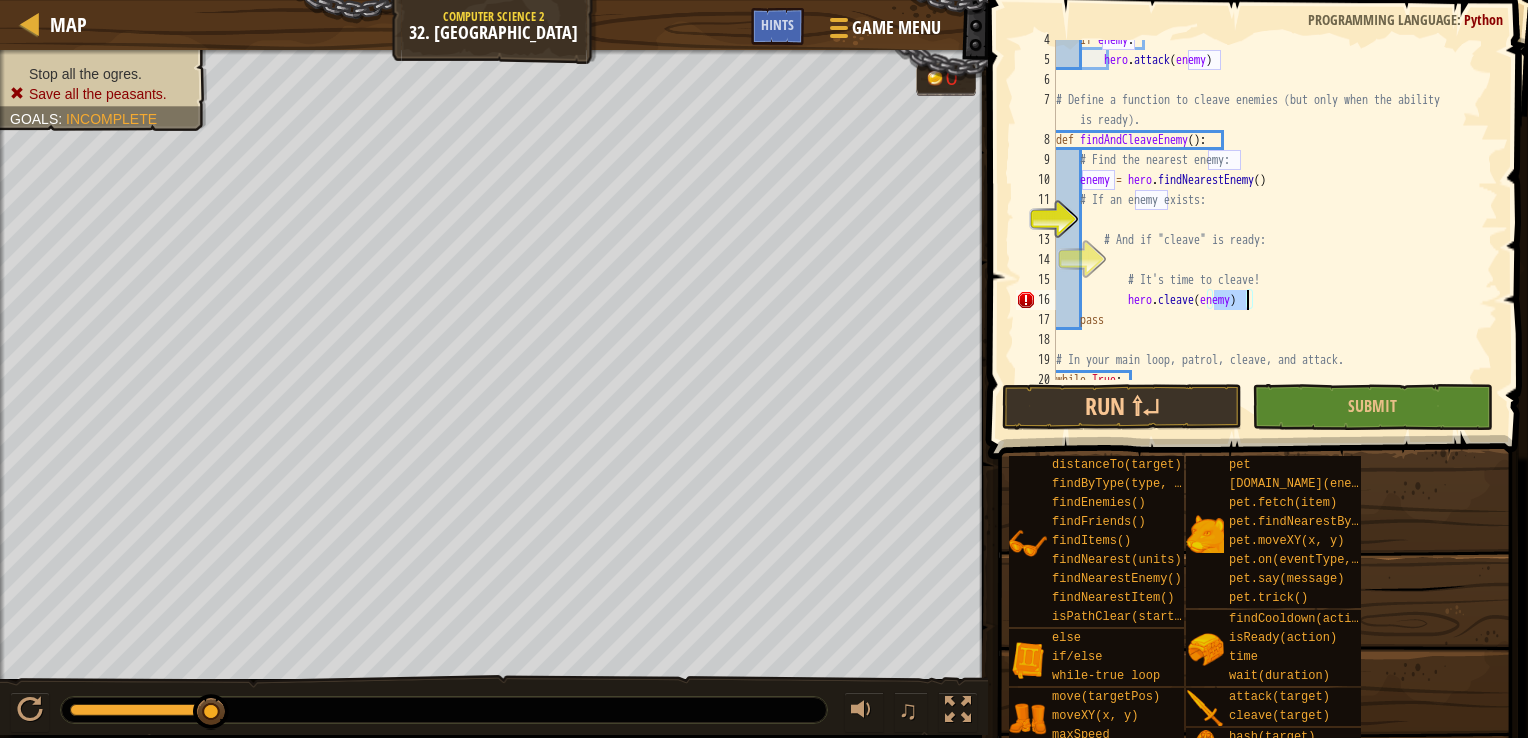 click on "14" at bounding box center (1036, 260) 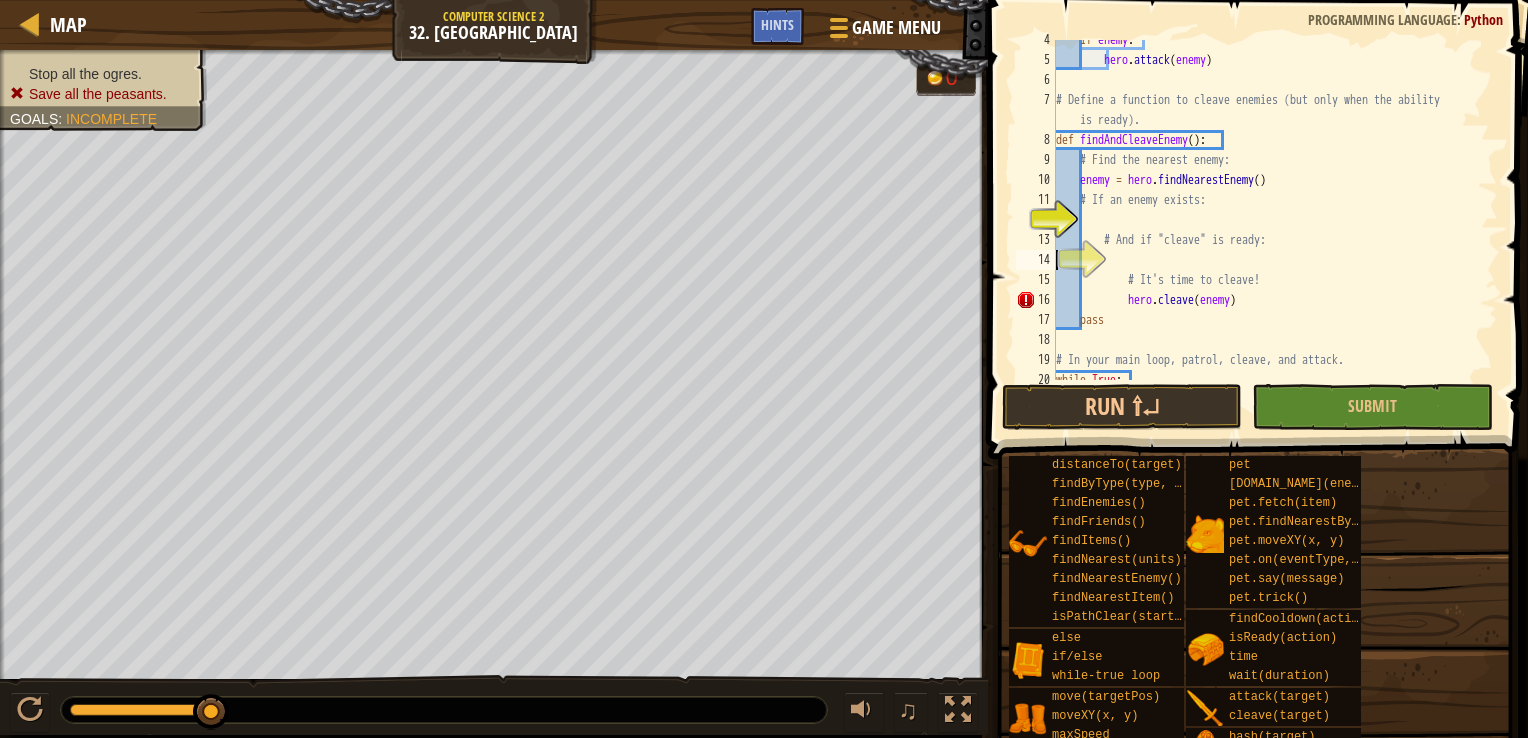 scroll, scrollTop: 9, scrollLeft: 3, axis: both 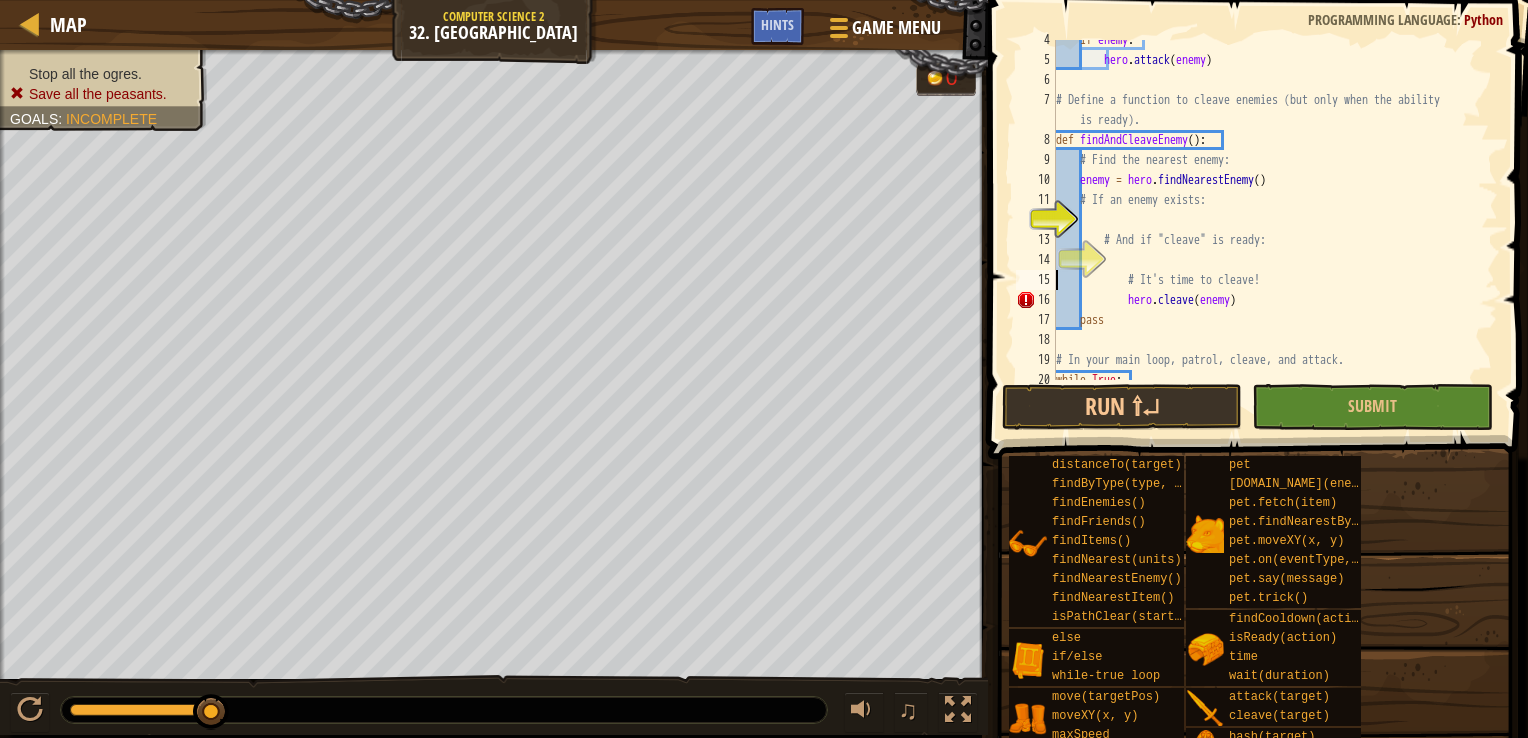 click on "14" at bounding box center [1036, 260] 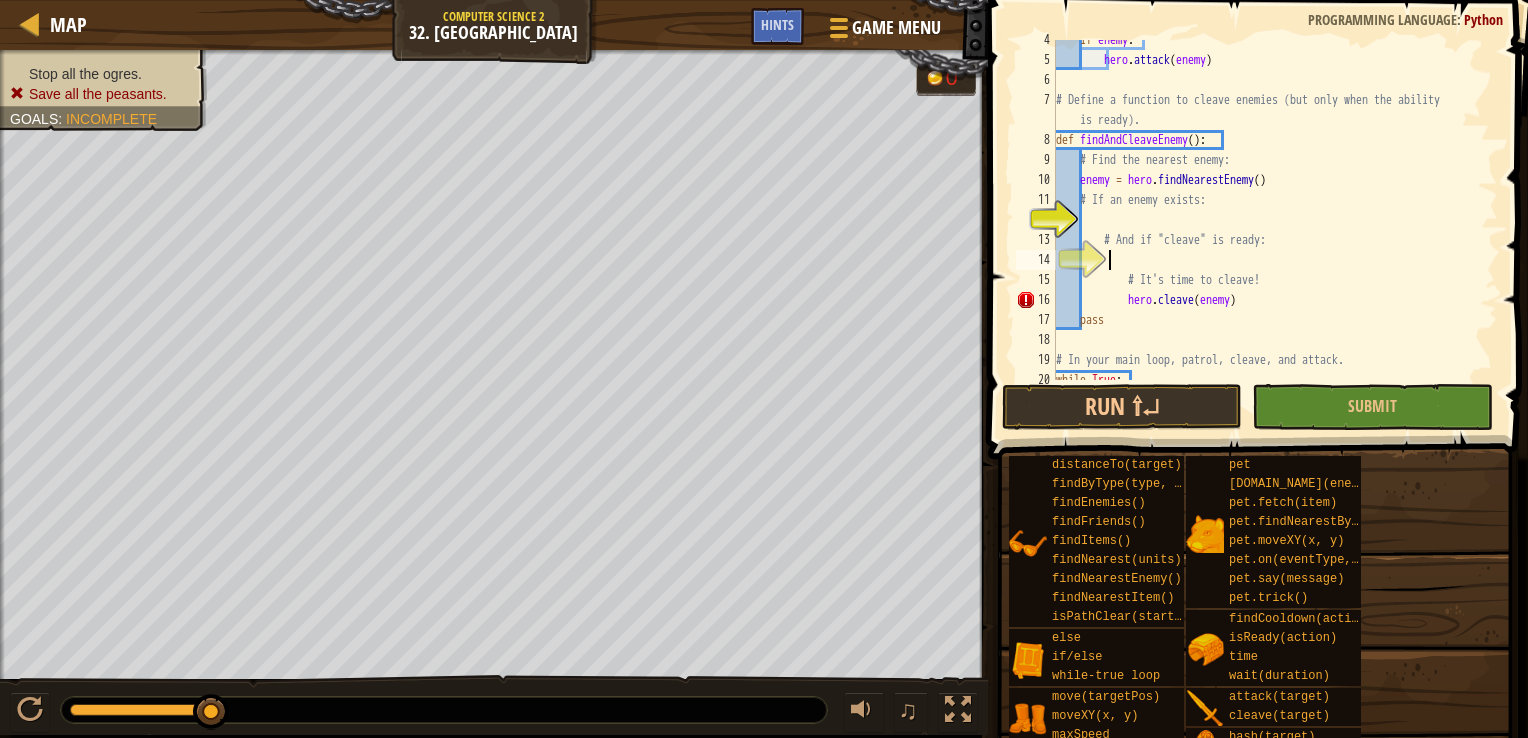 click on "if   enemy :          hero . attack ( enemy ) # Define a function to cleave enemies (but only when the ability       is ready). def   findAndCleaveEnemy ( ) :      # Find the nearest enemy:      enemy   =   hero . findNearestEnemy ( )      # If an enemy exists:               # And if "cleave" is ready:                       # It's time to cleave!              hero . cleave ( enemy )      pass # In your main loop, patrol, cleave, and attack. while   True :" at bounding box center (1267, 220) 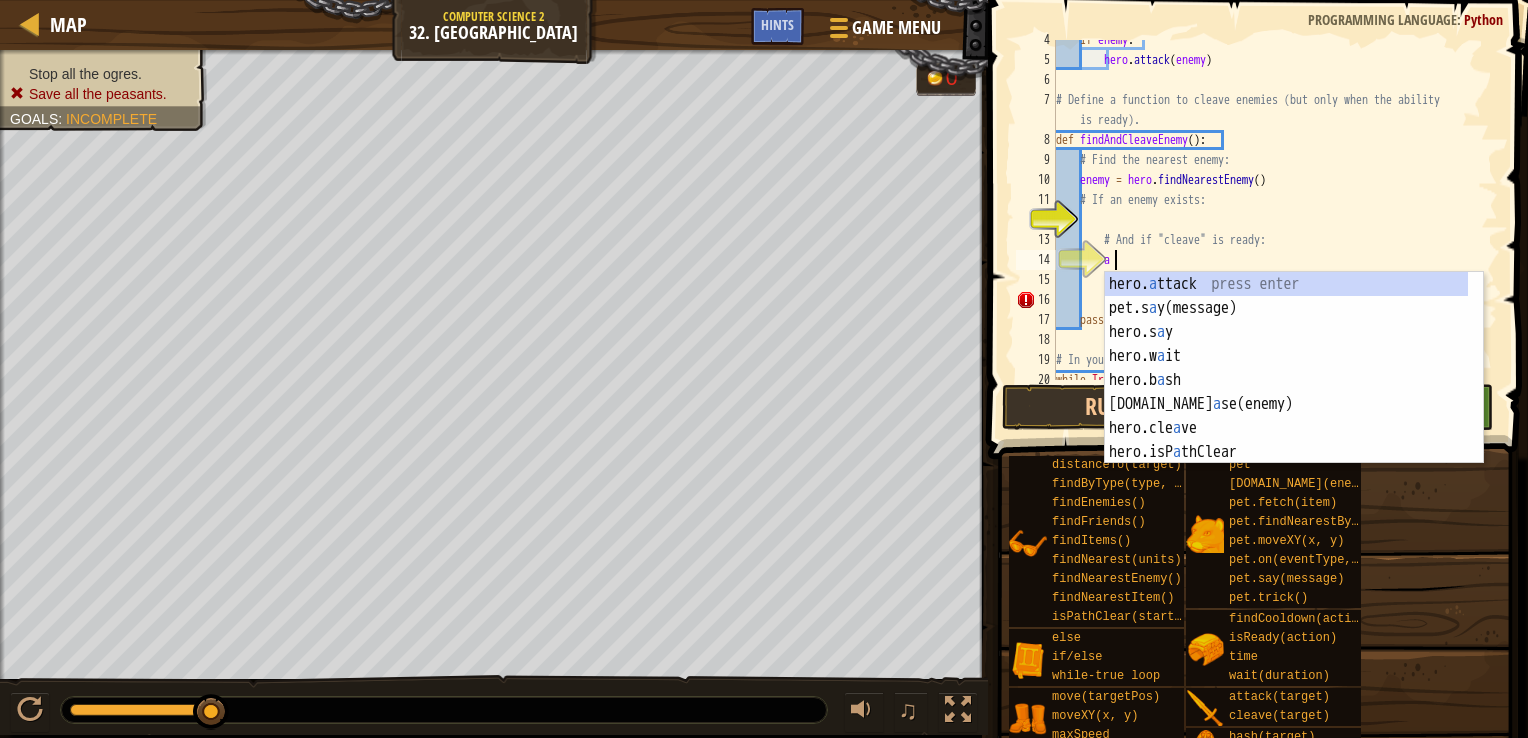 scroll, scrollTop: 0, scrollLeft: 0, axis: both 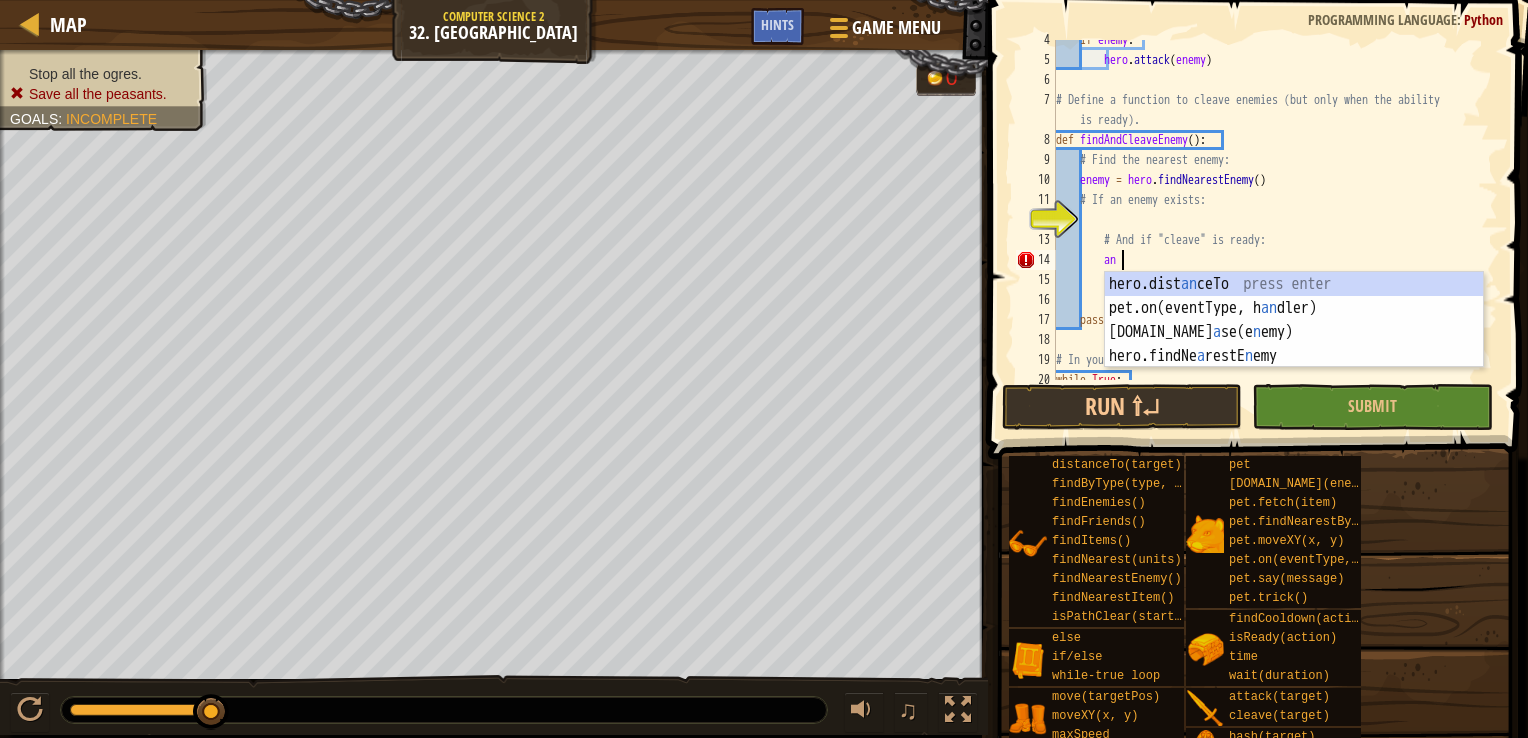 type on "a" 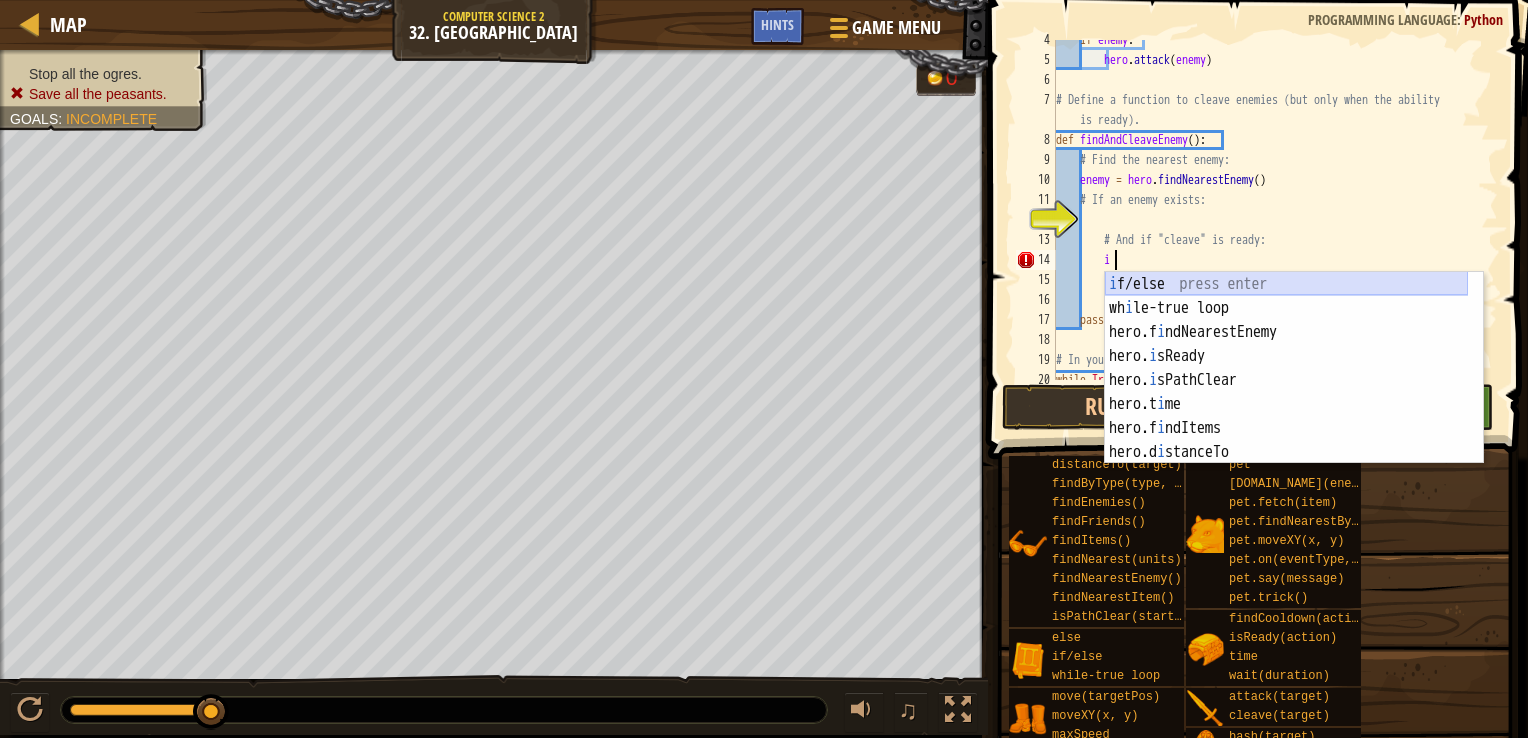 click on "i f/else press enter wh i le-true loop press enter hero.f i ndNearestEnemy press enter hero. i sReady press enter hero. i sPathClear press enter hero.t i me press enter hero.f i ndItems press enter hero.d i stanceTo press enter hero.f i ndByType press enter" at bounding box center [1286, 392] 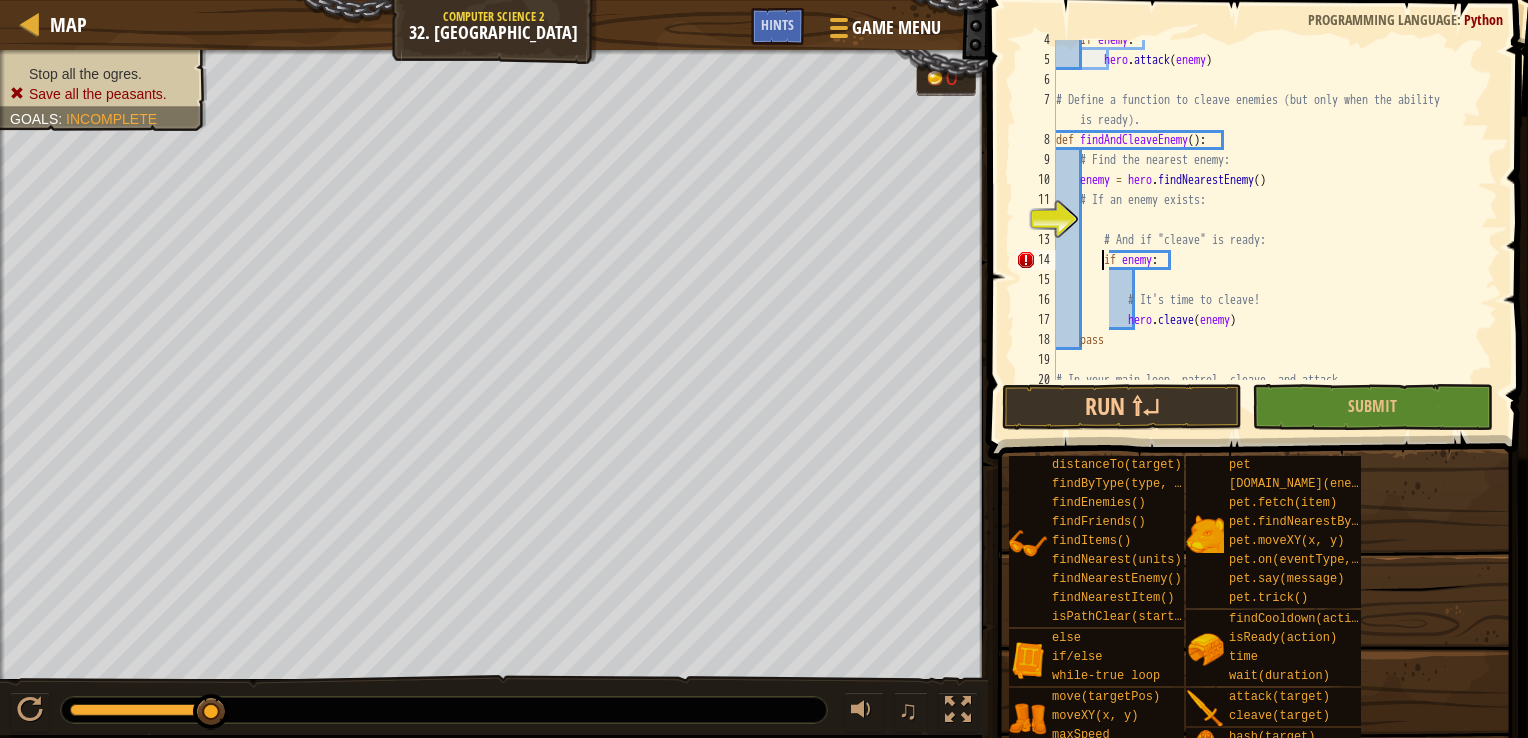 click on "if   enemy :          hero . attack ( enemy ) # Define a function to cleave enemies (but only when the ability       is ready). def   findAndCleaveEnemy ( ) :      # Find the nearest enemy:      enemy   =   hero . findNearestEnemy ( )      # If an enemy exists:               # And if "cleave" is ready:          if   enemy :                           # It's time to cleave!              hero . cleave ( enemy )      pass # In your main loop, patrol, cleave, and attack." at bounding box center [1267, 220] 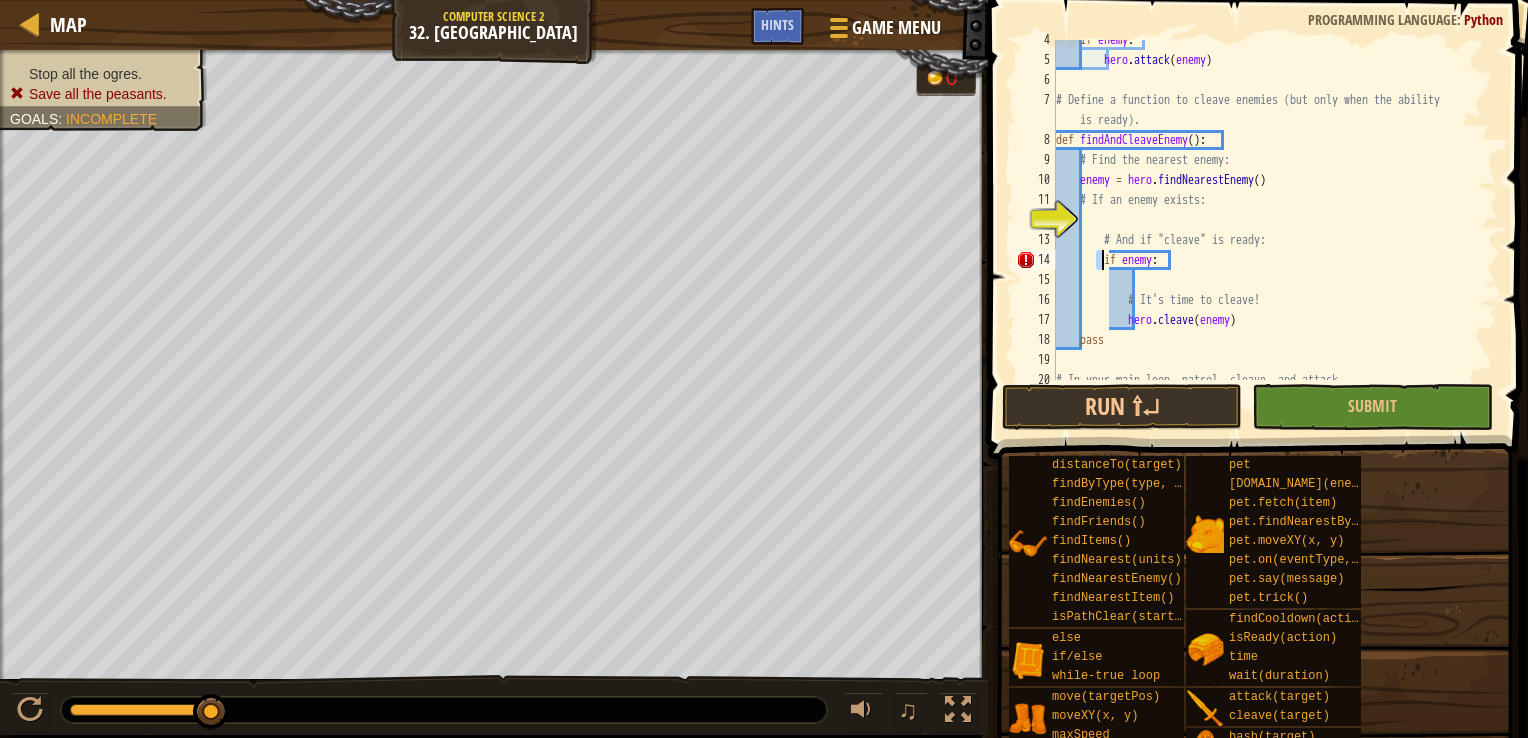 click on "if   enemy :          hero . attack ( enemy ) # Define a function to cleave enemies (but only when the ability       is ready). def   findAndCleaveEnemy ( ) :      # Find the nearest enemy:      enemy   =   hero . findNearestEnemy ( )      # If an enemy exists:               # And if "cleave" is ready:          if   enemy :                           # It's time to cleave!              hero . cleave ( enemy )      pass # In your main loop, patrol, cleave, and attack." at bounding box center (1267, 210) 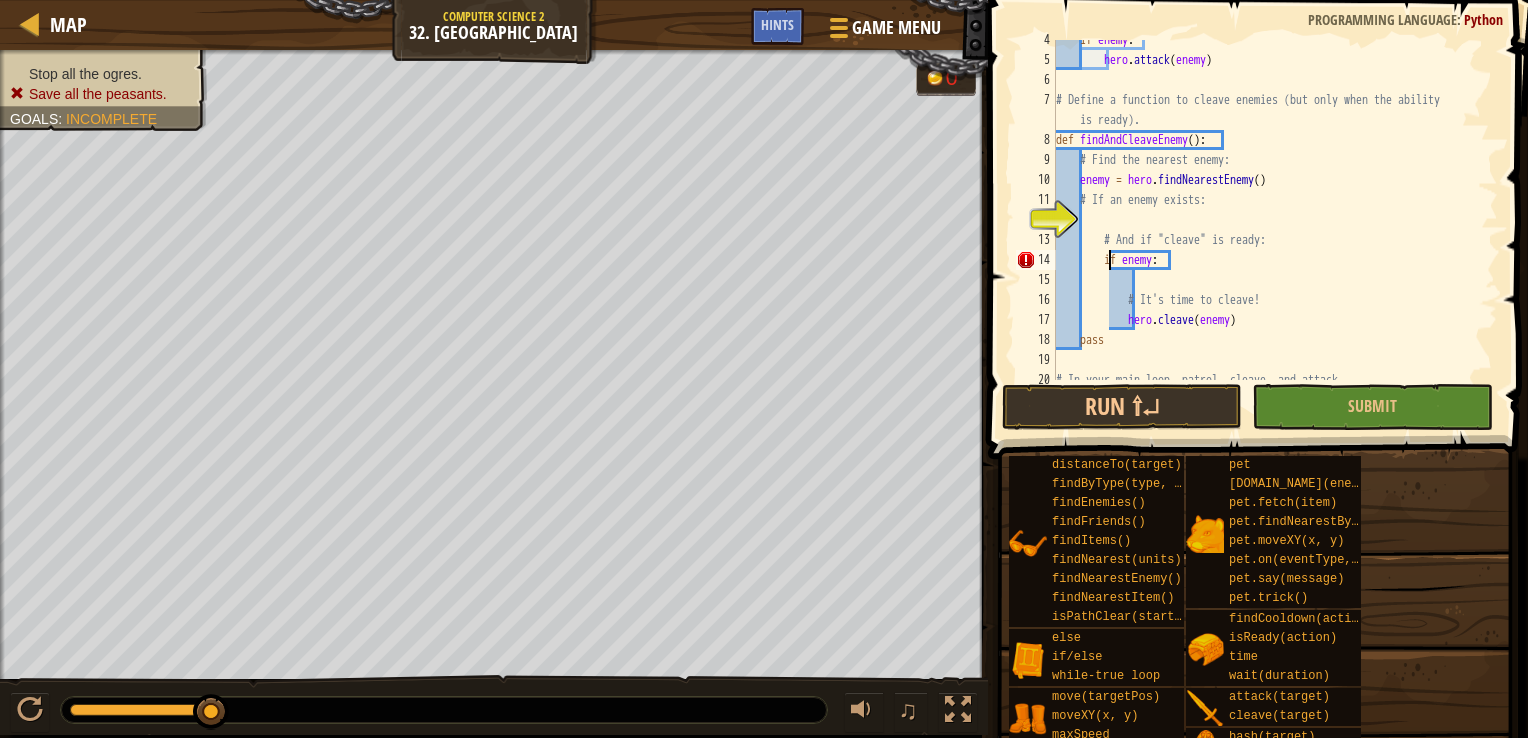 click on "if   enemy :          hero . attack ( enemy ) # Define a function to cleave enemies (but only when the ability       is ready). def   findAndCleaveEnemy ( ) :      # Find the nearest enemy:      enemy   =   hero . findNearestEnemy ( )      # If an enemy exists:               # And if "cleave" is ready:          if   enemy :                           # It's time to cleave!              hero . cleave ( enemy )      pass # In your main loop, patrol, cleave, and attack." at bounding box center (1267, 220) 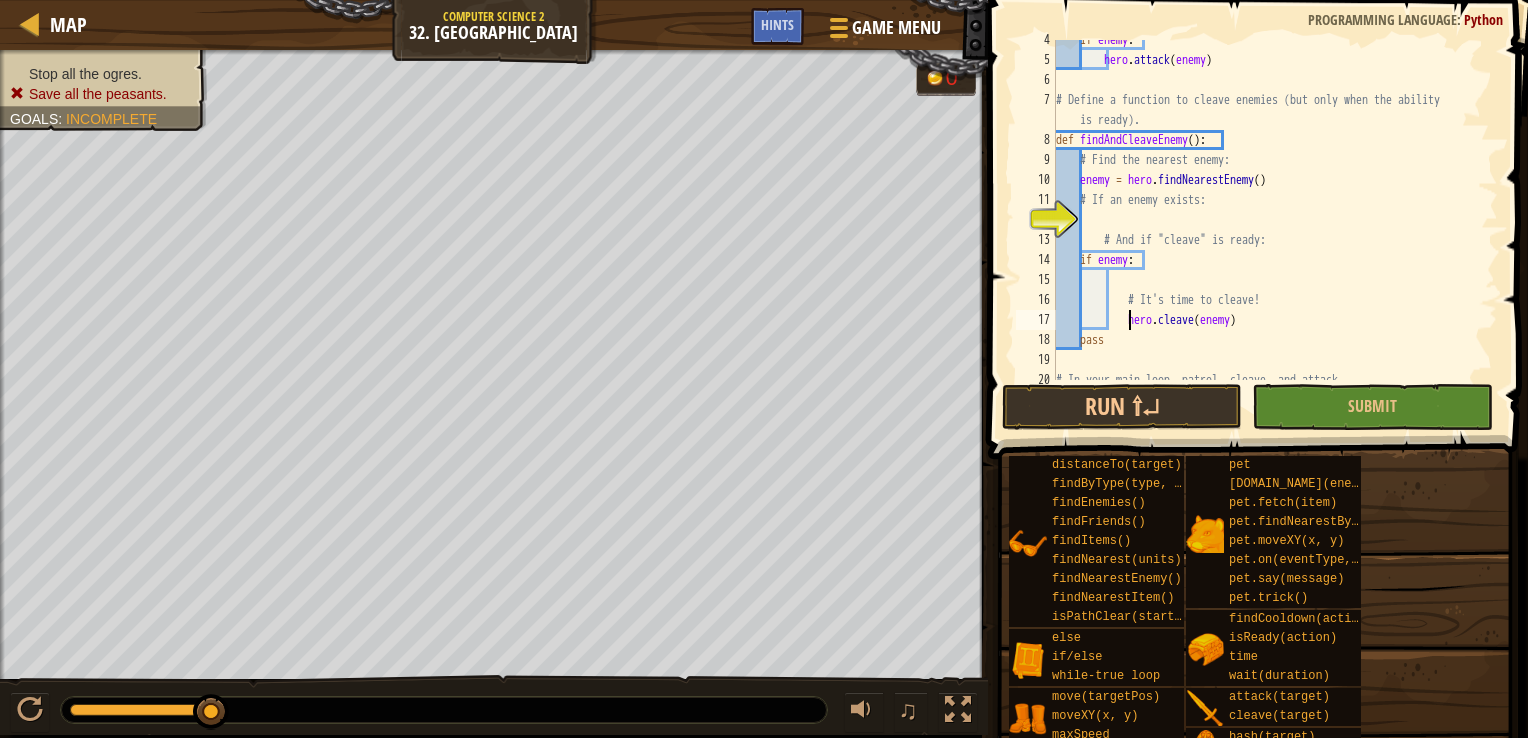 click on "if   enemy :          hero . attack ( enemy ) # Define a function to cleave enemies (but only when the ability       is ready). def   findAndCleaveEnemy ( ) :      # Find the nearest enemy:      enemy   =   hero . findNearestEnemy ( )      # If an enemy exists:               # And if "cleave" is ready:      if   enemy :                           # It's time to cleave!              hero . cleave ( enemy )      pass # In your main loop, patrol, cleave, and attack." at bounding box center (1267, 220) 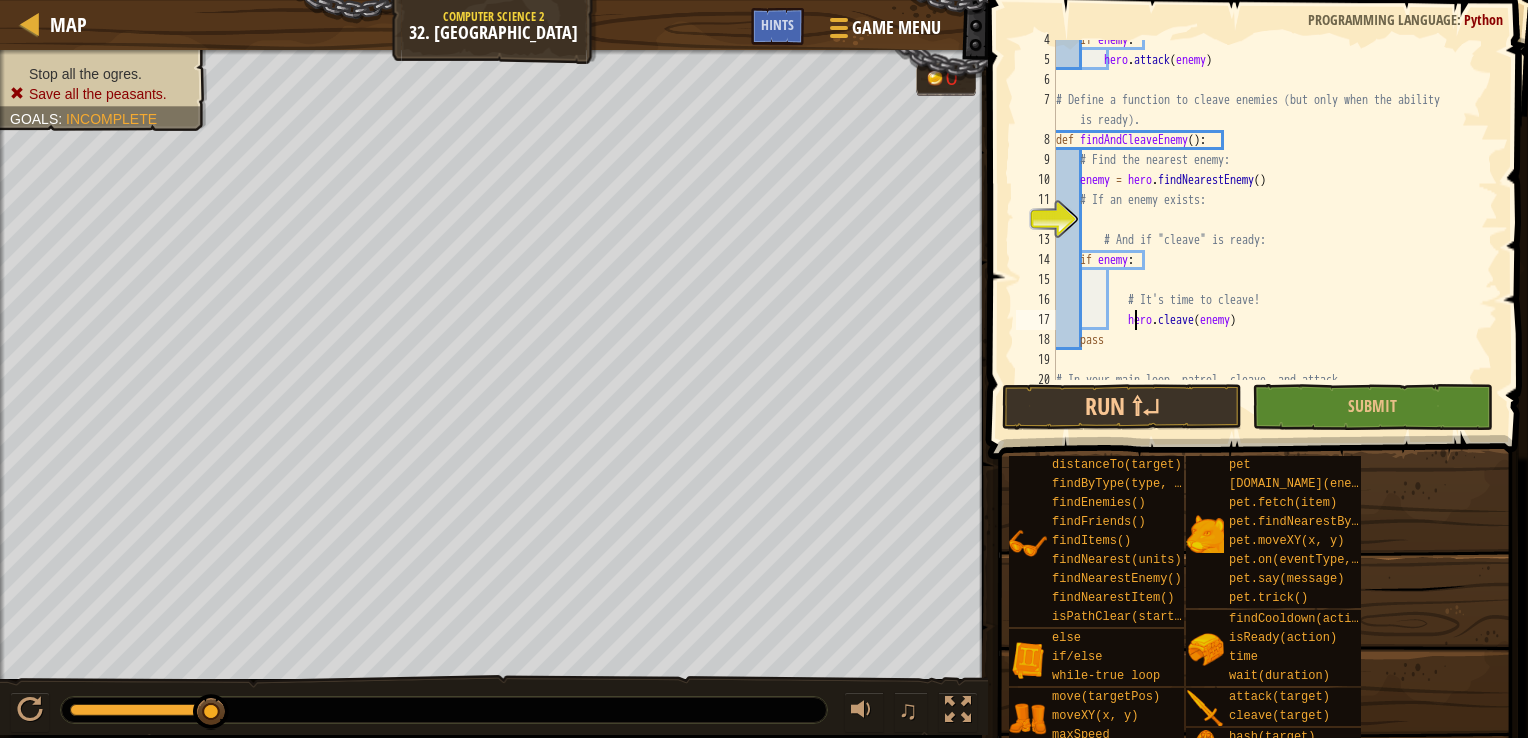 click on "if   enemy :          hero . attack ( enemy ) # Define a function to cleave enemies (but only when the ability       is ready). def   findAndCleaveEnemy ( ) :      # Find the nearest enemy:      enemy   =   hero . findNearestEnemy ( )      # If an enemy exists:               # And if "cleave" is ready:      if   enemy :                           # It's time to cleave!              hero . cleave ( enemy )      pass # In your main loop, patrol, cleave, and attack." at bounding box center [1267, 220] 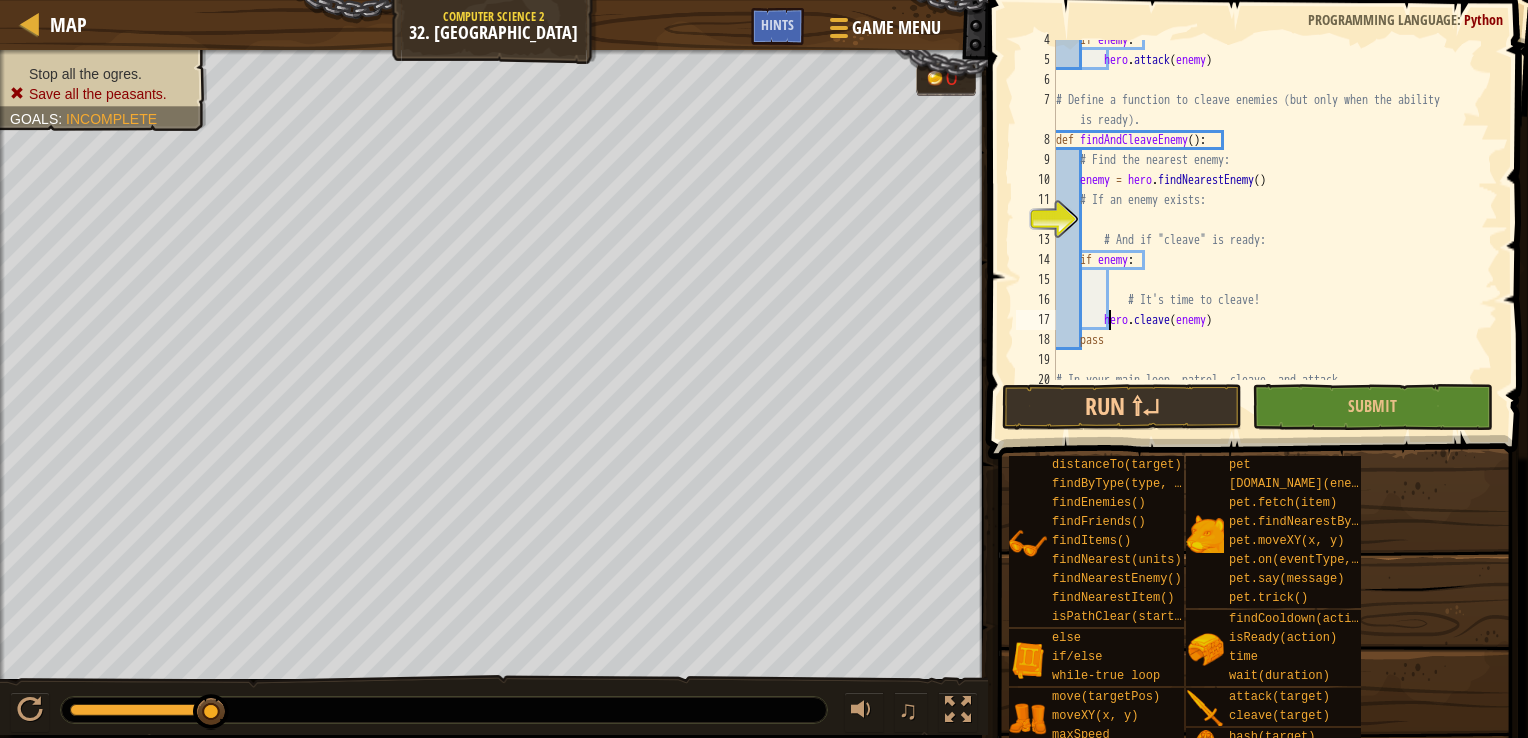 click on "if   enemy :          hero . attack ( enemy ) # Define a function to cleave enemies (but only when the ability       is ready). def   findAndCleaveEnemy ( ) :      # Find the nearest enemy:      enemy   =   hero . findNearestEnemy ( )      # If an enemy exists:               # And if "cleave" is ready:      if   enemy :                           # It's time to cleave!          hero . cleave ( enemy )      pass # In your main loop, patrol, cleave, and attack." at bounding box center [1267, 220] 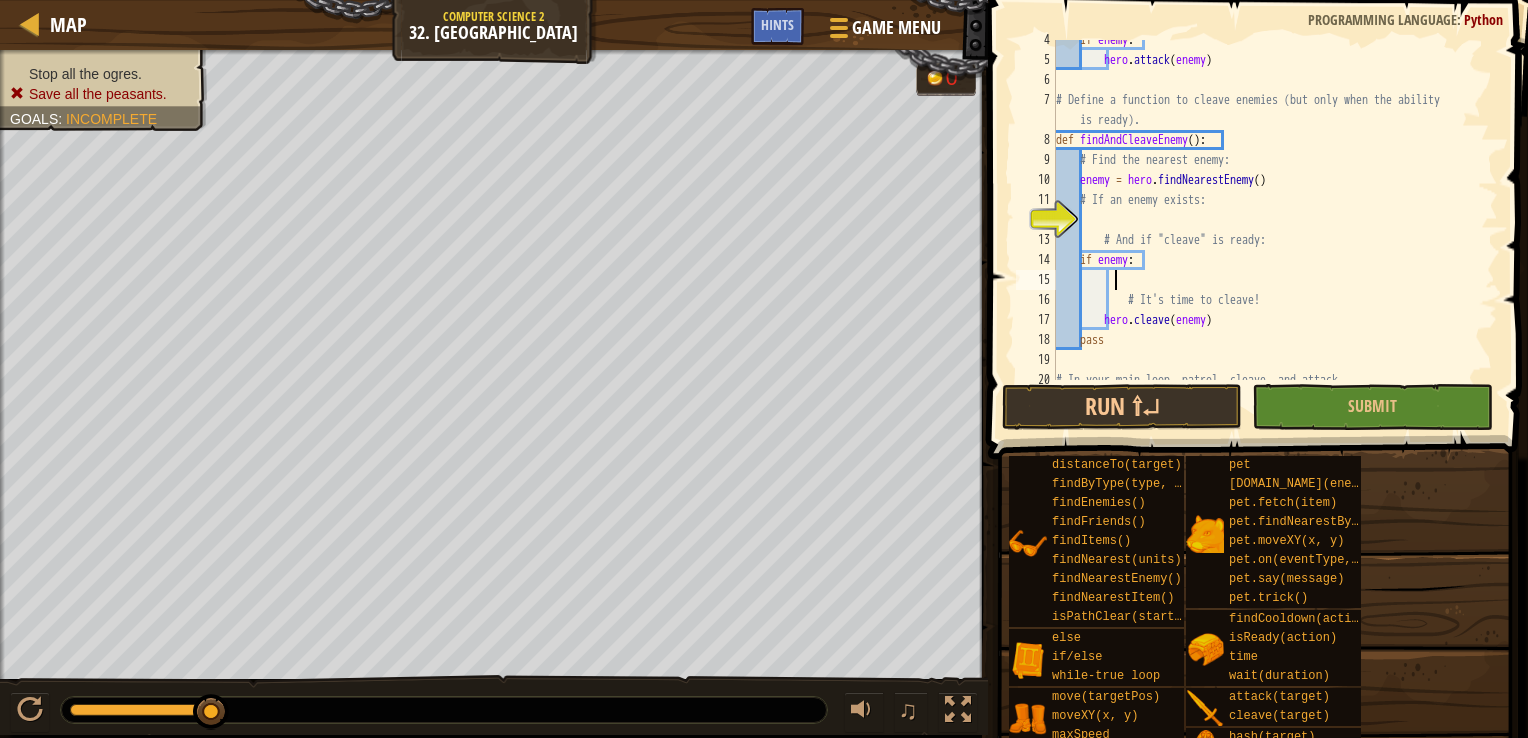 click on "if   enemy :          hero . attack ( enemy ) # Define a function to cleave enemies (but only when the ability       is ready). def   findAndCleaveEnemy ( ) :      # Find the nearest enemy:      enemy   =   hero . findNearestEnemy ( )      # If an enemy exists:               # And if "cleave" is ready:      if   enemy :                           # It's time to cleave!          hero . cleave ( enemy )      pass # In your main loop, patrol, cleave, and attack." at bounding box center [1267, 220] 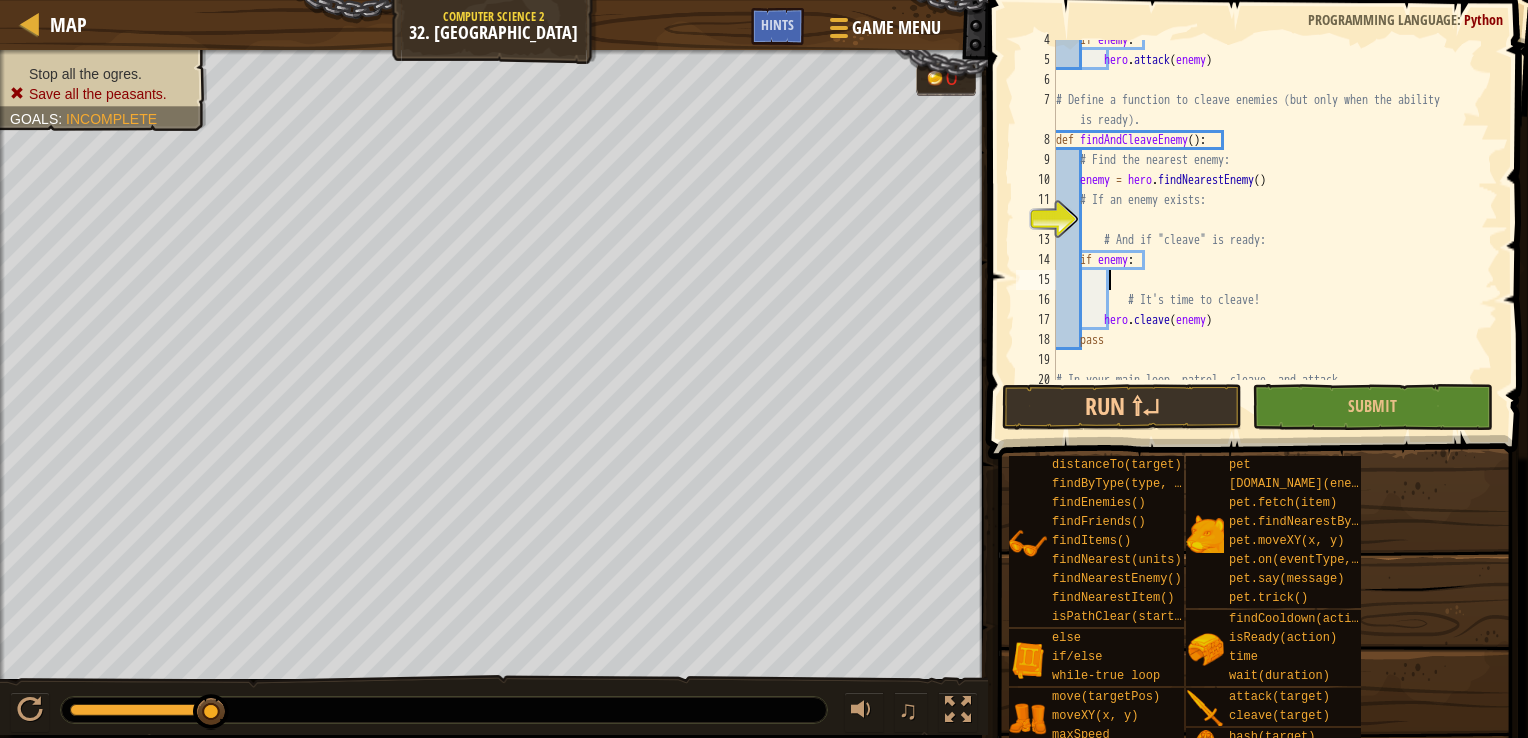 click on "if   enemy :          hero . attack ( enemy ) # Define a function to cleave enemies (but only when the ability       is ready). def   findAndCleaveEnemy ( ) :      # Find the nearest enemy:      enemy   =   hero . findNearestEnemy ( )      # If an enemy exists:               # And if "cleave" is ready:      if   enemy :                           # It's time to cleave!          hero . cleave ( enemy )      pass # In your main loop, patrol, cleave, and attack." at bounding box center (1267, 220) 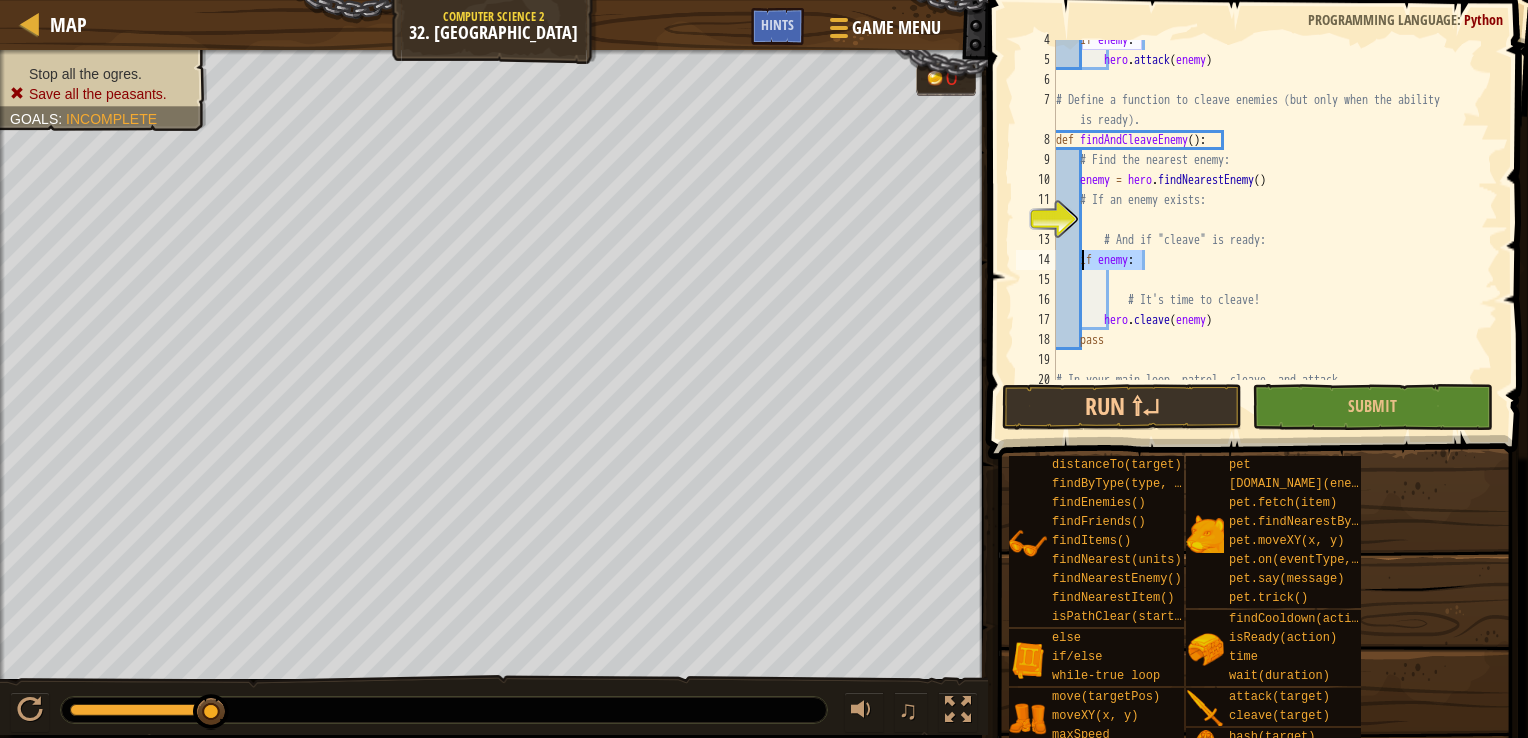 drag, startPoint x: 1143, startPoint y: 258, endPoint x: 1080, endPoint y: 258, distance: 63 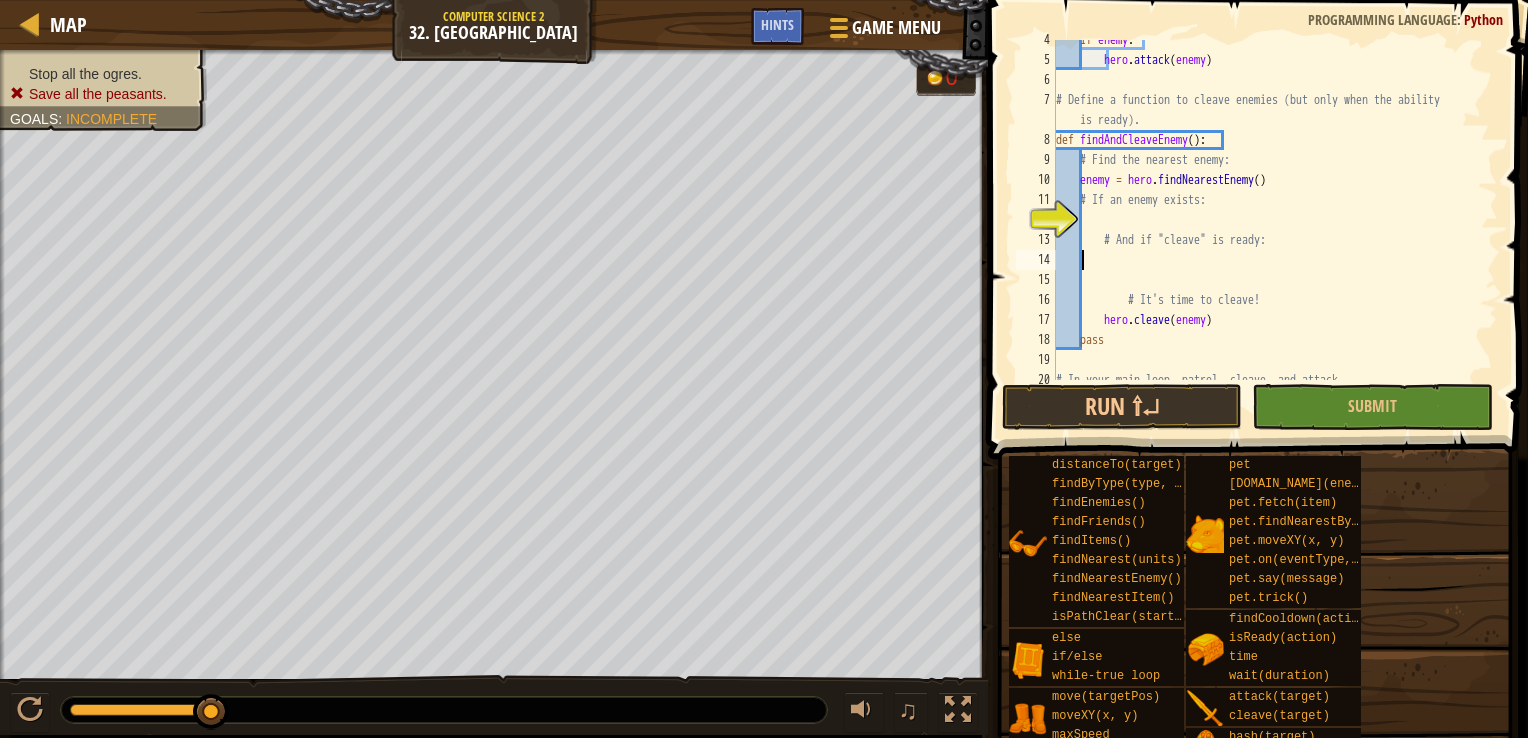 scroll, scrollTop: 9, scrollLeft: 0, axis: vertical 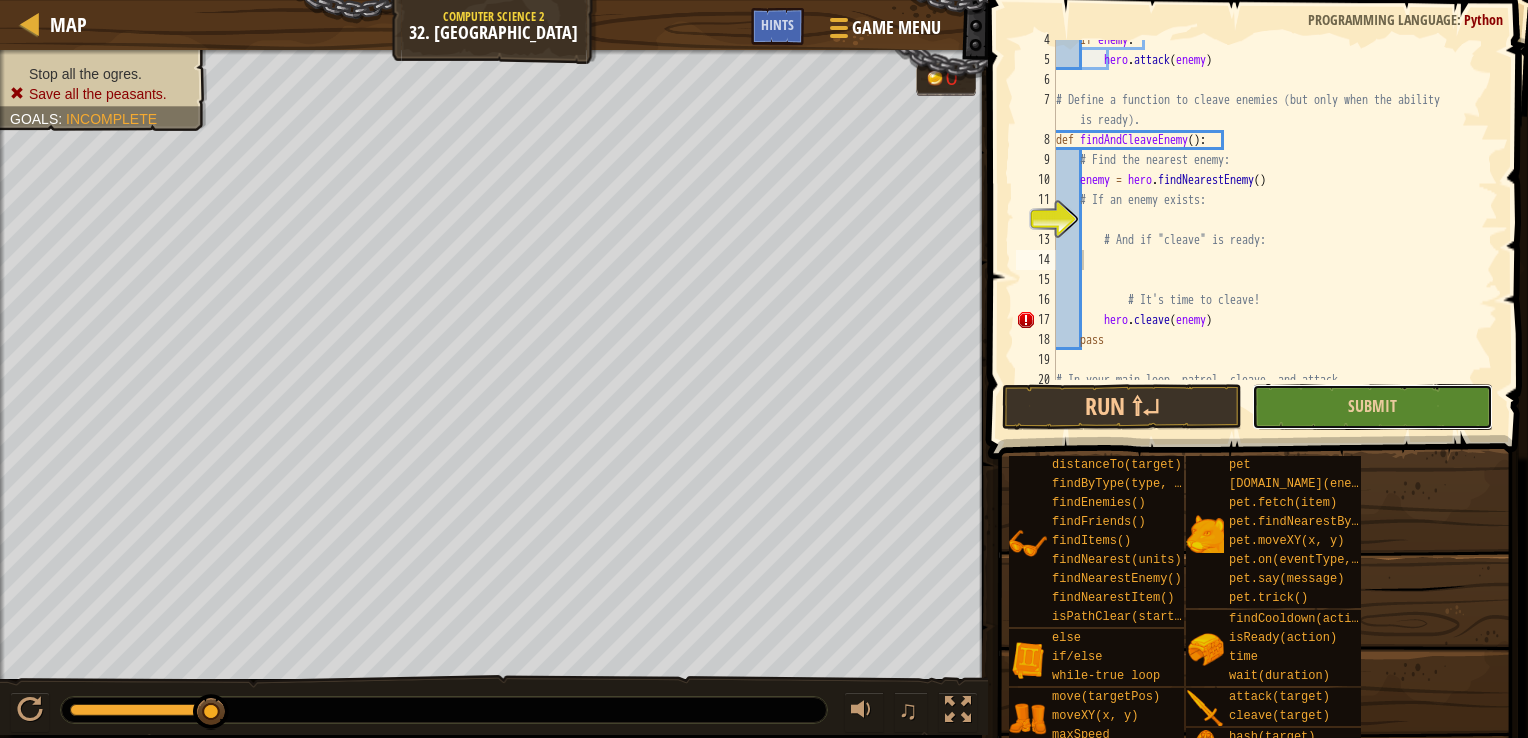 click on "Submit" at bounding box center [1372, 407] 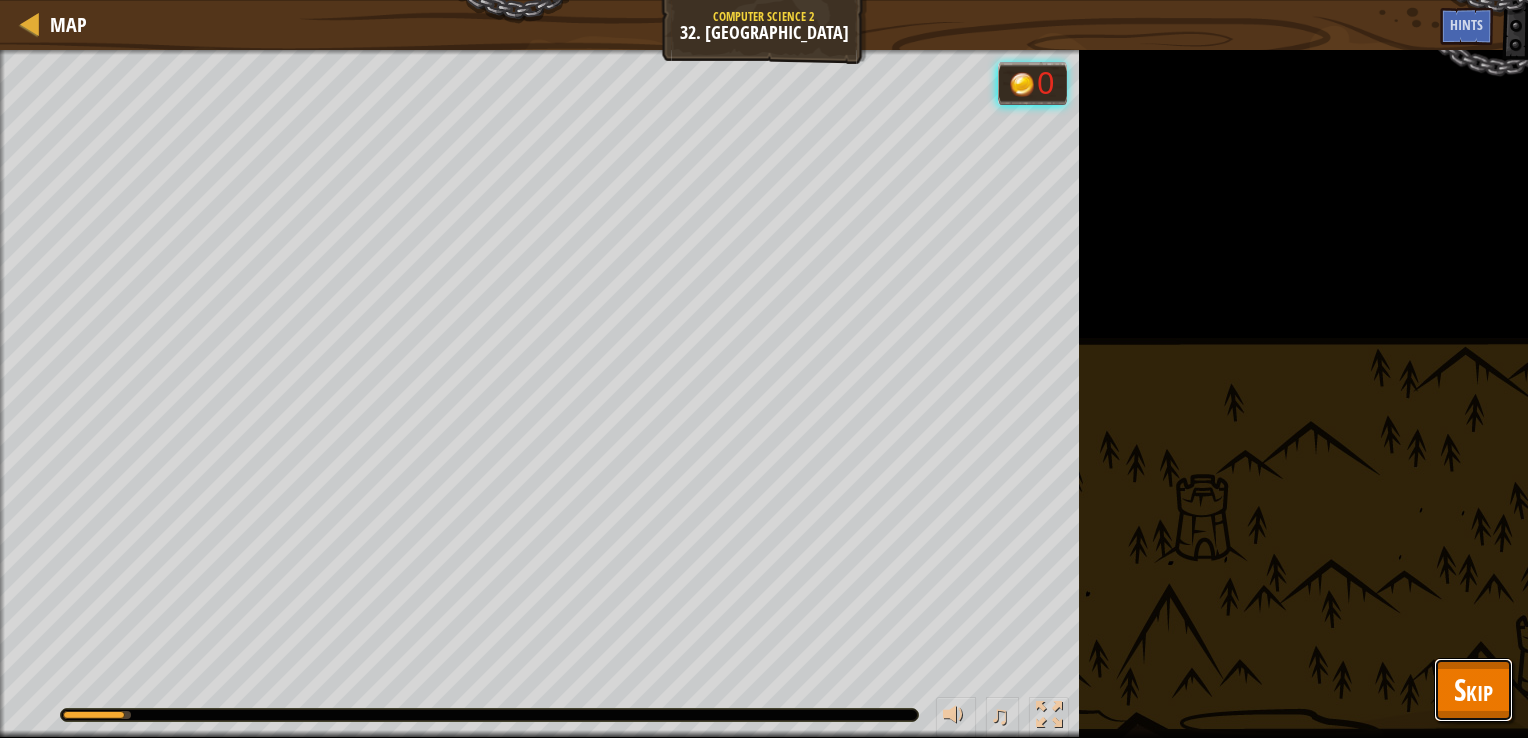 click on "Skip" at bounding box center (1473, 690) 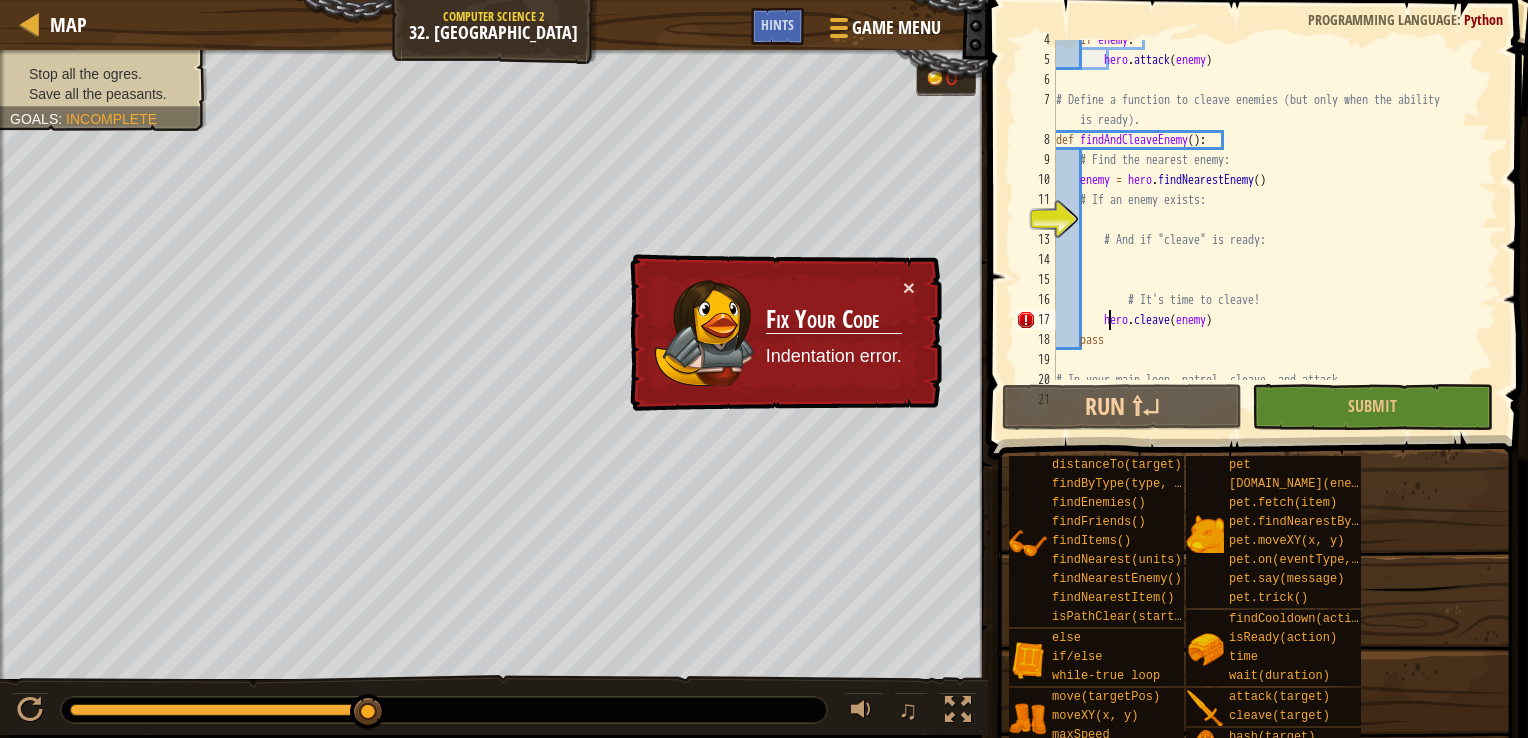 click on "if   enemy :          hero . attack ( enemy ) # Define a function to cleave enemies (but only when the ability       is ready). def   findAndCleaveEnemy ( ) :      # Find the nearest enemy:      enemy   =   hero . findNearestEnemy ( )      # If an enemy exists:               # And if "cleave" is ready:                                # It's time to cleave!          hero . cleave ( enemy )      pass # In your main loop, patrol, cleave, and attack." at bounding box center (1267, 220) 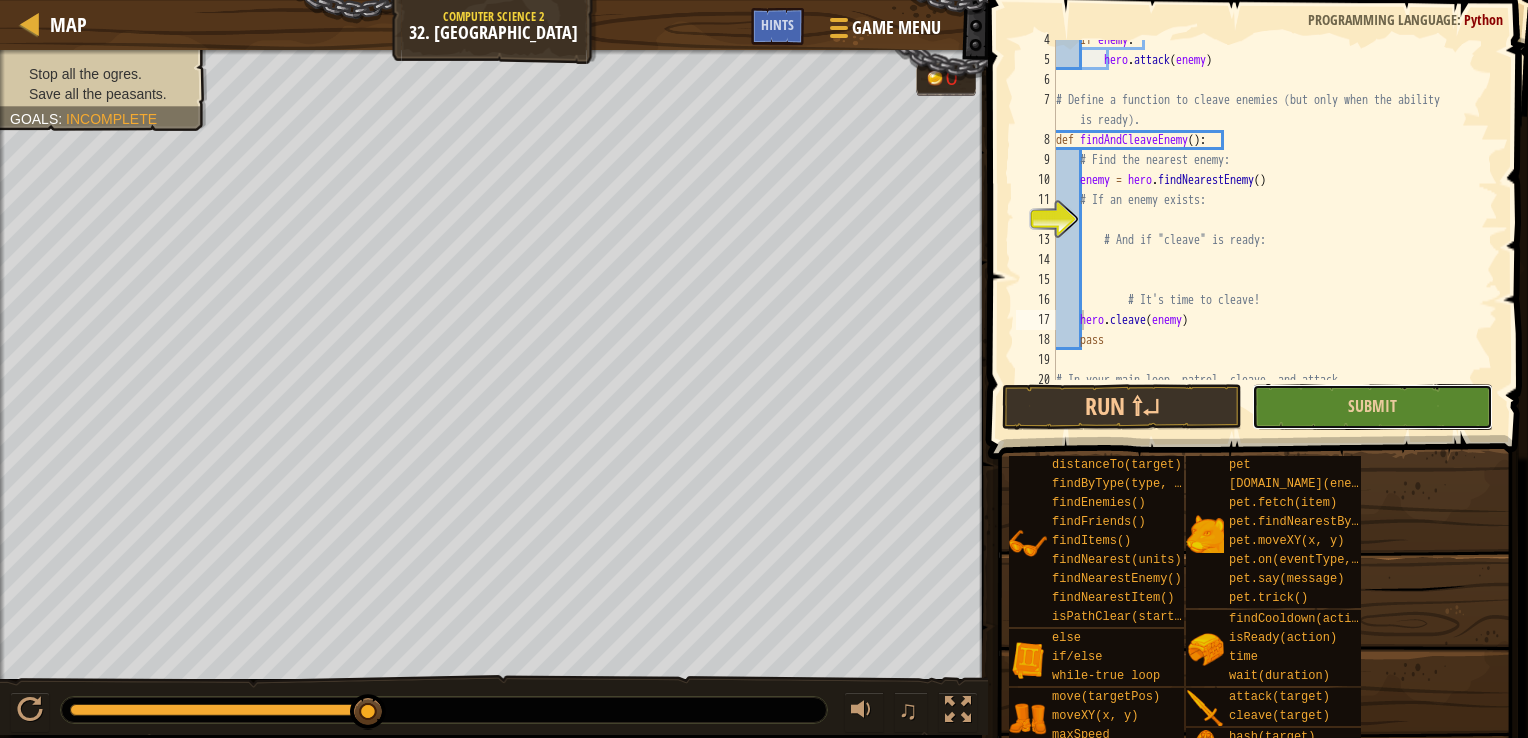 click on "Submit" at bounding box center (1372, 407) 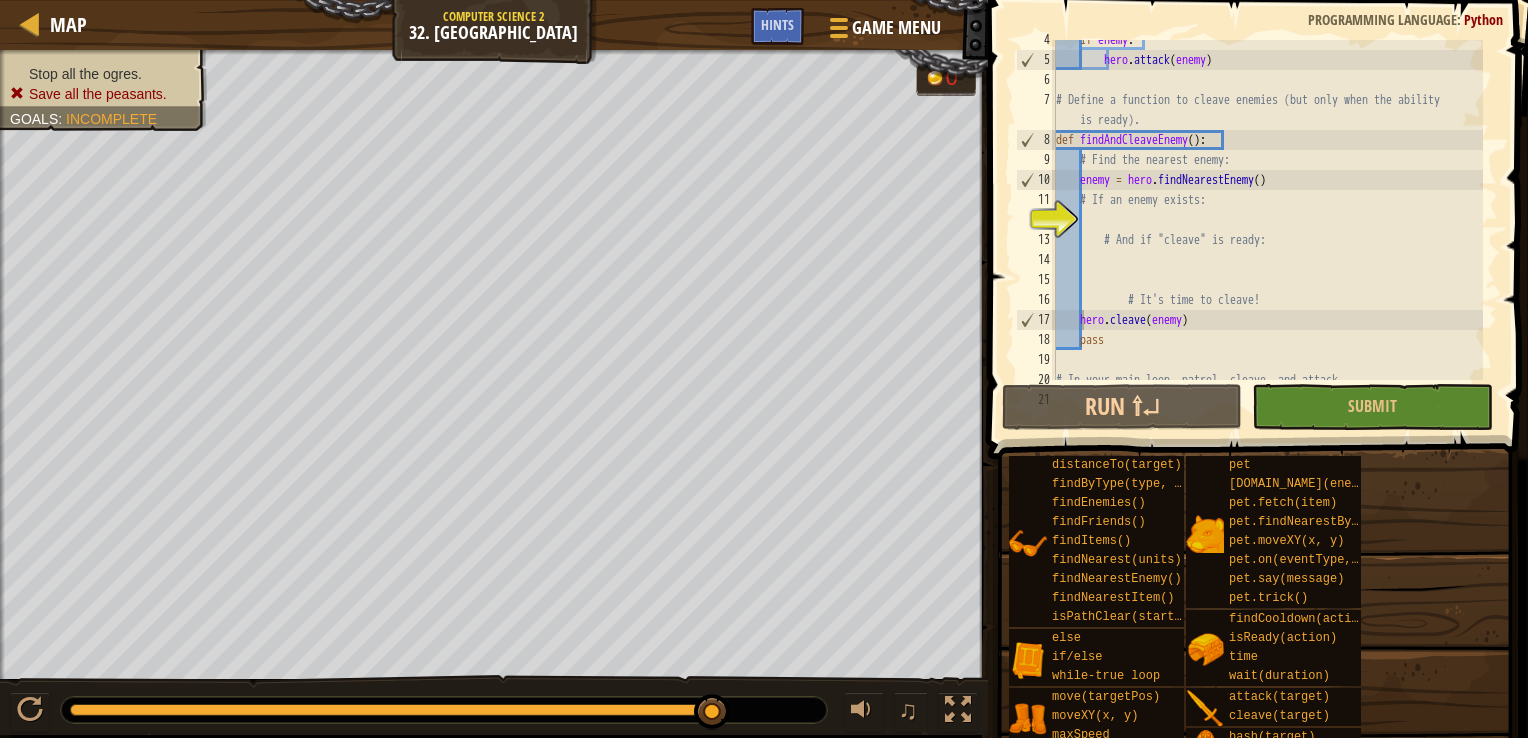 click on "if   enemy :          hero . attack ( enemy ) # Define a function to cleave enemies (but only when the ability       is ready). def   findAndCleaveEnemy ( ) :      # Find the nearest enemy:      enemy   =   hero . findNearestEnemy ( )      # If an enemy exists:               # And if "cleave" is ready:                                # It's time to cleave!      hero . cleave ( enemy )      pass # In your main loop, patrol, cleave, and attack." at bounding box center [1267, 220] 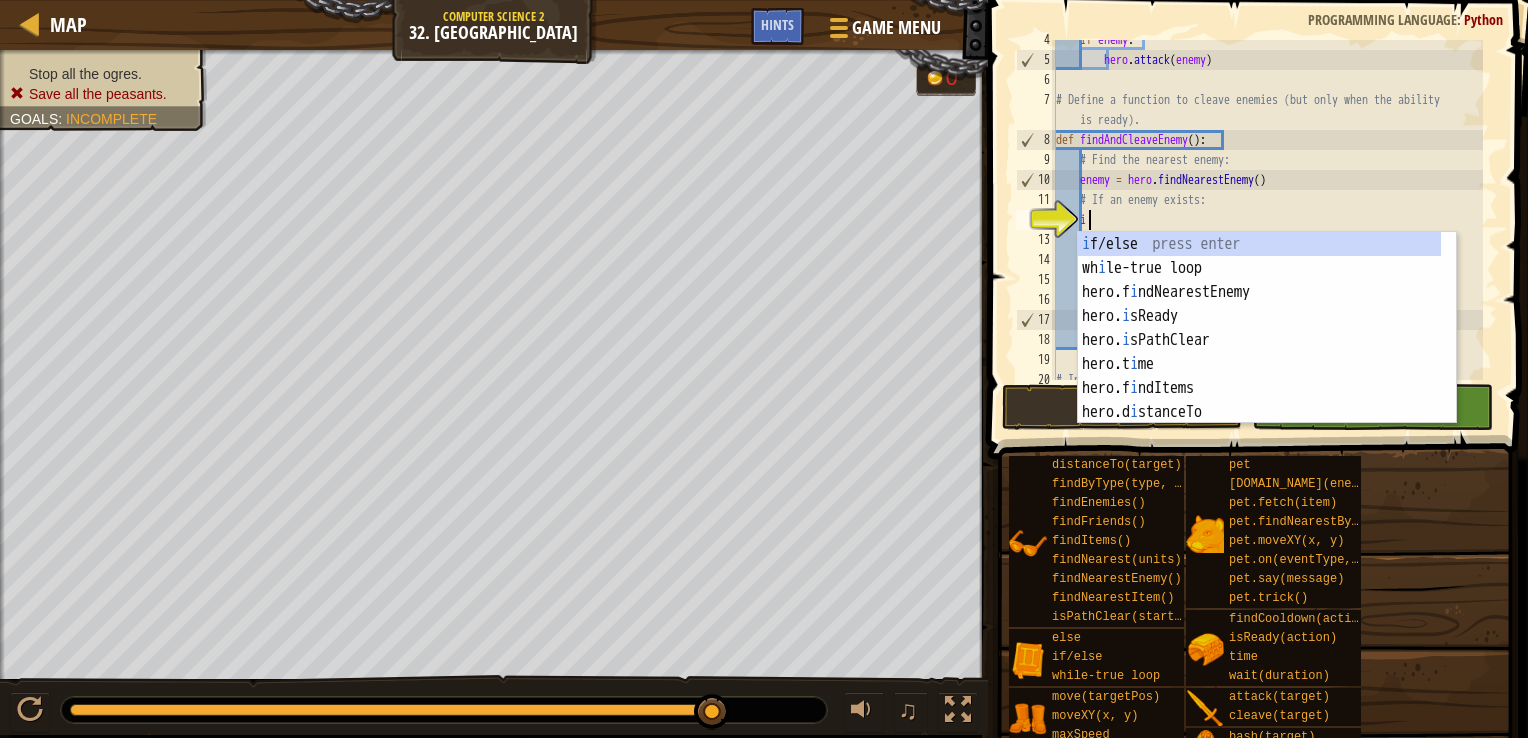 scroll, scrollTop: 9, scrollLeft: 1, axis: both 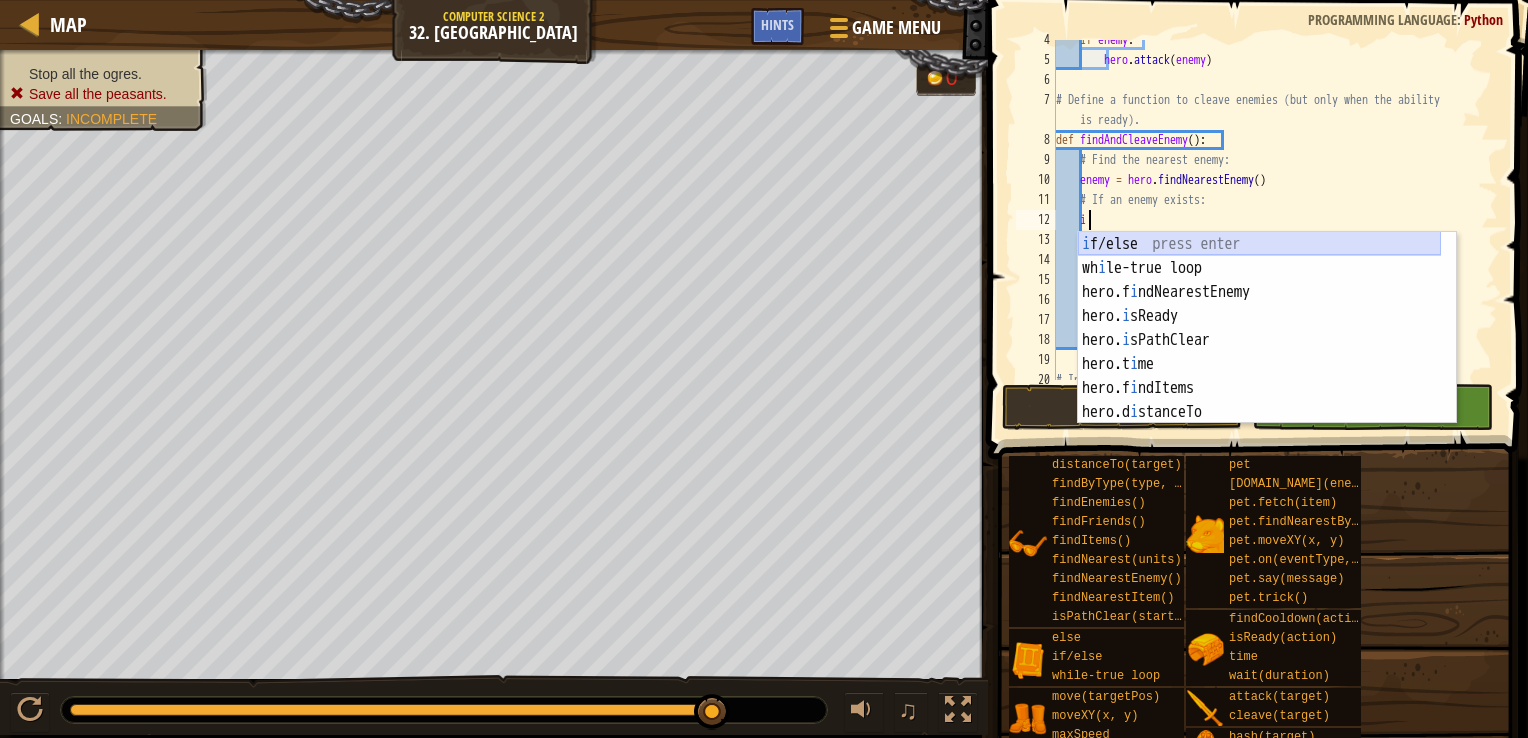 click on "i f/else press enter wh i le-true loop press enter hero.f i ndNearestEnemy press enter hero. i sReady press enter hero. i sPathClear press enter hero.t i me press enter hero.f i ndItems press enter hero.d i stanceTo press enter hero.f i ndByType press enter" at bounding box center [1259, 352] 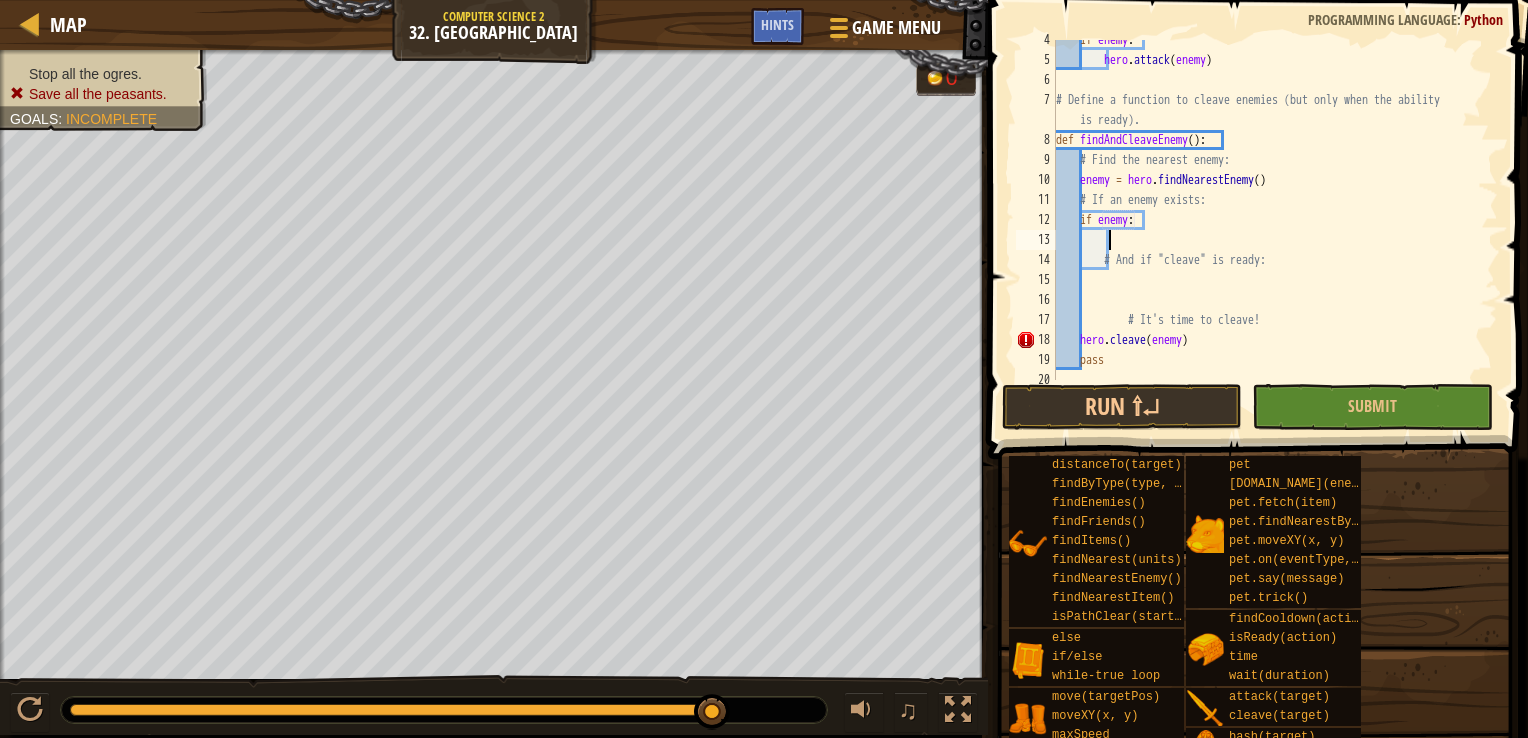 click on "if   enemy :          hero . attack ( enemy ) # Define a function to cleave enemies (but only when the ability       is ready). def   findAndCleaveEnemy ( ) :      # Find the nearest enemy:      enemy   =   hero . findNearestEnemy ( )      # If an enemy exists:      if   enemy :                   # And if "cleave" is ready:                                # It's time to cleave!      hero . cleave ( enemy )      pass" at bounding box center (1267, 220) 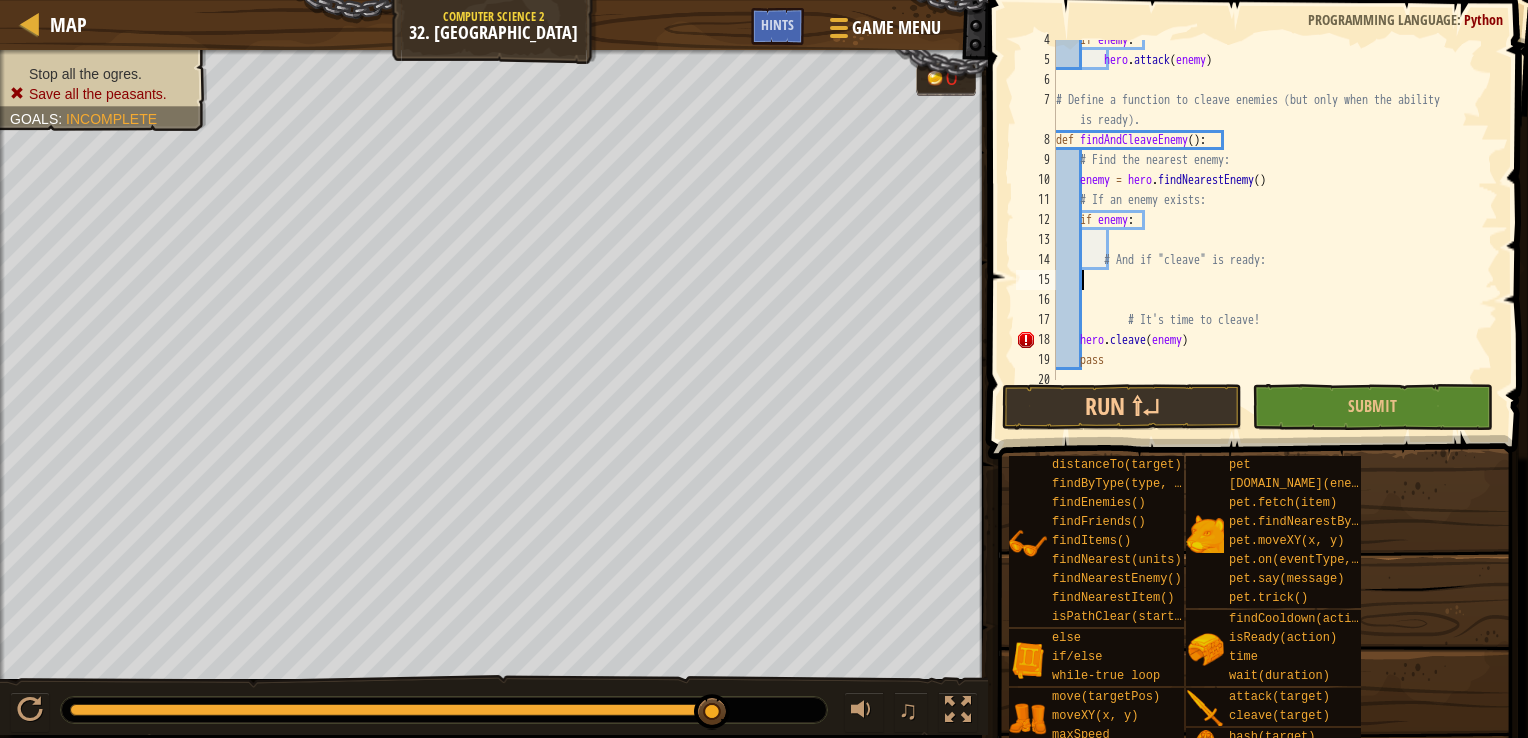 click on "if   enemy :          hero . attack ( enemy ) # Define a function to cleave enemies (but only when the ability       is ready). def   findAndCleaveEnemy ( ) :      # Find the nearest enemy:      enemy   =   hero . findNearestEnemy ( )      # If an enemy exists:      if   enemy :                   # And if "cleave" is ready:                                # It's time to cleave!      hero . cleave ( enemy )      pass" at bounding box center [1267, 220] 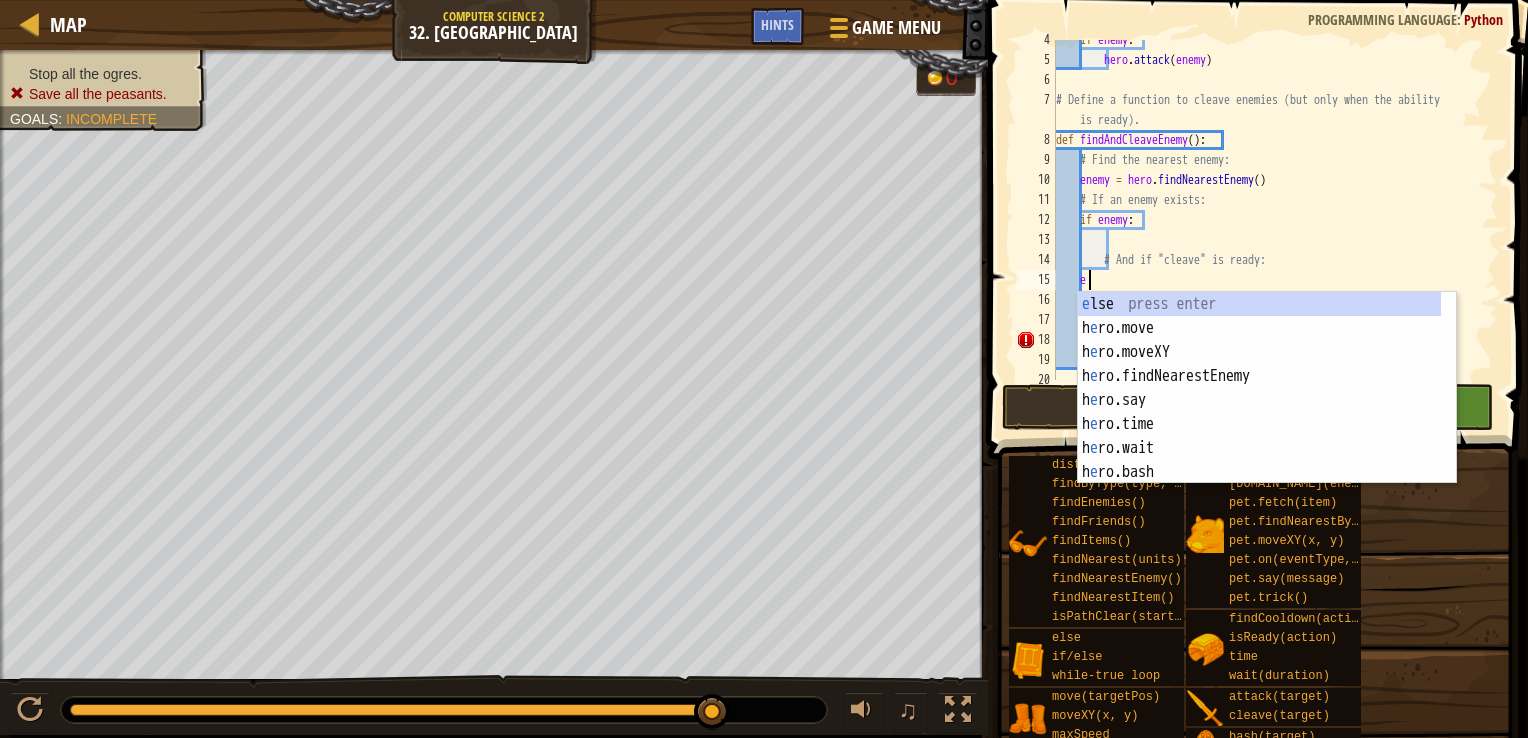 scroll, scrollTop: 9, scrollLeft: 1, axis: both 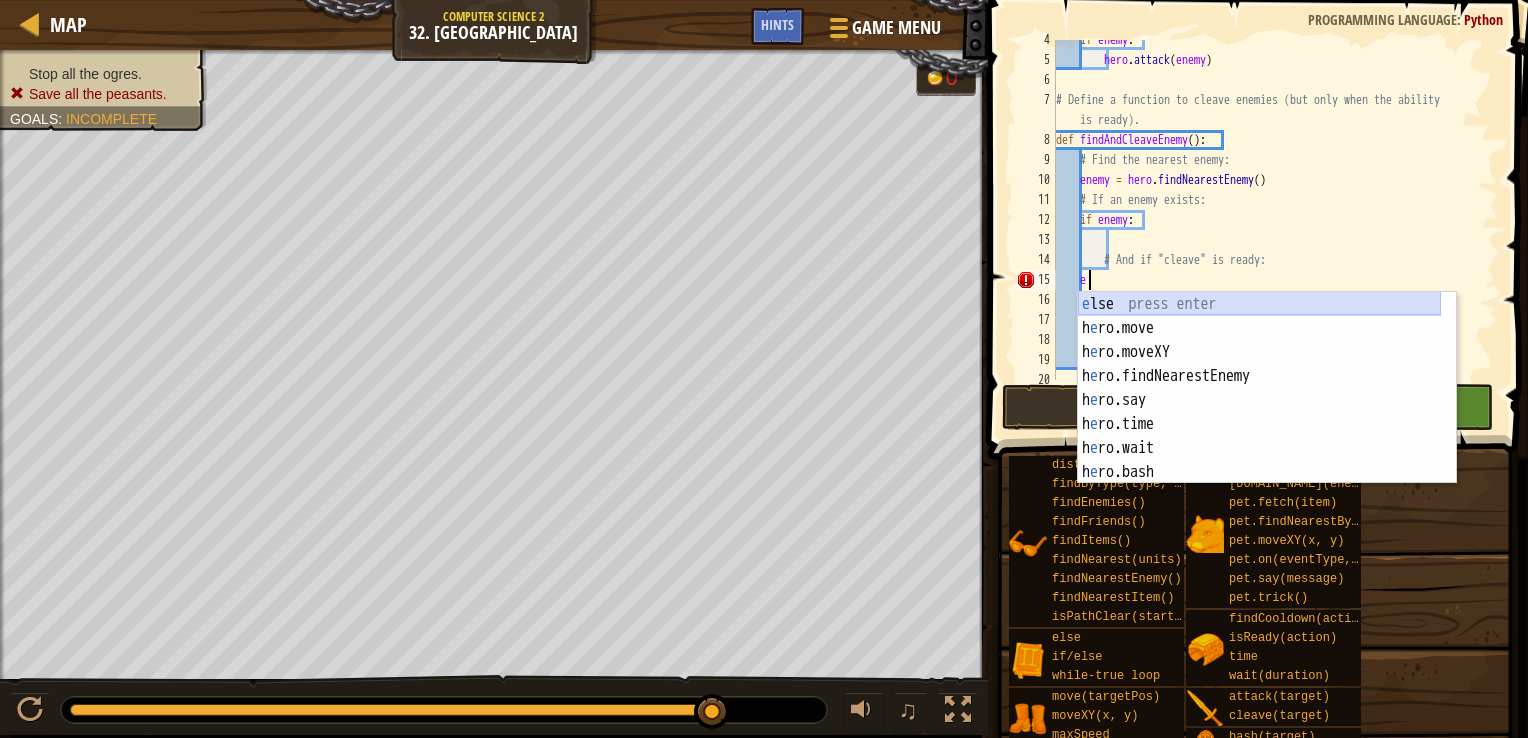 click on "e lse press enter h e ro.move press enter h e ro.moveXY press enter h e ro.findNearestEnemy press enter h e ro.say press enter h e ro.time press enter h e ro.wait press enter h e ro.bash press enter h e ro.shield press enter" at bounding box center (1259, 412) 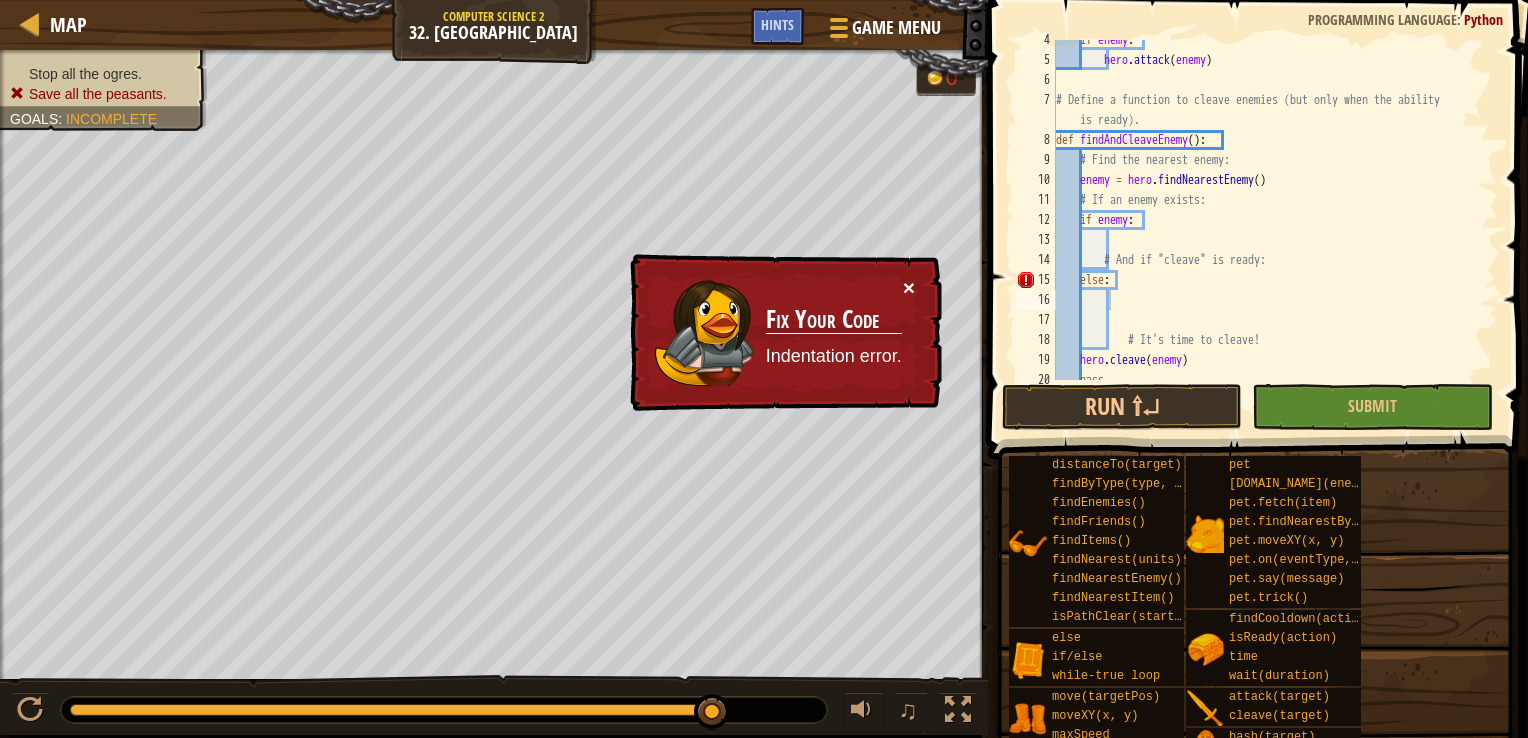 click on "×" at bounding box center (909, 287) 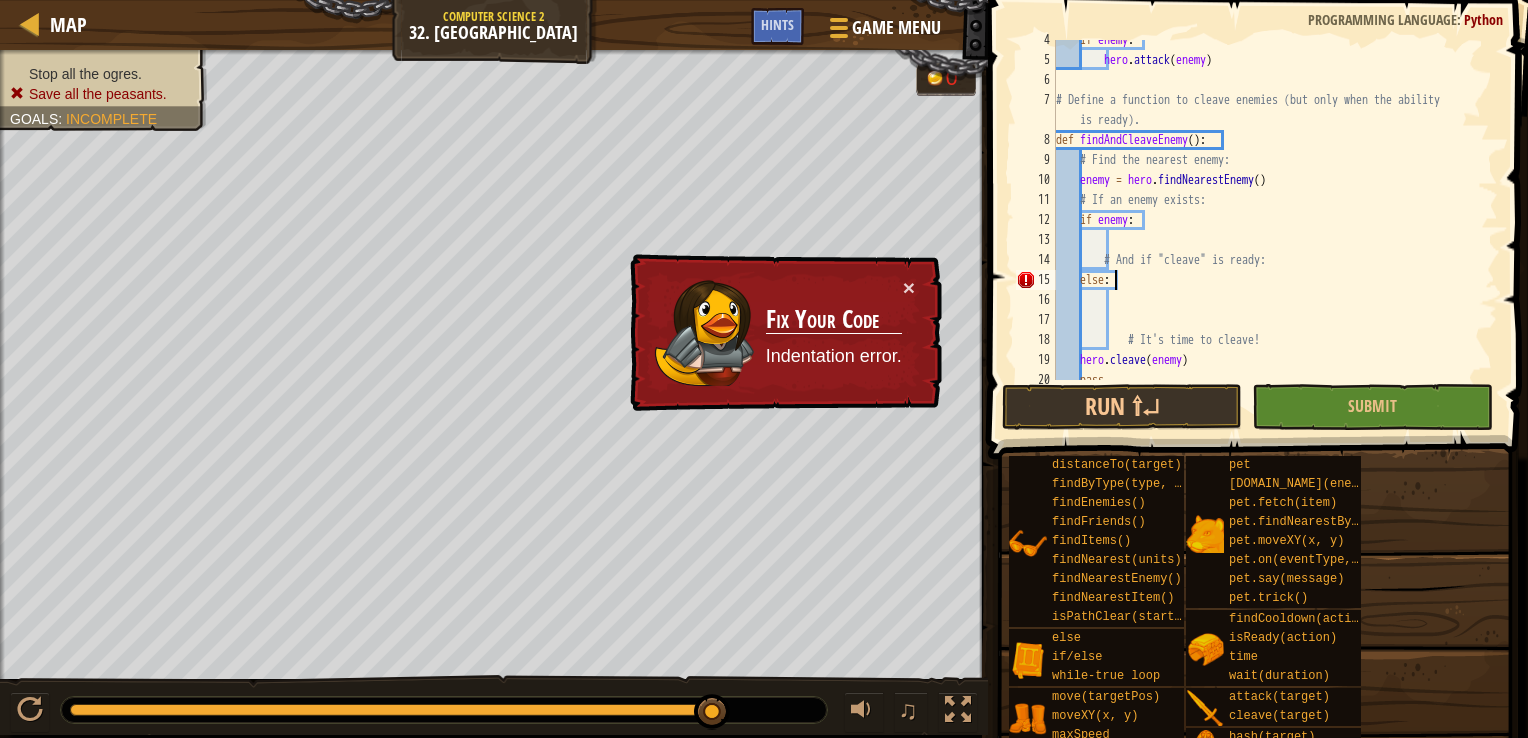 click on "if   enemy :          hero . attack ( enemy ) # Define a function to cleave enemies (but only when the ability       is ready). def   findAndCleaveEnemy ( ) :      # Find the nearest enemy:      enemy   =   hero . findNearestEnemy ( )      # If an enemy exists:      if   enemy :                   # And if "cleave" is ready:      else :                                    # It's time to cleave!      hero . cleave ( enemy )      pass" at bounding box center [1267, 220] 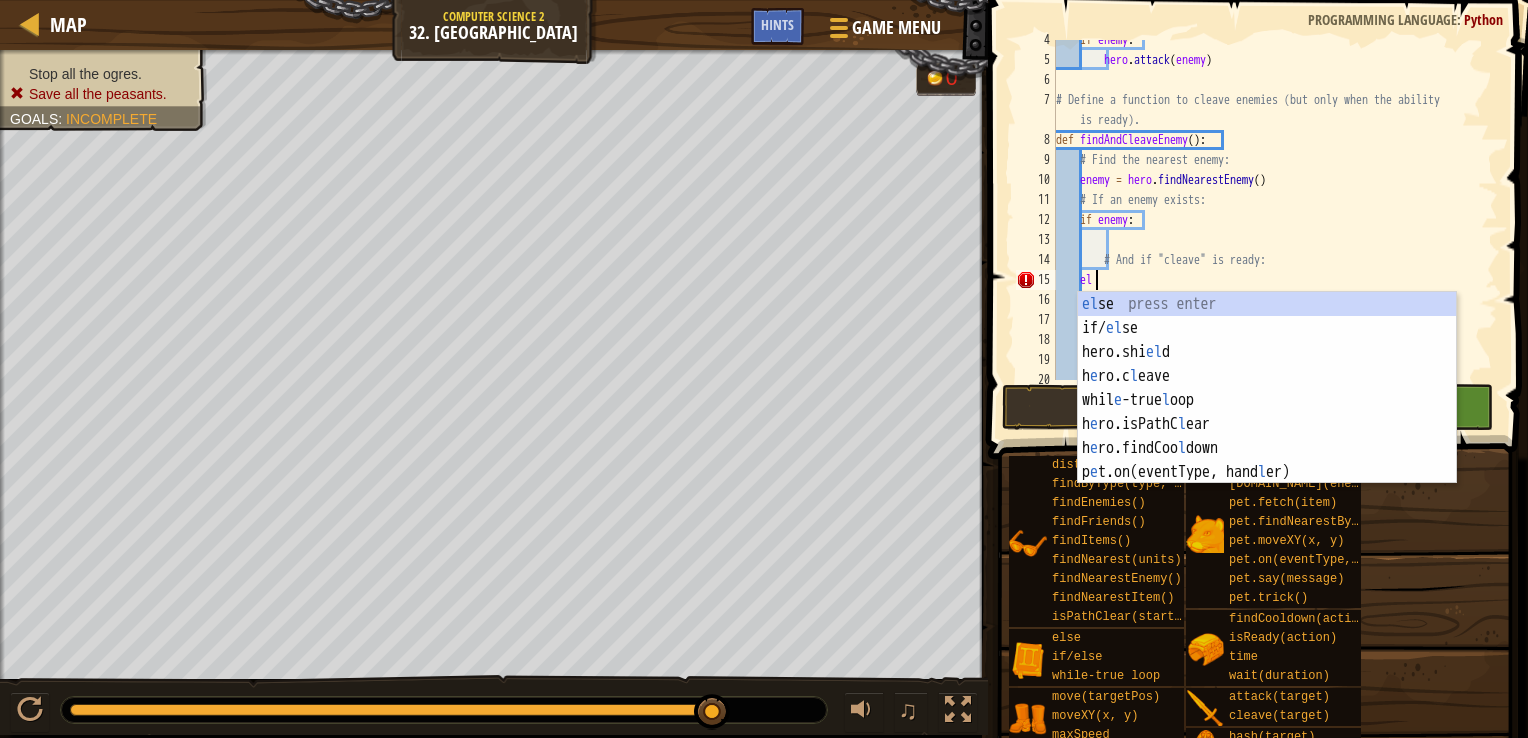 type on "e" 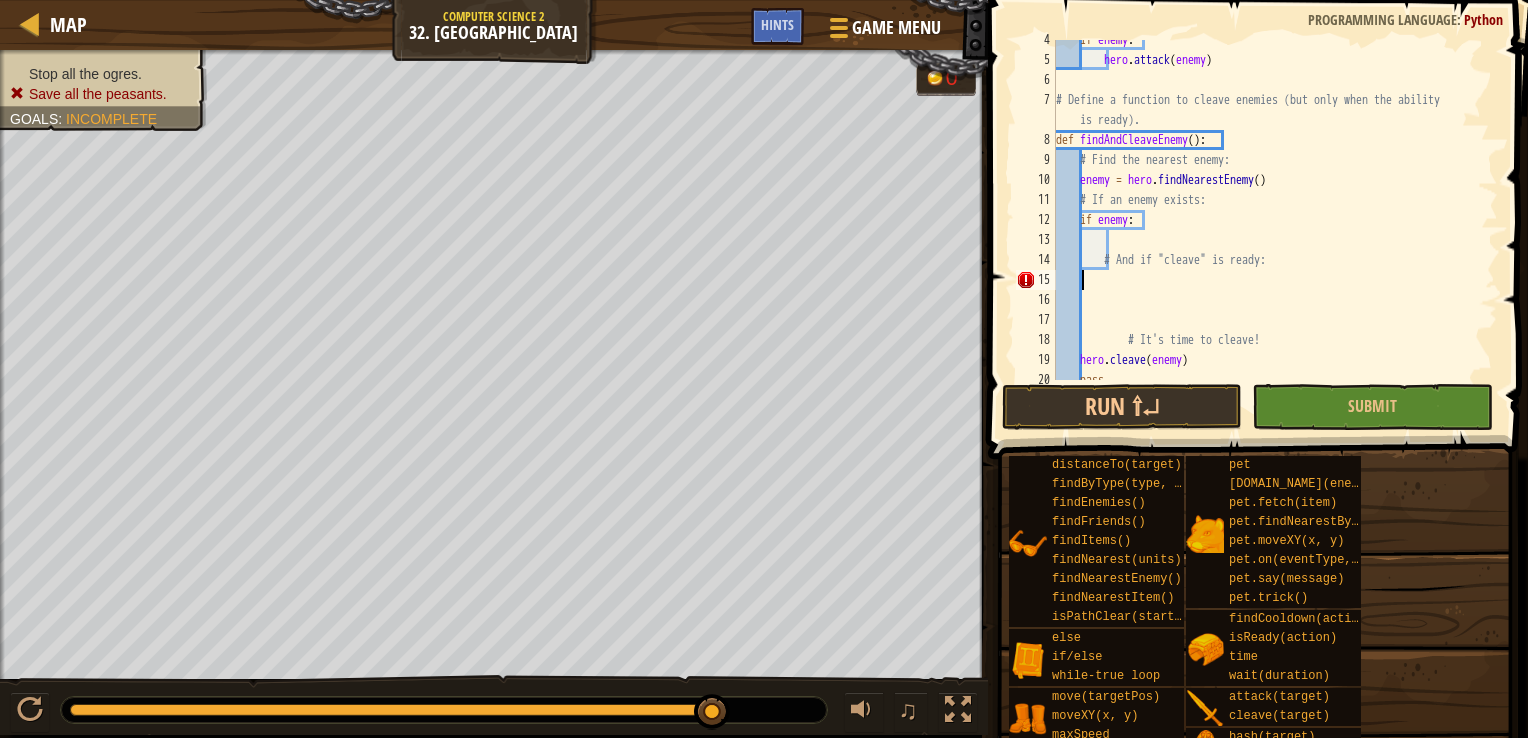 scroll, scrollTop: 9, scrollLeft: 0, axis: vertical 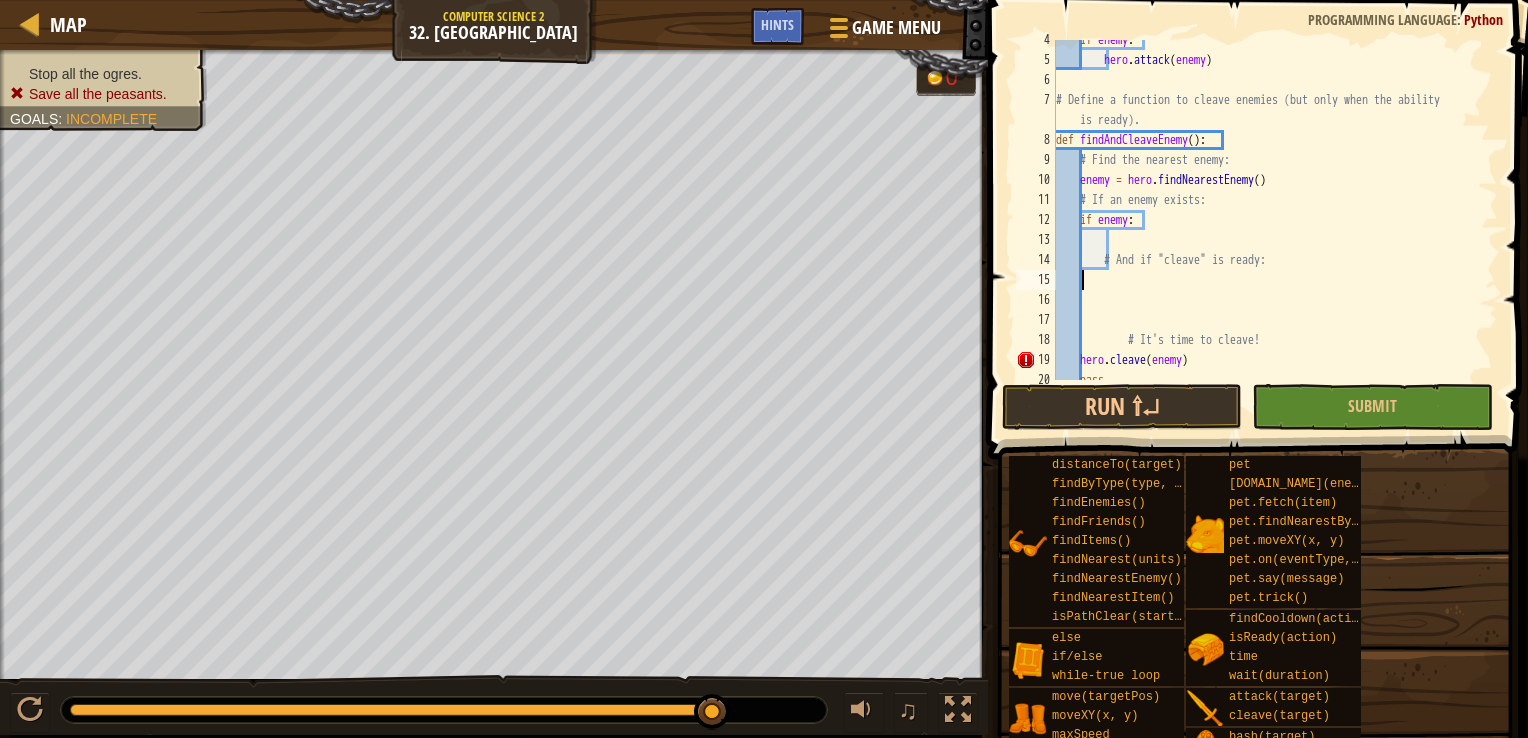 click on "if   enemy :          hero . attack ( enemy ) # Define a function to cleave enemies (but only when the ability       is ready). def   findAndCleaveEnemy ( ) :      # Find the nearest enemy:      enemy   =   hero . findNearestEnemy ( )      # If an enemy exists:      if   enemy :                   # And if "cleave" is ready:                                         # It's time to cleave!      hero . cleave ( enemy )      pass" at bounding box center [1267, 220] 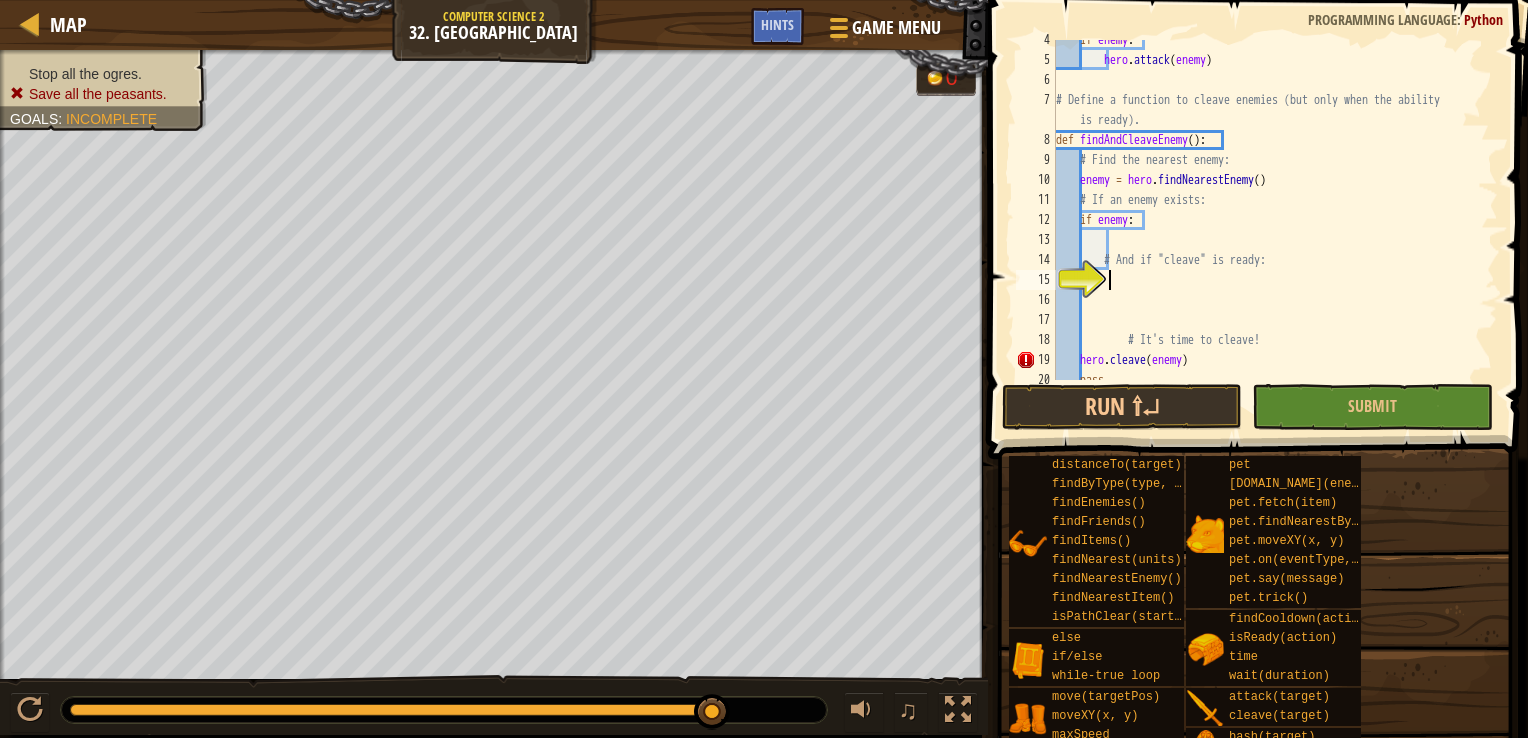 type on "e" 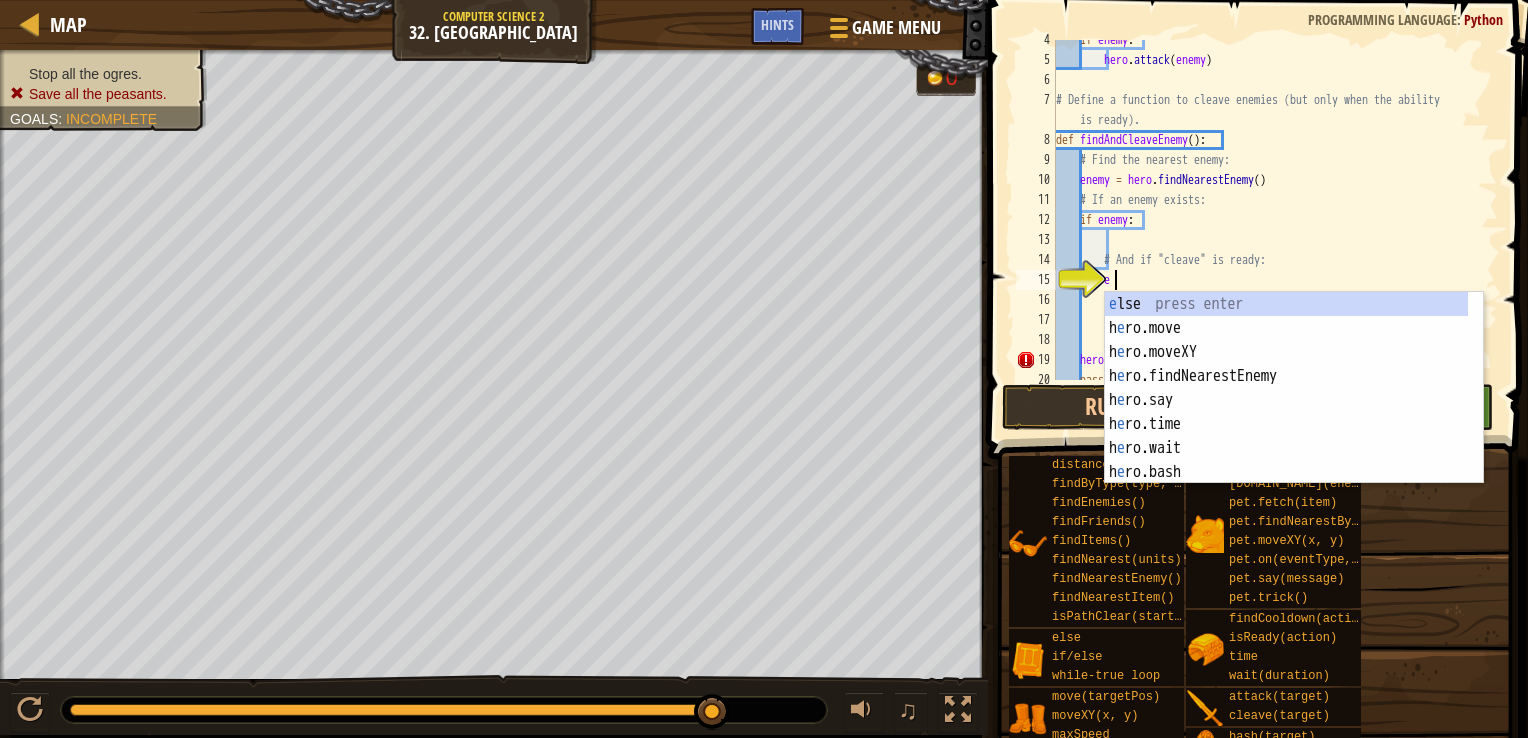 scroll, scrollTop: 9, scrollLeft: 3, axis: both 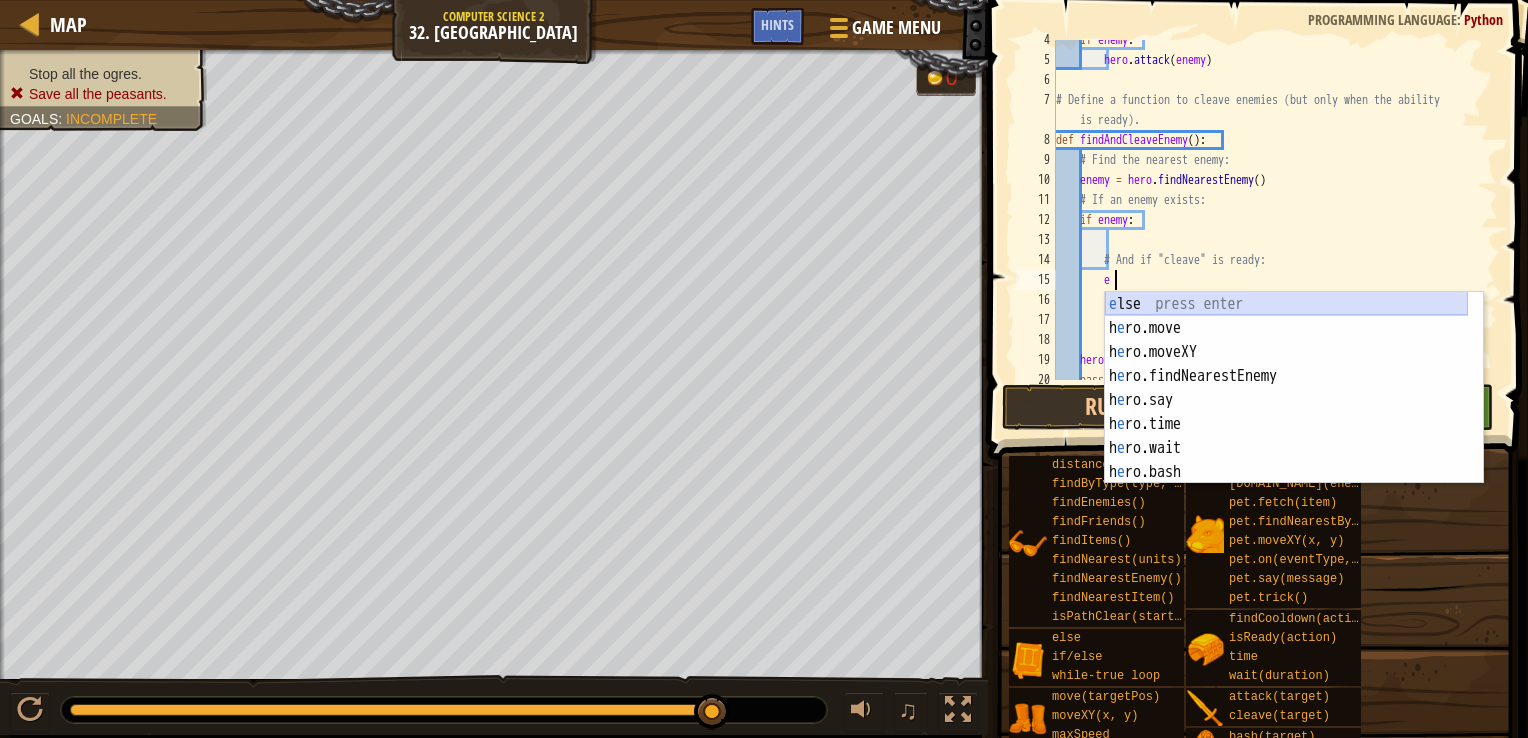 click on "e lse press enter h e ro.move press enter h e ro.moveXY press enter h e ro.findNearestEnemy press enter h e ro.say press enter h e ro.time press enter h e ro.wait press enter h e ro.bash press enter h e ro.shield press enter" at bounding box center (1286, 412) 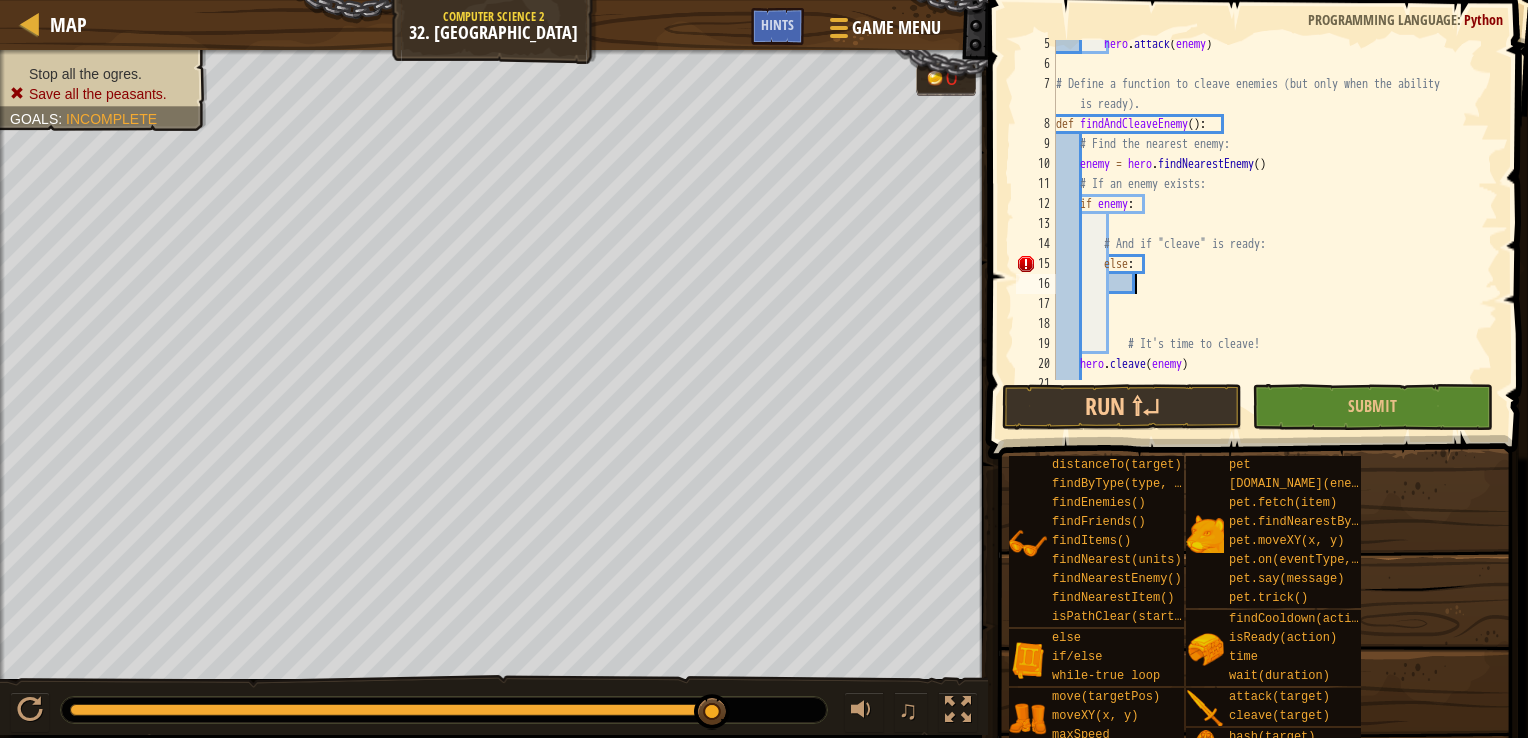 scroll, scrollTop: 85, scrollLeft: 0, axis: vertical 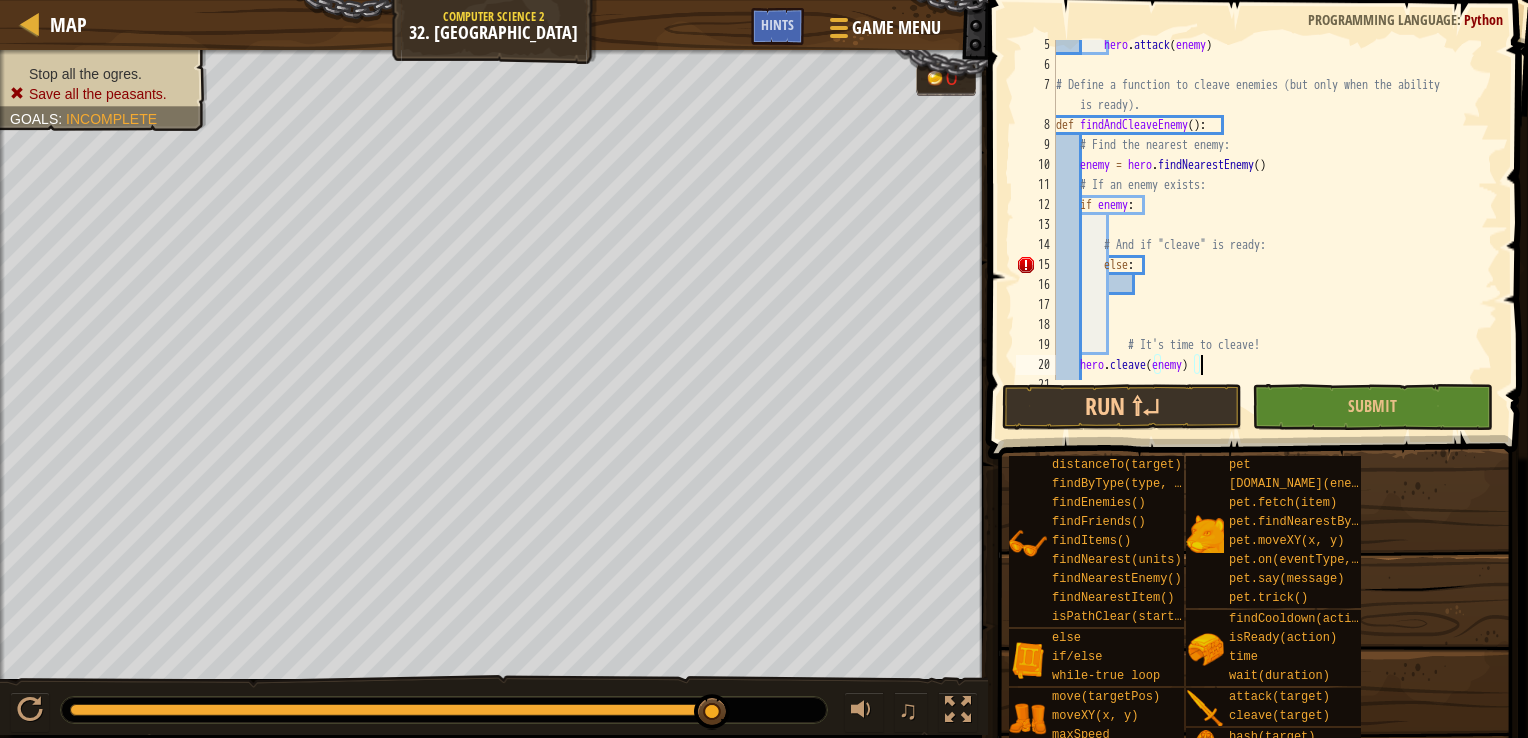 click on "hero . attack ( enemy ) # Define a function to cleave enemies (but only when the ability       is ready). def   findAndCleaveEnemy ( ) :      # Find the nearest enemy:      enemy   =   hero . findNearestEnemy ( )      # If an enemy exists:      if   enemy :                   # And if "cleave" is ready:          else :                                                 # It's time to cleave!      hero . cleave ( enemy )      pass" at bounding box center [1267, 225] 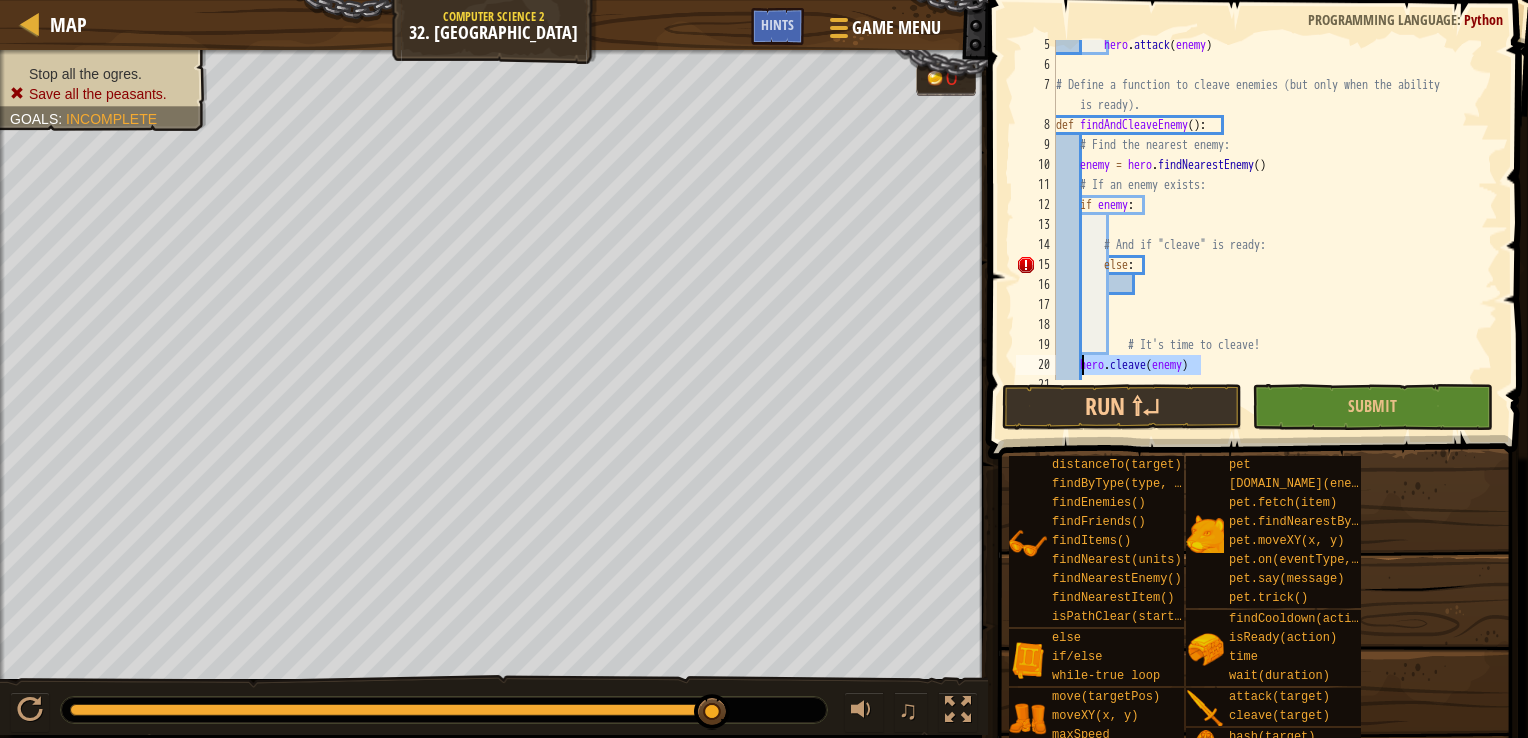 drag, startPoint x: 1203, startPoint y: 356, endPoint x: 1080, endPoint y: 372, distance: 124.036285 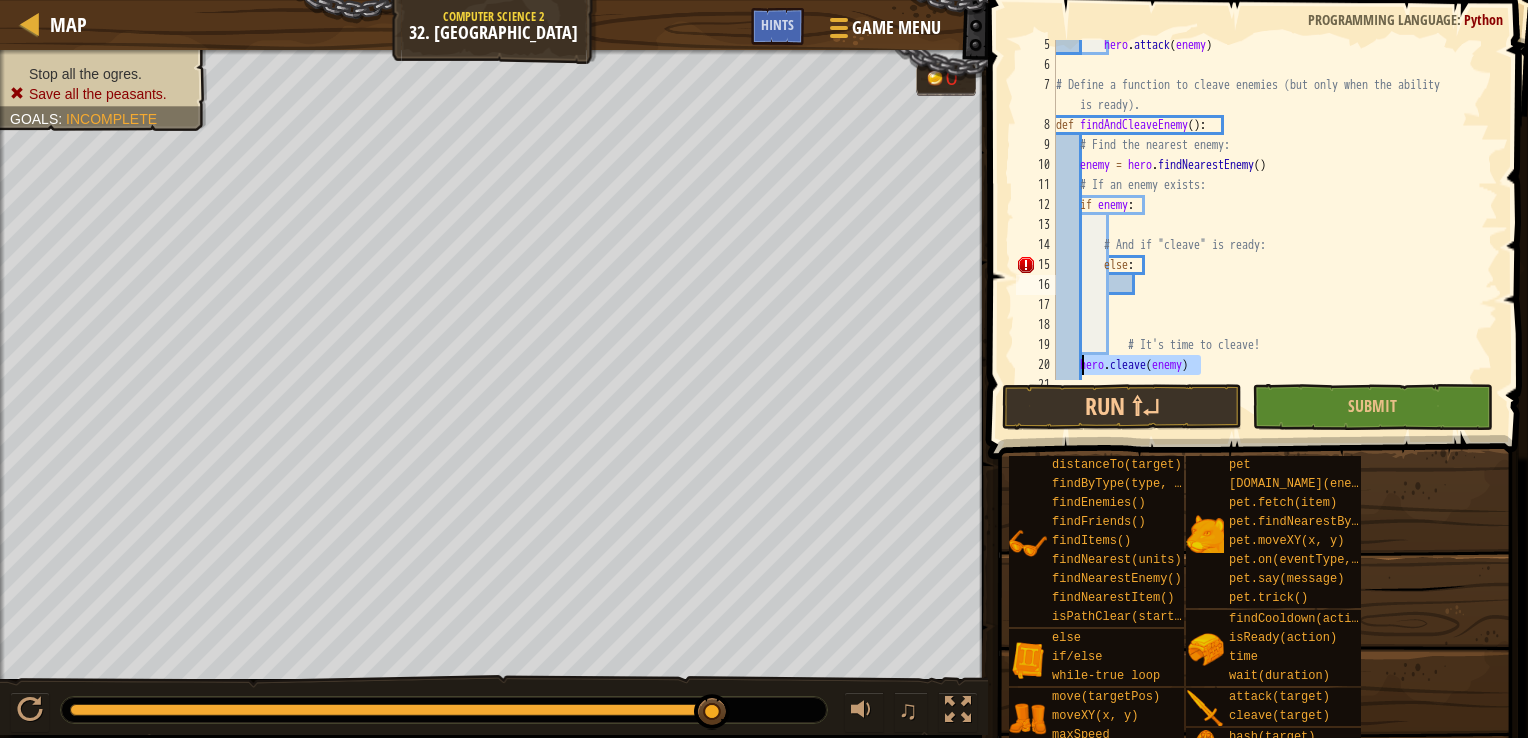click on "hero . attack ( enemy ) # Define a function to cleave enemies (but only when the ability       is ready). def   findAndCleaveEnemy ( ) :      # Find the nearest enemy:      enemy   =   hero . findNearestEnemy ( )      # If an enemy exists:      if   enemy :                   # And if "cleave" is ready:          else :                                                 # It's time to cleave!      hero . cleave ( enemy )      pass" at bounding box center [1267, 225] 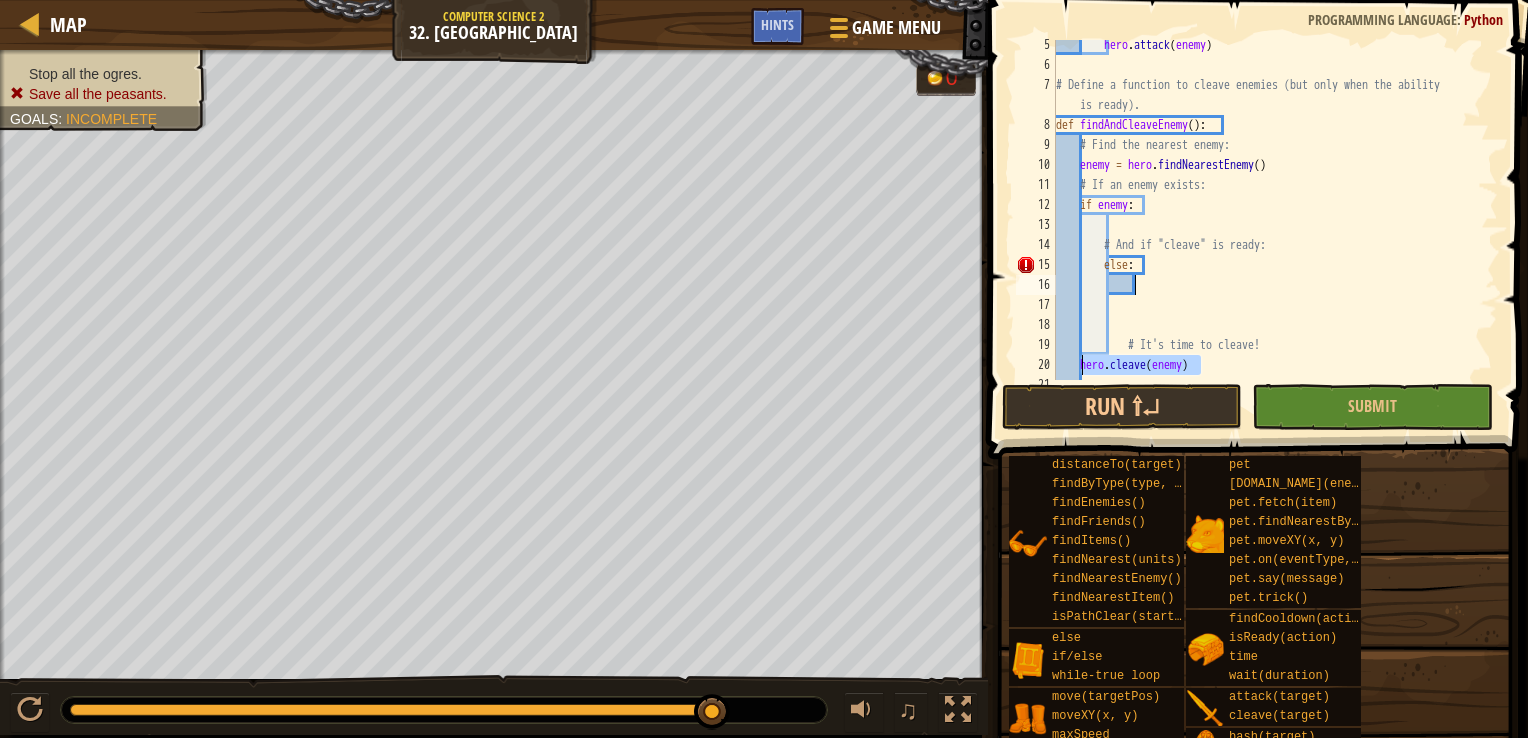 paste on "hero.cleave(enemy)" 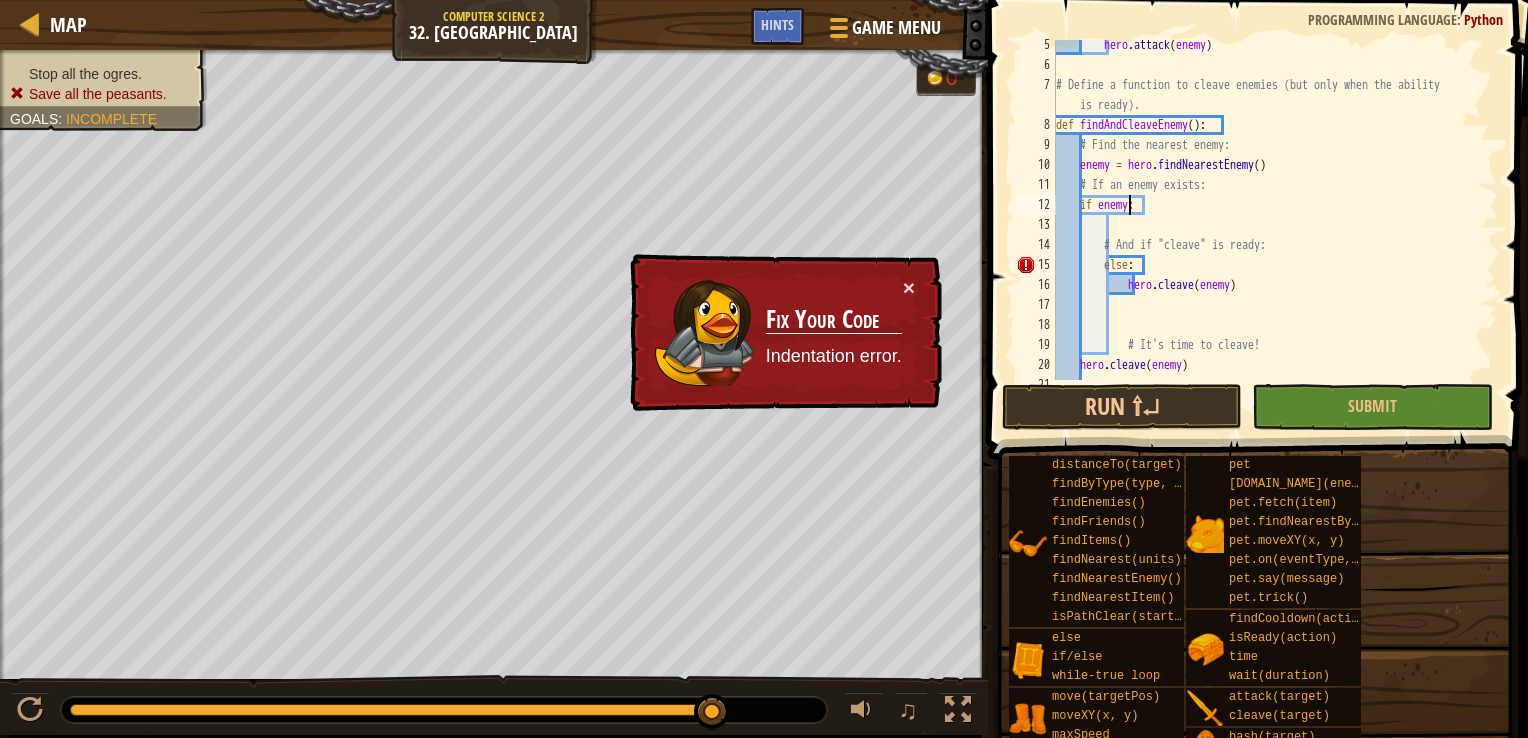 click on "hero . attack ( enemy ) # Define a function to cleave enemies (but only when the ability       is ready). def   findAndCleaveEnemy ( ) :      # Find the nearest enemy:      enemy   =   hero . findNearestEnemy ( )      # If an enemy exists:      if   enemy :                   # And if "cleave" is ready:          else :              hero . cleave ( enemy )                                    # It's time to cleave!      hero . cleave ( enemy )      pass" at bounding box center (1267, 225) 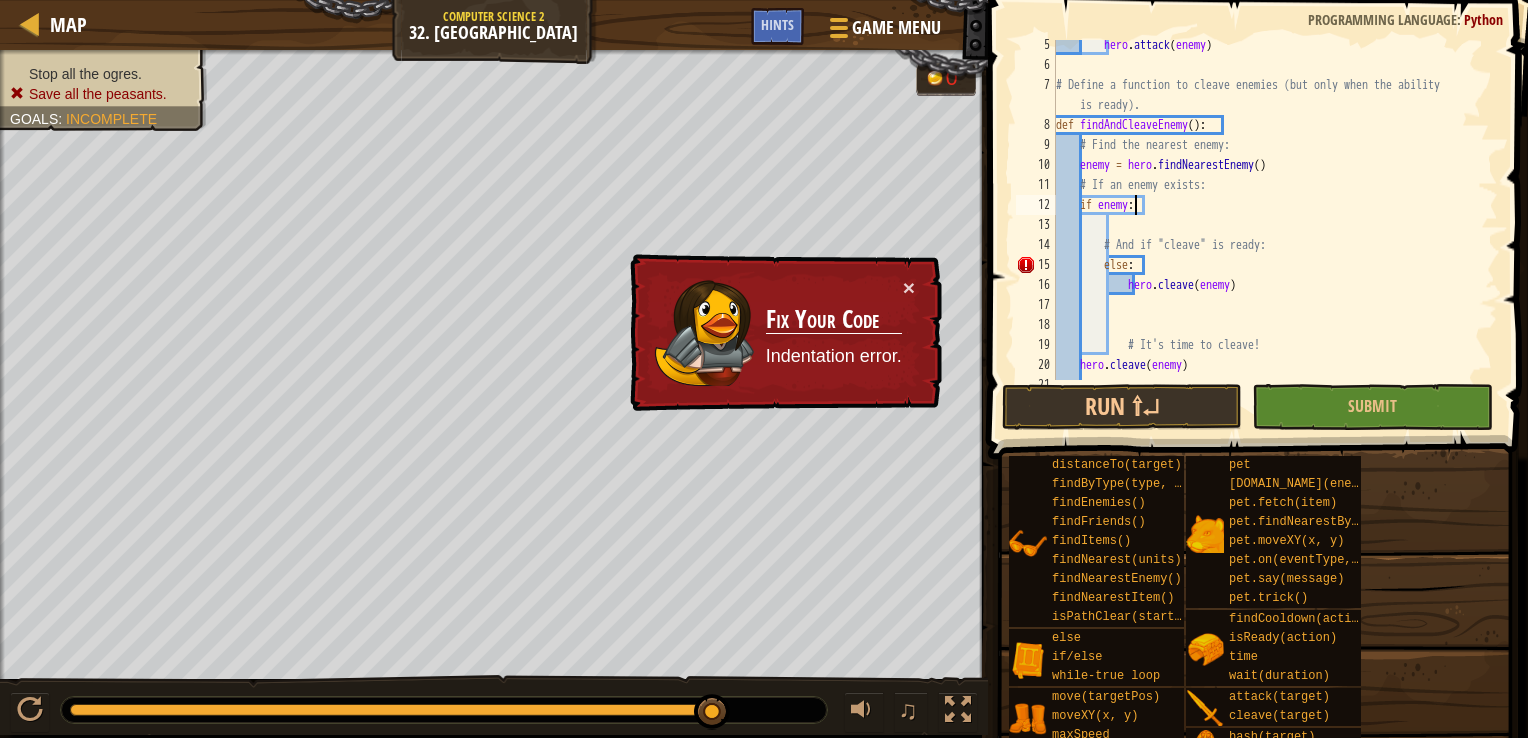 click on "hero . attack ( enemy ) # Define a function to cleave enemies (but only when the ability       is ready). def   findAndCleaveEnemy ( ) :      # Find the nearest enemy:      enemy   =   hero . findNearestEnemy ( )      # If an enemy exists:      if   enemy :                   # And if "cleave" is ready:          else :              hero . cleave ( enemy )                                    # It's time to cleave!      hero . cleave ( enemy )      pass" at bounding box center [1267, 225] 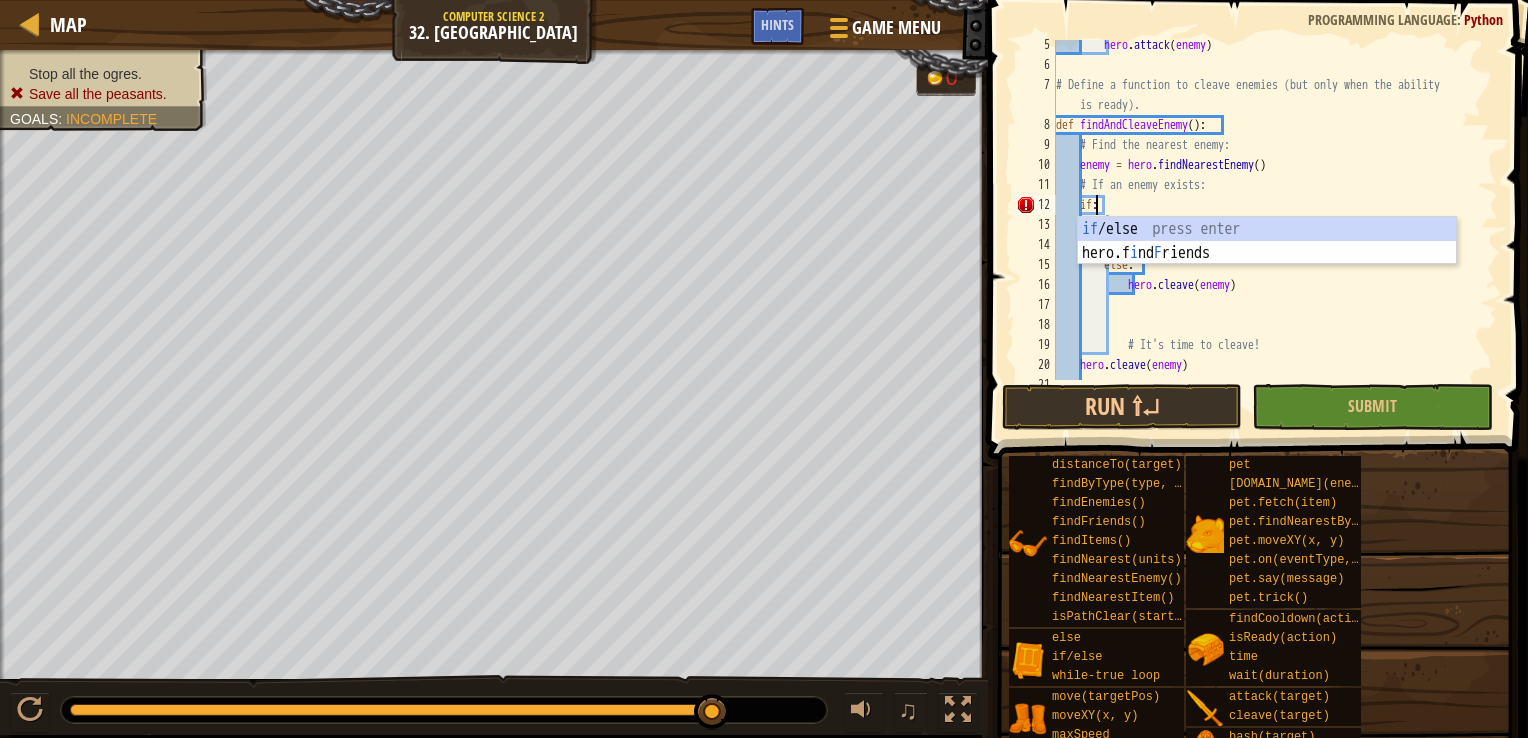 scroll, scrollTop: 9, scrollLeft: 2, axis: both 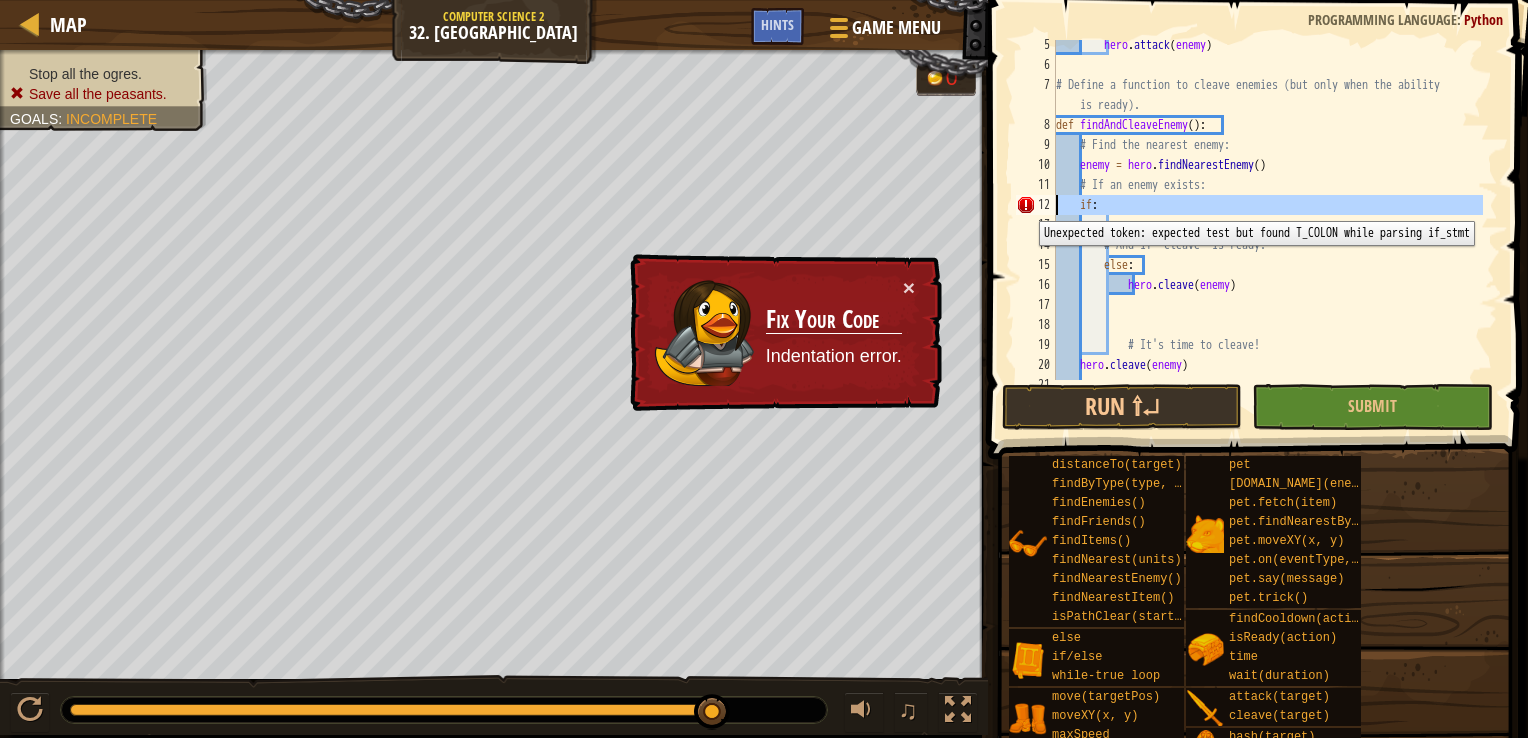 click on "12" at bounding box center (1036, 205) 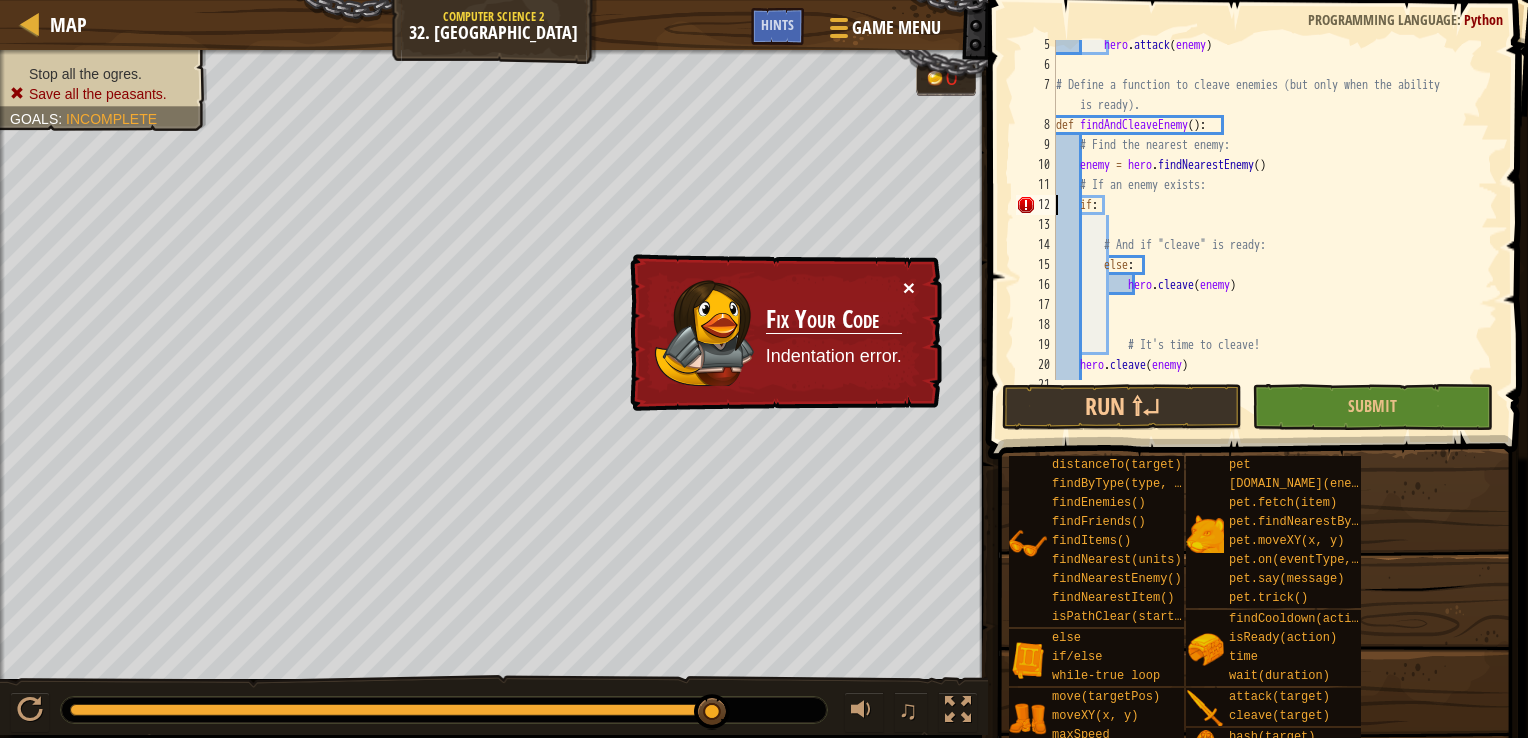 type on "if:" 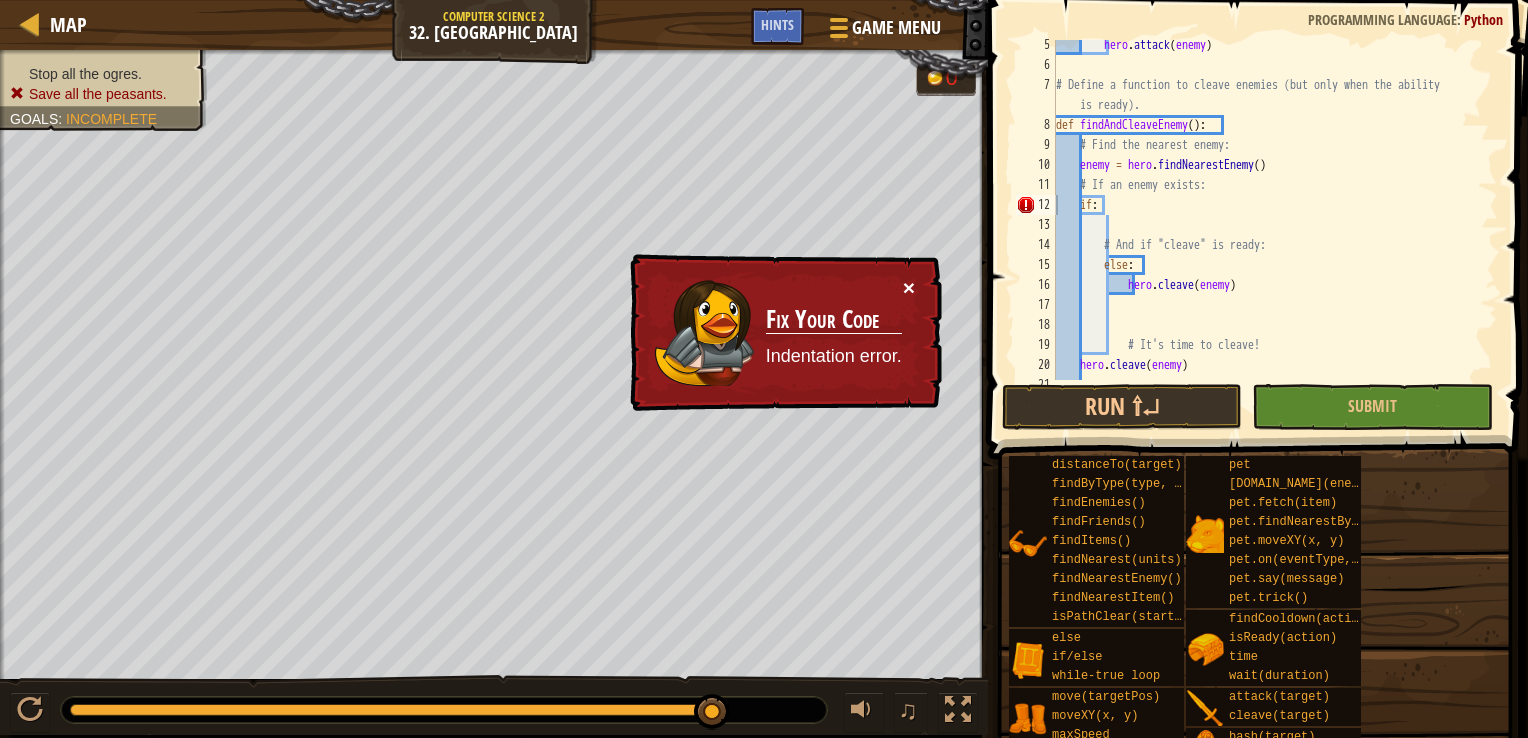 click on "×" at bounding box center (909, 287) 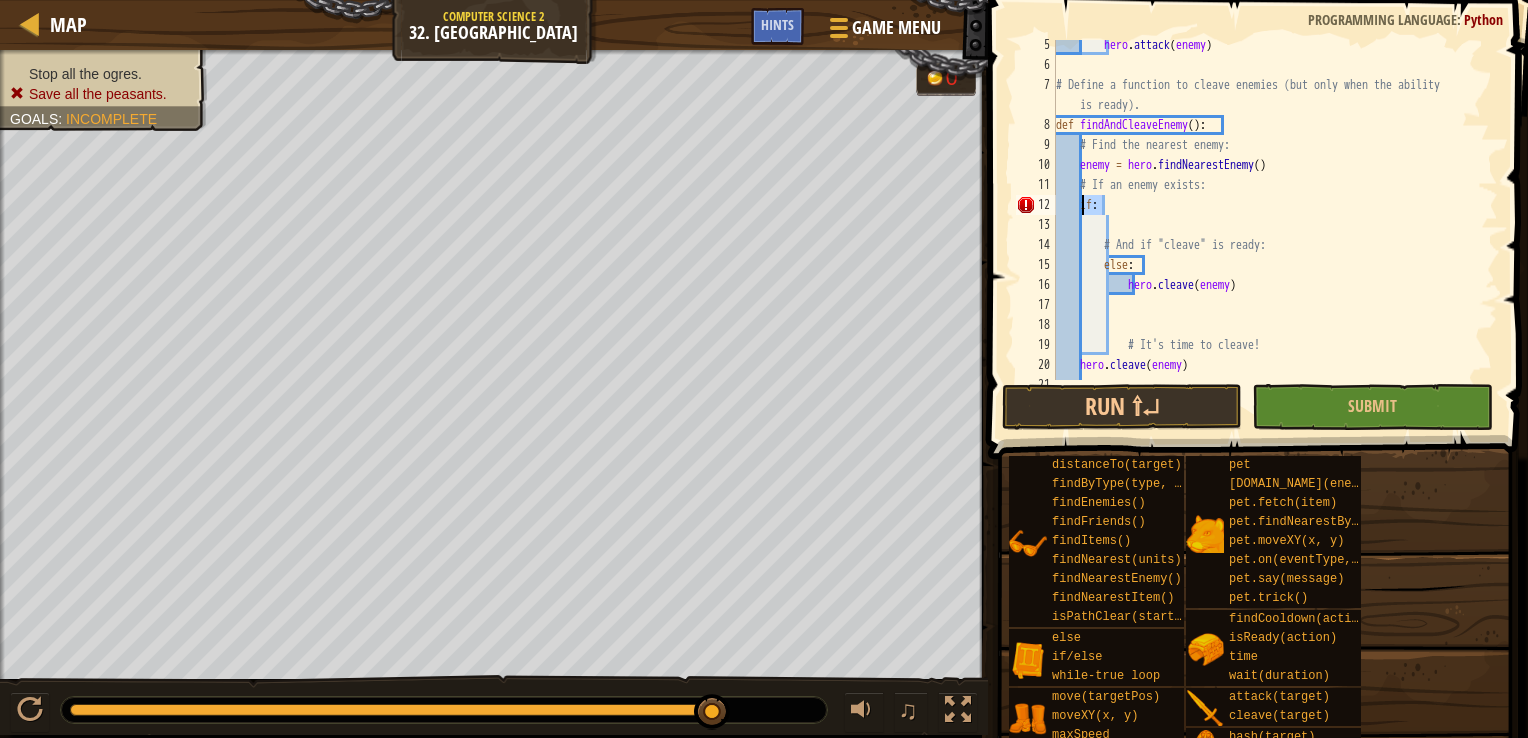 drag, startPoint x: 1102, startPoint y: 205, endPoint x: 1080, endPoint y: 205, distance: 22 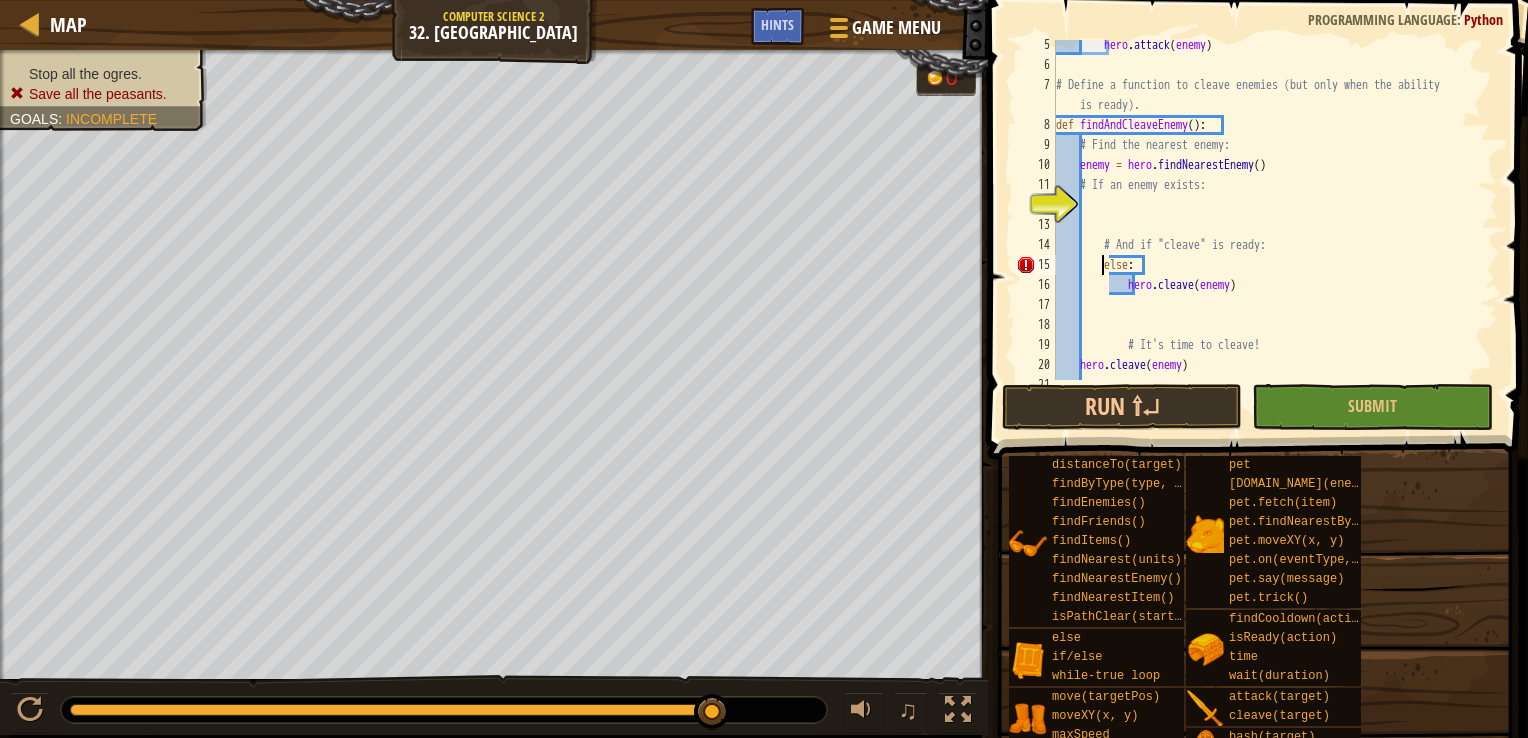 click on "hero . attack ( enemy ) # Define a function to cleave enemies (but only when the ability       is ready). def   findAndCleaveEnemy ( ) :      # Find the nearest enemy:      enemy   =   hero . findNearestEnemy ( )      # If an enemy exists:                        # And if "cleave" is ready:          else :              hero . cleave ( enemy )                                    # It's time to cleave!      hero . cleave ( enemy )      pass" at bounding box center (1267, 225) 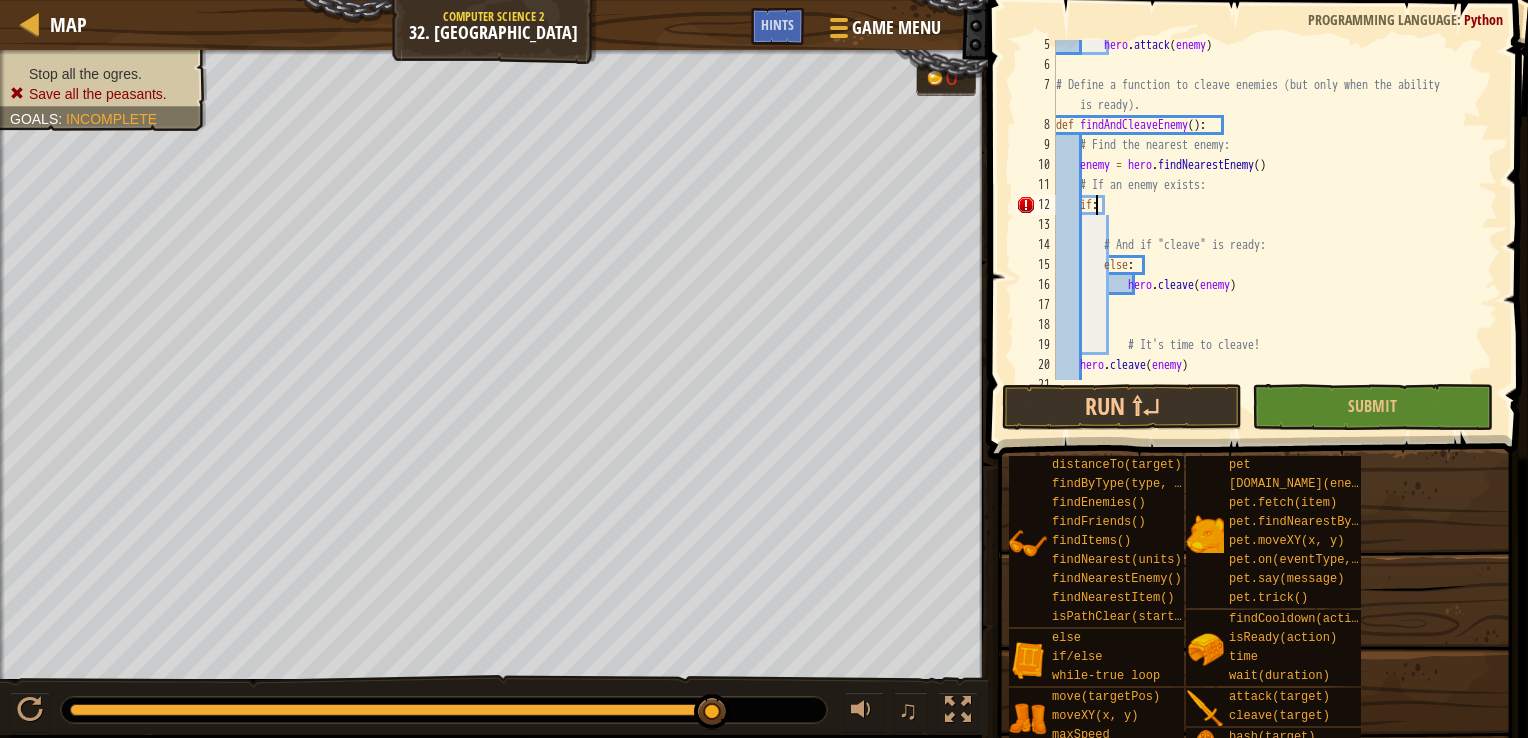 click on "hero . attack ( enemy ) # Define a function to cleave enemies (but only when the ability       is ready). def   findAndCleaveEnemy ( ) :      # Find the nearest enemy:      enemy   =   hero . findNearestEnemy ( )      # If an enemy exists:      if :                   # And if "cleave" is ready:          else :              hero . cleave ( enemy )                                    # It's time to cleave!      hero . cleave ( enemy )      pass" at bounding box center [1267, 225] 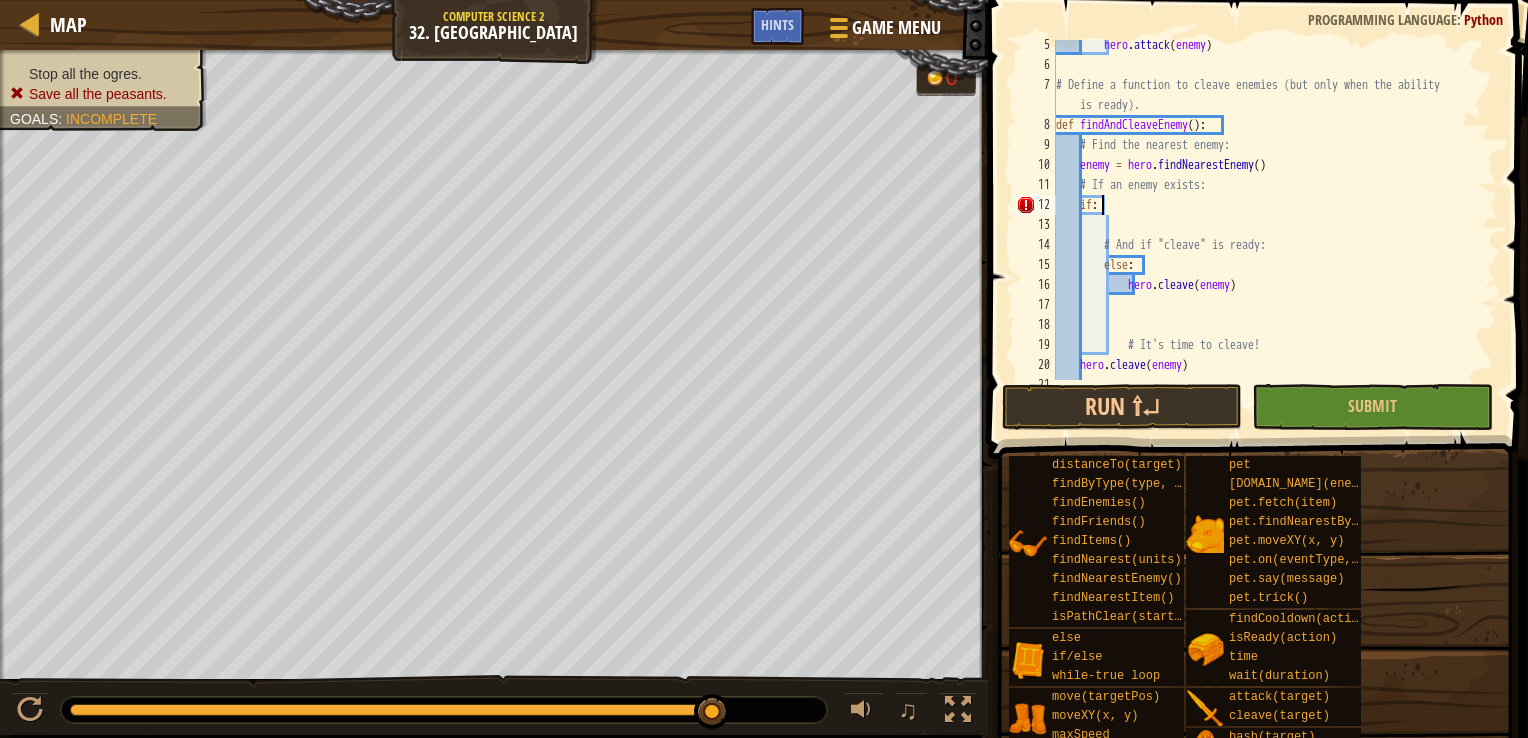 click on "hero . attack ( enemy ) # Define a function to cleave enemies (but only when the ability       is ready). def   findAndCleaveEnemy ( ) :      # Find the nearest enemy:      enemy   =   hero . findNearestEnemy ( )      # If an enemy exists:      if :                   # And if "cleave" is ready:          else :              hero . cleave ( enemy )                                    # It's time to cleave!      hero . cleave ( enemy )      pass" at bounding box center [1267, 225] 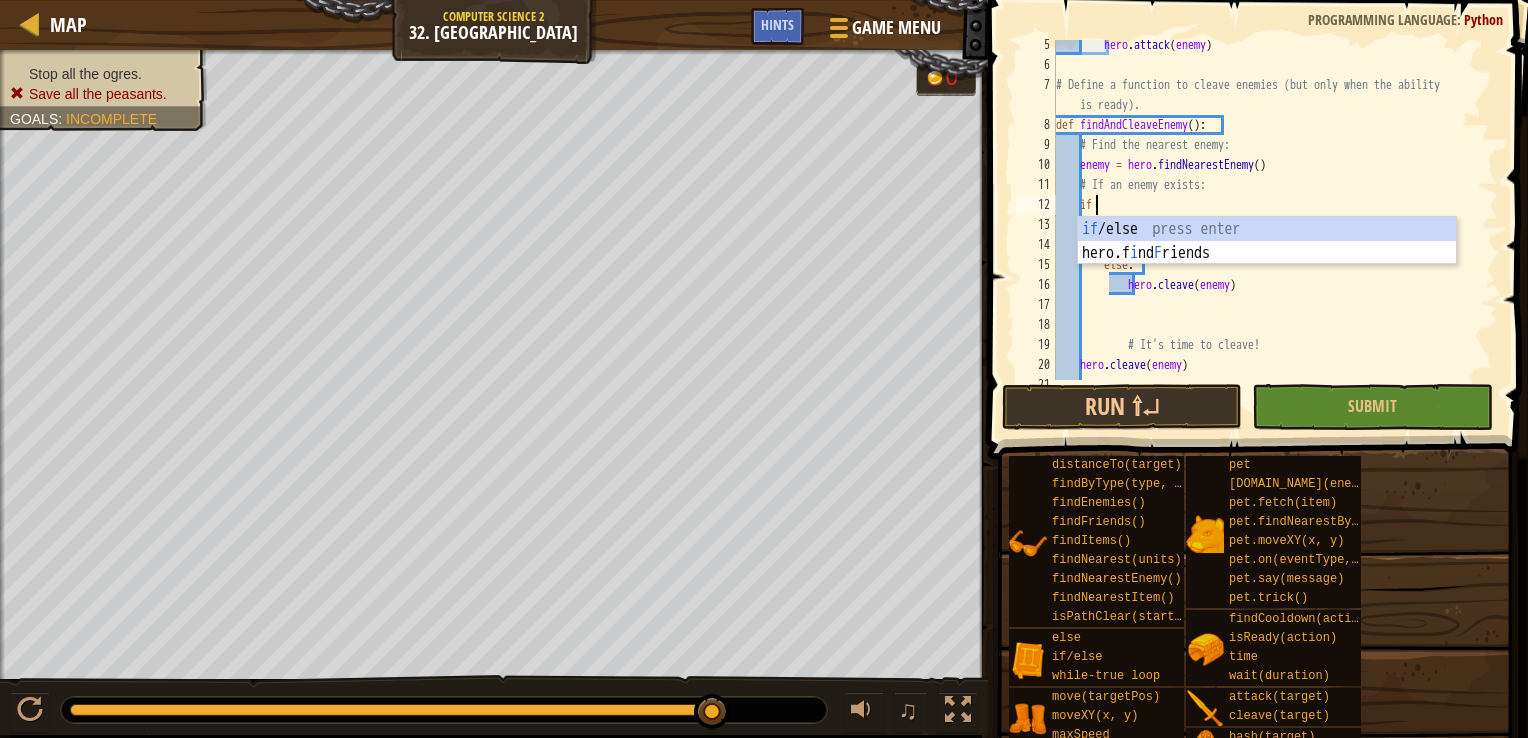 type on "i" 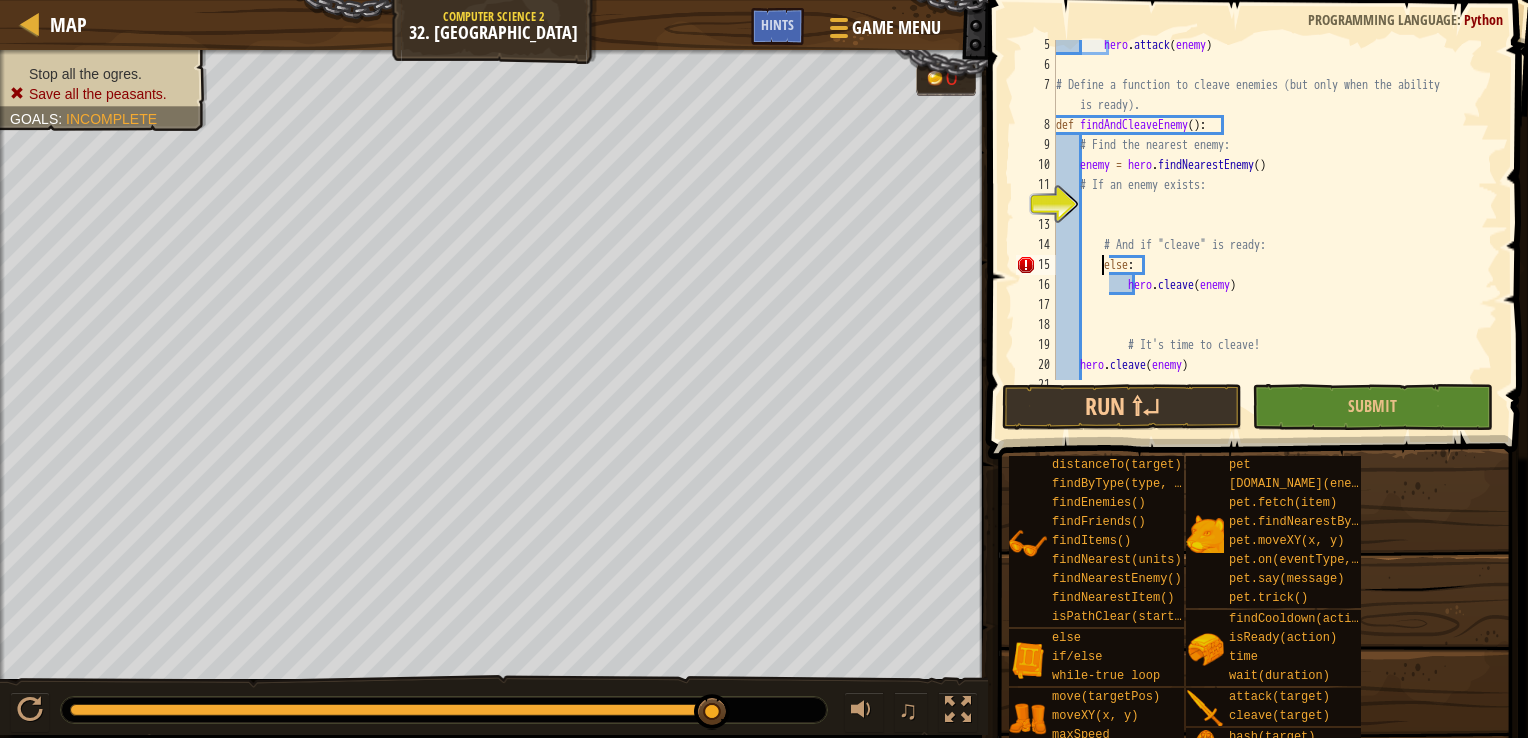 click on "hero . attack ( enemy ) # Define a function to cleave enemies (but only when the ability       is ready). def   findAndCleaveEnemy ( ) :      # Find the nearest enemy:      enemy   =   hero . findNearestEnemy ( )      # If an enemy exists:                        # And if "cleave" is ready:          else :              hero . cleave ( enemy )                                    # It's time to cleave!      hero . cleave ( enemy )      pass" at bounding box center [1267, 225] 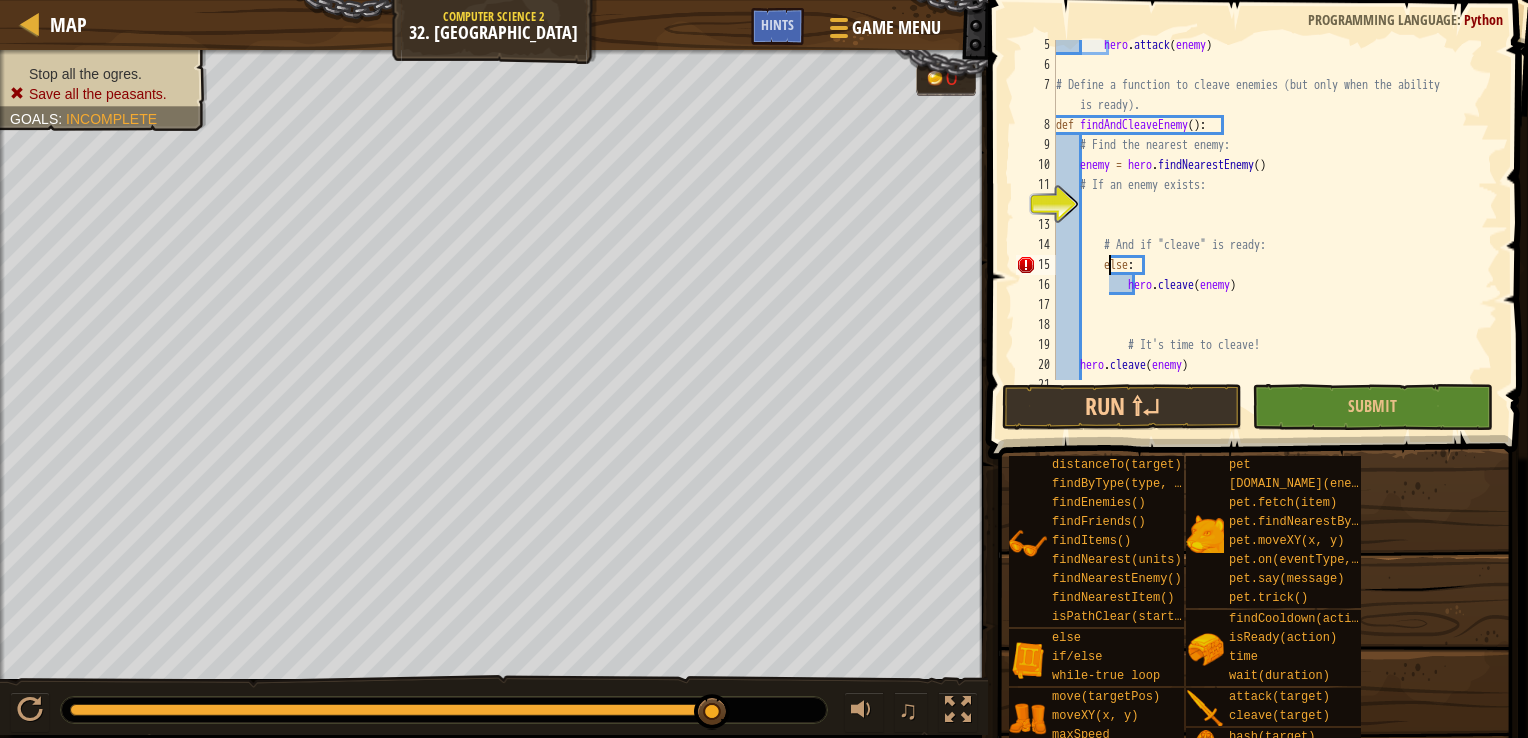 type on "else:" 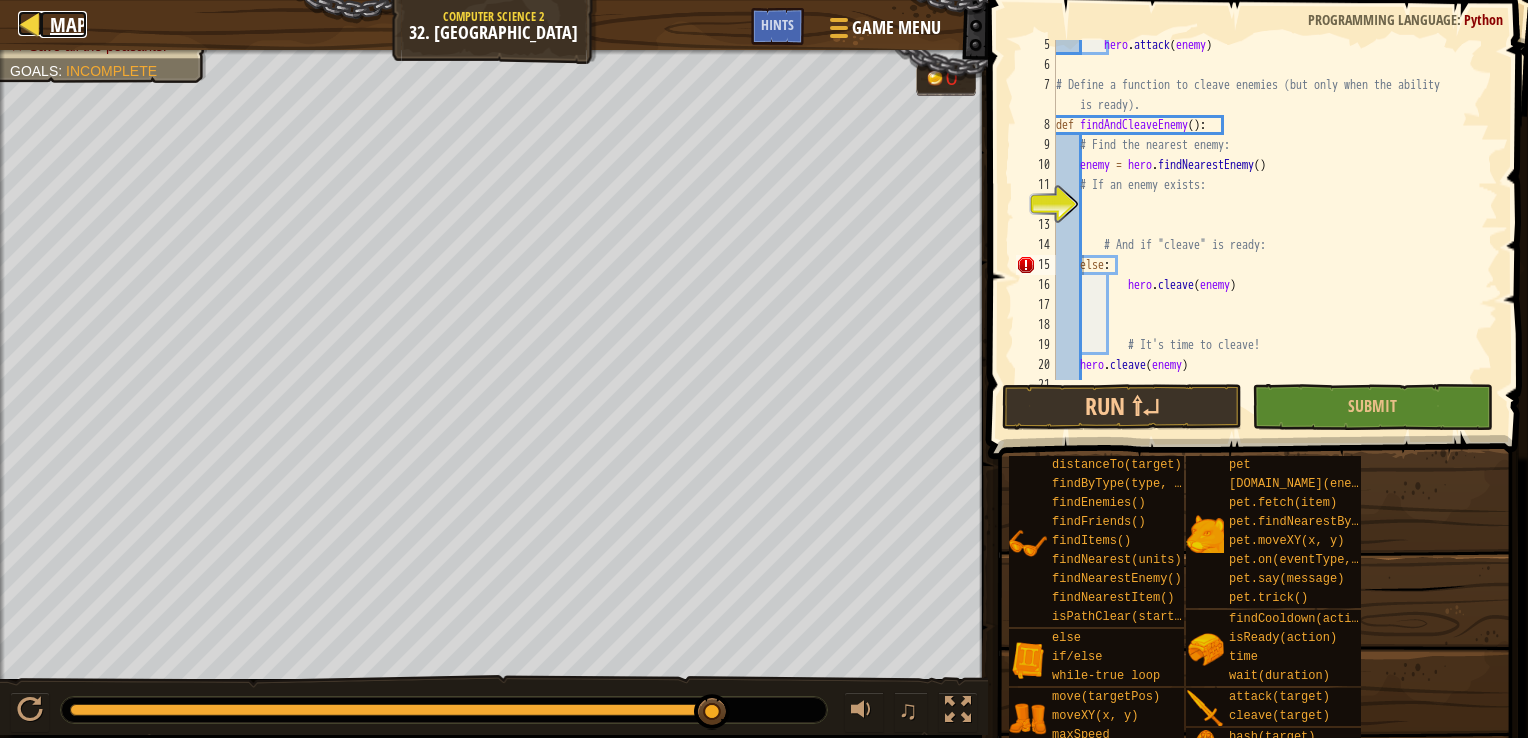 click on "Map" at bounding box center [68, 24] 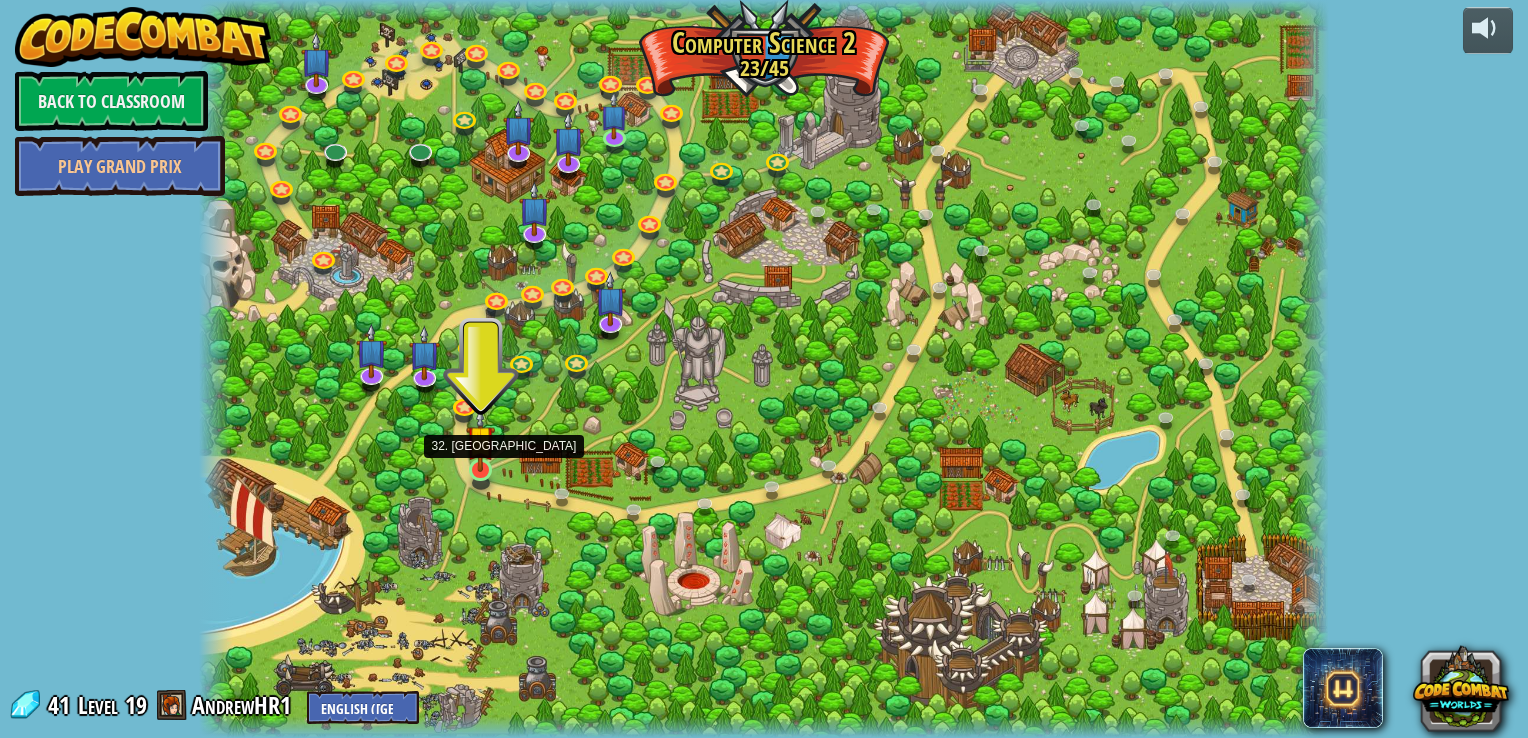 click at bounding box center (480, 439) 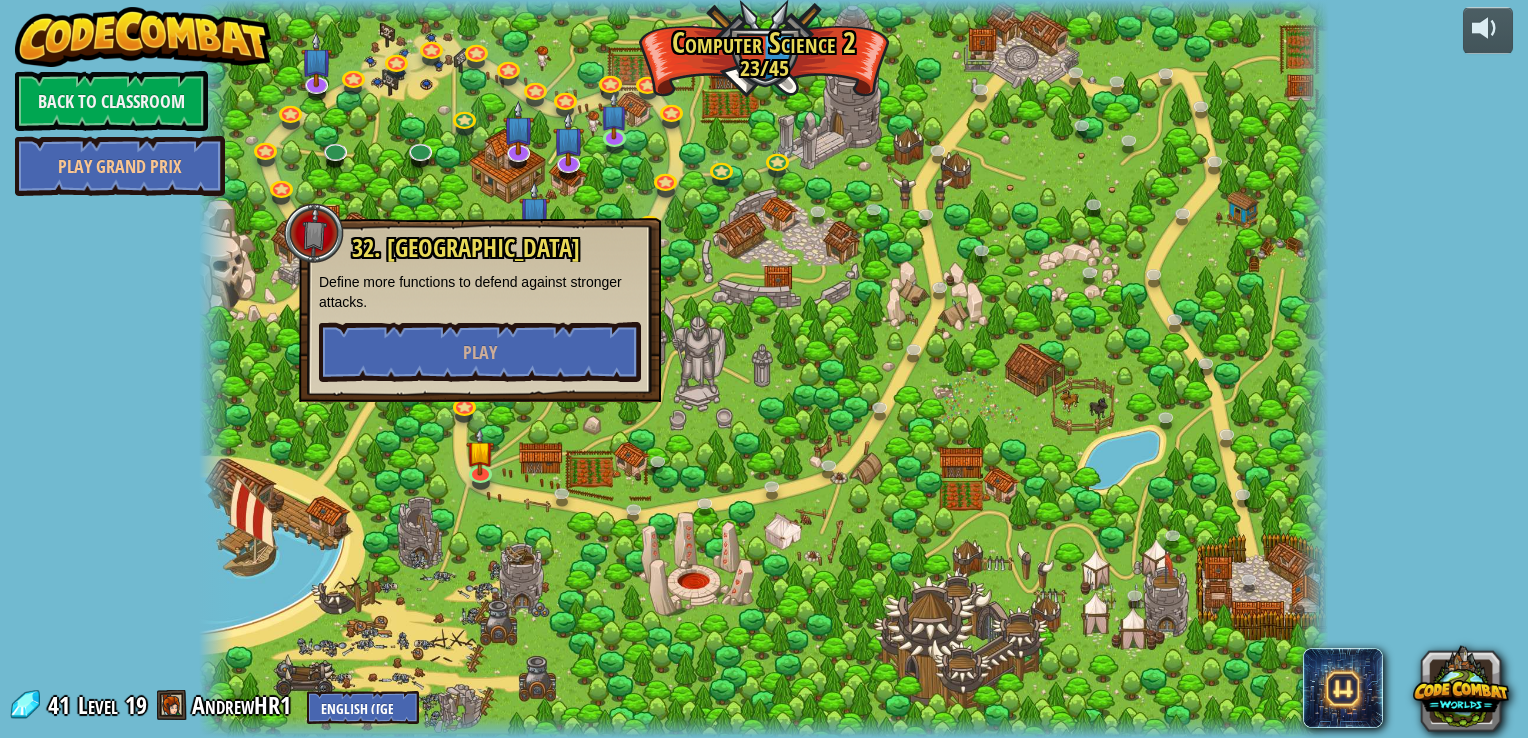 click on "32. Village Warder Define more functions to defend against stronger attacks.
Play" at bounding box center (480, 310) 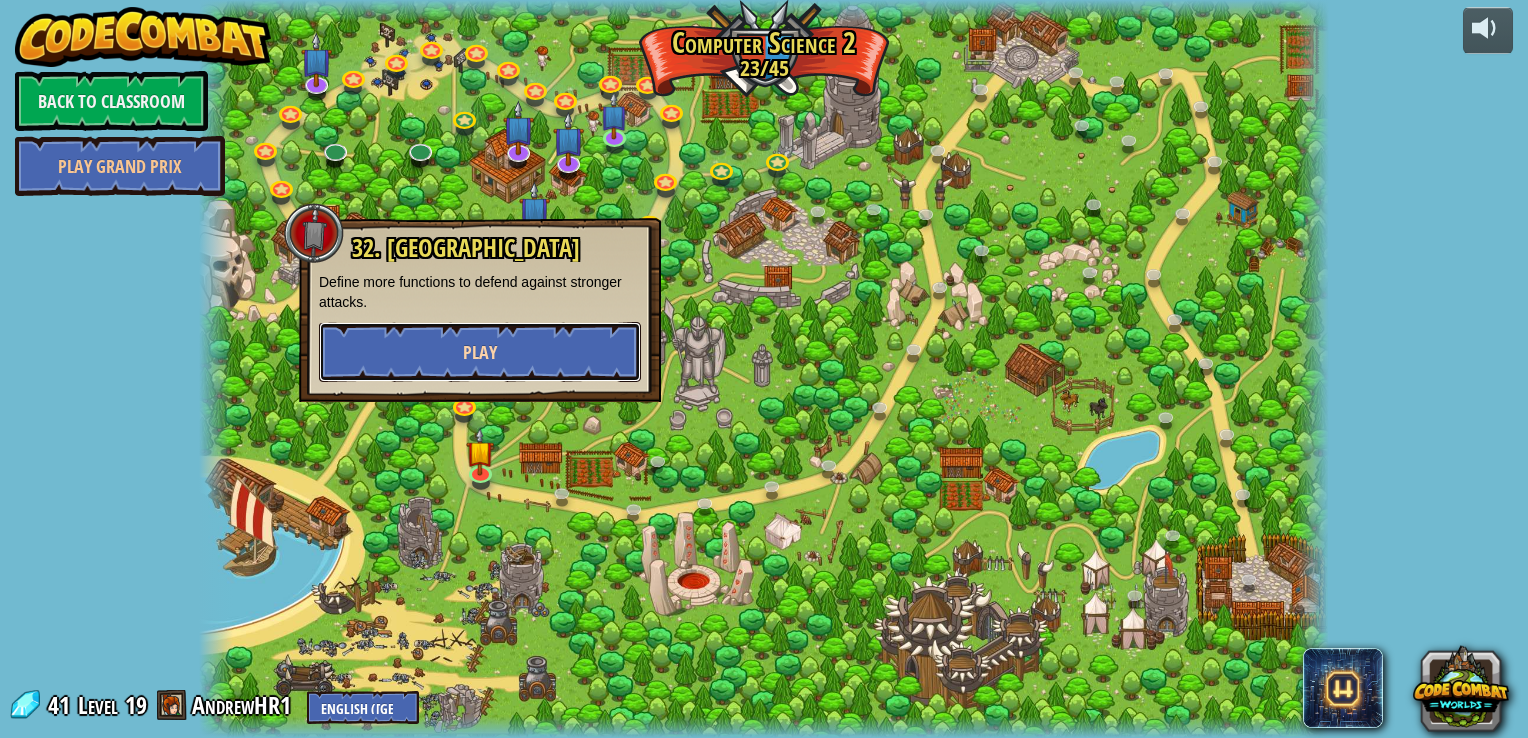 click on "Play" at bounding box center (480, 352) 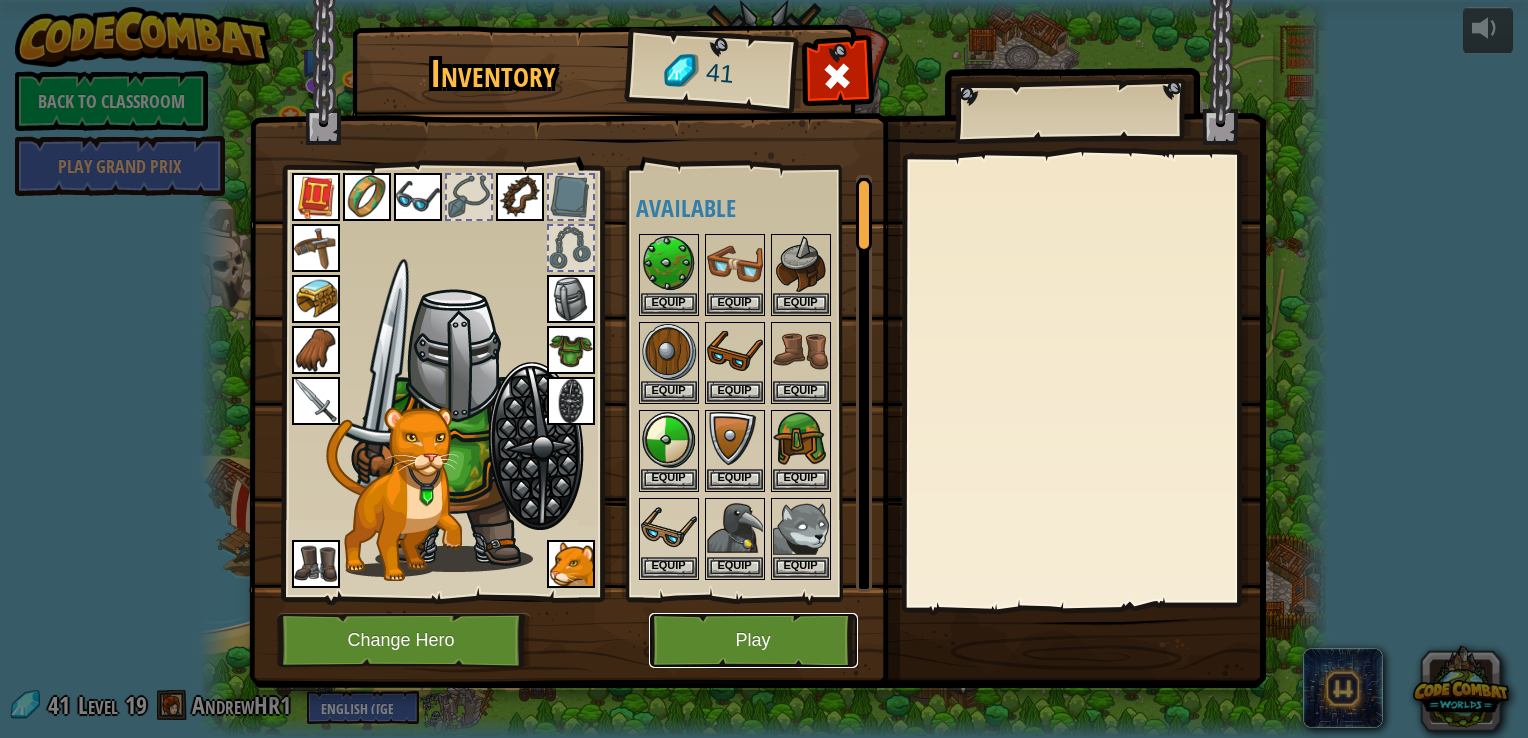 click on "Play" at bounding box center [753, 640] 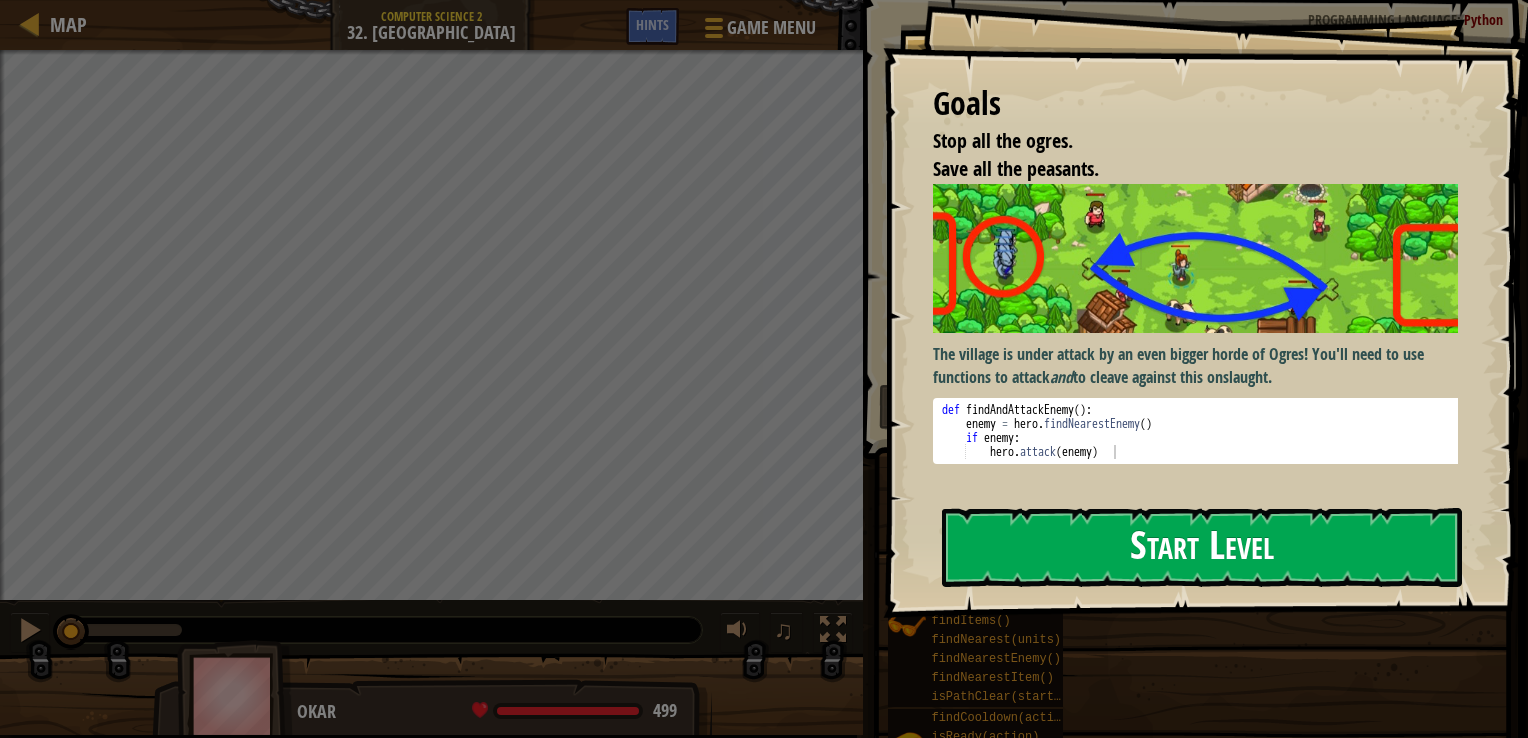 click on "Start Level" at bounding box center (1202, 547) 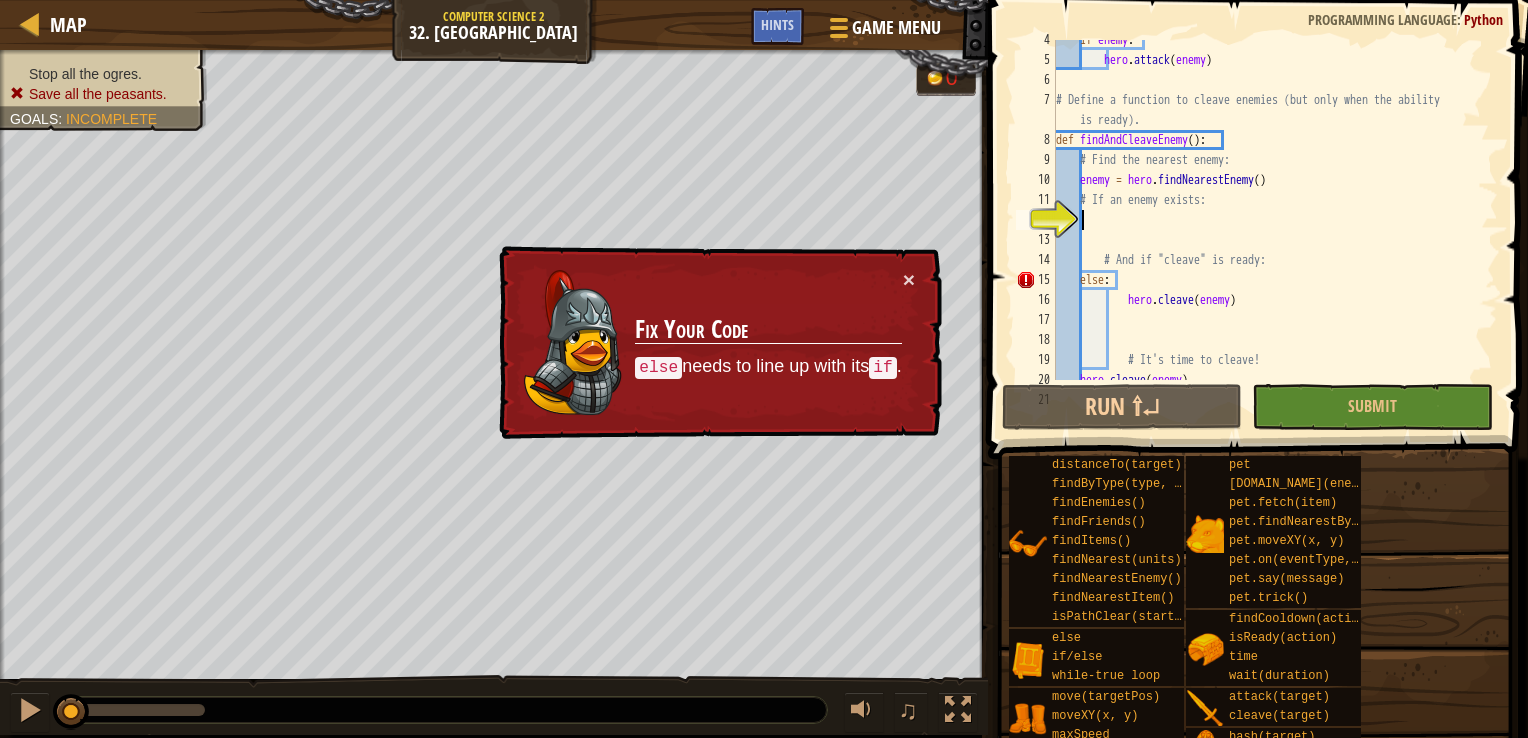 scroll, scrollTop: 70, scrollLeft: 0, axis: vertical 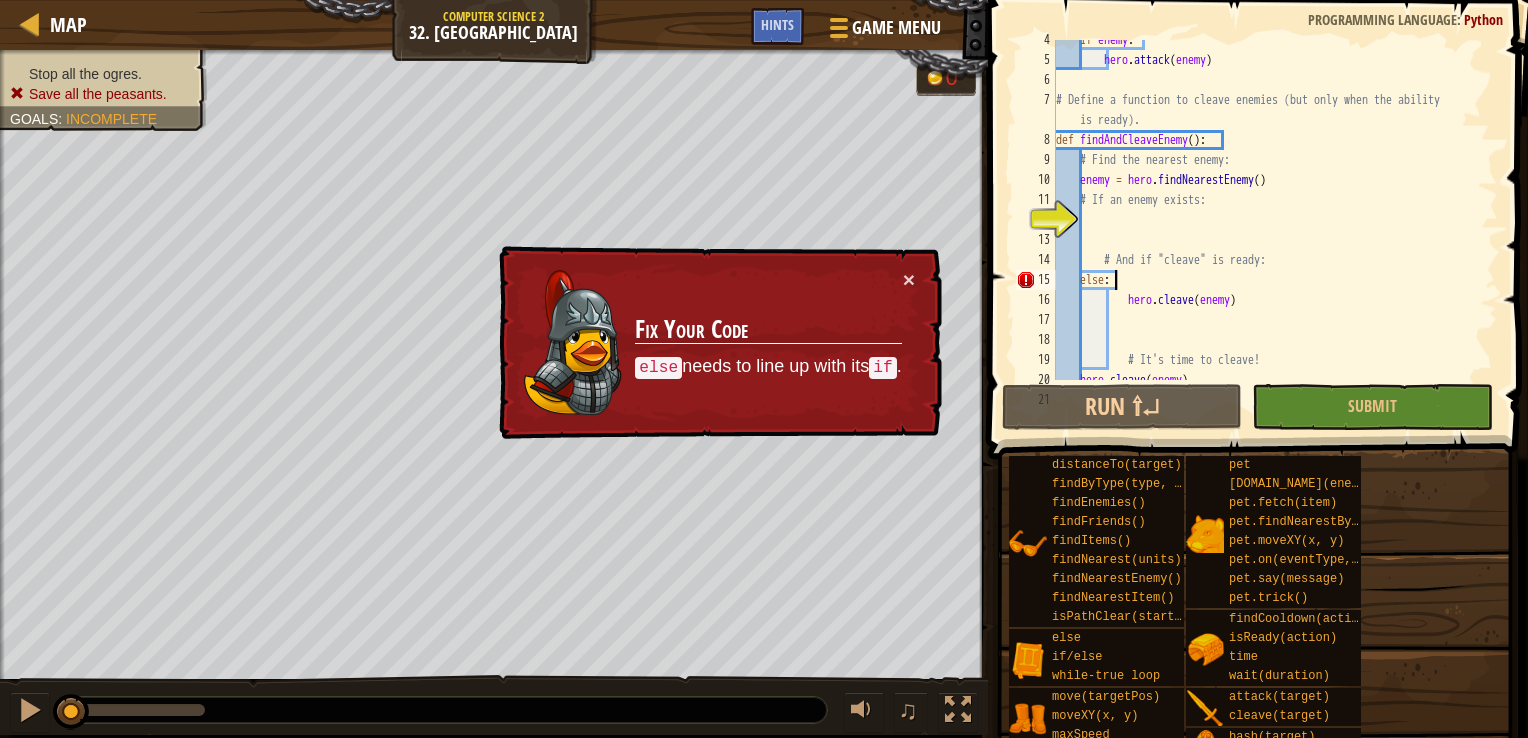 click on "if   enemy :          hero . attack ( enemy ) # Define a function to cleave enemies (but only when the ability       is ready). def   findAndCleaveEnemy ( ) :      # Find the nearest enemy:      enemy   =   hero . findNearestEnemy ( )      # If an enemy exists:                        # And if "cleave" is ready:      else :              hero . cleave ( enemy )                                    # It's time to cleave!      hero . cleave ( enemy )" at bounding box center (1267, 220) 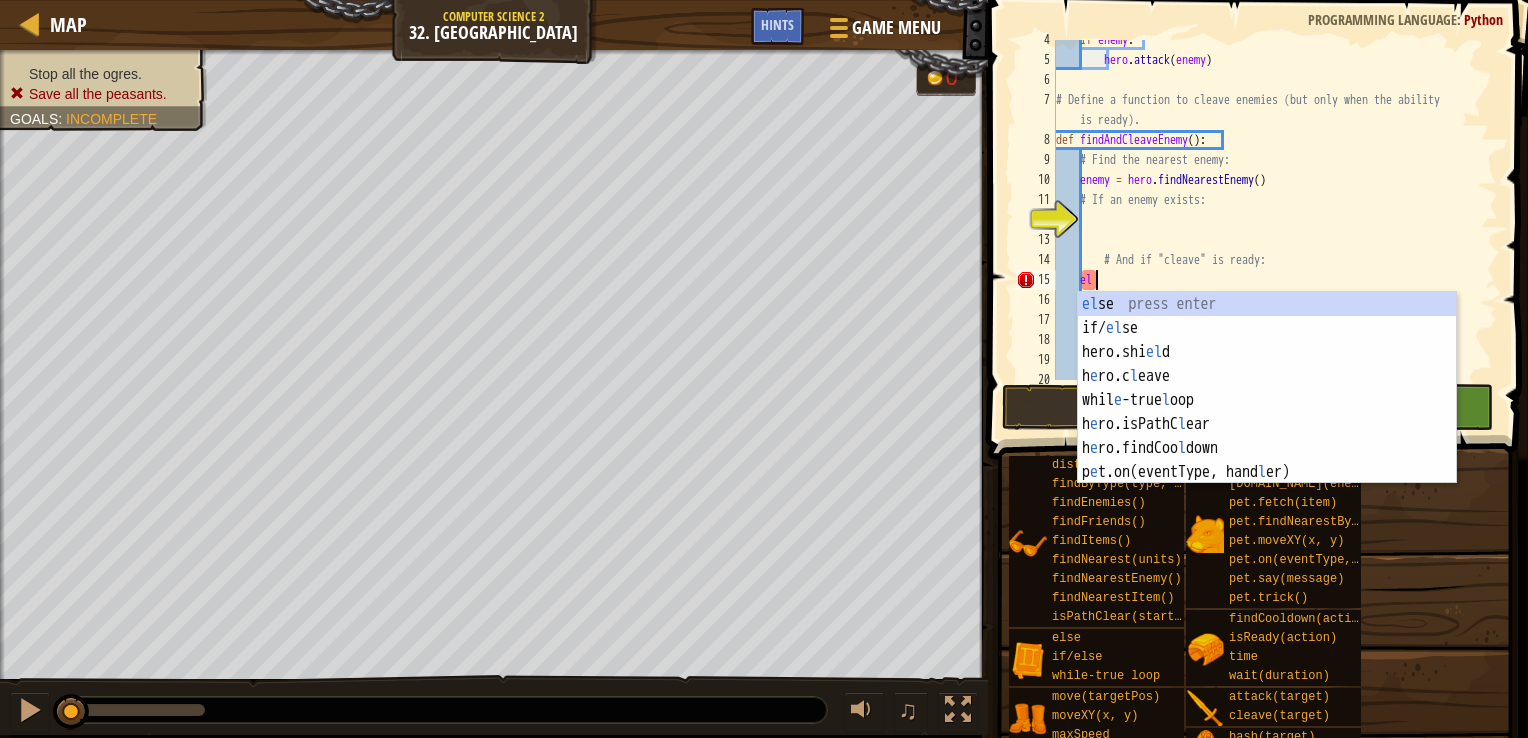 type on "e" 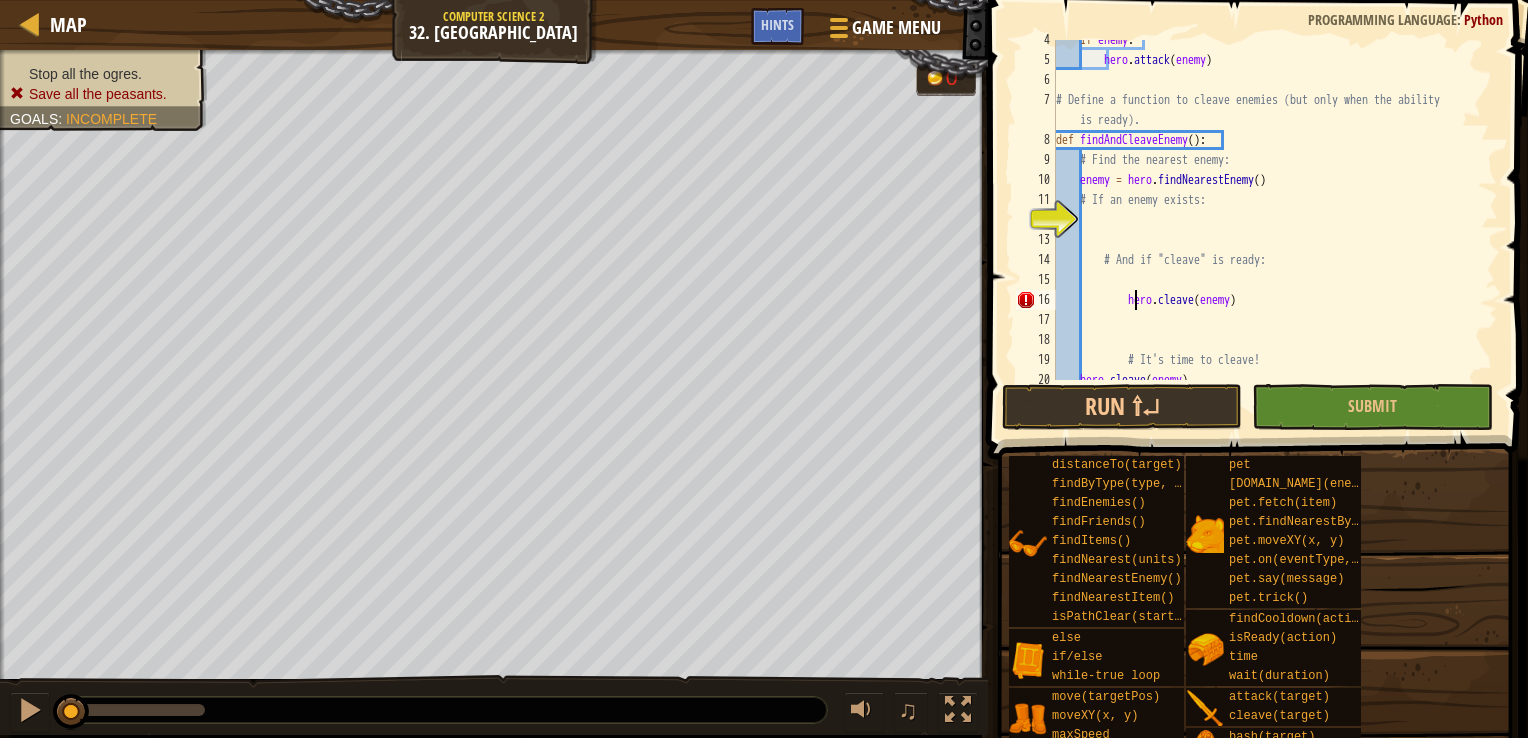click on "if   enemy :          hero . attack ( enemy ) # Define a function to cleave enemies (but only when the ability       is ready). def   findAndCleaveEnemy ( ) :      # Find the nearest enemy:      enemy   =   hero . findNearestEnemy ( )      # If an enemy exists:                        # And if "cleave" is ready:                   hero . cleave ( enemy )                                    # It's time to cleave!      hero . cleave ( enemy )" at bounding box center [1267, 220] 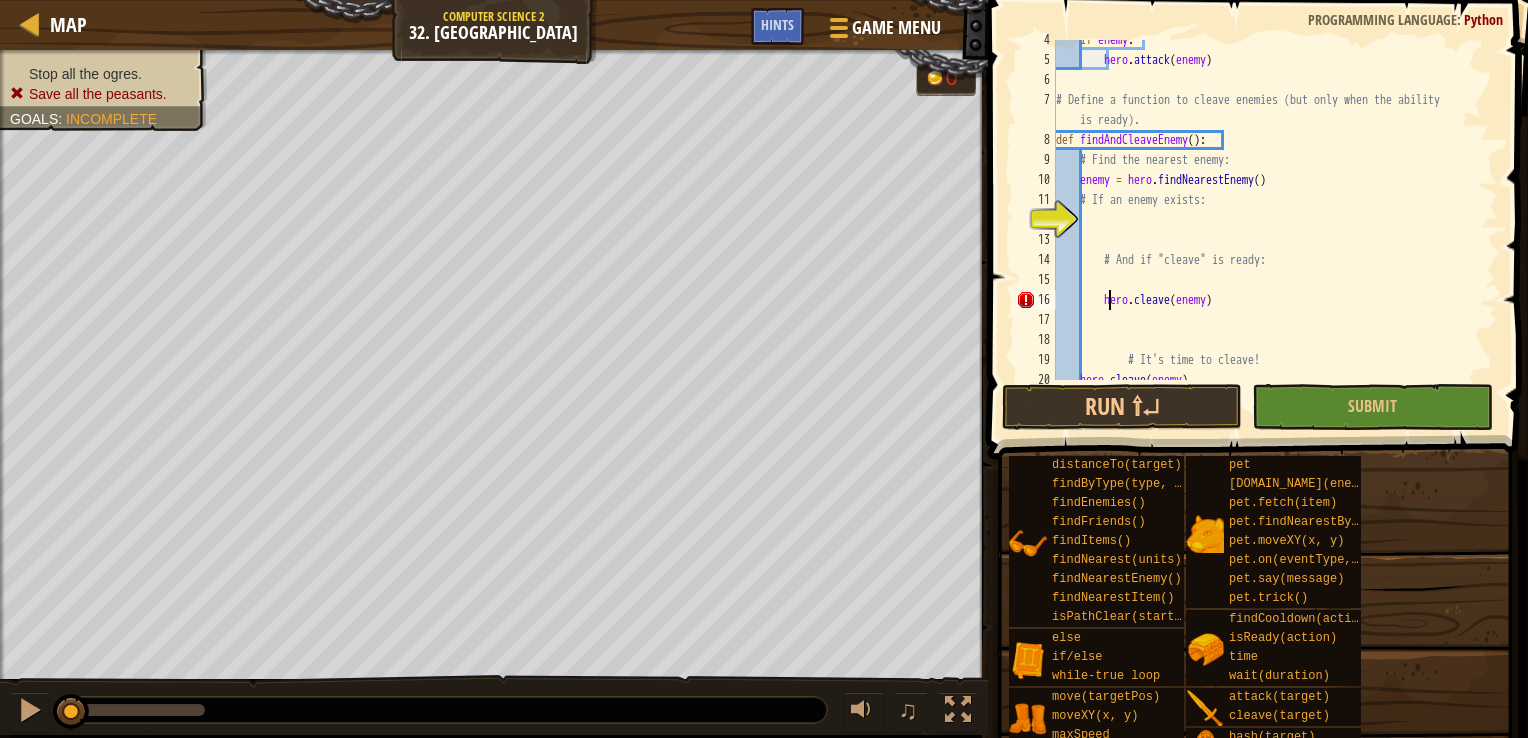 type on "hero.cleave(enemy)" 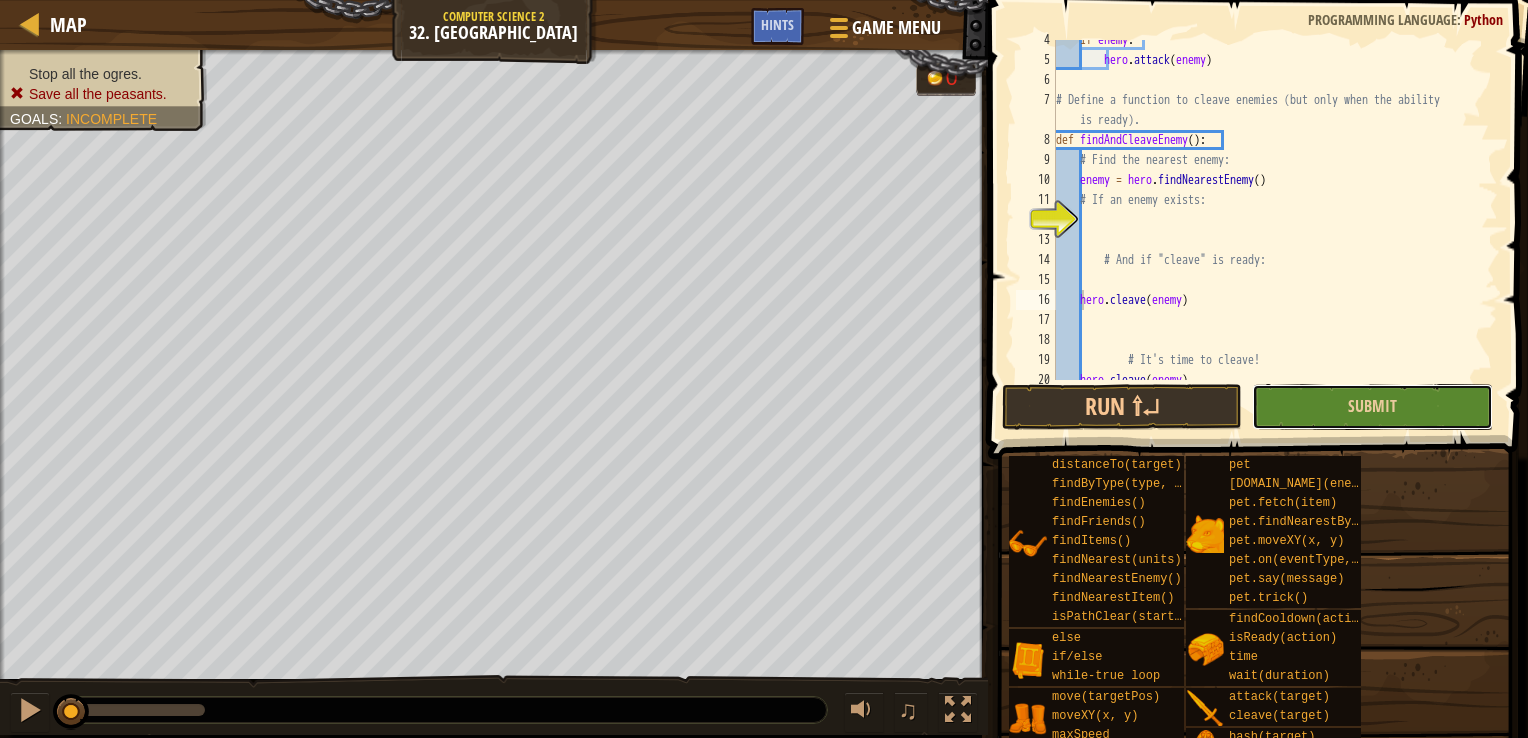 click on "Submit" at bounding box center [1372, 407] 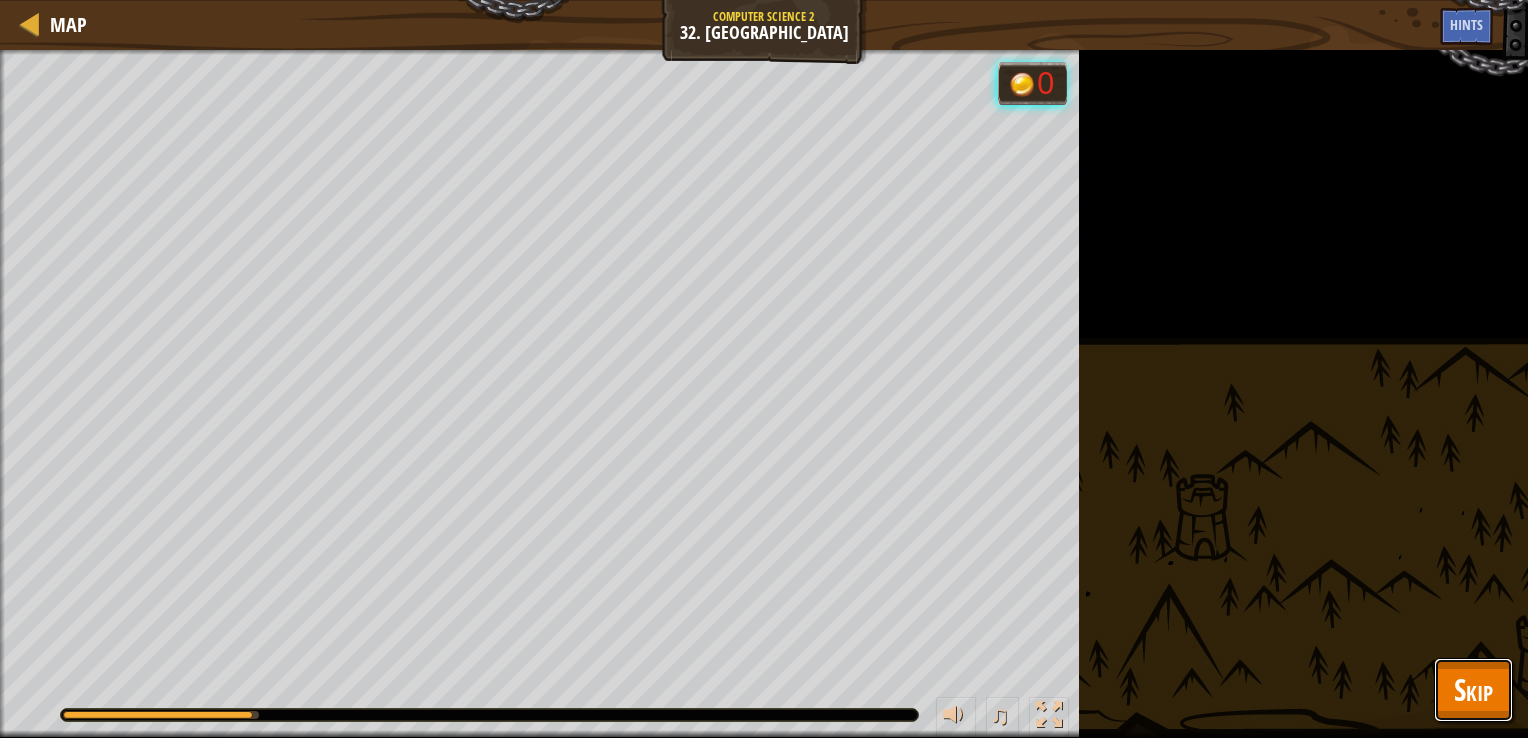 click on "Skip" at bounding box center (1473, 689) 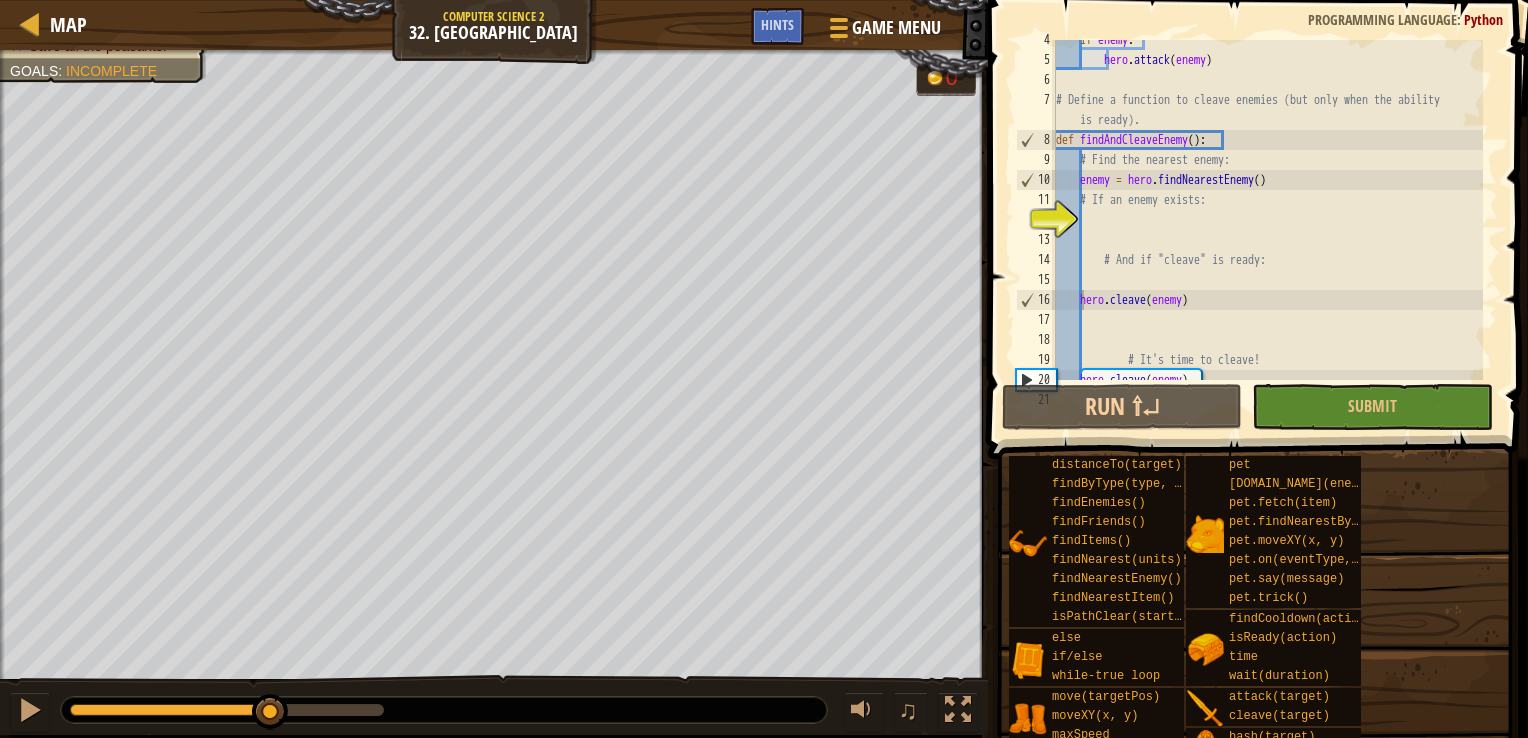 drag, startPoint x: 389, startPoint y: 705, endPoint x: 272, endPoint y: 696, distance: 117.34564 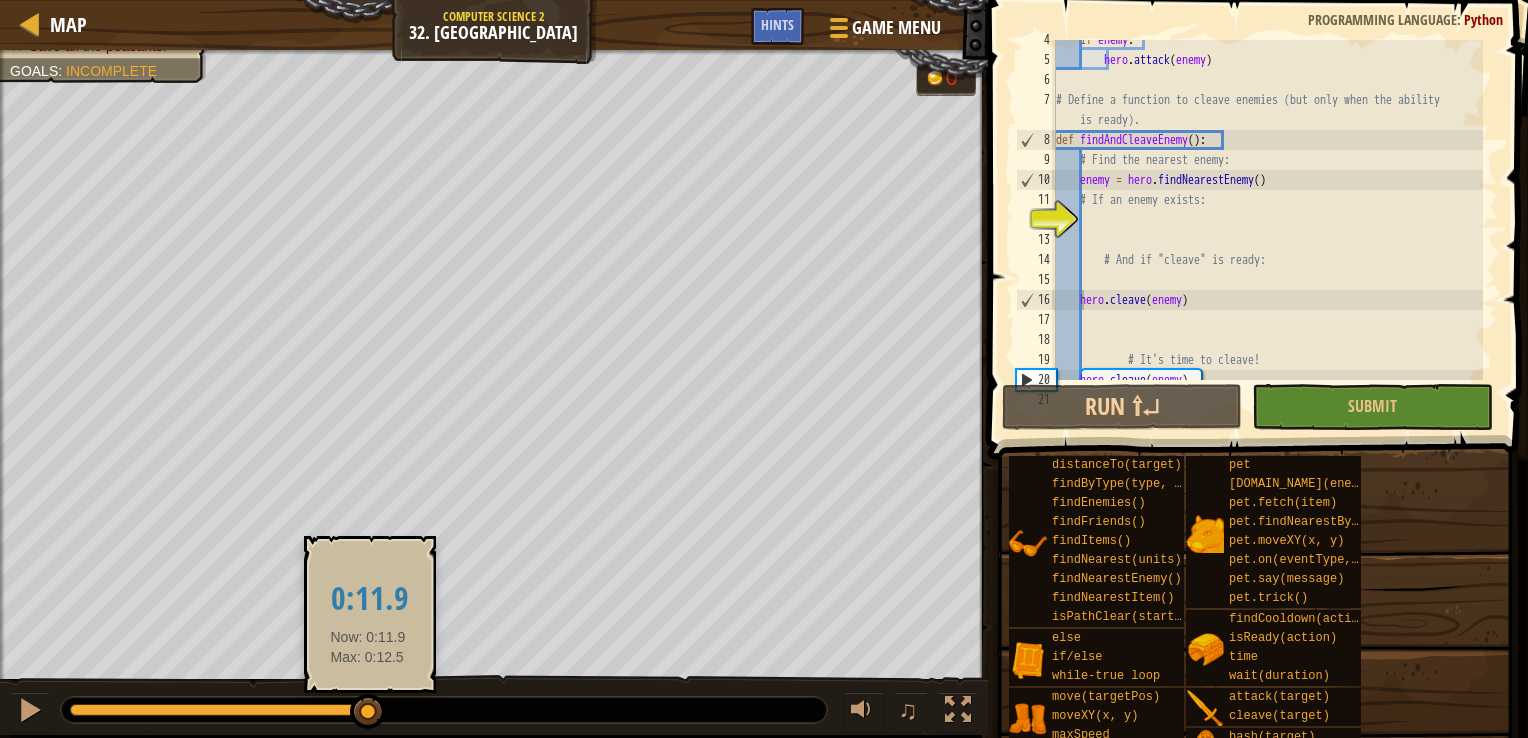 drag, startPoint x: 292, startPoint y: 704, endPoint x: 391, endPoint y: 723, distance: 100.80675 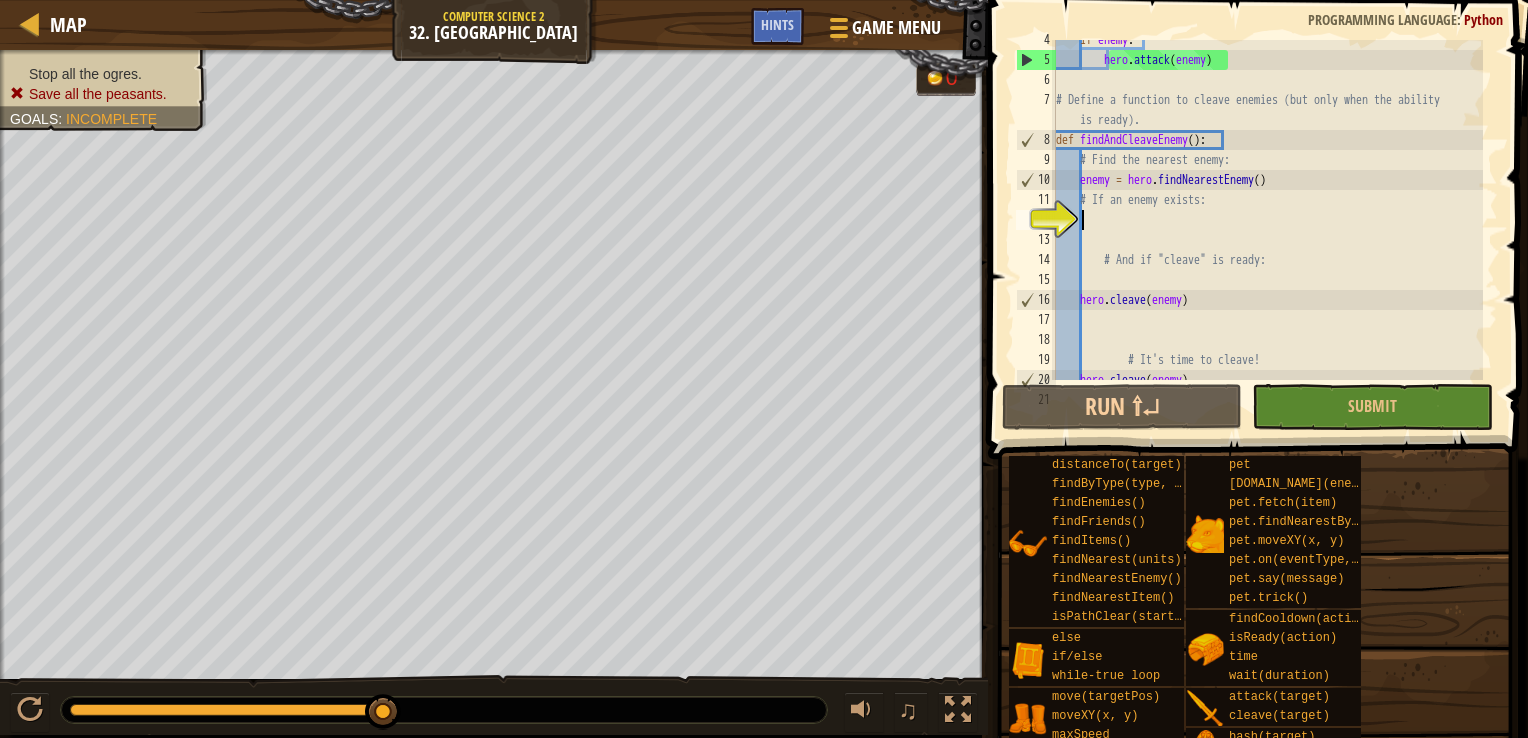 click on "if   enemy :          hero . attack ( enemy ) # Define a function to cleave enemies (but only when the ability       is ready). def   findAndCleaveEnemy ( ) :      # Find the nearest enemy:      enemy   =   hero . findNearestEnemy ( )      # If an enemy exists:                        # And if "cleave" is ready:           hero . cleave ( enemy )                                    # It's time to cleave!      hero . cleave ( enemy )" at bounding box center (1267, 220) 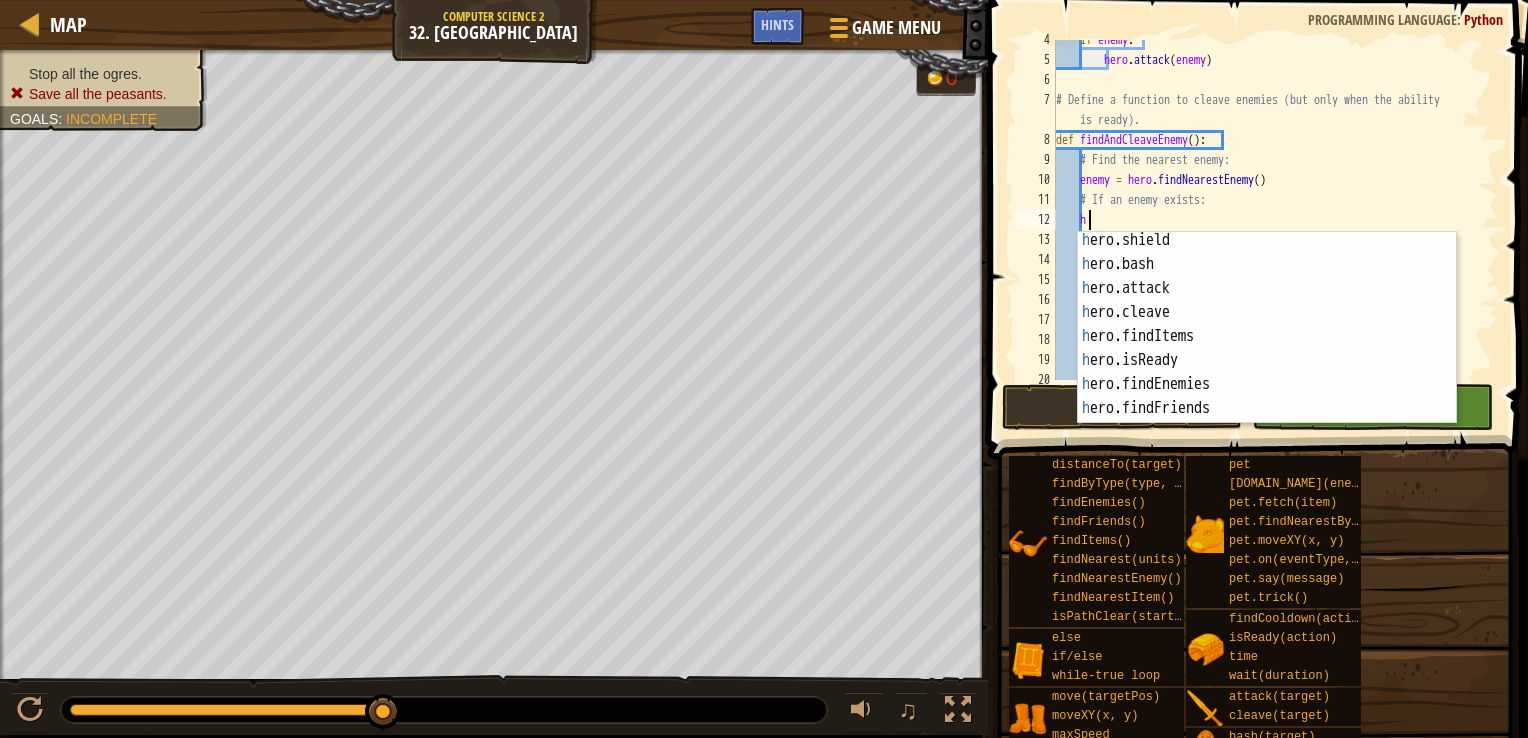 scroll, scrollTop: 384, scrollLeft: 0, axis: vertical 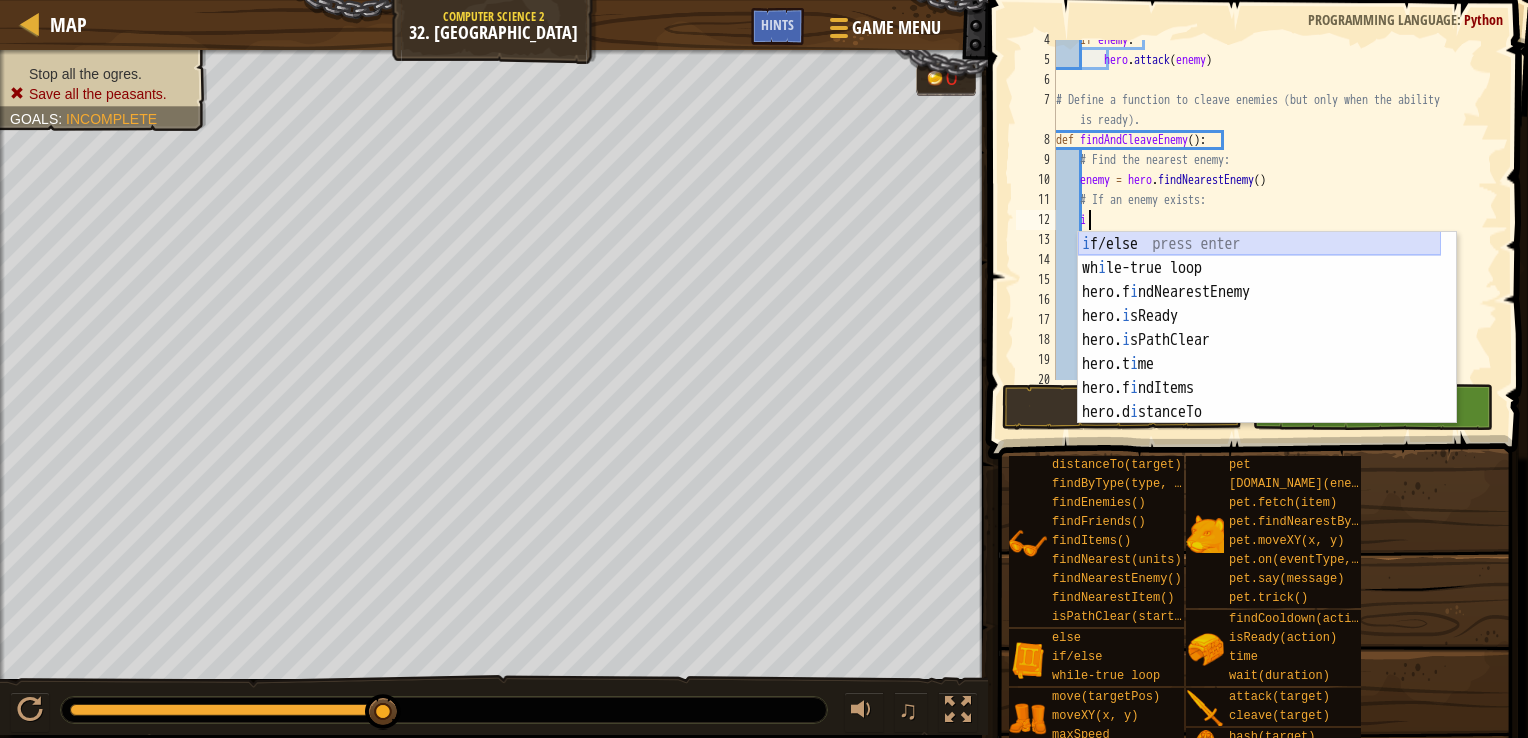 click on "i f/else press enter wh i le-true loop press enter hero.f i ndNearestEnemy press enter hero. i sReady press enter hero. i sPathClear press enter hero.t i me press enter hero.f i ndItems press enter hero.d i stanceTo press enter hero.f i ndByType press enter" at bounding box center [1259, 352] 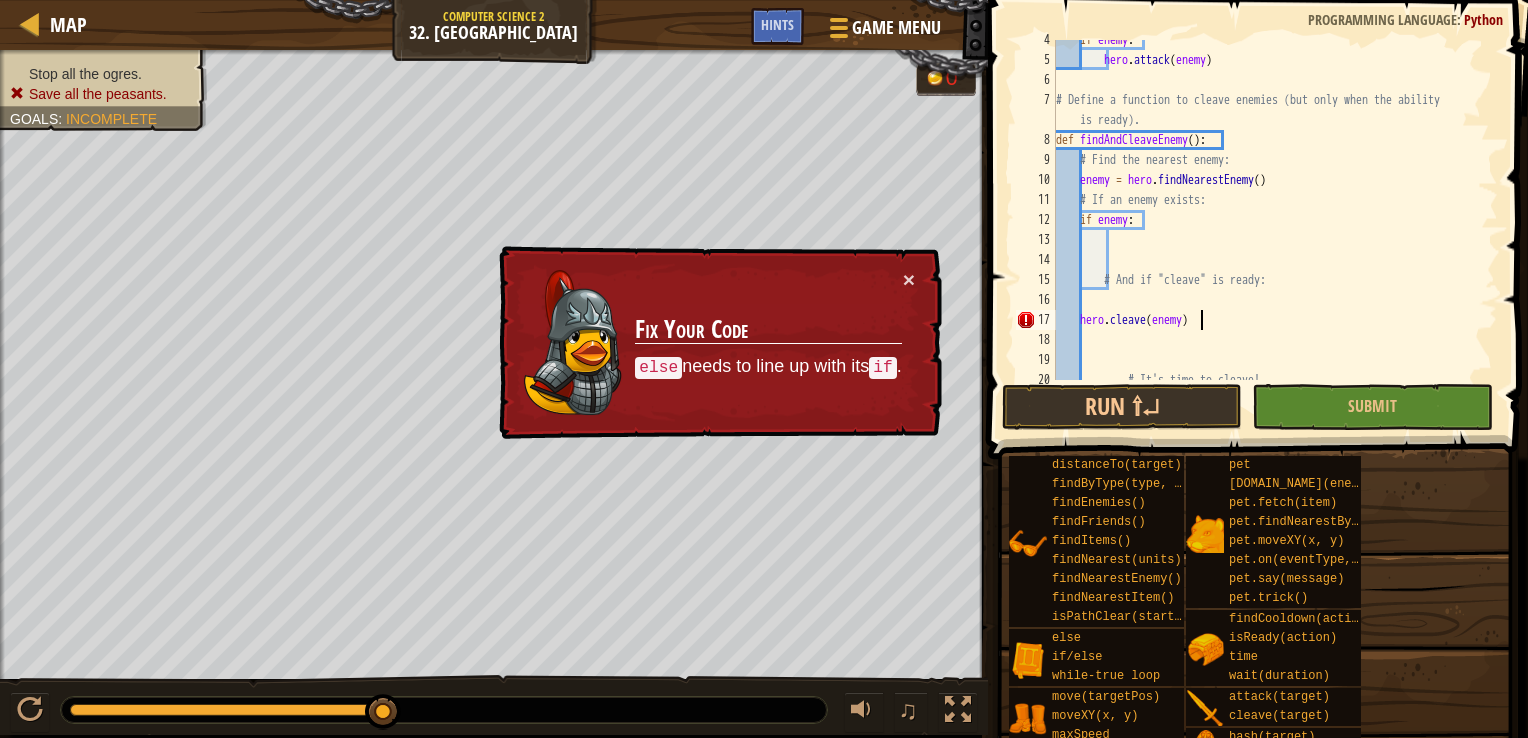 click on "if   enemy :          hero . attack ( enemy ) # Define a function to cleave enemies (but only when the ability       is ready). def   findAndCleaveEnemy ( ) :      # Find the nearest enemy:      enemy   =   hero . findNearestEnemy ( )      # If an enemy exists:      if   enemy :                            # And if "cleave" is ready:           hero . cleave ( enemy )                                    # It's time to cleave!" at bounding box center (1267, 220) 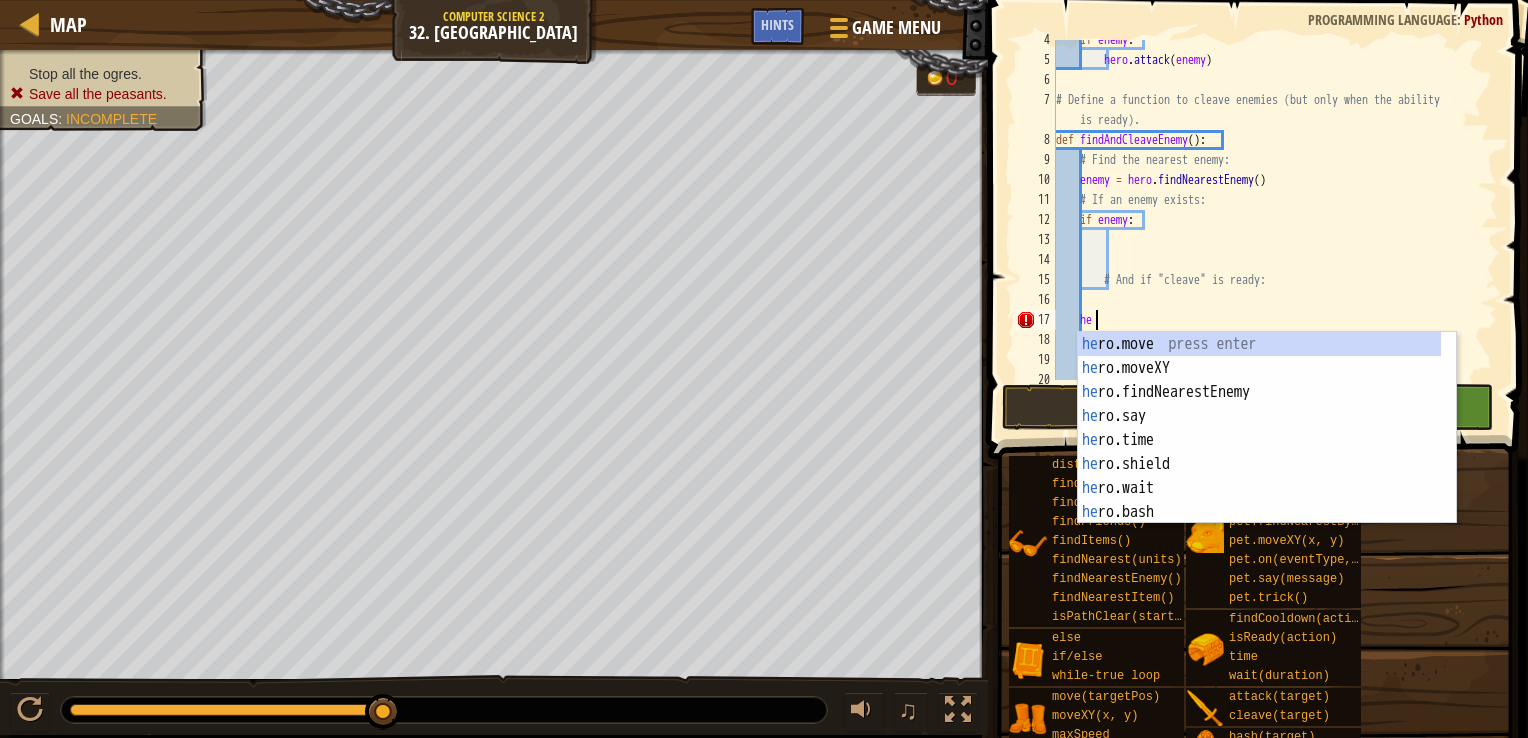 type on "h" 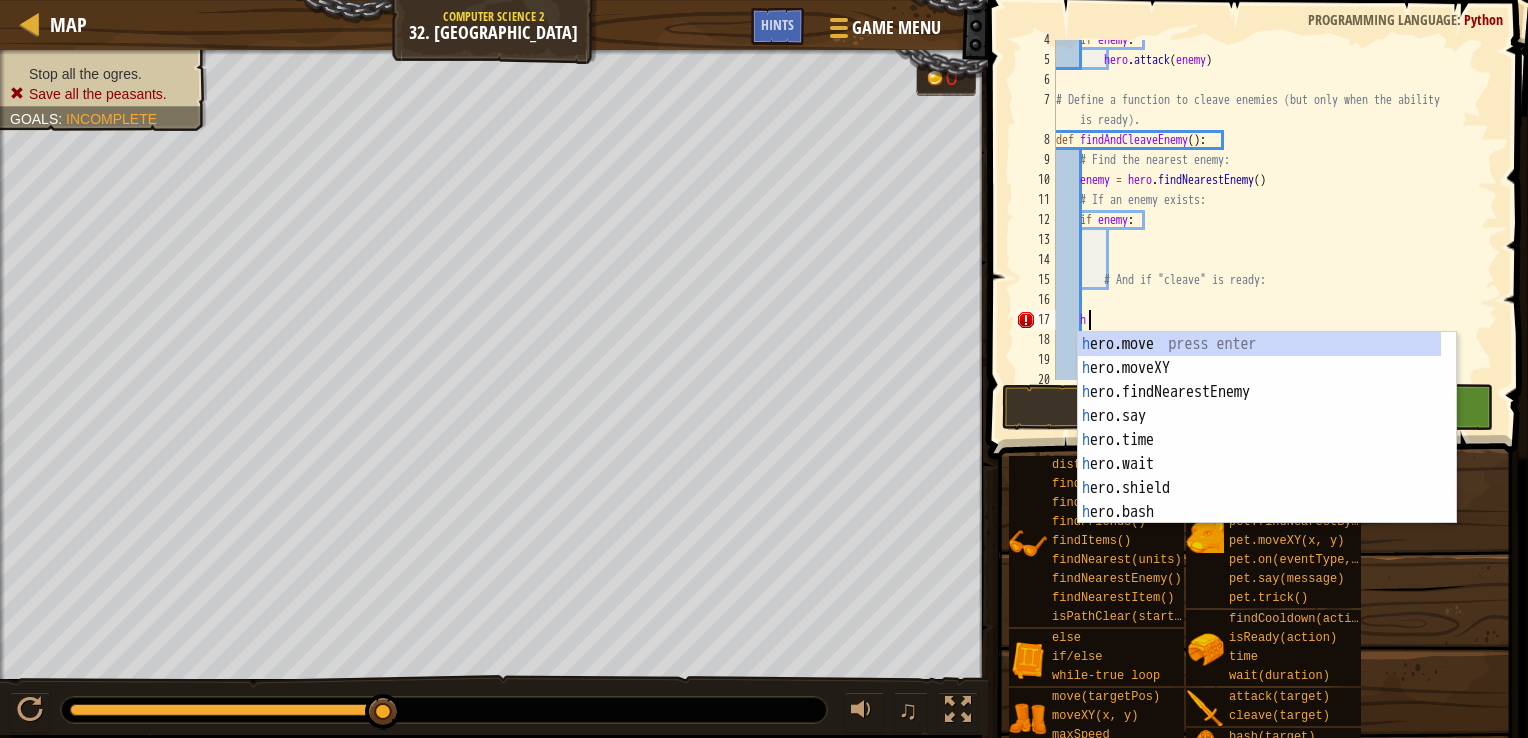 scroll, scrollTop: 9, scrollLeft: 0, axis: vertical 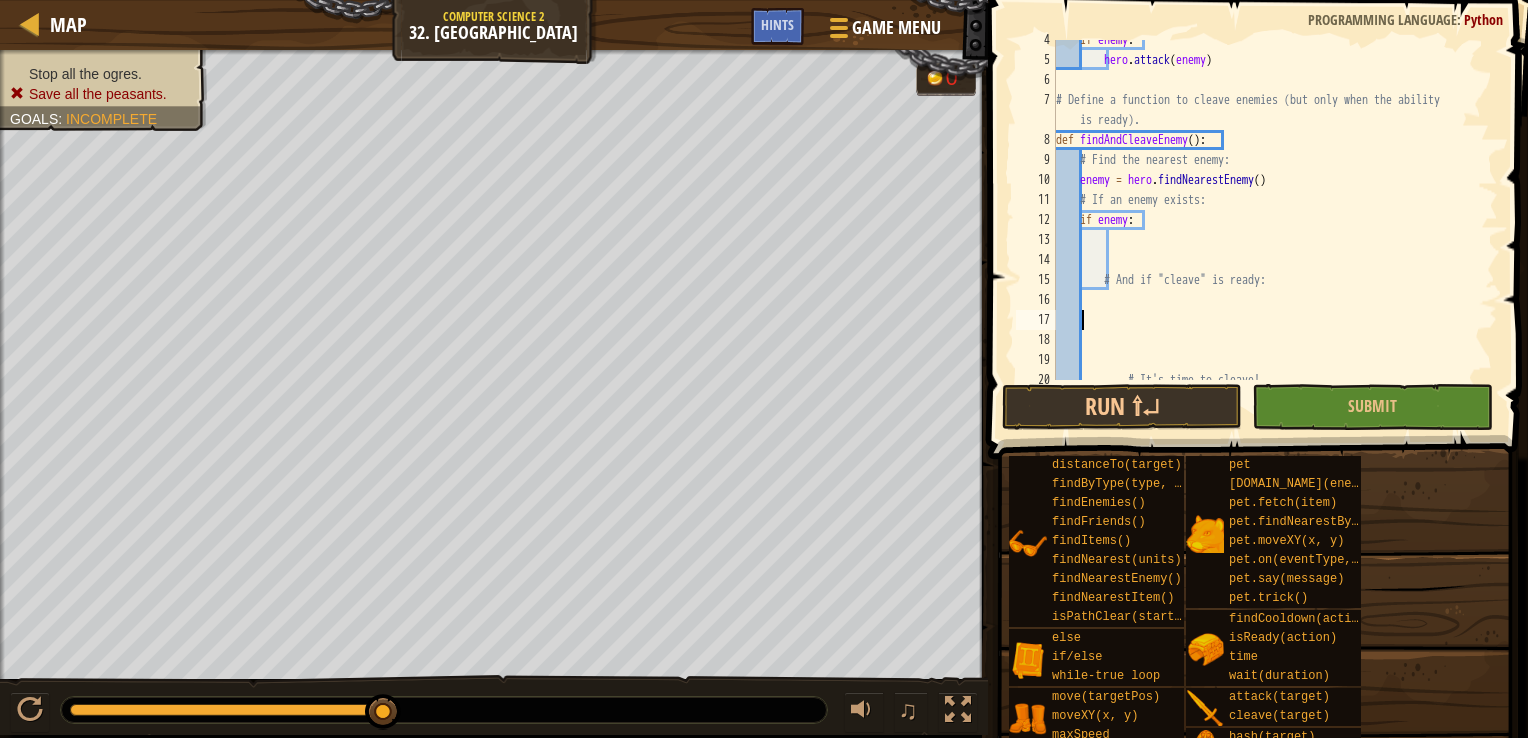 click on "if   enemy :          hero . attack ( enemy ) # Define a function to cleave enemies (but only when the ability       is ready). def   findAndCleaveEnemy ( ) :      # Find the nearest enemy:      enemy   =   hero . findNearestEnemy ( )      # If an enemy exists:      if   enemy :                            # And if "cleave" is ready:                                              # It's time to cleave!" at bounding box center (1267, 220) 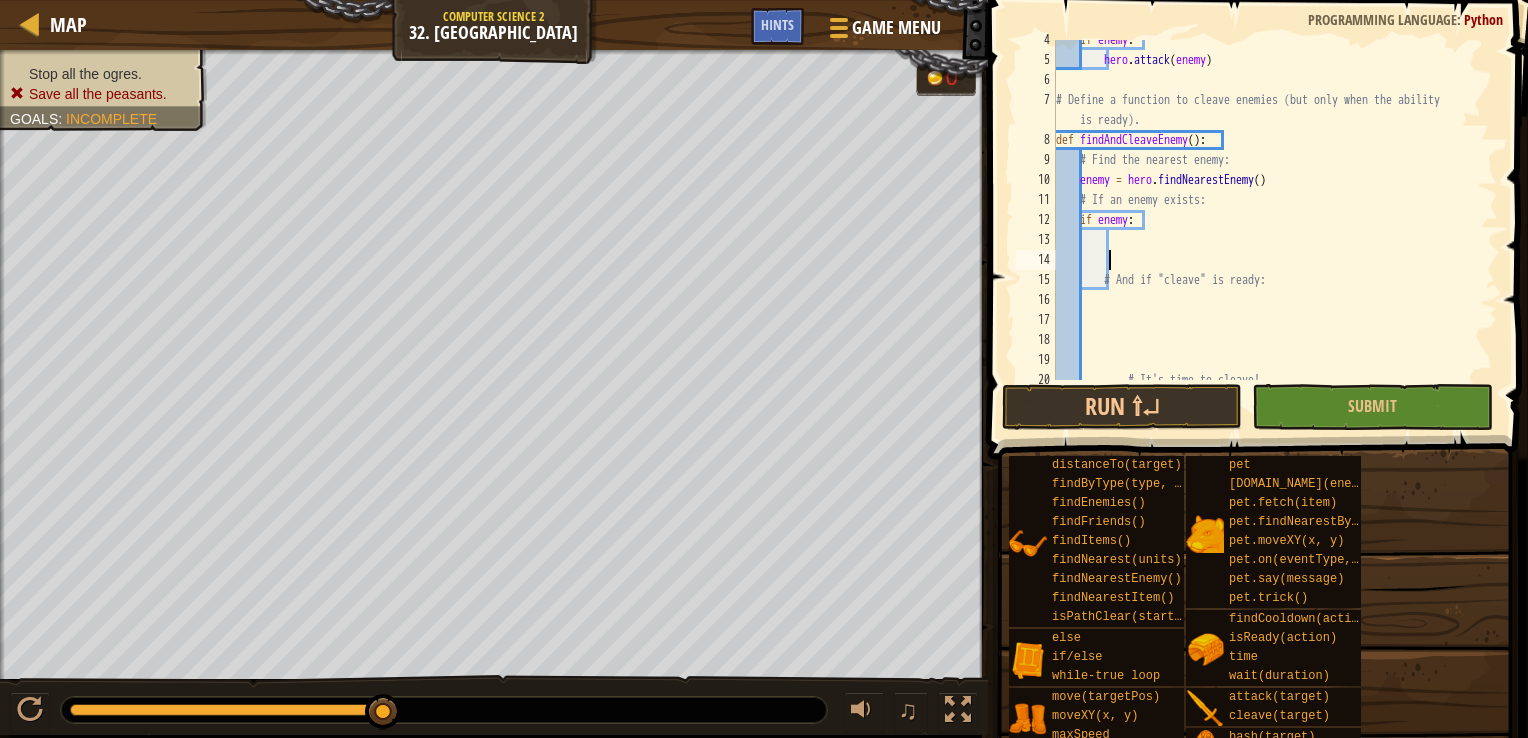 click on "if   enemy :          hero . attack ( enemy ) # Define a function to cleave enemies (but only when the ability       is ready). def   findAndCleaveEnemy ( ) :      # Find the nearest enemy:      enemy   =   hero . findNearestEnemy ( )      # If an enemy exists:      if   enemy :                            # And if "cleave" is ready:                                              # It's time to cleave!" at bounding box center [1267, 220] 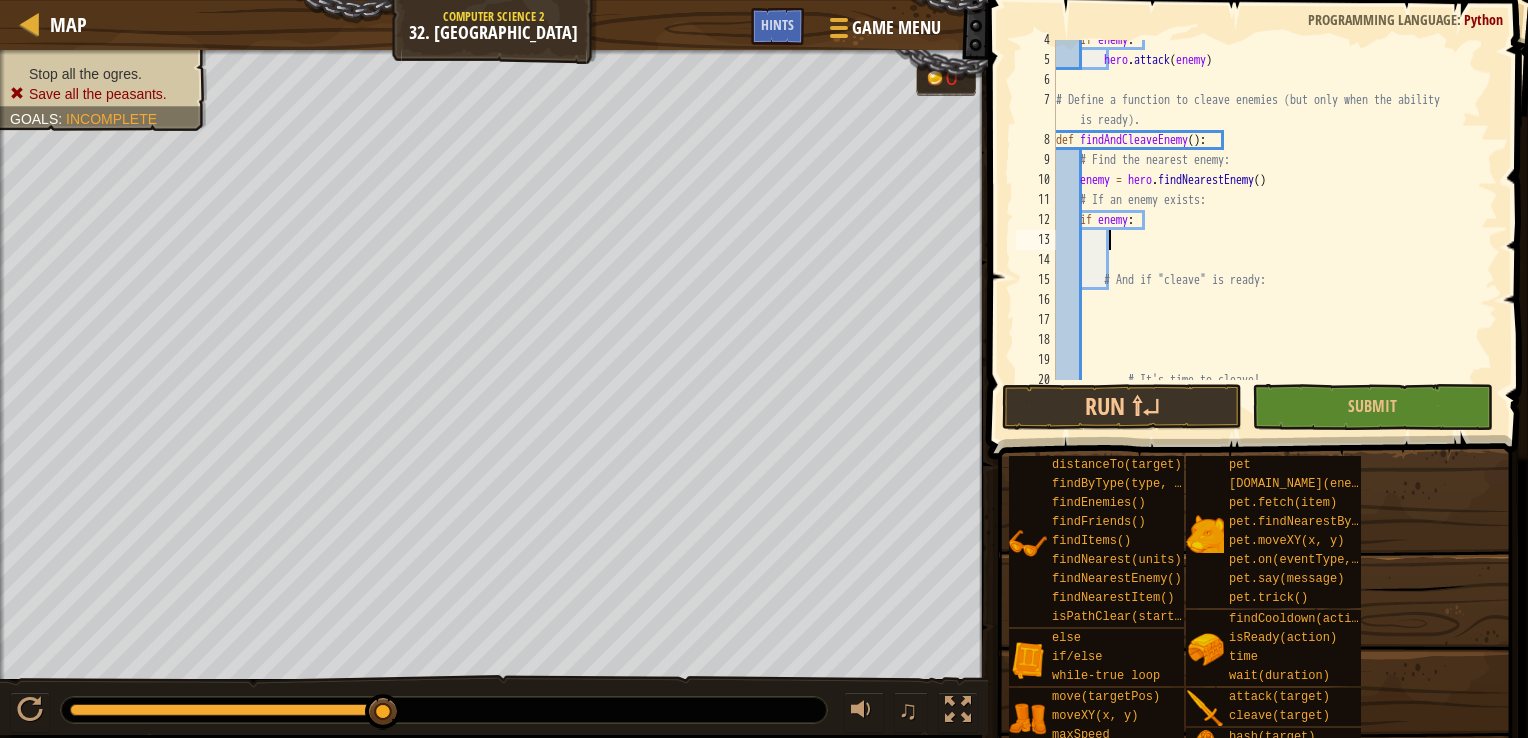 click on "if   enemy :          hero . attack ( enemy ) # Define a function to cleave enemies (but only when the ability       is ready). def   findAndCleaveEnemy ( ) :      # Find the nearest enemy:      enemy   =   hero . findNearestEnemy ( )      # If an enemy exists:      if   enemy :                            # And if "cleave" is ready:                                              # It's time to cleave!" at bounding box center (1267, 220) 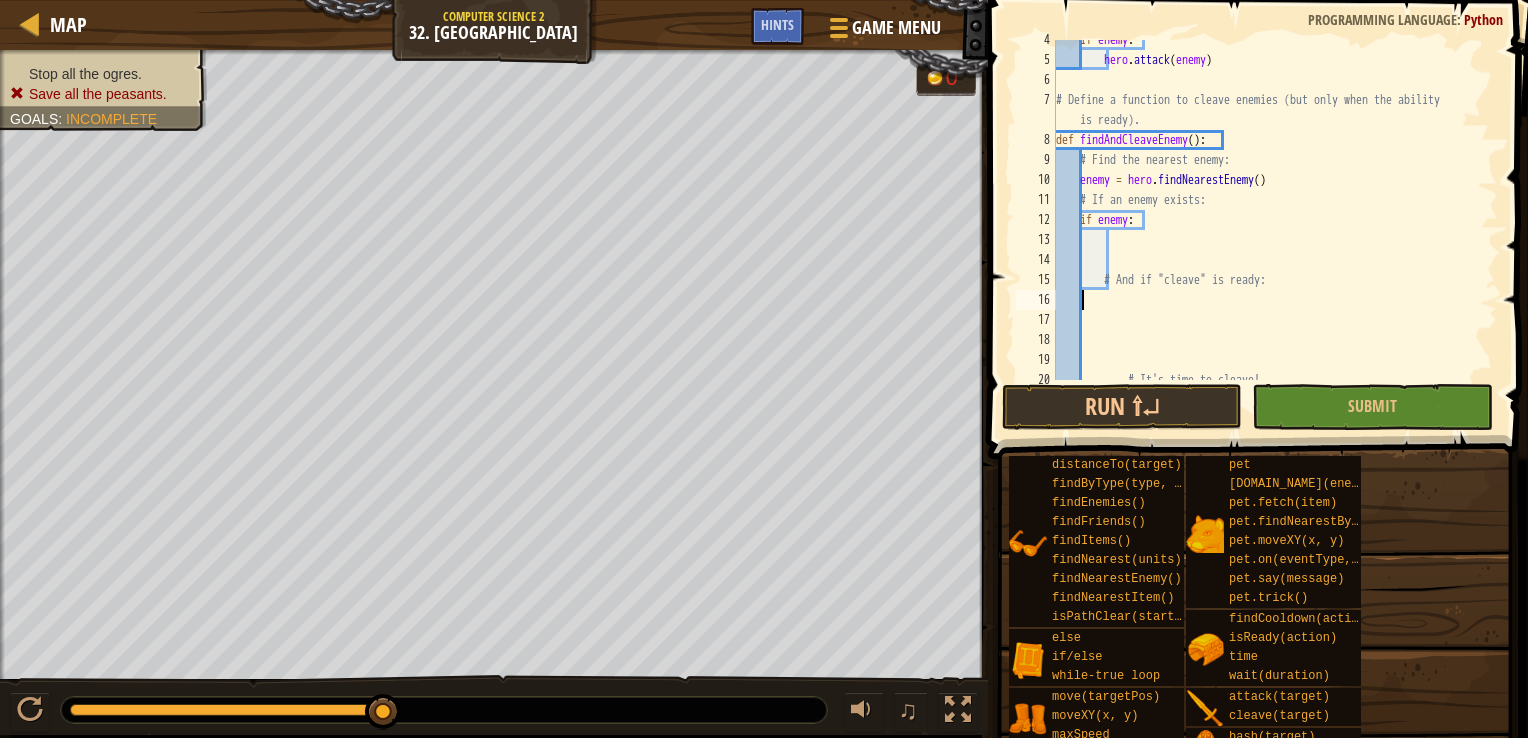 click on "if   enemy :          hero . attack ( enemy ) # Define a function to cleave enemies (but only when the ability       is ready). def   findAndCleaveEnemy ( ) :      # Find the nearest enemy:      enemy   =   hero . findNearestEnemy ( )      # If an enemy exists:      if   enemy :                            # And if "cleave" is ready:                                              # It's time to cleave!" at bounding box center [1267, 220] 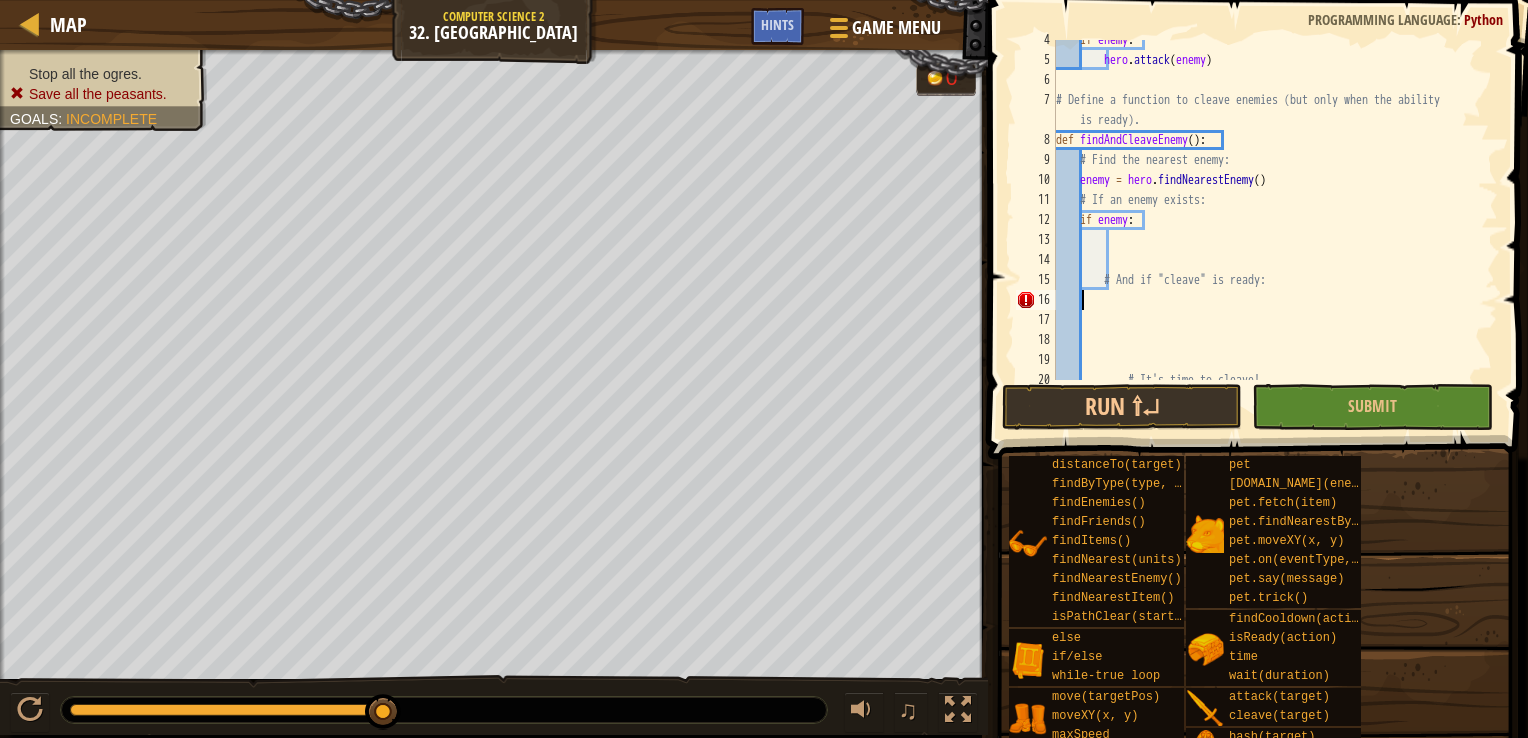 scroll, scrollTop: 9, scrollLeft: 0, axis: vertical 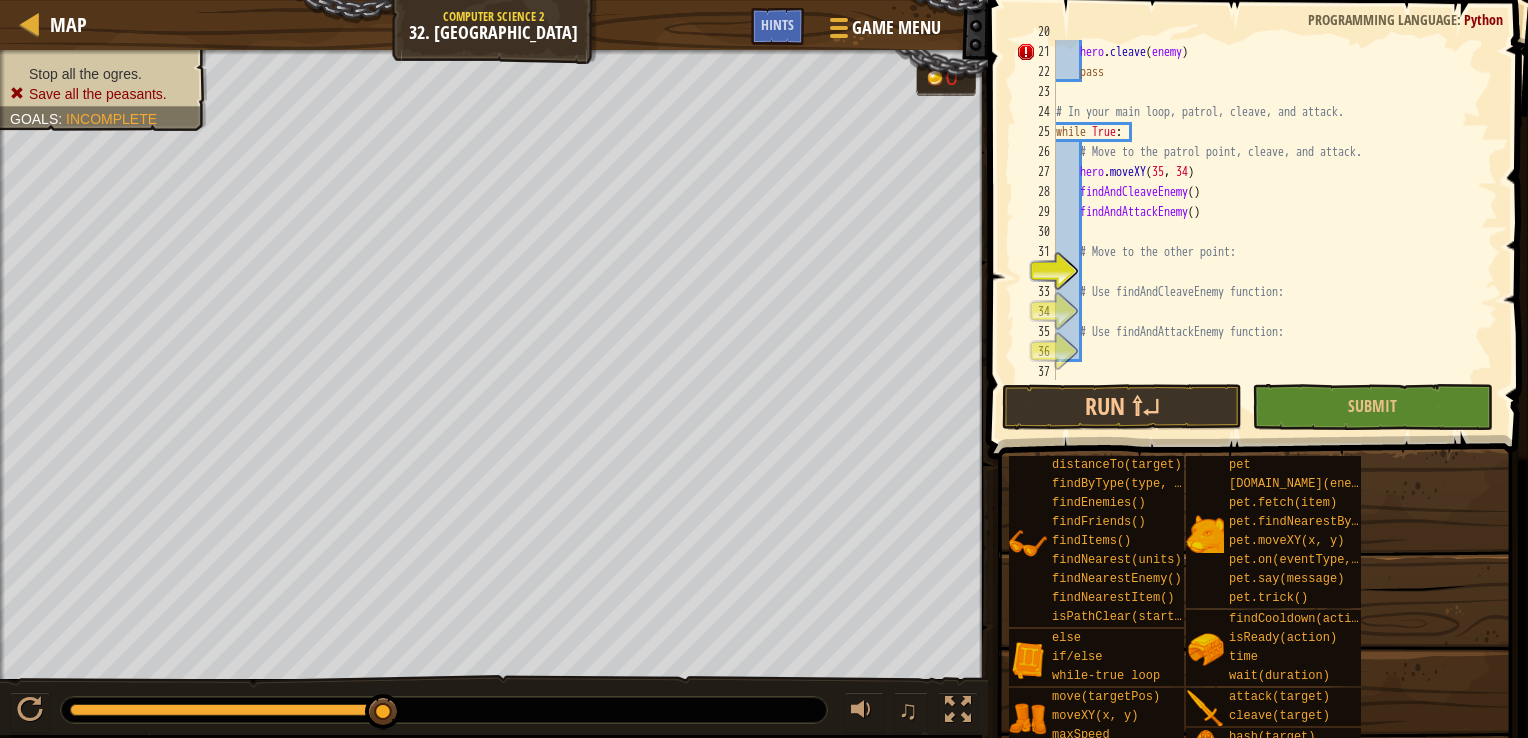 click on "# It's time to cleave!      hero . cleave ( enemy )      pass # In your main loop, patrol, cleave, and attack. while   True :      # Move to the patrol point, [PERSON_NAME], and attack.      hero . moveXY ( 35 ,   34 )      findAndCleaveEnemy ( )      findAndAttackEnemy ( )           # Move to the other point:           # Use findAndCleaveEnemy function:           # Use findAndAttackEnemy function:" at bounding box center (1267, 212) 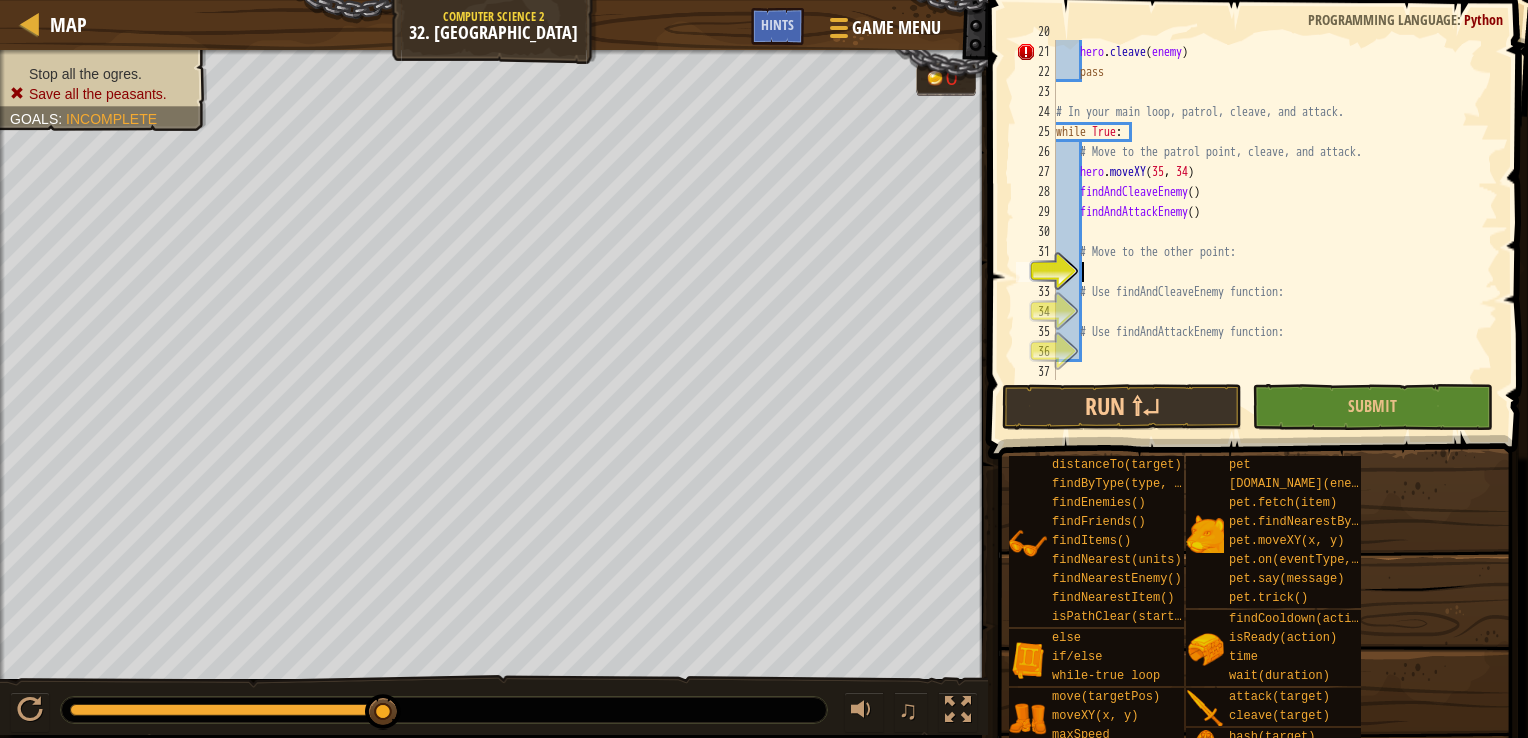 scroll, scrollTop: 9, scrollLeft: 1, axis: both 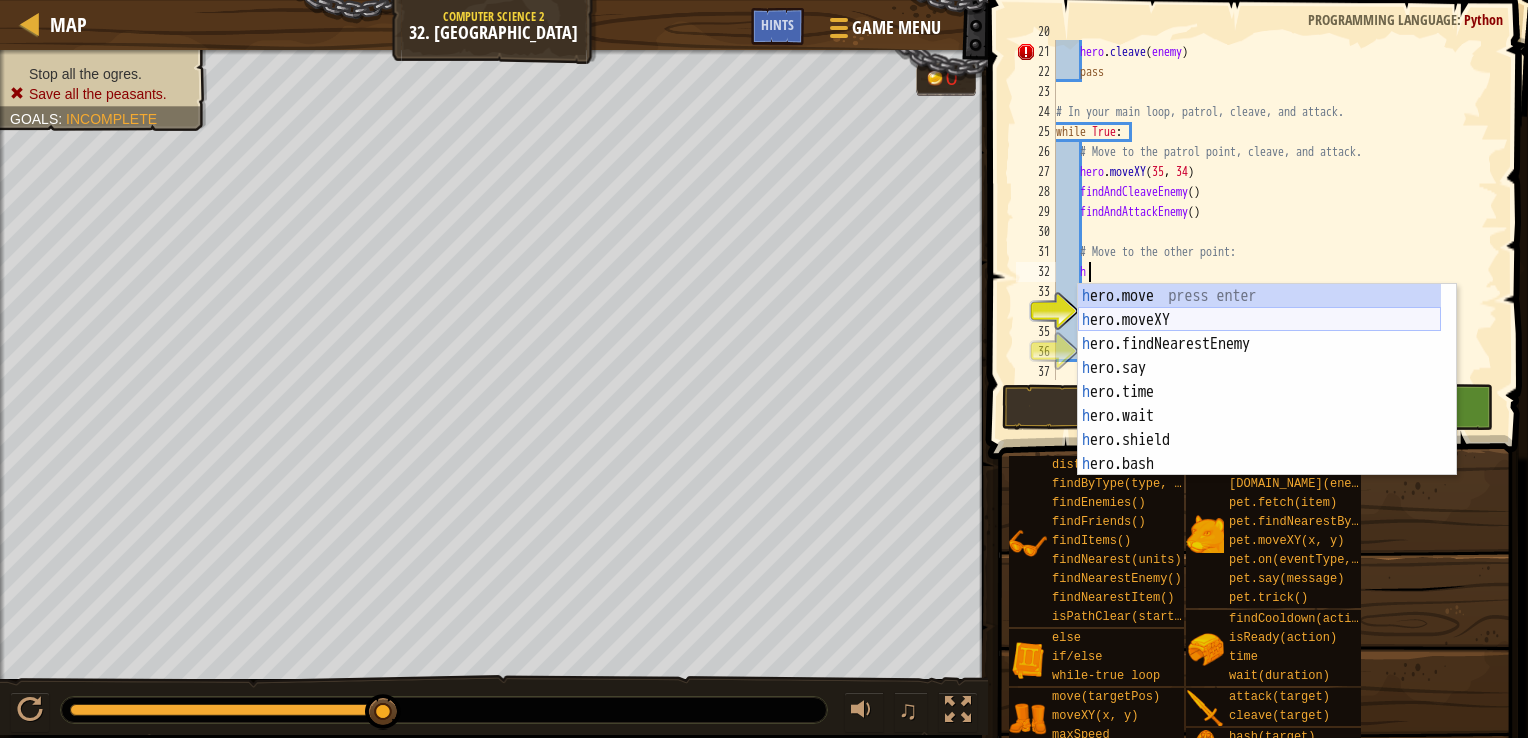 click on "h ero.move press enter h ero.moveXY press enter h ero.findNearestEnemy press enter h ero.say press enter h ero.time press enter h ero.wait press enter h ero.shield press enter h ero.bash press enter h ero.attack press enter" at bounding box center (1259, 404) 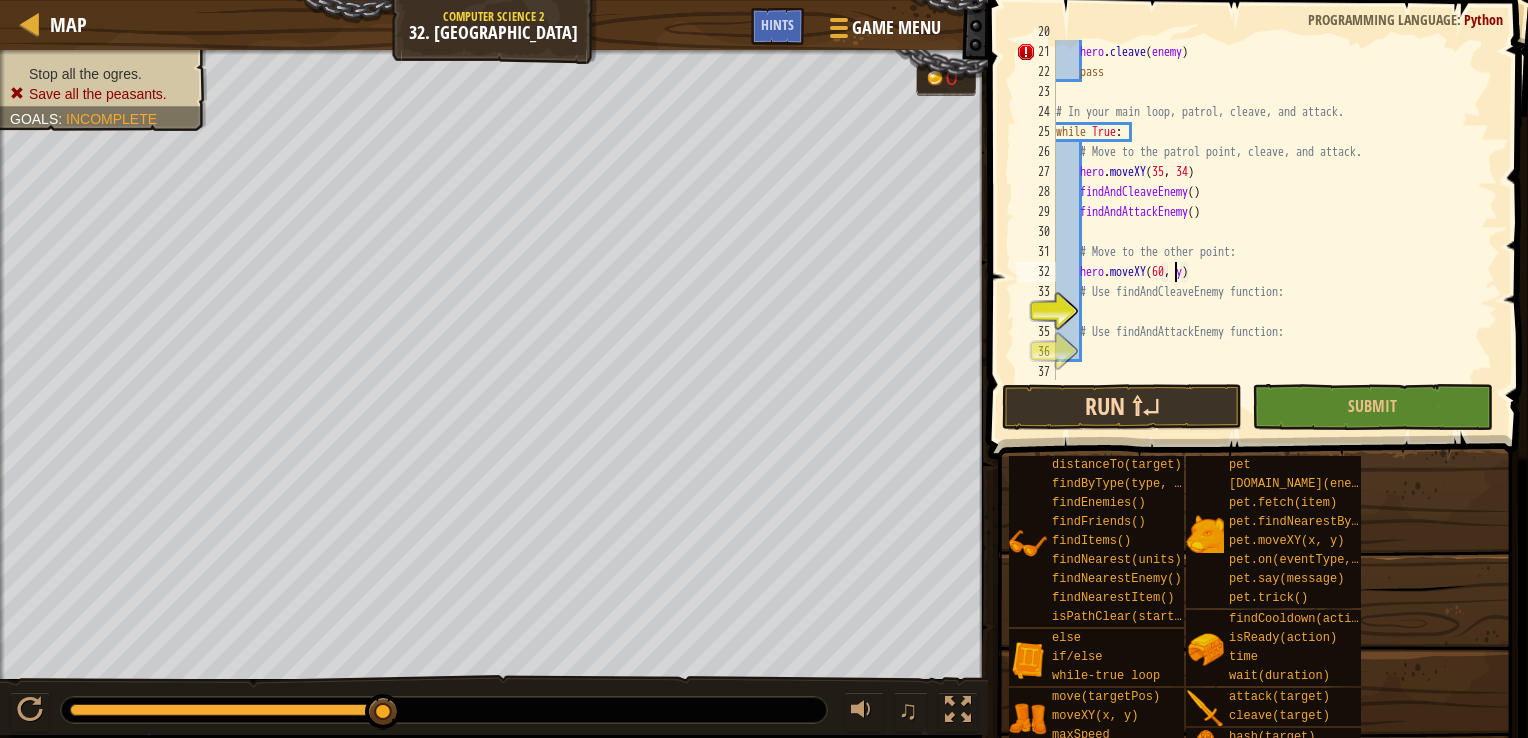 scroll, scrollTop: 9, scrollLeft: 9, axis: both 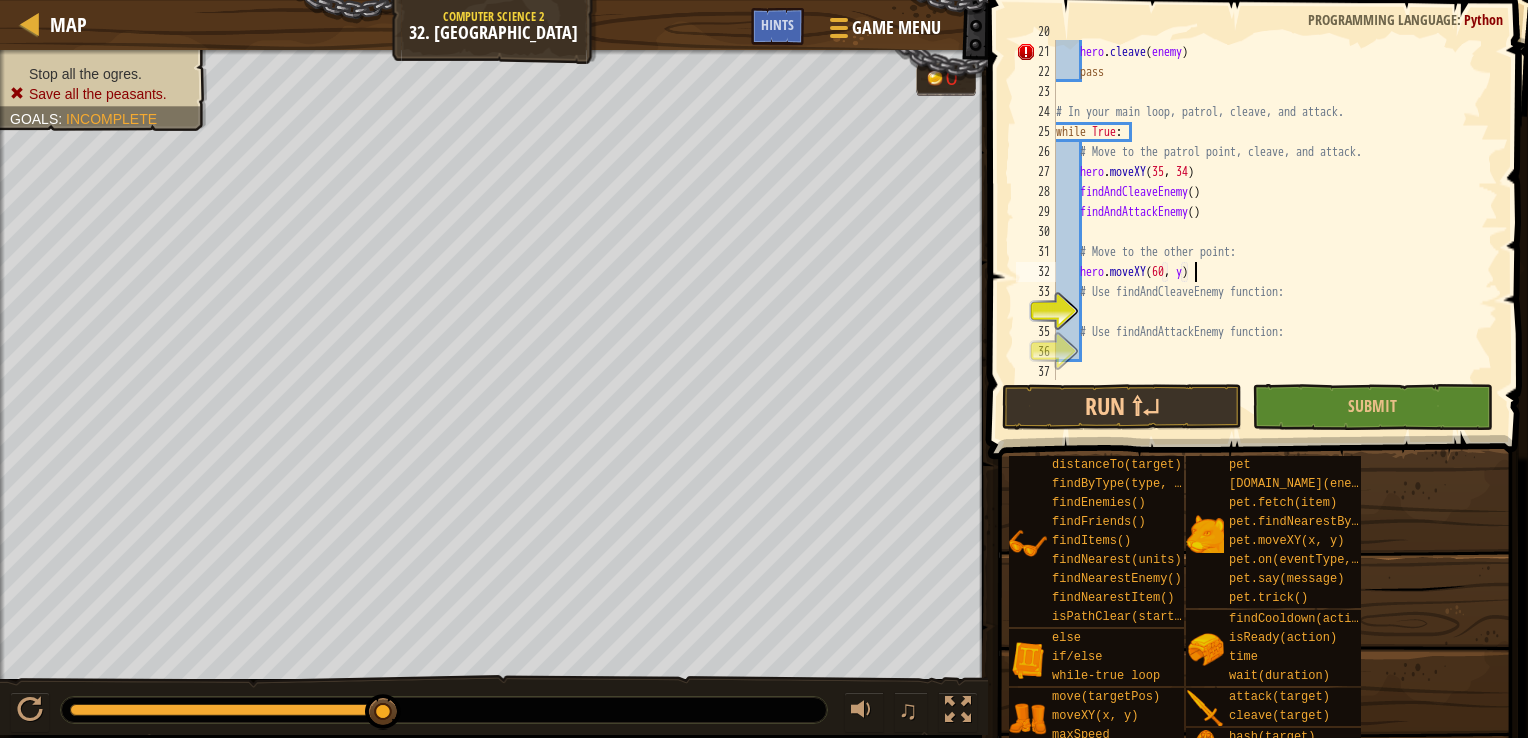 click on "# It's time to cleave!      hero . cleave ( enemy )      pass # In your main loop, patrol, cleave, and attack. while   True :      # Move to the patrol point, [PERSON_NAME], and attack.      hero . moveXY ( 35 ,   34 )      findAndCleaveEnemy ( )      findAndAttackEnemy ( )           # Move to the other point:      hero . moveXY ( 60 ,   y )      # Use findAndCleaveEnemy function:           # Use findAndAttackEnemy function:" at bounding box center [1267, 212] 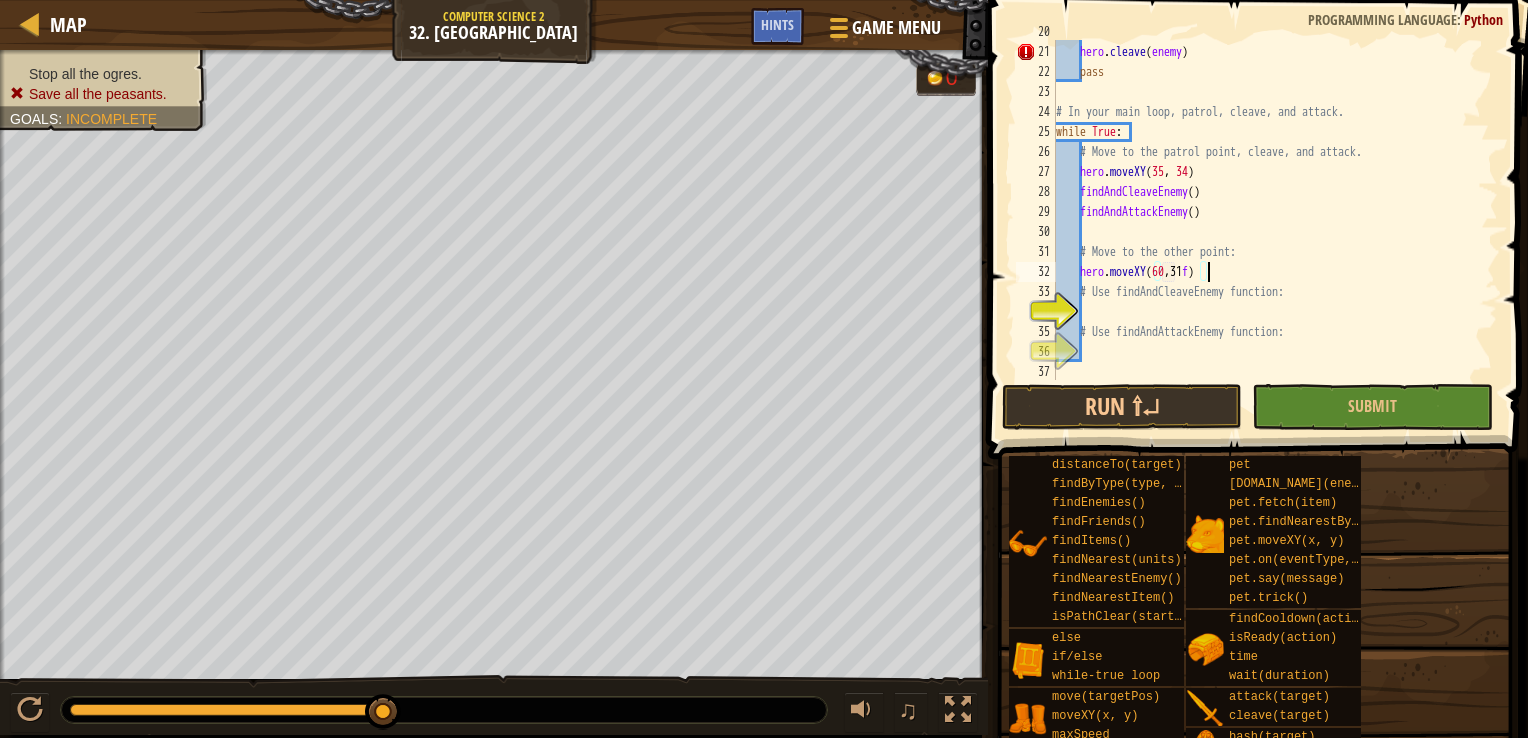 scroll, scrollTop: 9, scrollLeft: 12, axis: both 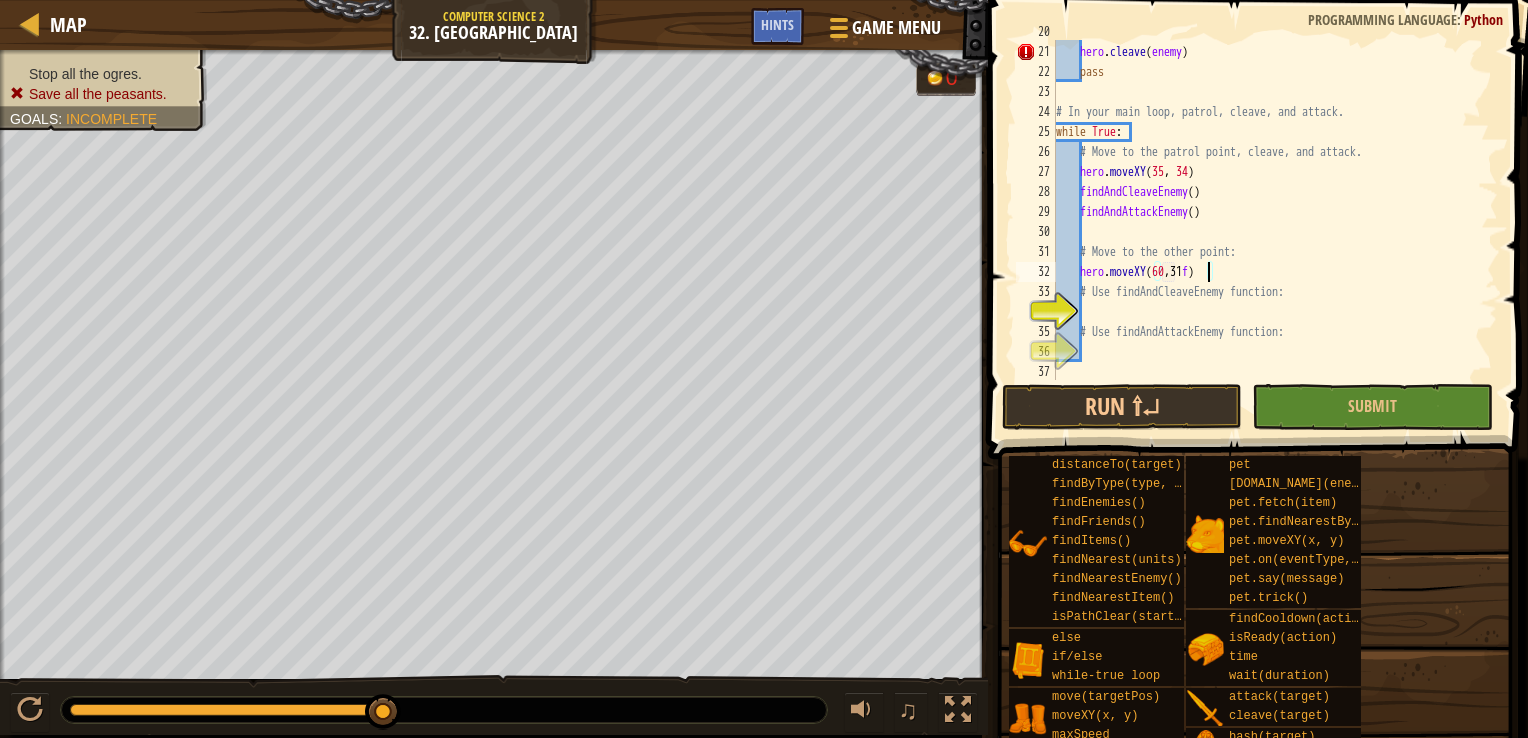 type on "hero.moveXY(60, 31)" 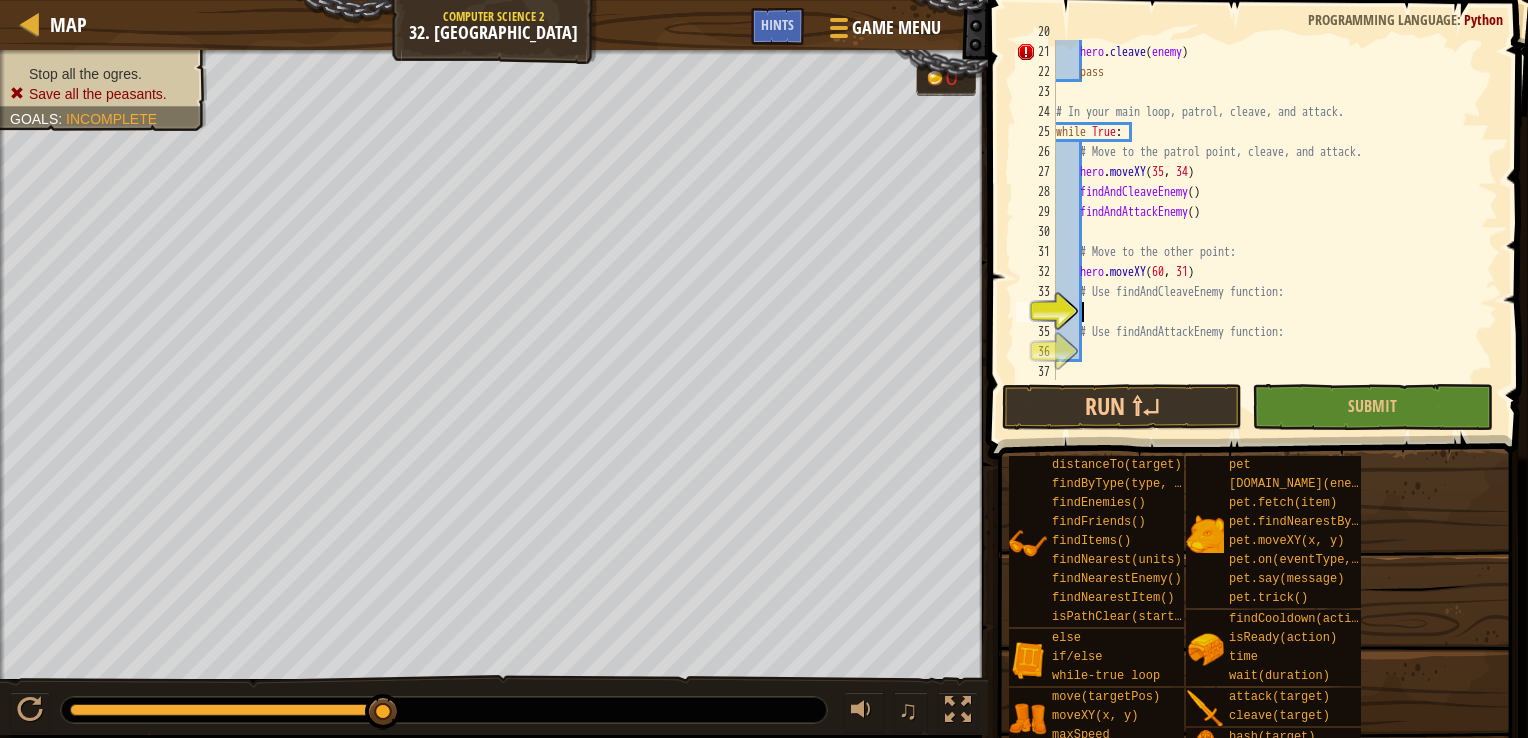 click on "# It's time to cleave!      hero . cleave ( enemy )      pass # In your main loop, patrol, cleave, and attack. while   True :      # Move to the patrol point, [PERSON_NAME], and attack.      hero . moveXY ( 35 ,   34 )      findAndCleaveEnemy ( )      findAndAttackEnemy ( )           # Move to the other point:      hero . moveXY ( 60 ,   31 )      # Use findAndCleaveEnemy function:           # Use findAndAttackEnemy function:" at bounding box center [1267, 212] 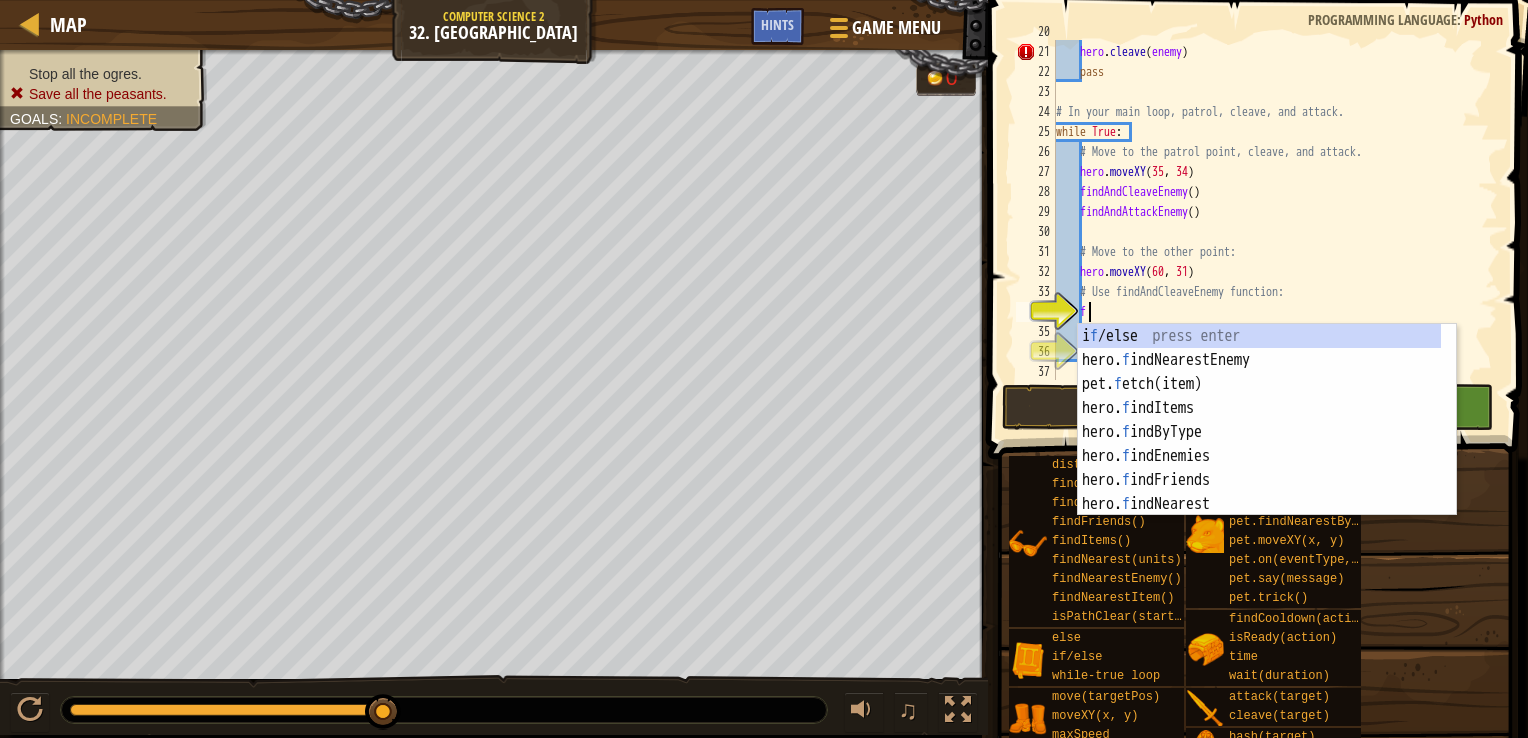 scroll, scrollTop: 9, scrollLeft: 1, axis: both 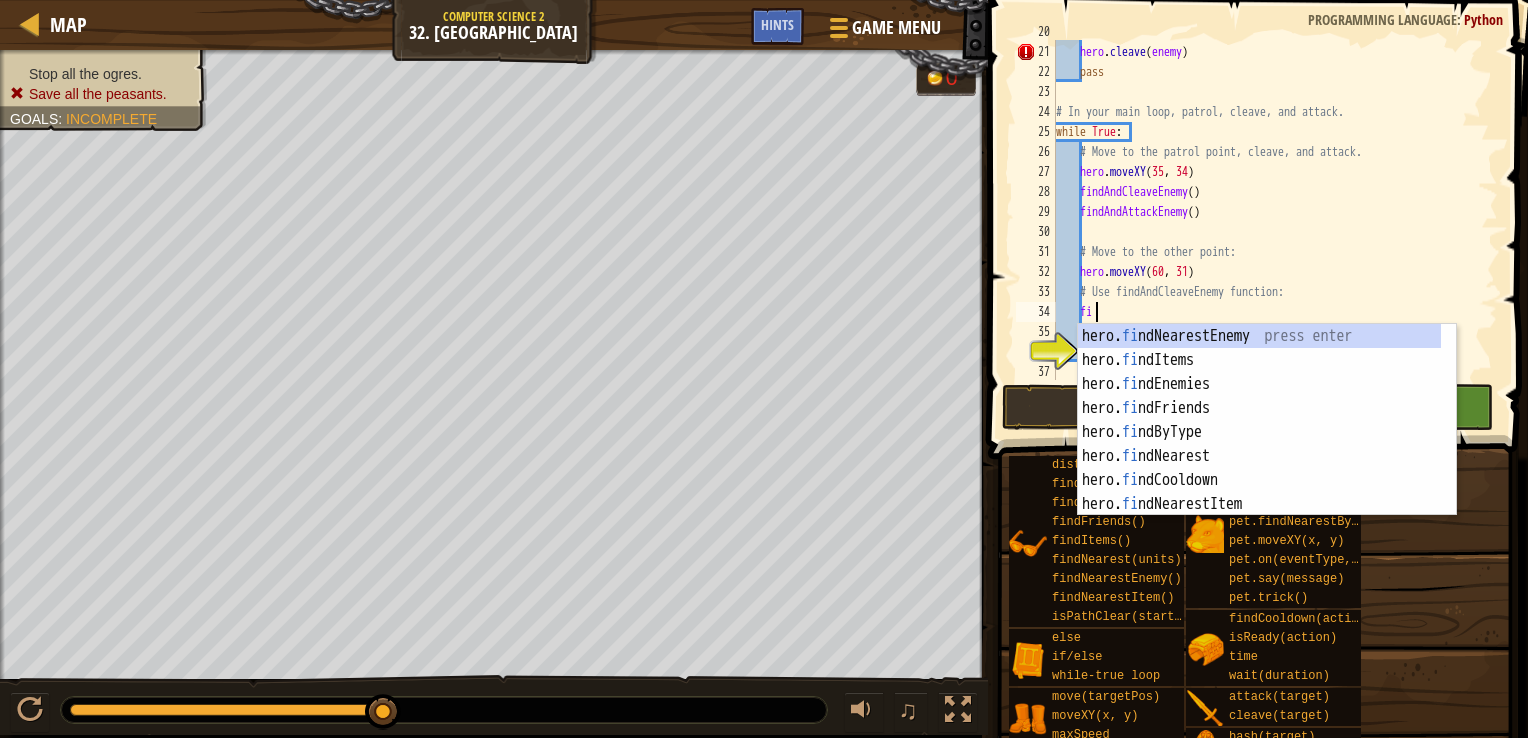 type on "f" 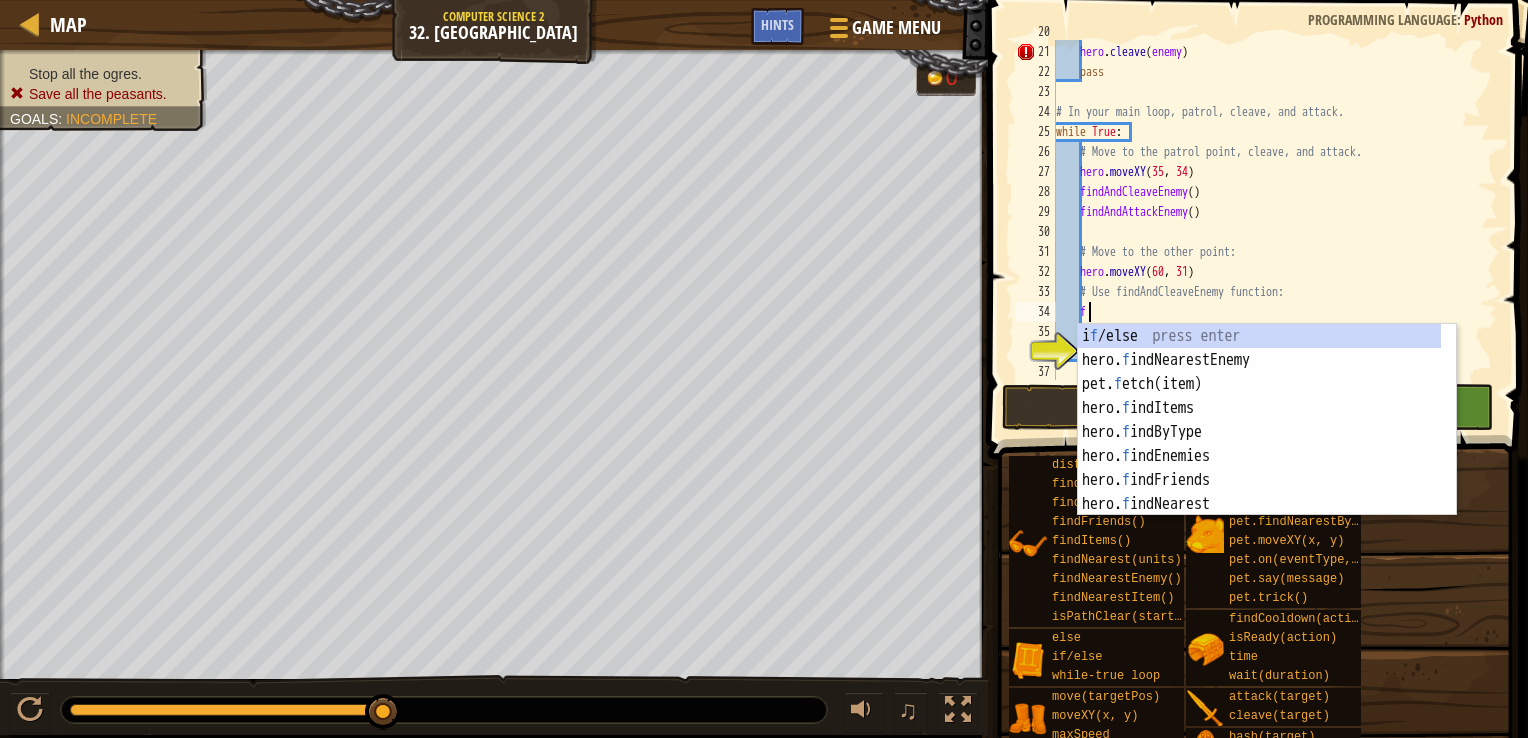 type 